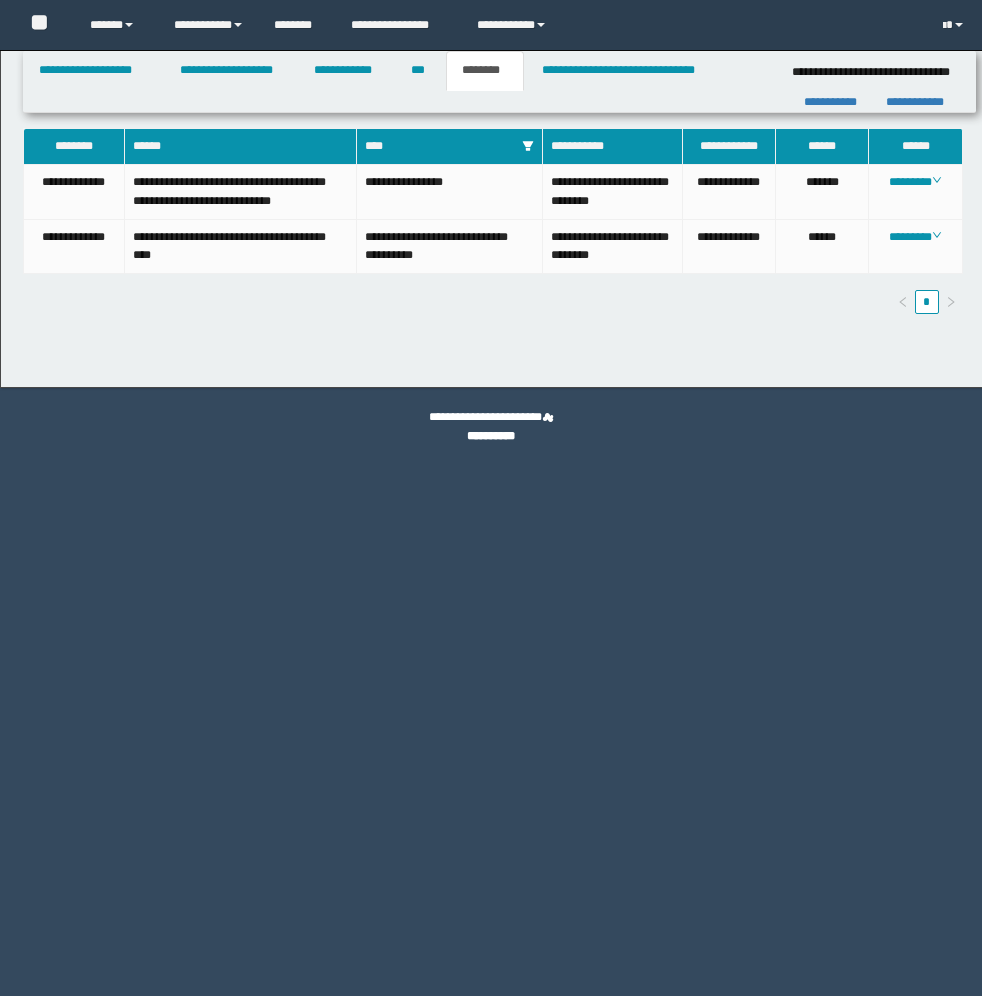 scroll, scrollTop: 0, scrollLeft: 0, axis: both 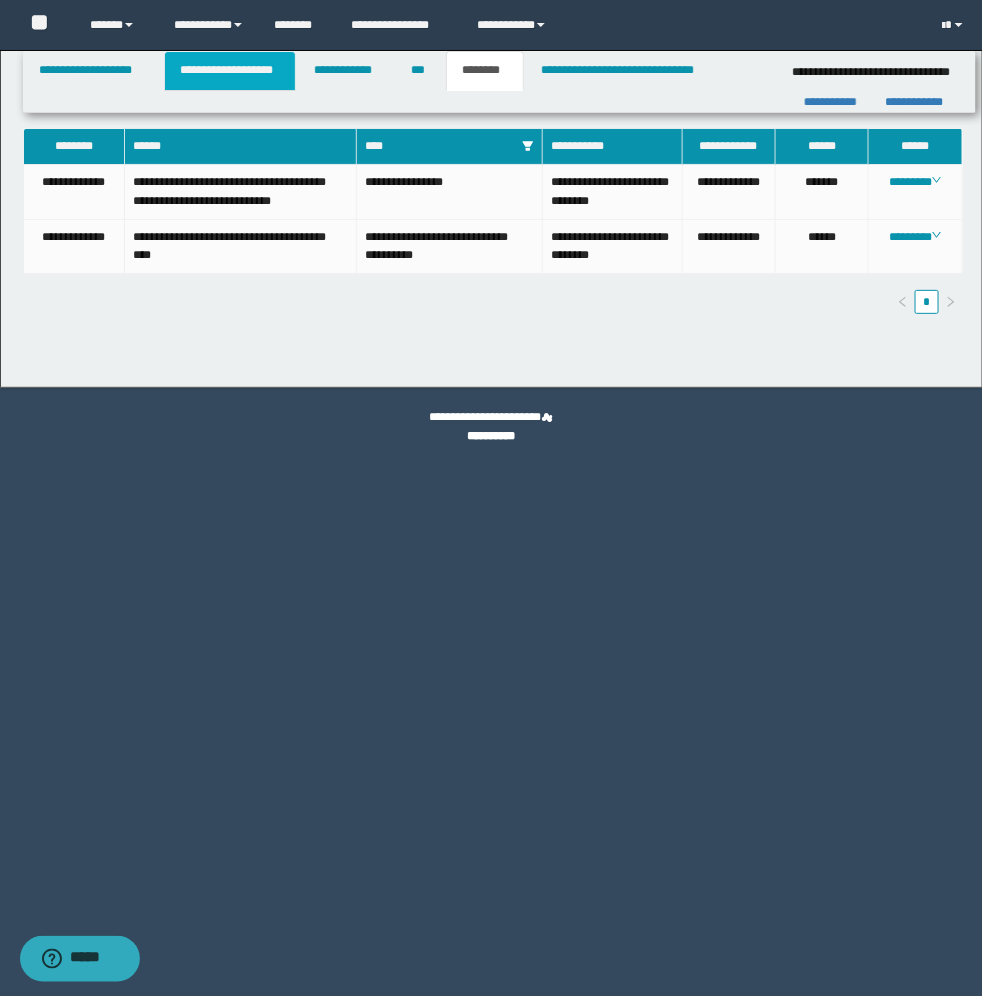 click on "**********" at bounding box center (230, 71) 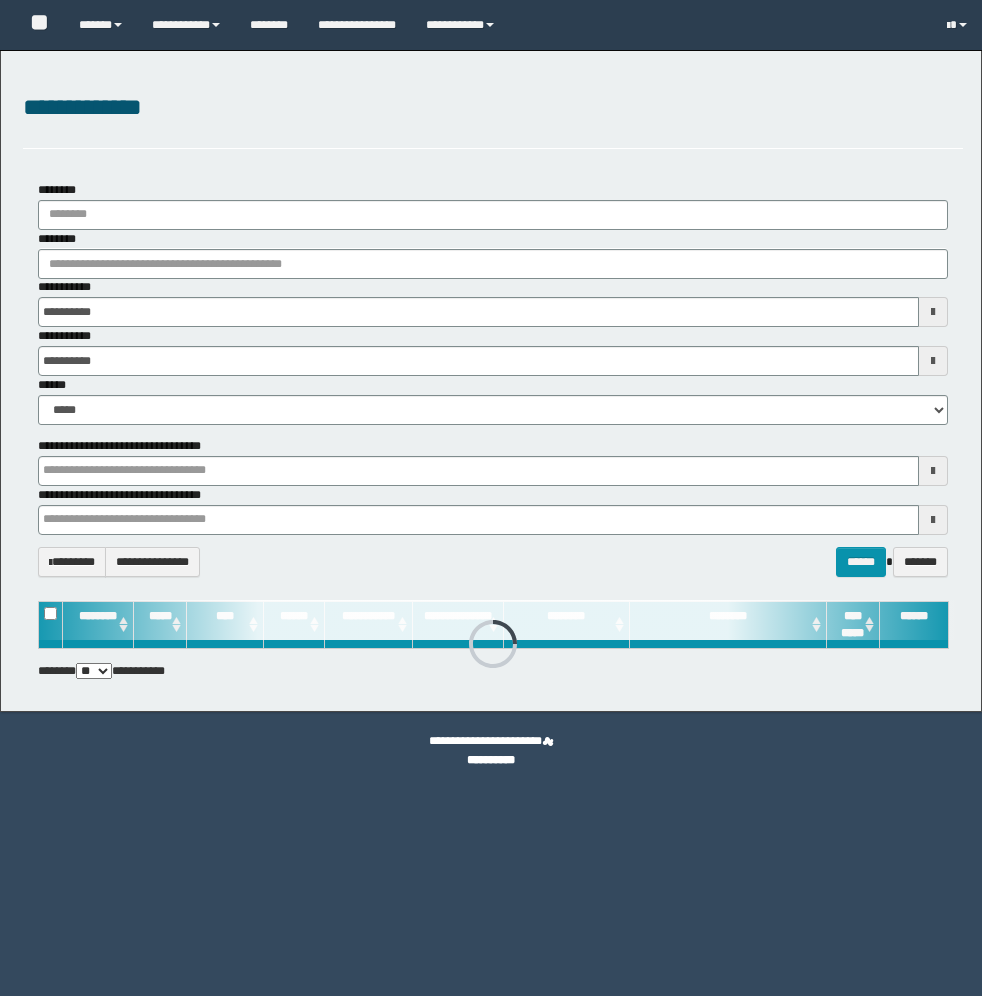 scroll, scrollTop: 0, scrollLeft: 0, axis: both 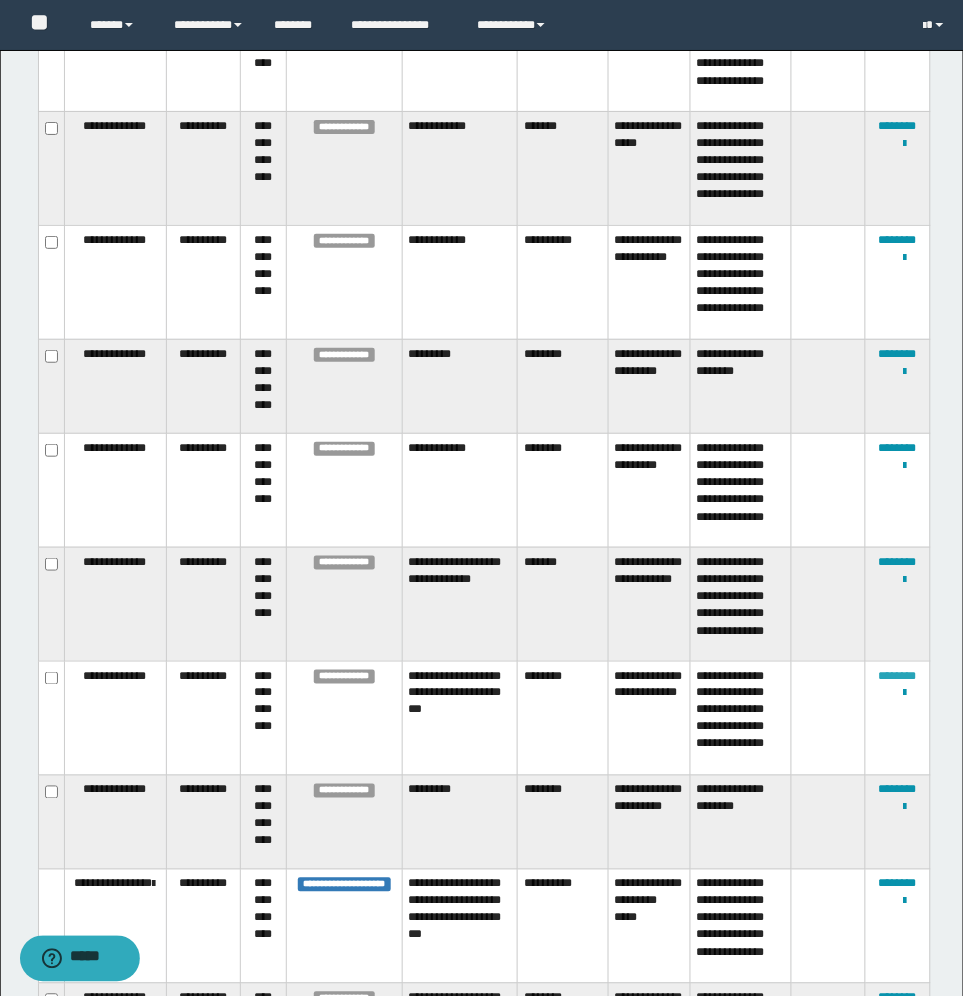 click on "********" at bounding box center [898, 676] 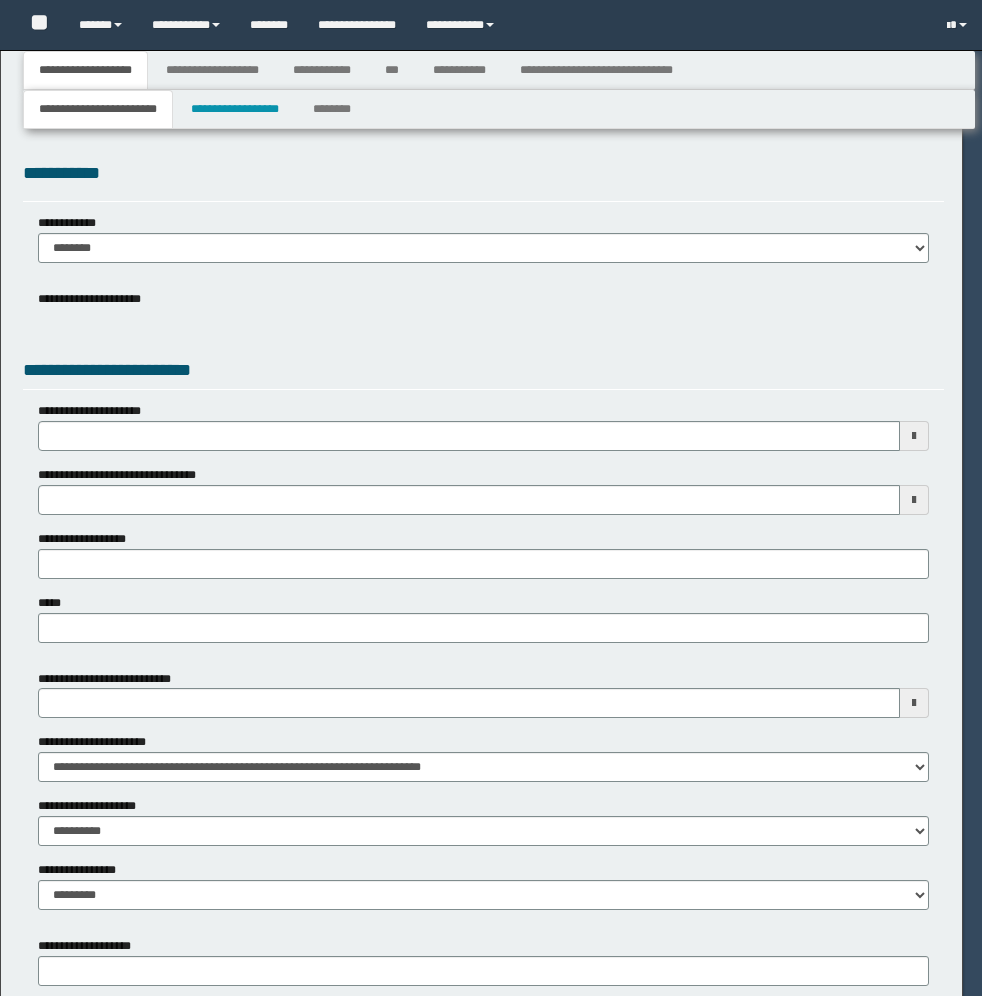 scroll, scrollTop: 0, scrollLeft: 0, axis: both 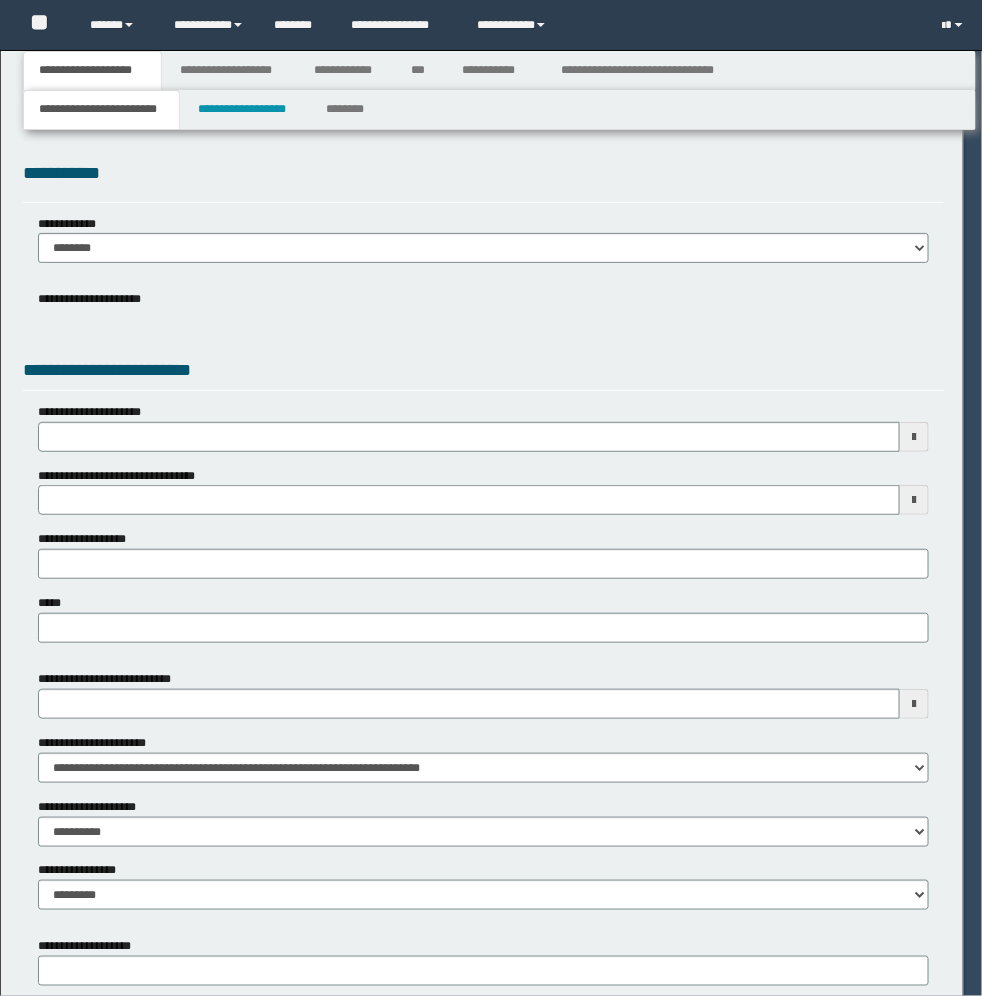 select on "*" 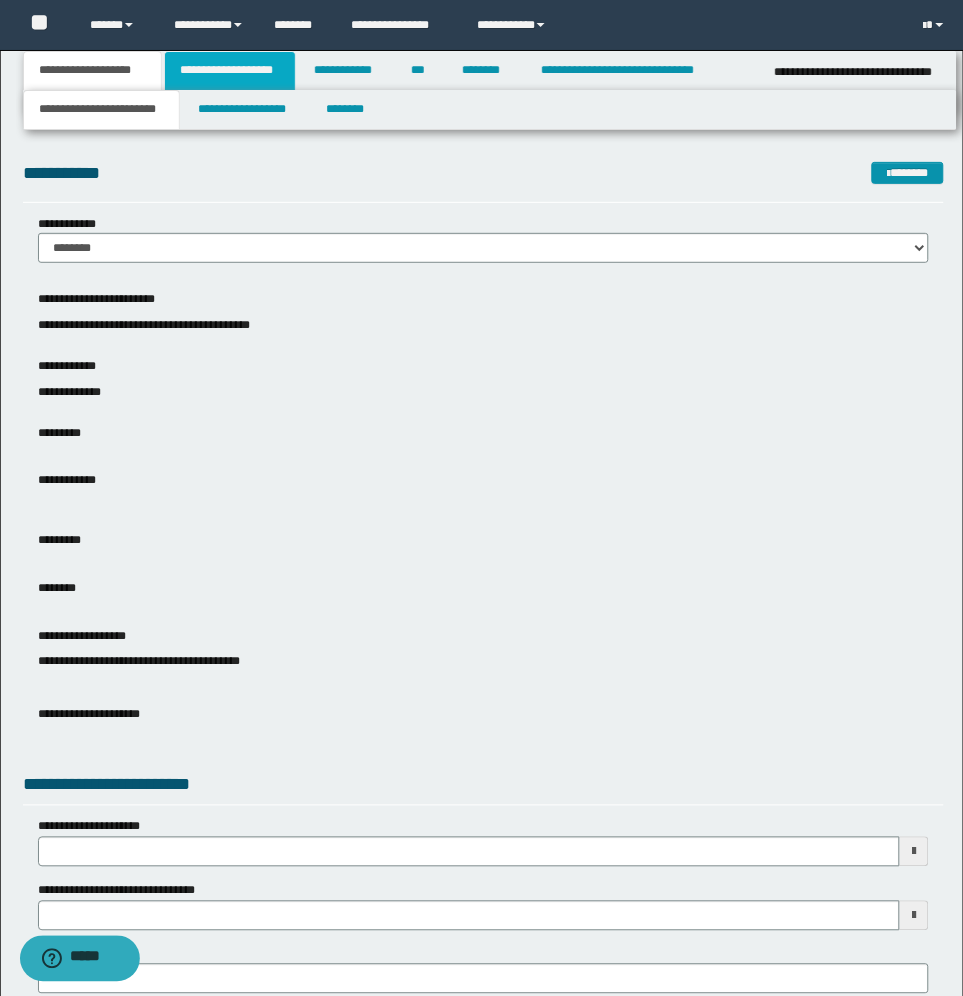 click on "**********" at bounding box center (230, 71) 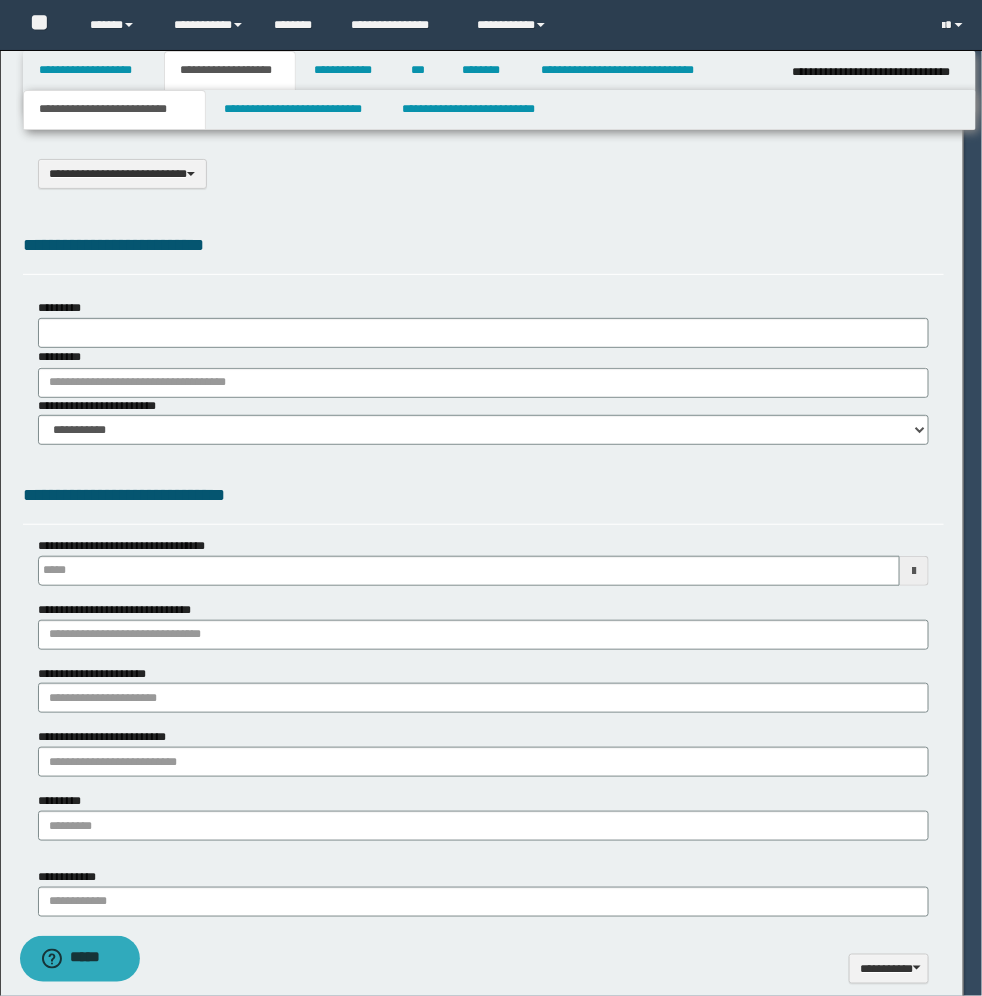scroll, scrollTop: 0, scrollLeft: 0, axis: both 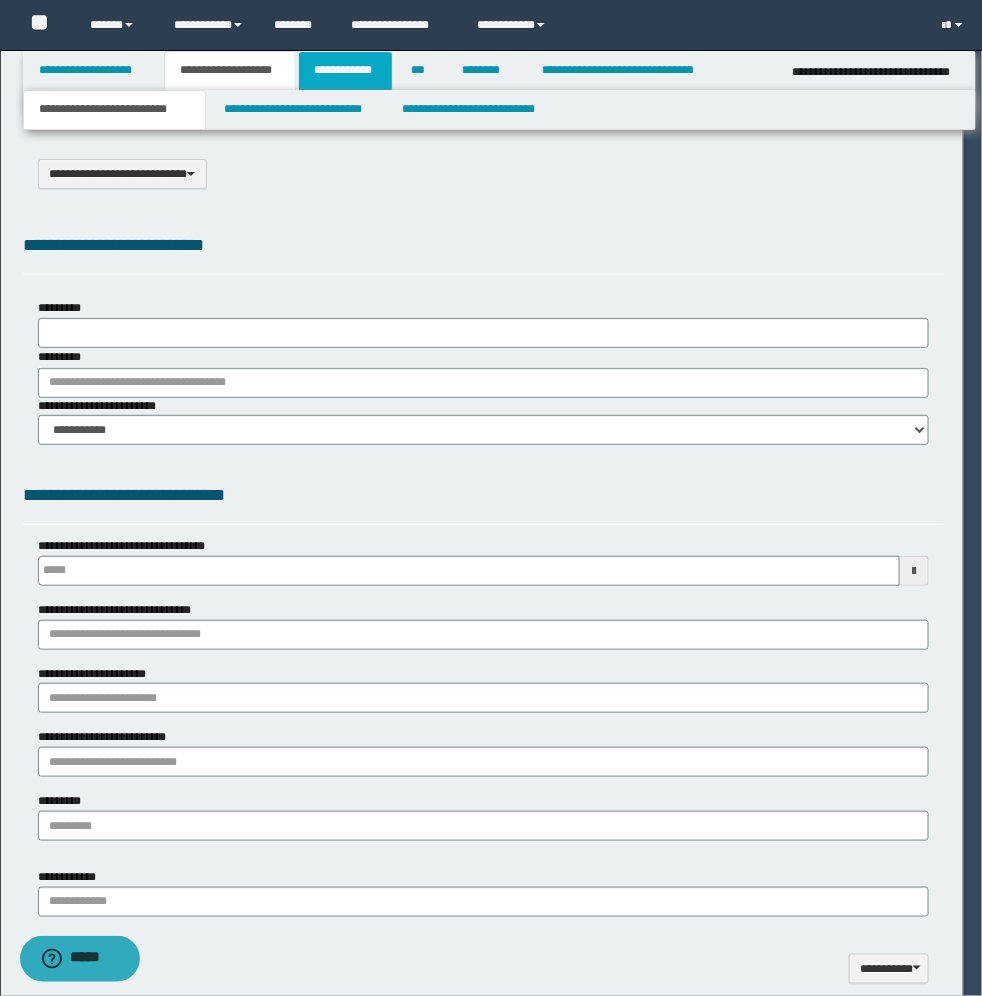 select on "*" 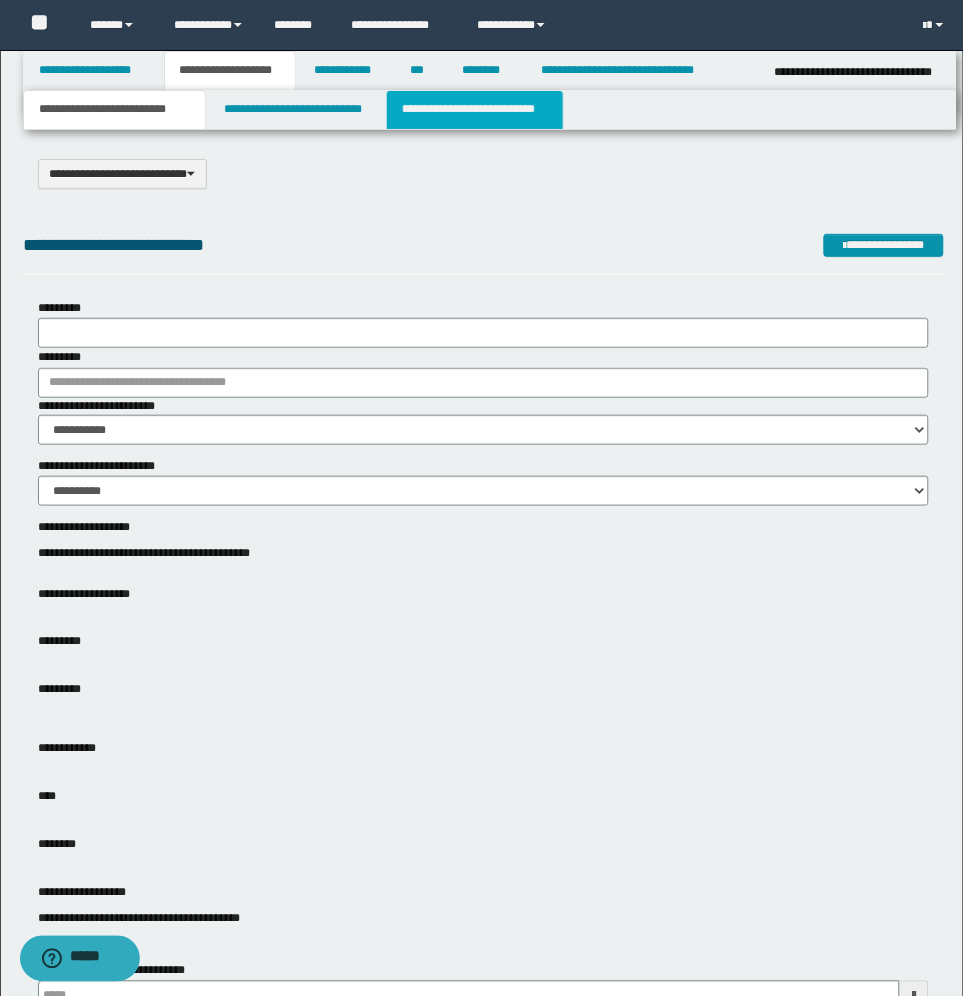 click on "**********" at bounding box center [475, 110] 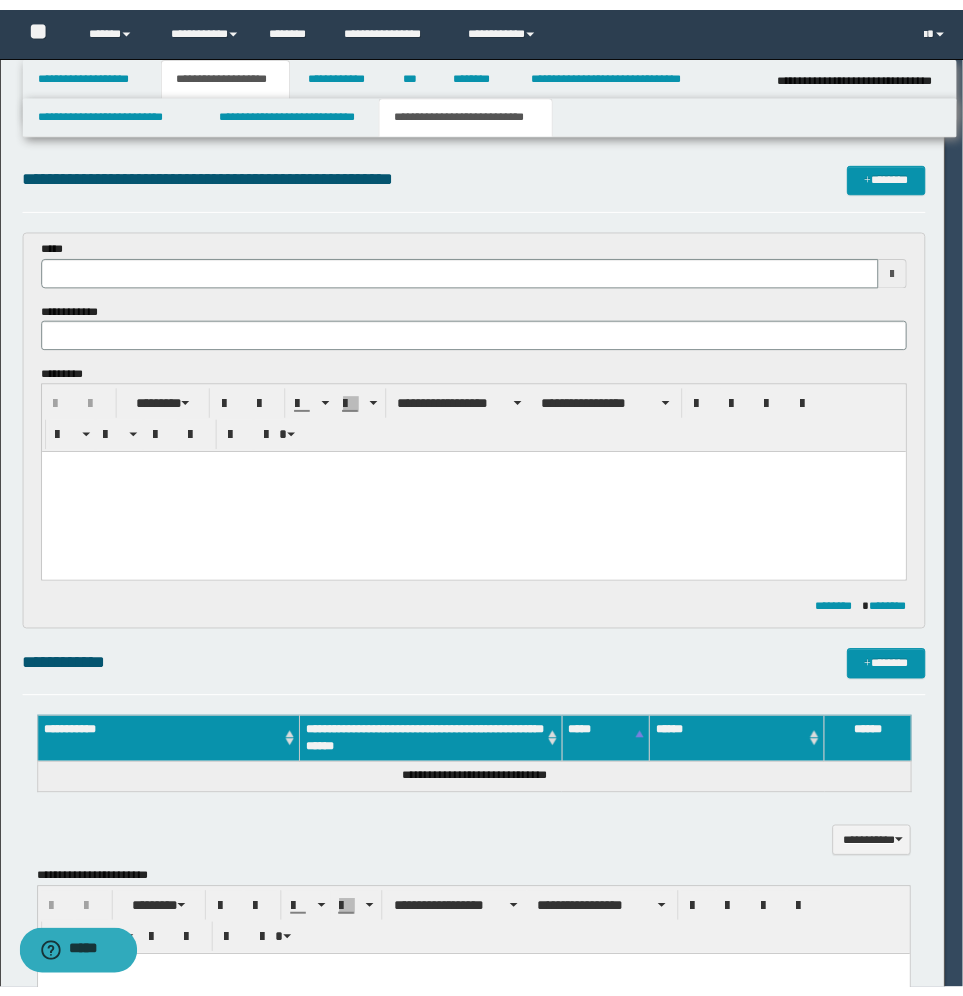 scroll, scrollTop: 0, scrollLeft: 0, axis: both 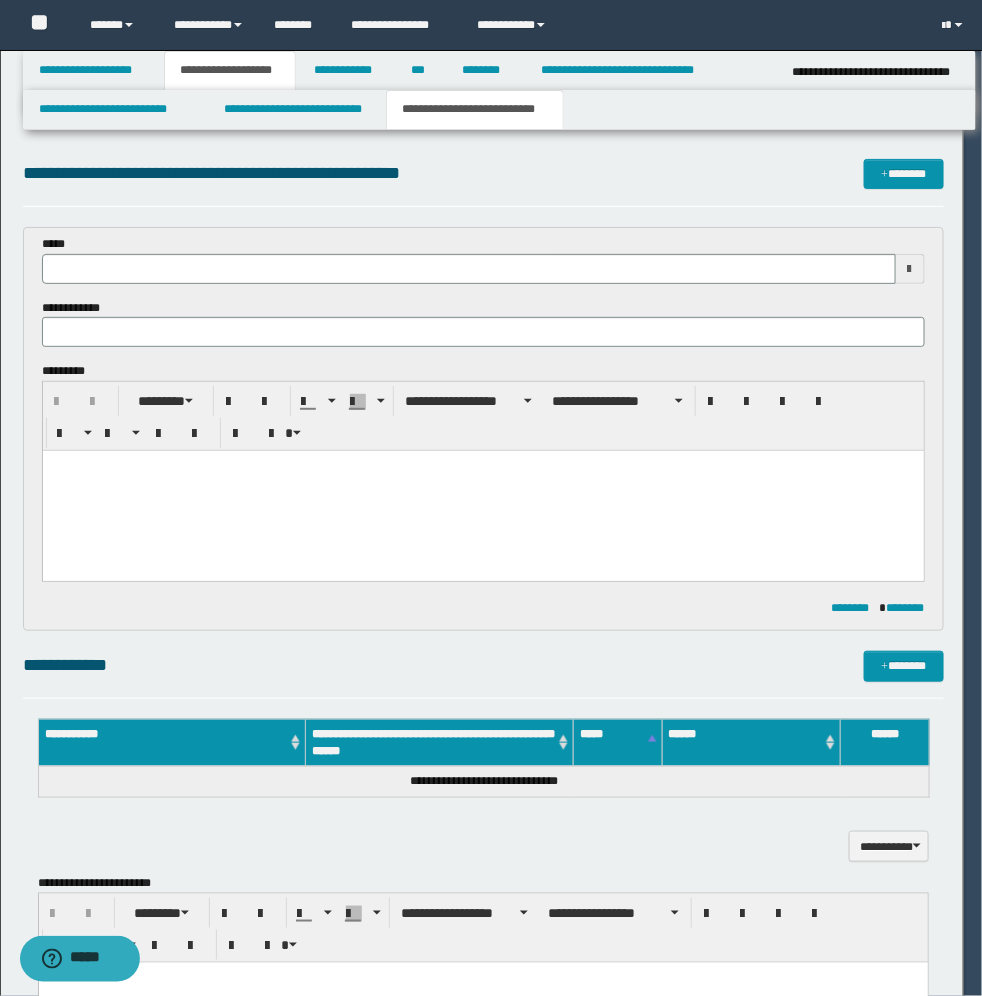 type 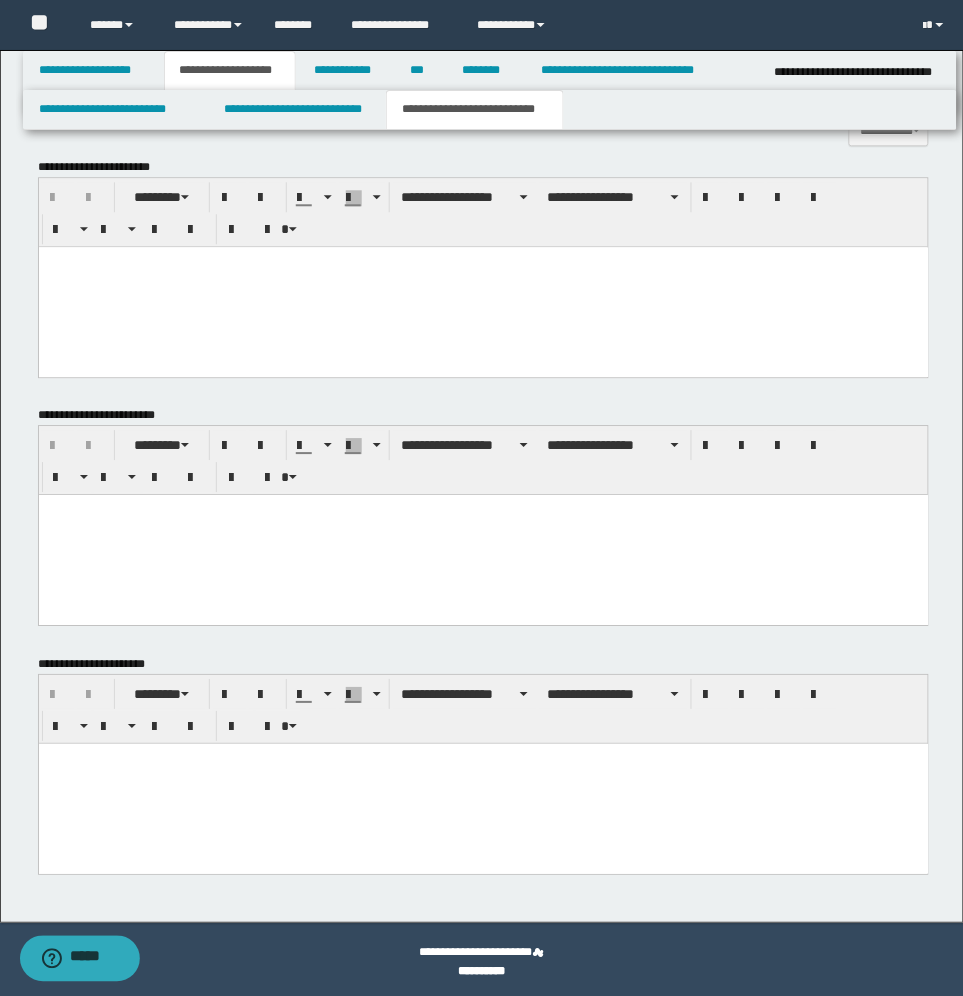 scroll, scrollTop: 720, scrollLeft: 0, axis: vertical 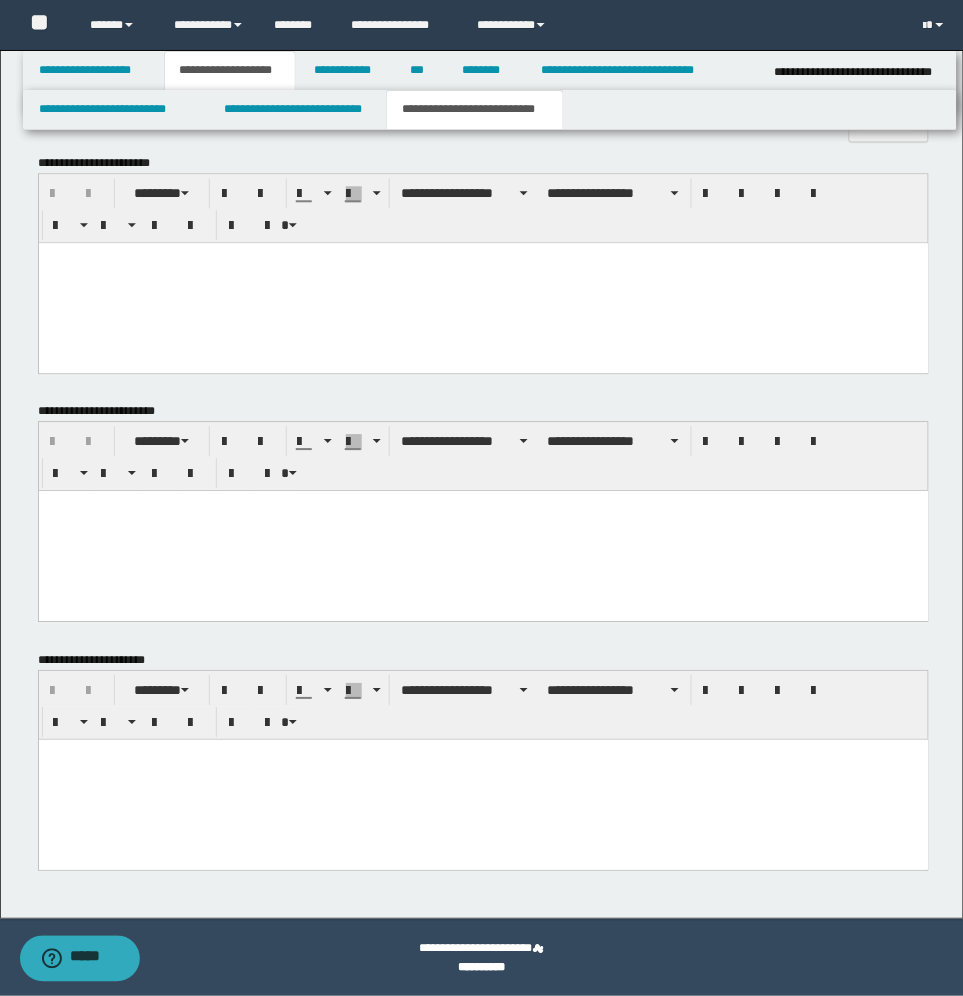 click at bounding box center (483, 779) 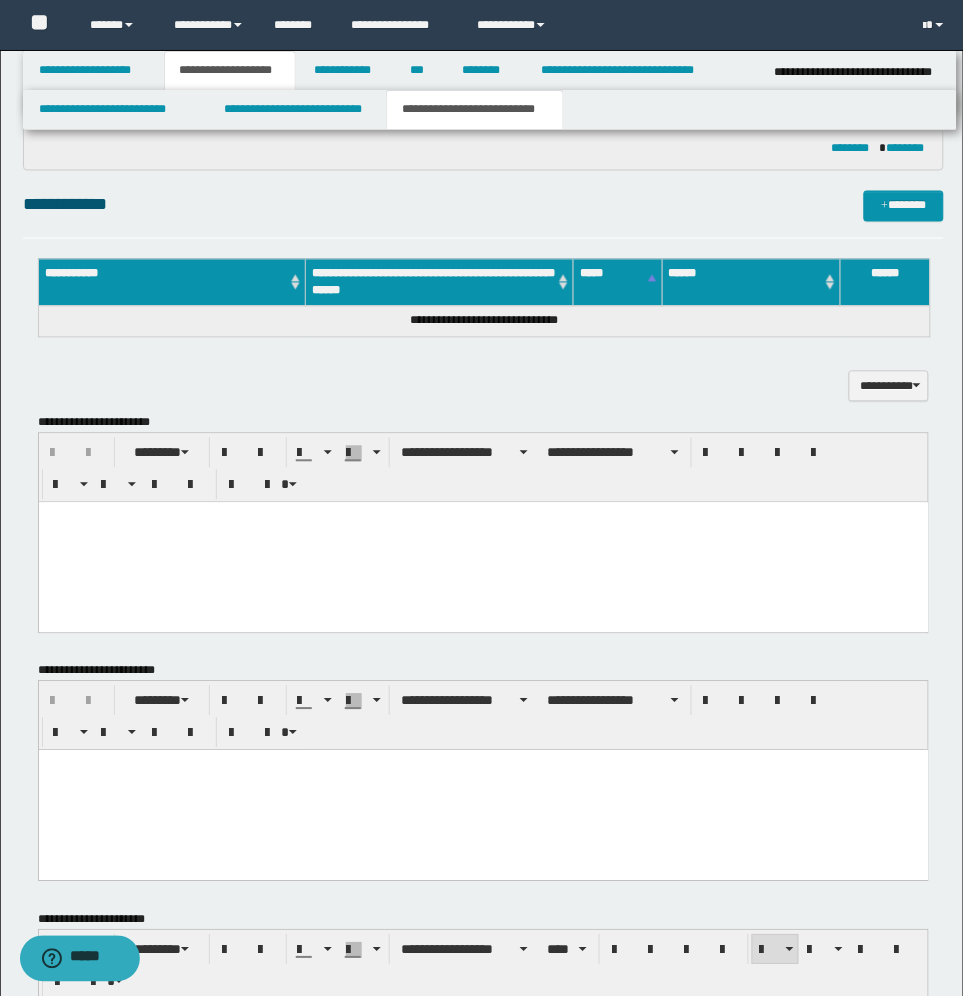 scroll, scrollTop: 345, scrollLeft: 0, axis: vertical 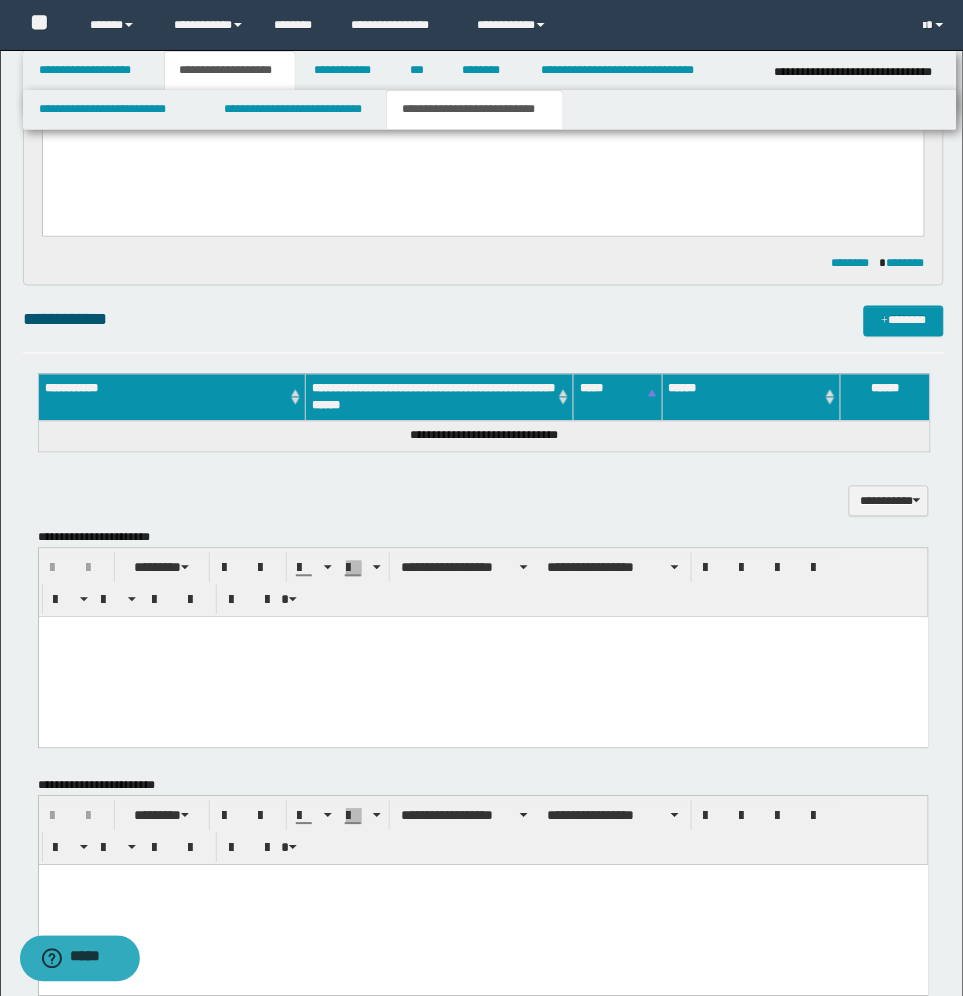 click at bounding box center (483, 632) 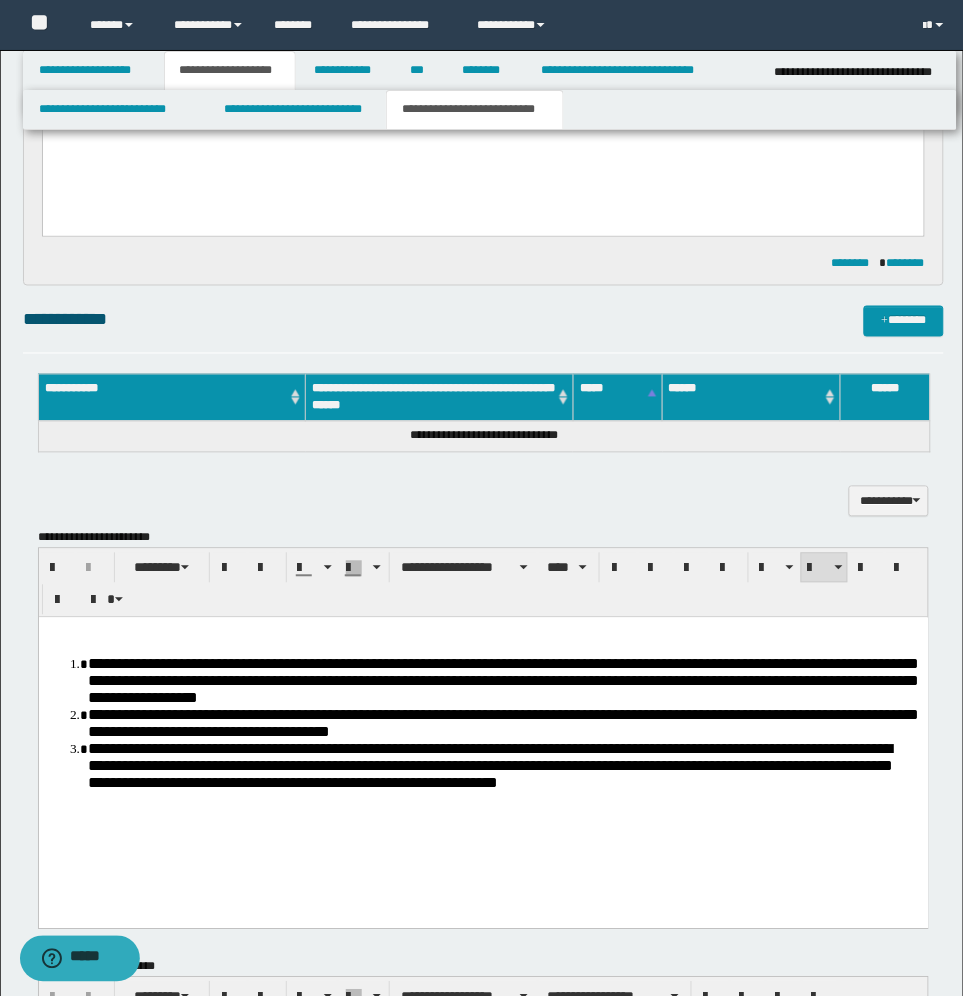 click on "**********" at bounding box center (503, 680) 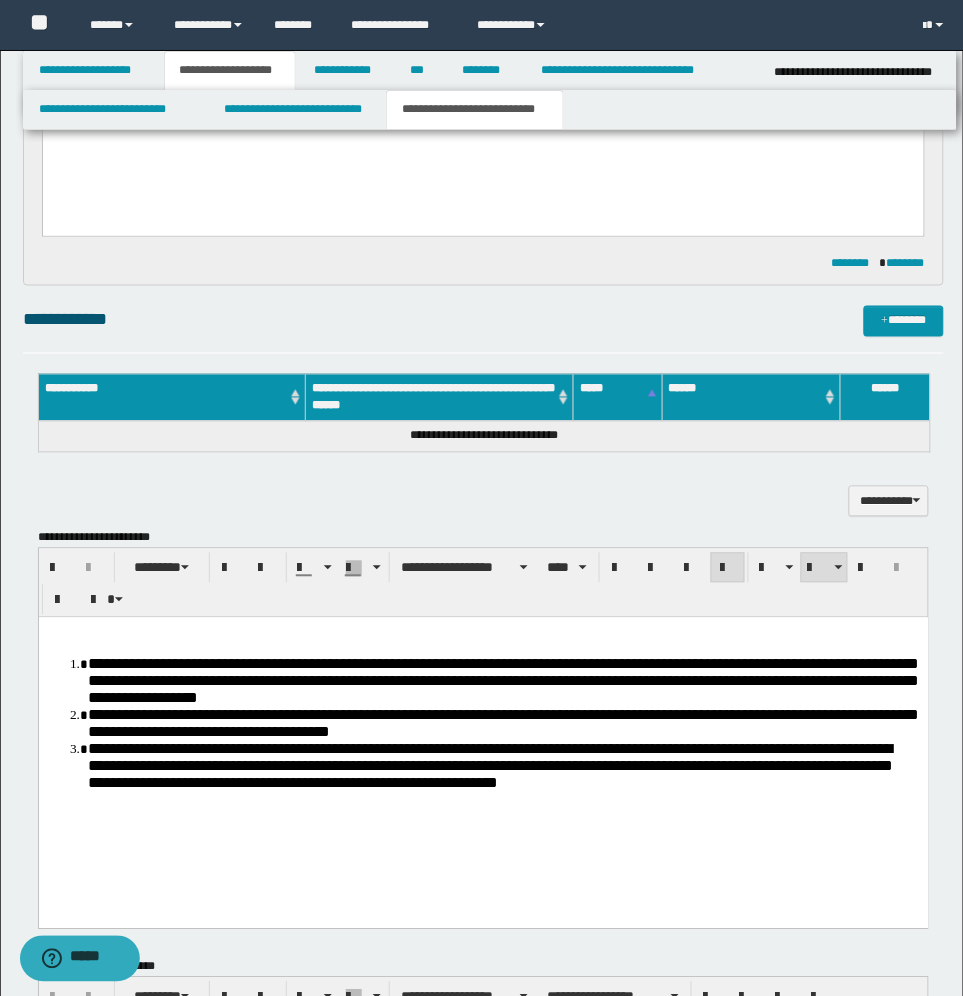 type 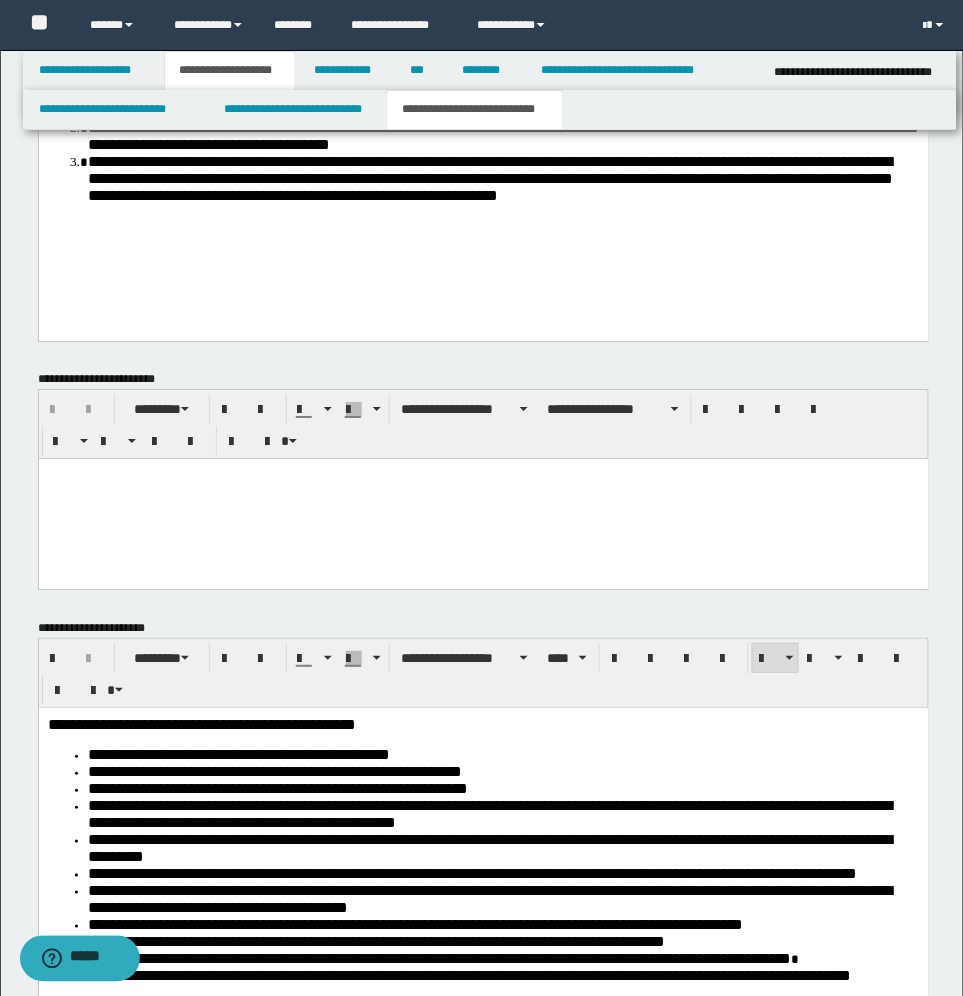 scroll, scrollTop: 970, scrollLeft: 0, axis: vertical 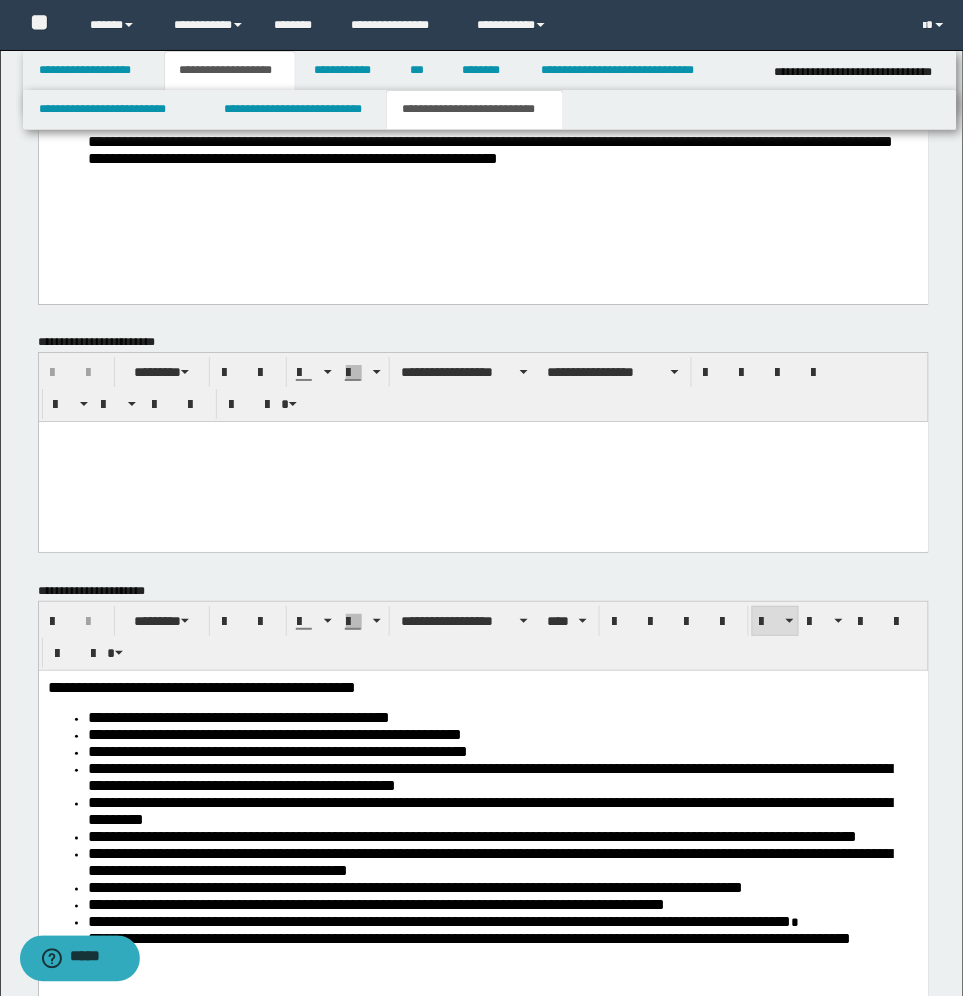 click at bounding box center (483, 461) 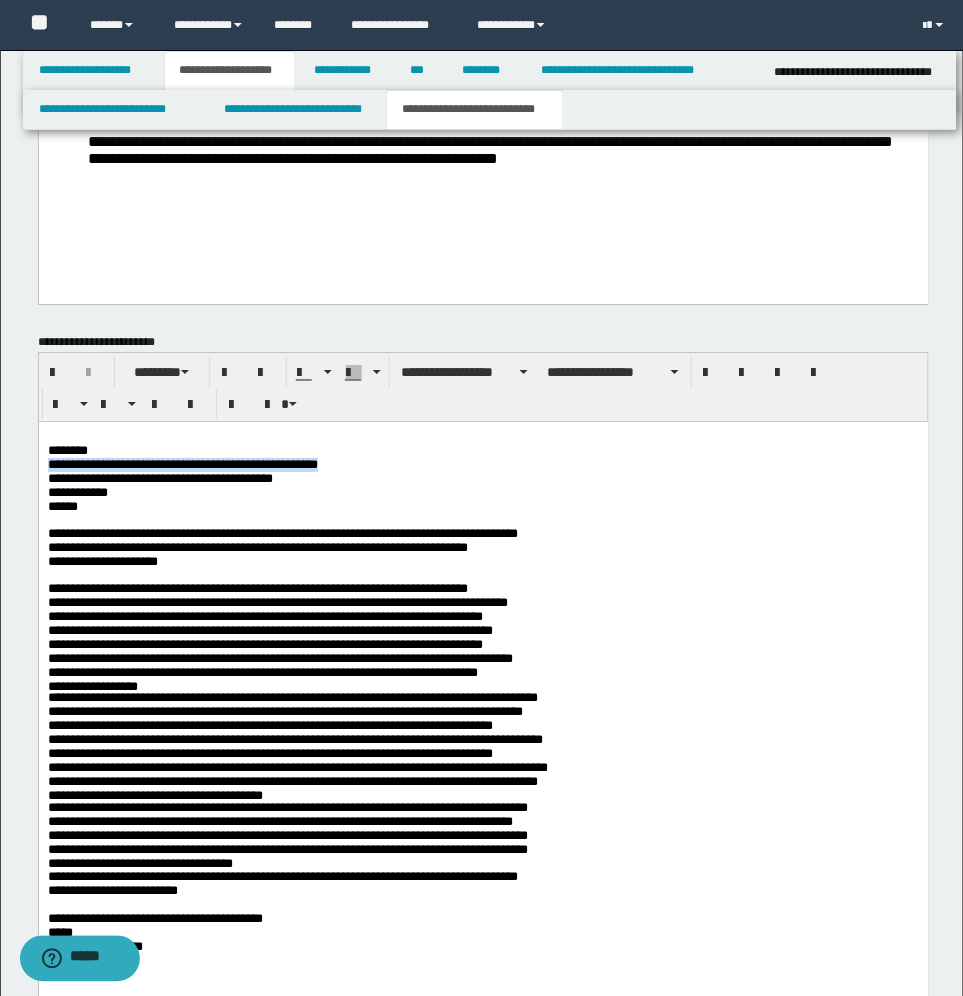 drag, startPoint x: 340, startPoint y: 462, endPoint x: 41, endPoint y: 469, distance: 299.08194 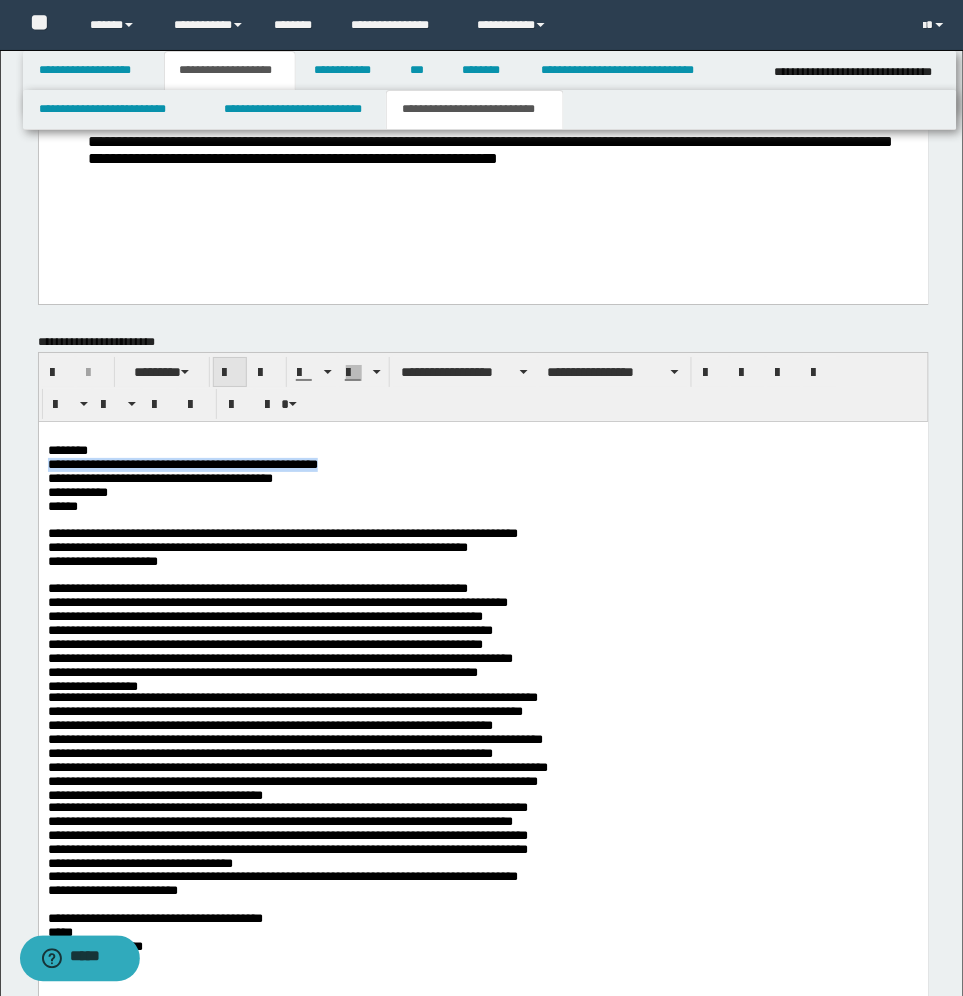 click at bounding box center [230, 373] 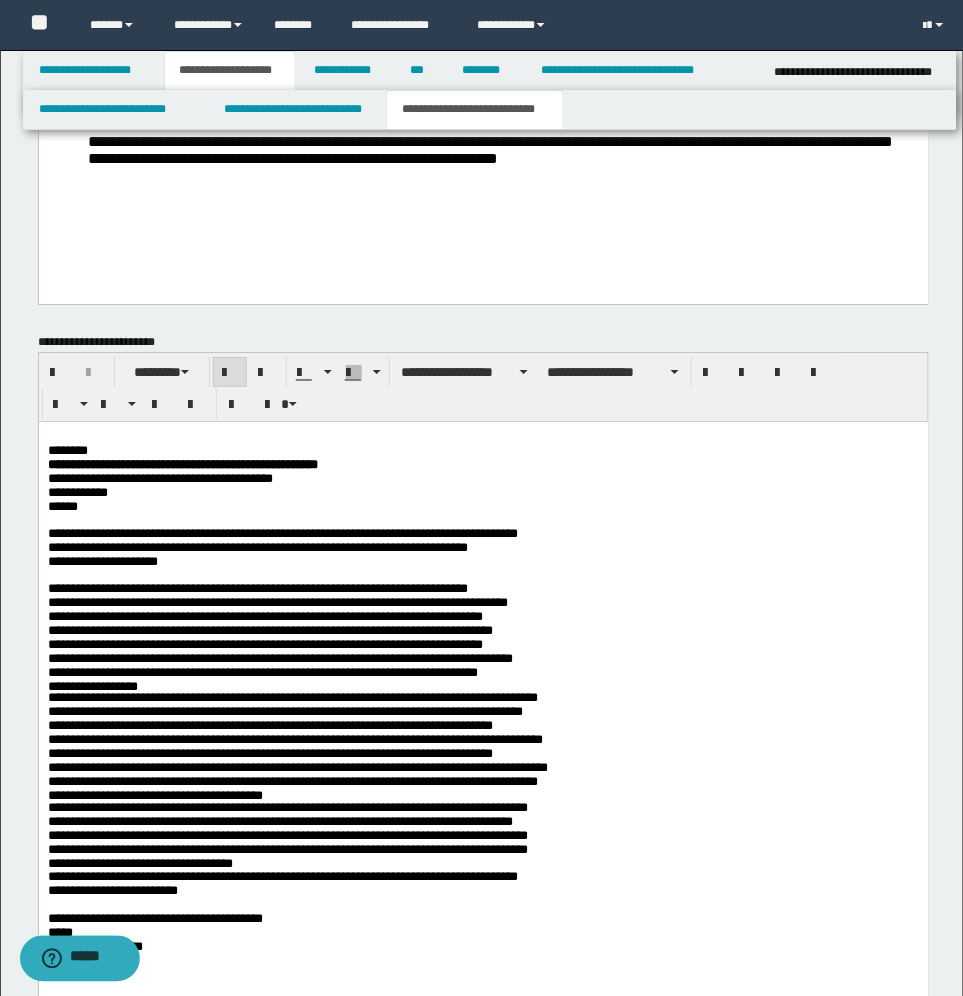 click on "**********" at bounding box center (482, 539) 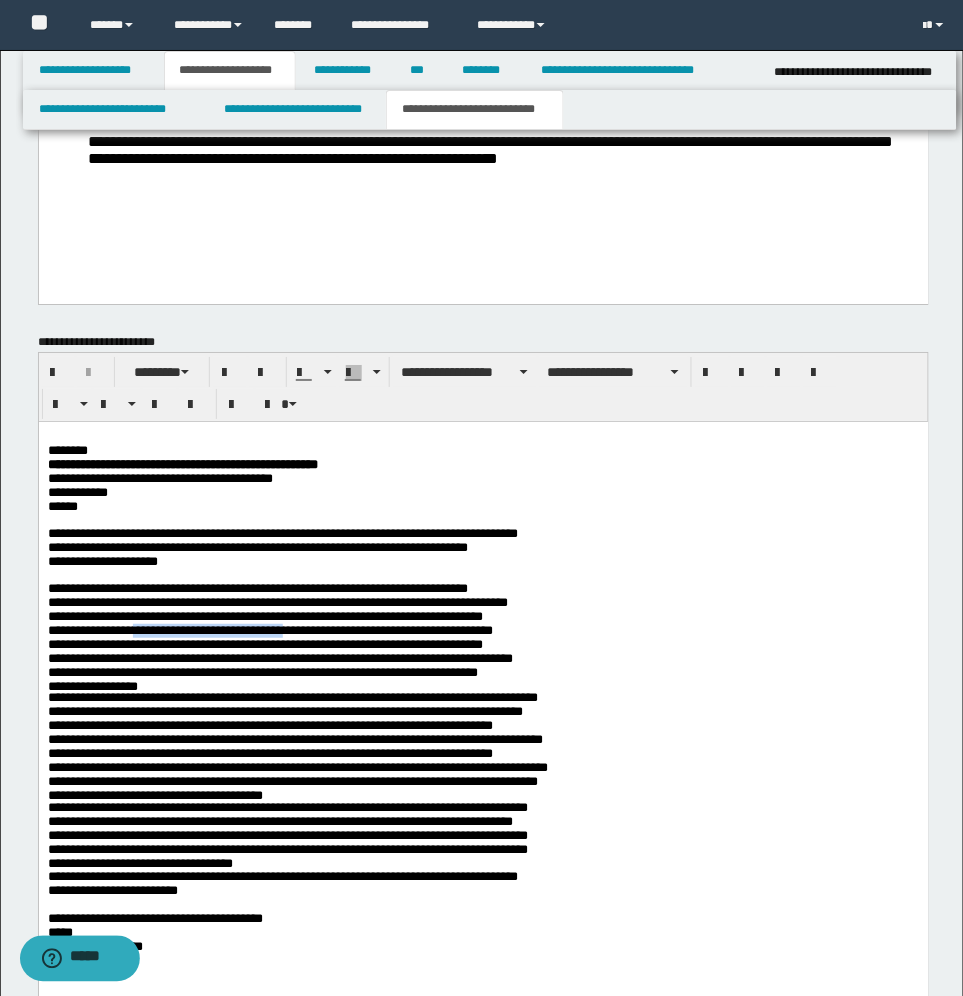 drag, startPoint x: 366, startPoint y: 625, endPoint x: 135, endPoint y: 612, distance: 231.36551 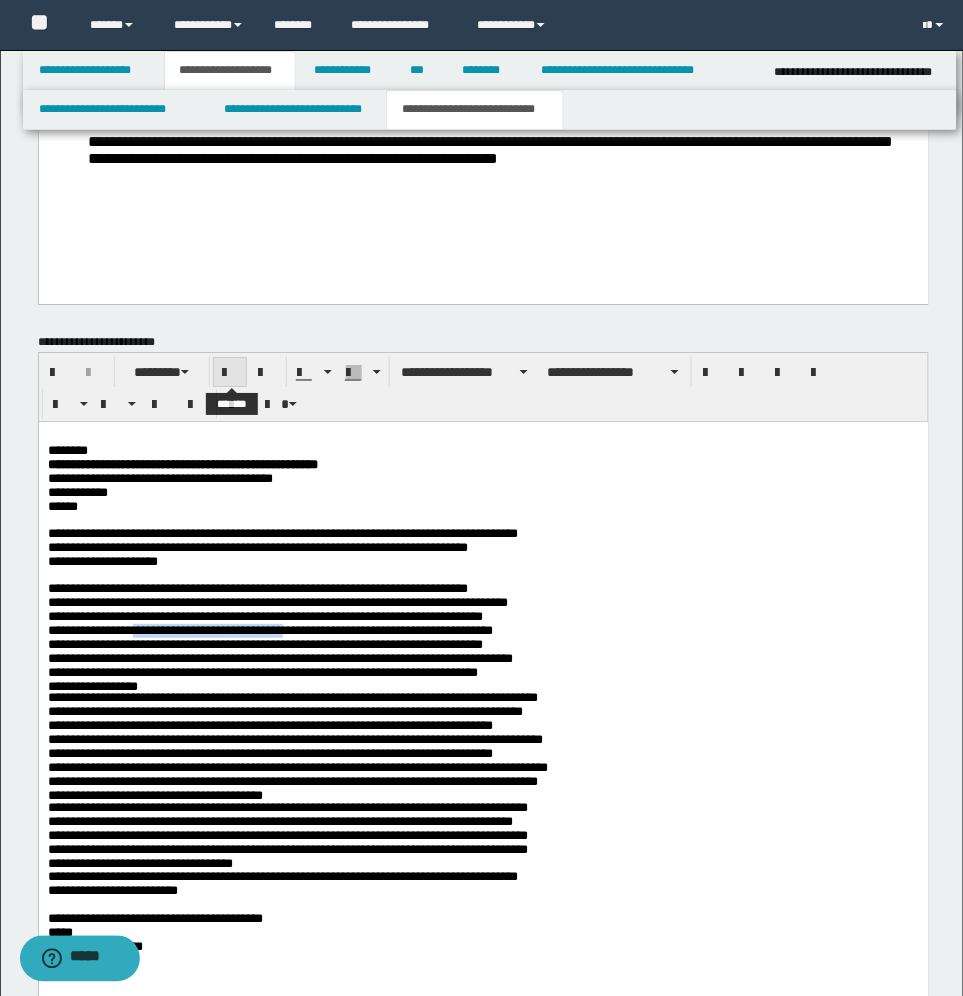 click at bounding box center (230, 373) 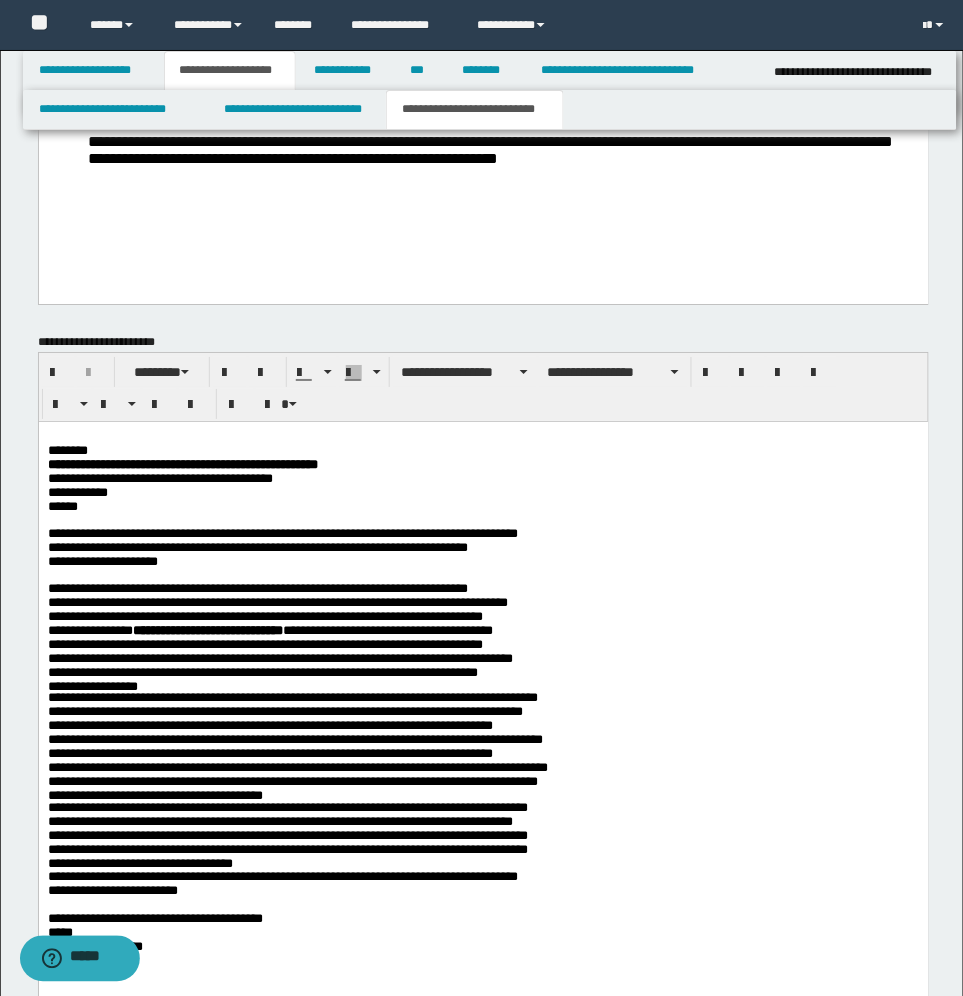 click on "**********" at bounding box center (482, 629) 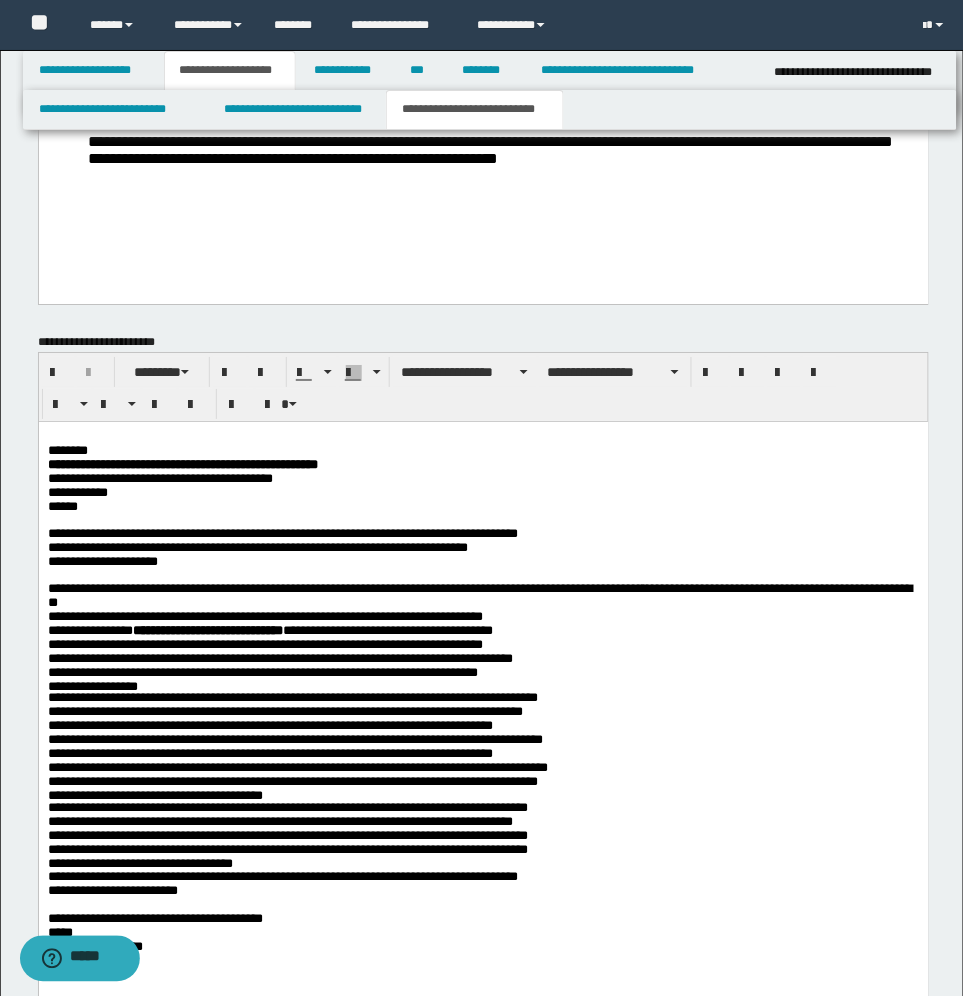 click on "**********" at bounding box center [483, 729] 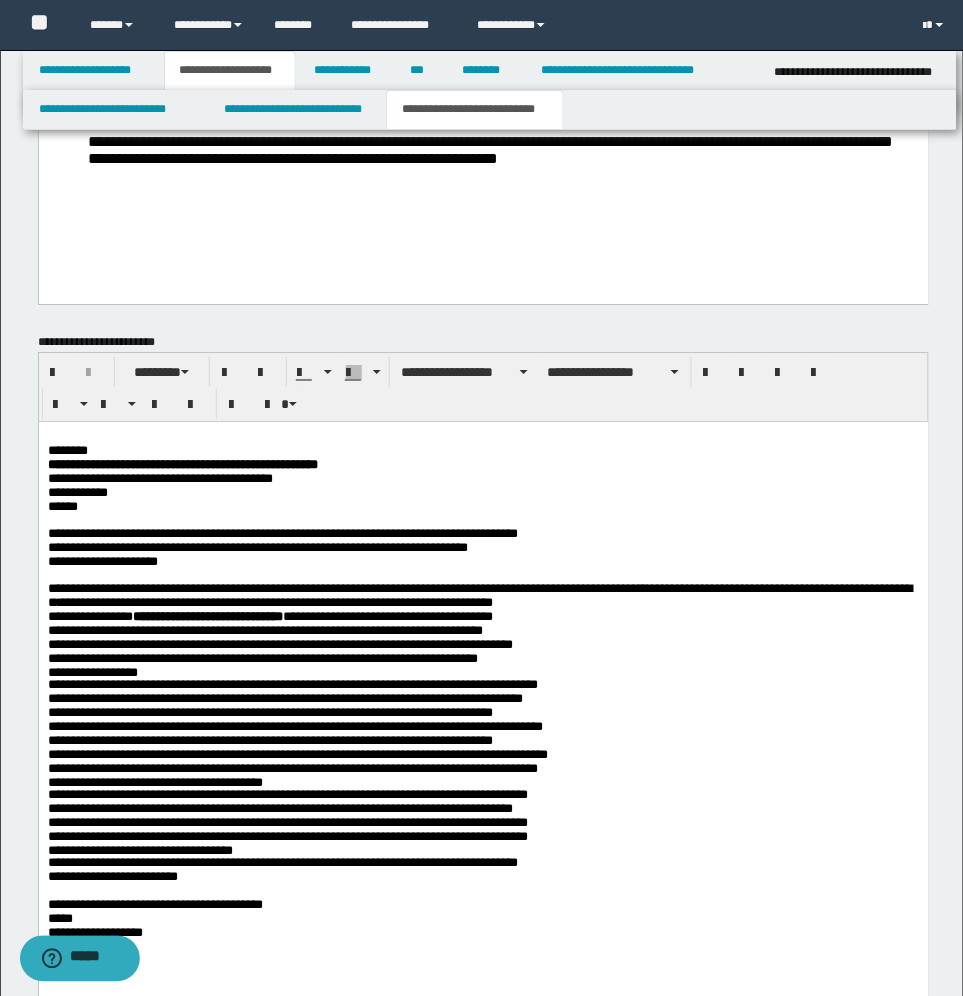 click on "**********" at bounding box center (482, 622) 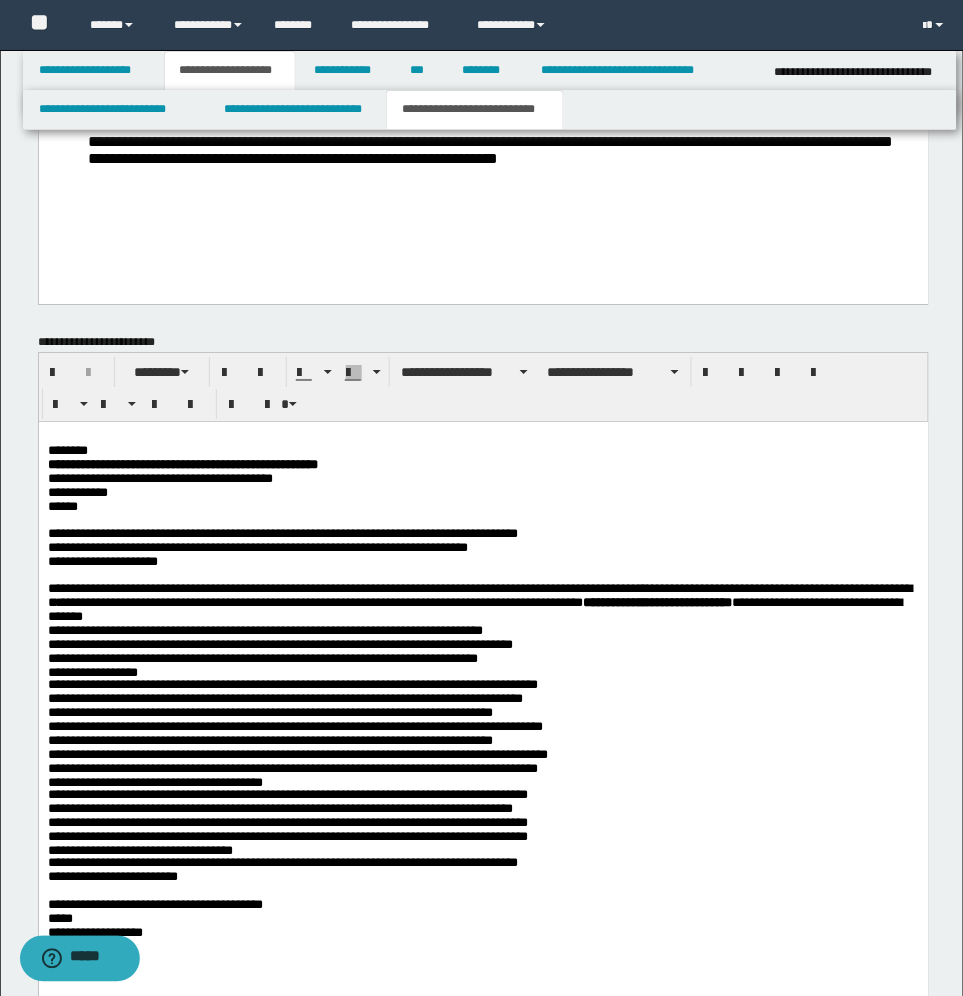 click on "**********" at bounding box center [483, 722] 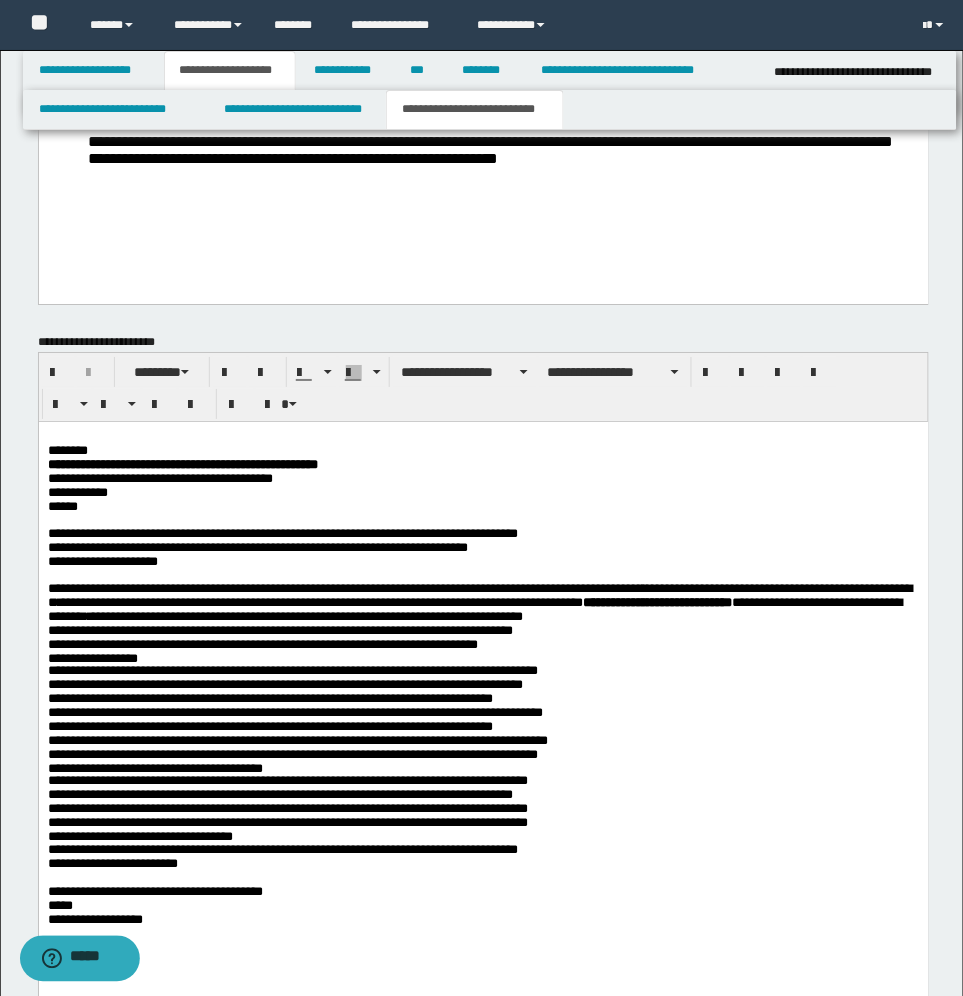 click on "**********" at bounding box center [482, 615] 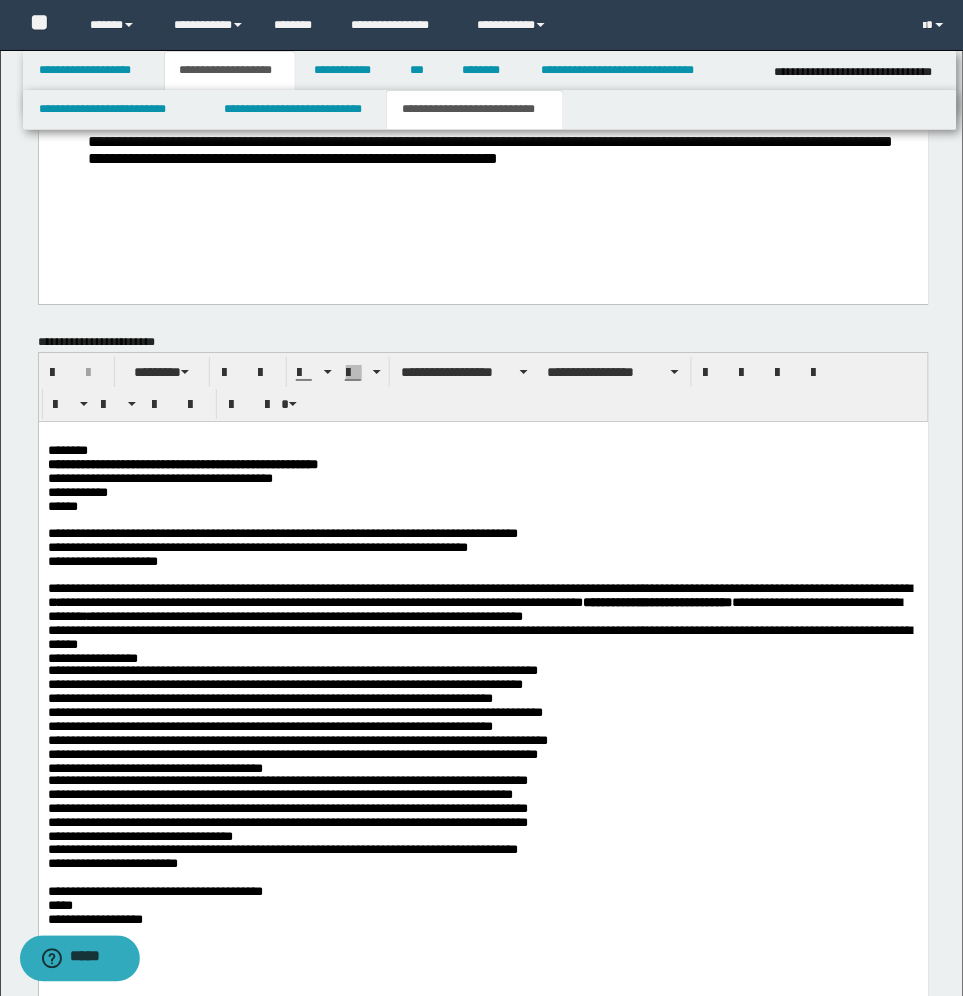 click on "**********" at bounding box center (483, 715) 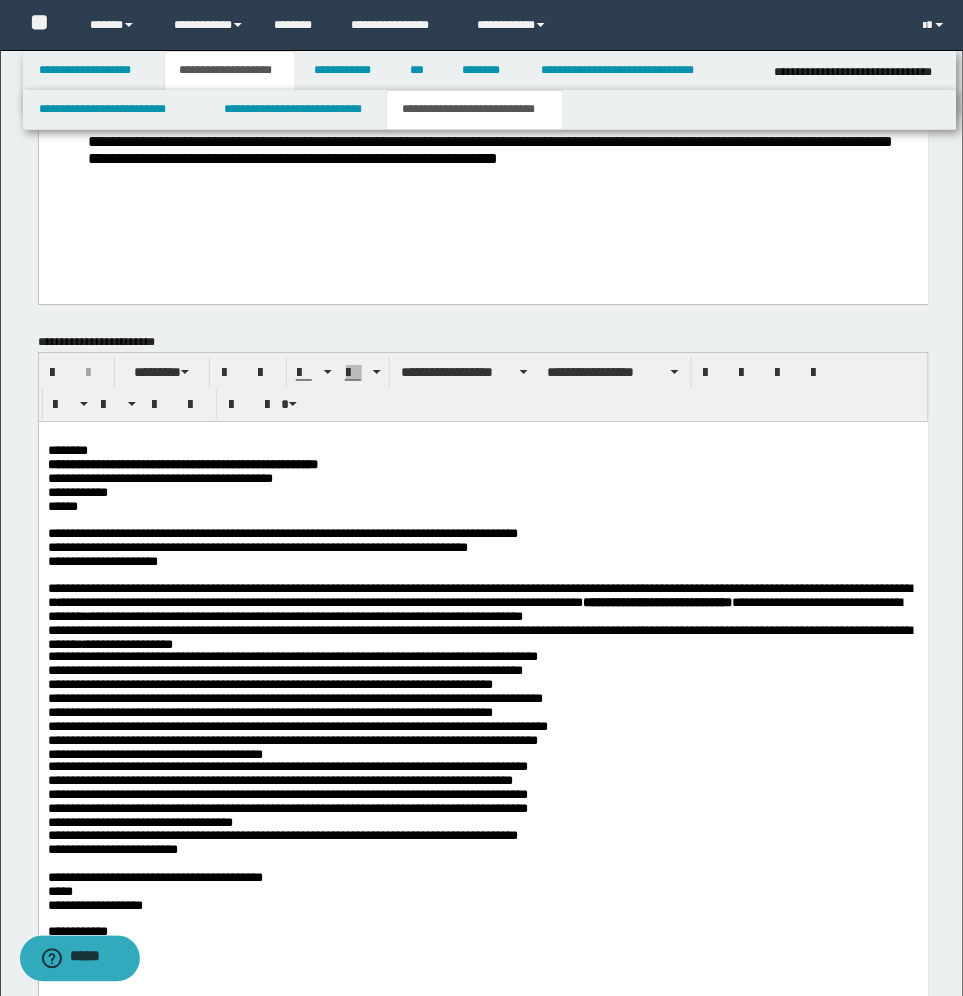 click on "**********" at bounding box center [482, 704] 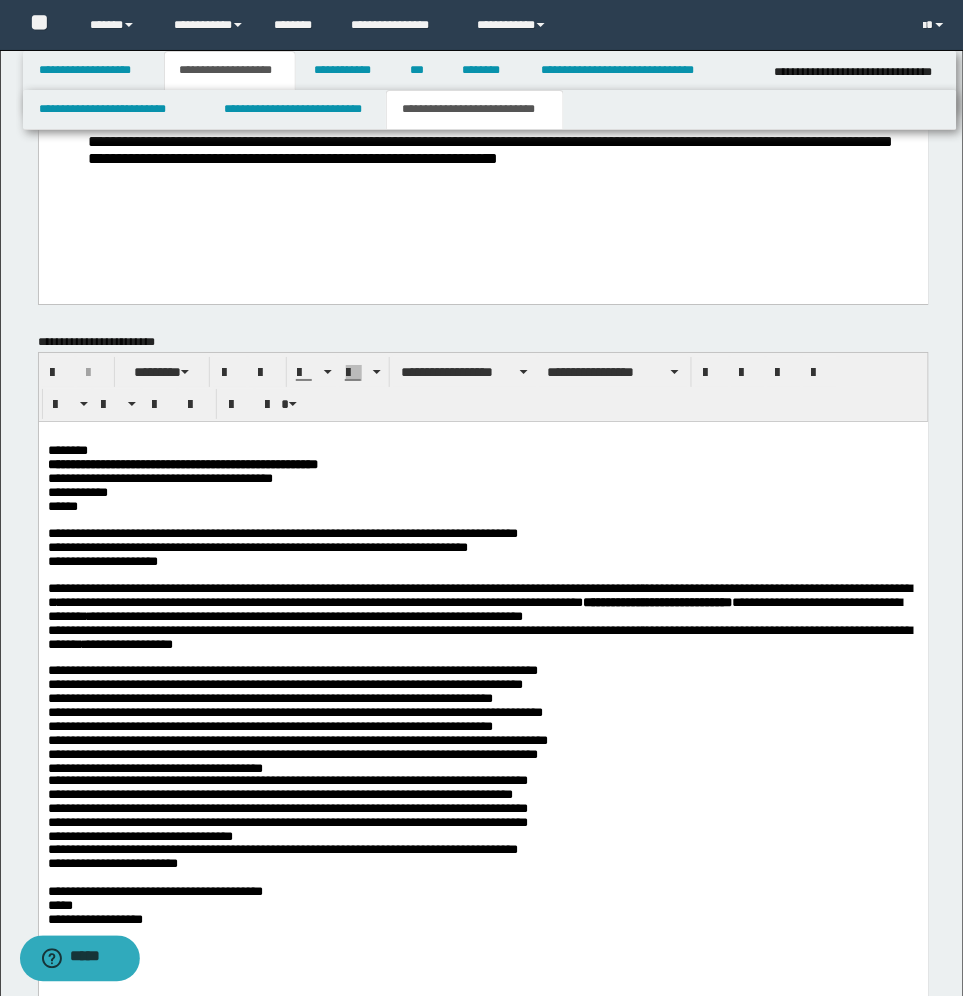 click on "**********" at bounding box center [483, 715] 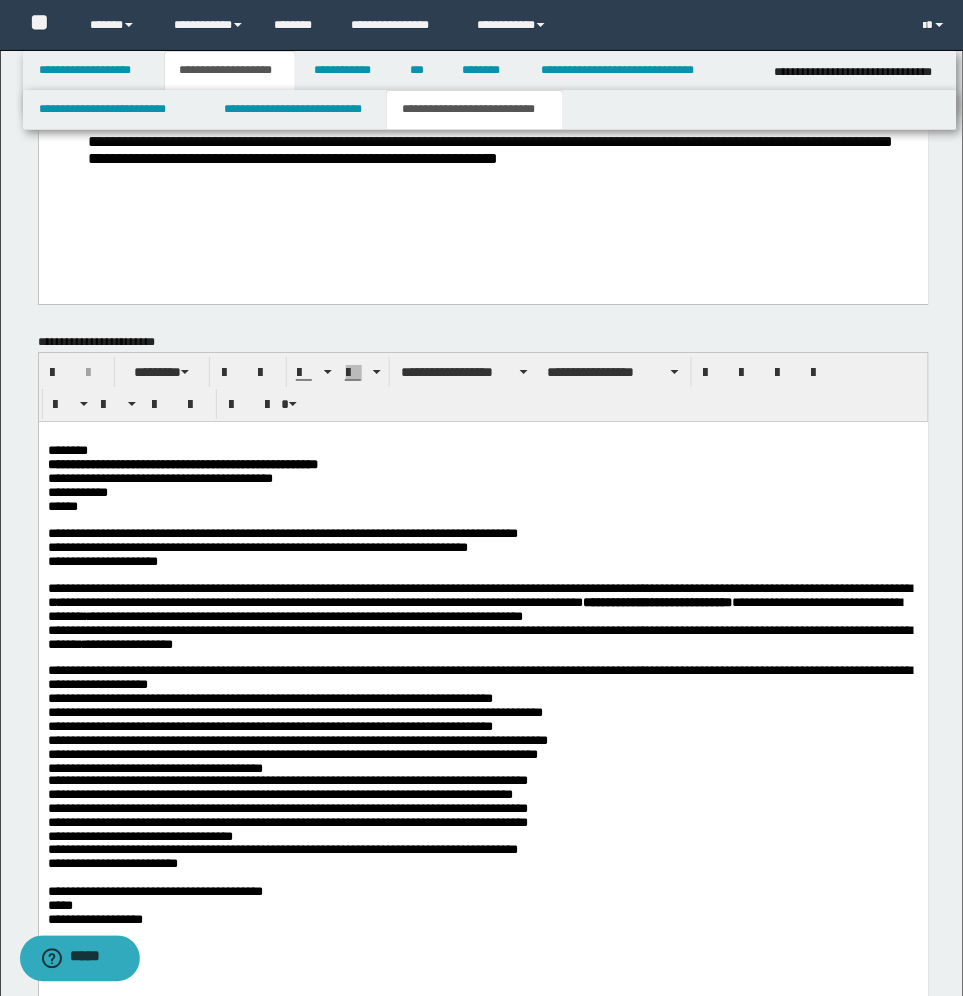 click on "**********" at bounding box center (482, 718) 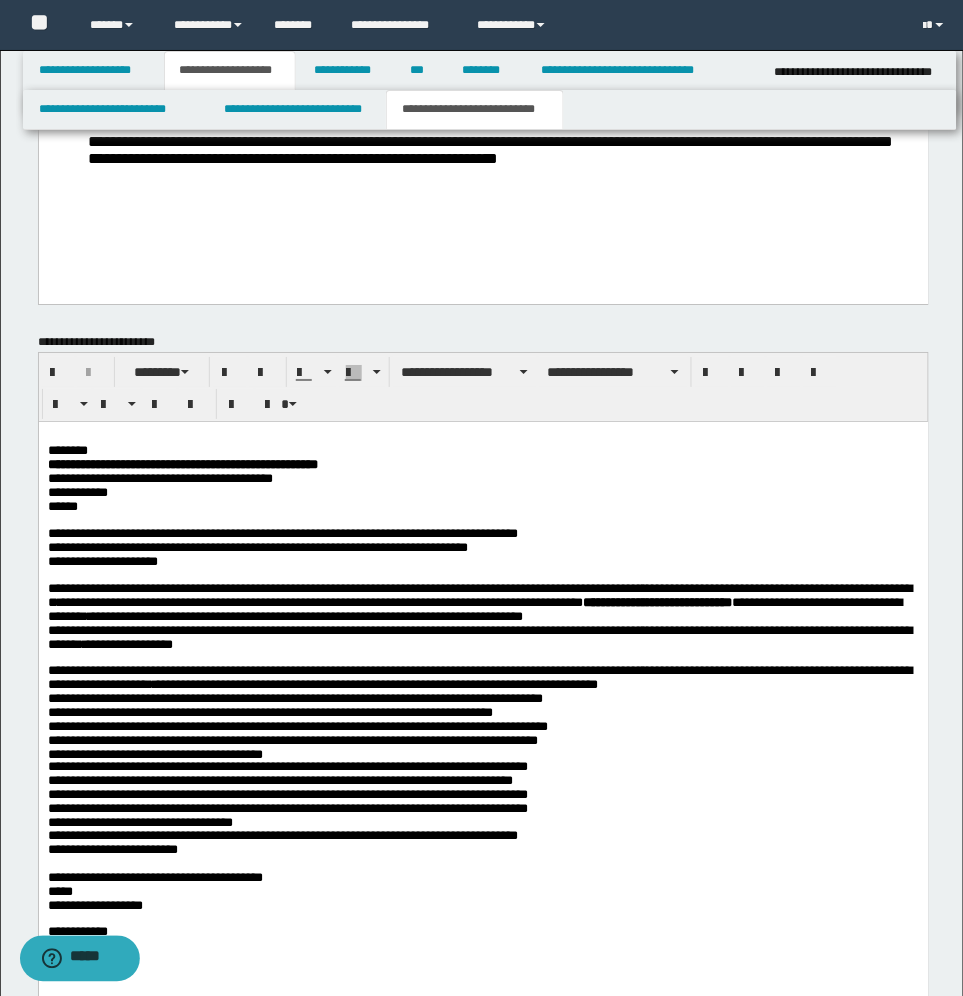 click on "**********" at bounding box center (482, 711) 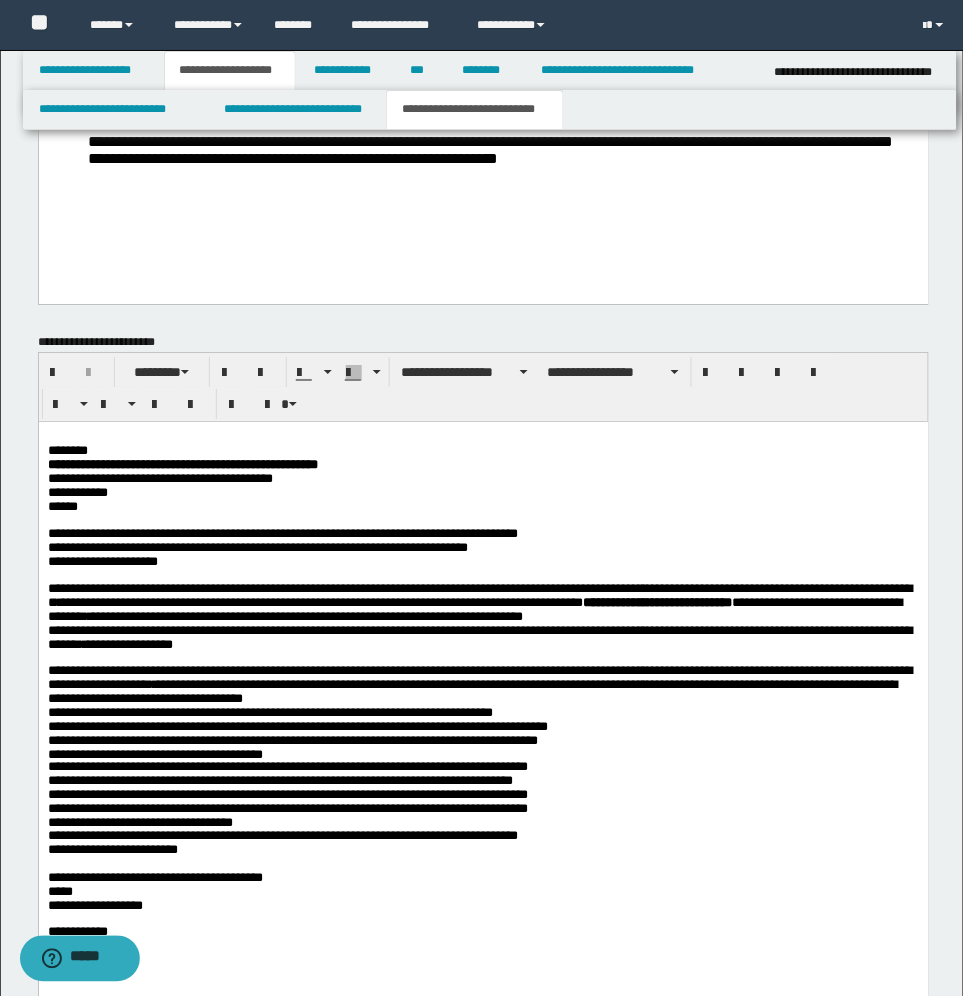 click on "**********" at bounding box center [482, 711] 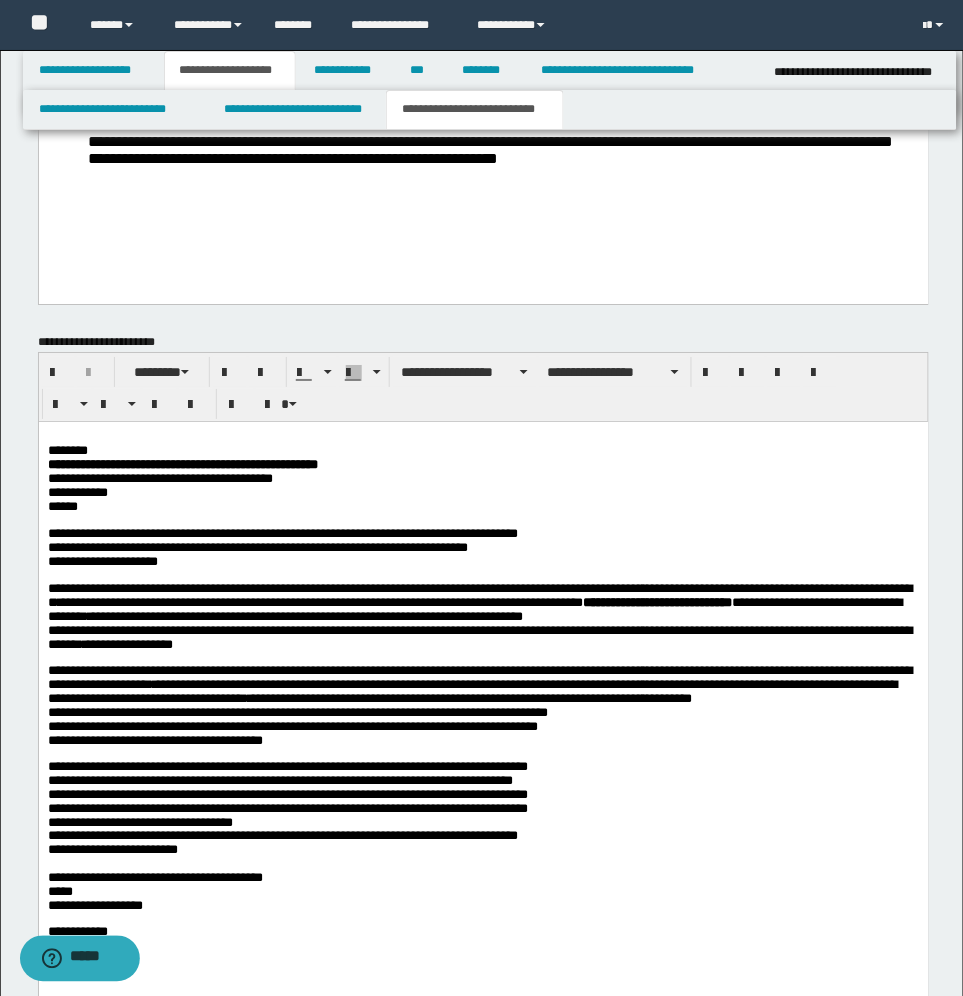 click on "**********" at bounding box center [483, 708] 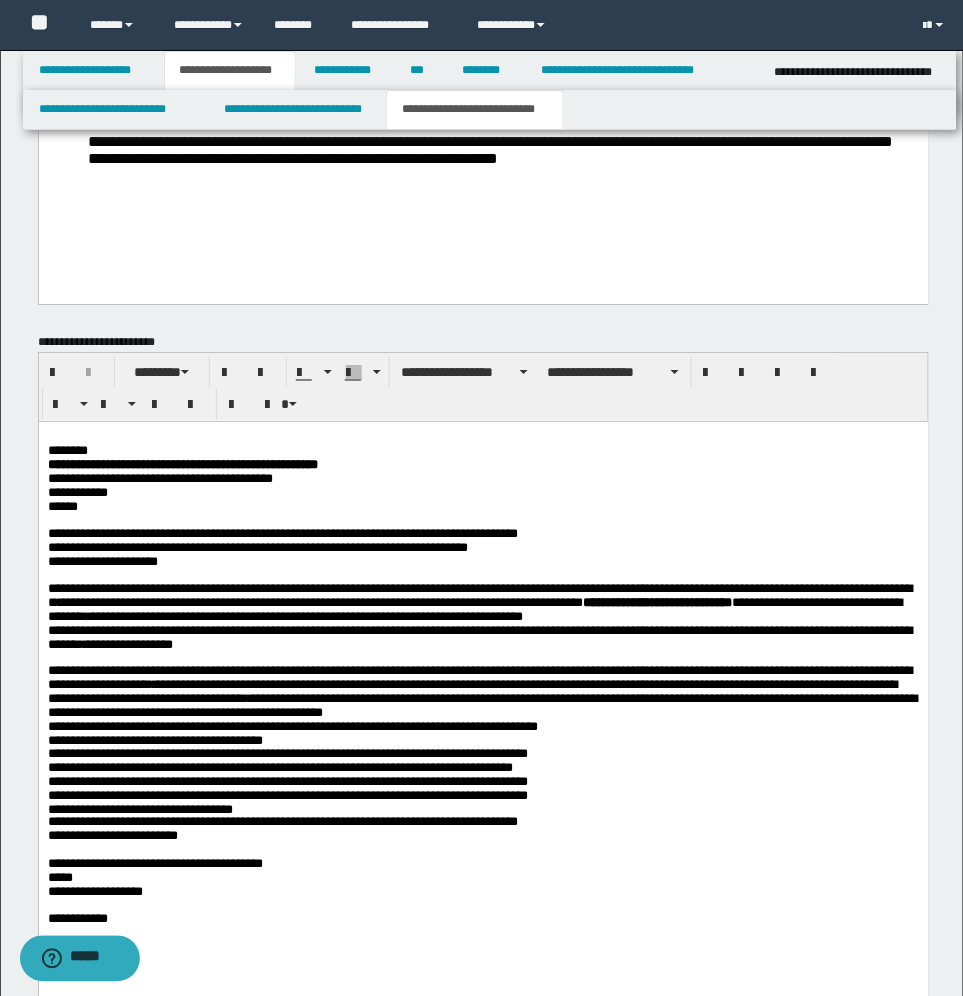 click on "**********" at bounding box center [482, 704] 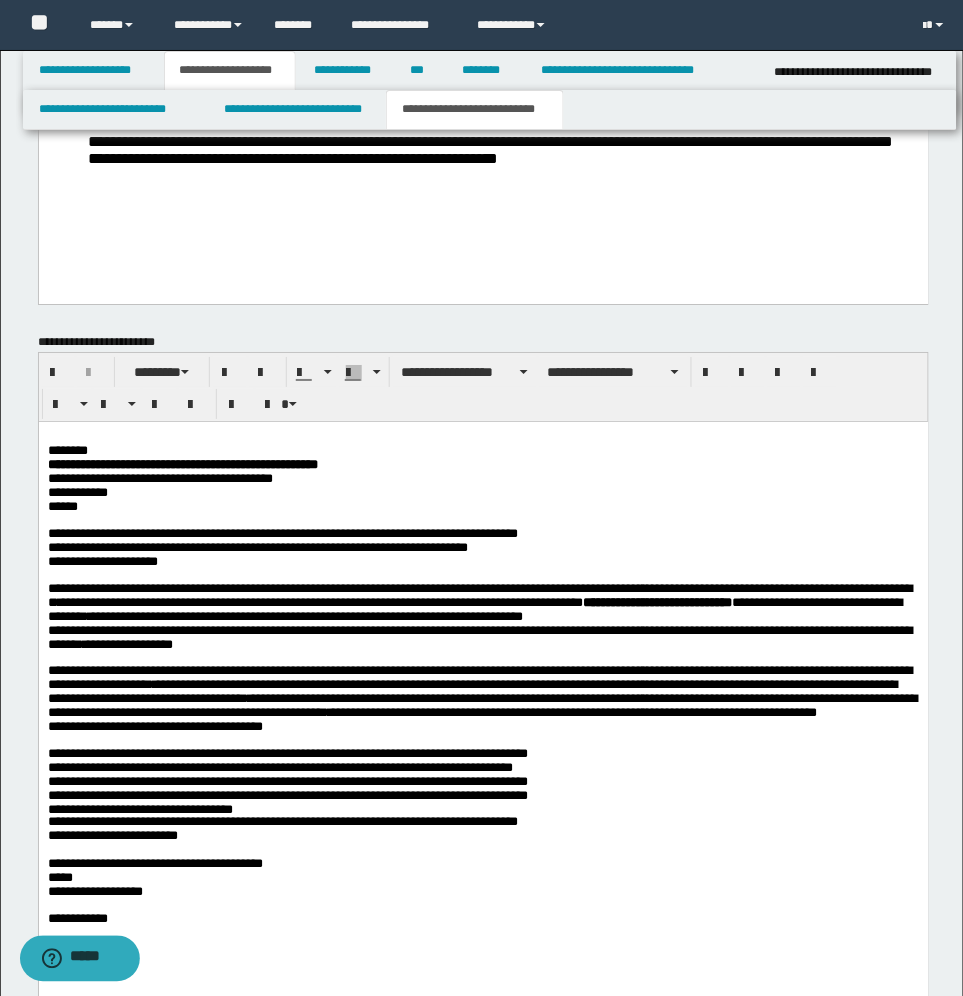 click on "**********" at bounding box center (483, 701) 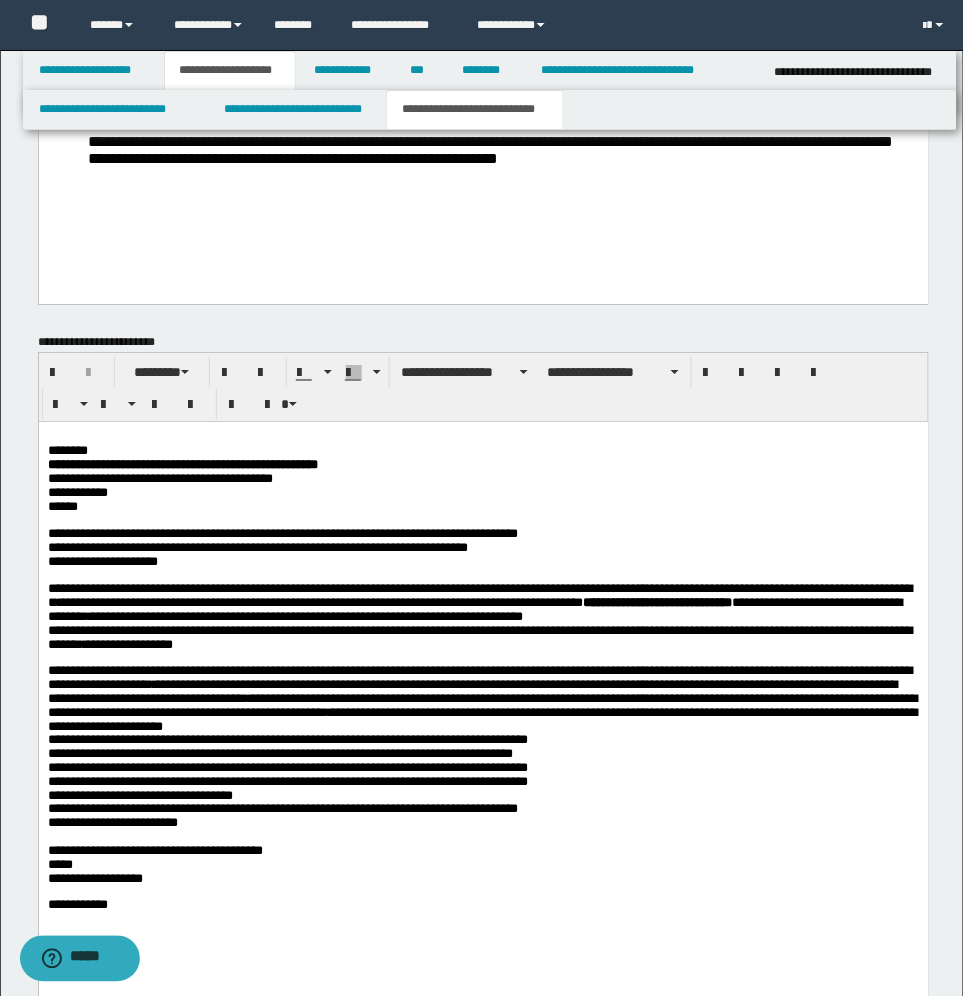 click on "**********" at bounding box center (482, 697) 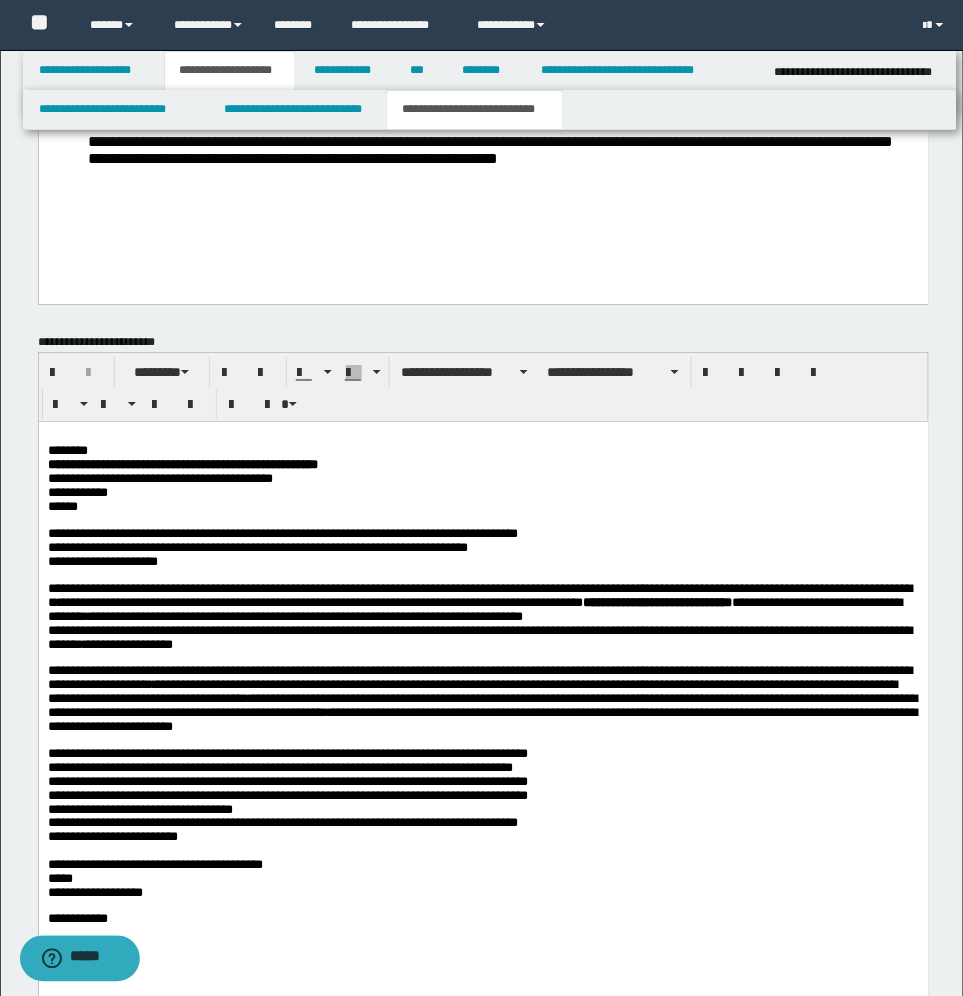 click on "**********" at bounding box center (483, 702) 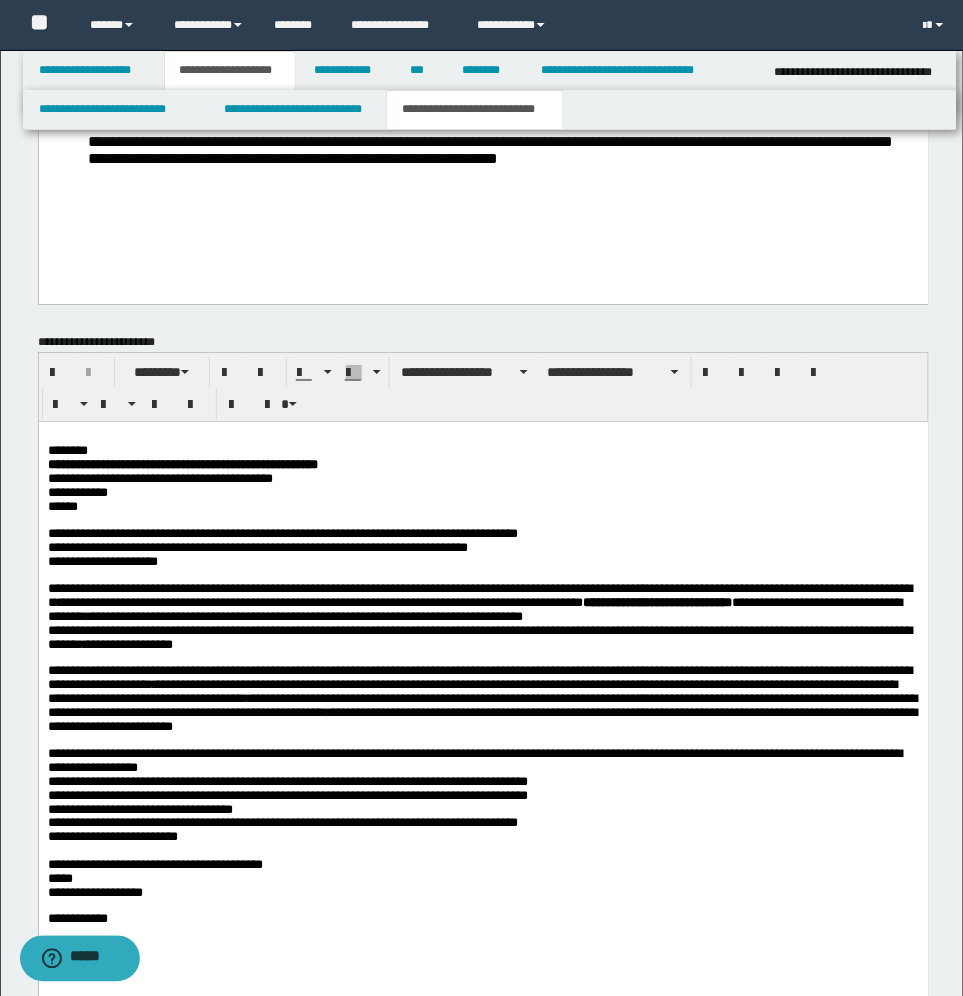 click on "**********" at bounding box center (483, 702) 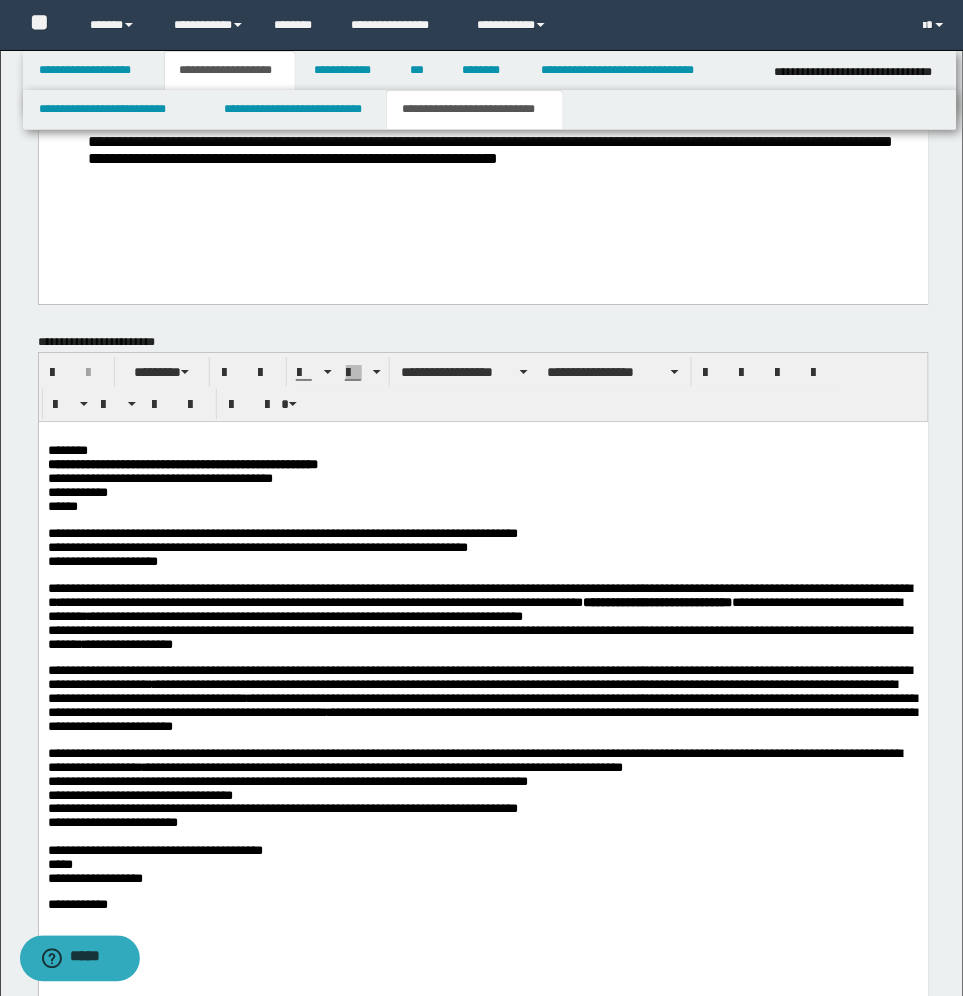 click on "**********" at bounding box center (483, 695) 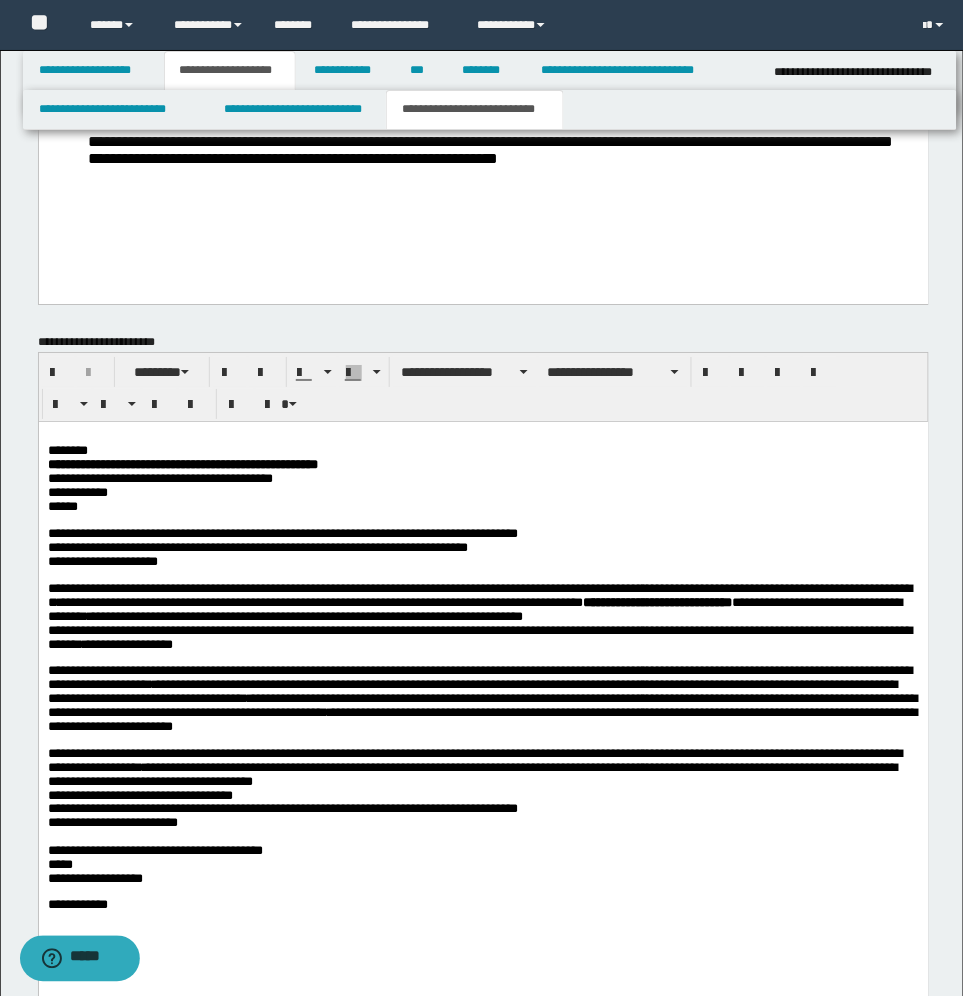 click on "**********" at bounding box center [483, 695] 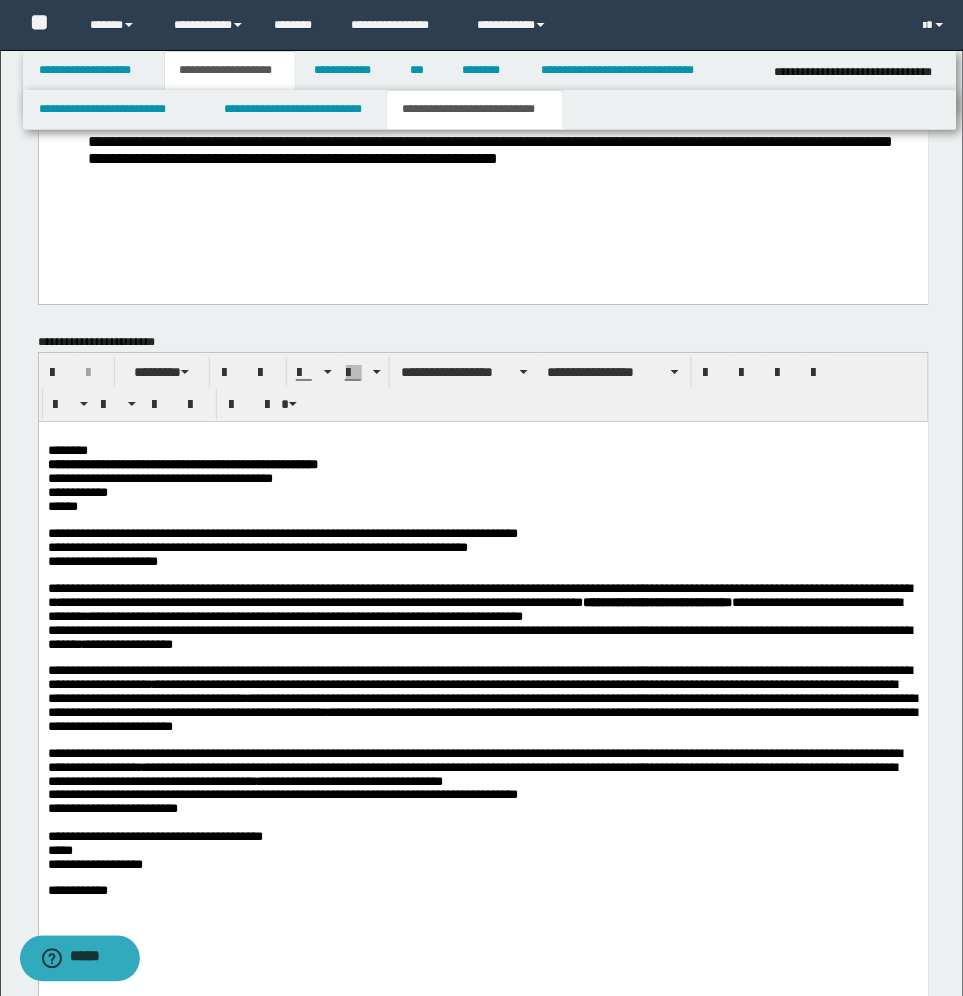 click on "**********" at bounding box center (482, 766) 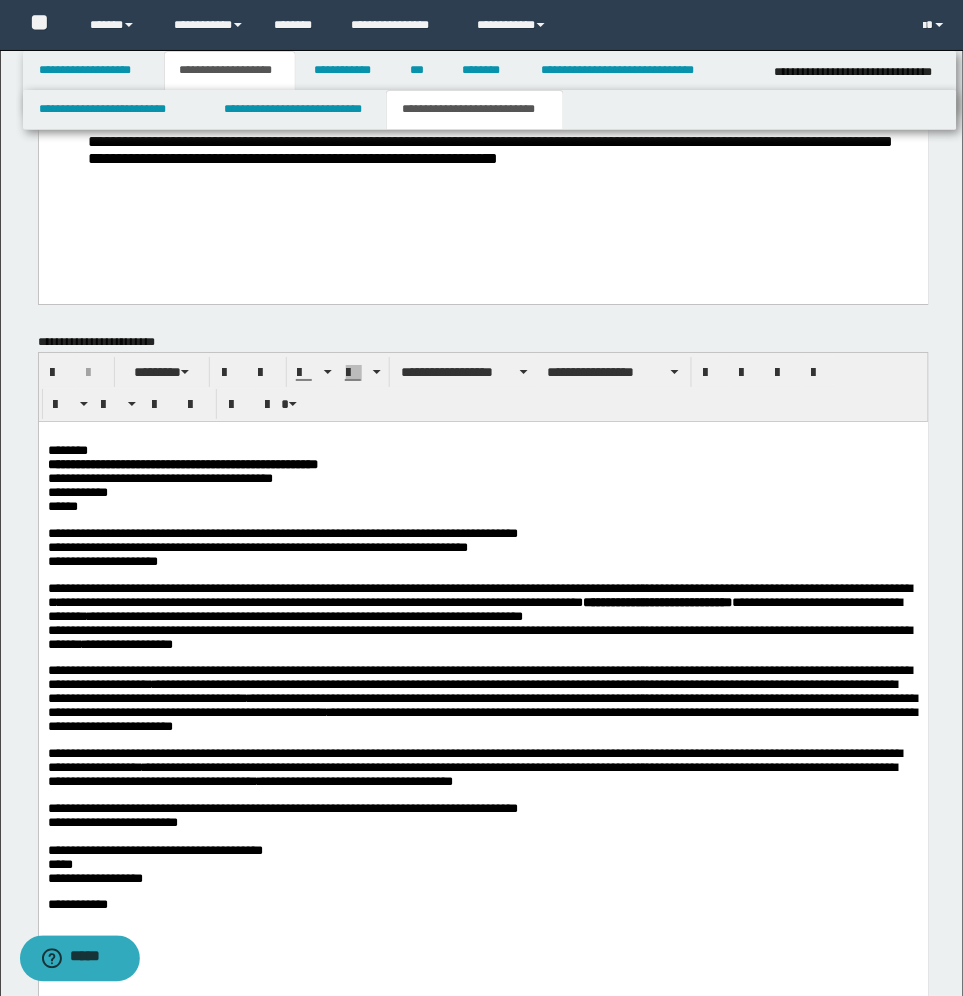 click on "**********" at bounding box center (483, 695) 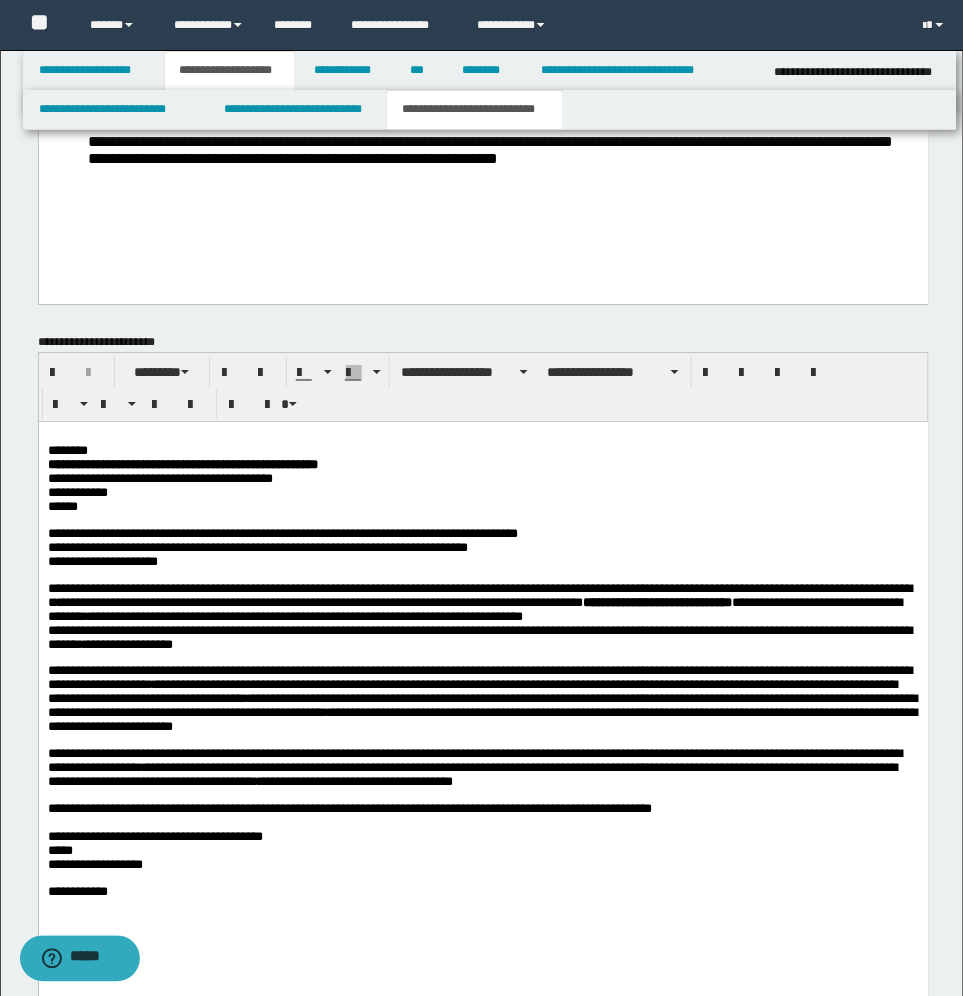 click on "**********" at bounding box center (482, 835) 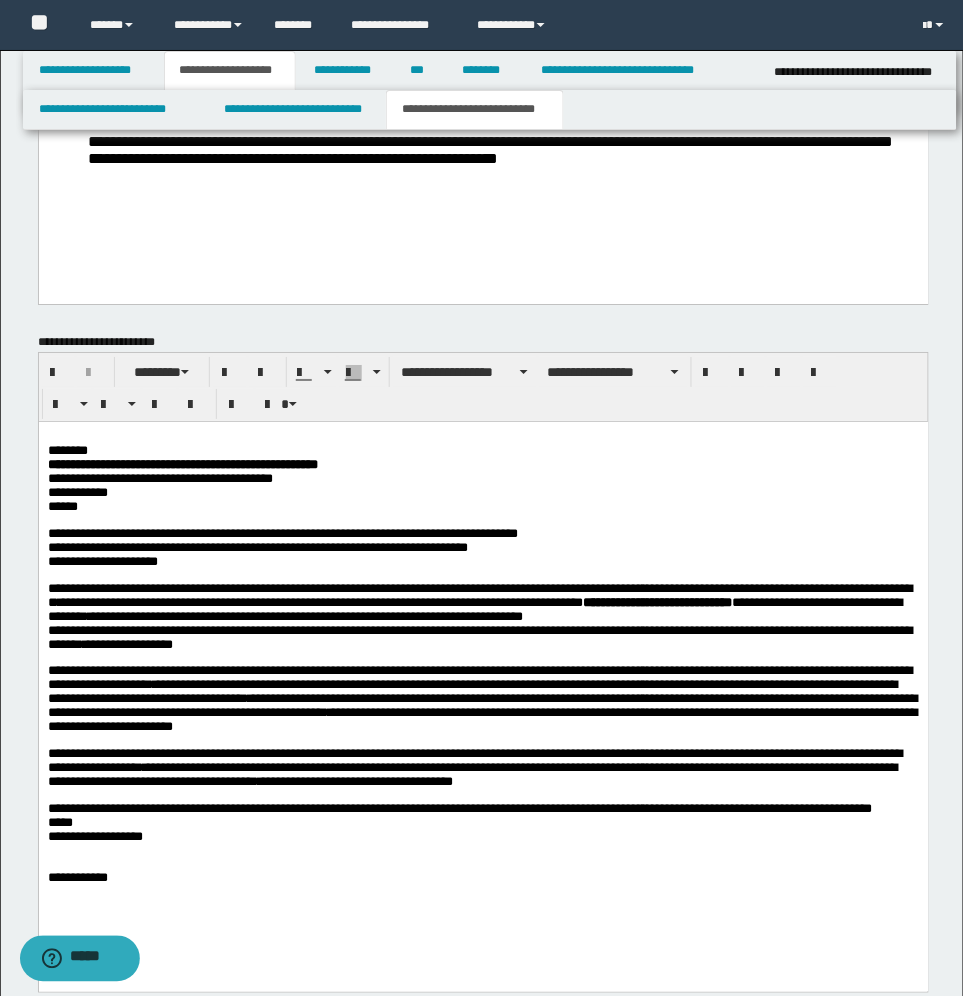 click on "**********" at bounding box center [482, 828] 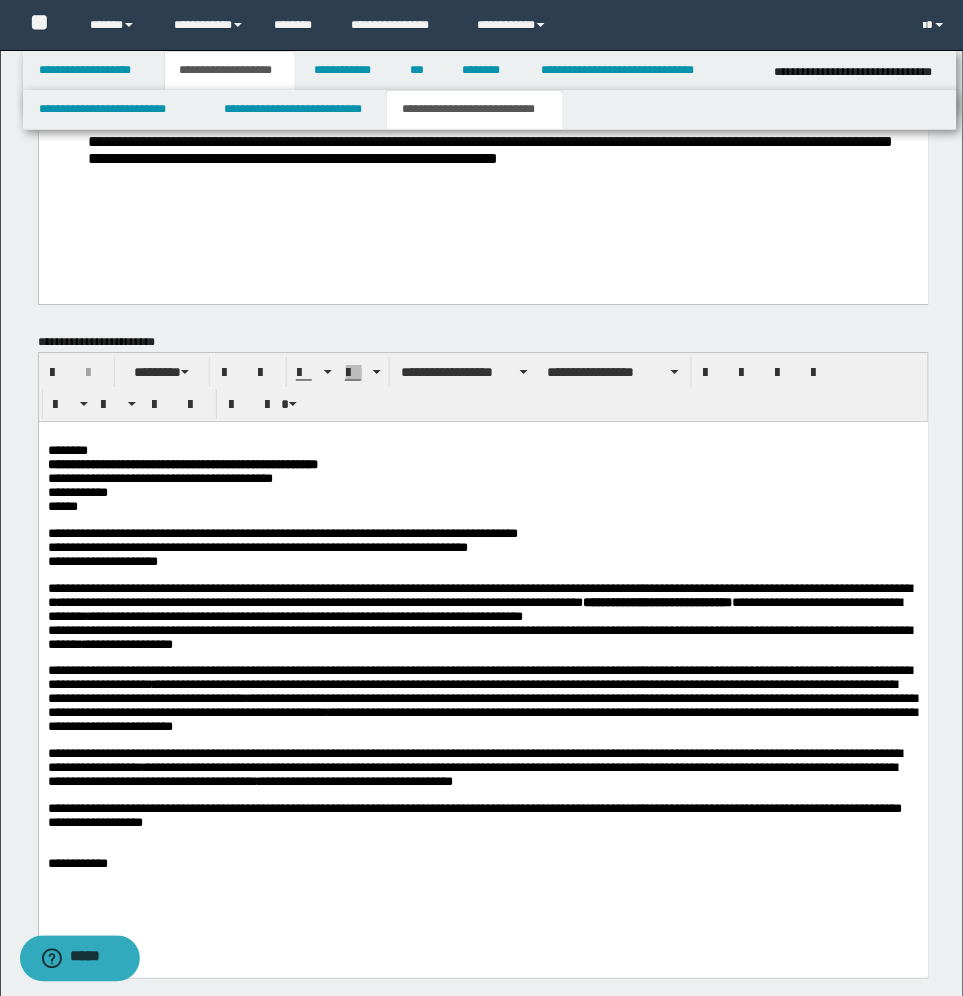 click on "**********" at bounding box center (483, 674) 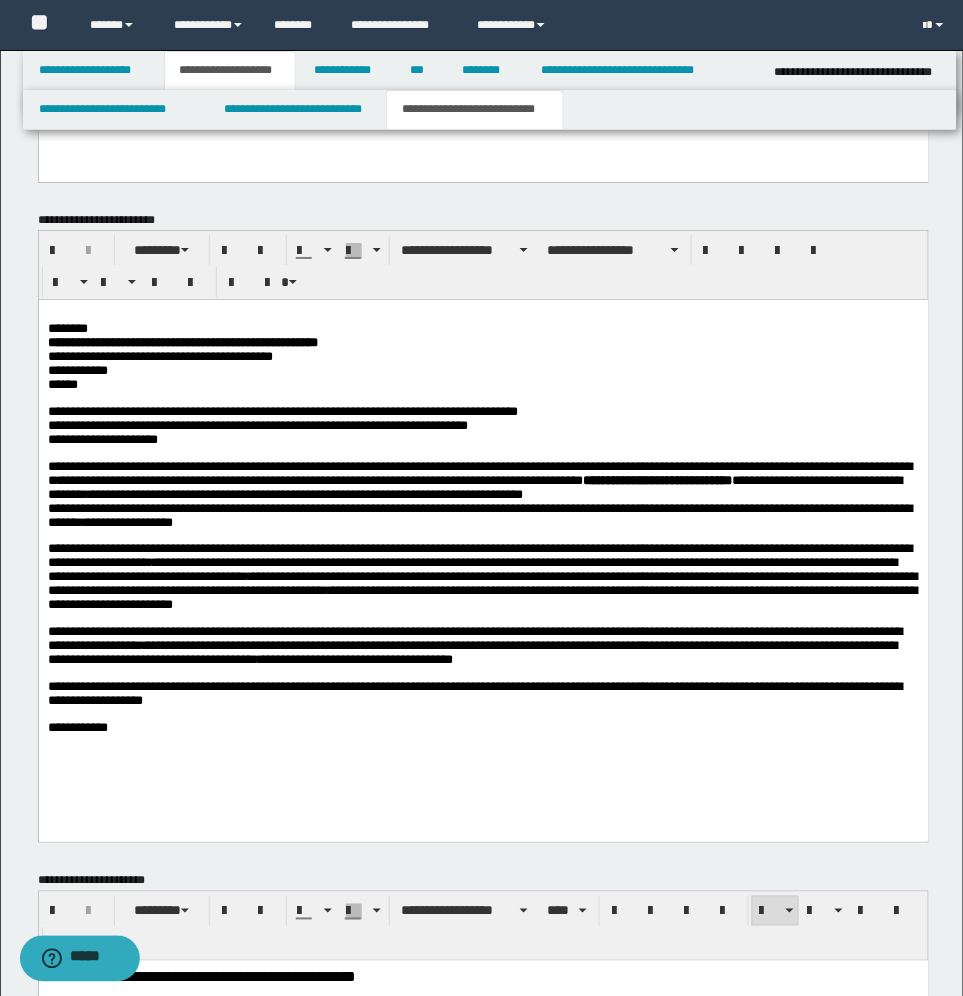 scroll, scrollTop: 1095, scrollLeft: 0, axis: vertical 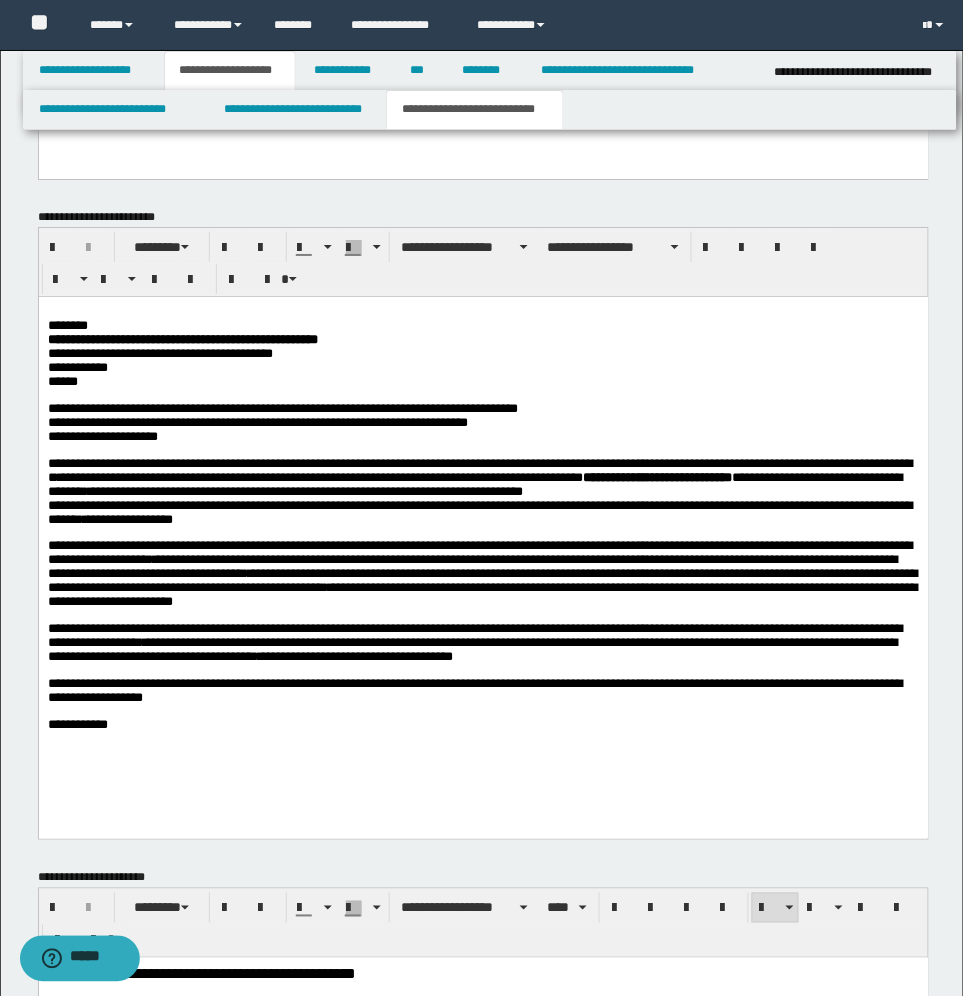 click on "**********" at bounding box center [482, 724] 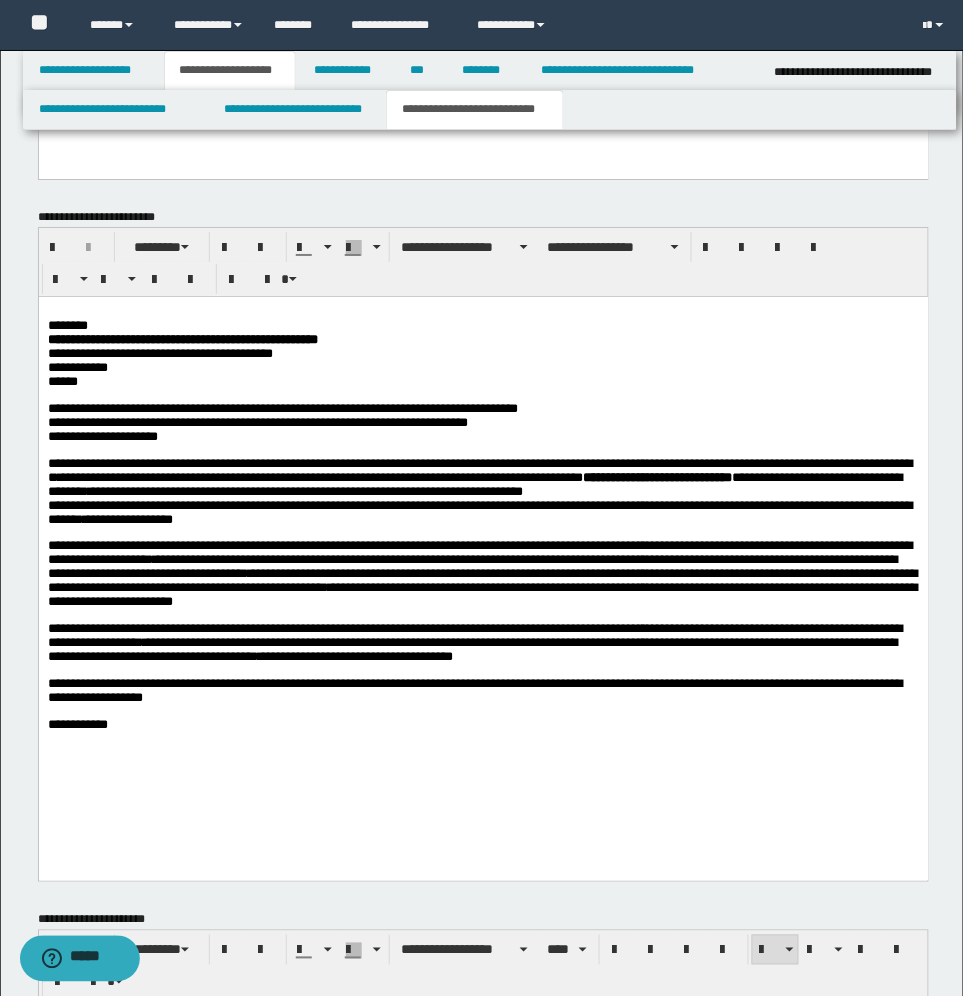 click on "**********" at bounding box center [483, 563] 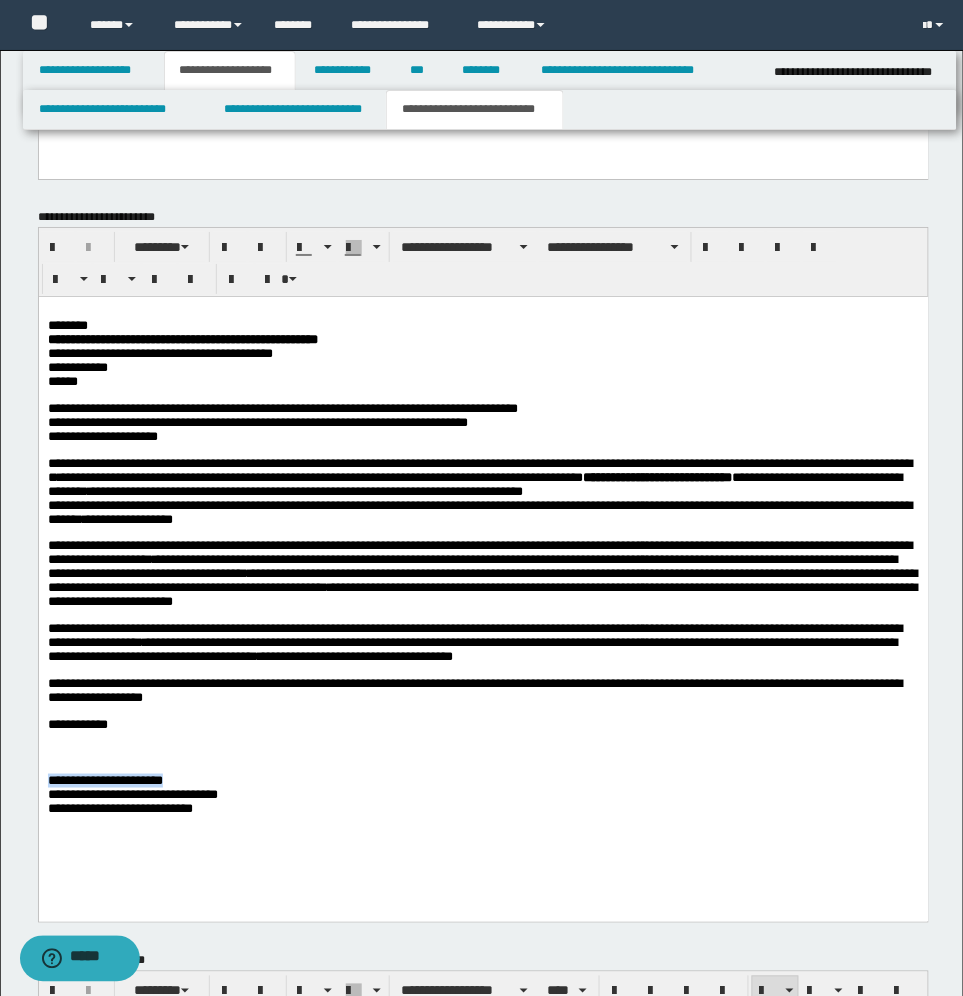 drag, startPoint x: 222, startPoint y: 773, endPoint x: 46, endPoint y: 772, distance: 176.00284 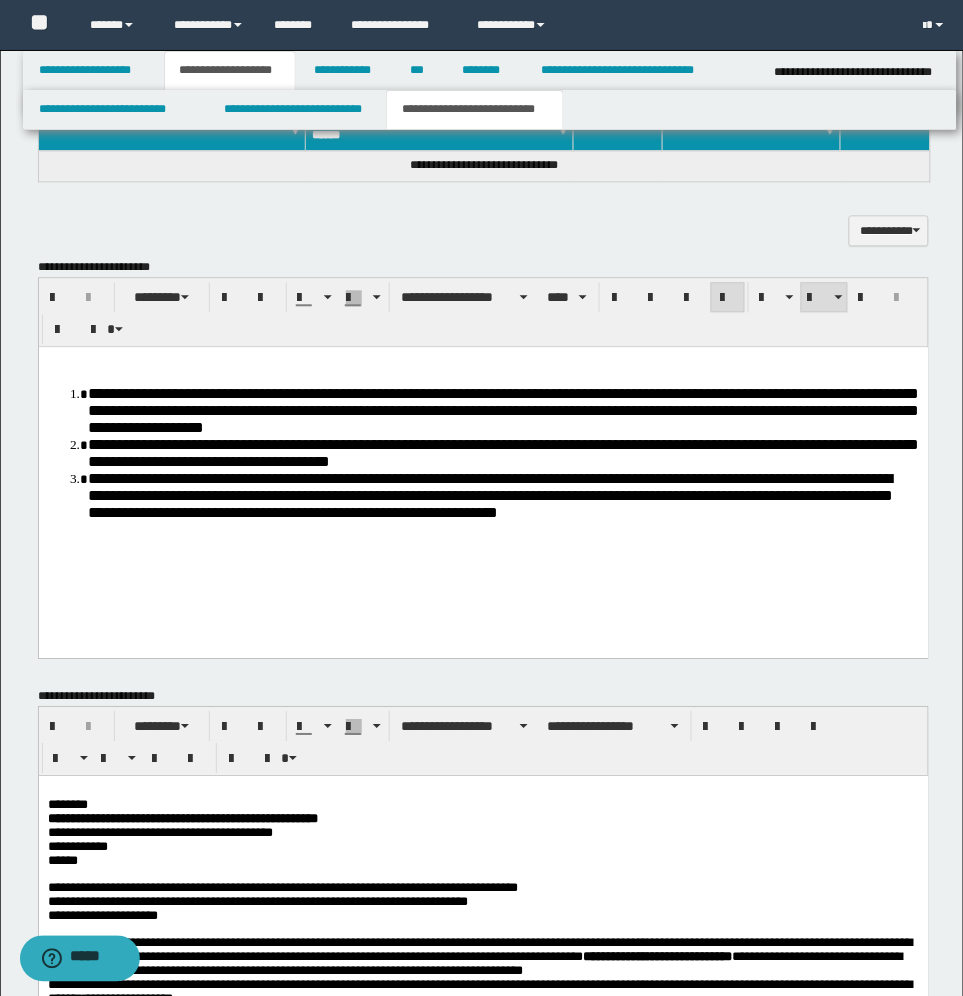 scroll, scrollTop: 595, scrollLeft: 0, axis: vertical 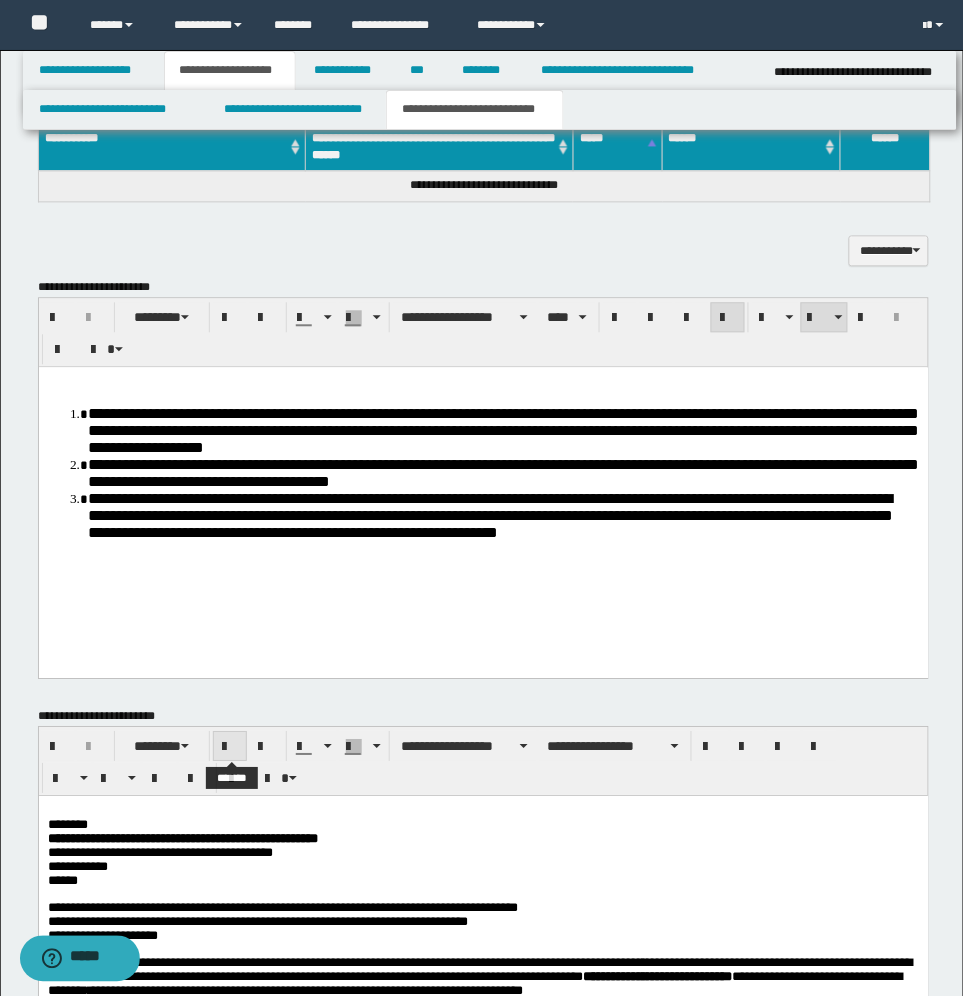 click at bounding box center (230, 748) 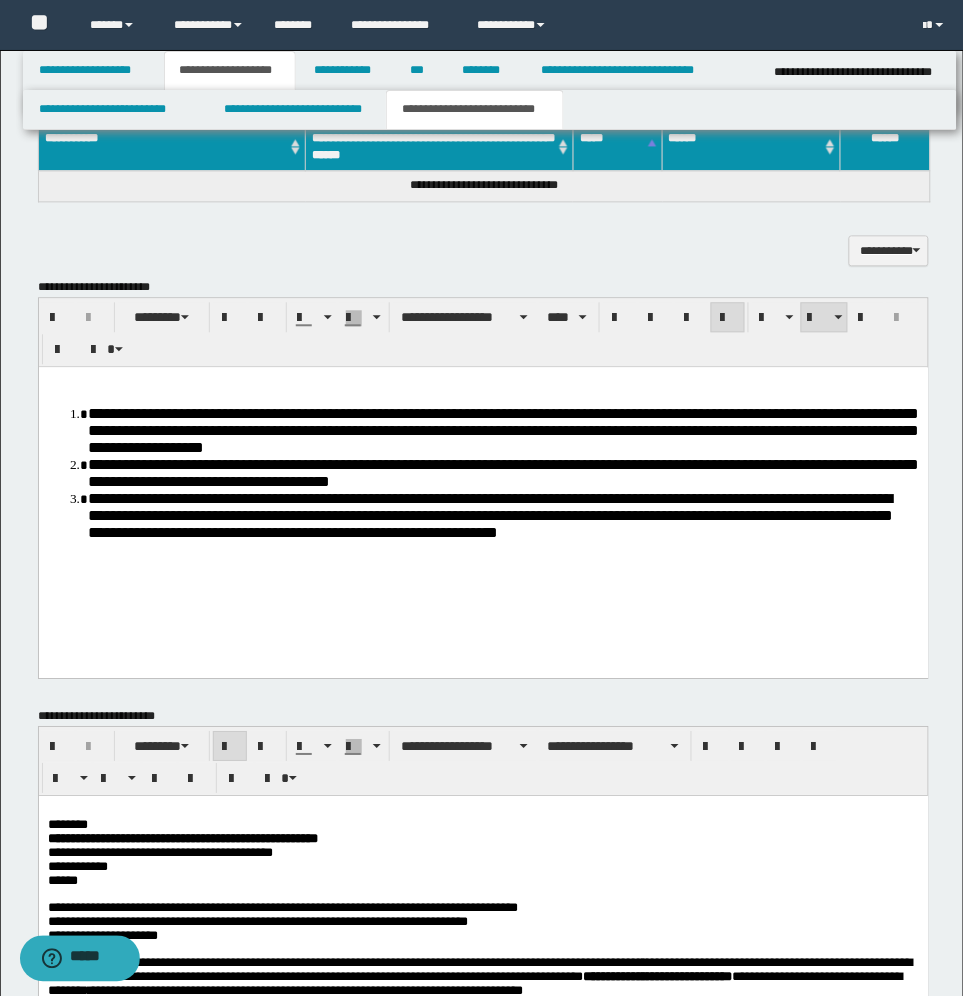 click on "**********" at bounding box center (482, 845) 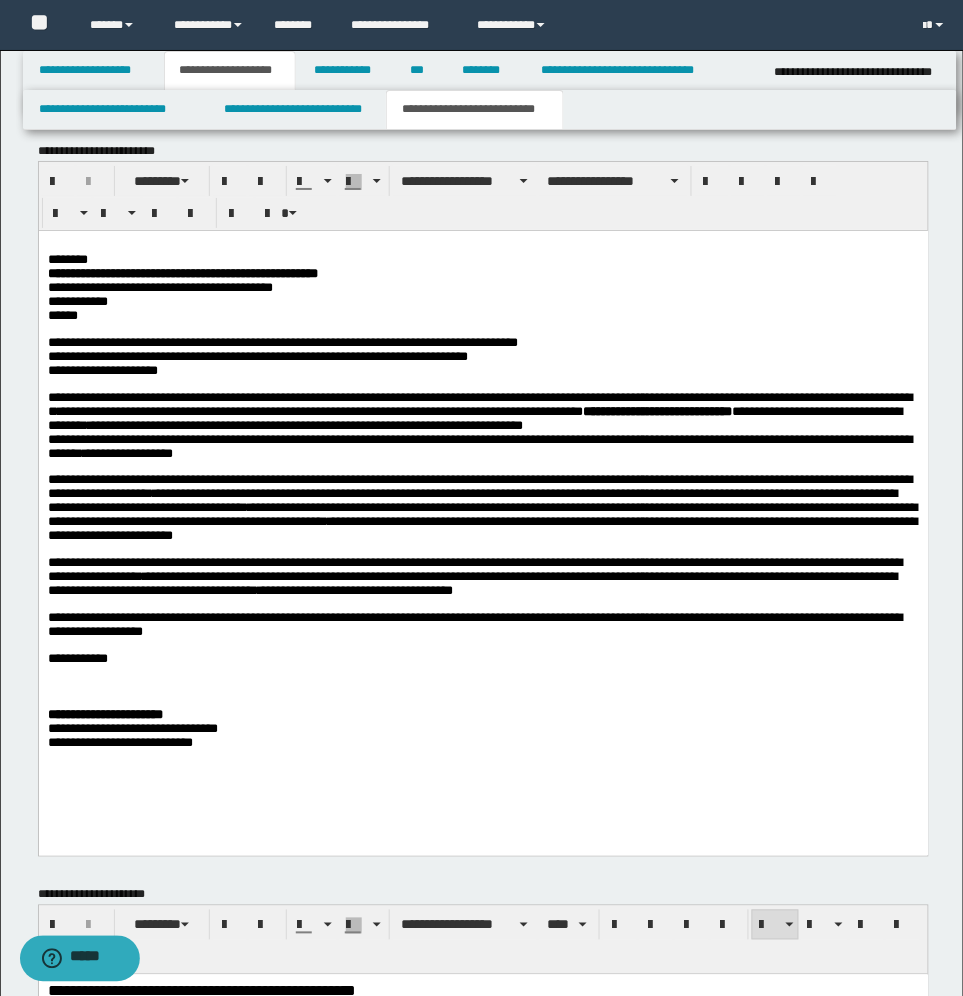 scroll, scrollTop: 970, scrollLeft: 0, axis: vertical 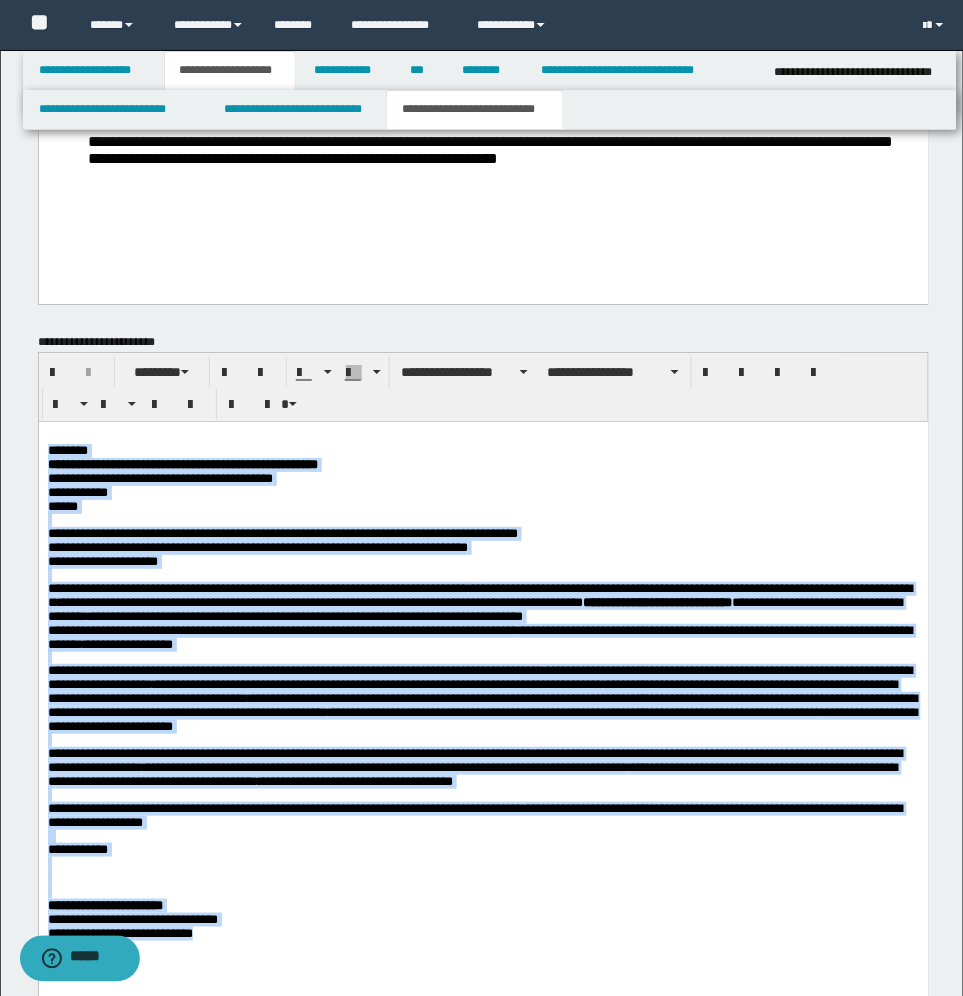 drag, startPoint x: 205, startPoint y: 933, endPoint x: 69, endPoint y: 869, distance: 150.30635 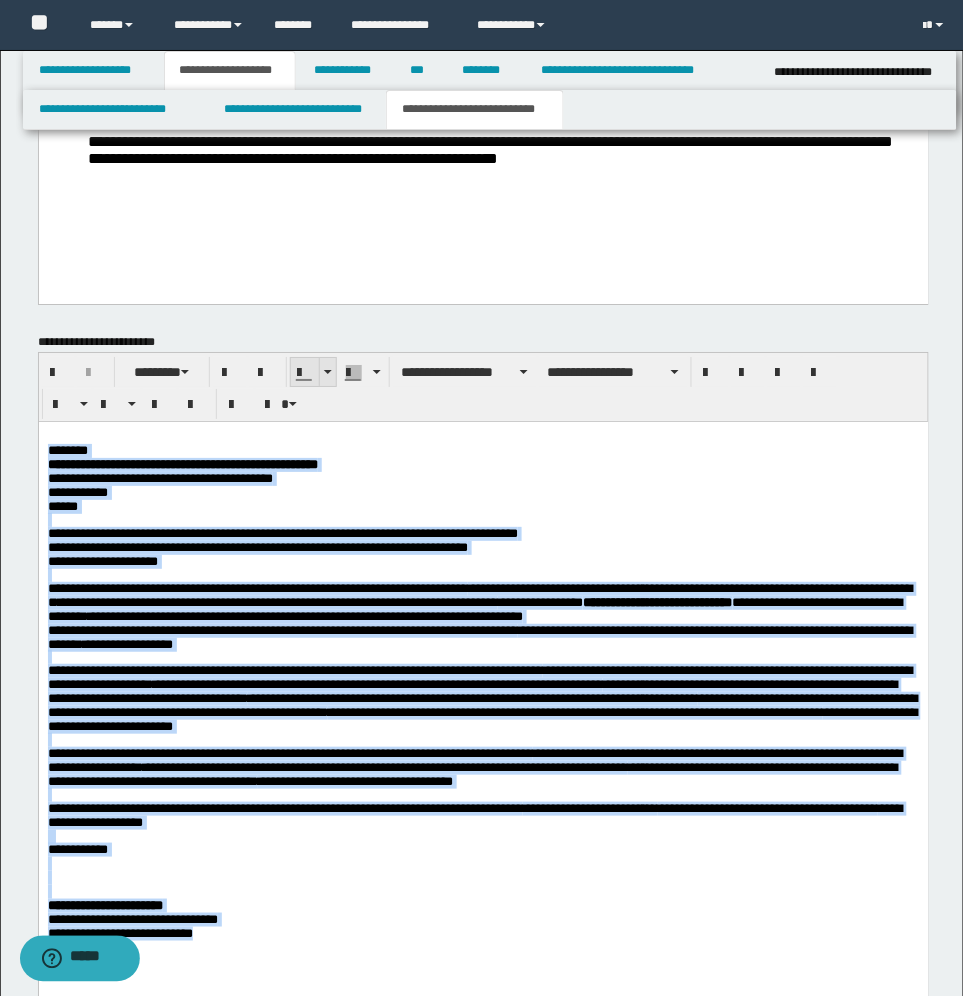 click at bounding box center [327, 372] 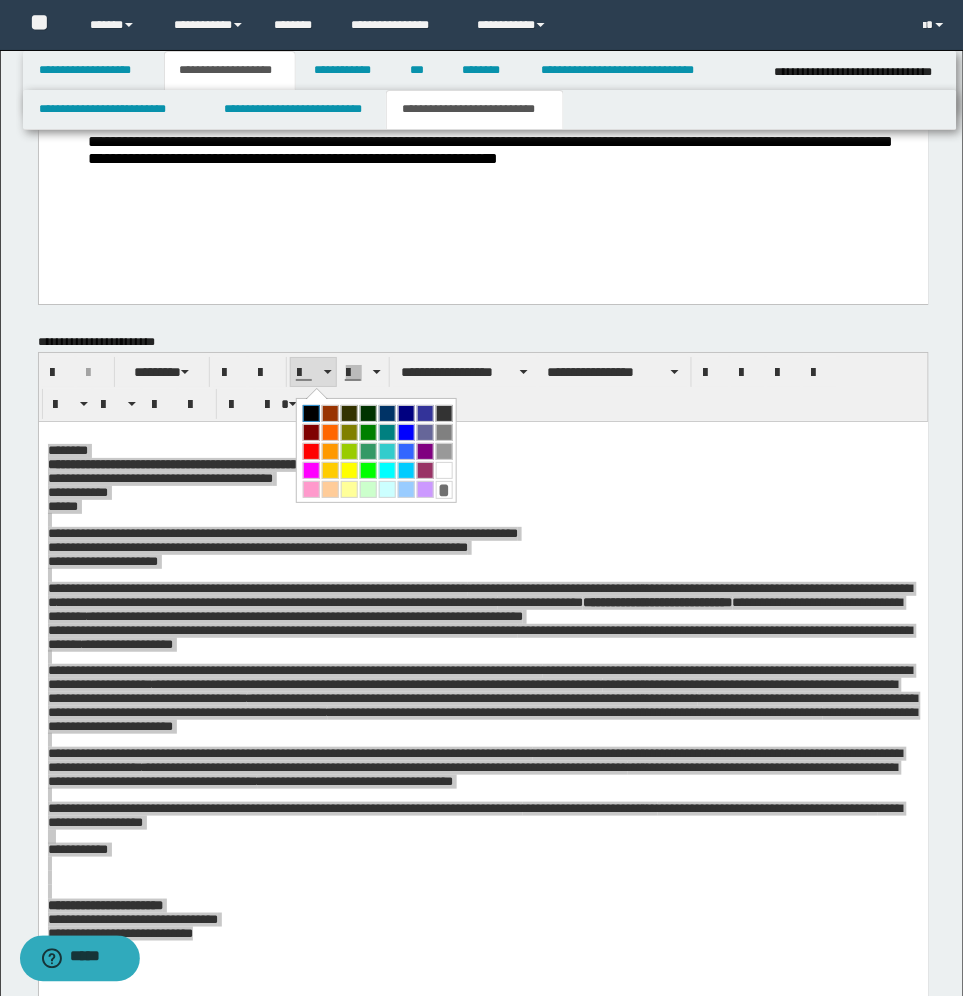 click at bounding box center [311, 413] 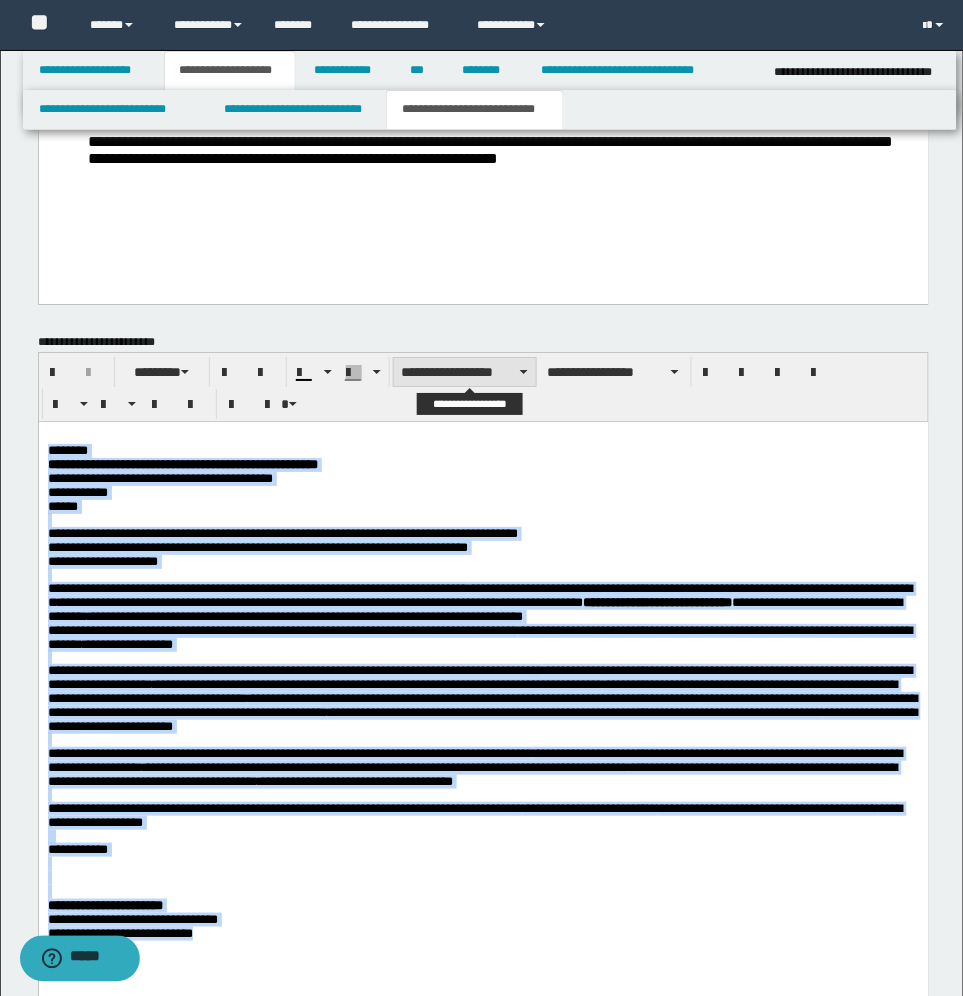 click on "**********" at bounding box center (465, 372) 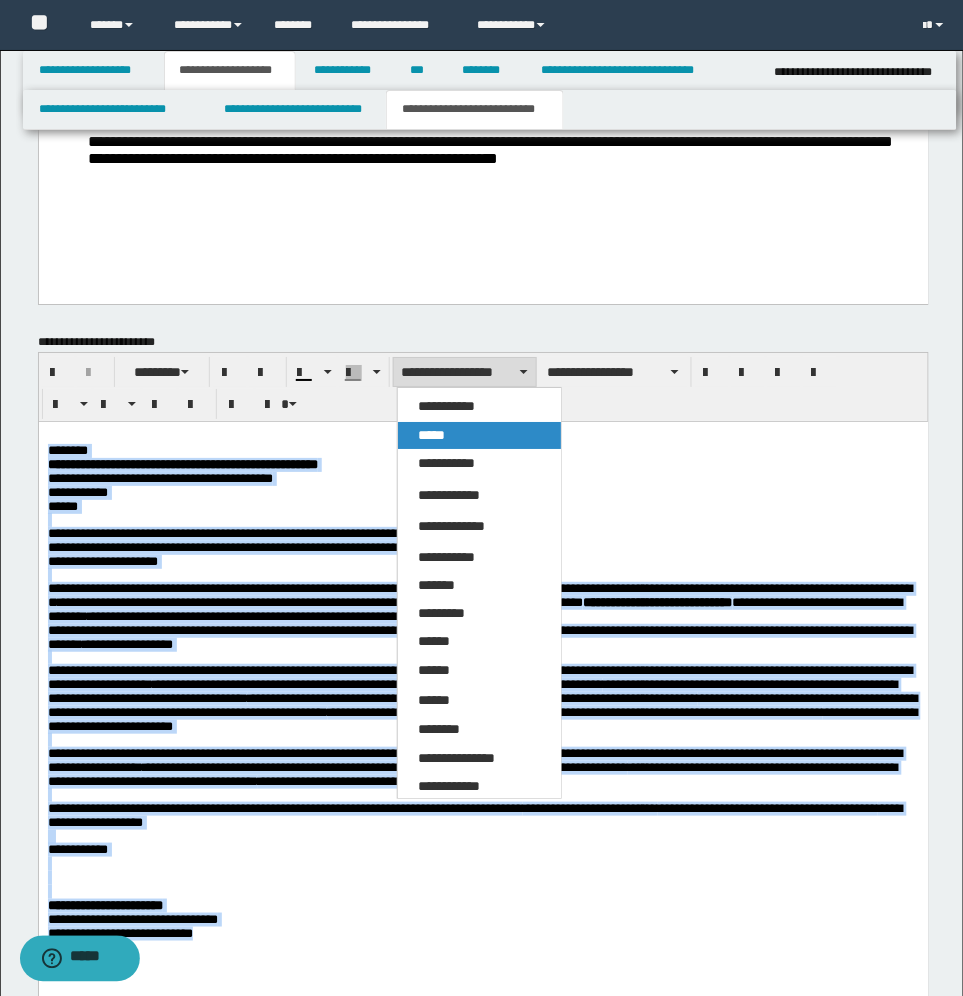drag, startPoint x: 448, startPoint y: 425, endPoint x: 415, endPoint y: 1, distance: 425.28226 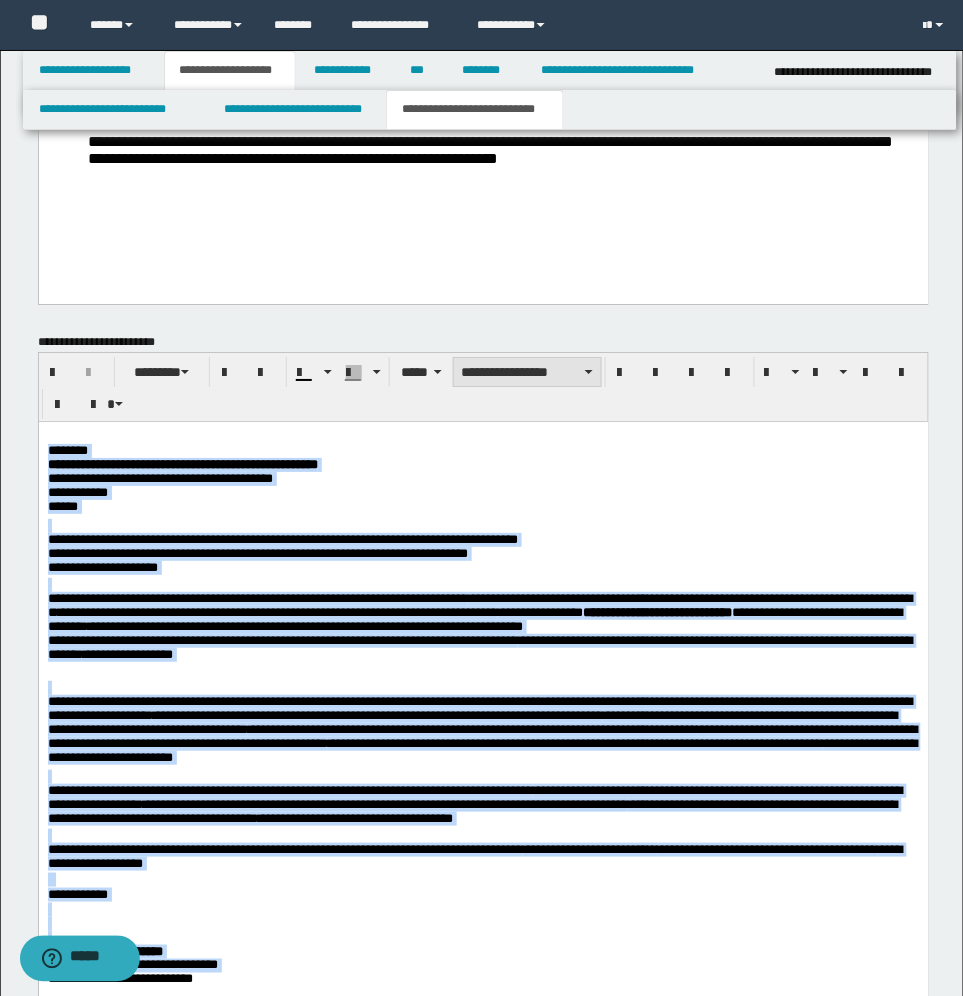 click on "**********" at bounding box center [527, 372] 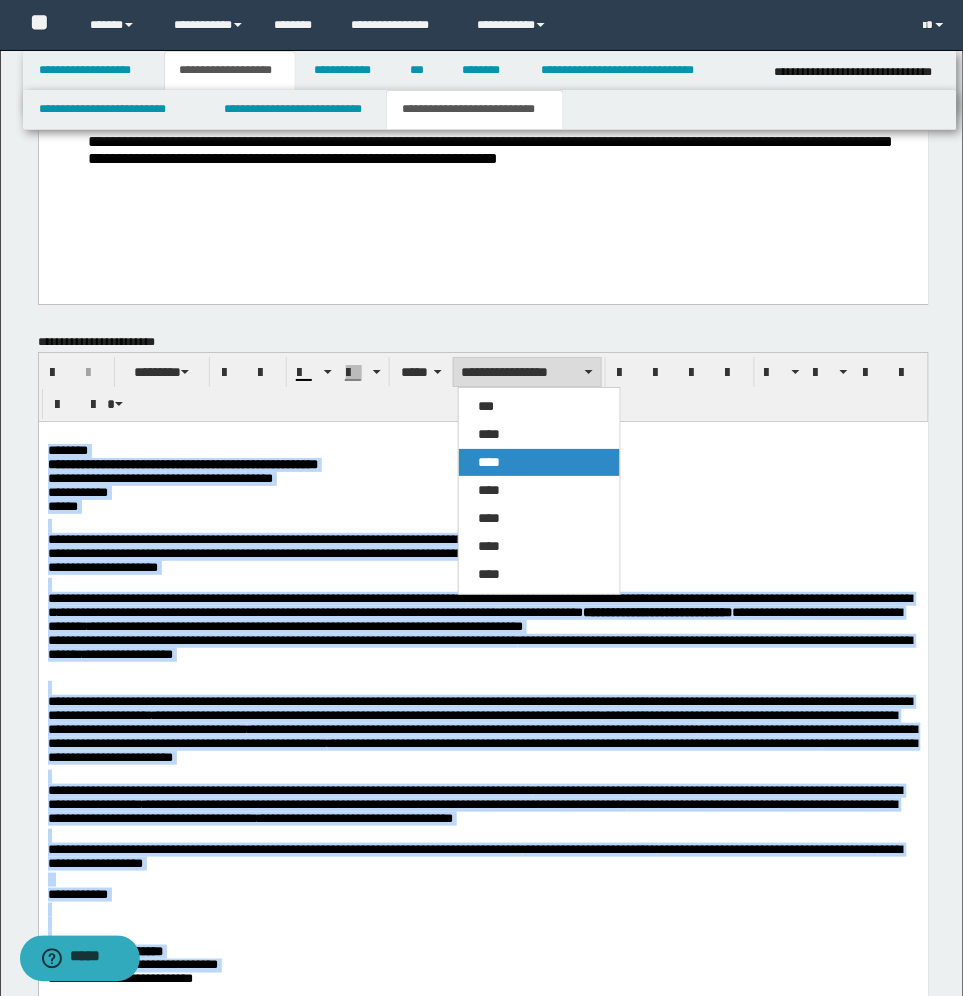 drag, startPoint x: 505, startPoint y: 455, endPoint x: 500, endPoint y: 4, distance: 451.0277 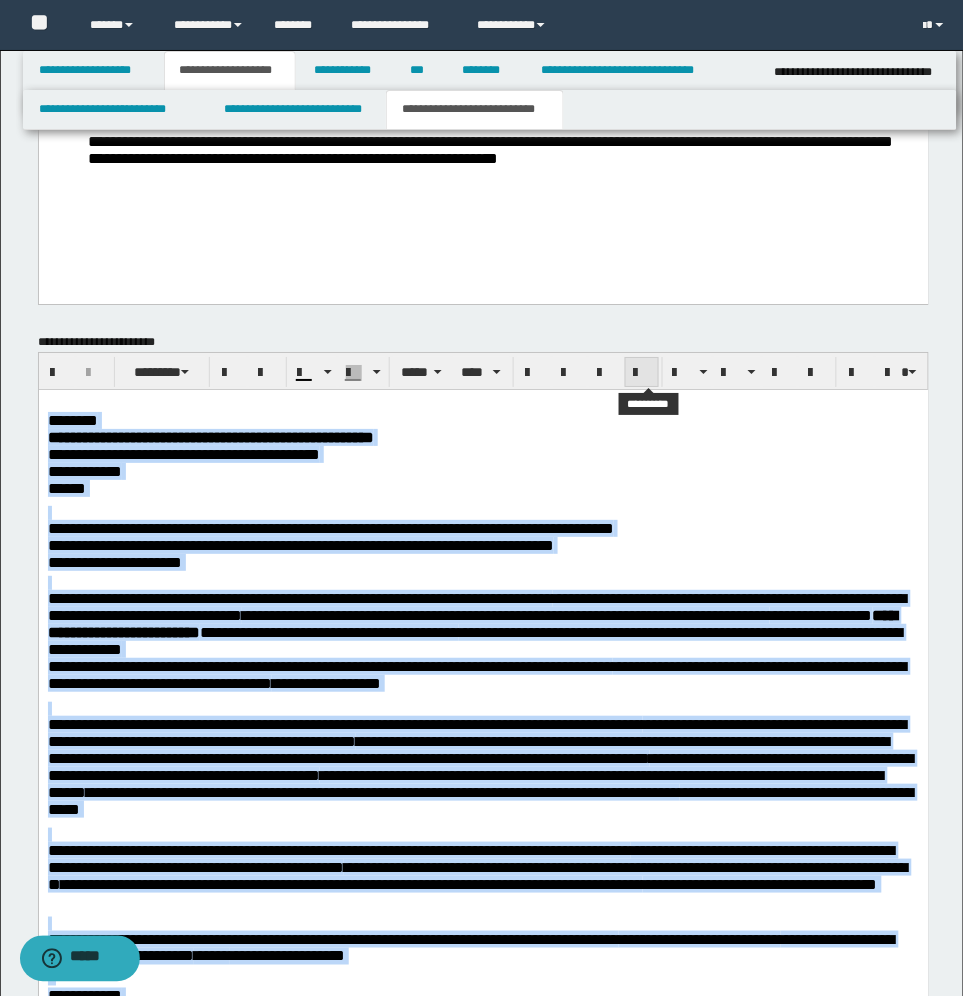 click at bounding box center (642, 372) 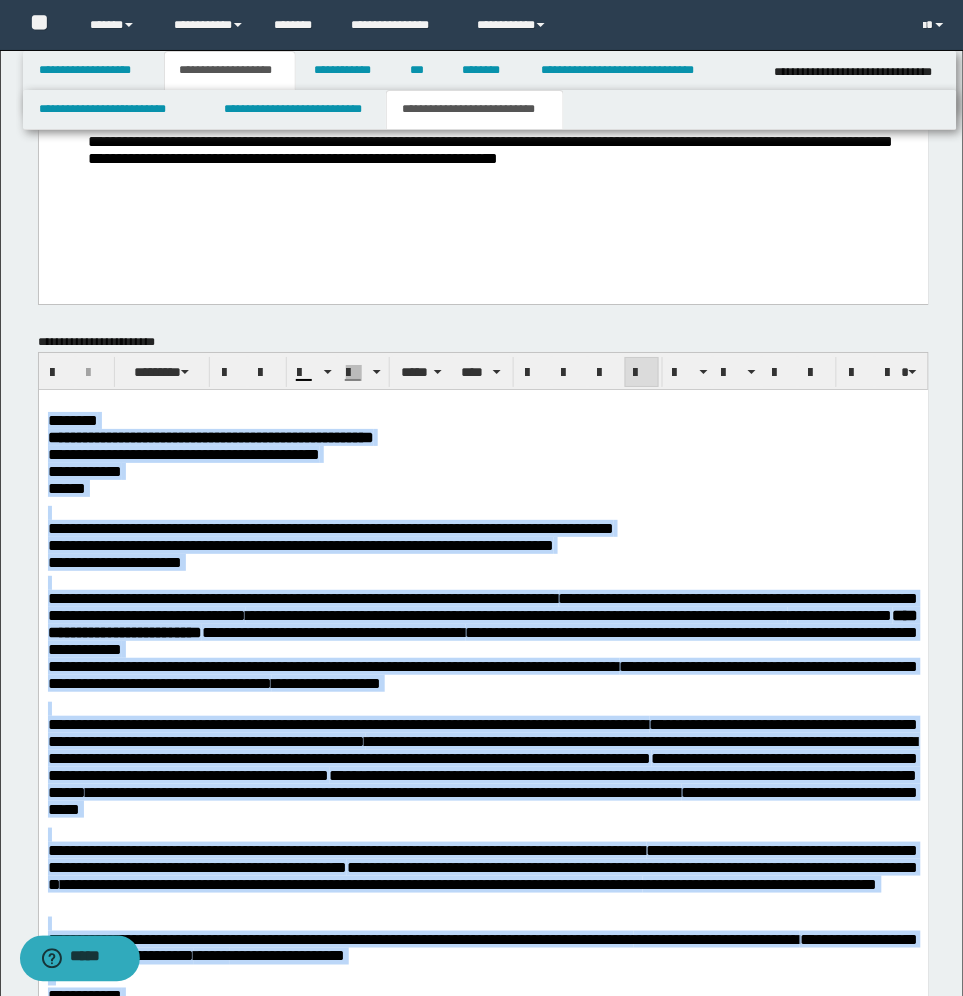 click on "**********" at bounding box center (482, 451) 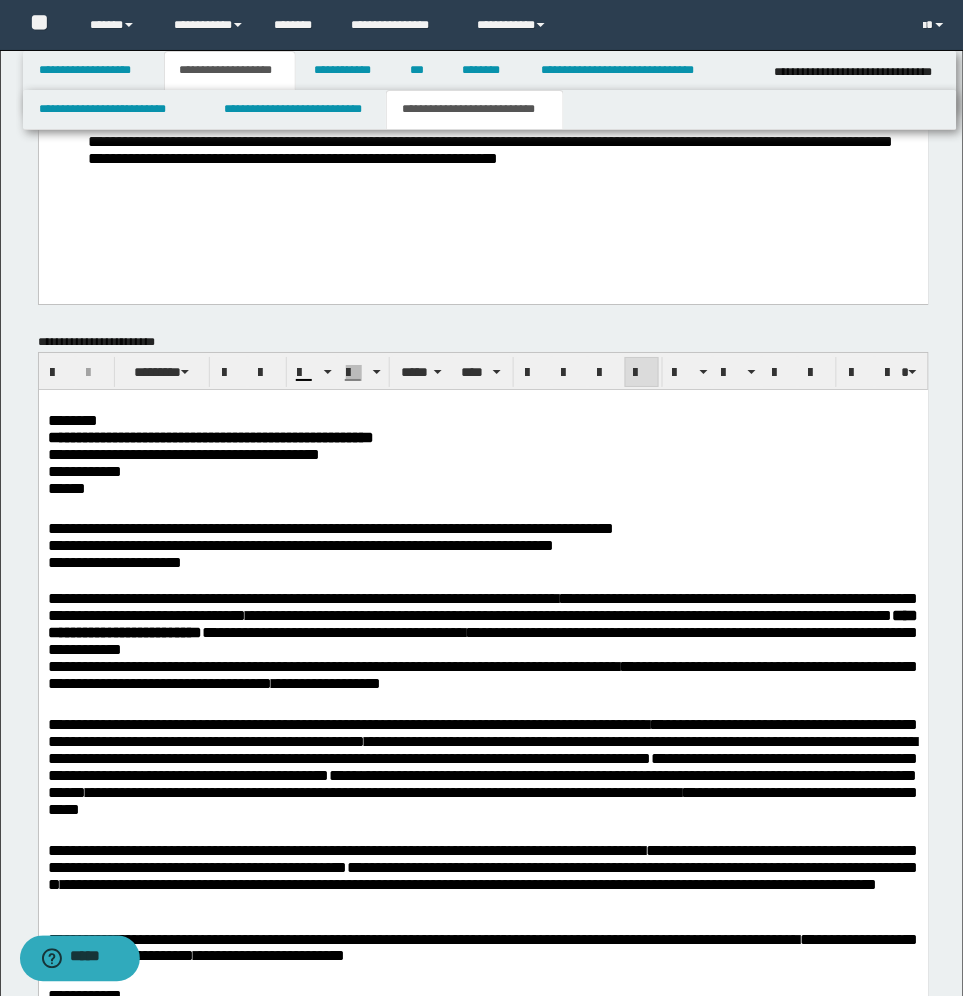 click on "**********" at bounding box center (483, 775) 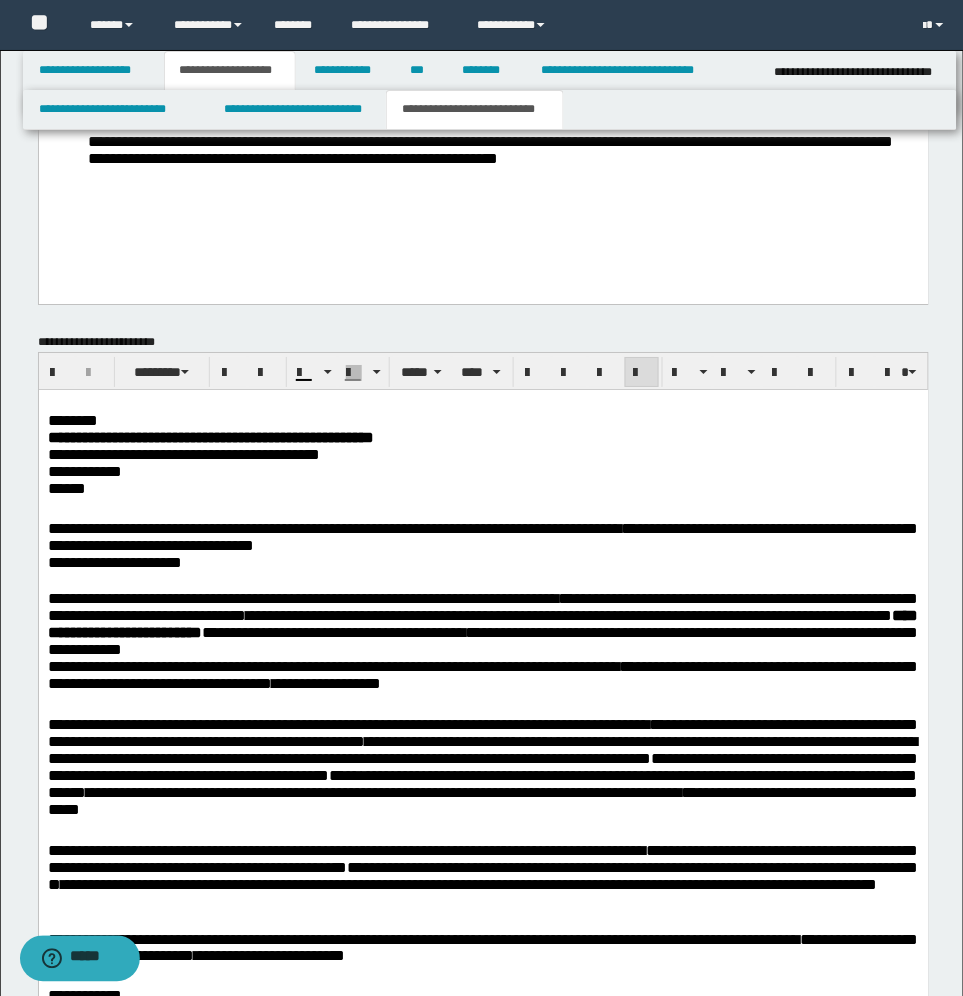 click on "**********" at bounding box center [483, 775] 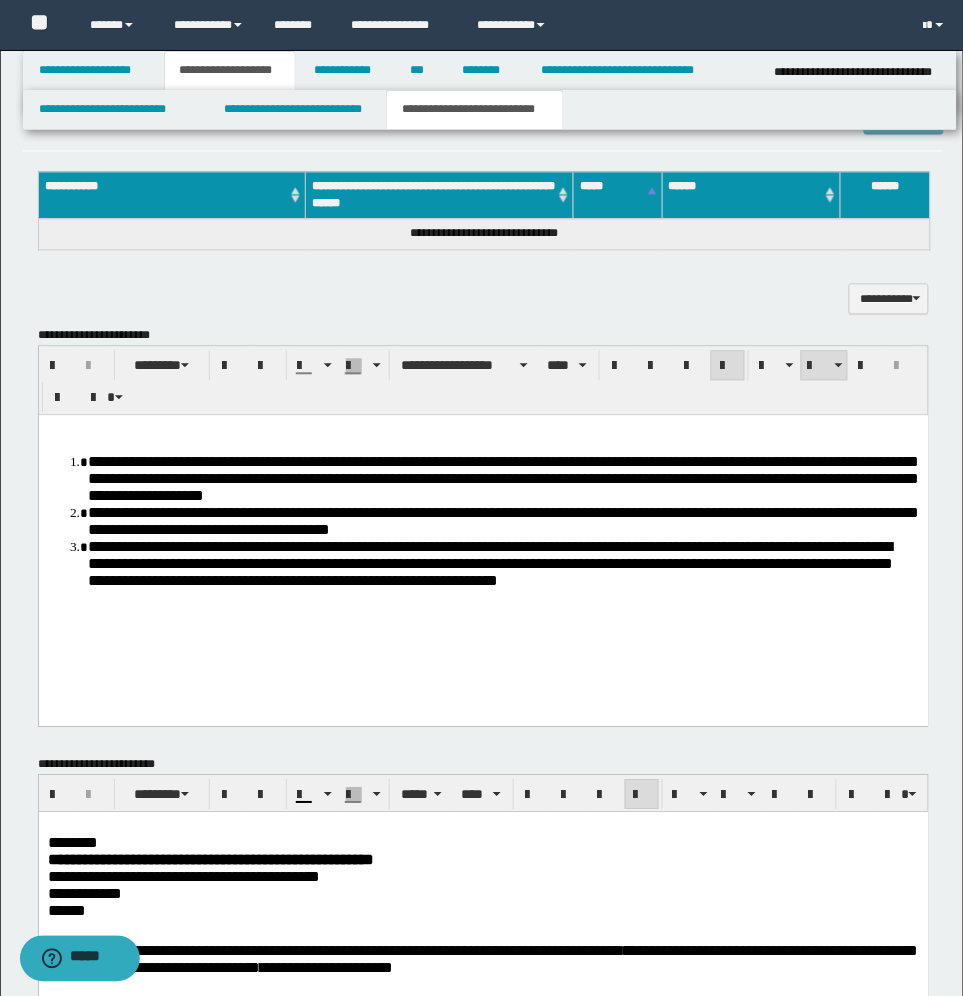 scroll, scrollTop: 470, scrollLeft: 0, axis: vertical 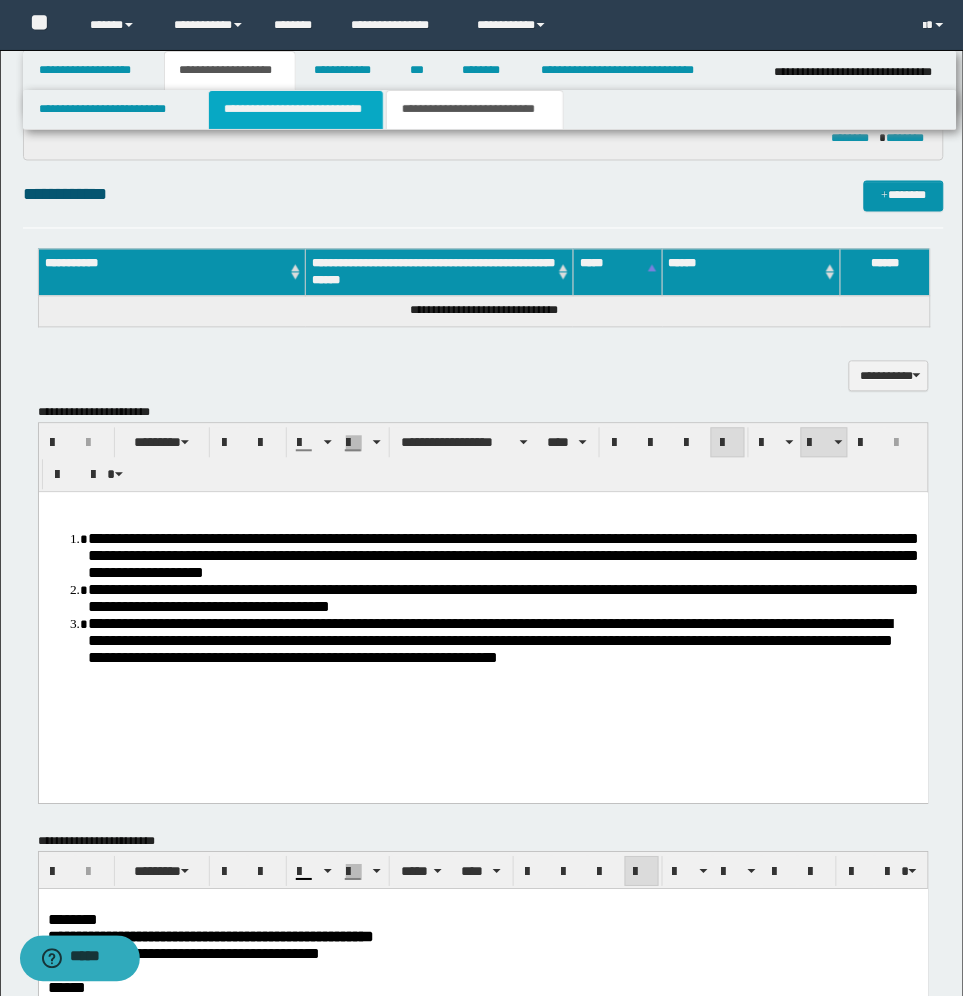 click on "**********" at bounding box center (296, 110) 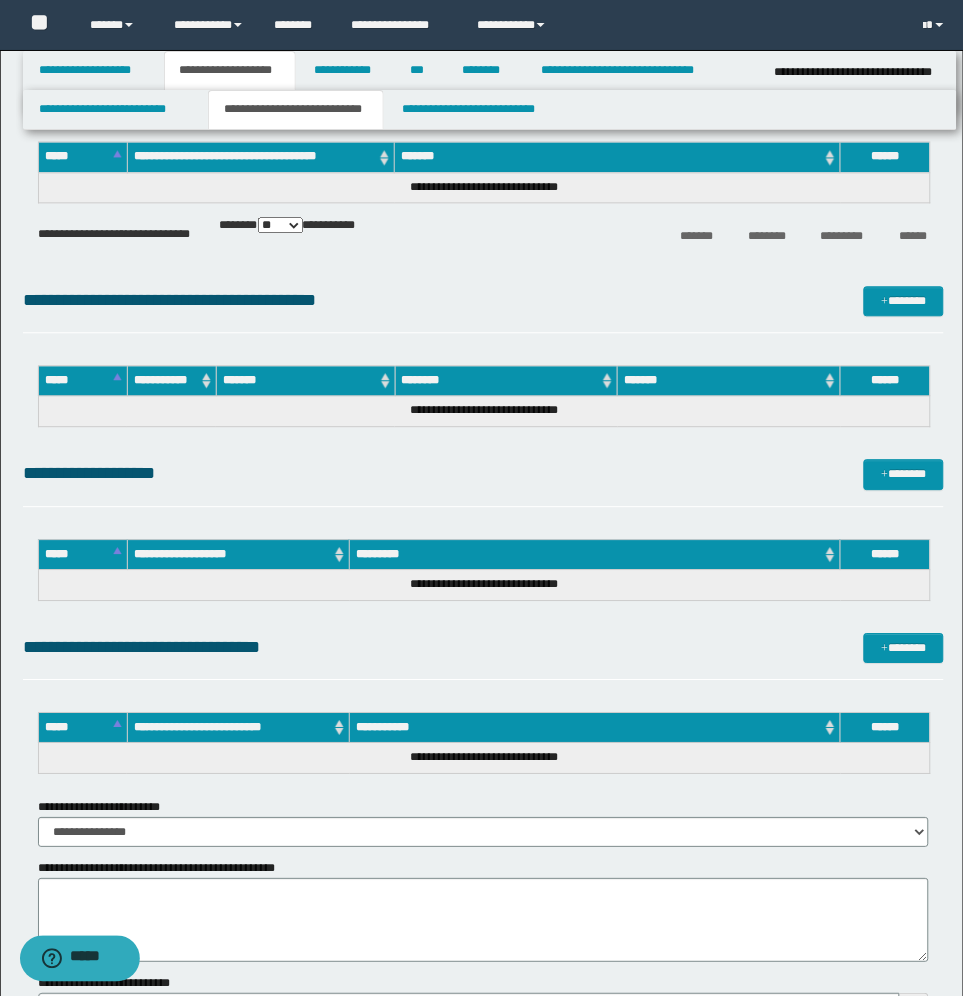 scroll, scrollTop: 750, scrollLeft: 0, axis: vertical 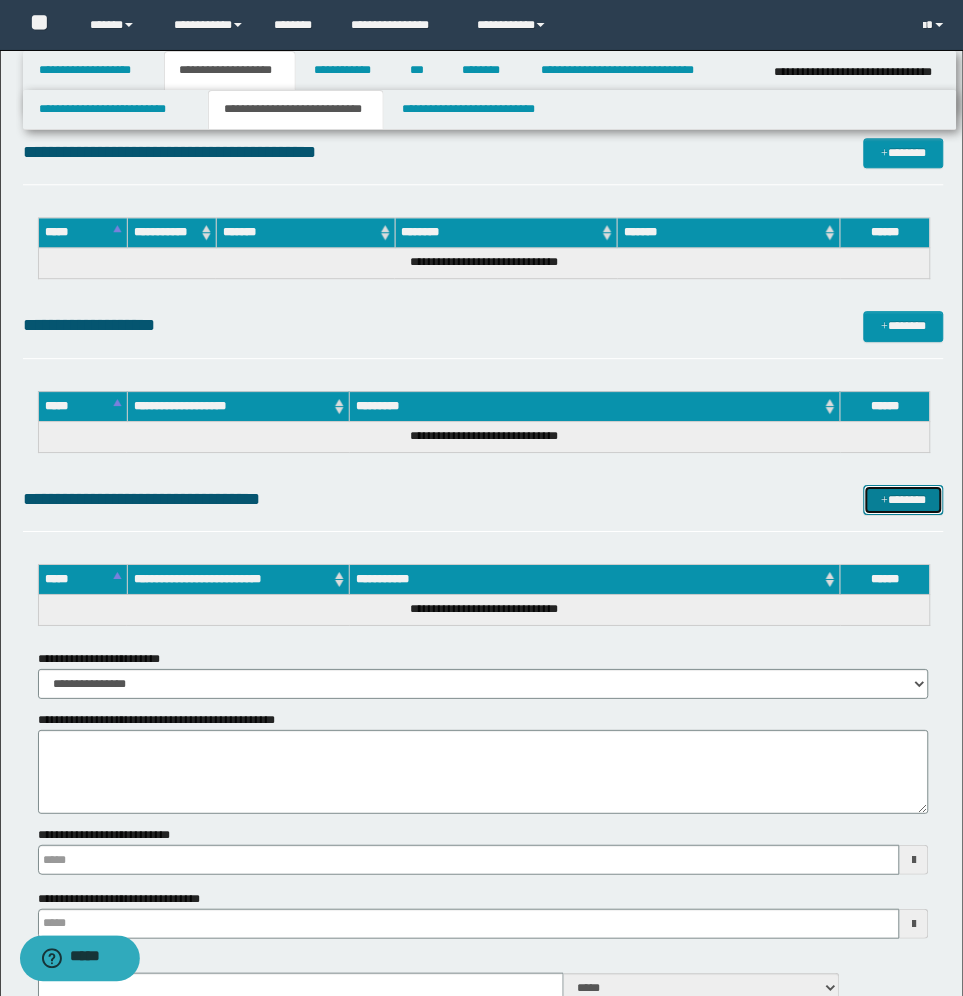 click on "*******" at bounding box center [904, 500] 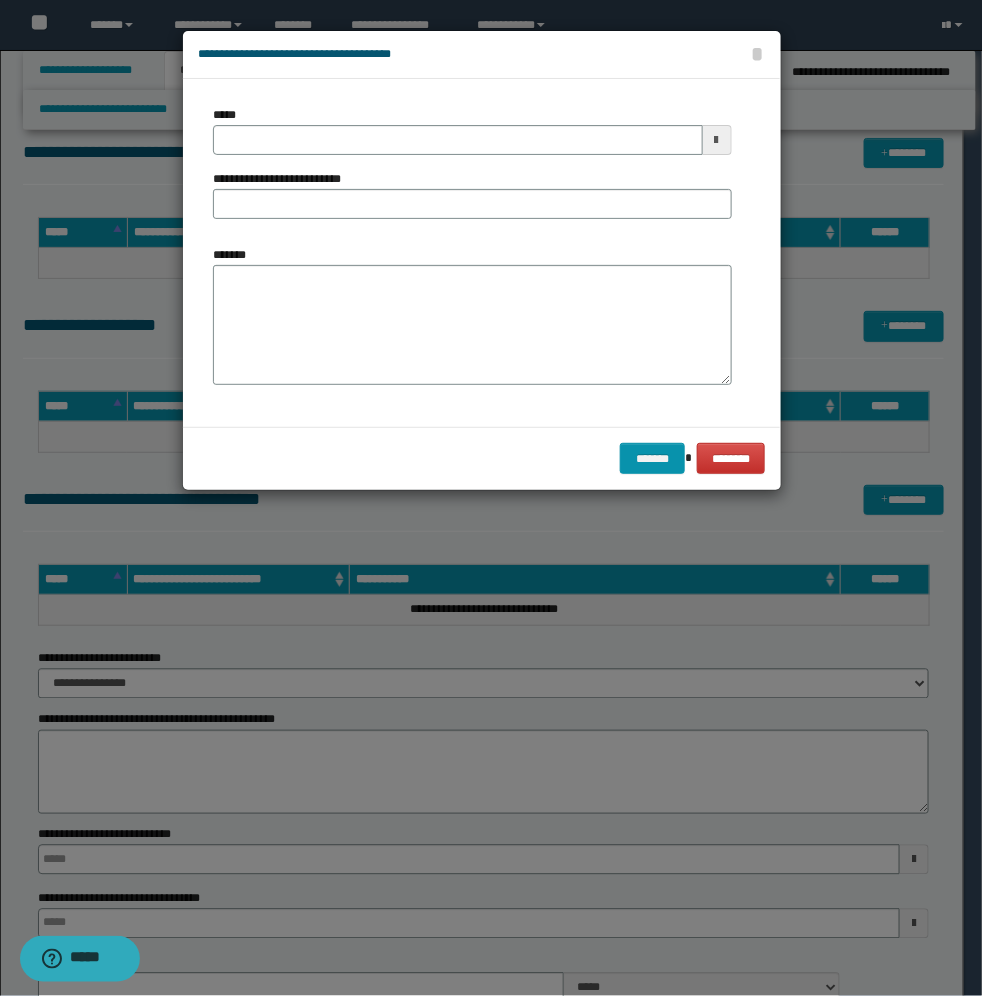 click at bounding box center (717, 140) 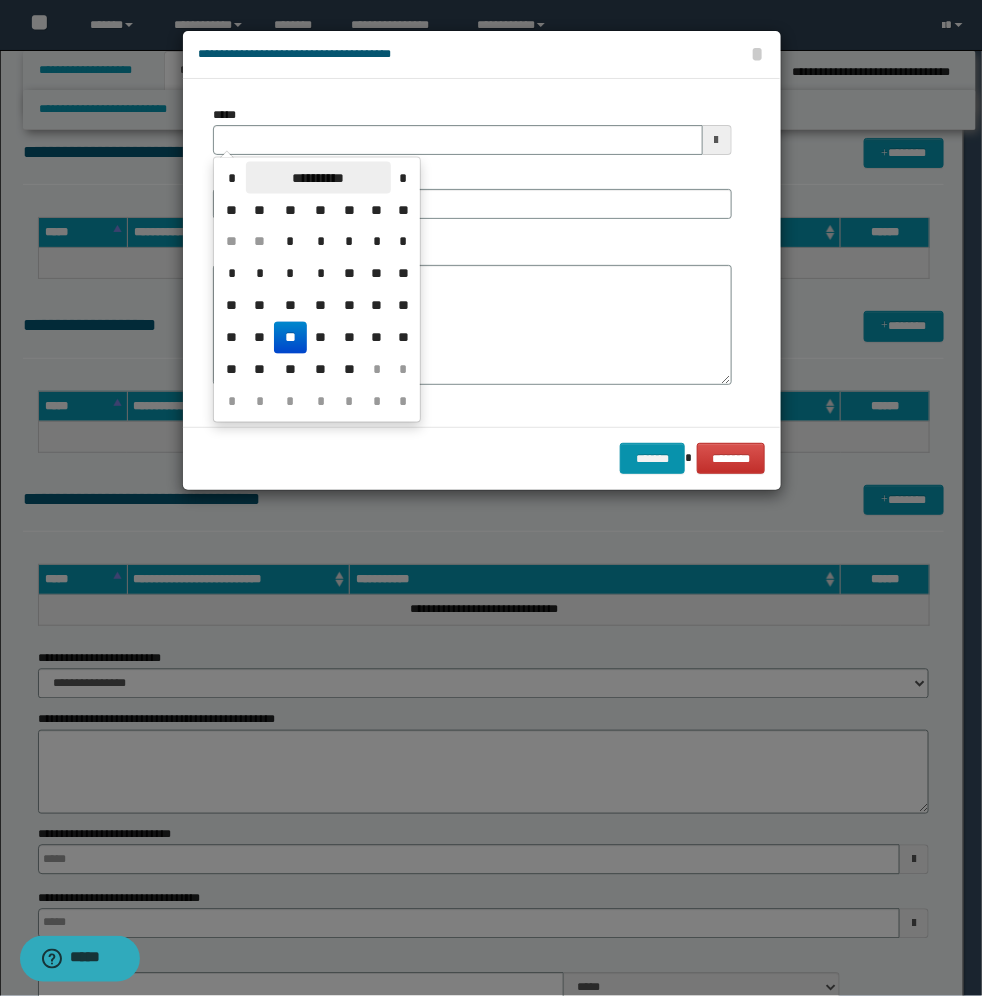 click on "**********" at bounding box center [318, 178] 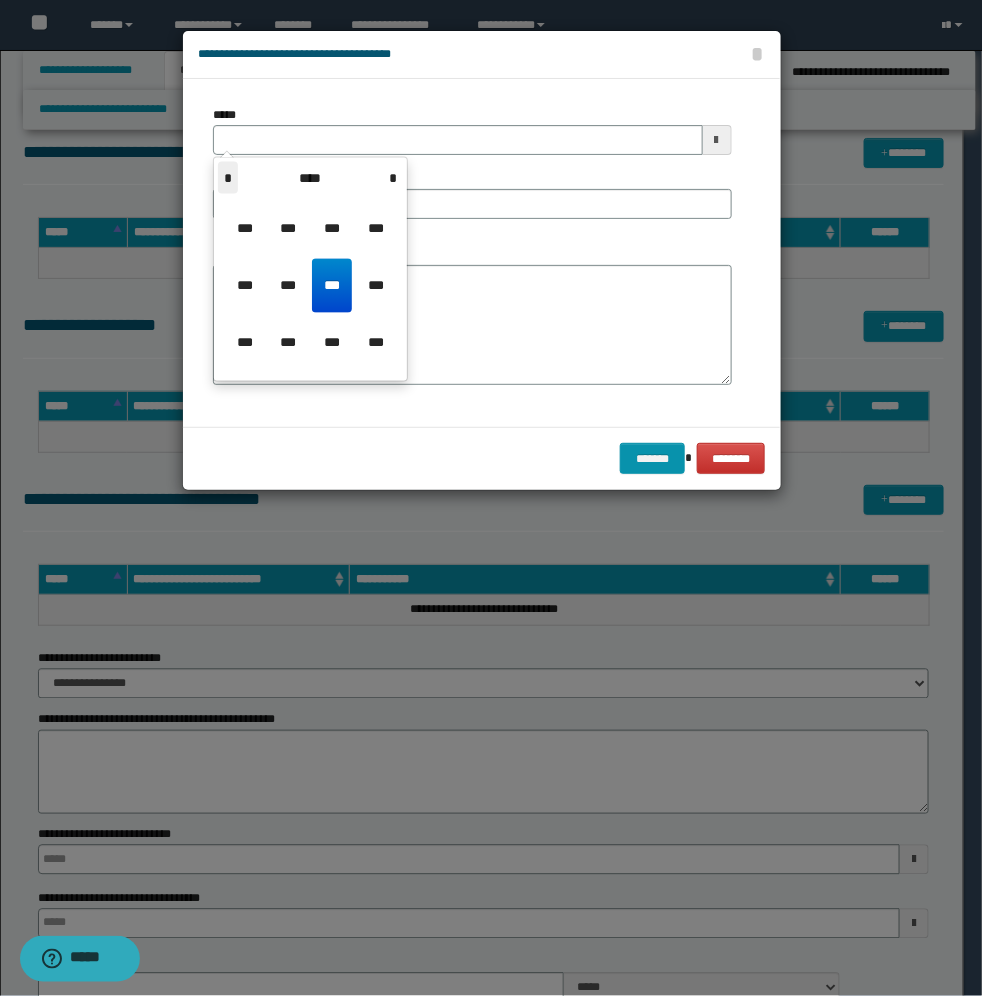 click on "*" at bounding box center (228, 178) 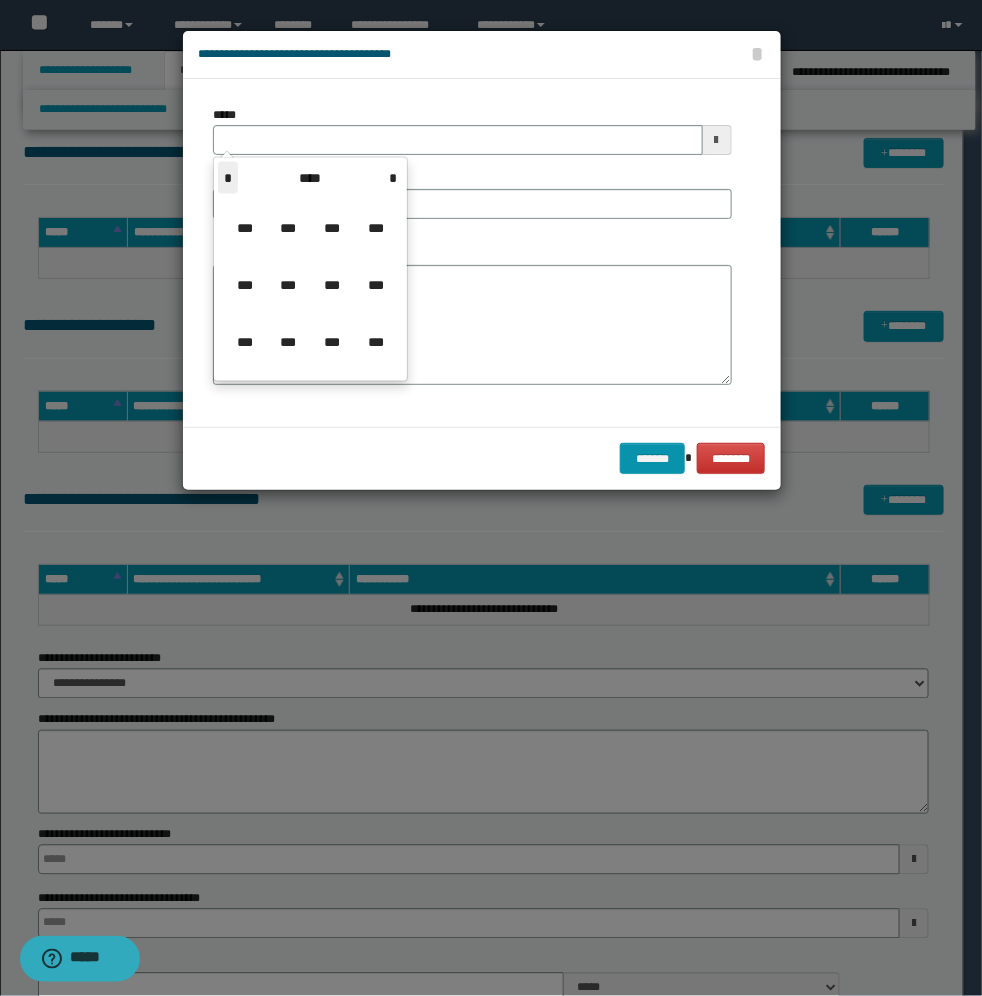 click on "*" at bounding box center [228, 178] 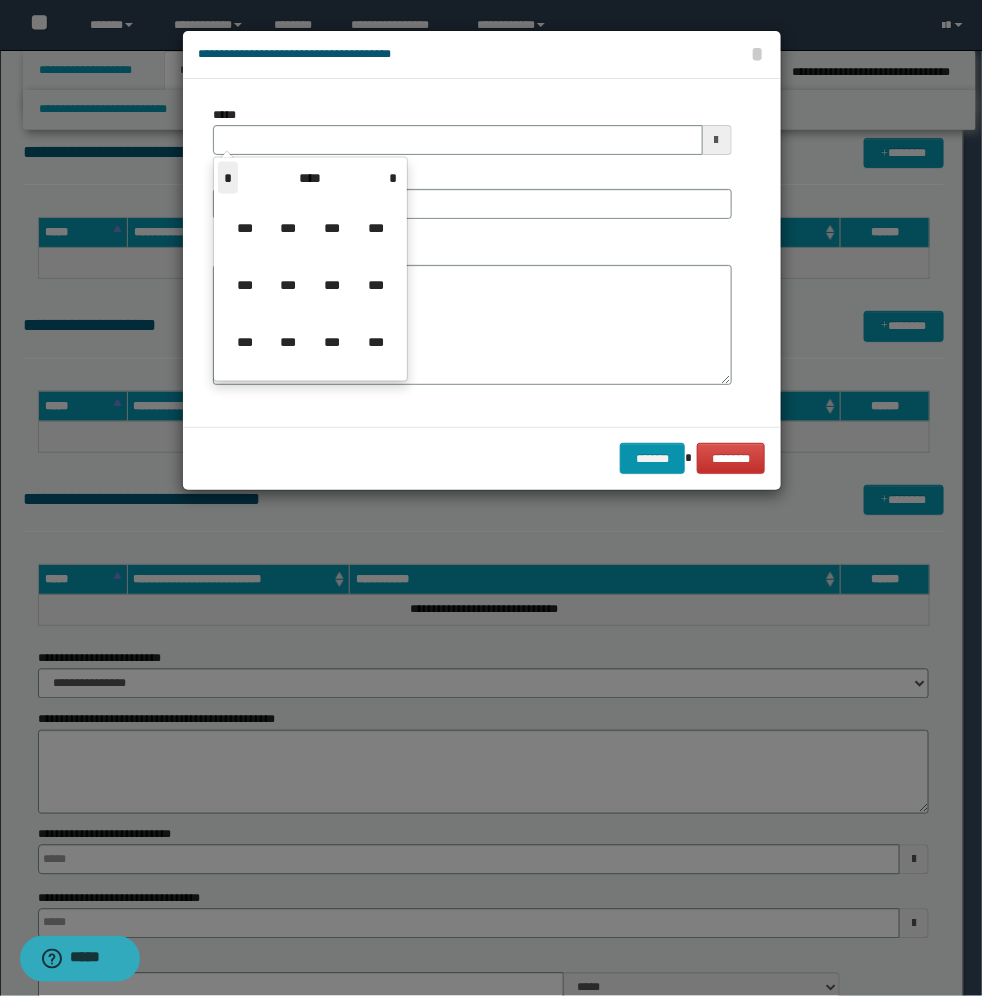 click on "*" at bounding box center (228, 178) 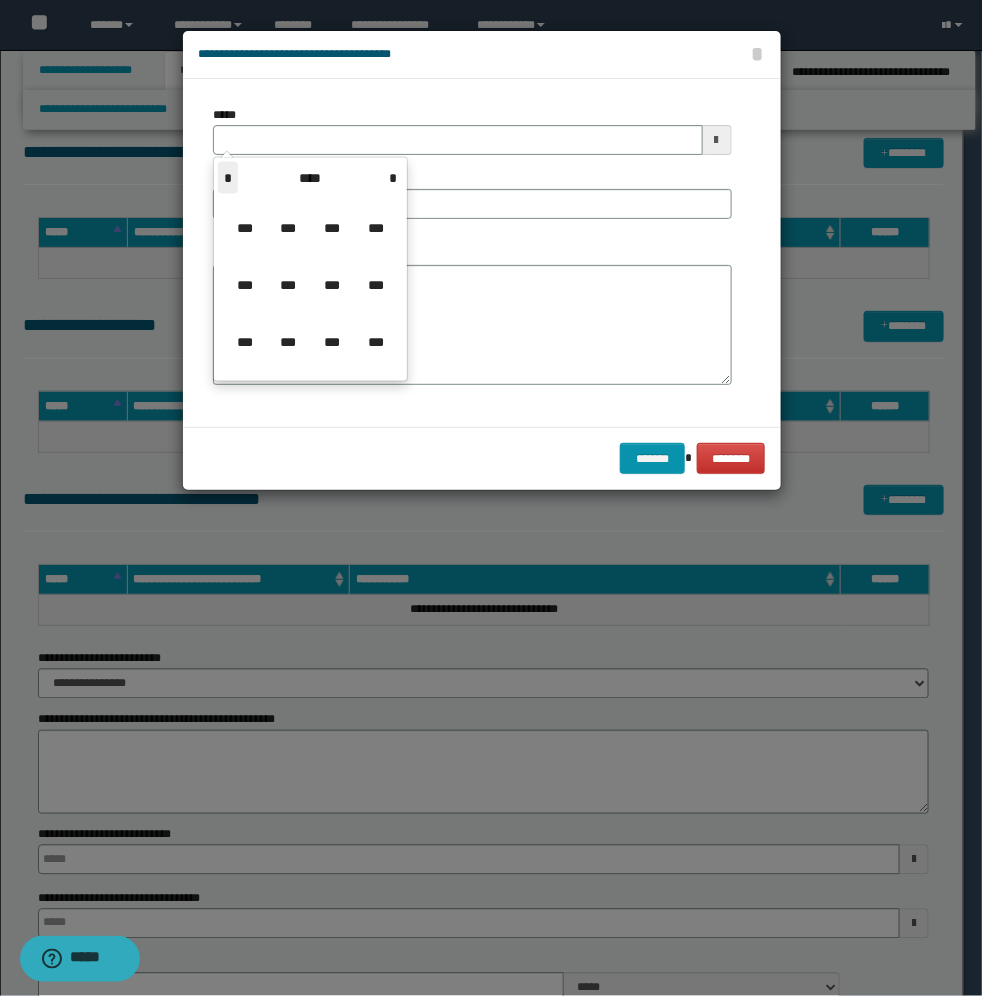 click on "*" at bounding box center [228, 178] 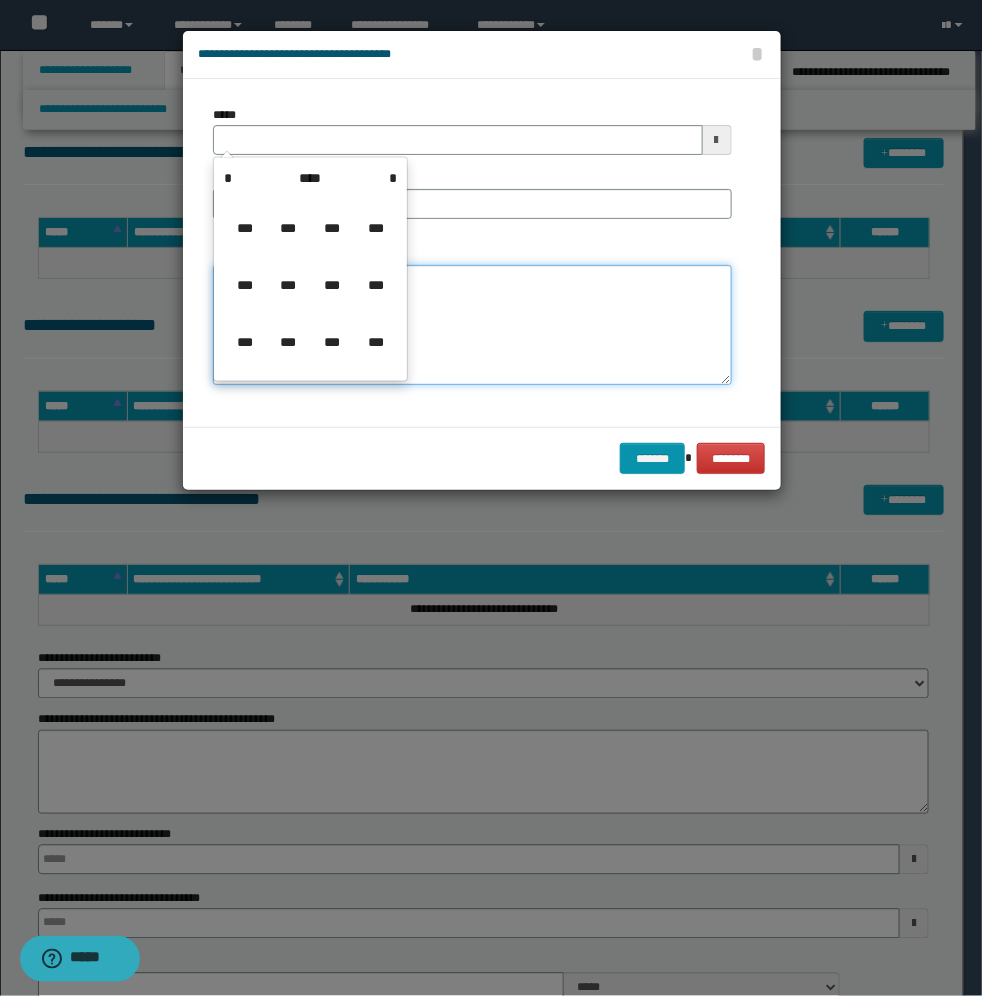 click on "*******" at bounding box center [472, 325] 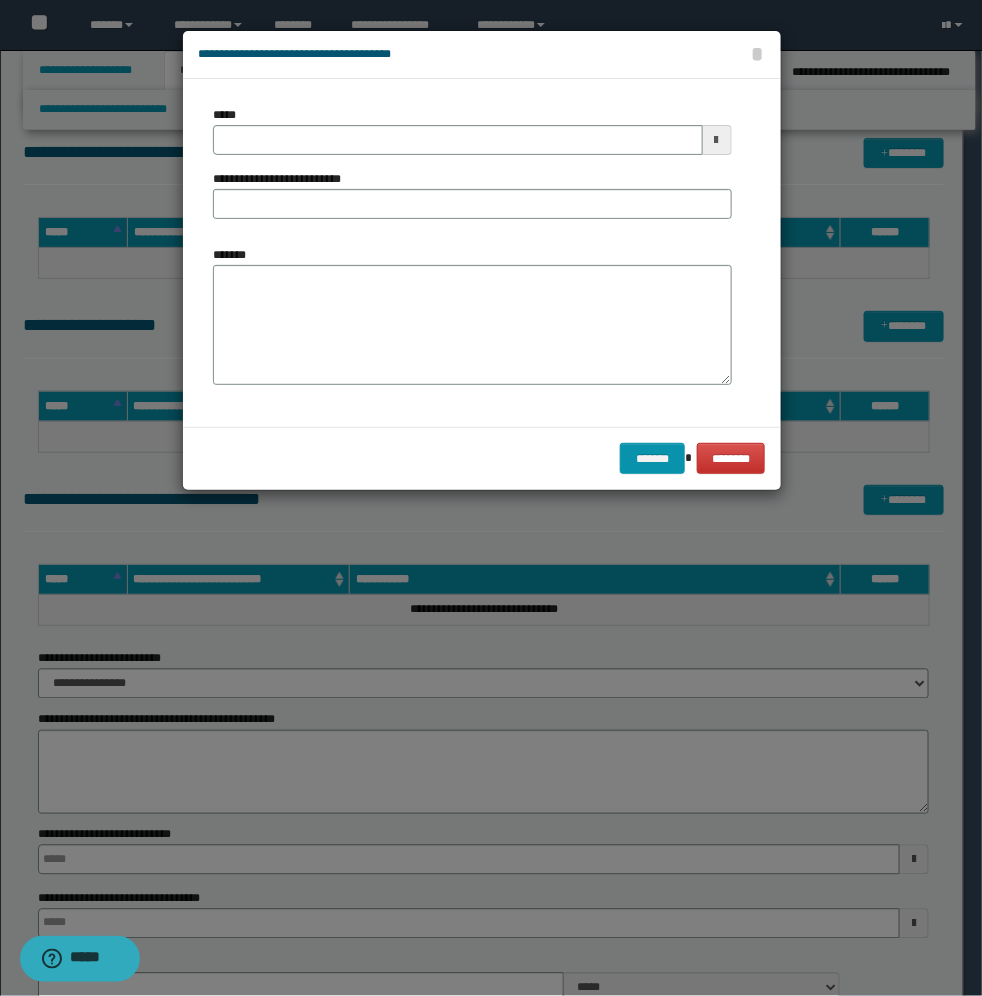 click at bounding box center [717, 140] 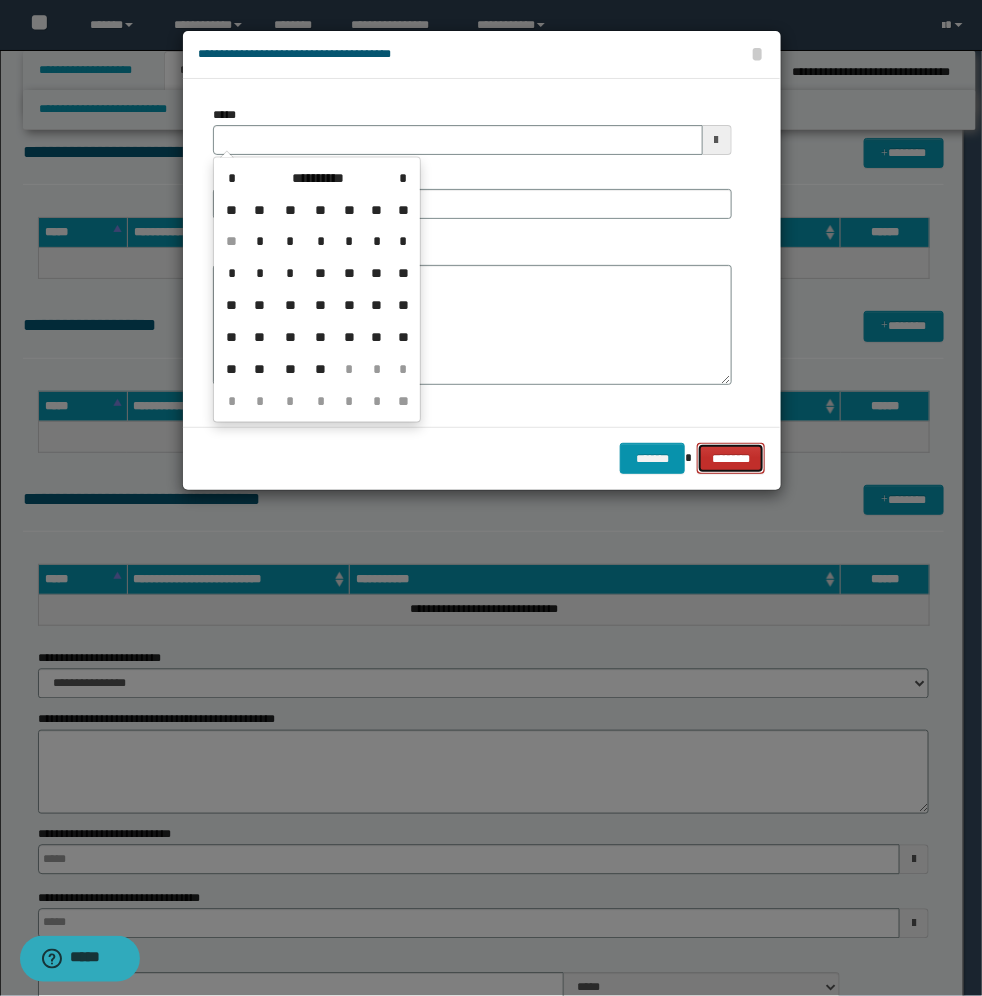 type 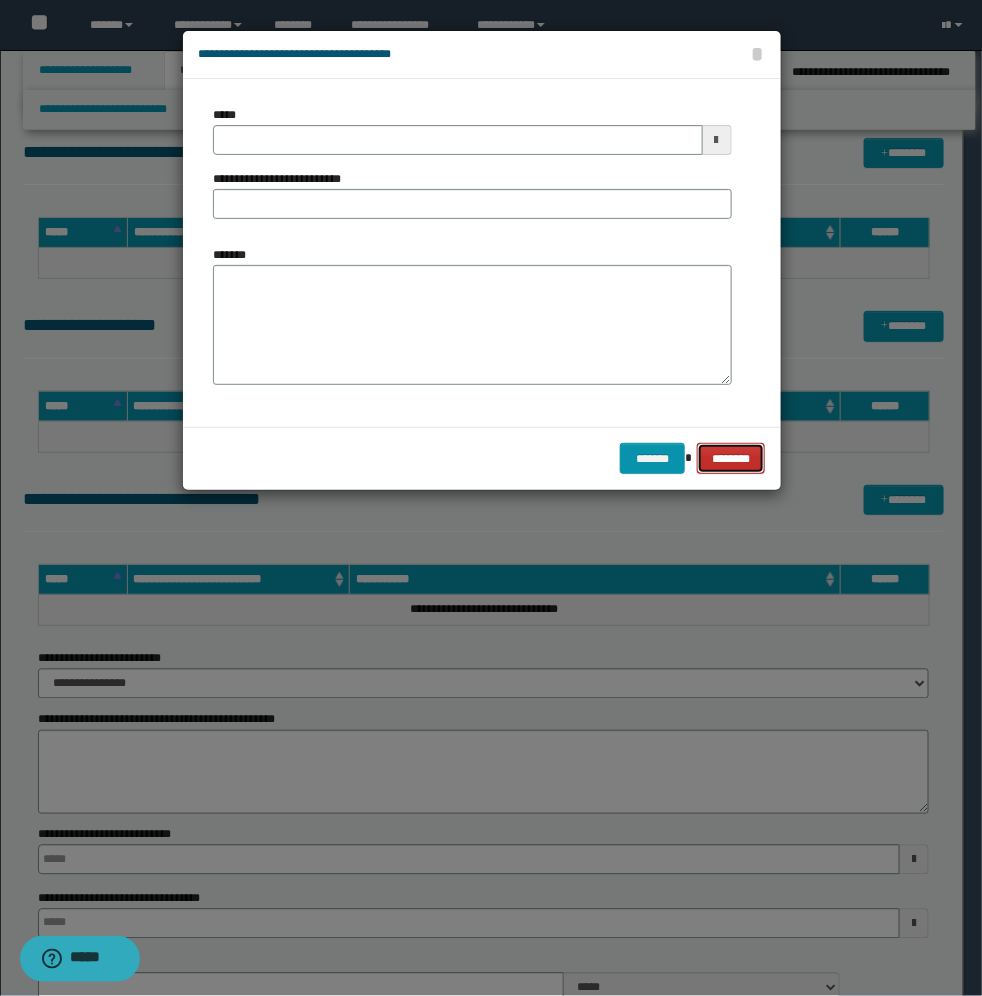 click on "********" at bounding box center [731, 458] 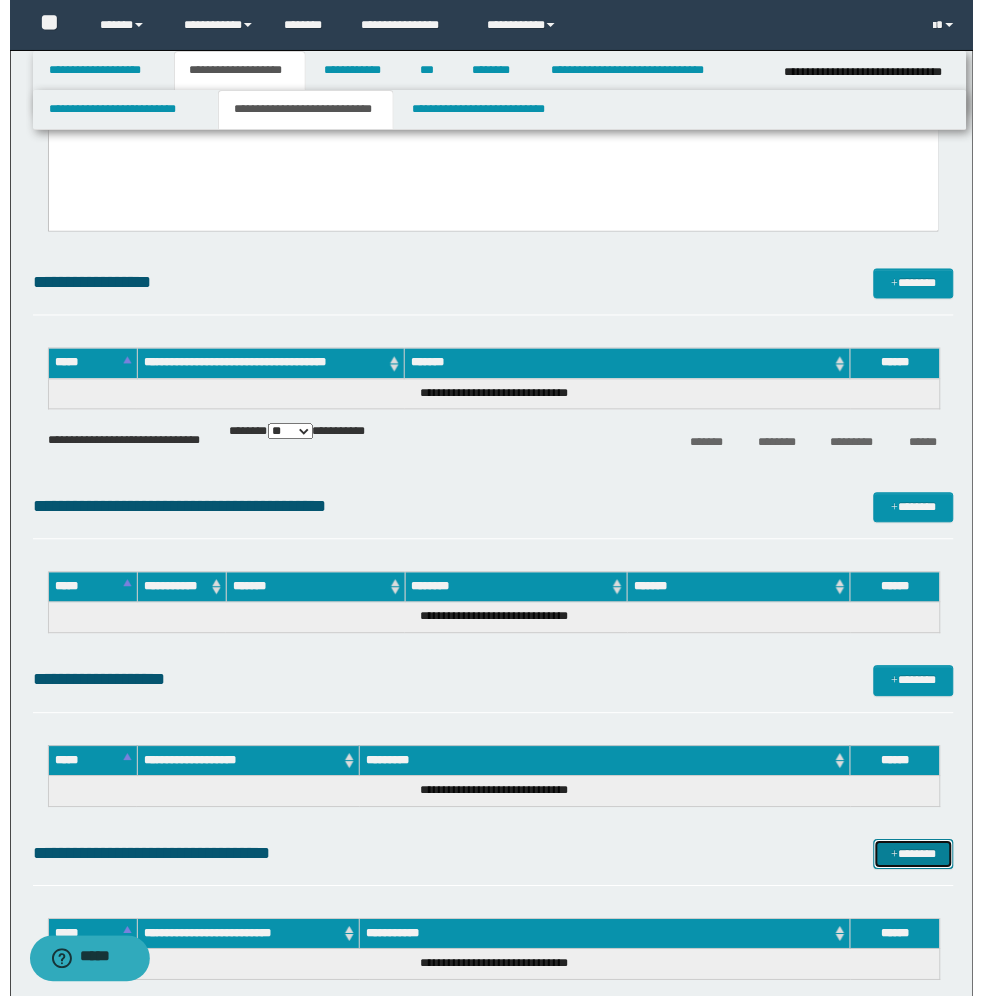scroll, scrollTop: 250, scrollLeft: 0, axis: vertical 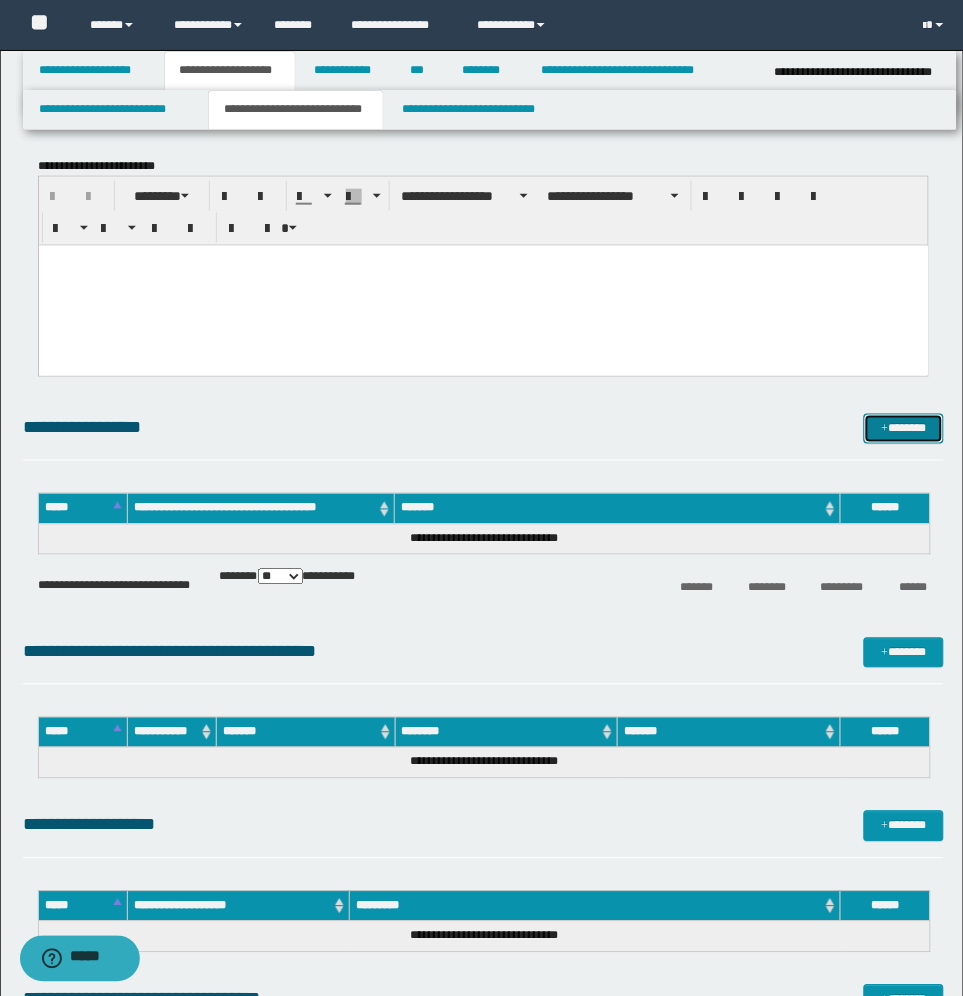 click on "*******" at bounding box center (904, 429) 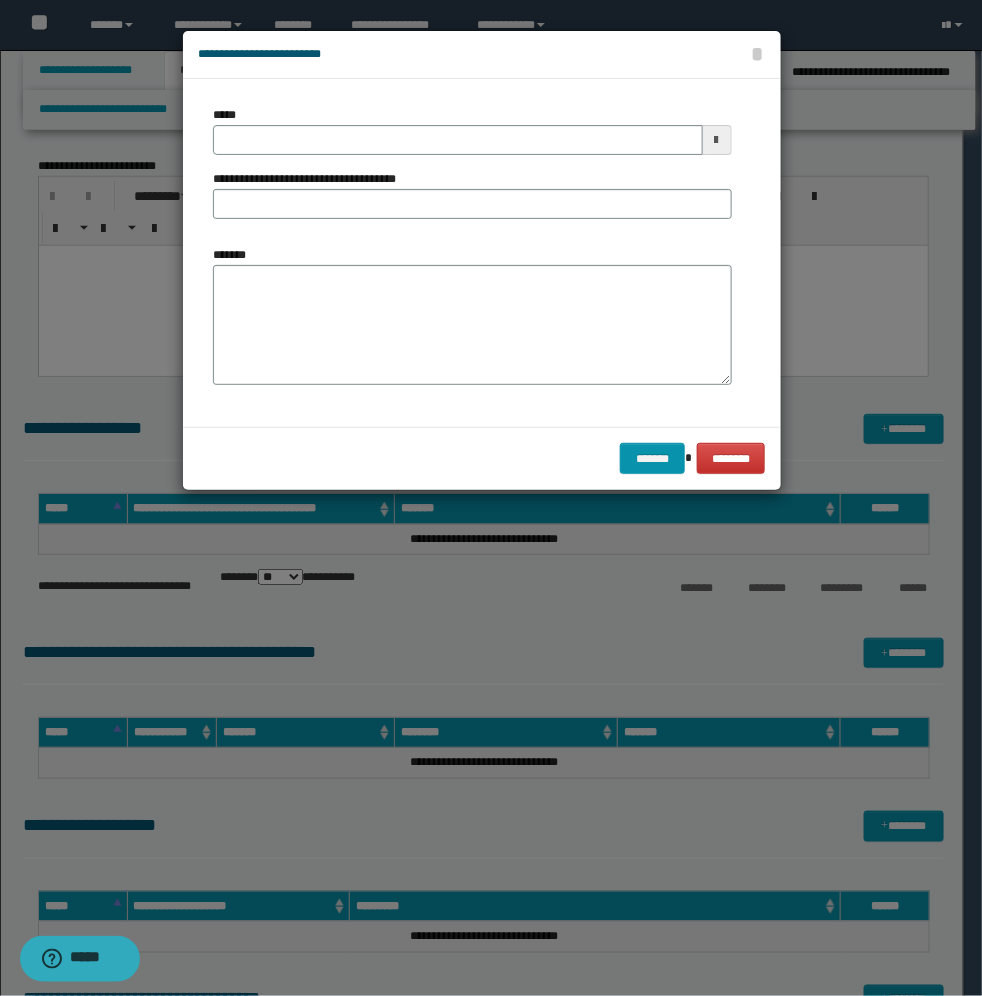 click at bounding box center (717, 140) 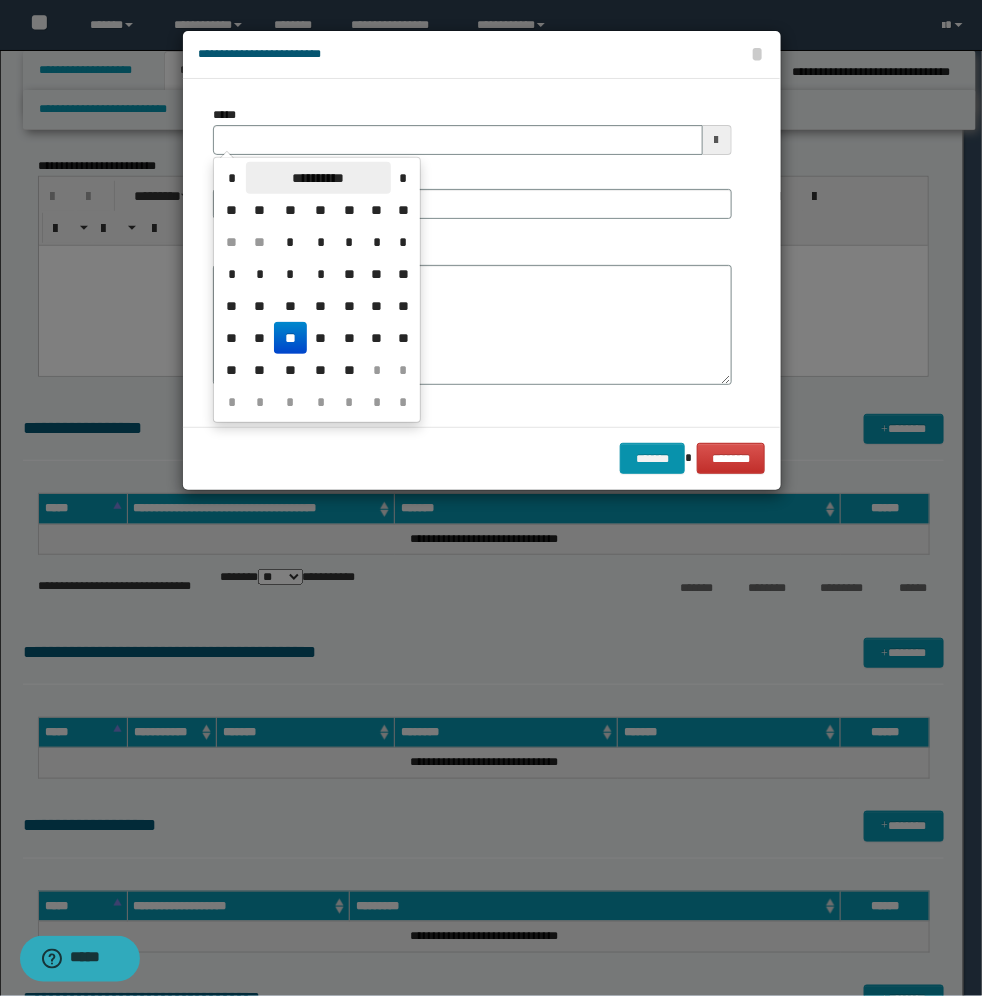 click on "**********" at bounding box center (318, 178) 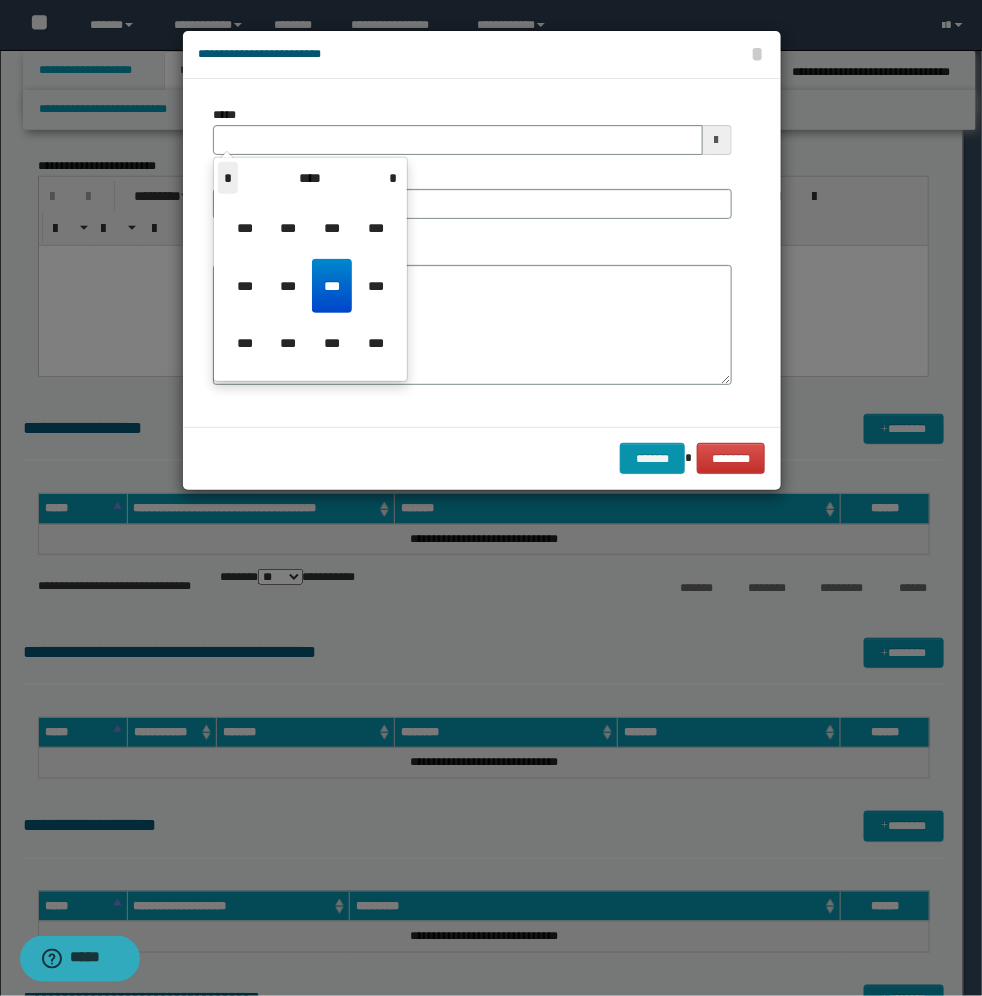 click on "*" at bounding box center (228, 178) 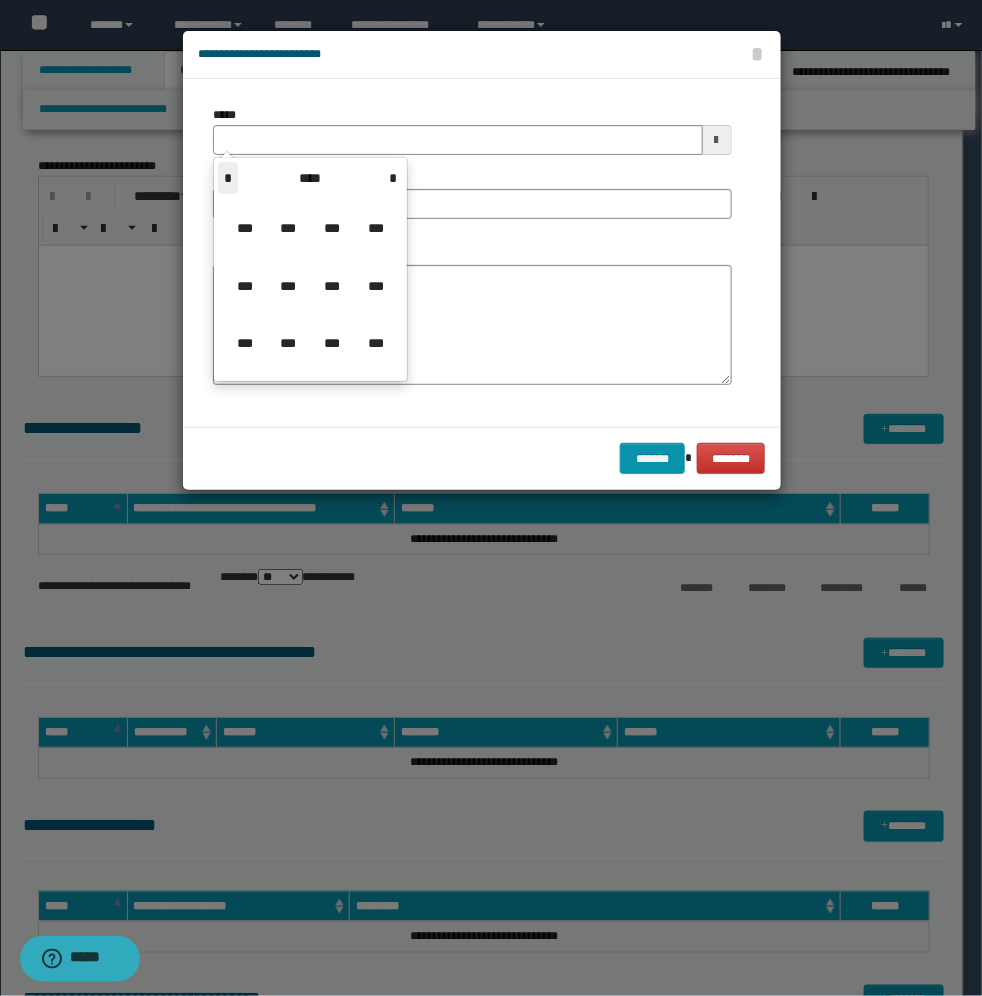 click on "*" at bounding box center (228, 178) 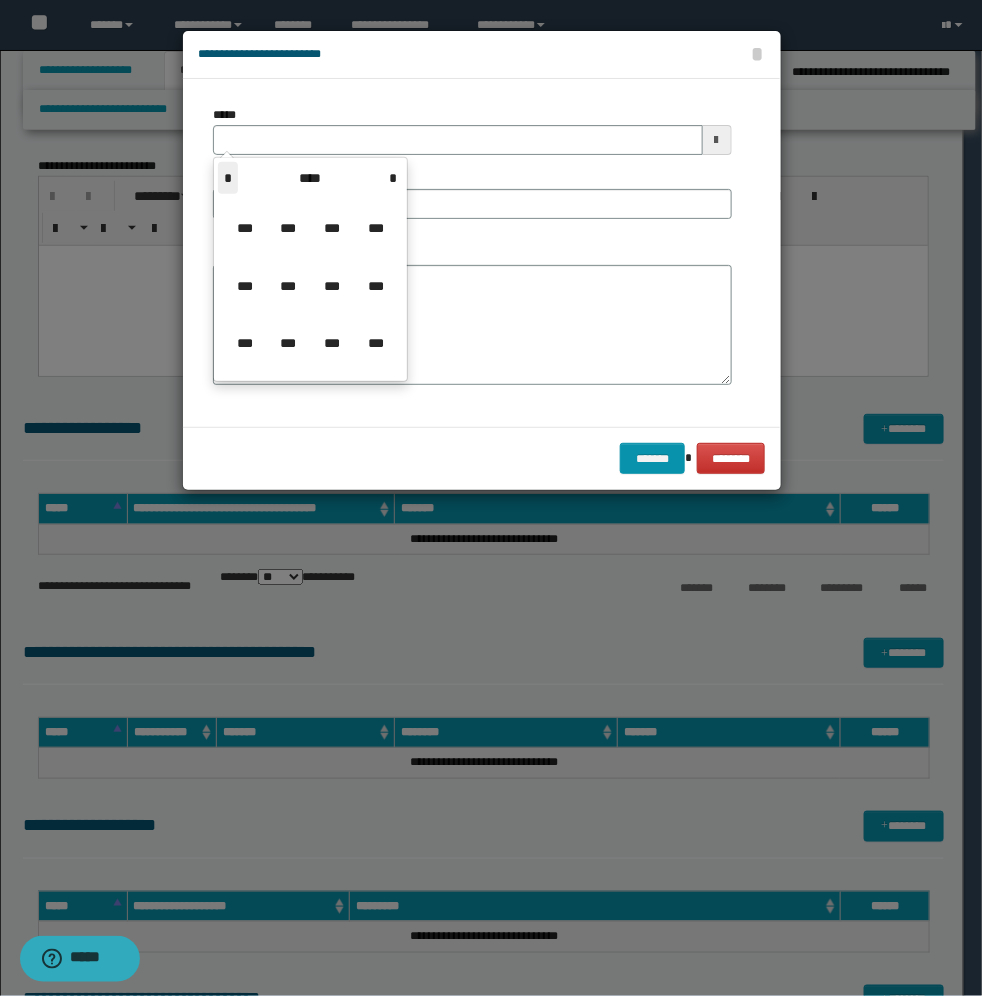 click on "*" at bounding box center [228, 178] 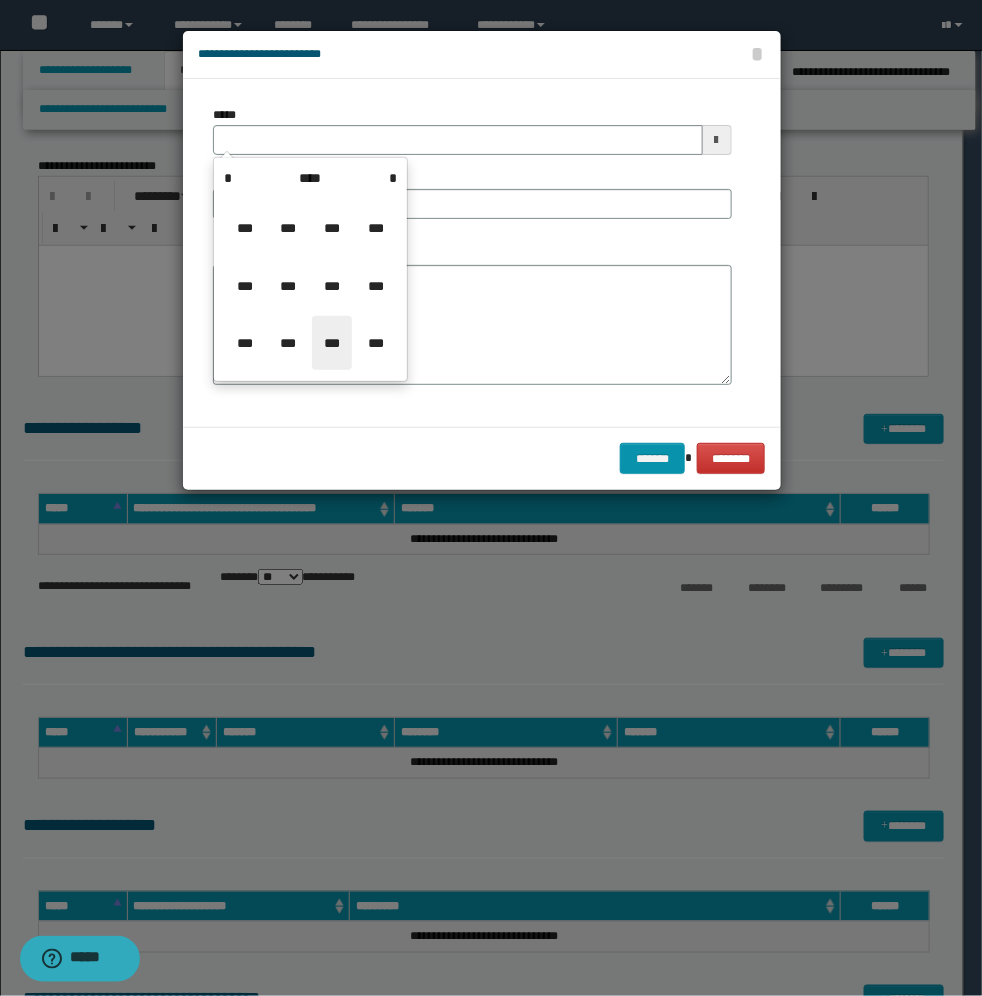 click on "***" at bounding box center (332, 343) 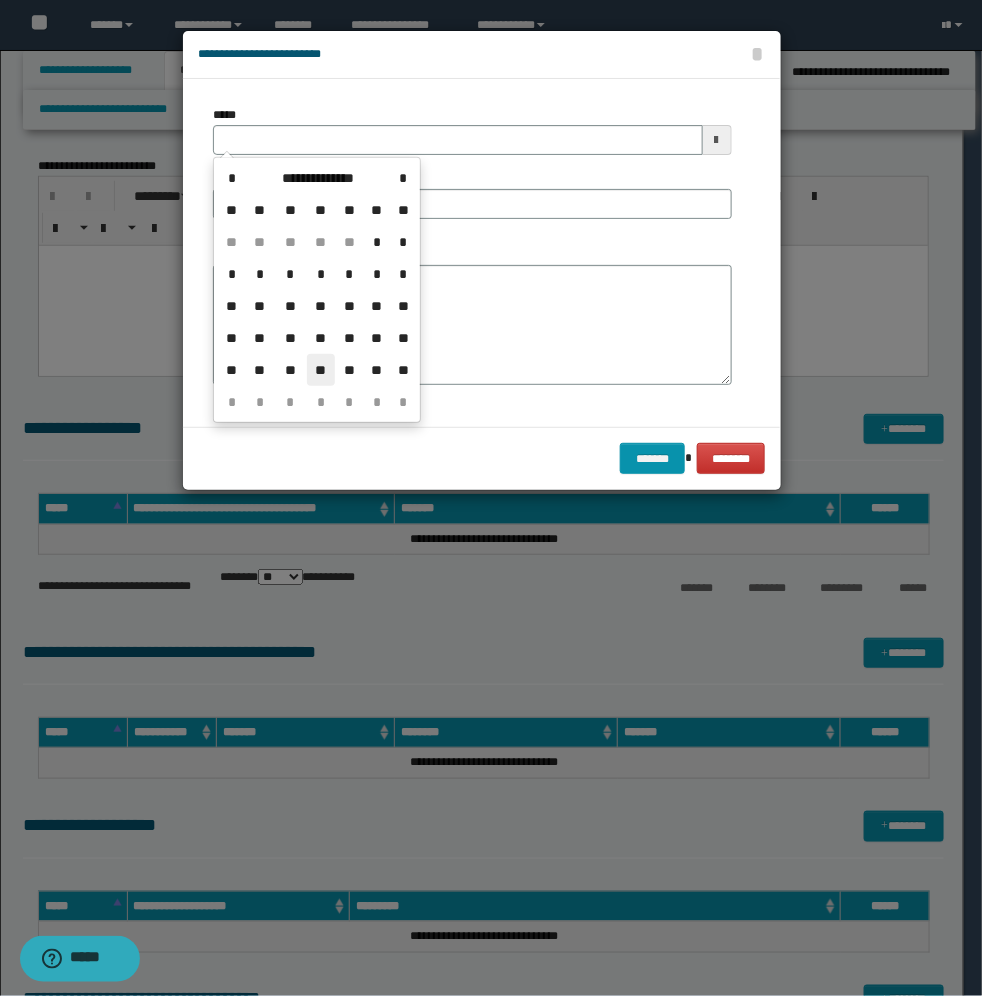 click on "**" at bounding box center [321, 370] 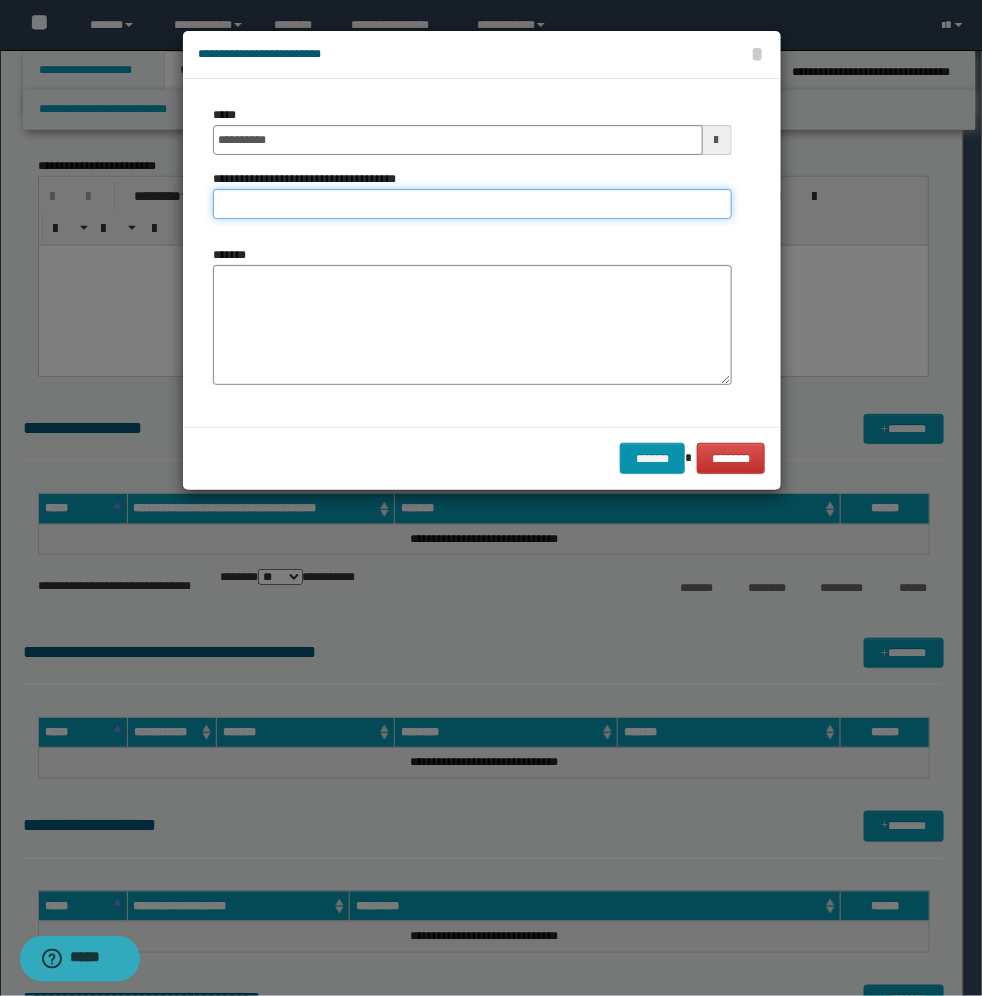 click on "**********" at bounding box center (472, 204) 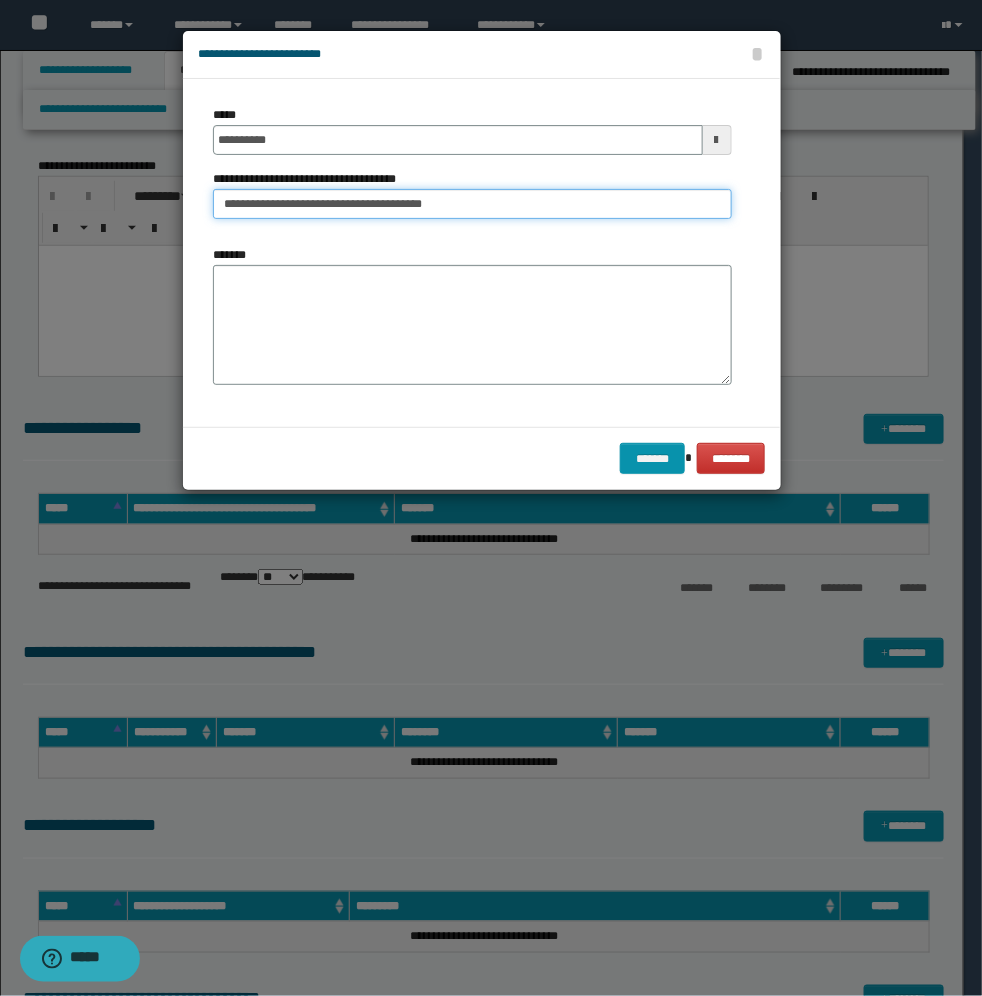 type on "**********" 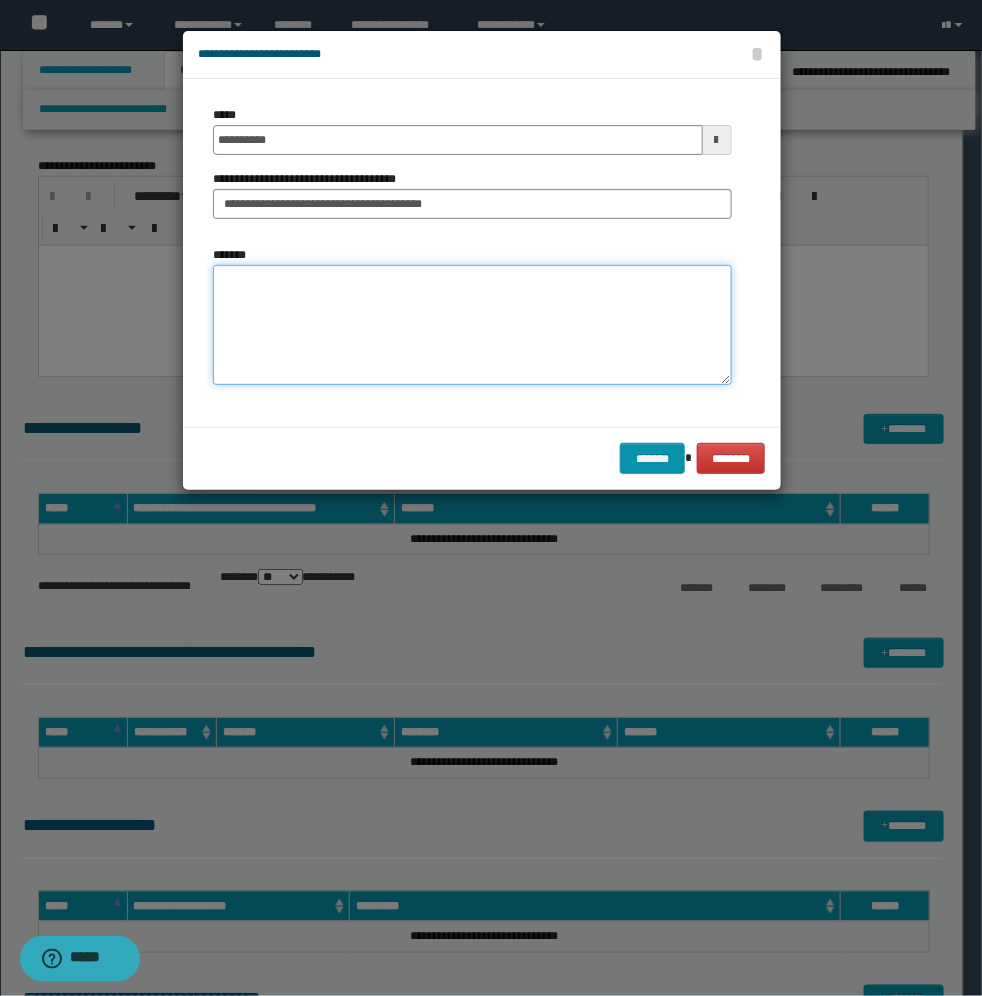 click on "*******" at bounding box center [472, 325] 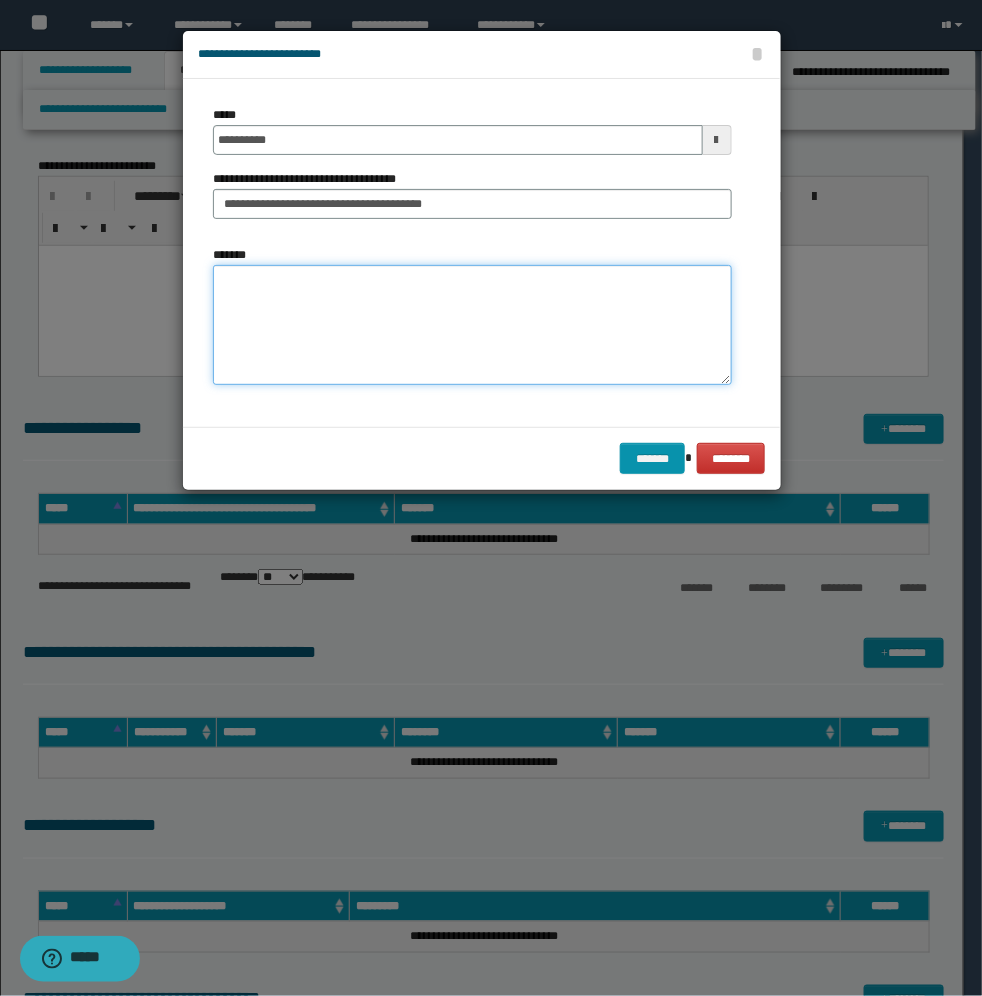 paste on "**********" 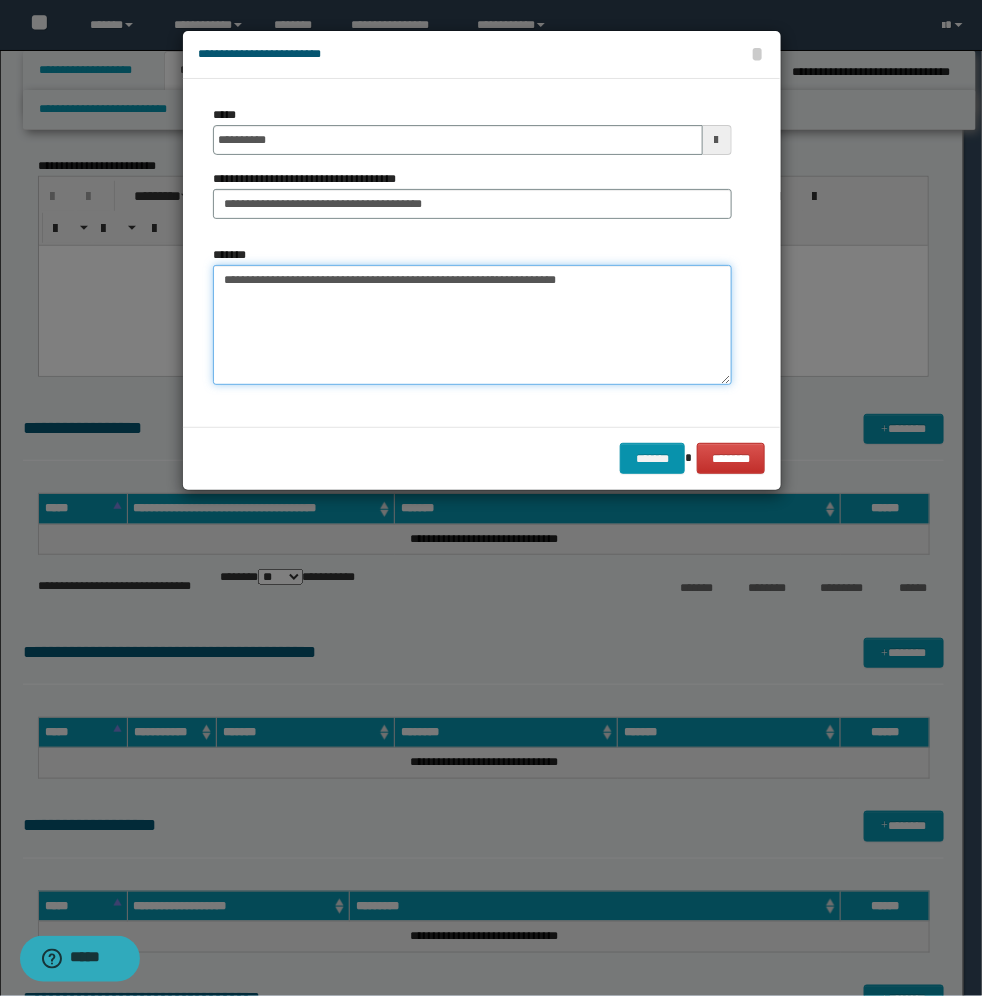 click on "**********" at bounding box center [472, 325] 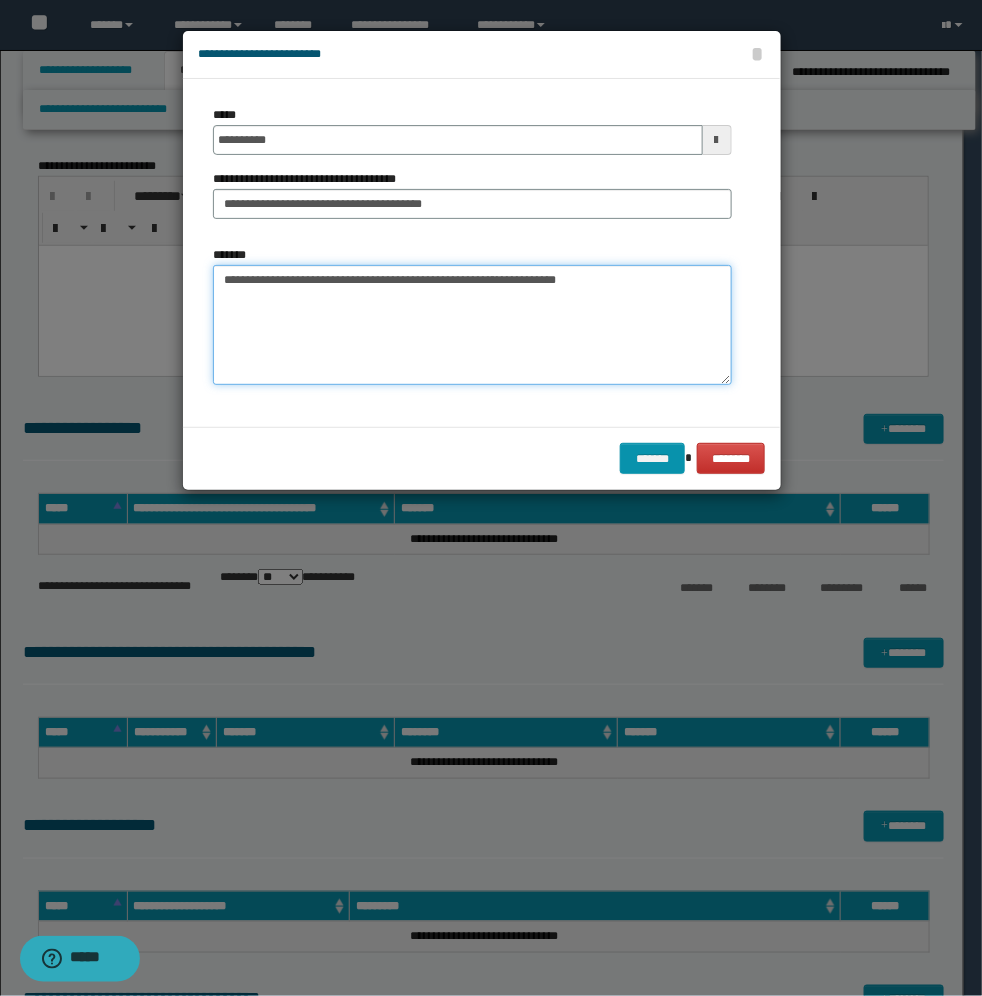 paste on "**********" 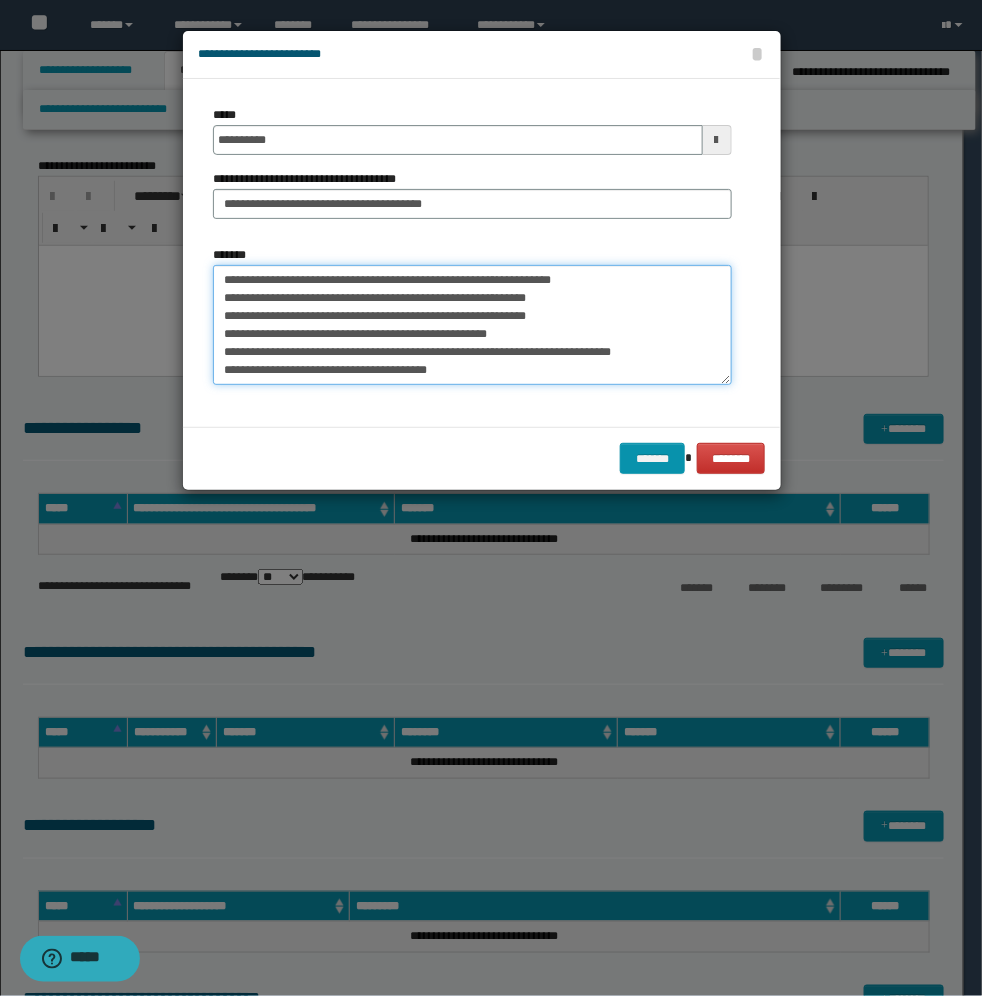 scroll, scrollTop: 0, scrollLeft: 0, axis: both 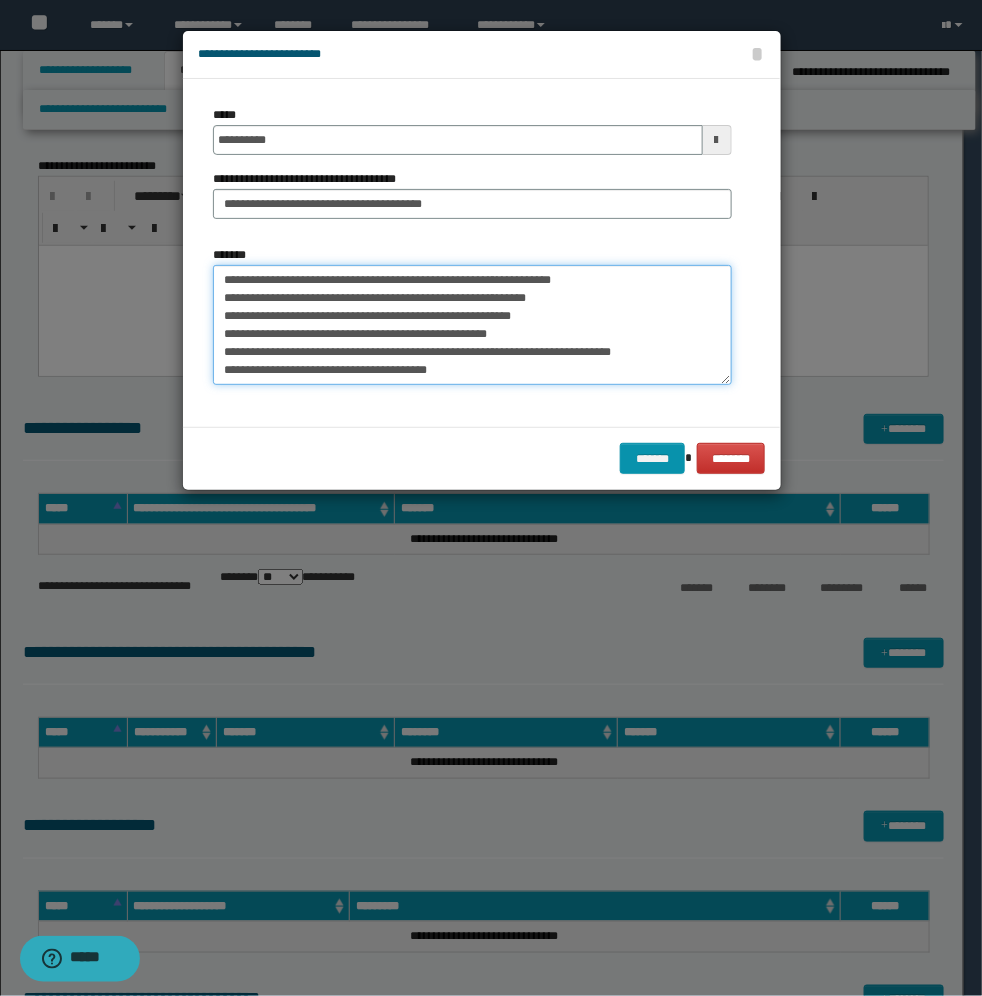 click on "**********" at bounding box center [472, 325] 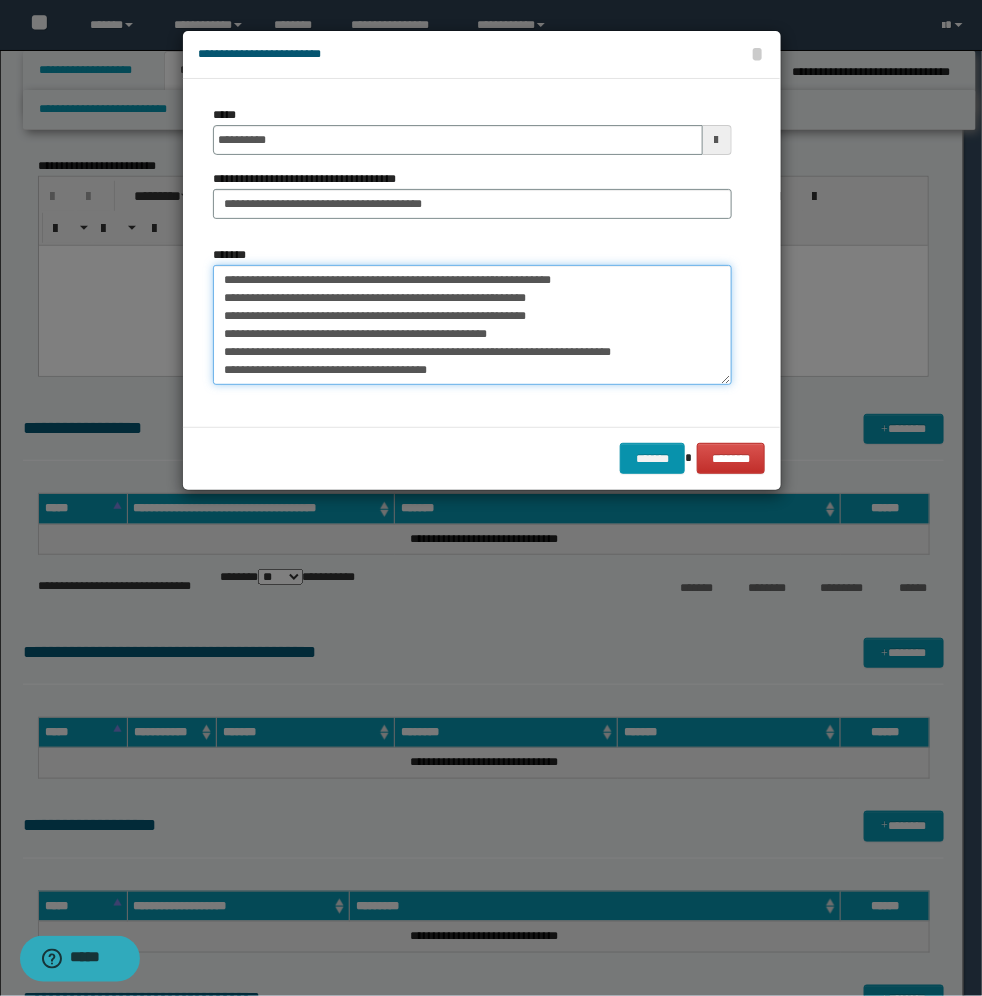 click on "**********" at bounding box center [472, 325] 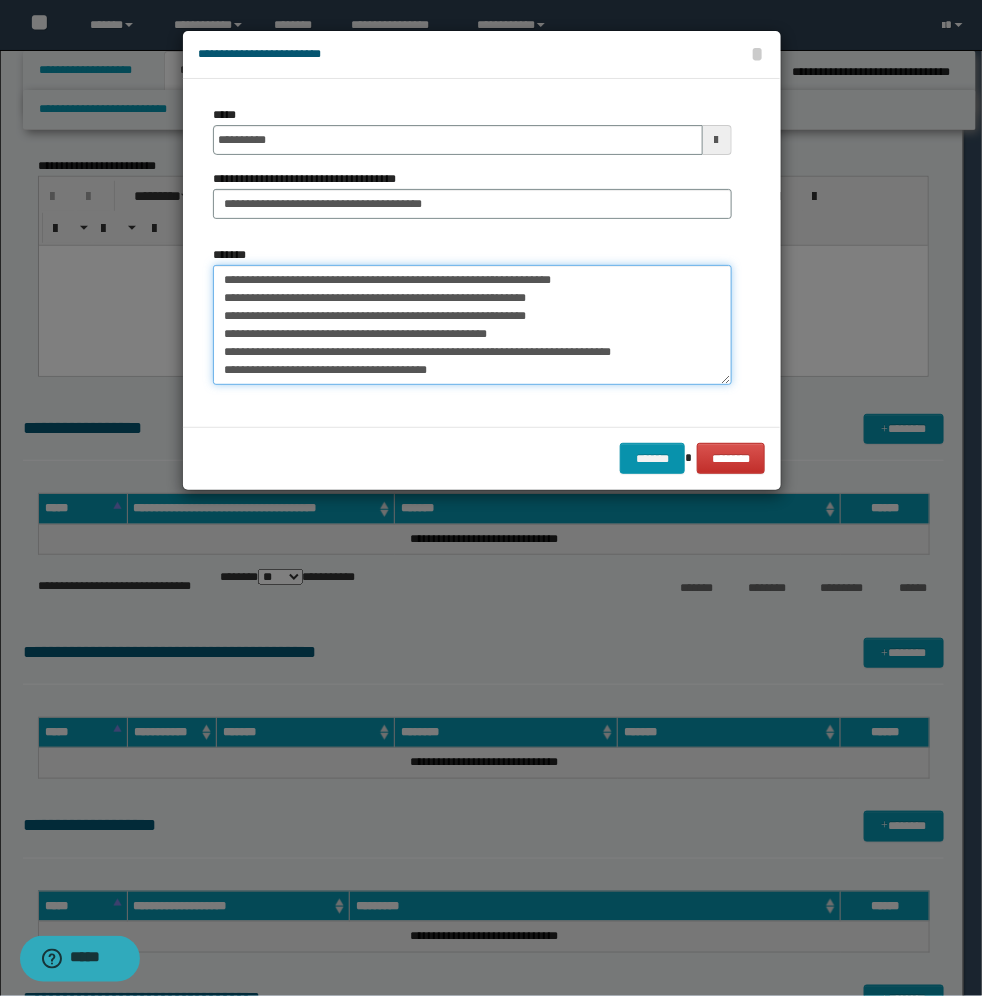 click on "**********" at bounding box center [472, 325] 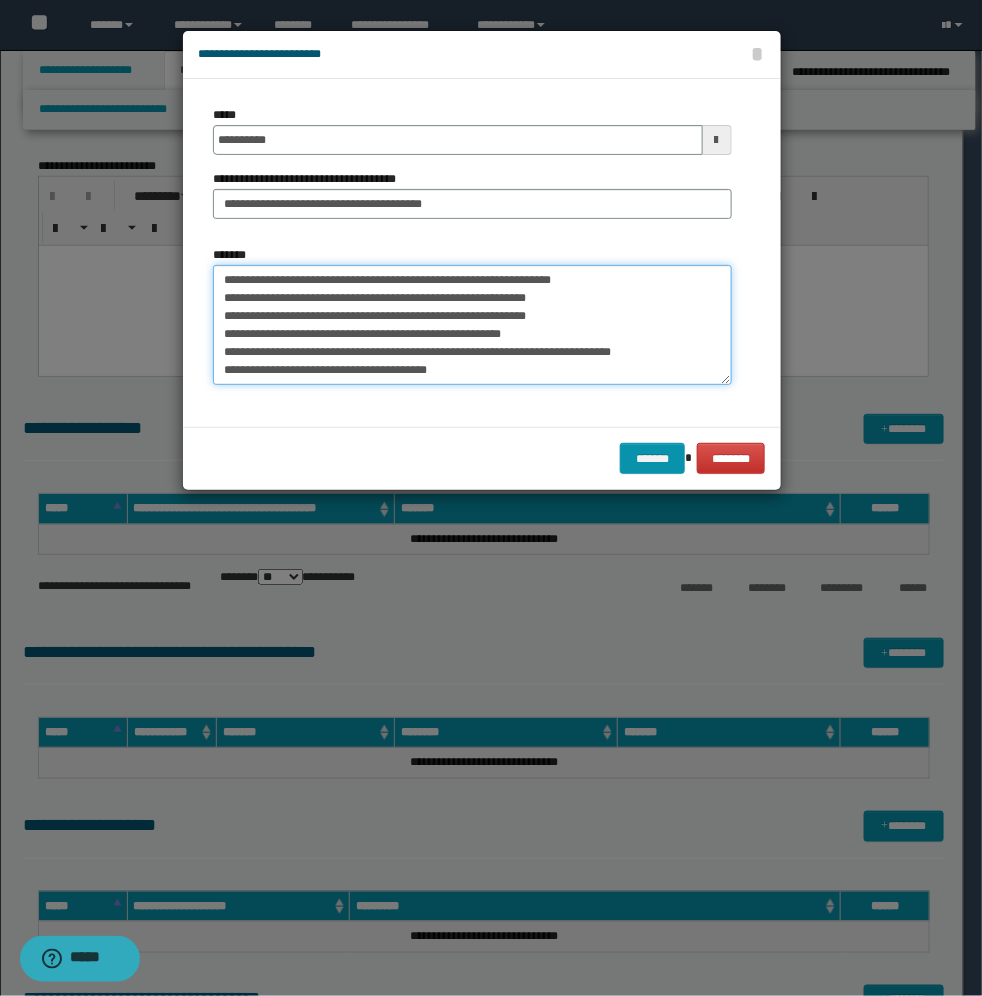 click on "**********" at bounding box center [472, 325] 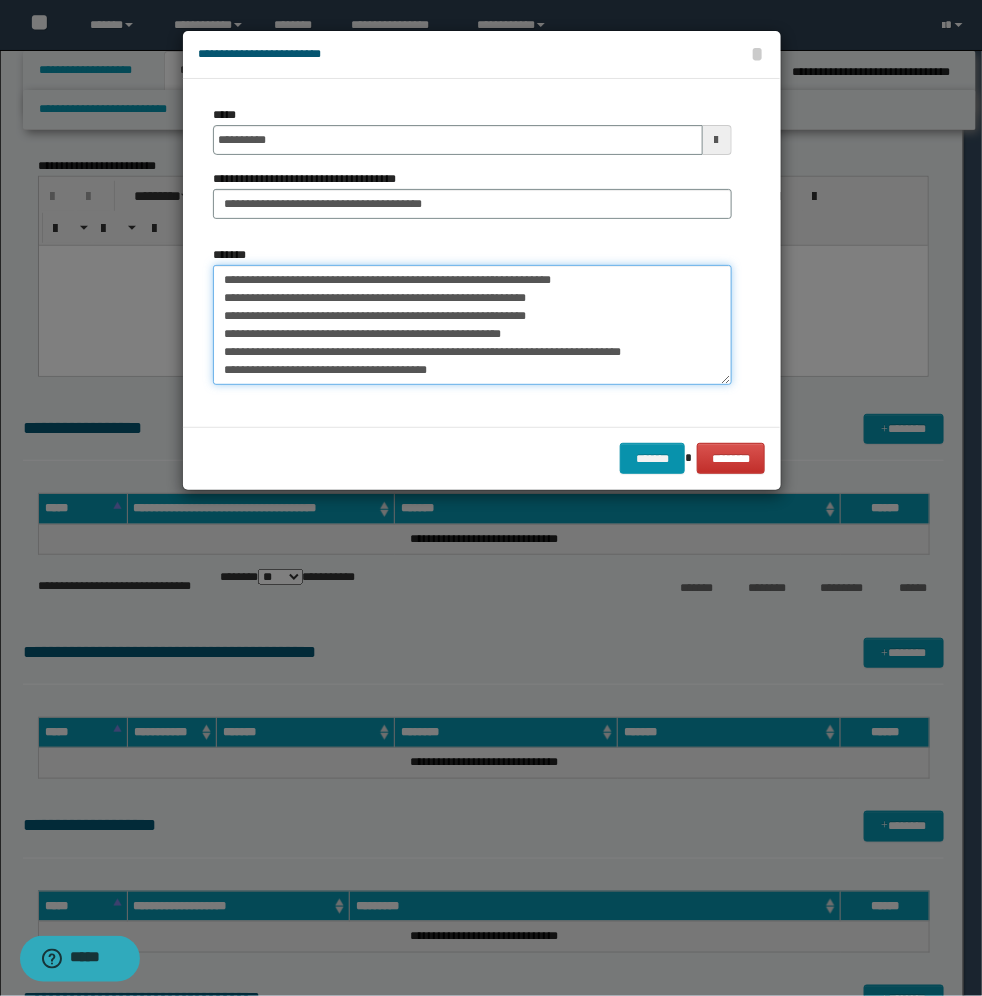 click on "**********" at bounding box center [472, 325] 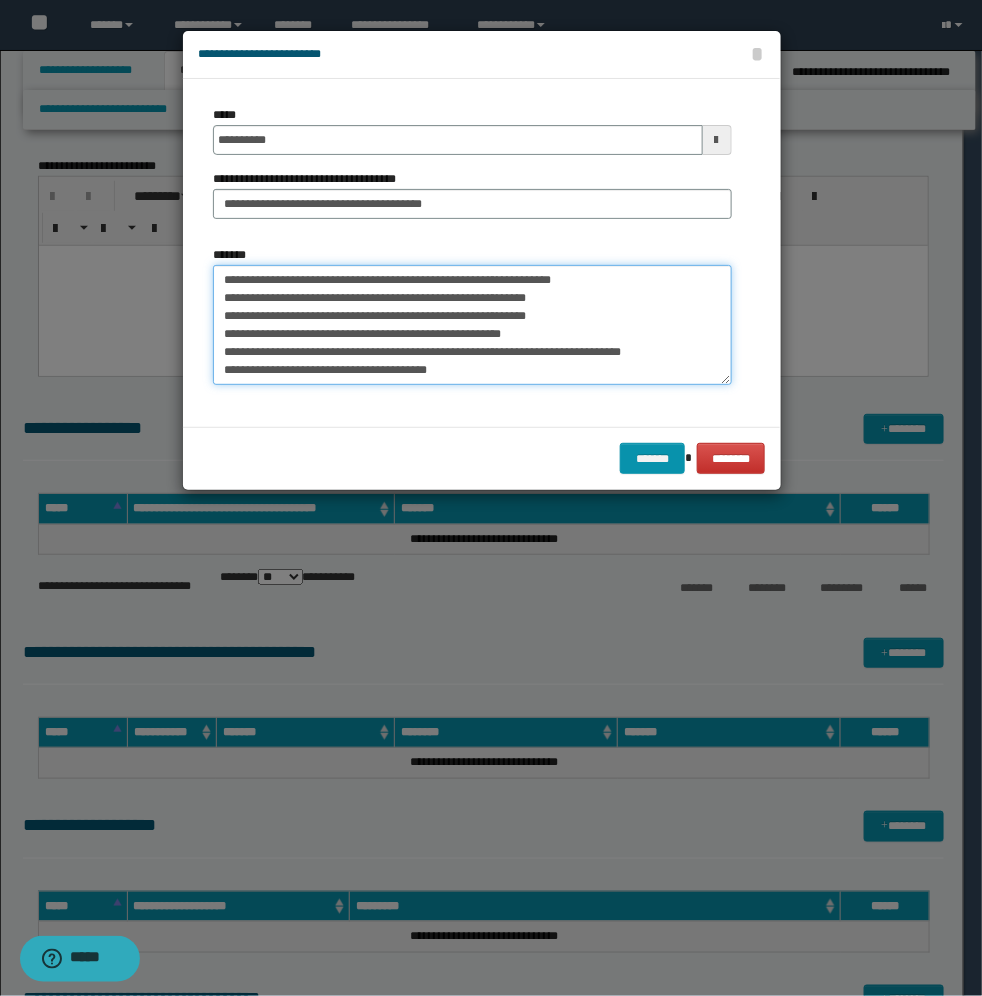 paste on "**********" 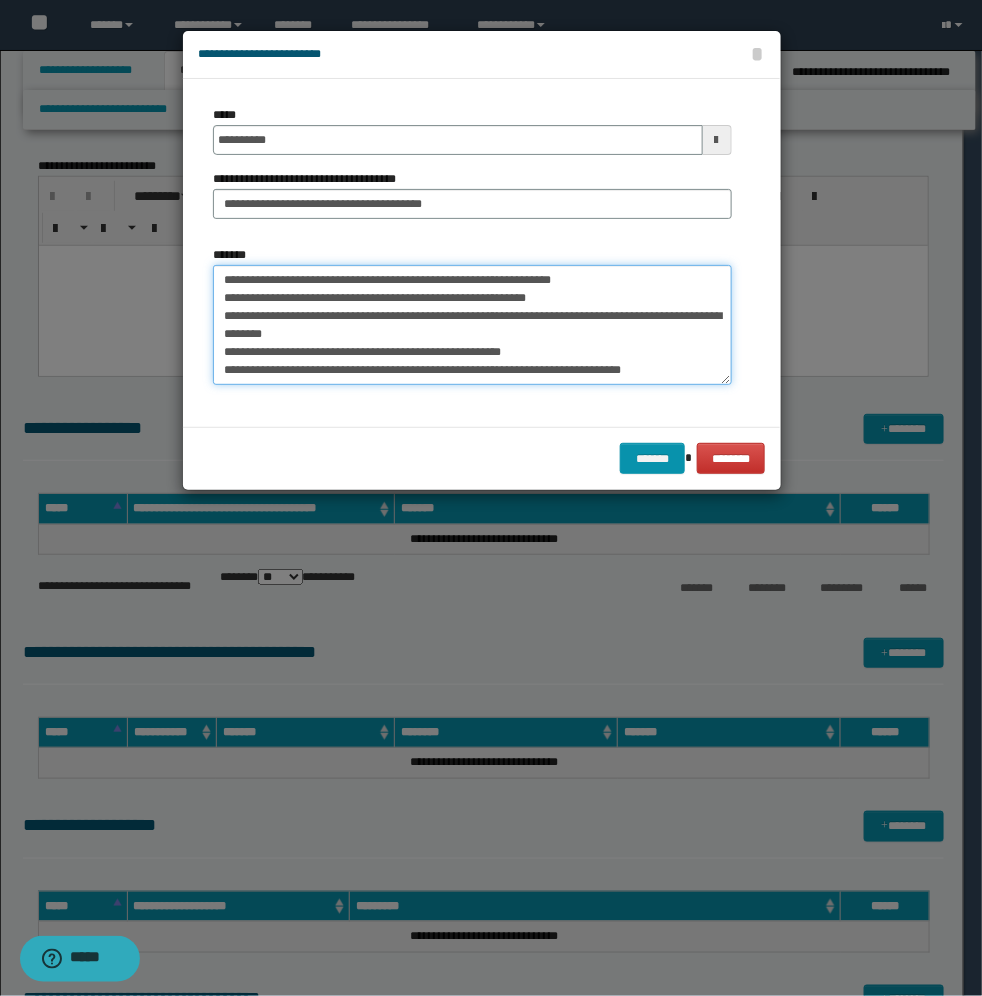 click on "**********" at bounding box center (472, 325) 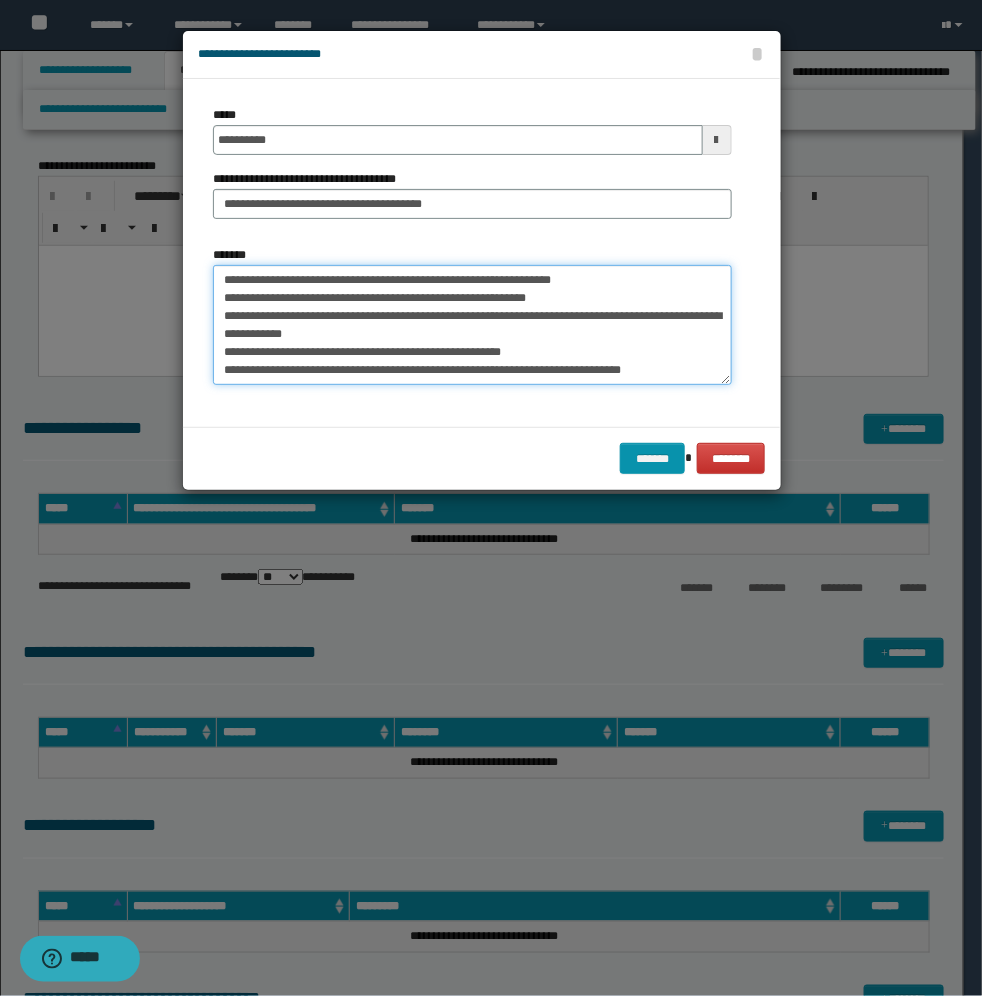 type on "**********" 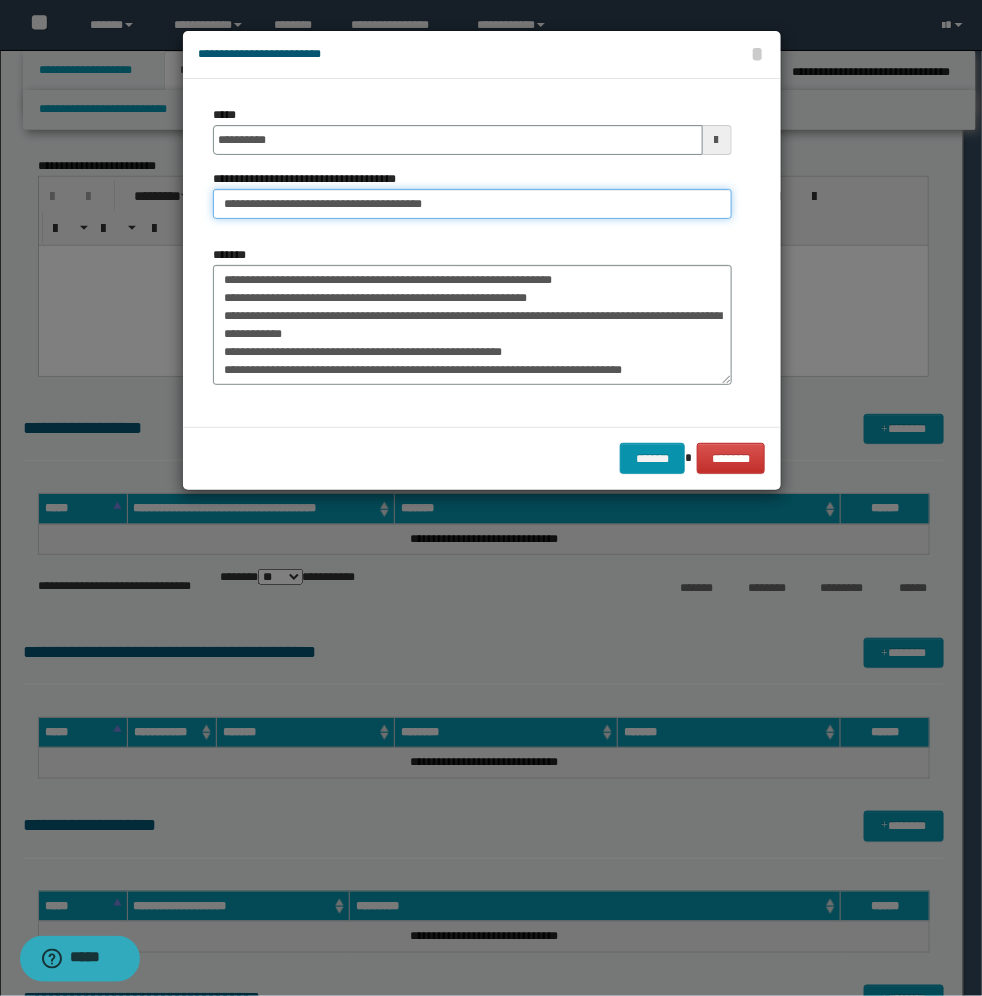 click on "**********" at bounding box center [472, 204] 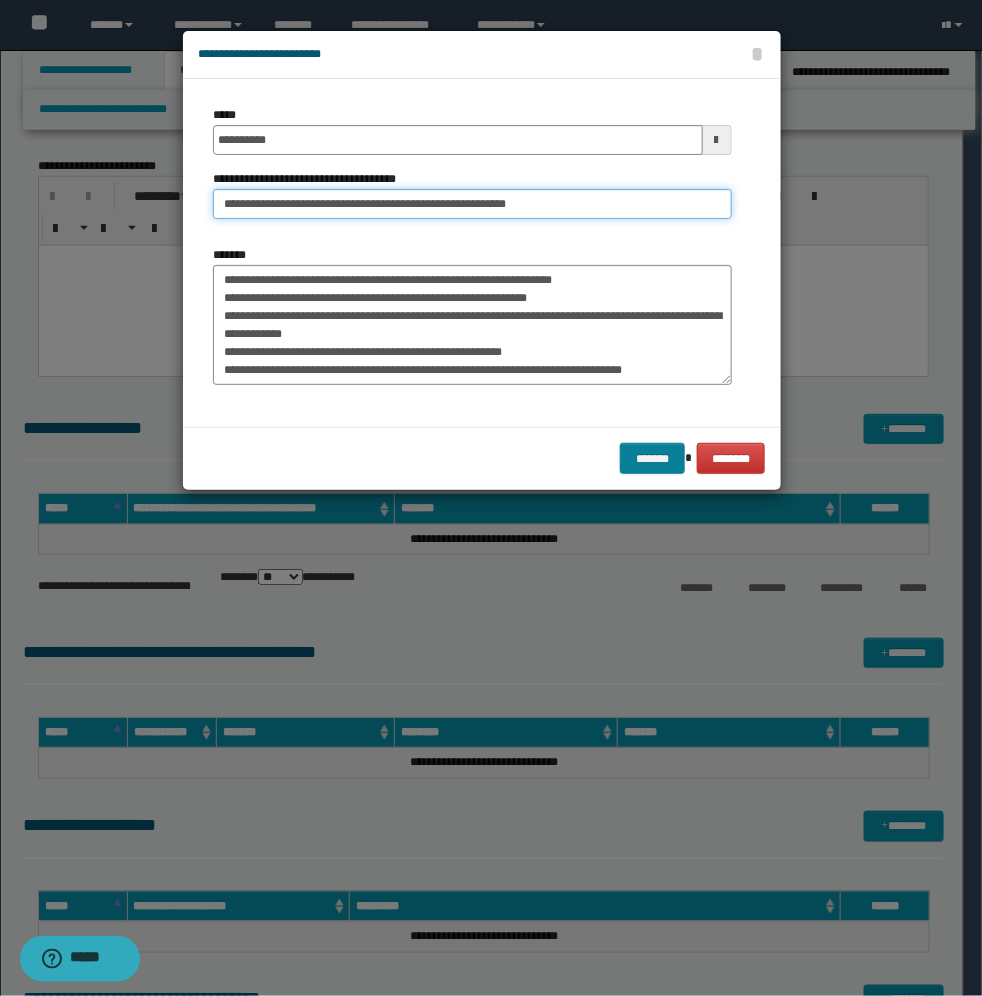 type on "**********" 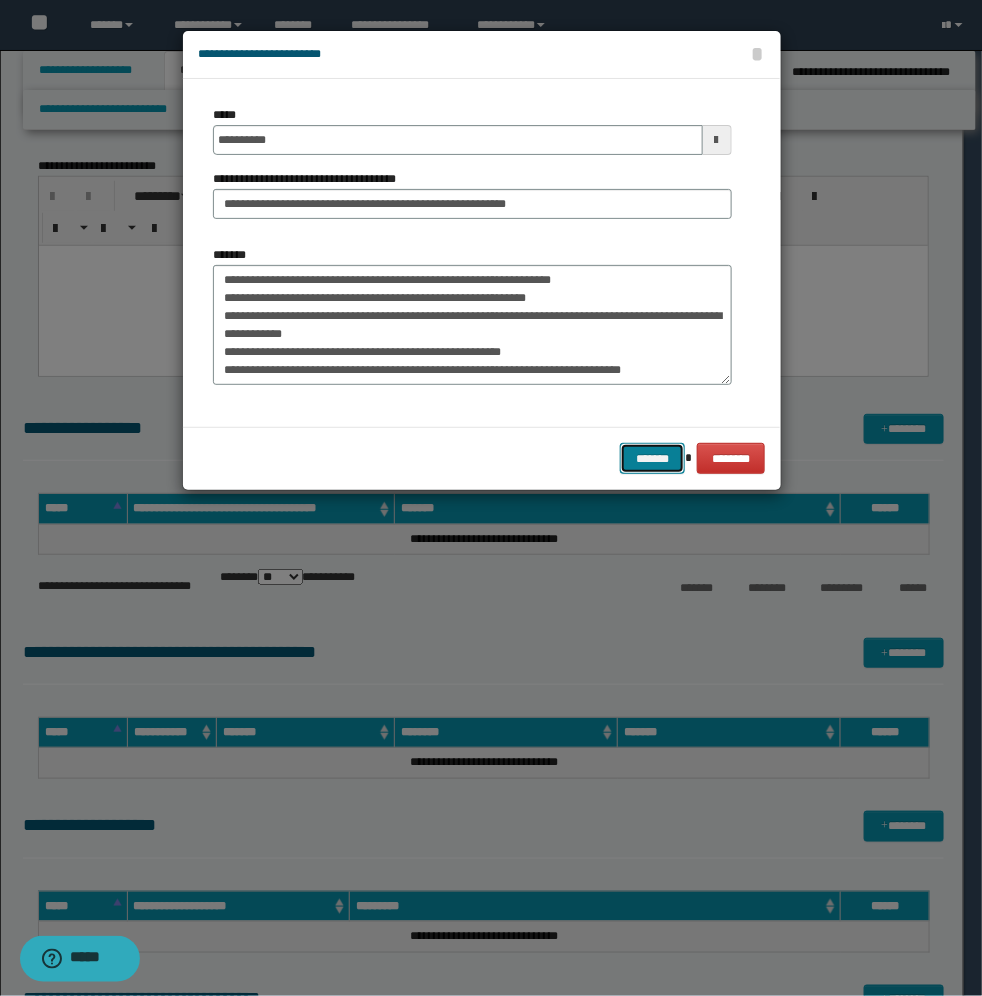 click on "*******" at bounding box center (652, 458) 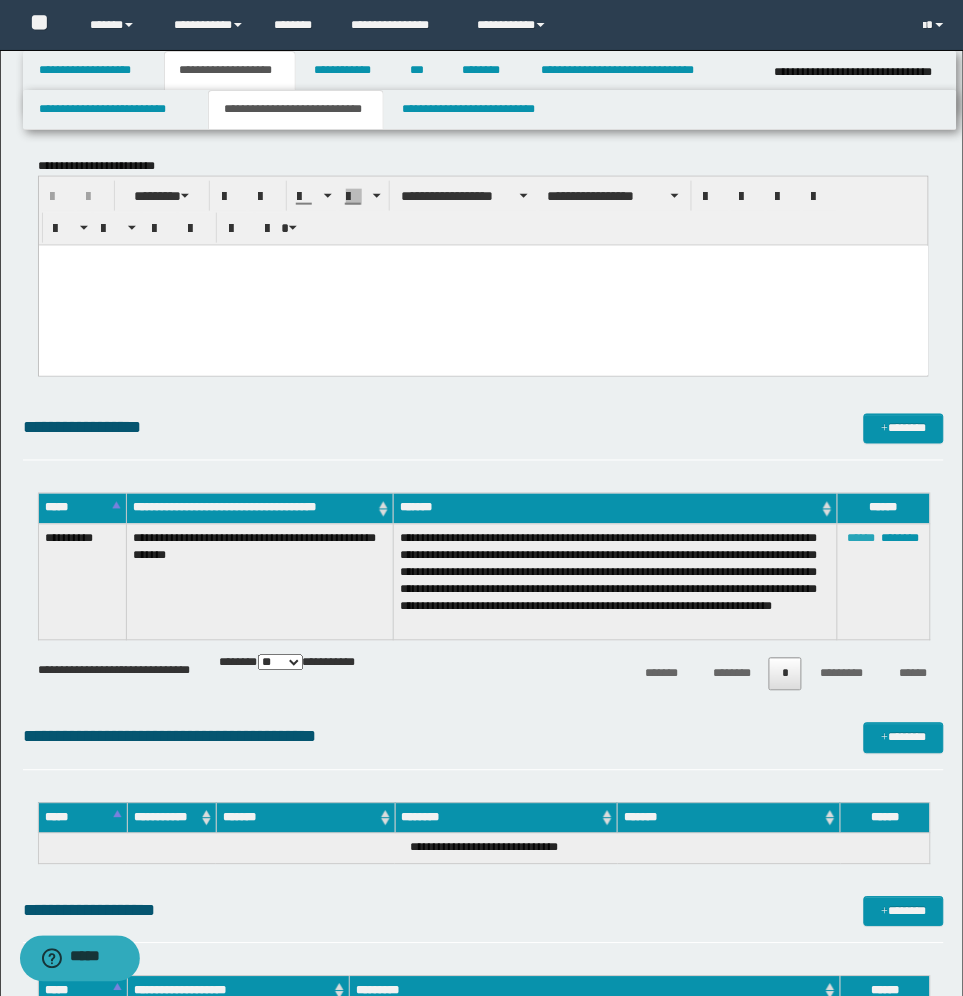 click on "******" at bounding box center [862, 539] 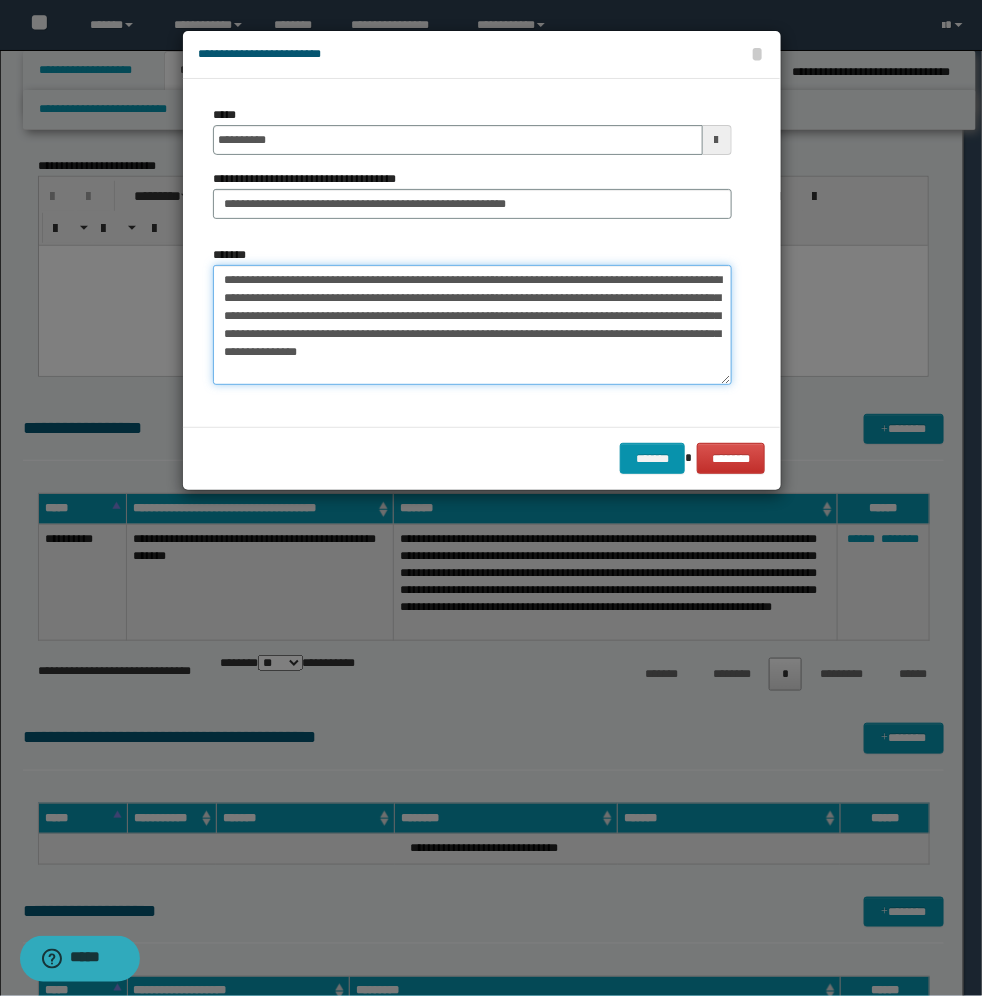click on "**********" at bounding box center (472, 325) 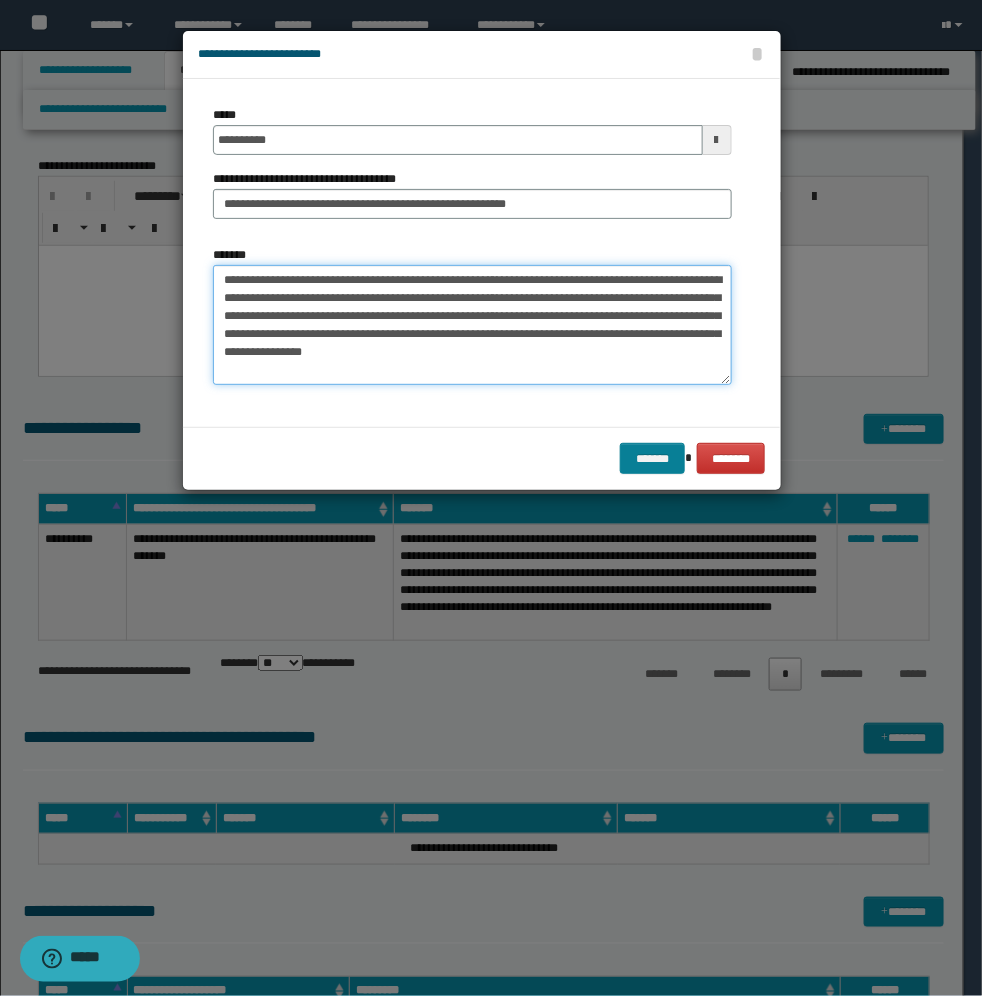 type on "**********" 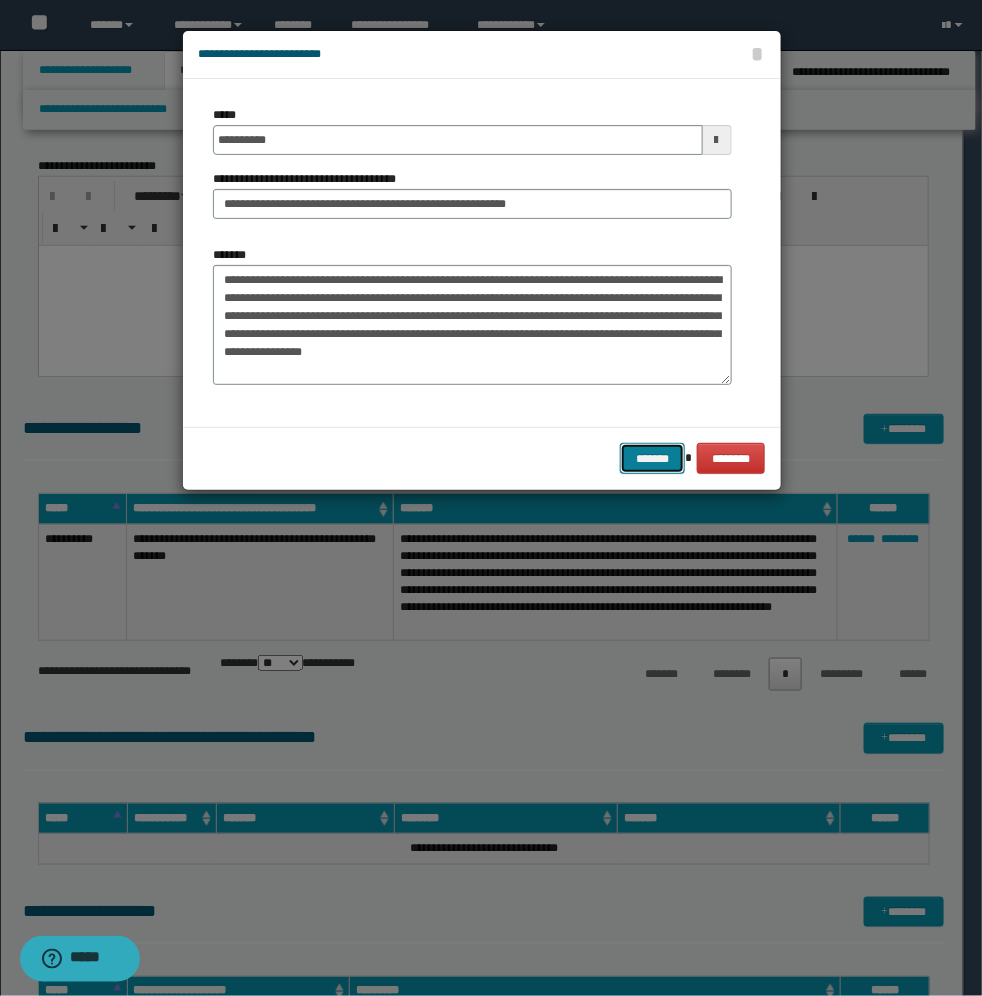 click on "*******" at bounding box center [652, 458] 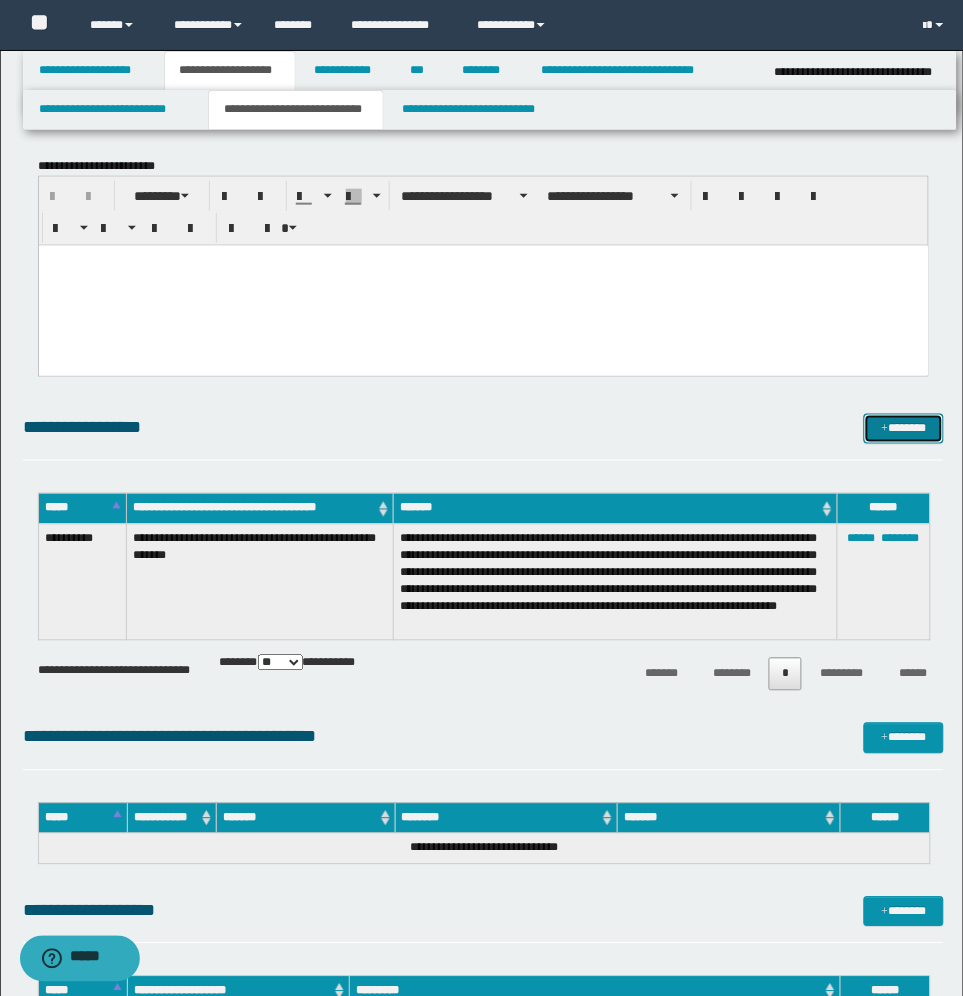 click on "*******" at bounding box center [904, 429] 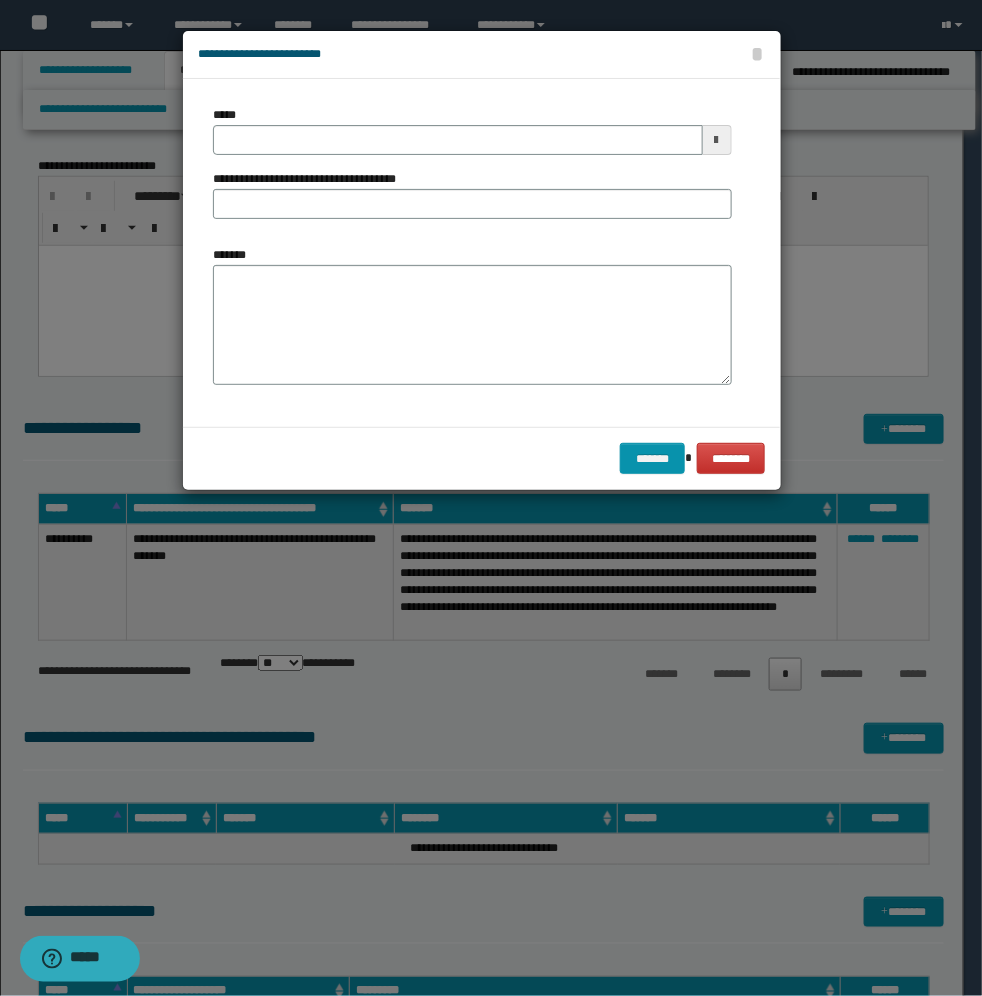 click at bounding box center [717, 140] 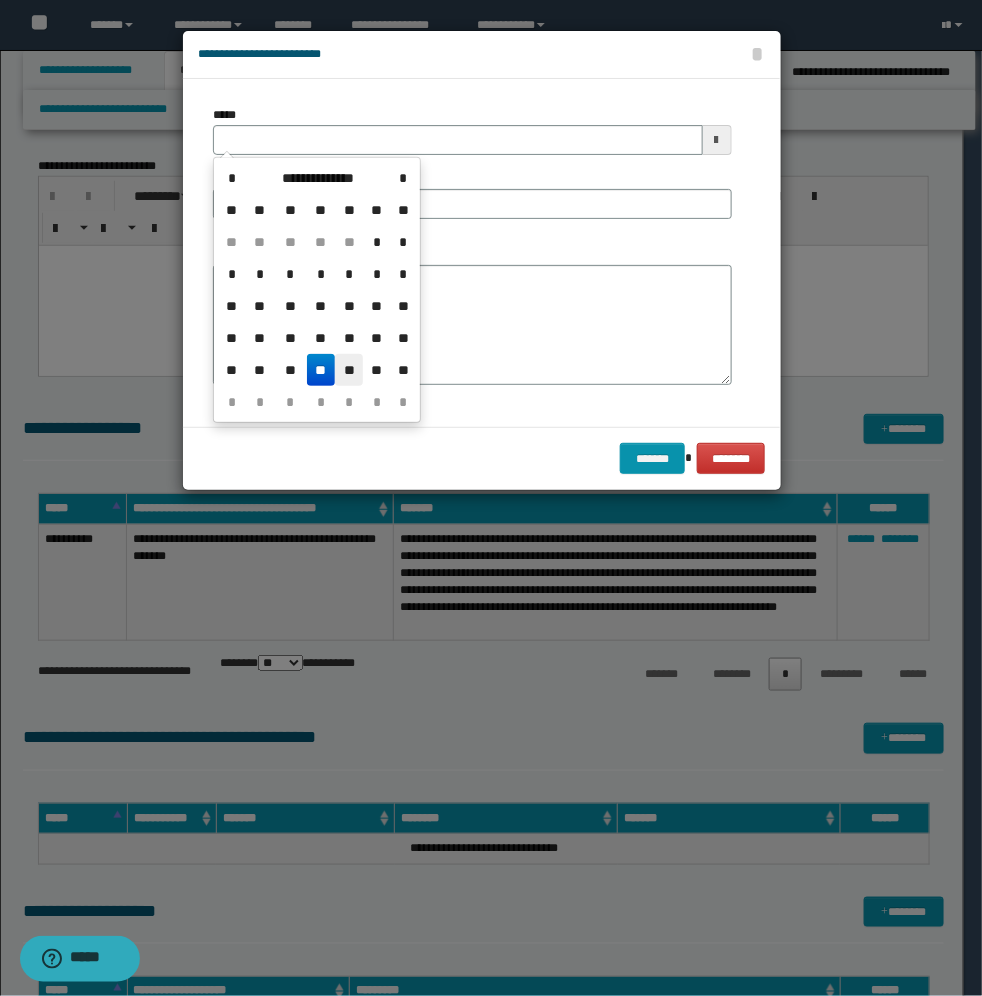 click on "**" at bounding box center (349, 370) 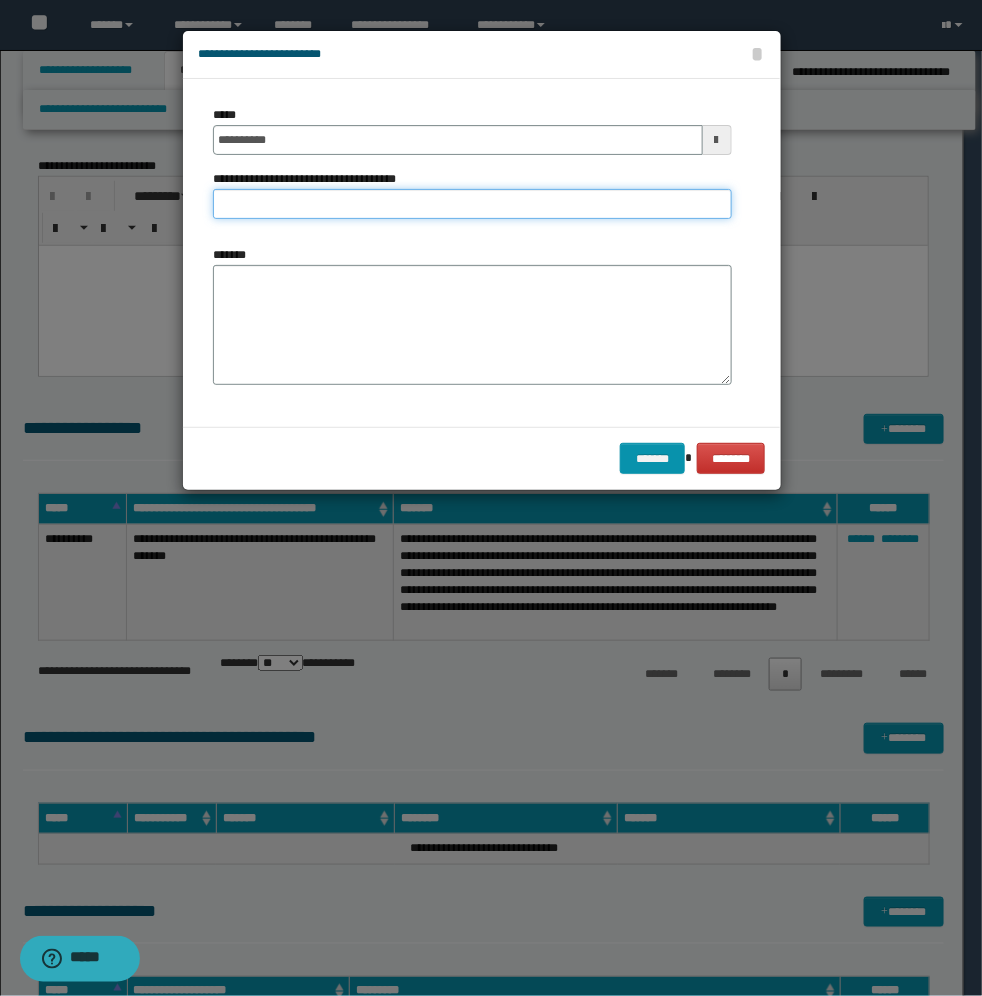 click on "**********" at bounding box center [472, 204] 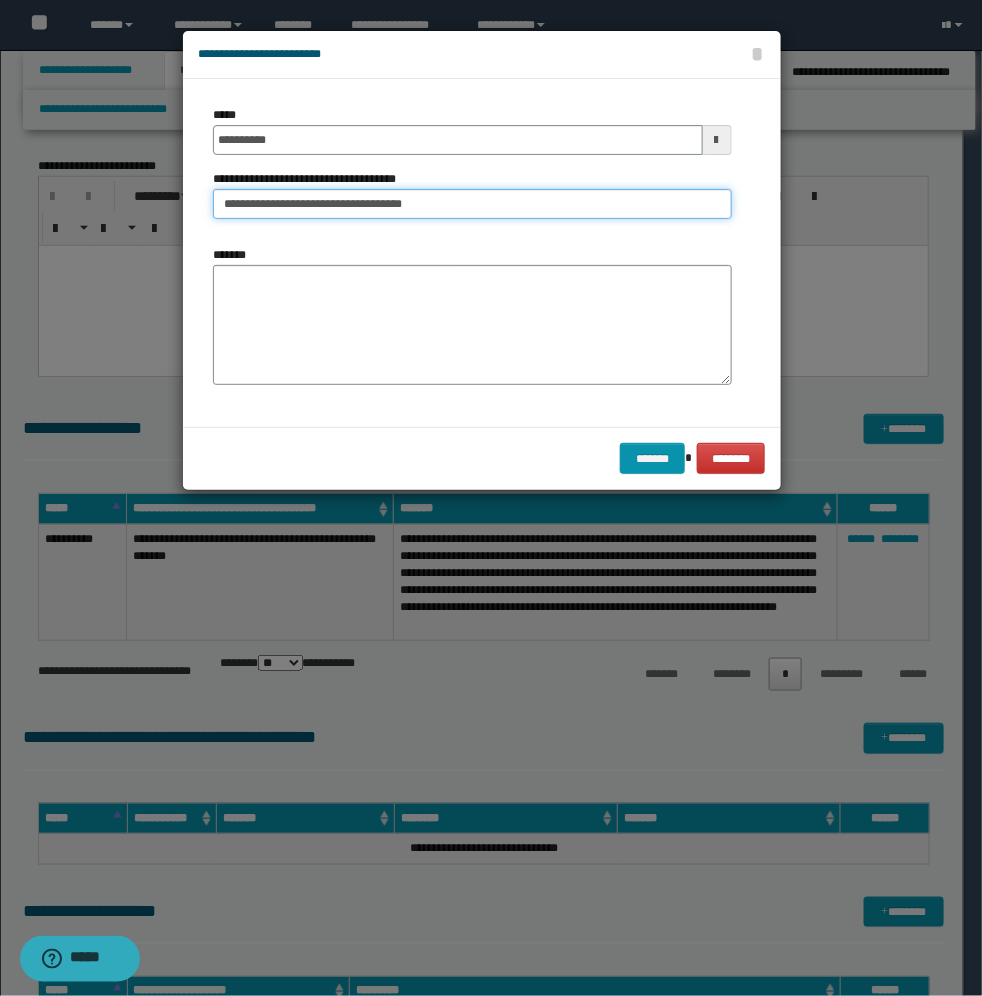 click on "**********" at bounding box center (472, 204) 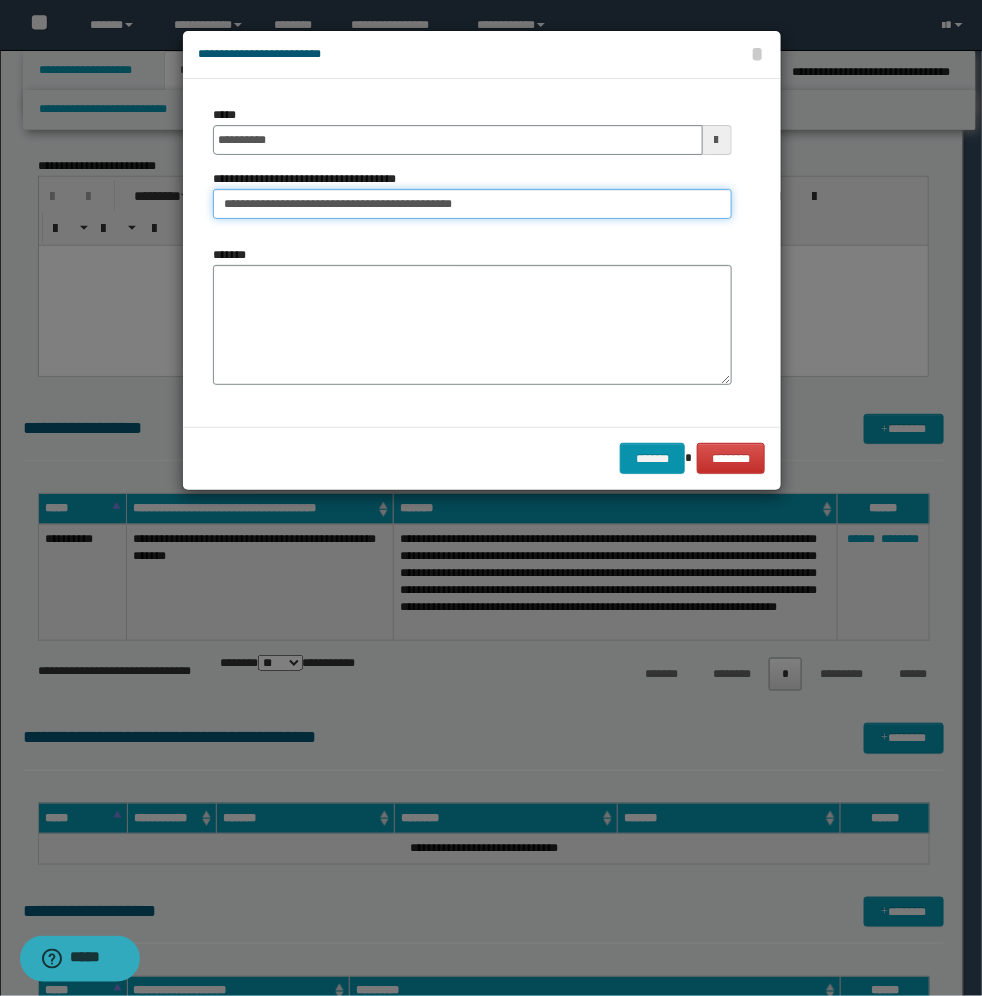 click on "**********" at bounding box center (472, 204) 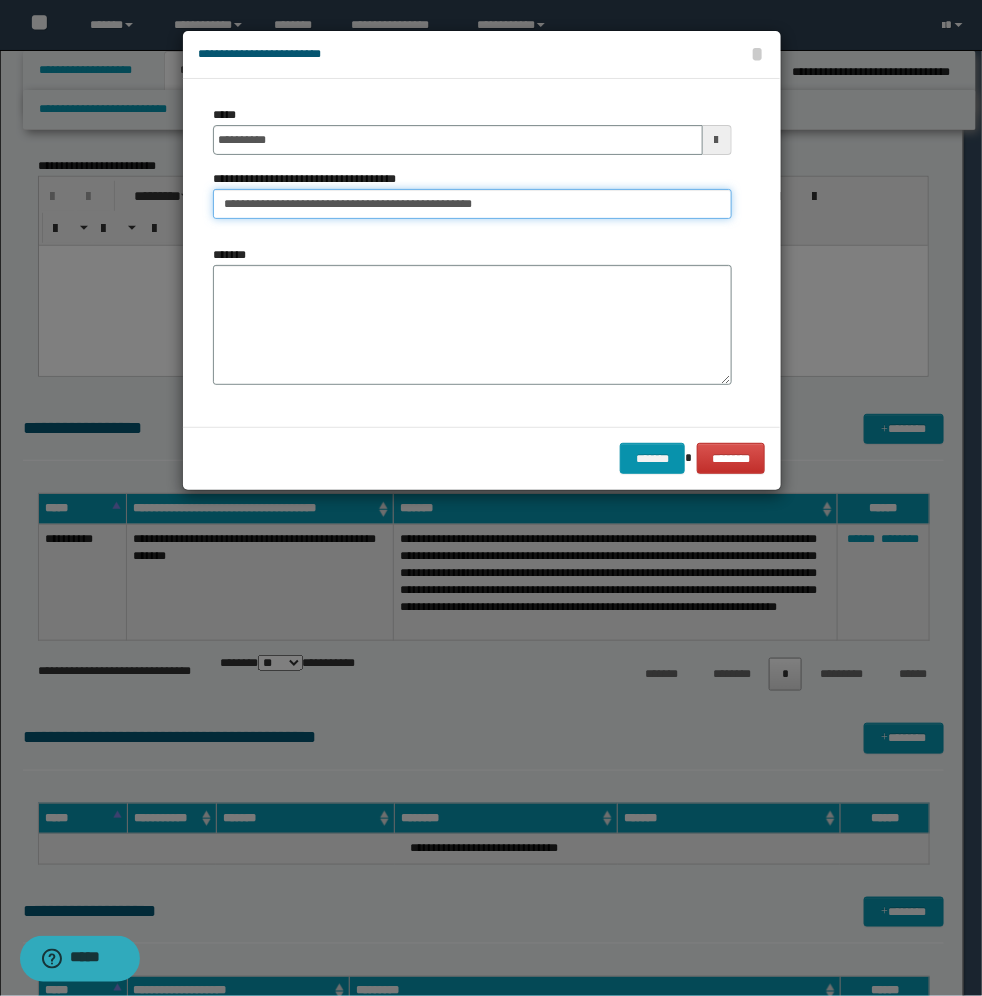 type on "**********" 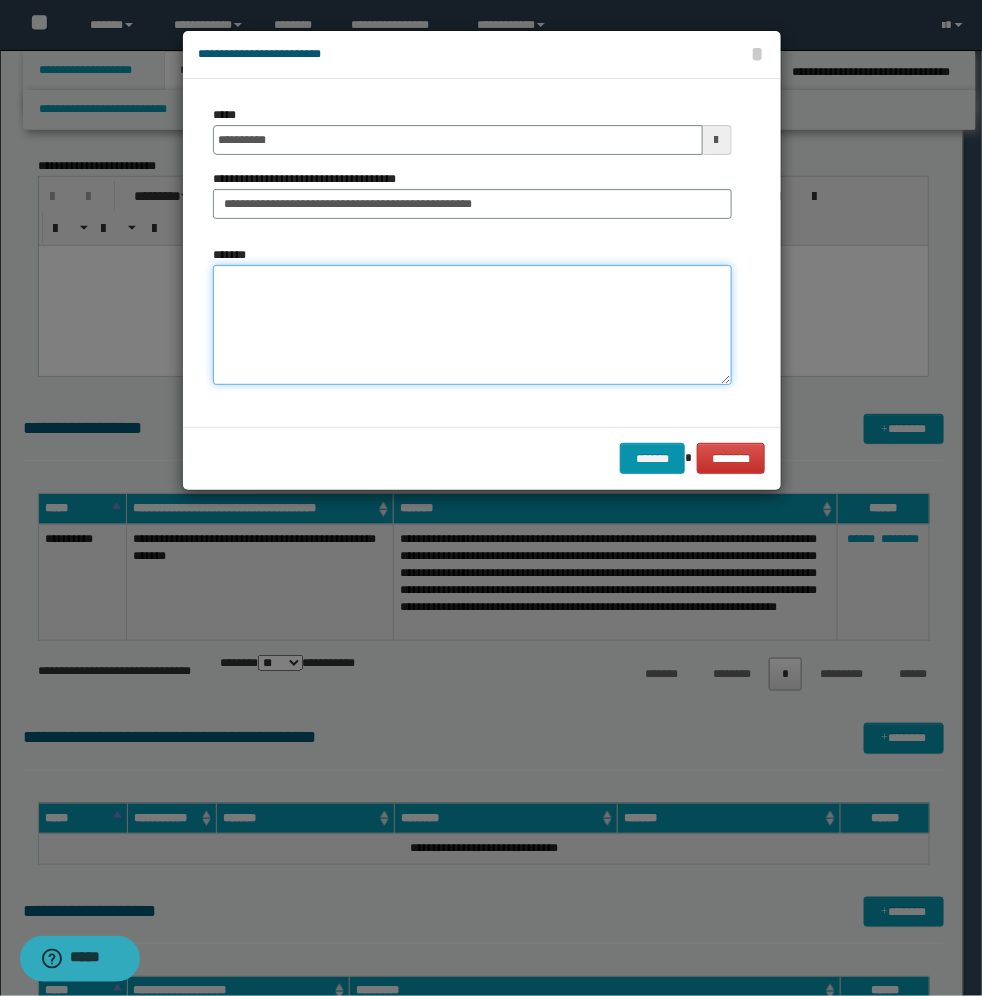 click on "*******" at bounding box center (472, 325) 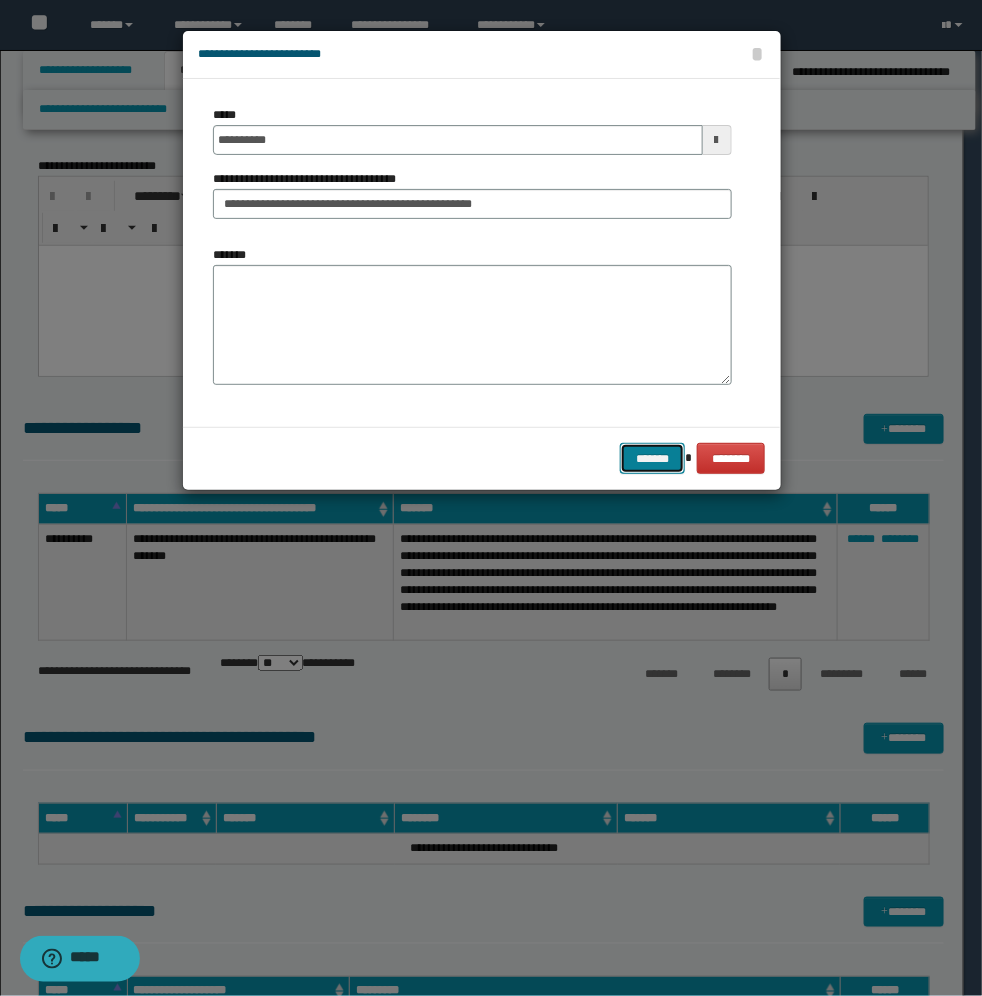 click on "*******" at bounding box center [652, 458] 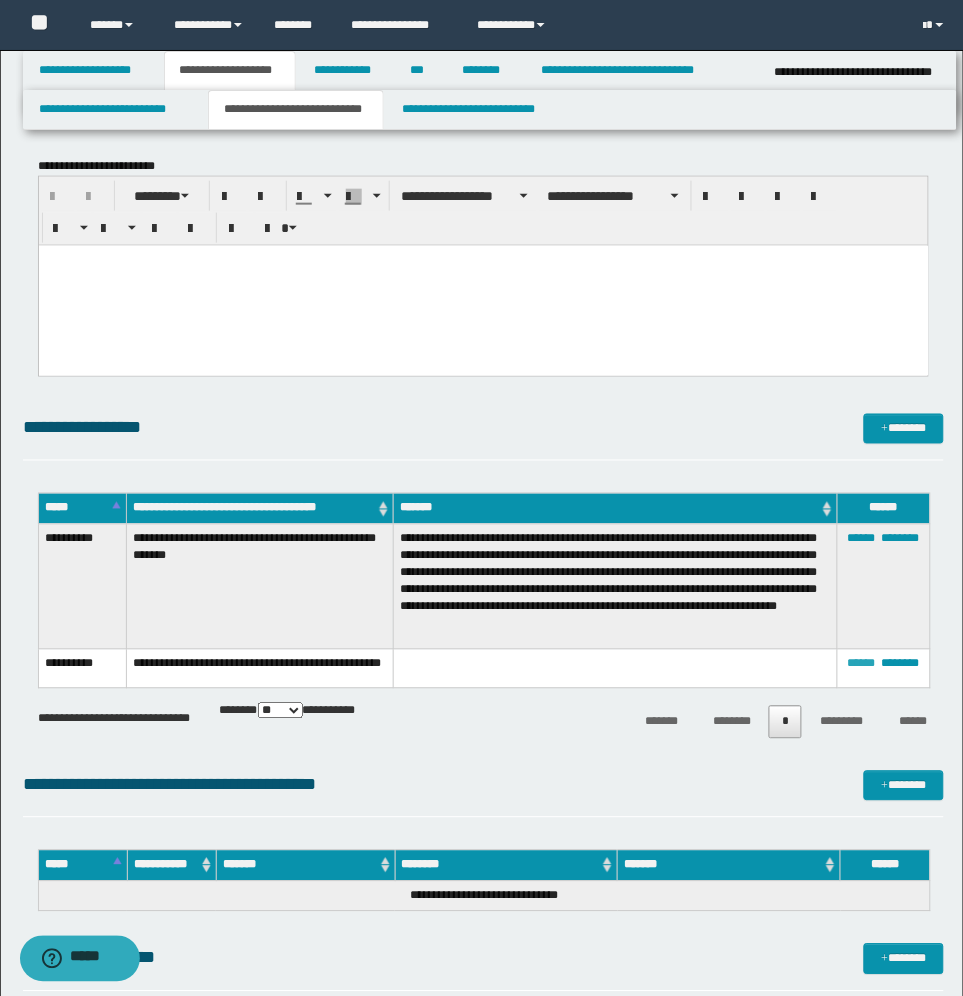 click on "******" at bounding box center (862, 664) 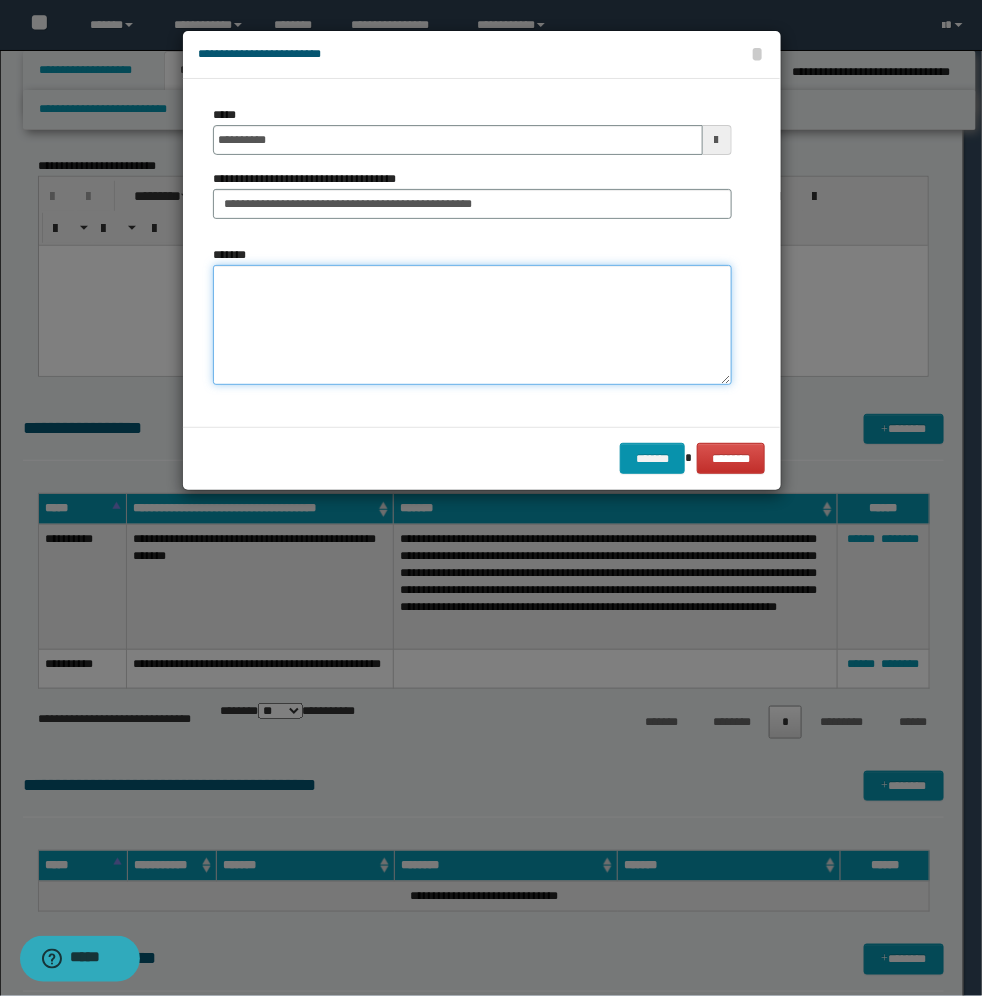 click on "*******" at bounding box center (472, 325) 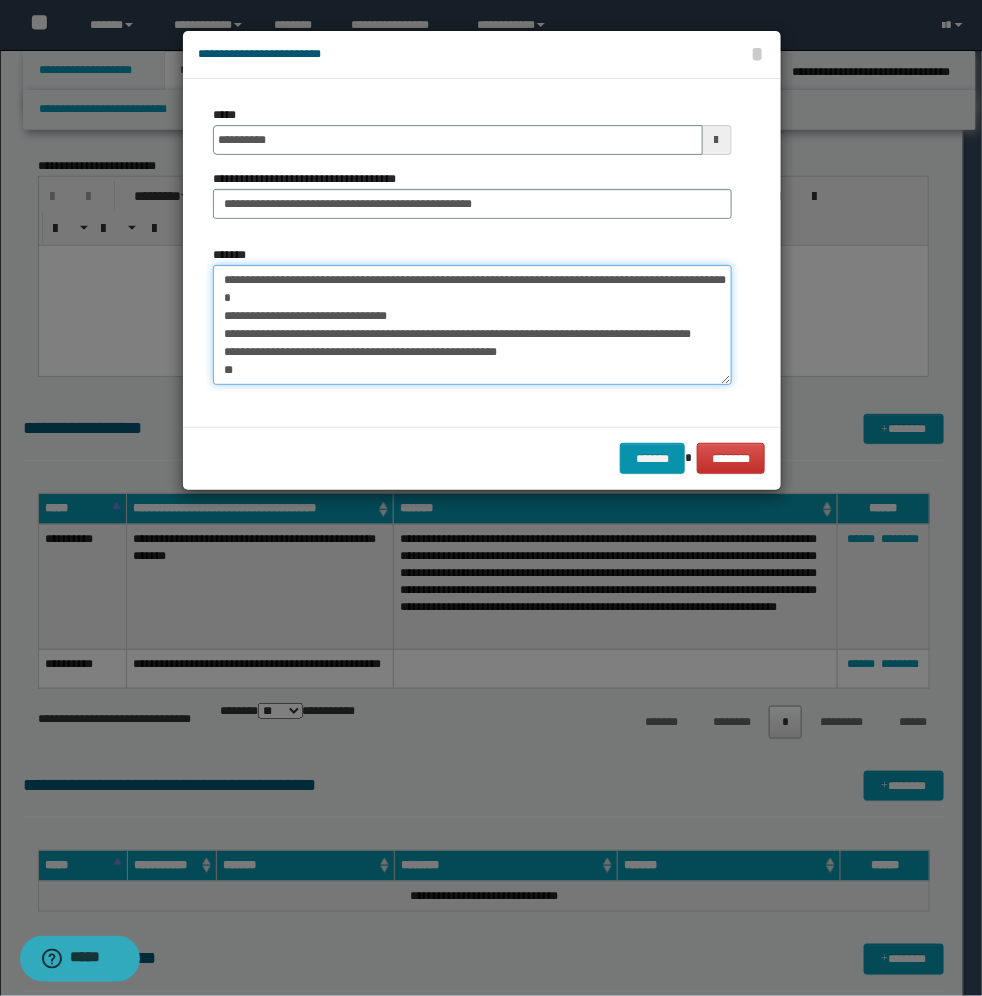 scroll, scrollTop: 102, scrollLeft: 0, axis: vertical 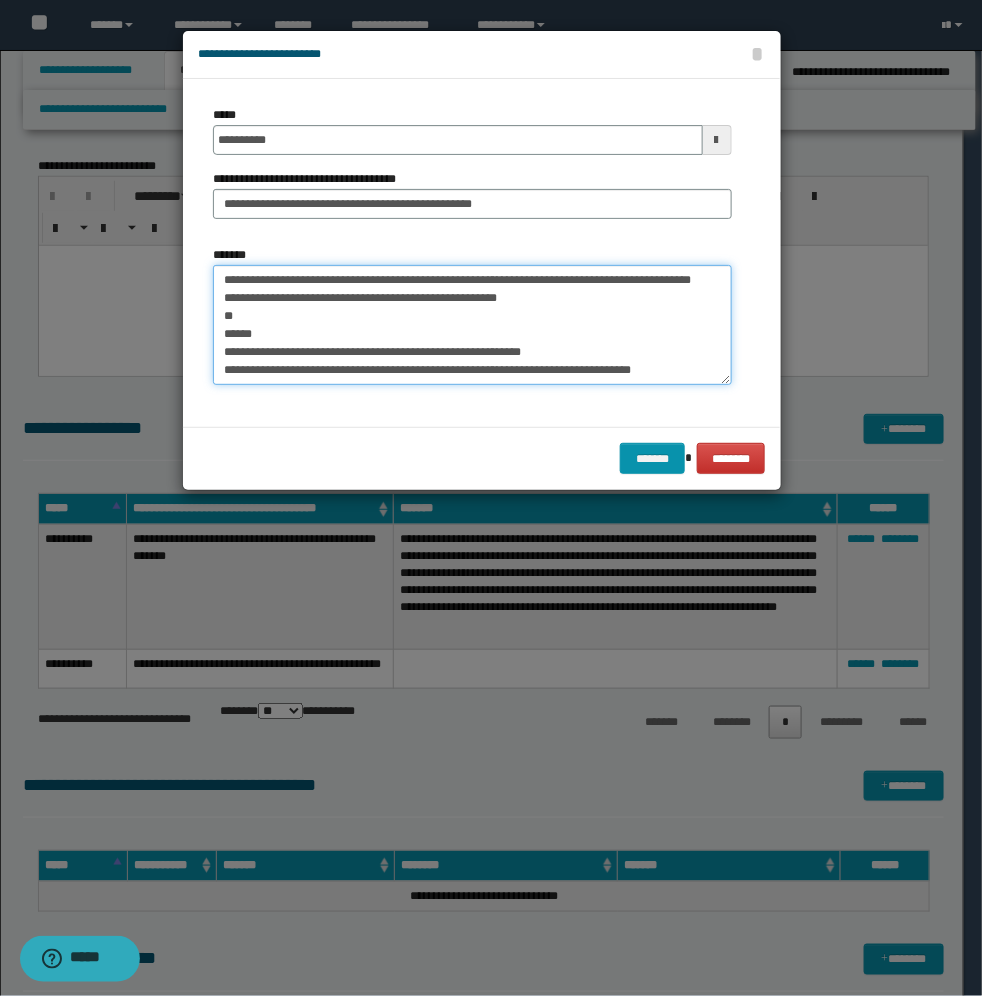 click on "**********" at bounding box center (472, 325) 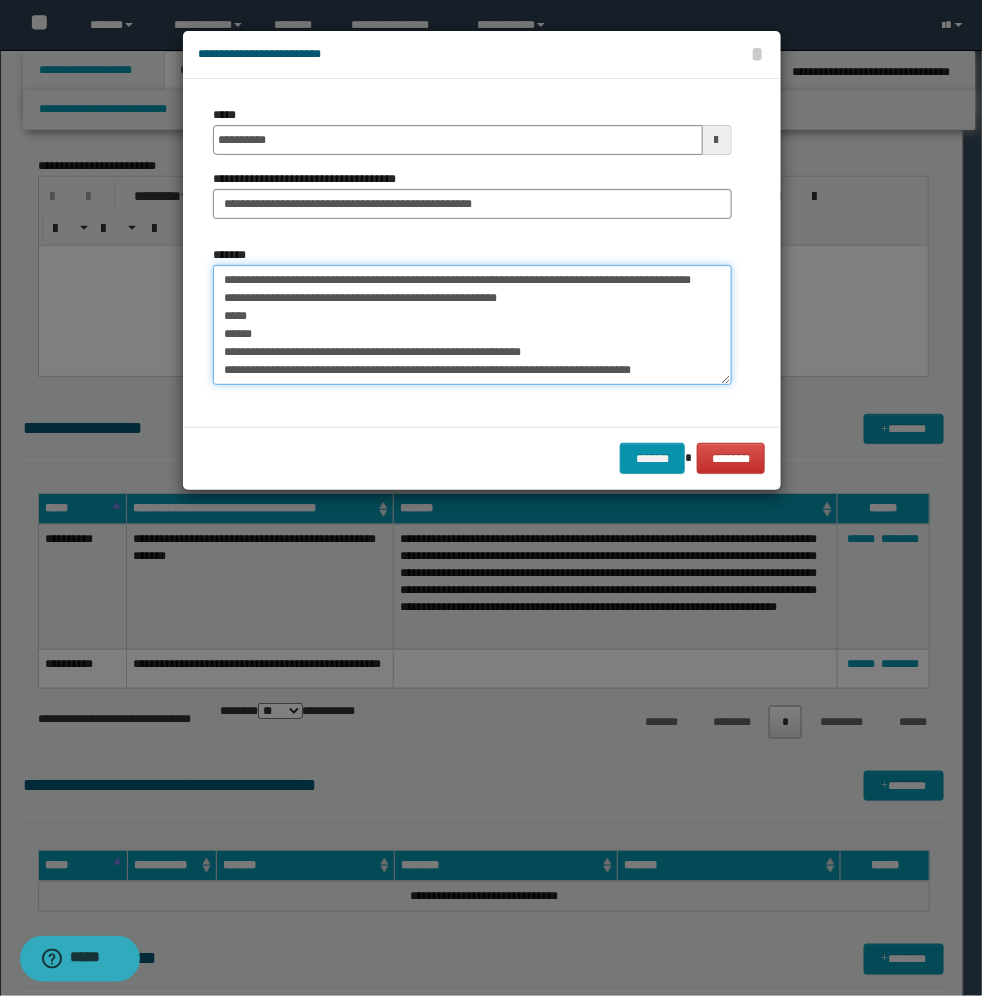 click on "**********" at bounding box center (472, 325) 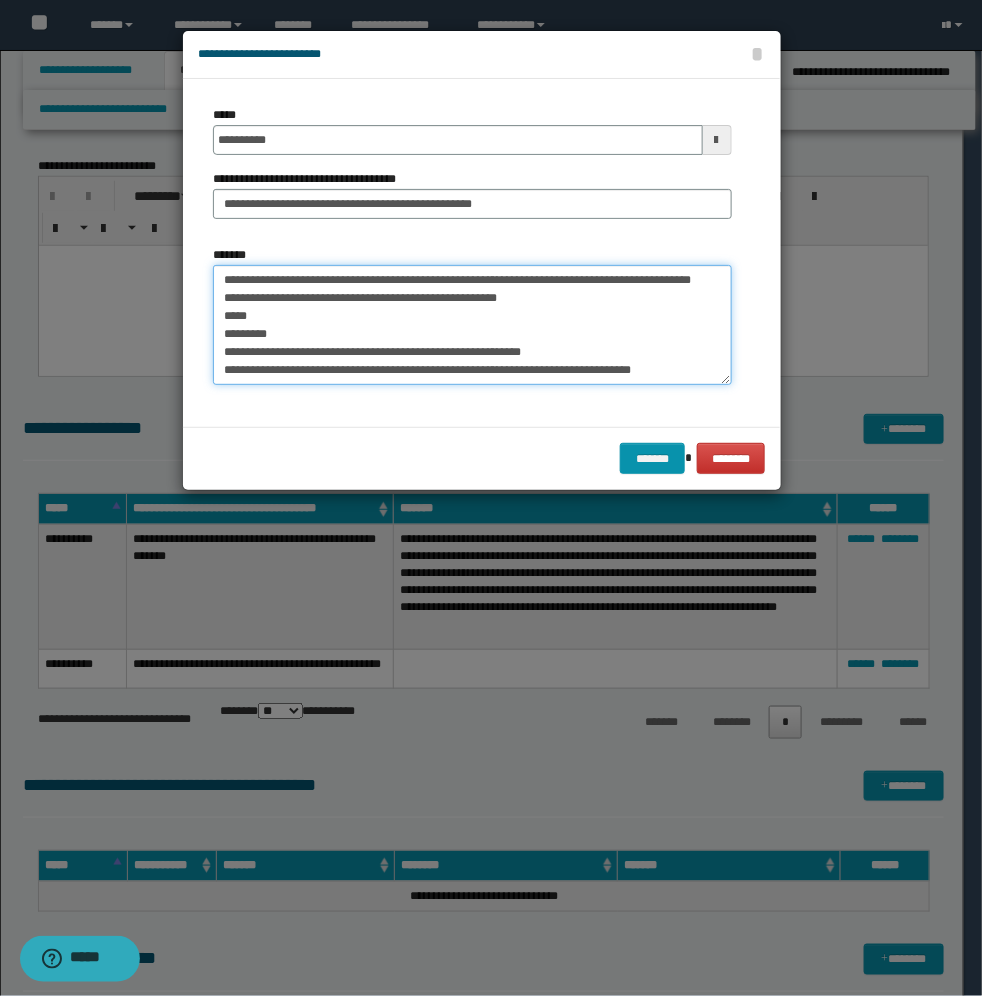 click on "**********" at bounding box center [472, 325] 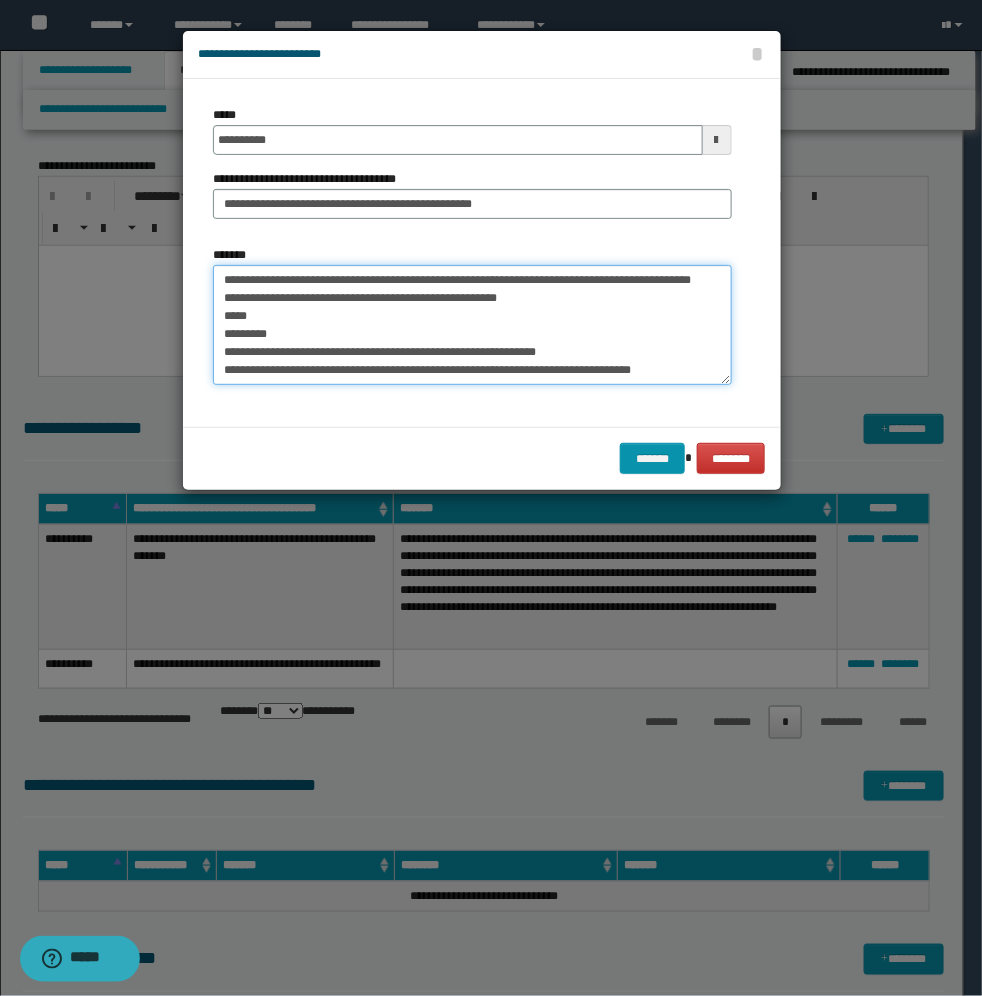 click on "**********" at bounding box center [472, 325] 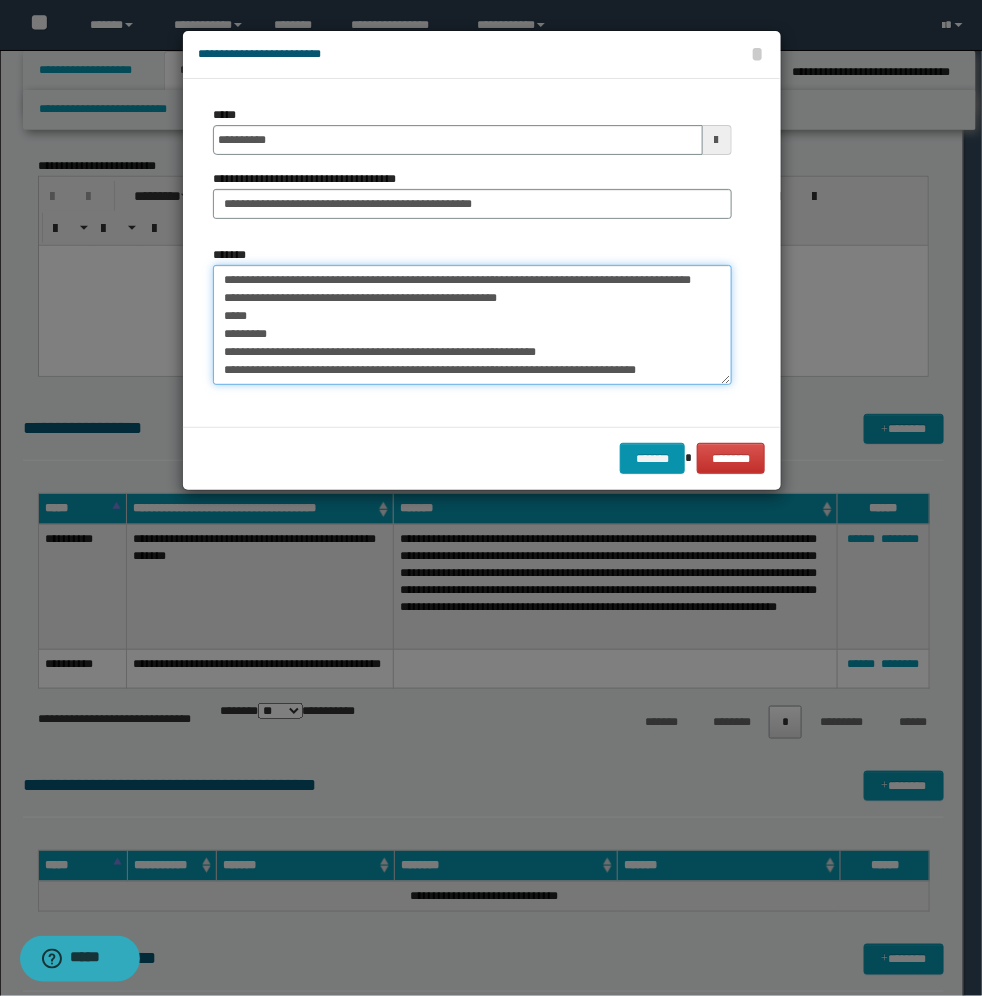 scroll, scrollTop: 52, scrollLeft: 0, axis: vertical 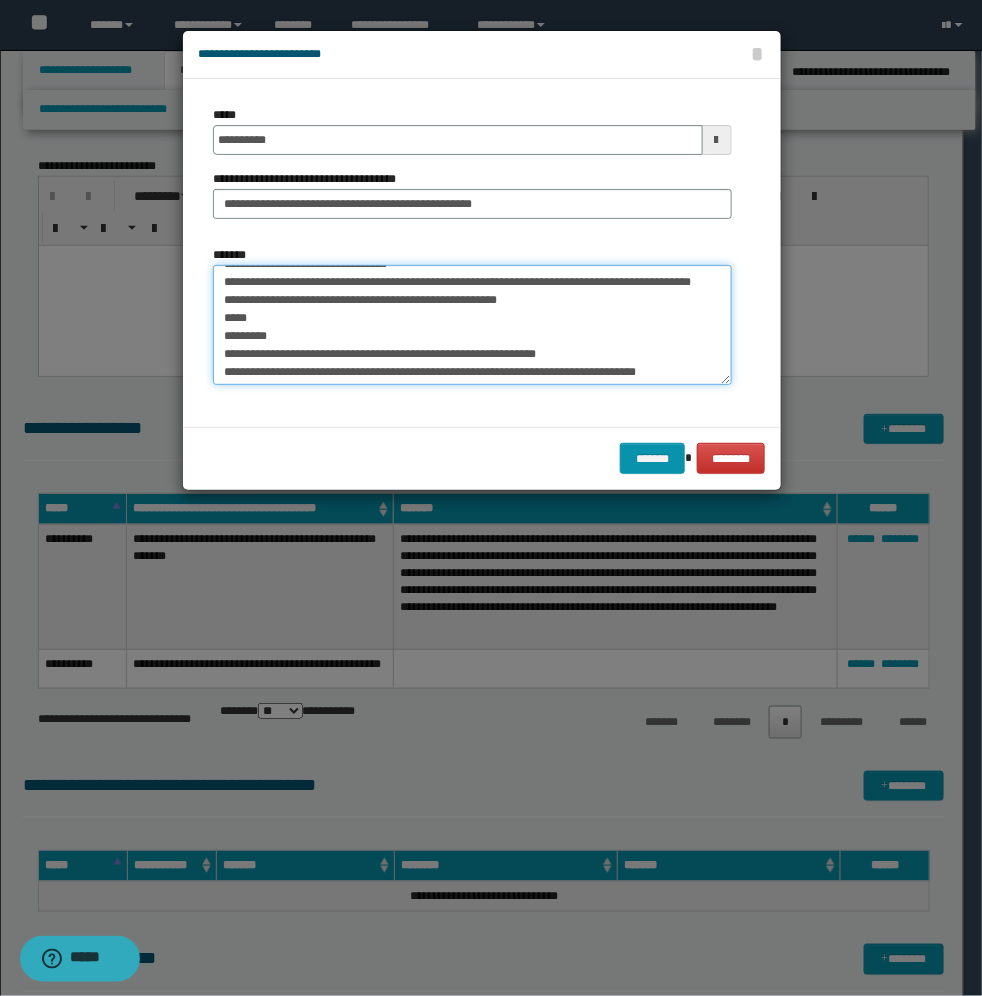 click on "**********" at bounding box center [472, 325] 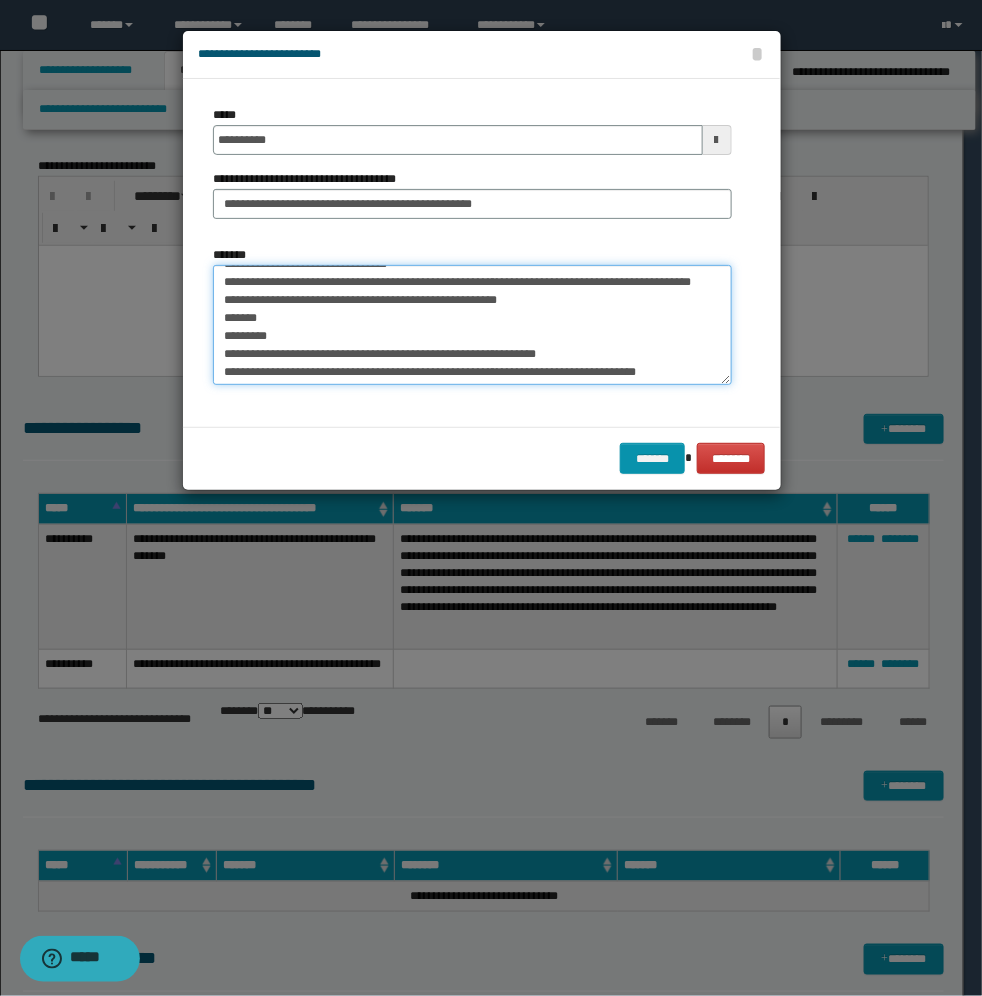 click on "**********" at bounding box center [472, 325] 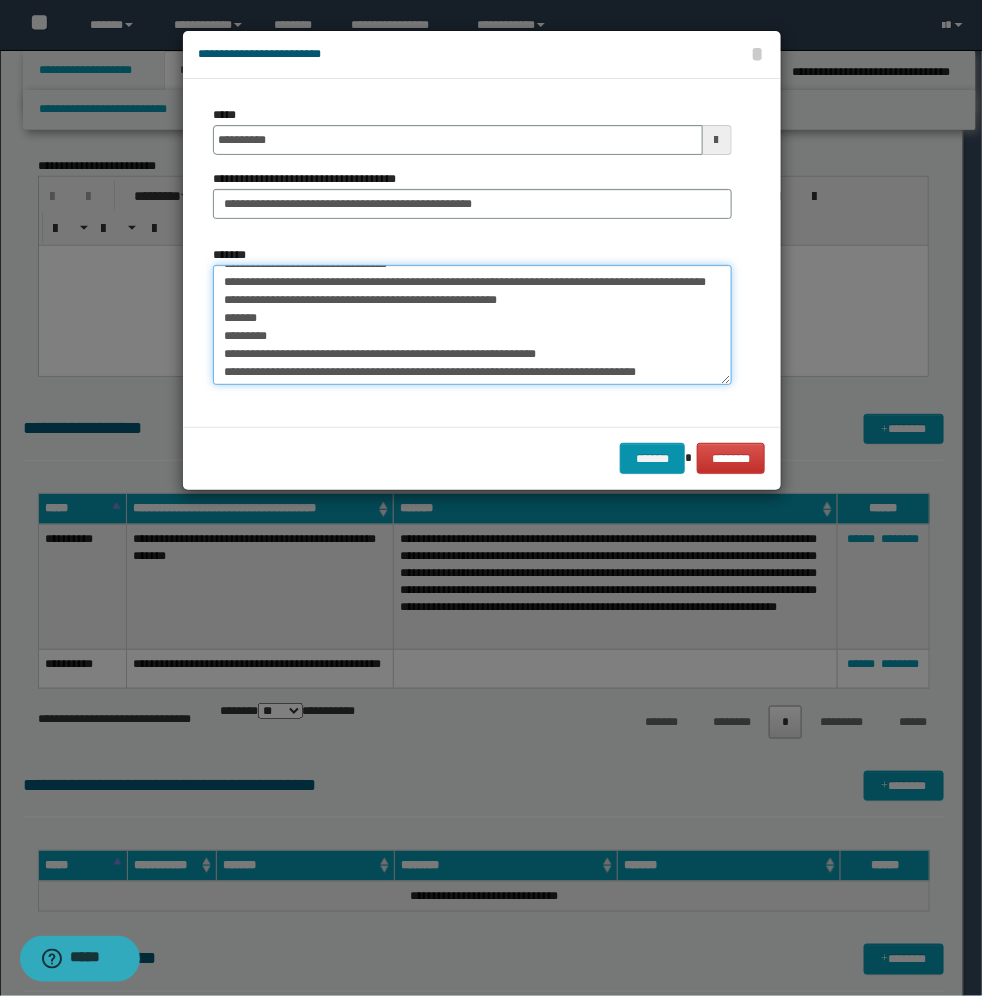 click on "**********" at bounding box center (472, 325) 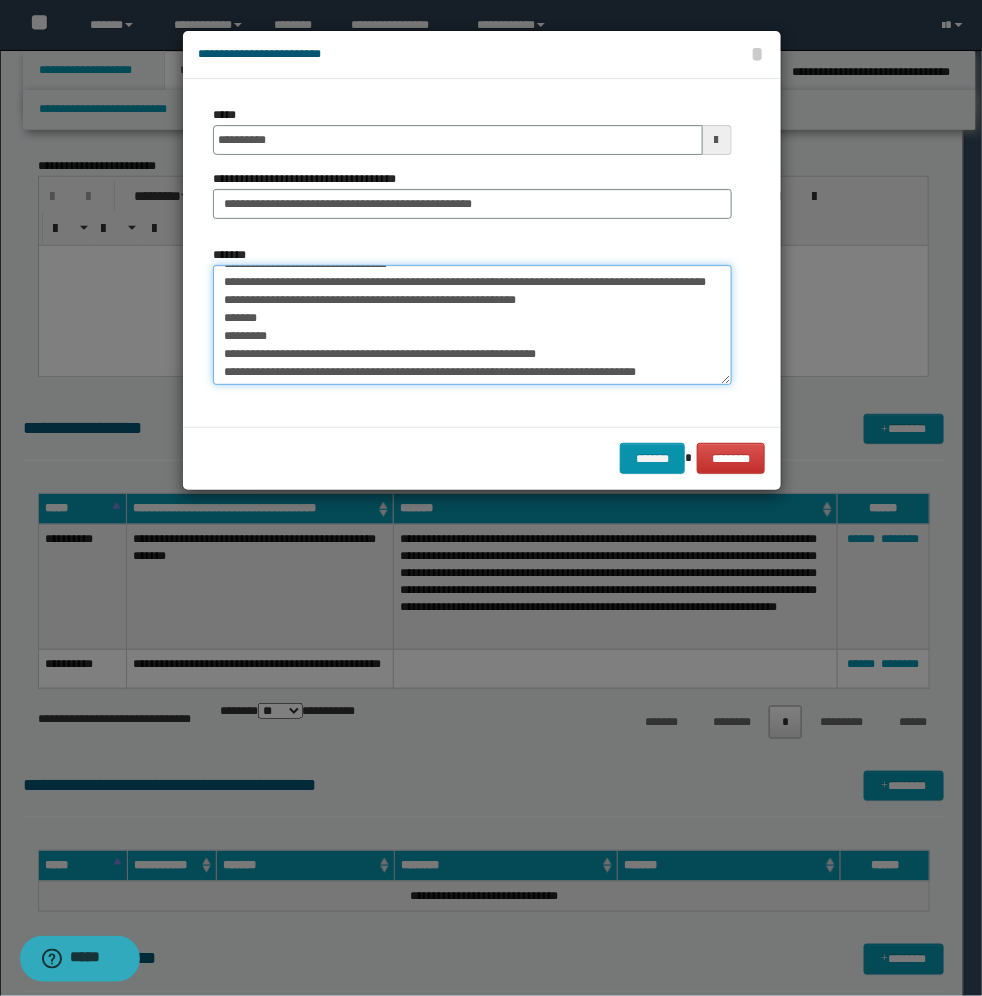 scroll, scrollTop: 26, scrollLeft: 0, axis: vertical 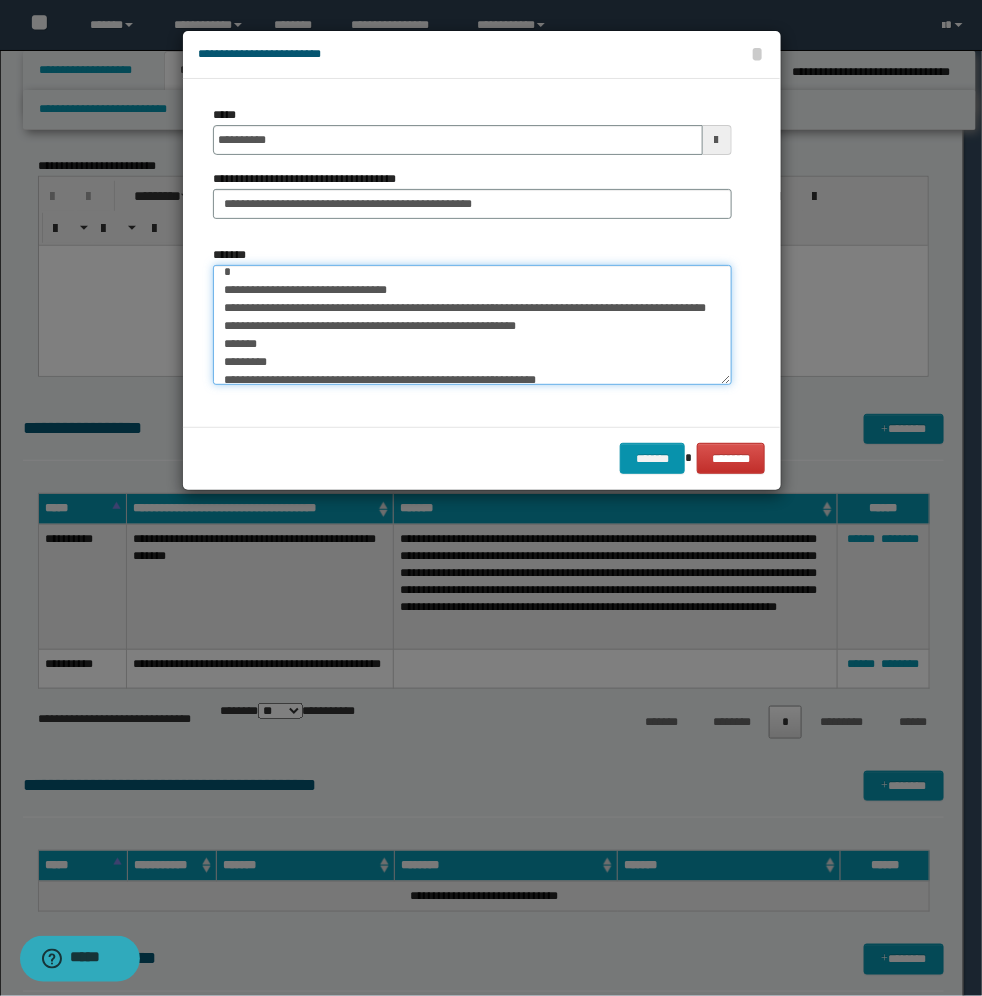click on "**********" at bounding box center (472, 325) 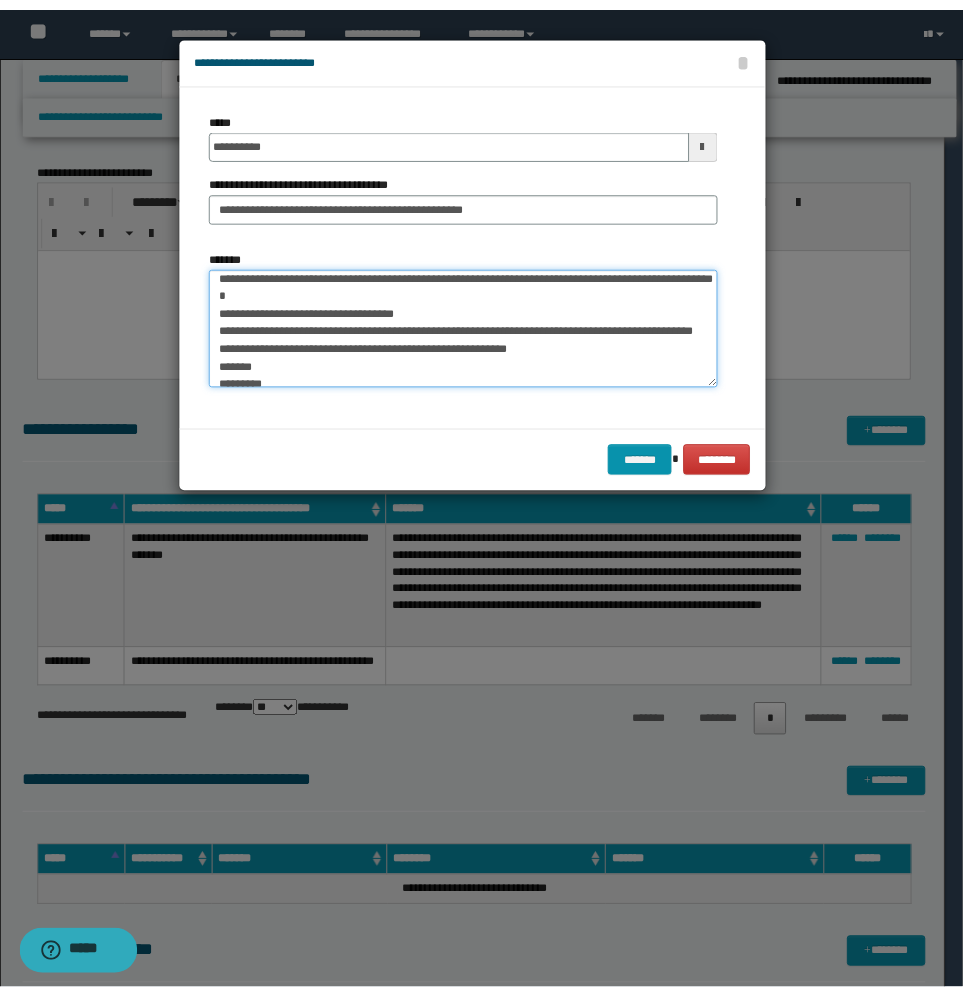 scroll, scrollTop: 0, scrollLeft: 0, axis: both 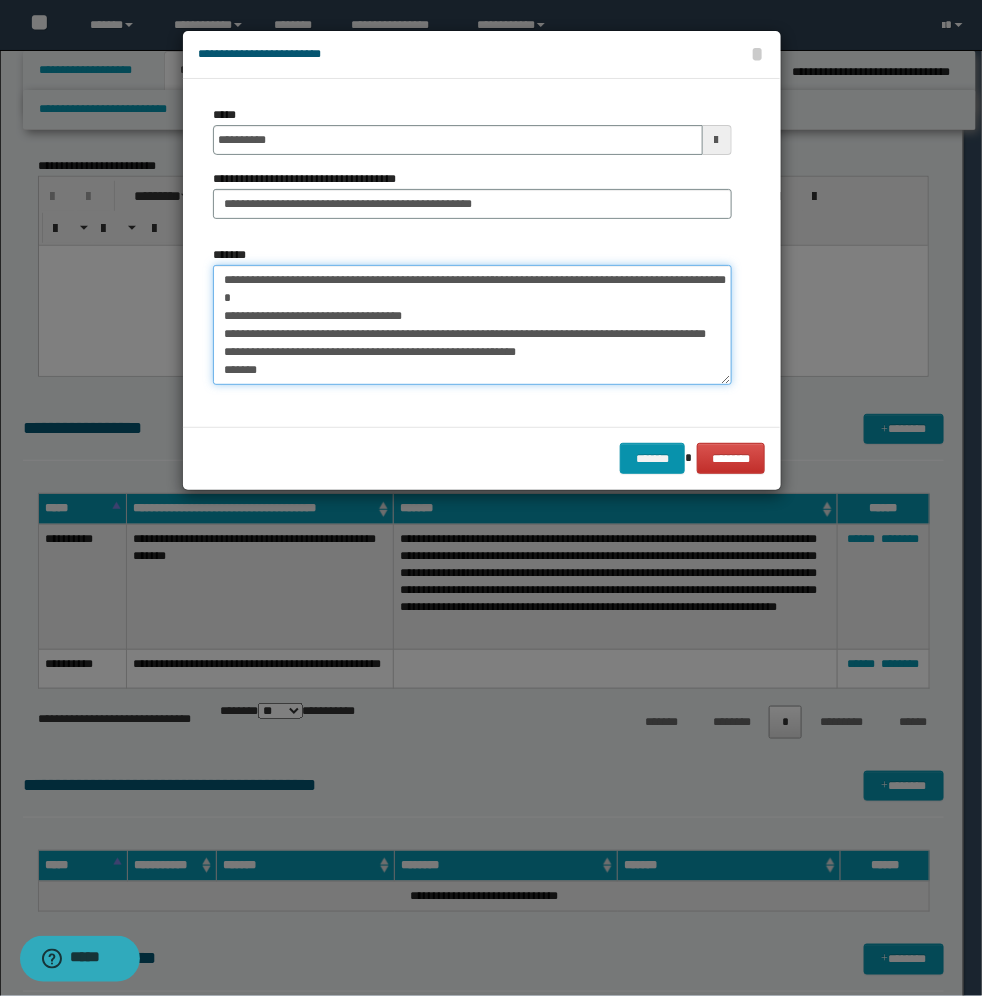 click on "**********" at bounding box center (472, 325) 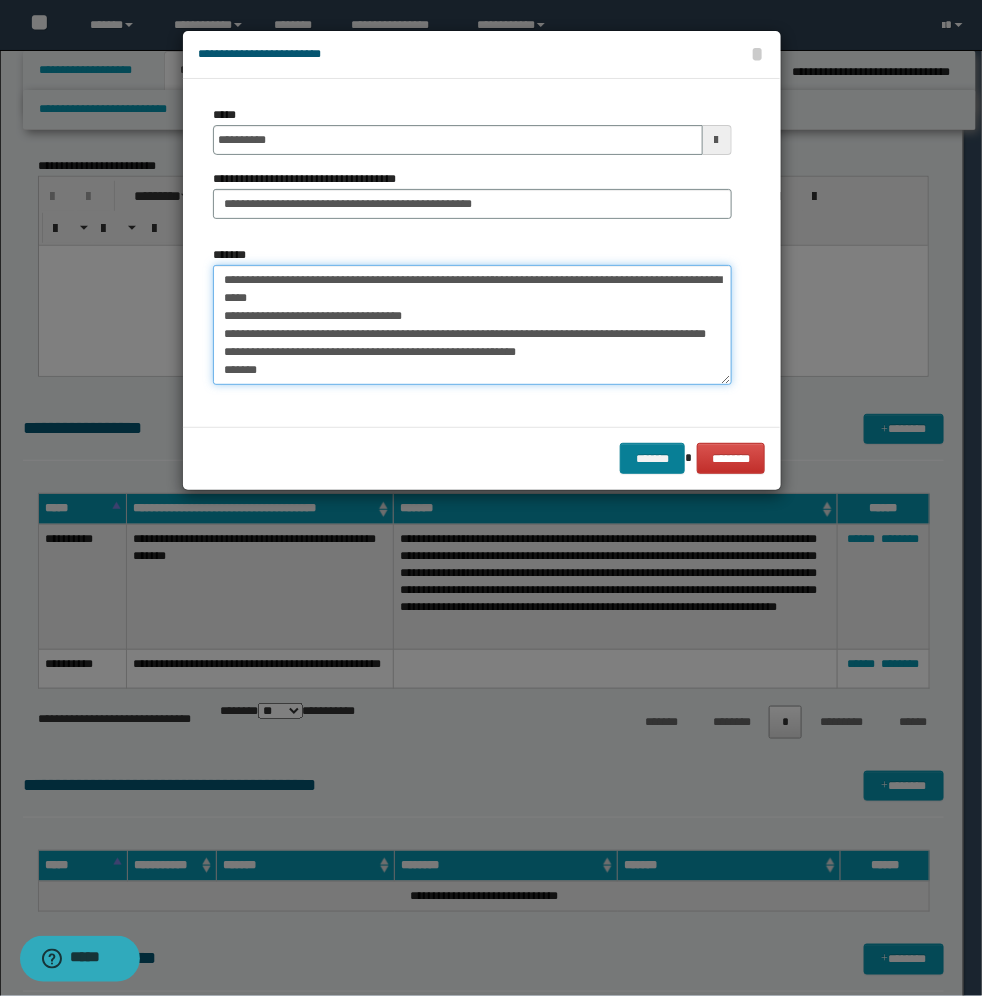 type on "**********" 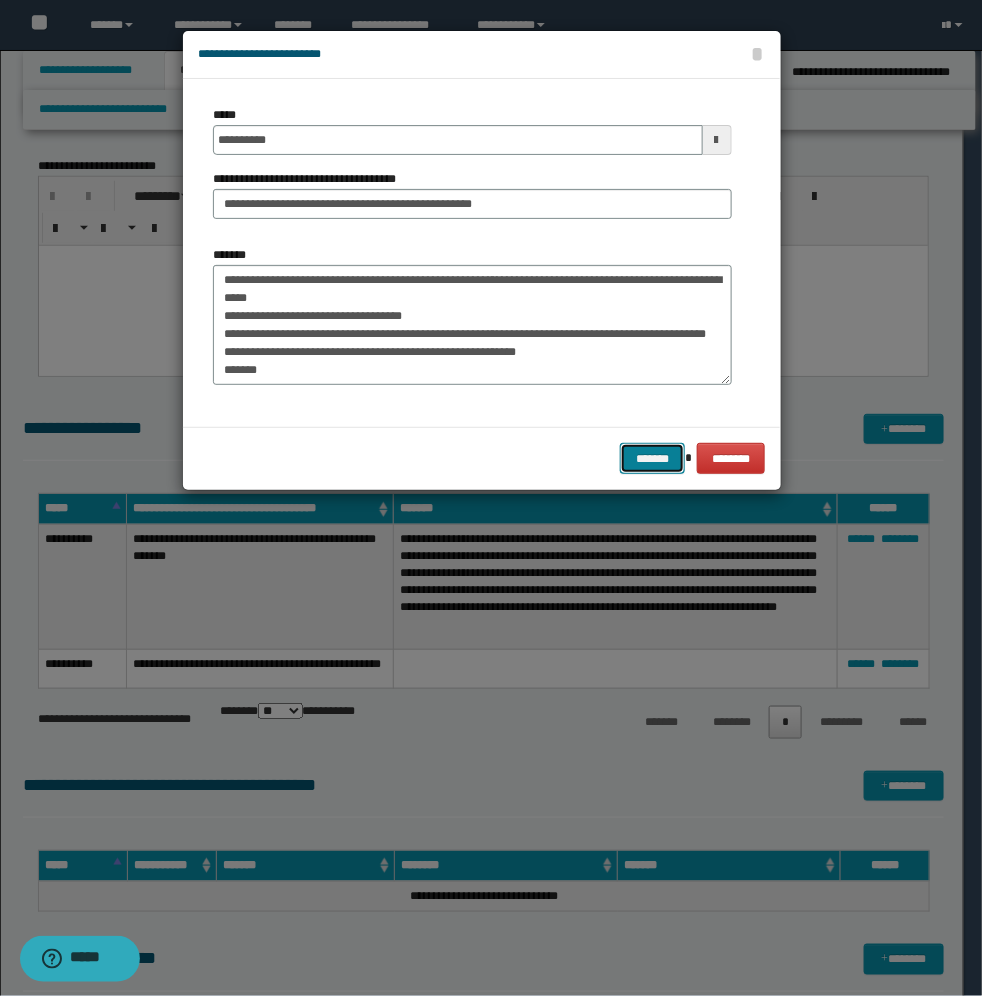 click on "*******" at bounding box center (652, 458) 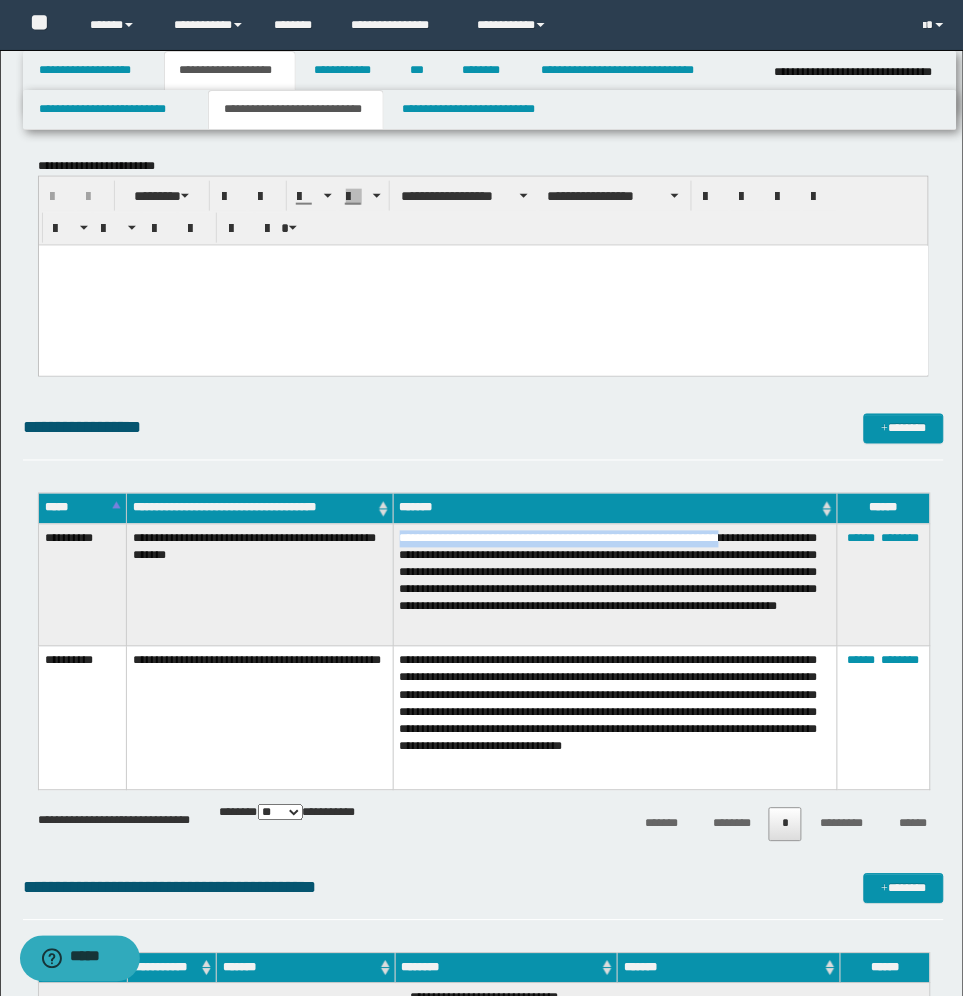 drag, startPoint x: 811, startPoint y: 535, endPoint x: 397, endPoint y: 535, distance: 414 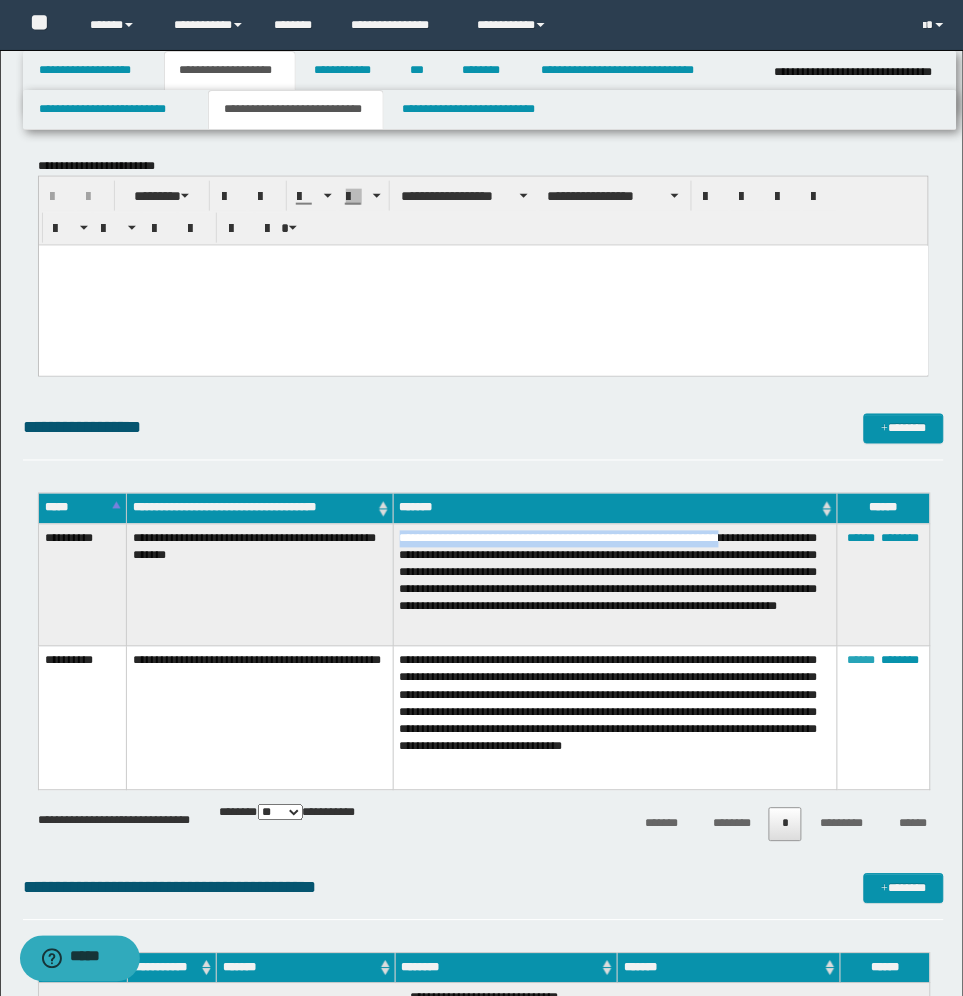 click on "******" at bounding box center (862, 661) 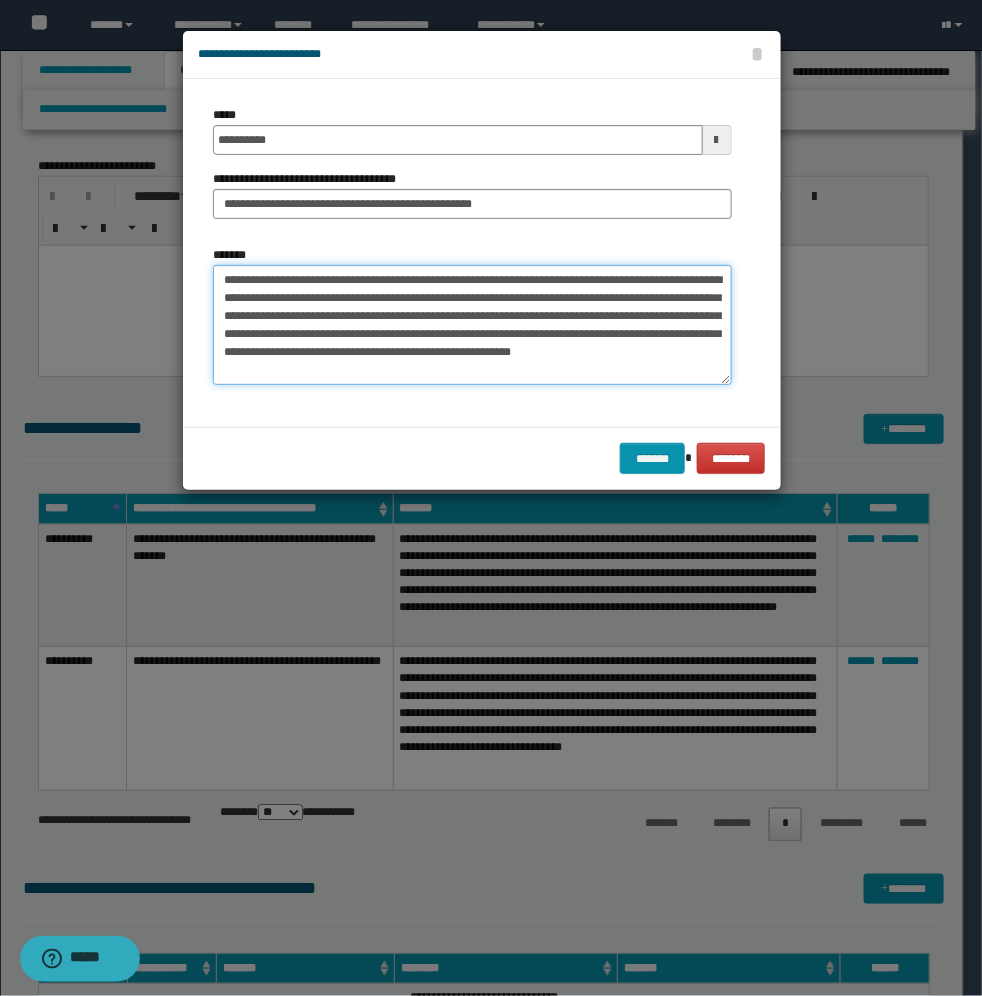 click on "**********" at bounding box center (472, 325) 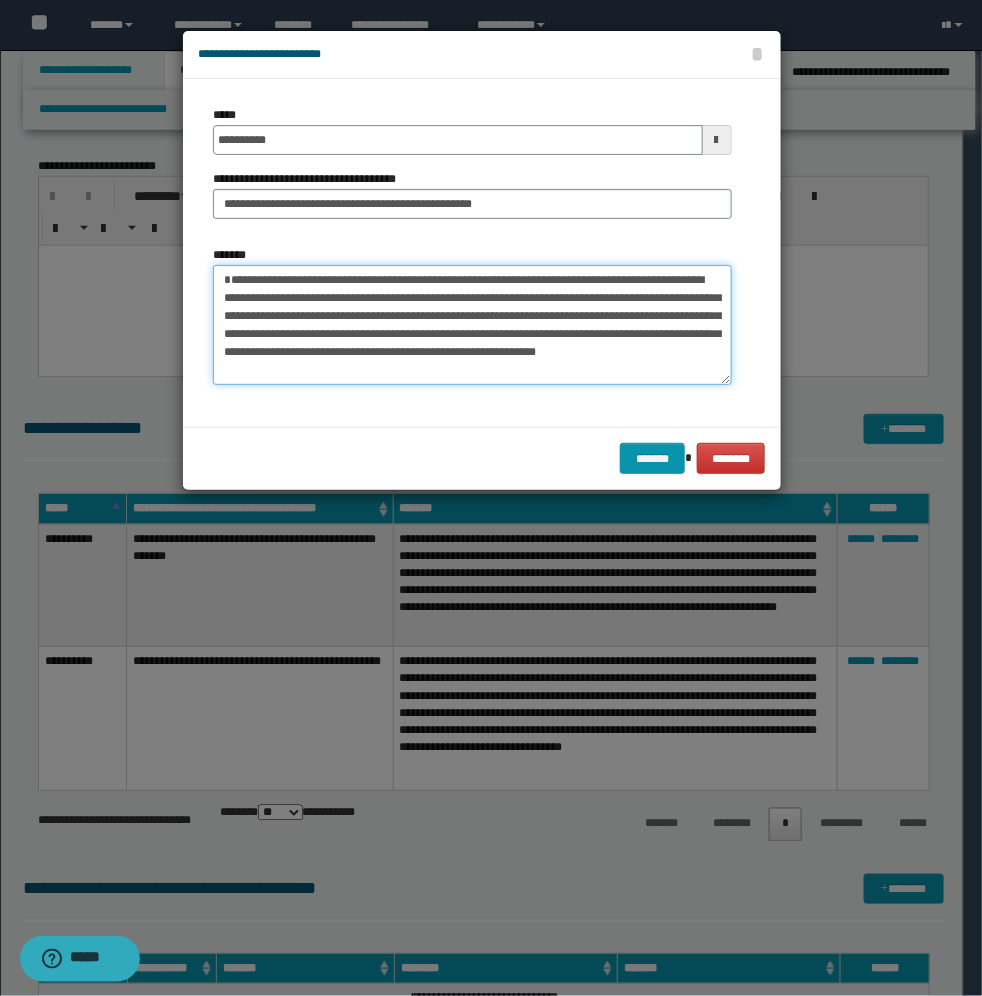 click on "**********" at bounding box center [472, 325] 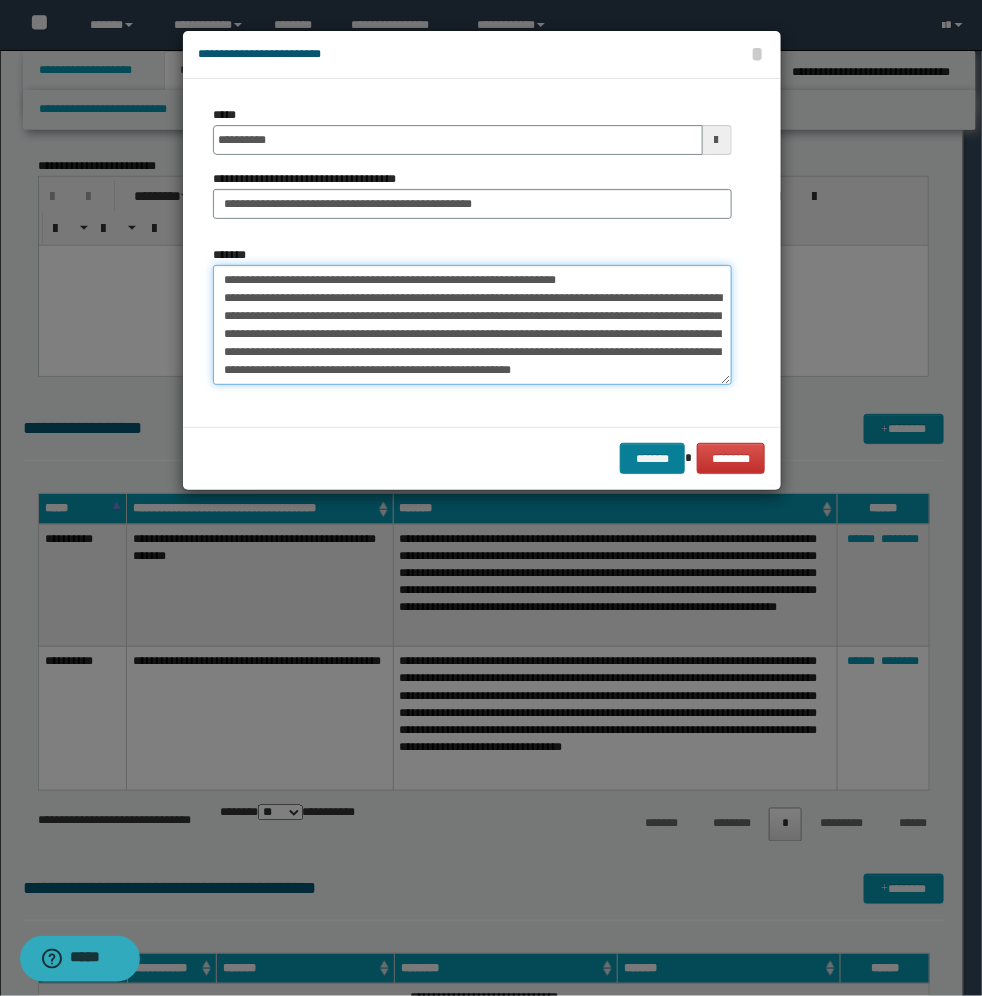 type on "**********" 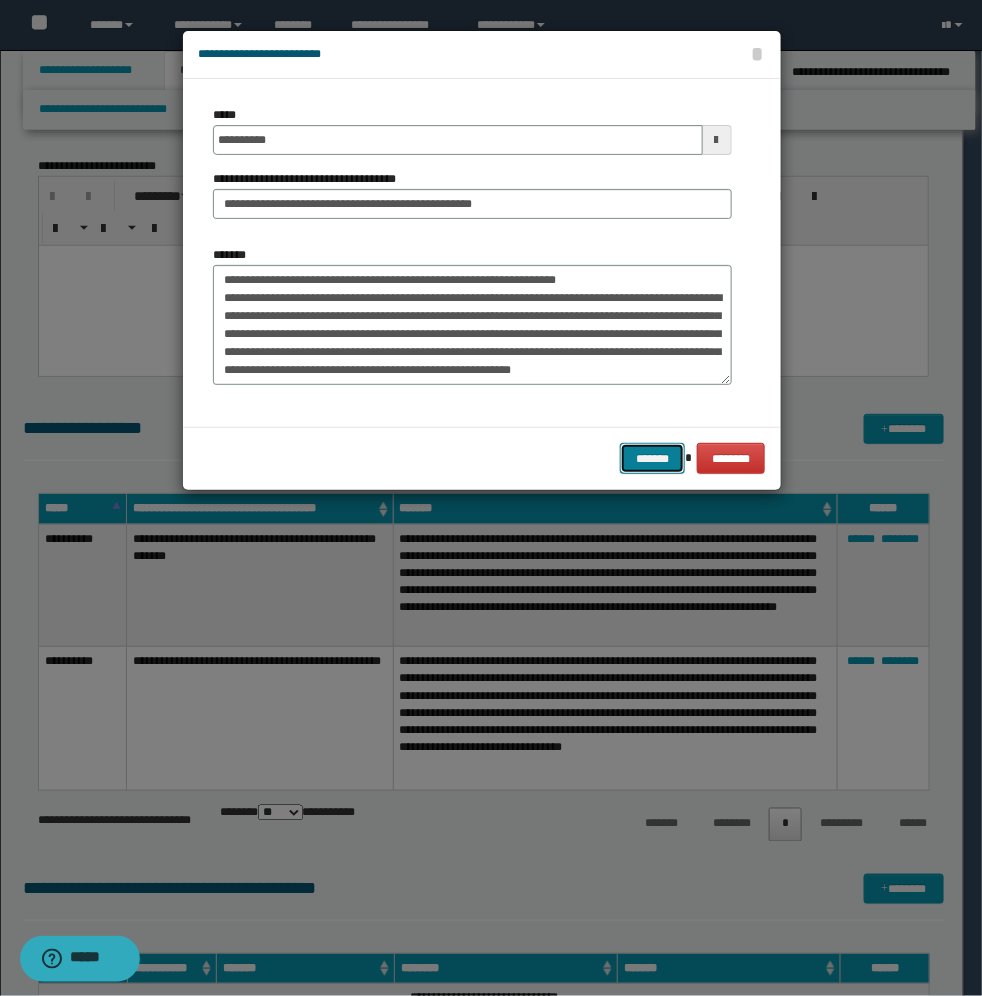 click on "*******" at bounding box center (652, 458) 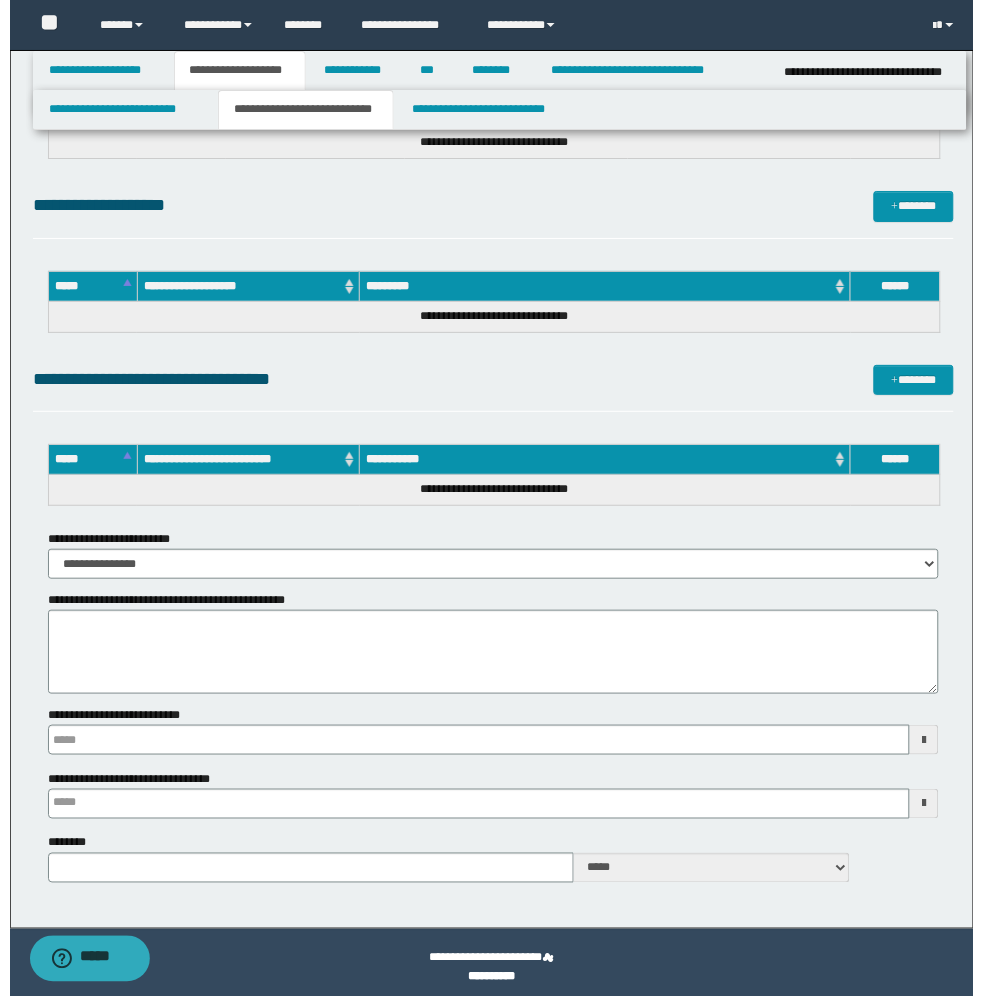scroll, scrollTop: 1133, scrollLeft: 0, axis: vertical 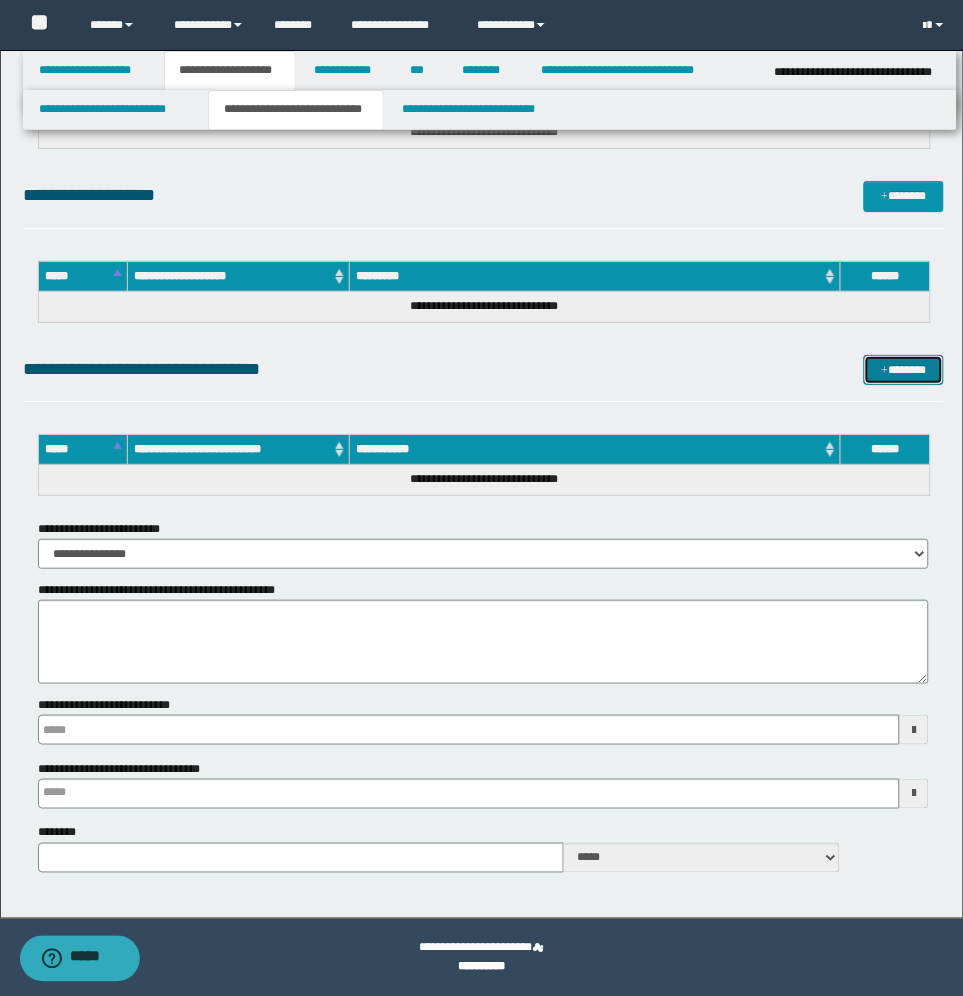 click on "*******" at bounding box center (904, 370) 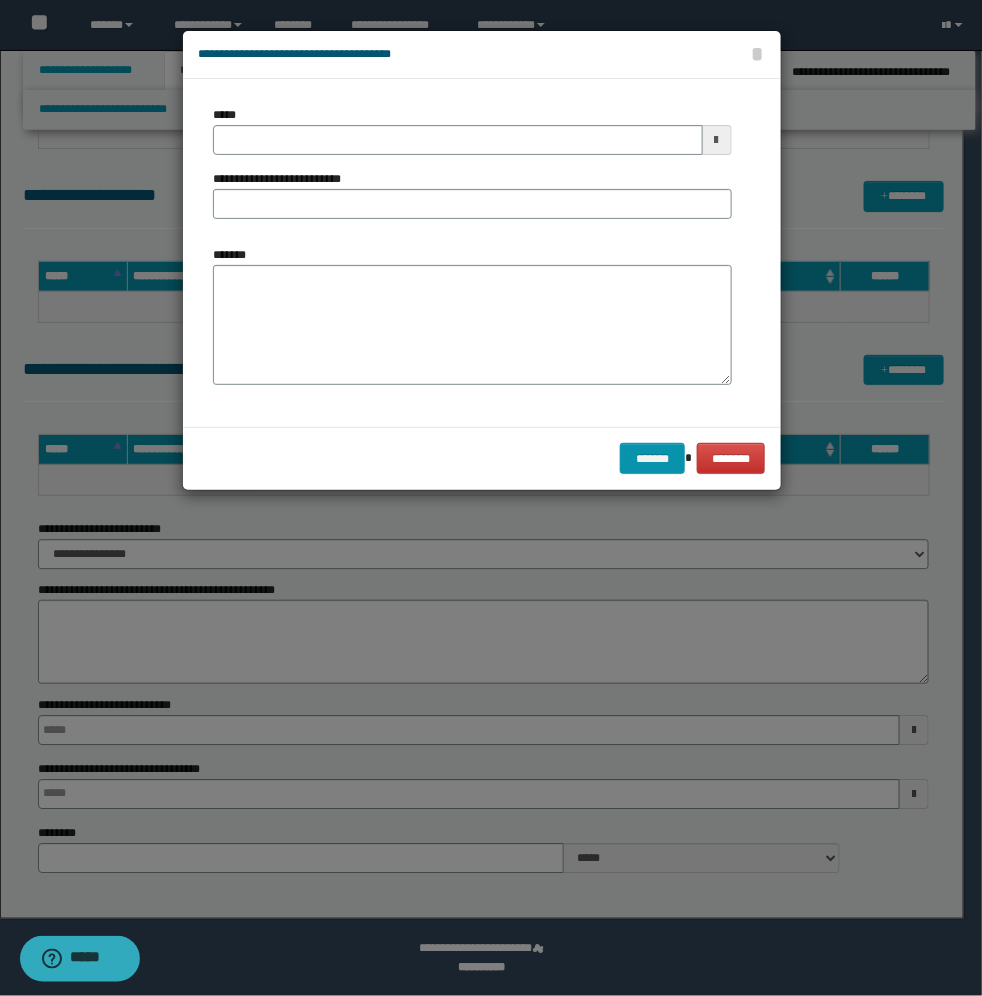 click at bounding box center (717, 140) 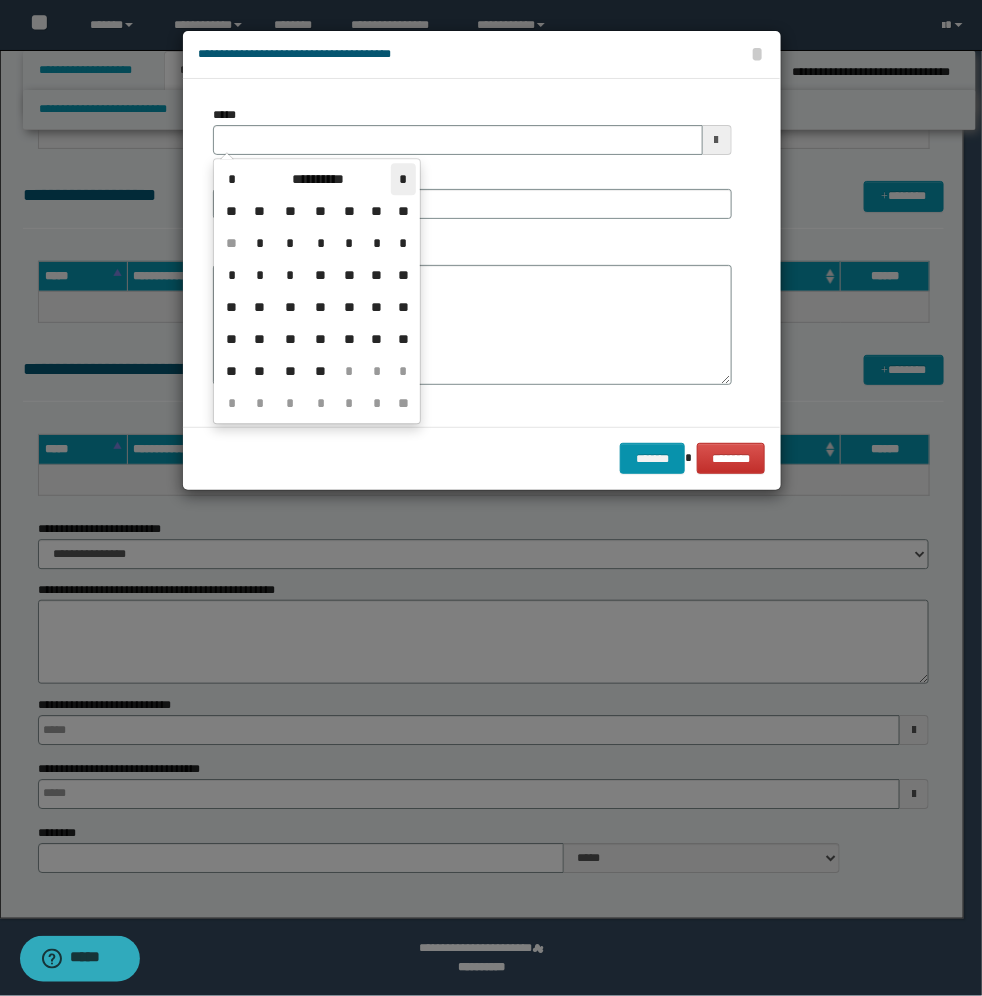 click on "*" at bounding box center (403, 179) 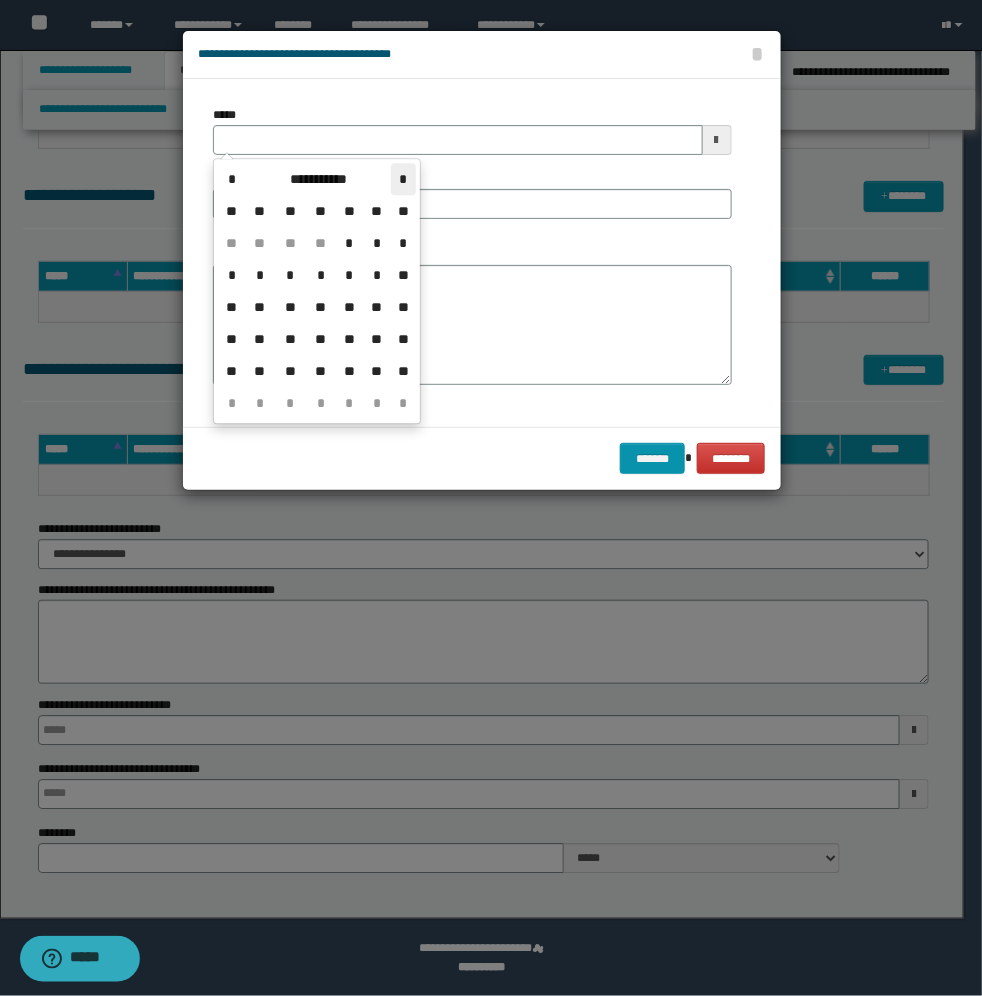click on "*" at bounding box center (403, 179) 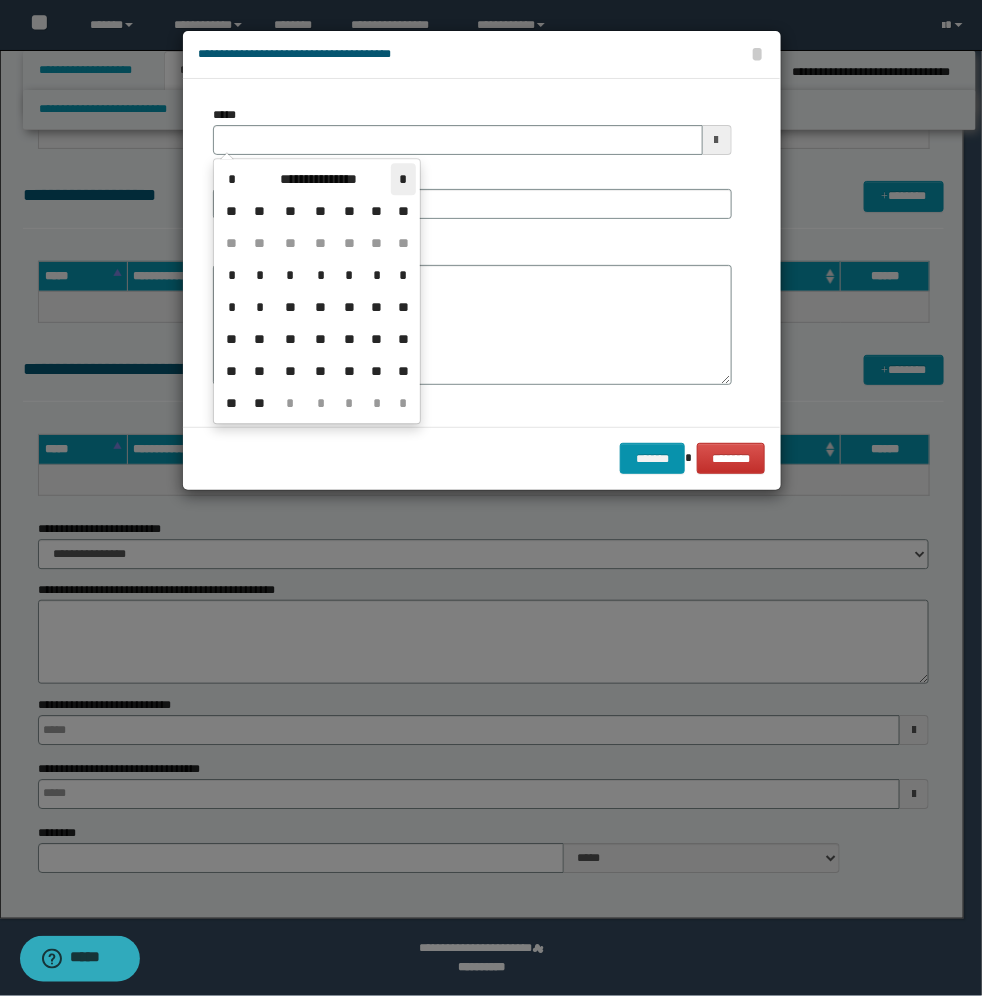 click on "*" at bounding box center (403, 179) 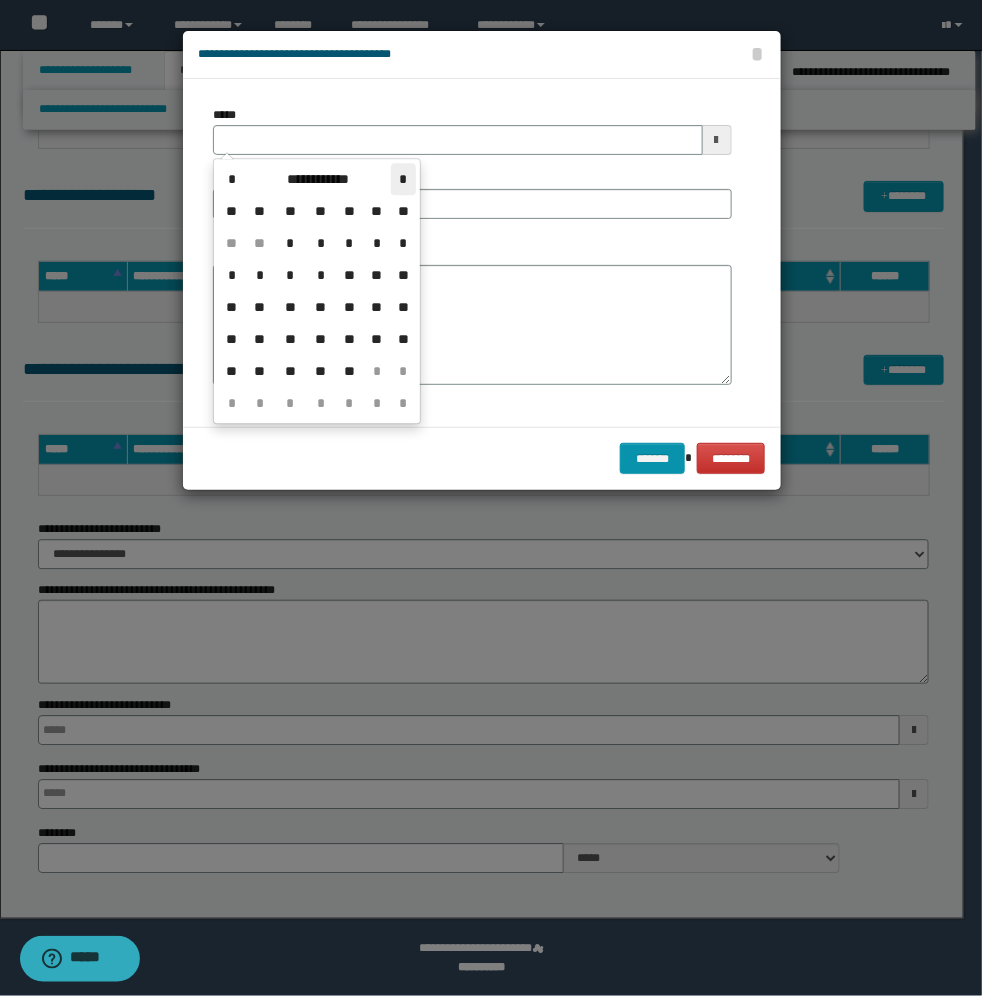 click on "*" at bounding box center (403, 179) 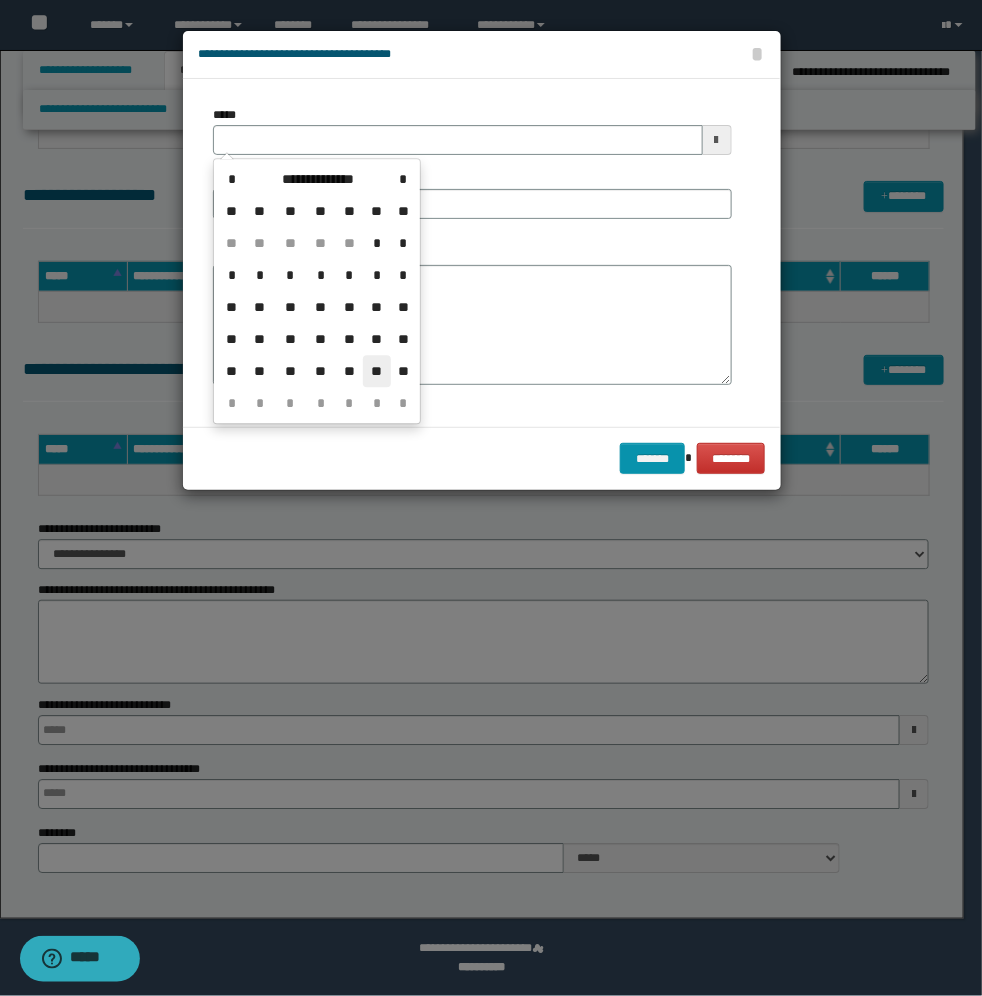 click on "**" at bounding box center [377, 371] 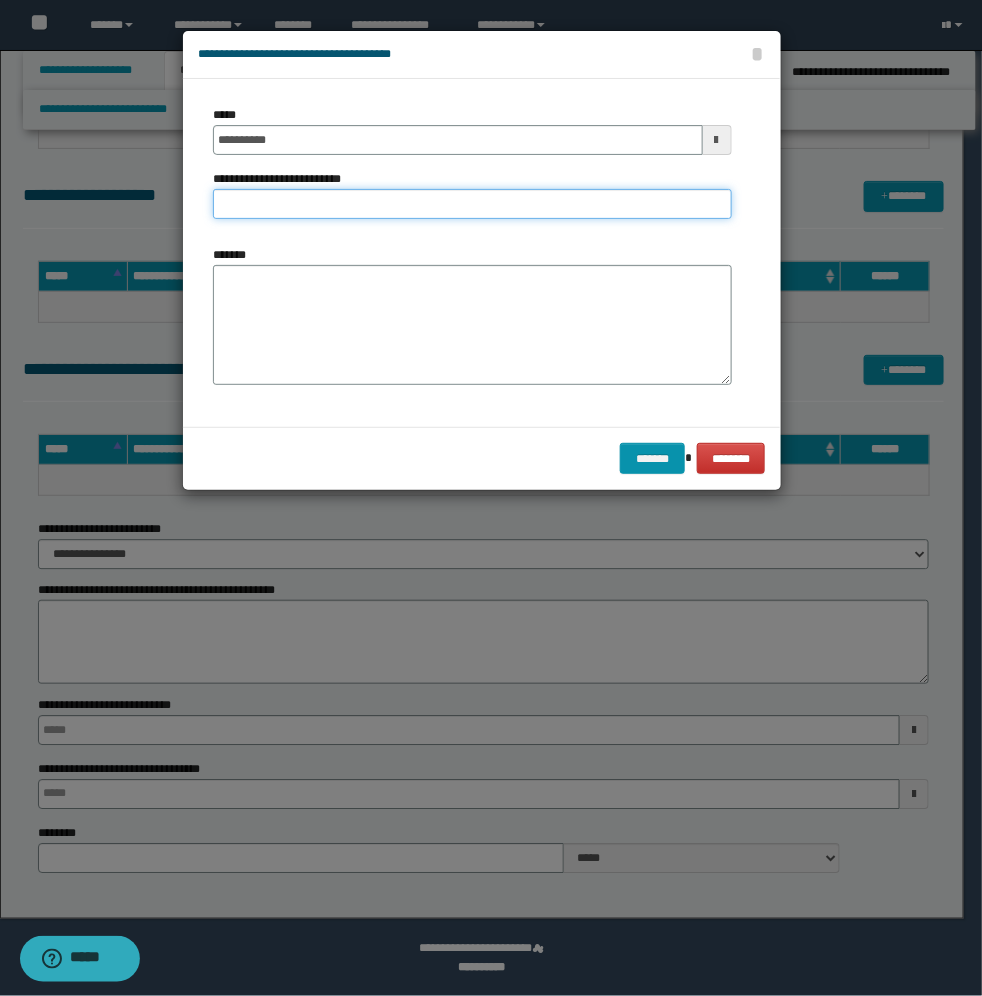 click on "**********" at bounding box center [472, 204] 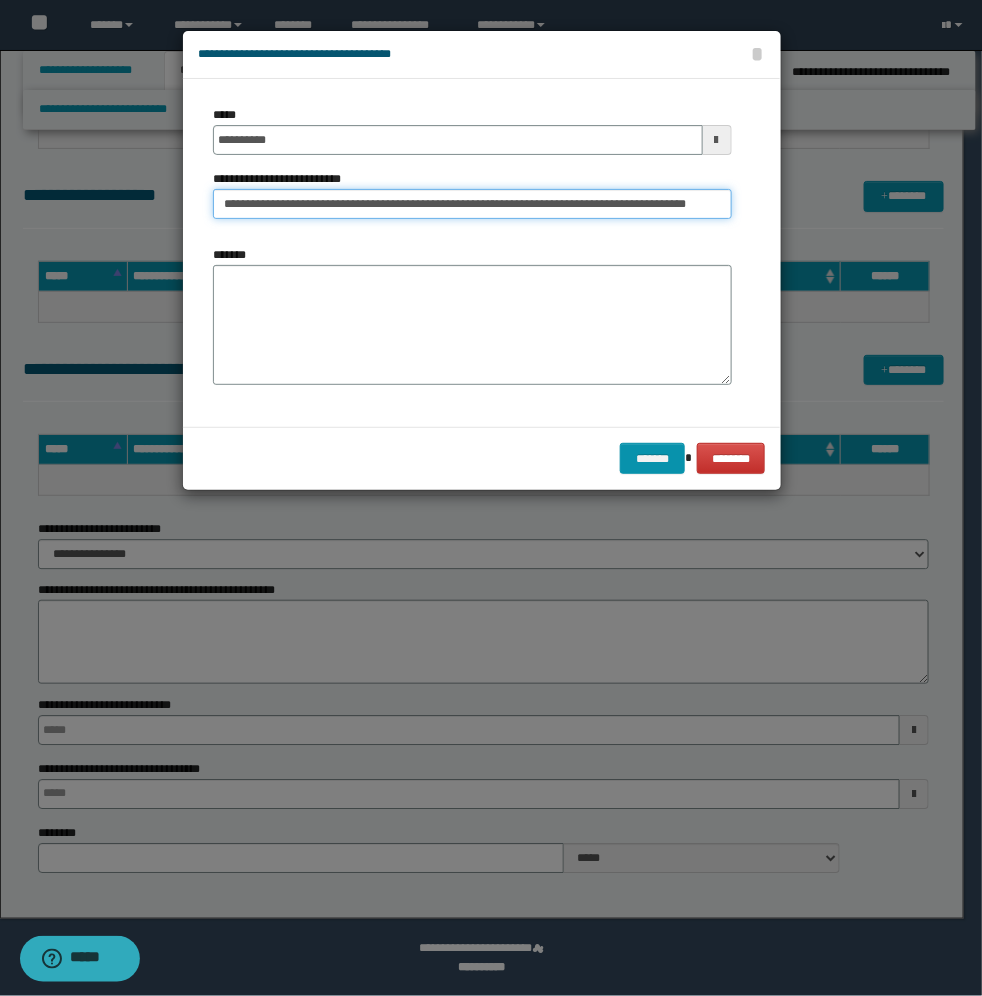 scroll, scrollTop: 0, scrollLeft: 117, axis: horizontal 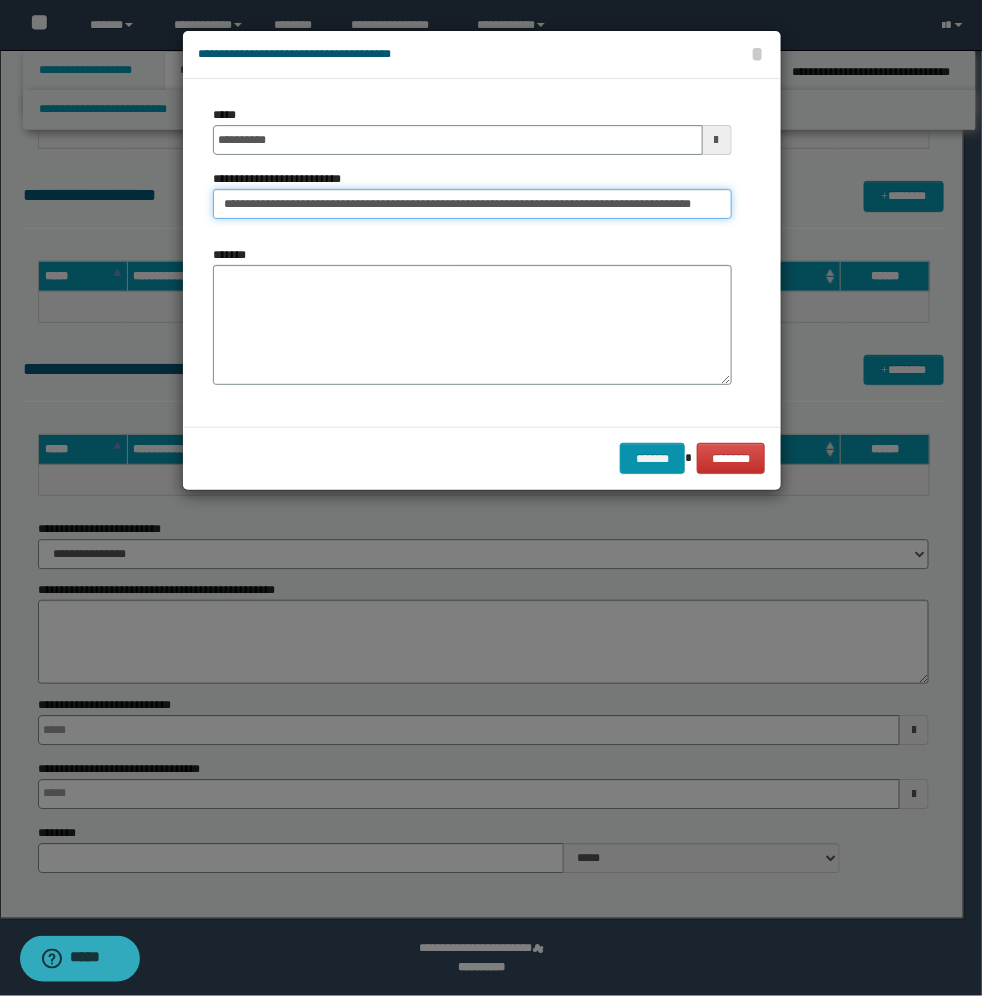type on "**********" 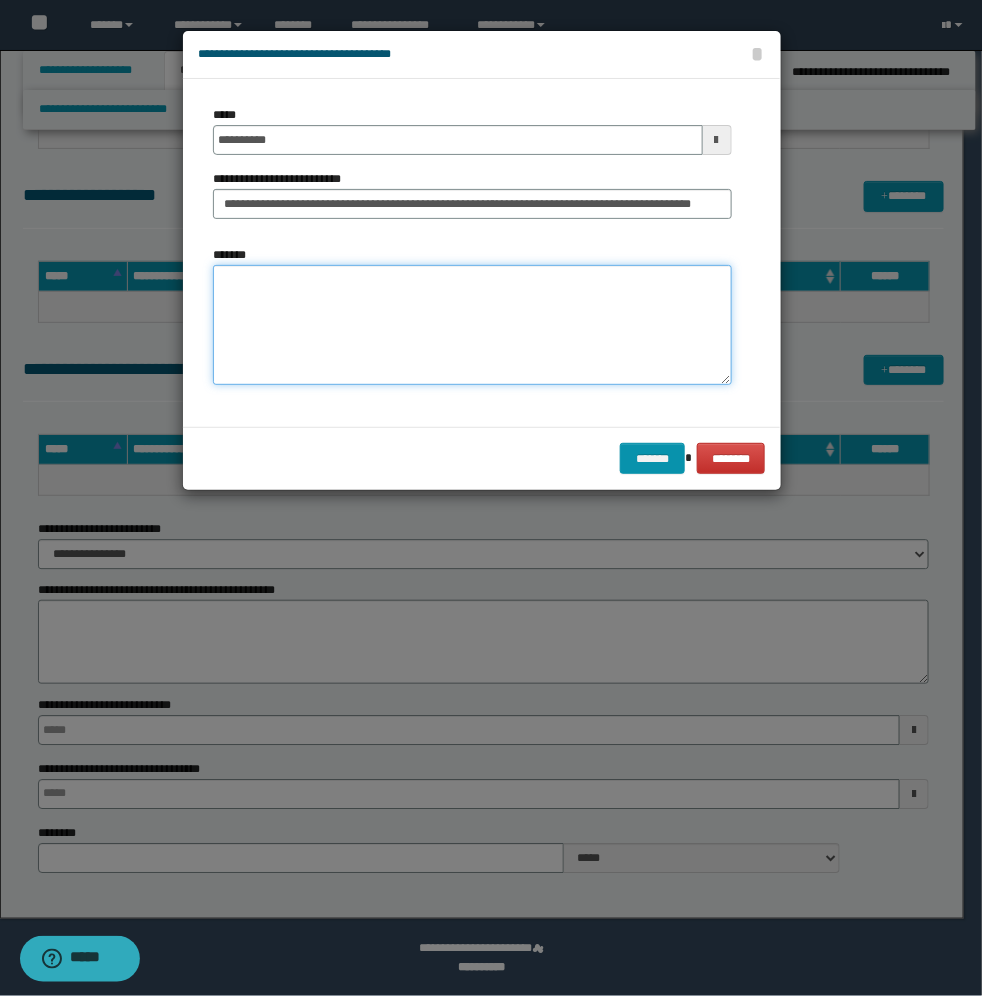 scroll, scrollTop: 0, scrollLeft: 0, axis: both 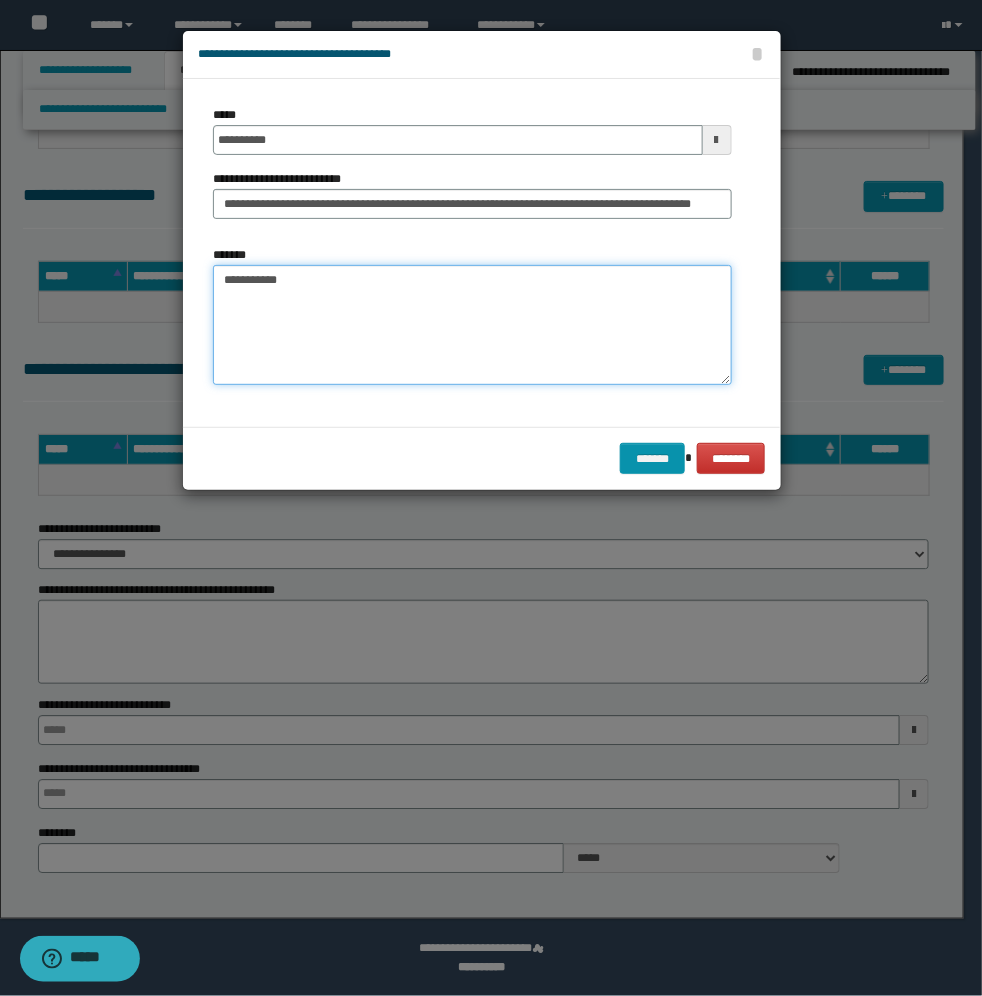 click on "**********" at bounding box center (472, 325) 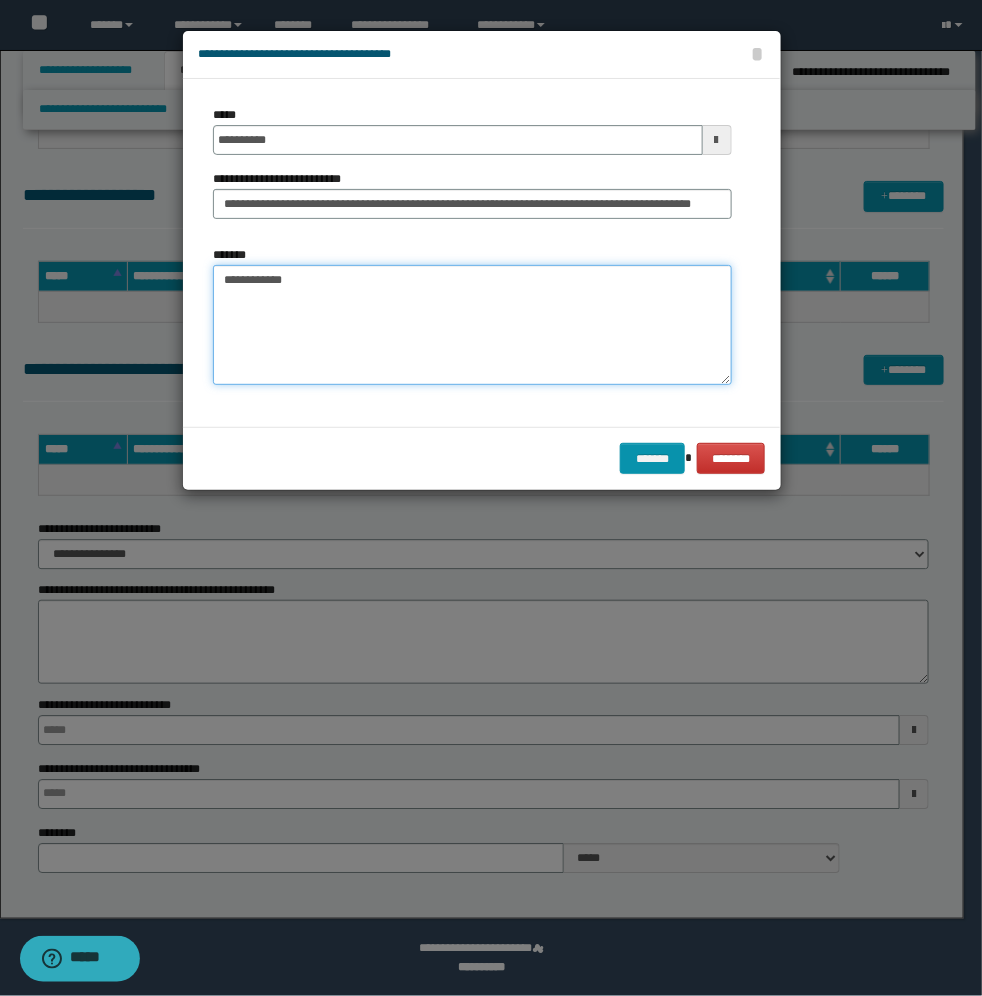 paste on "**********" 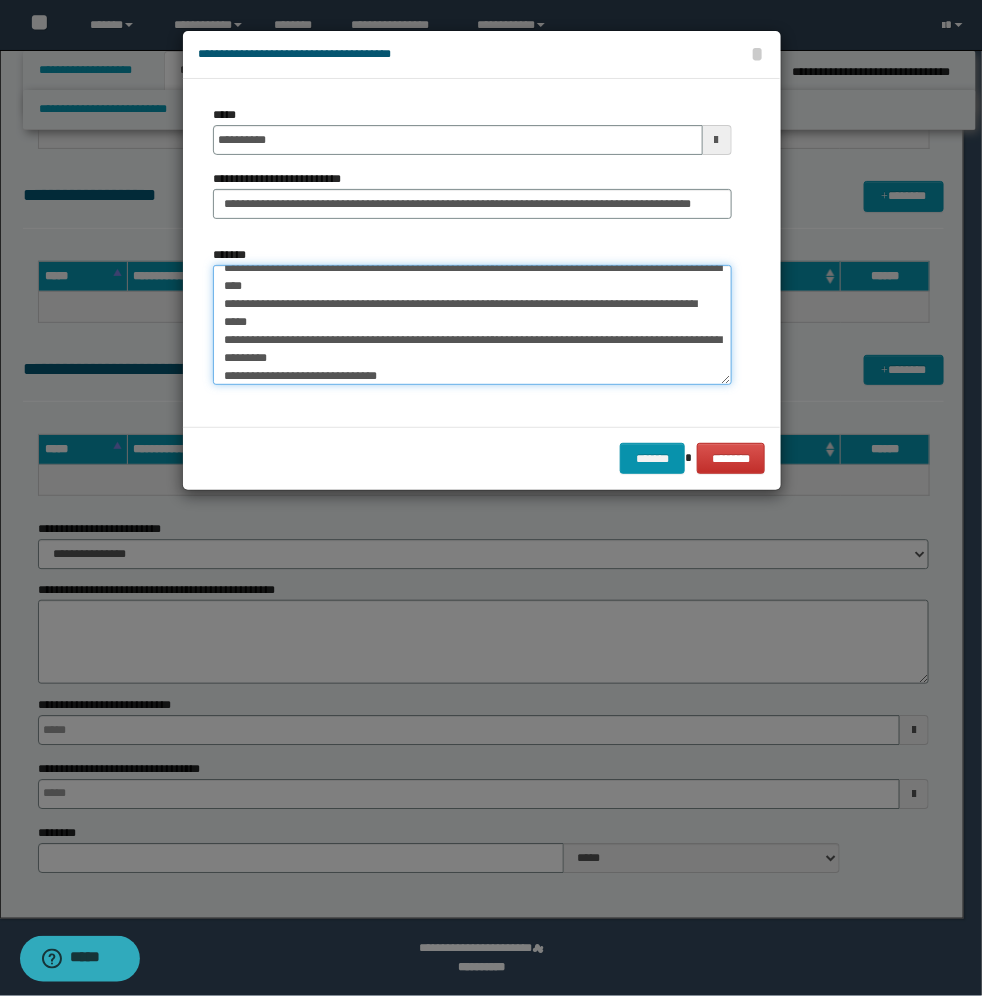scroll, scrollTop: 0, scrollLeft: 0, axis: both 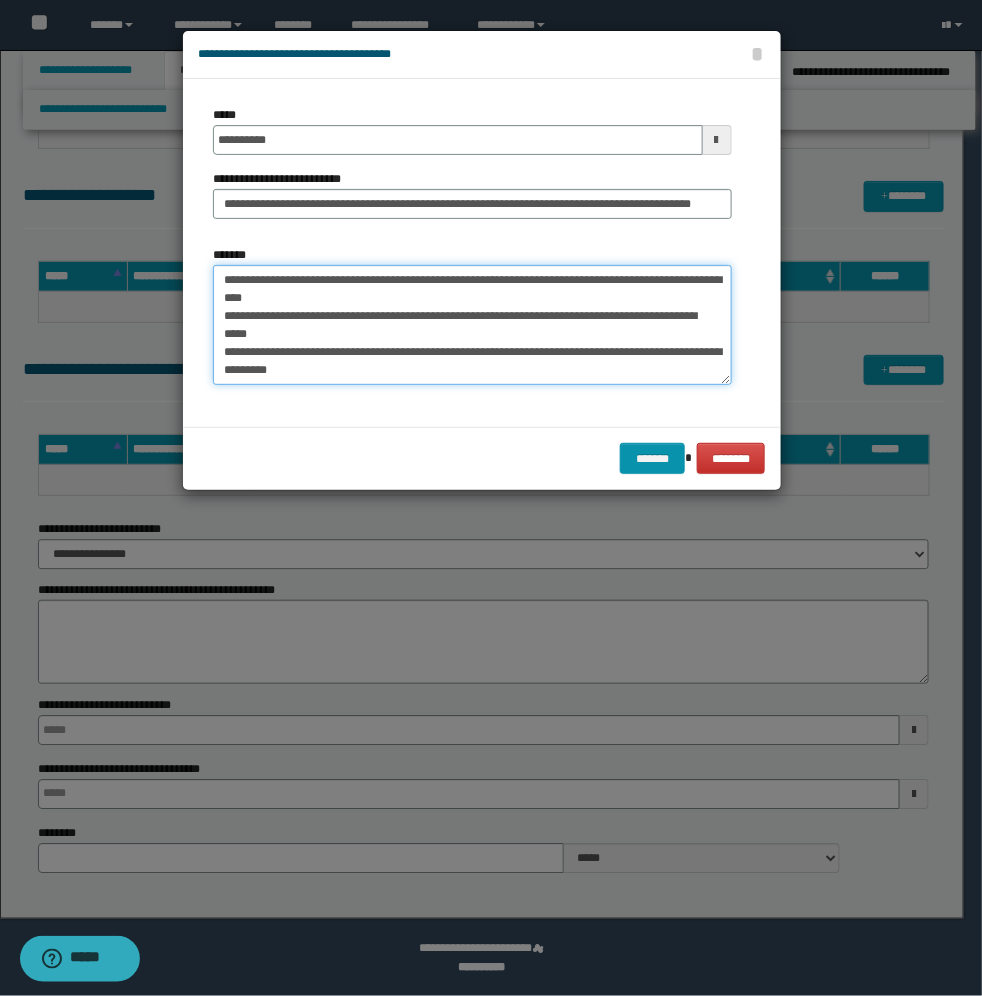 click on "**********" at bounding box center (472, 325) 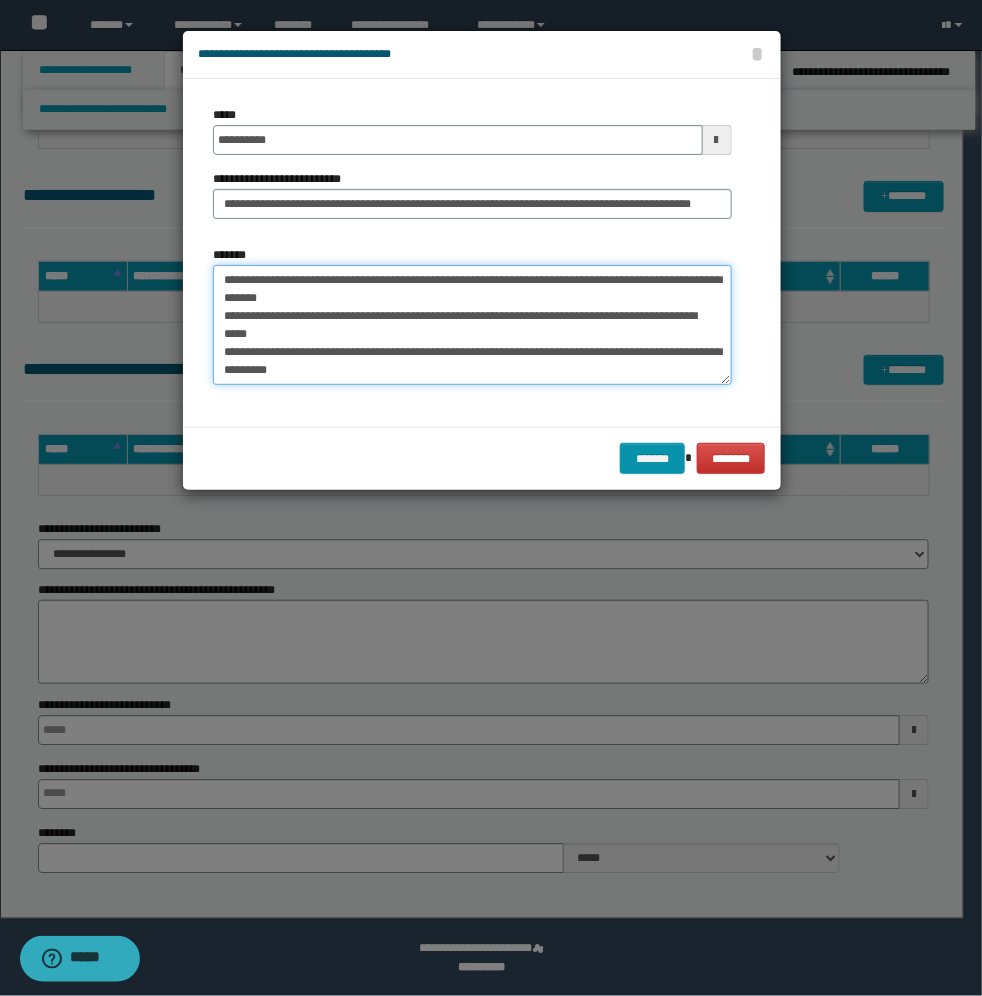 click on "**********" at bounding box center (472, 325) 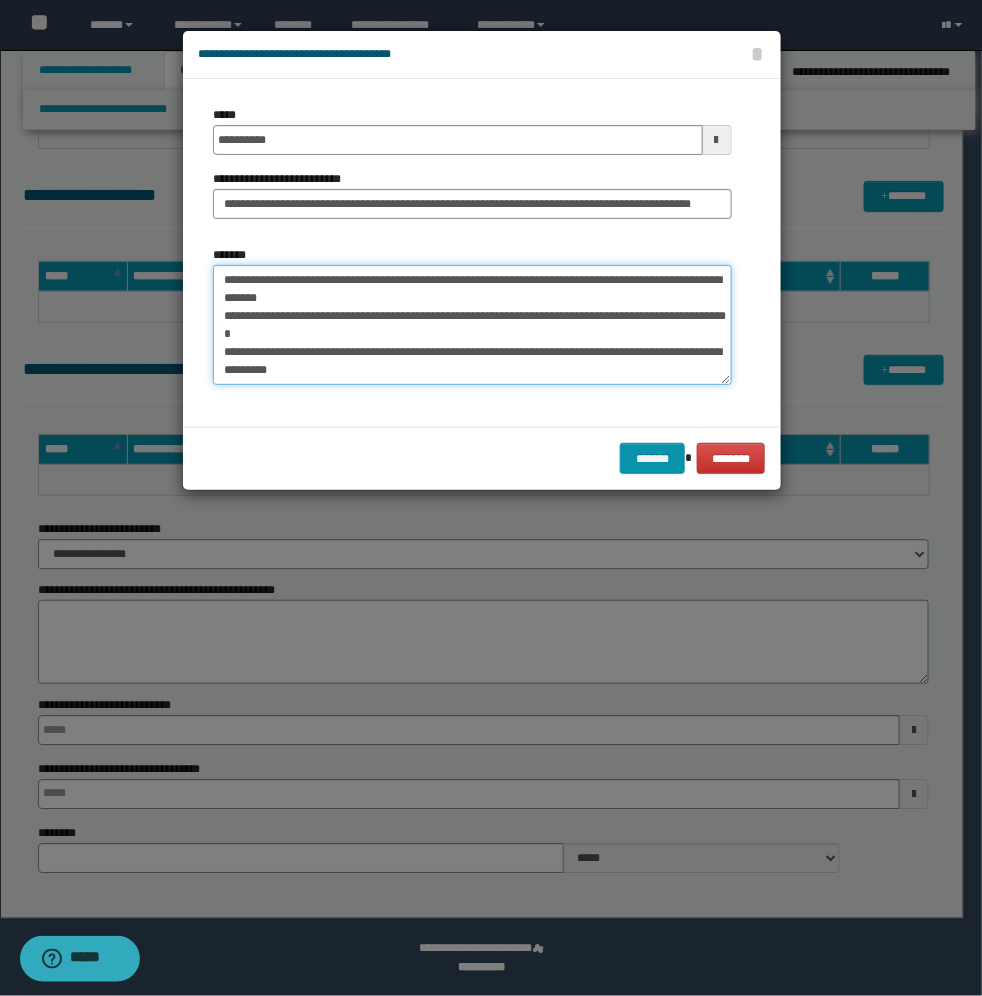 click on "**********" at bounding box center [472, 325] 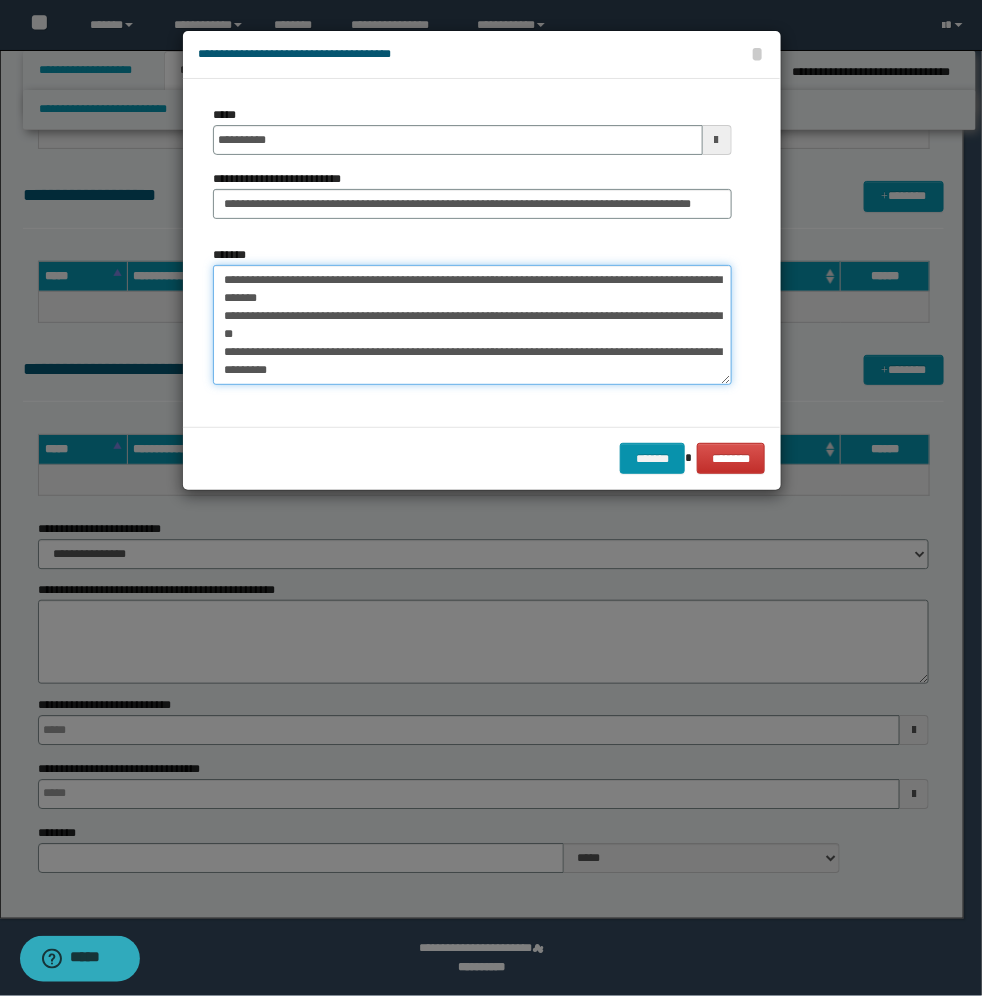 click on "**********" at bounding box center (472, 325) 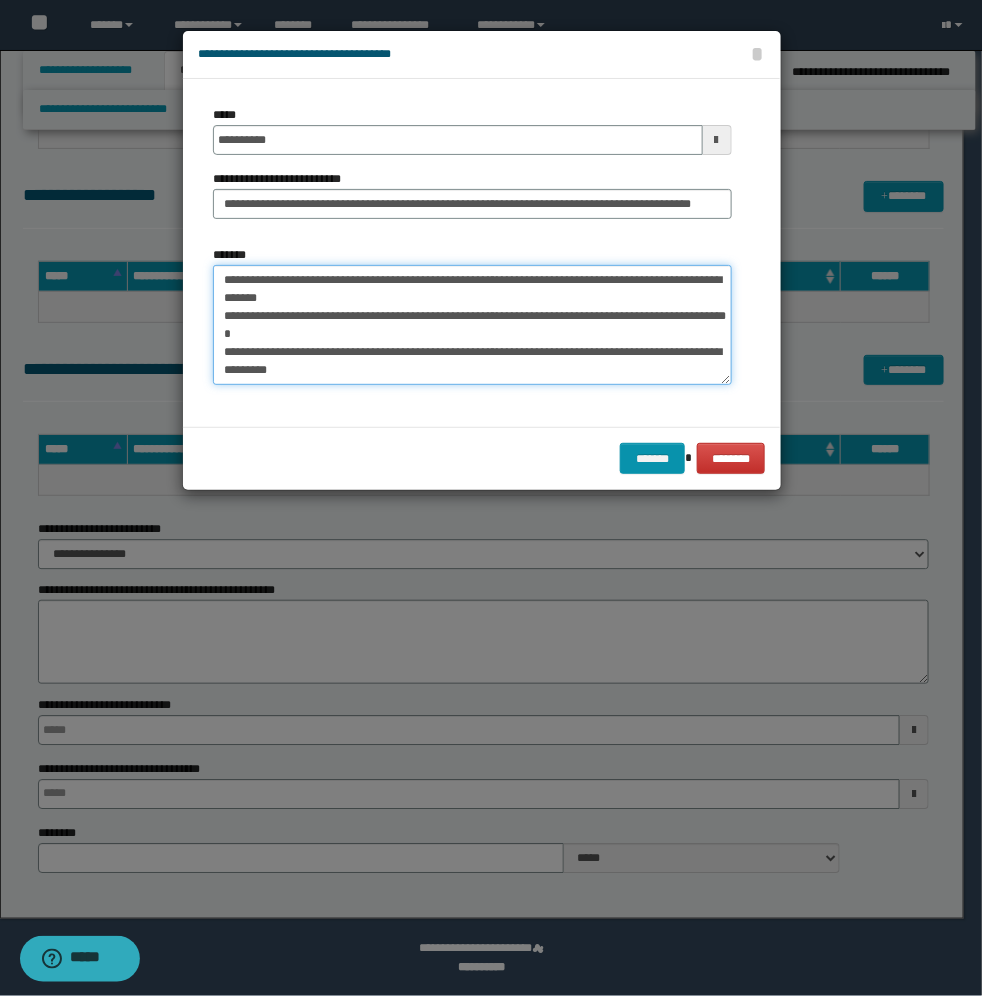 click on "**********" at bounding box center [472, 325] 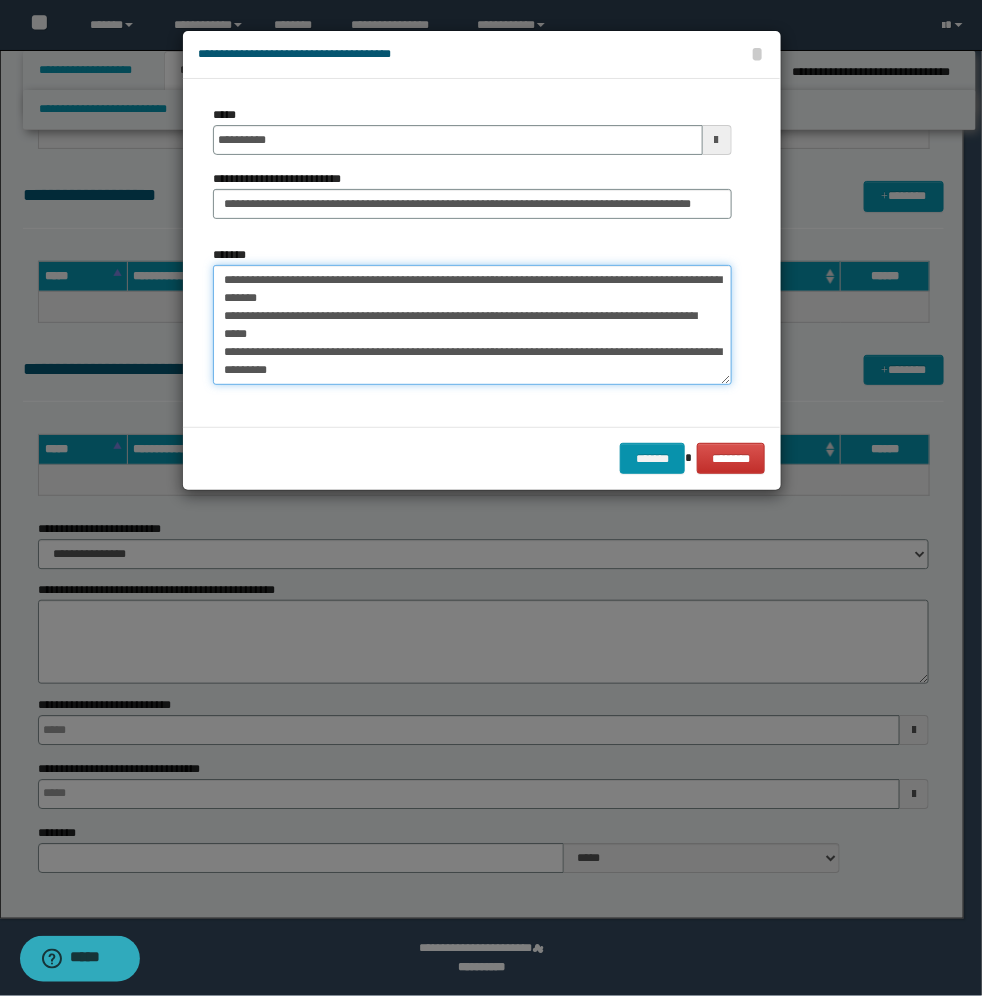 click on "**********" at bounding box center [472, 325] 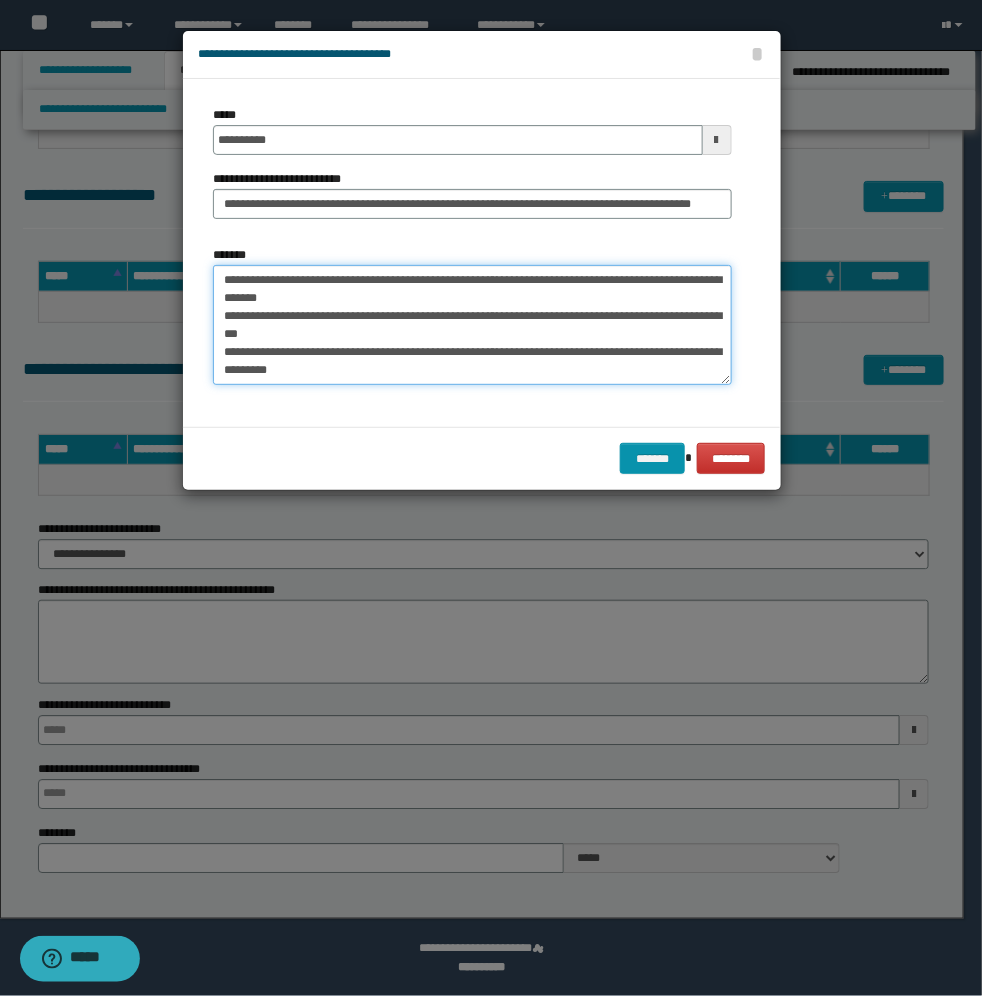 click on "**********" at bounding box center [472, 325] 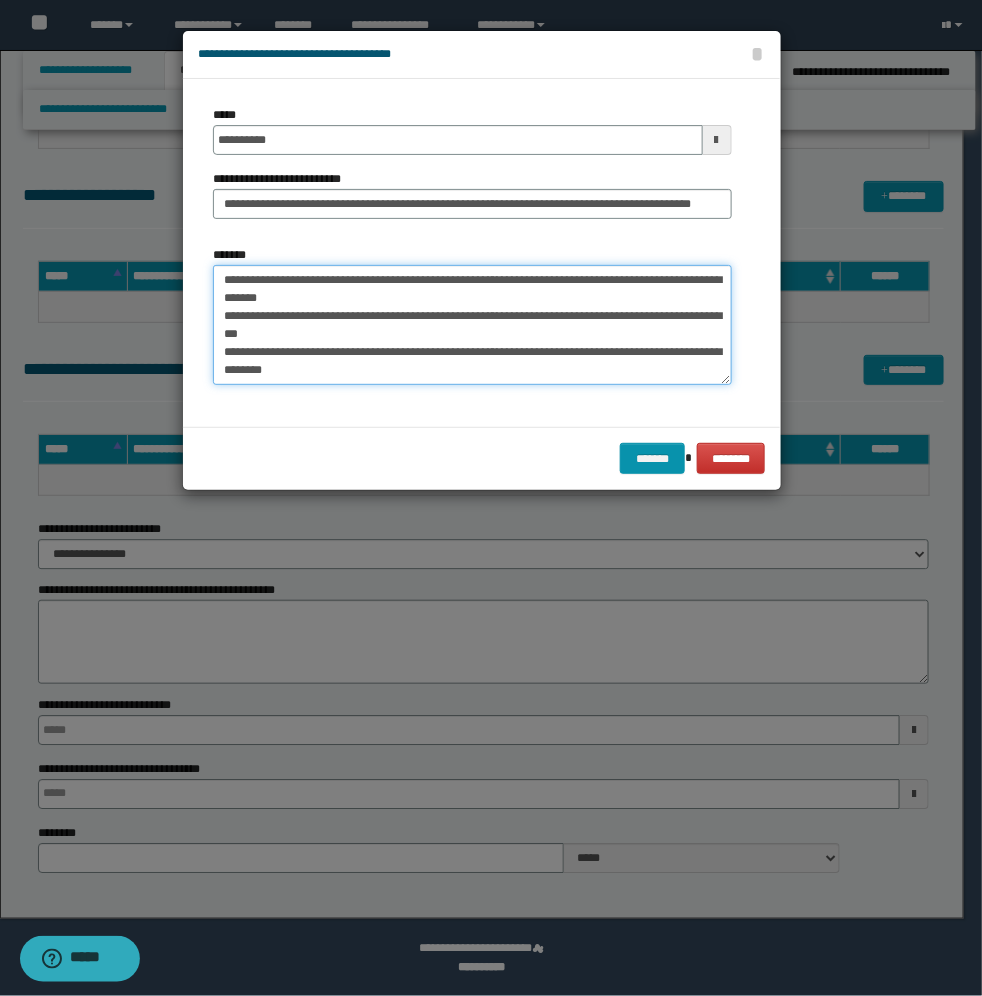 click on "**********" at bounding box center [472, 325] 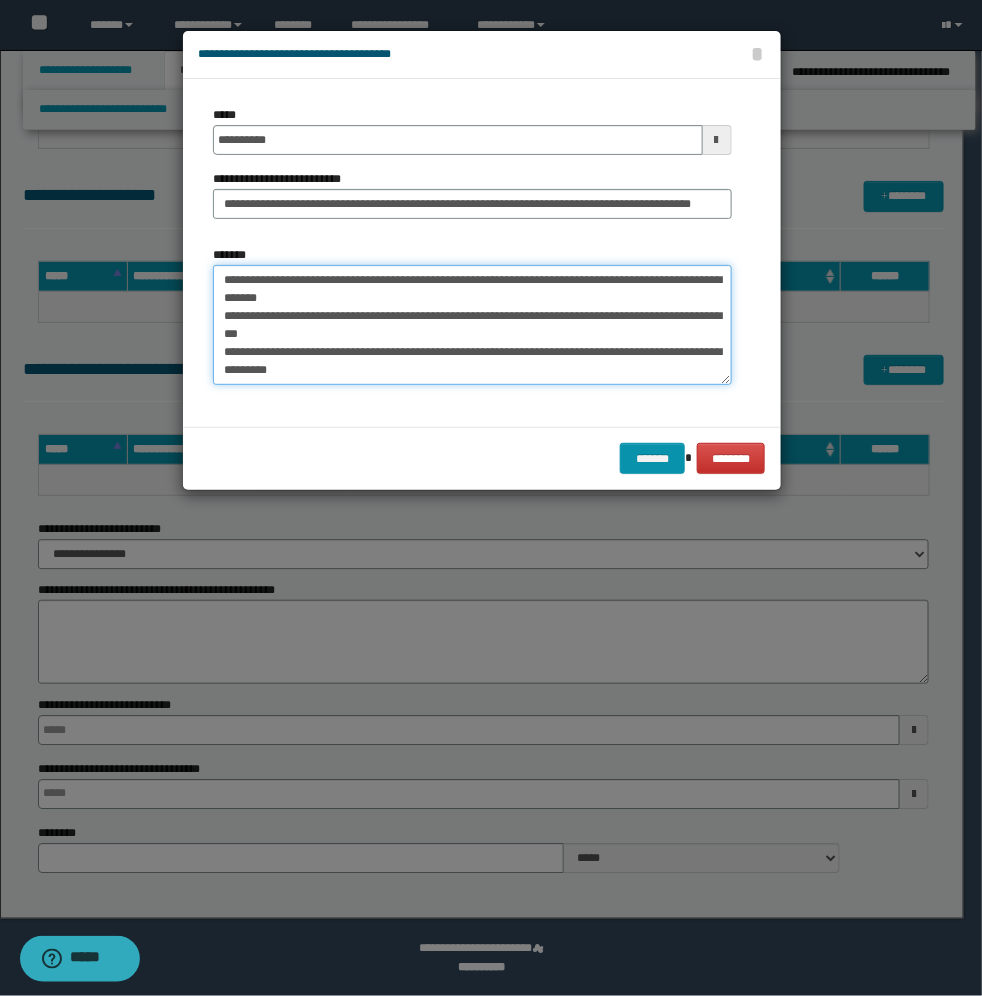 click on "**********" at bounding box center (472, 325) 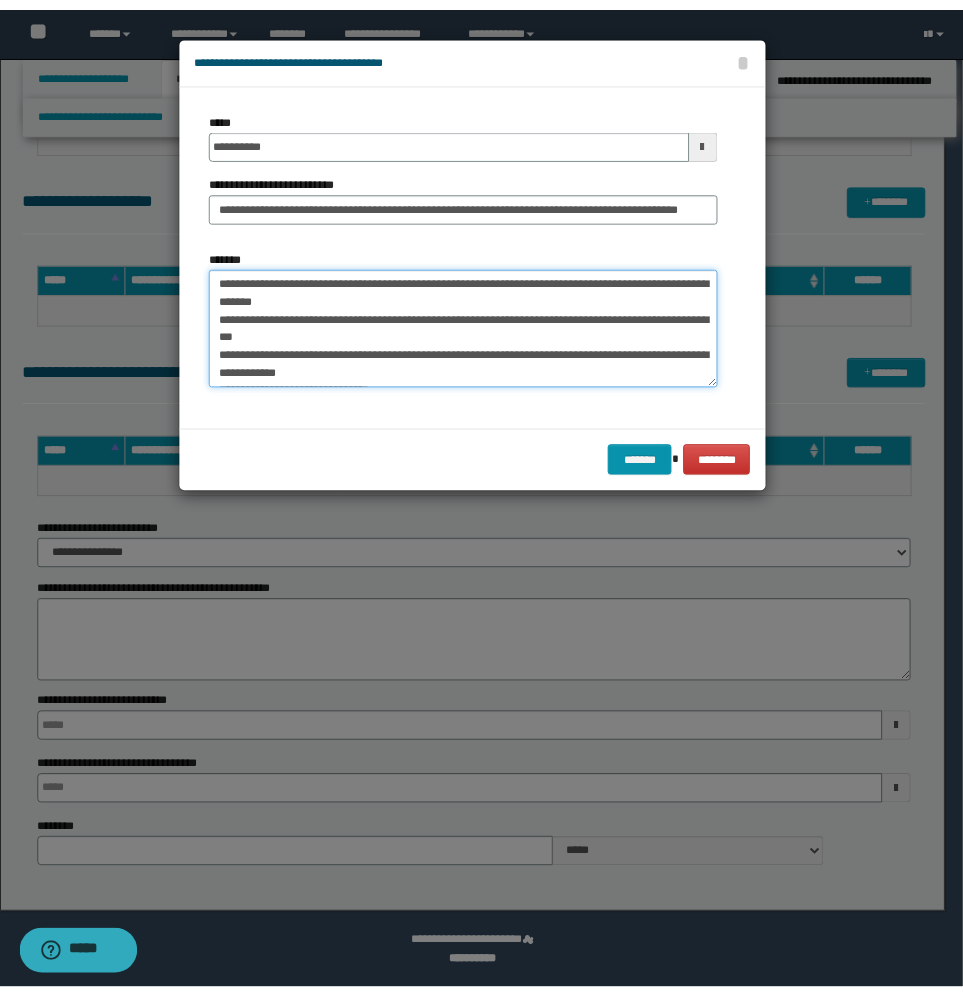 scroll, scrollTop: 18, scrollLeft: 0, axis: vertical 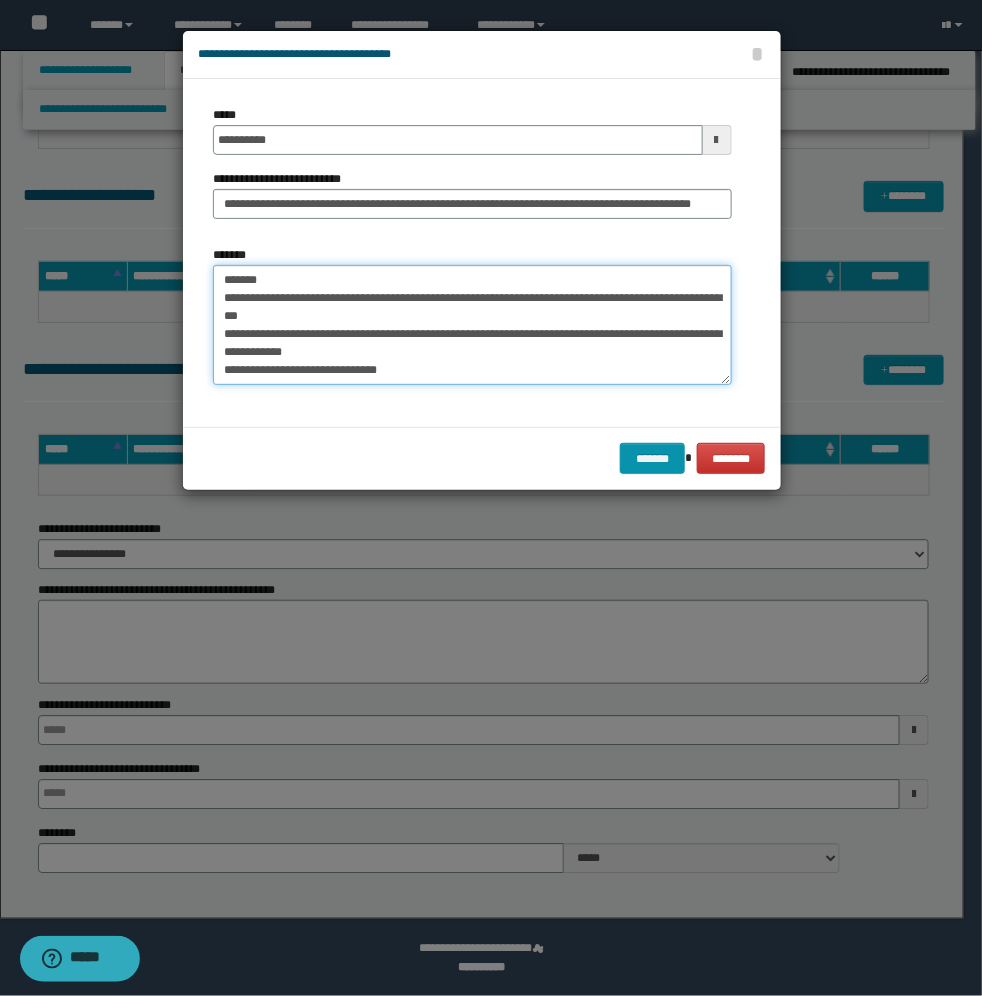 click on "**********" at bounding box center [472, 325] 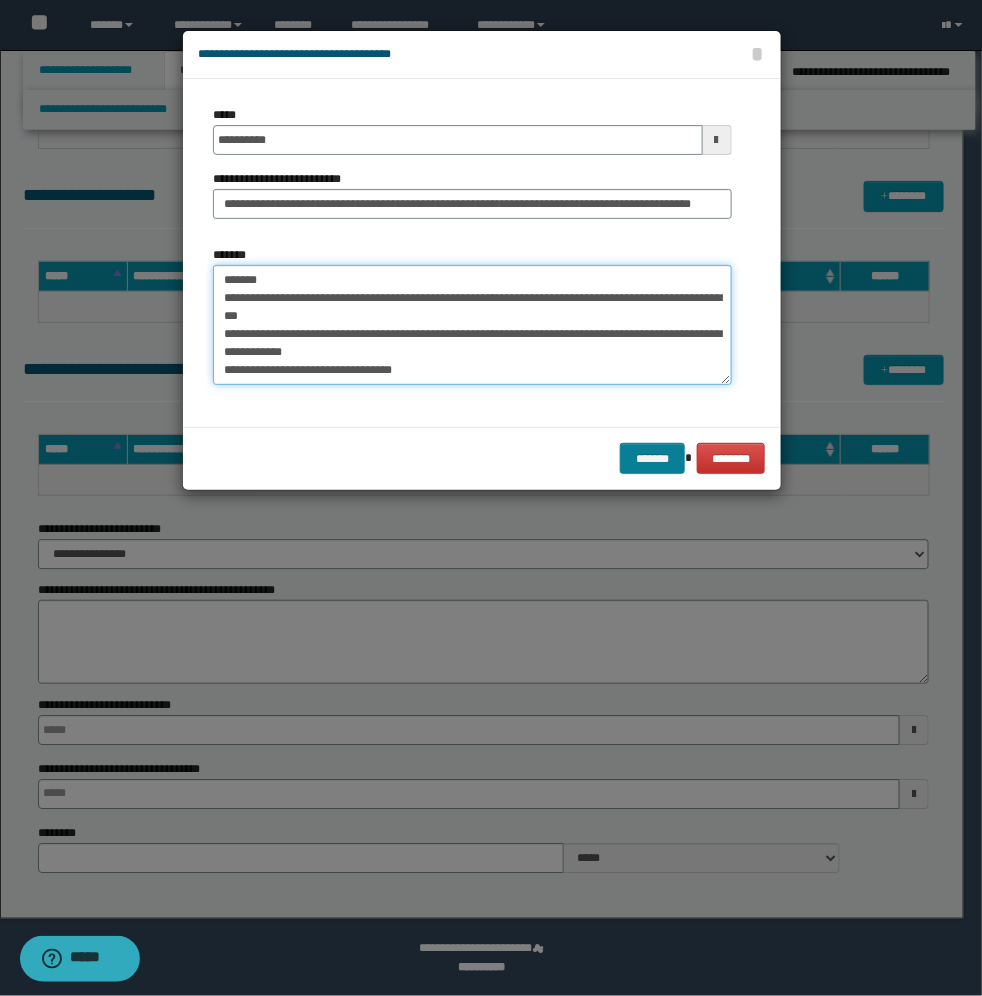 type on "**********" 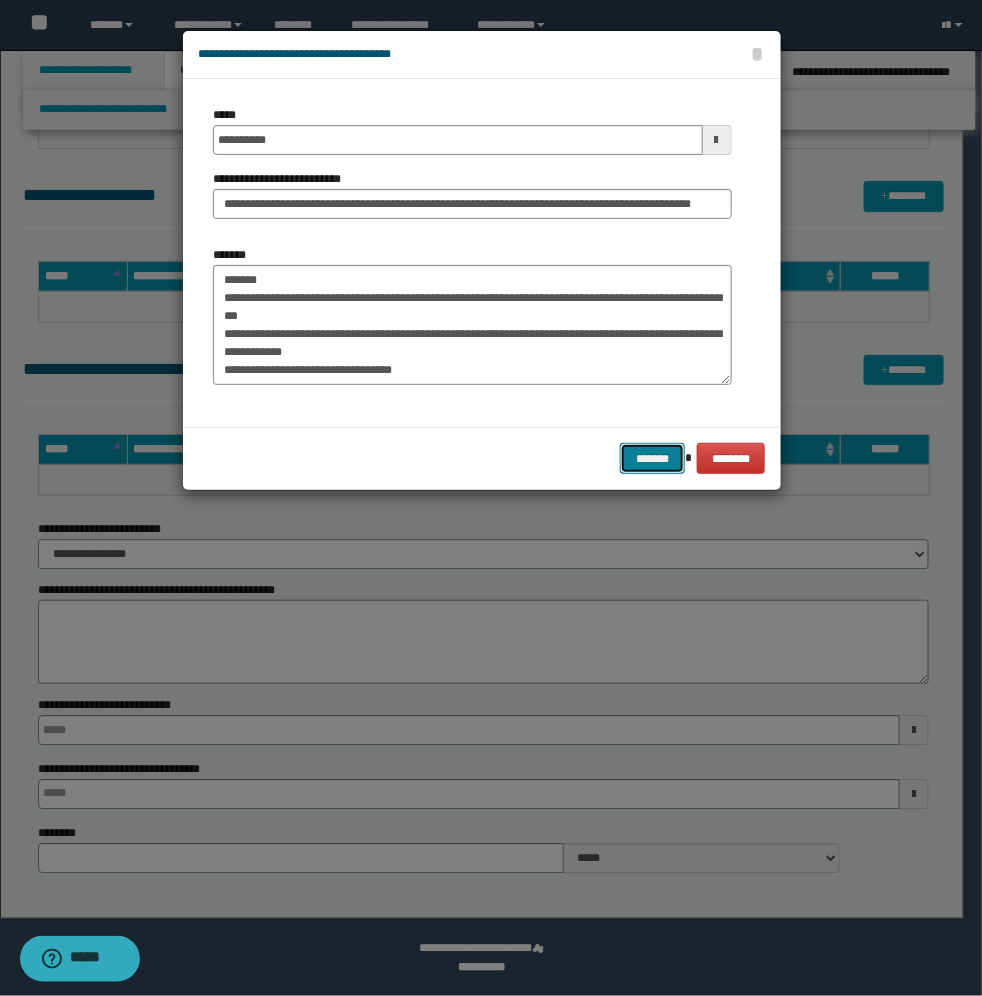 click on "*******" at bounding box center (652, 458) 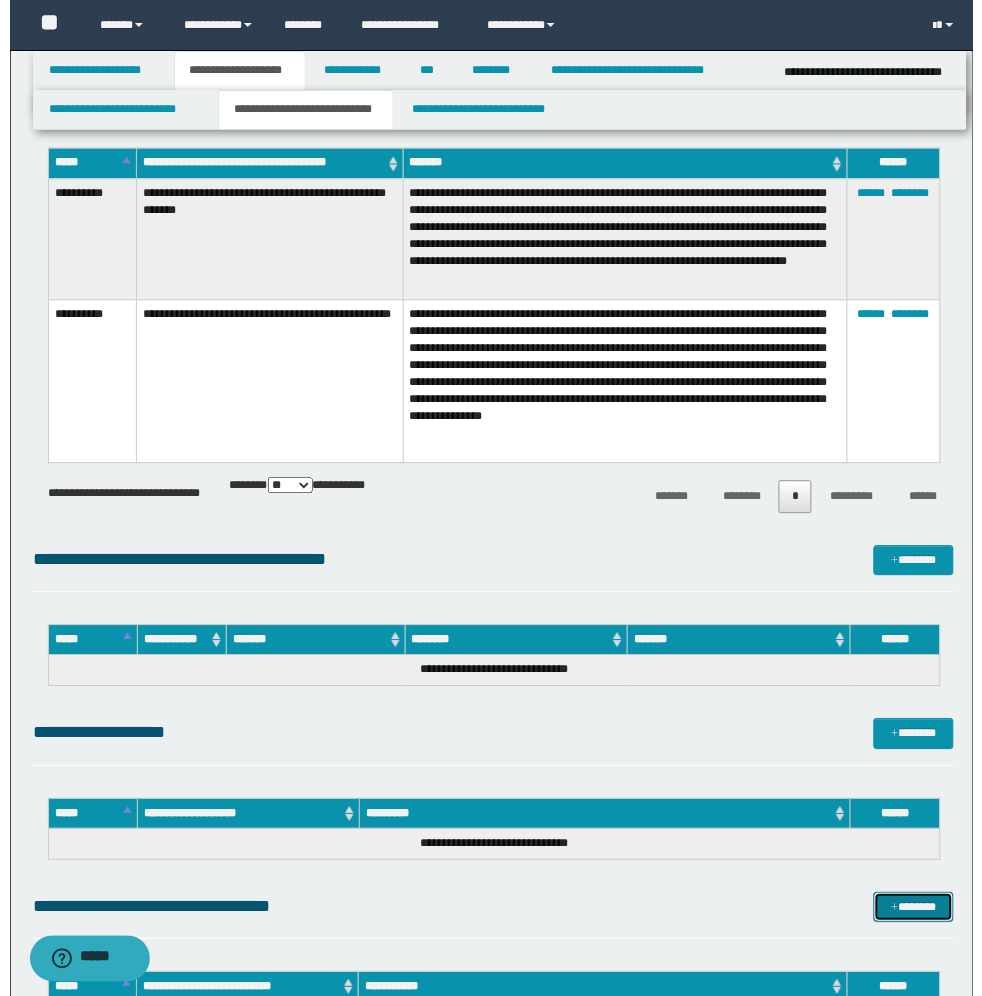 scroll, scrollTop: 508, scrollLeft: 0, axis: vertical 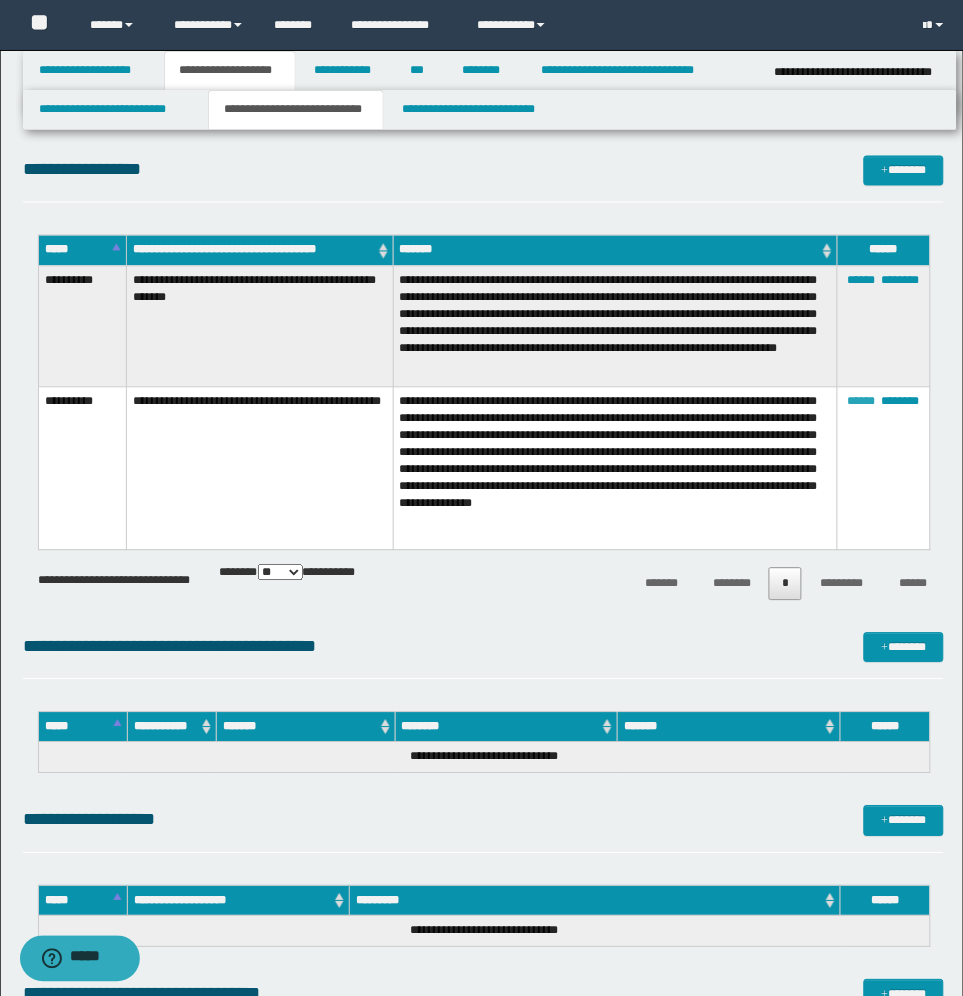 click on "******" at bounding box center [862, 402] 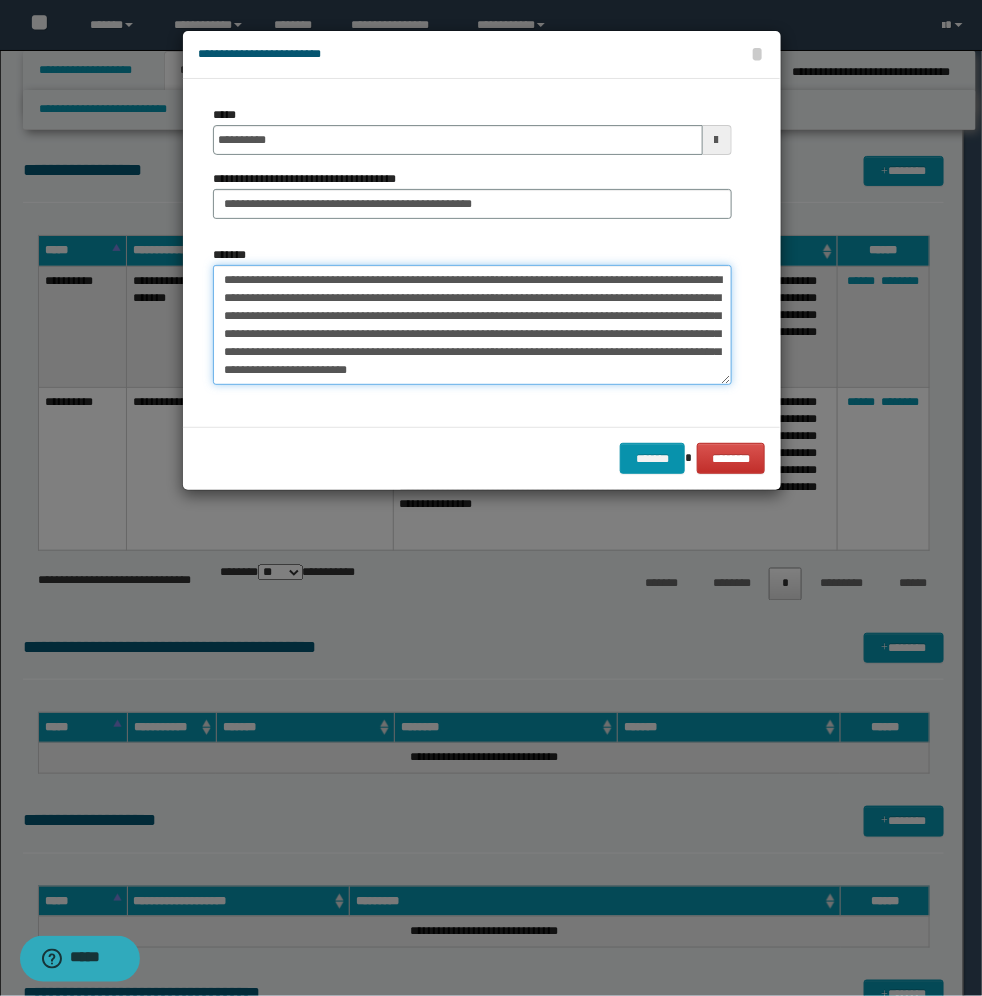 click on "**********" at bounding box center [472, 325] 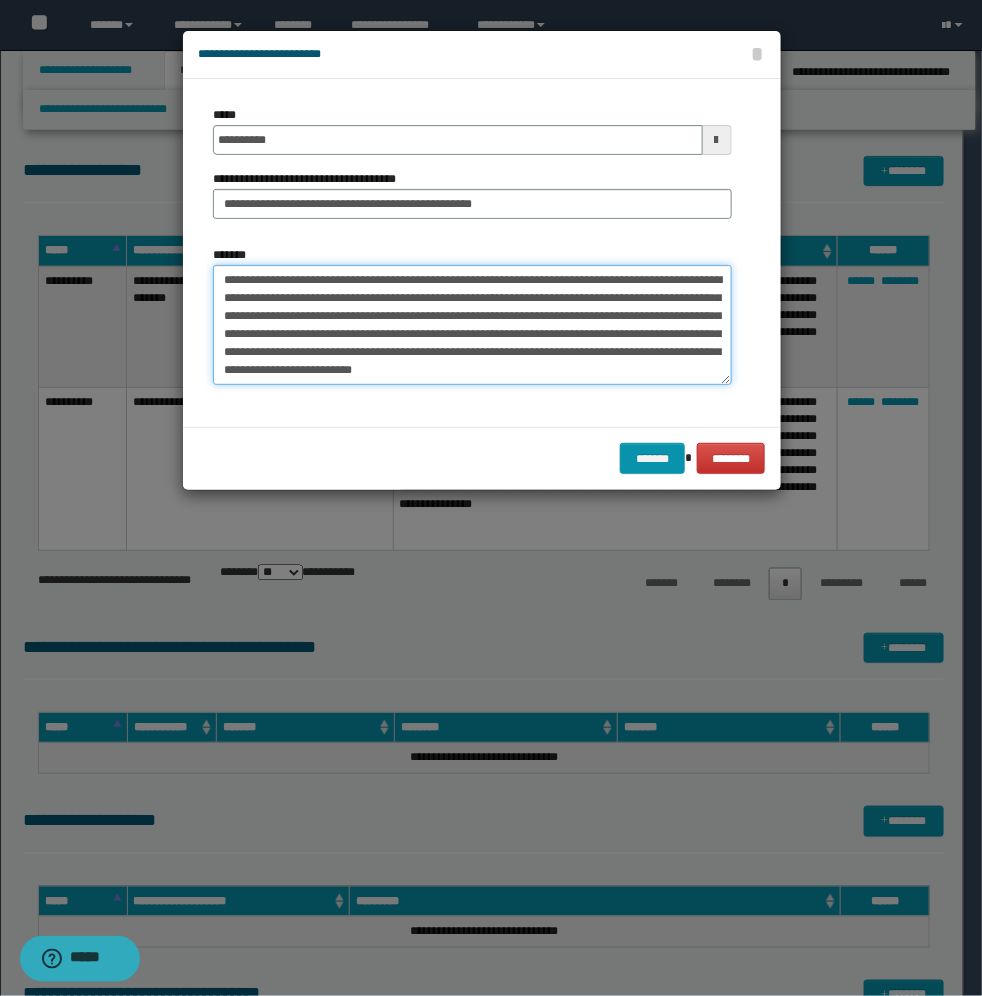 click on "**********" at bounding box center [472, 325] 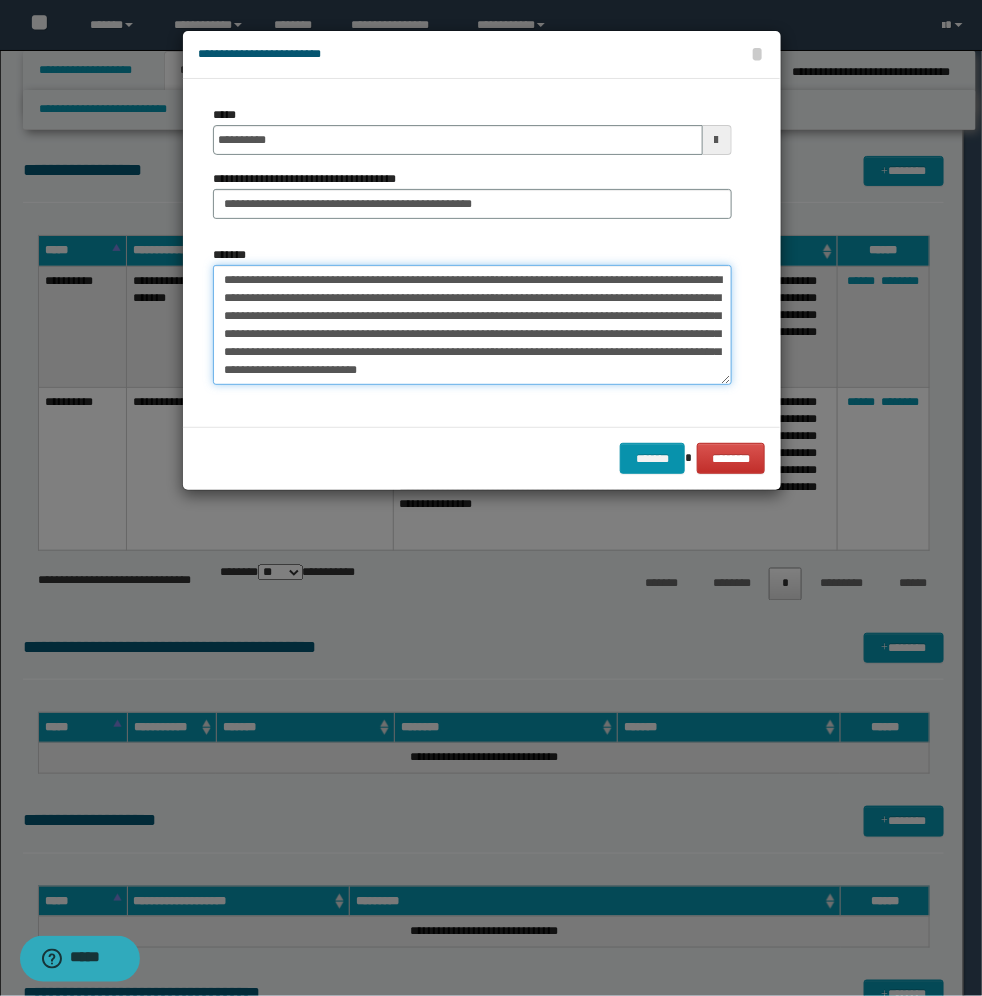 click on "**********" at bounding box center (472, 325) 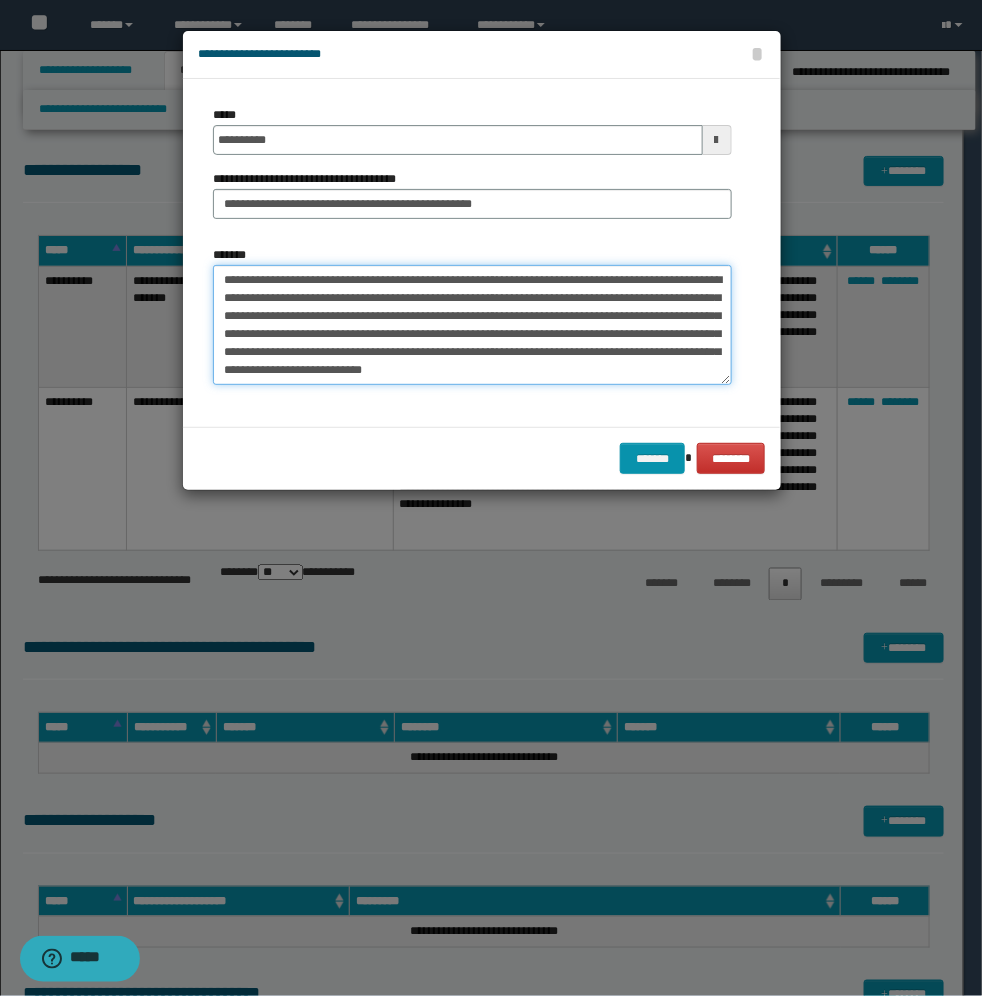 click on "**********" at bounding box center (472, 325) 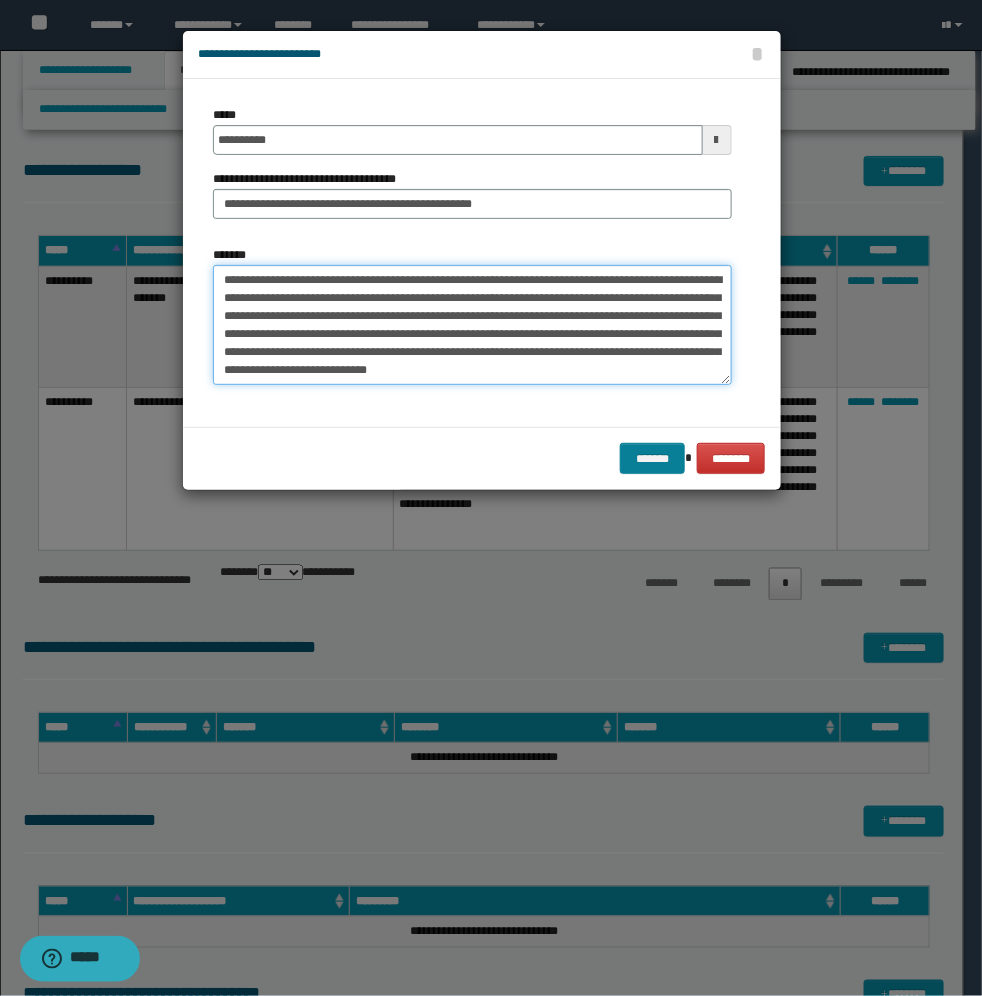 type on "**********" 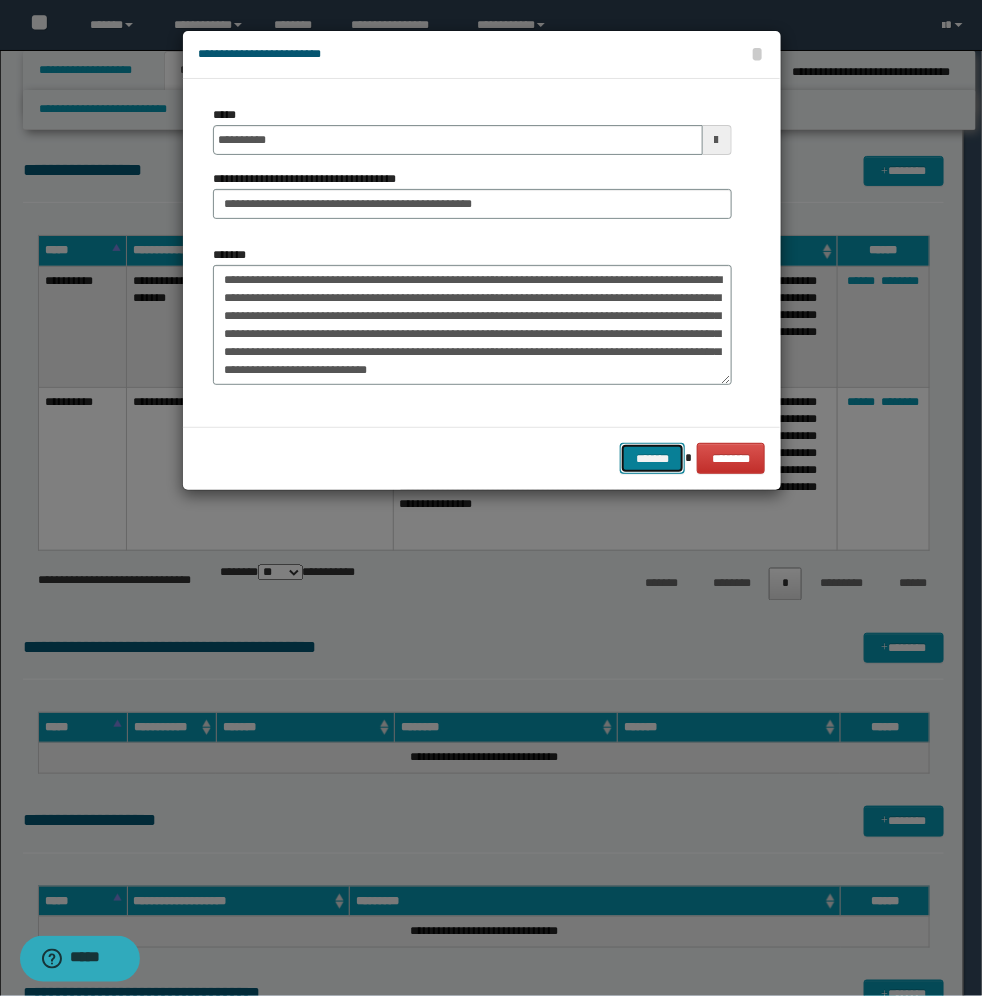 click on "*******" at bounding box center [652, 458] 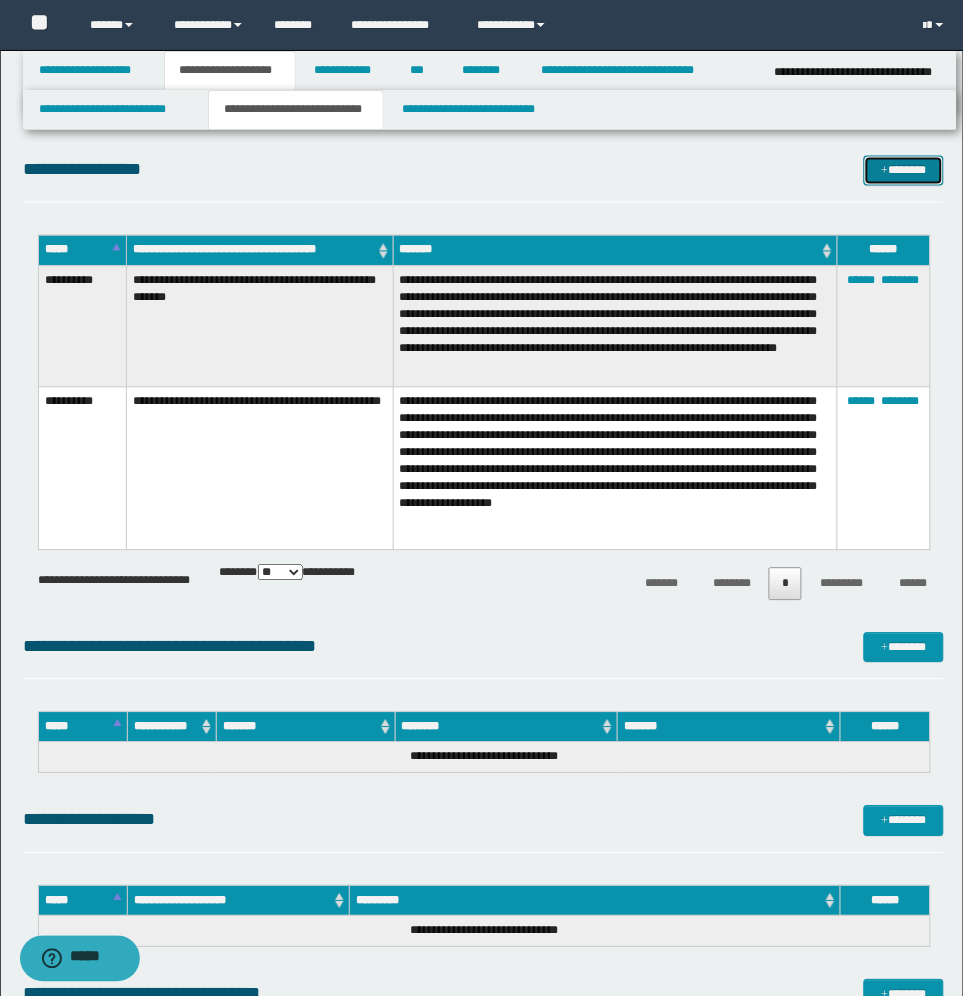 click on "*******" at bounding box center (904, 171) 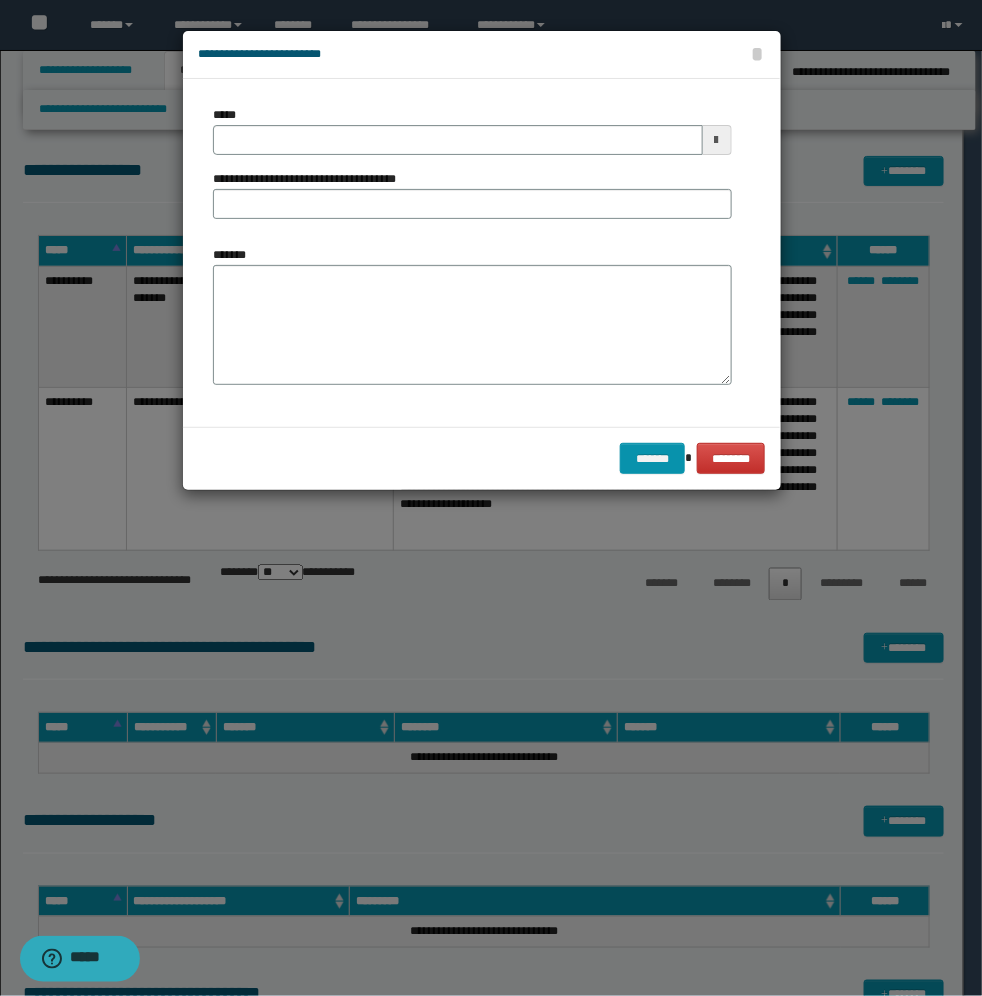 click at bounding box center (717, 140) 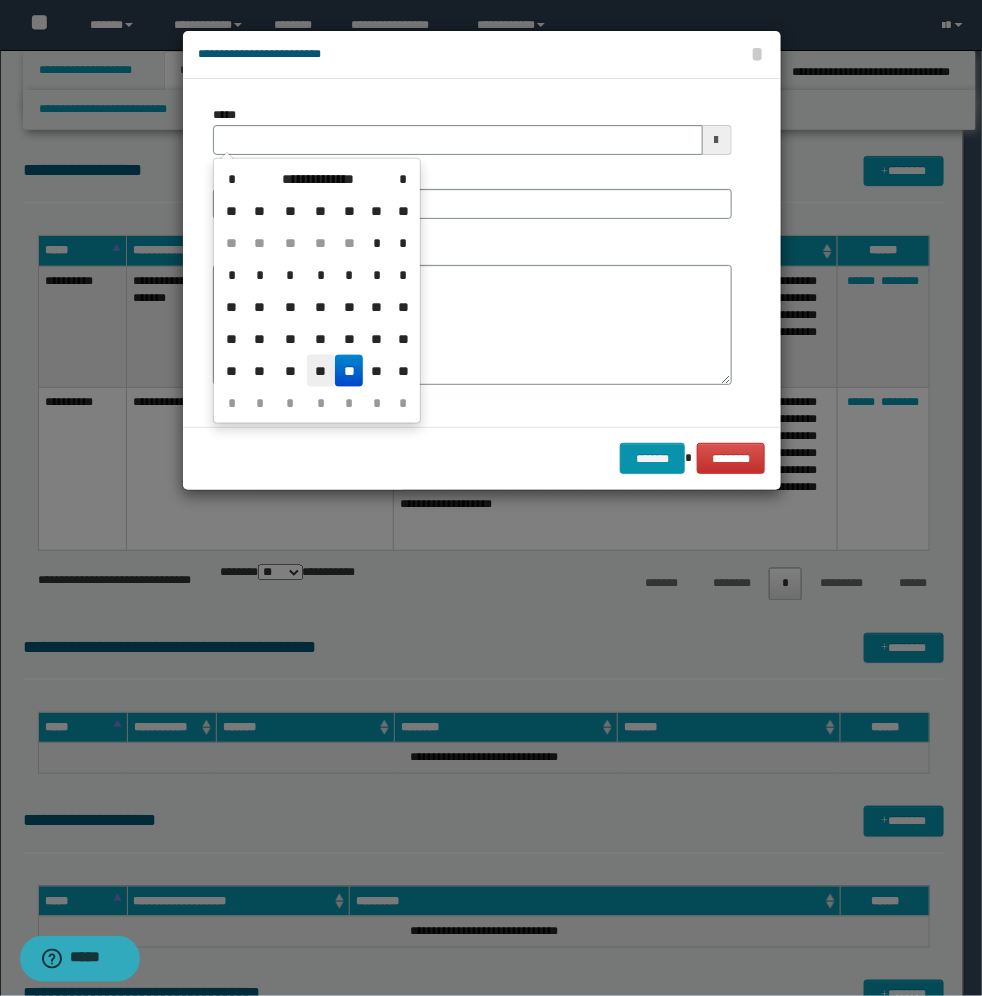 click on "**" at bounding box center (321, 371) 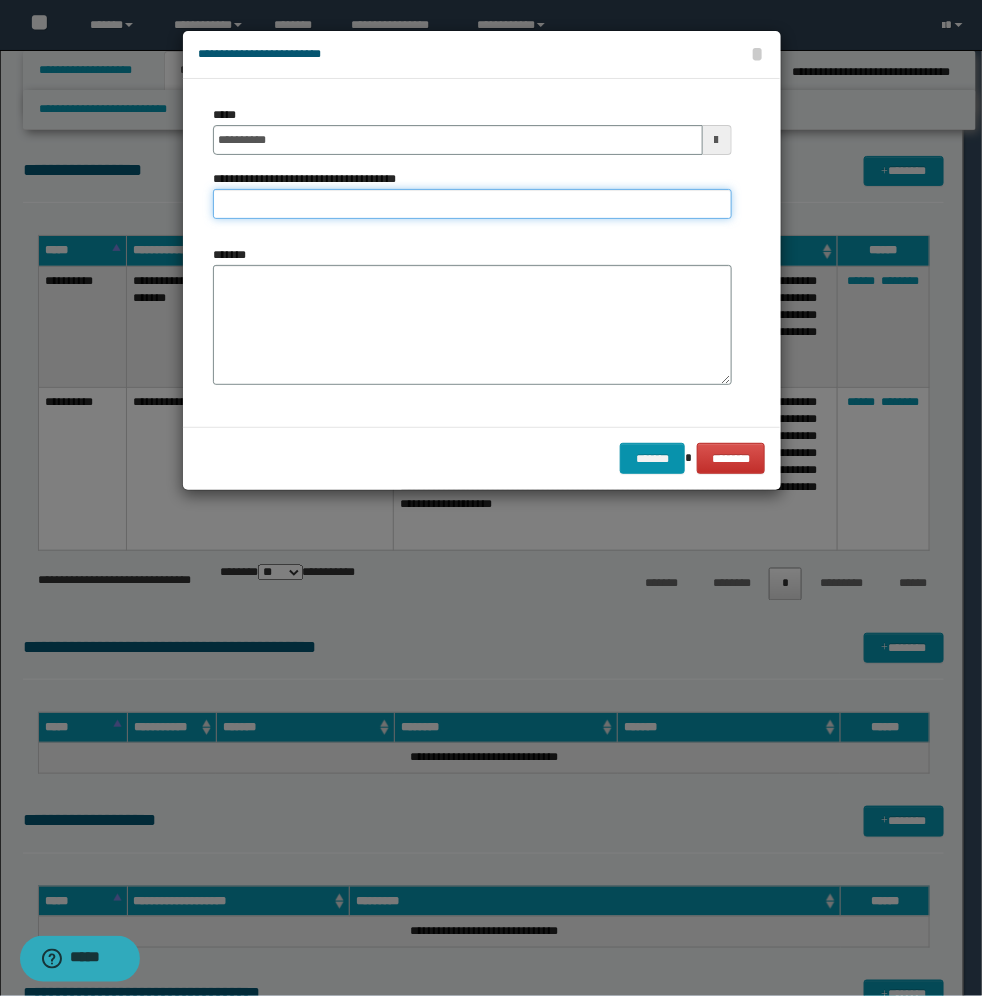 click on "**********" at bounding box center [472, 204] 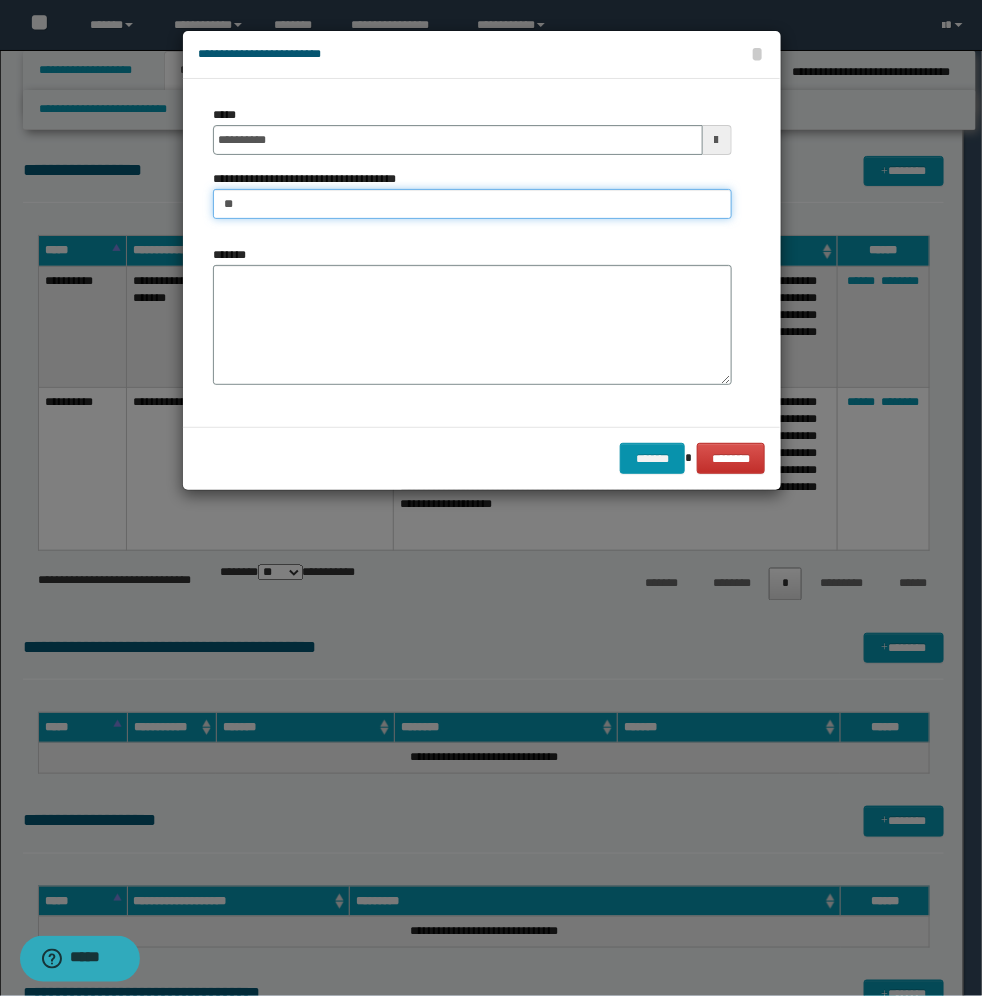 type on "*" 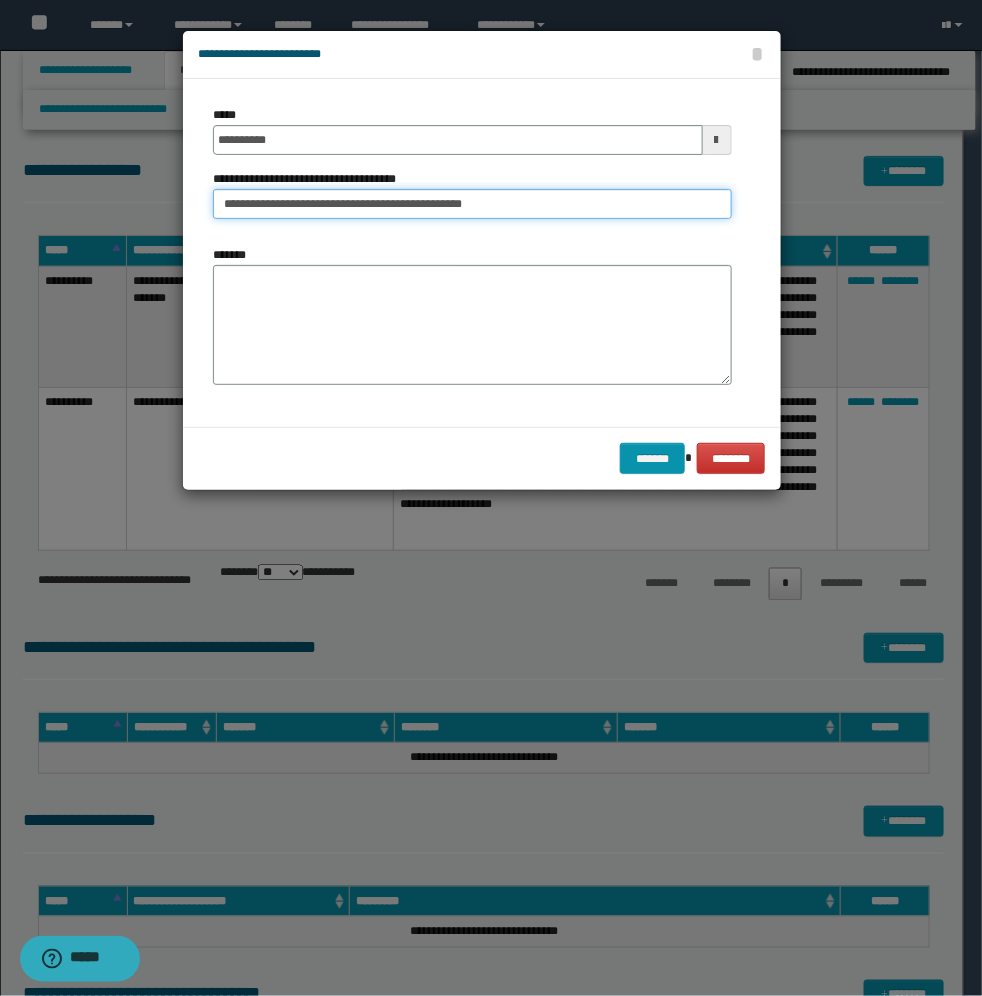 type on "**********" 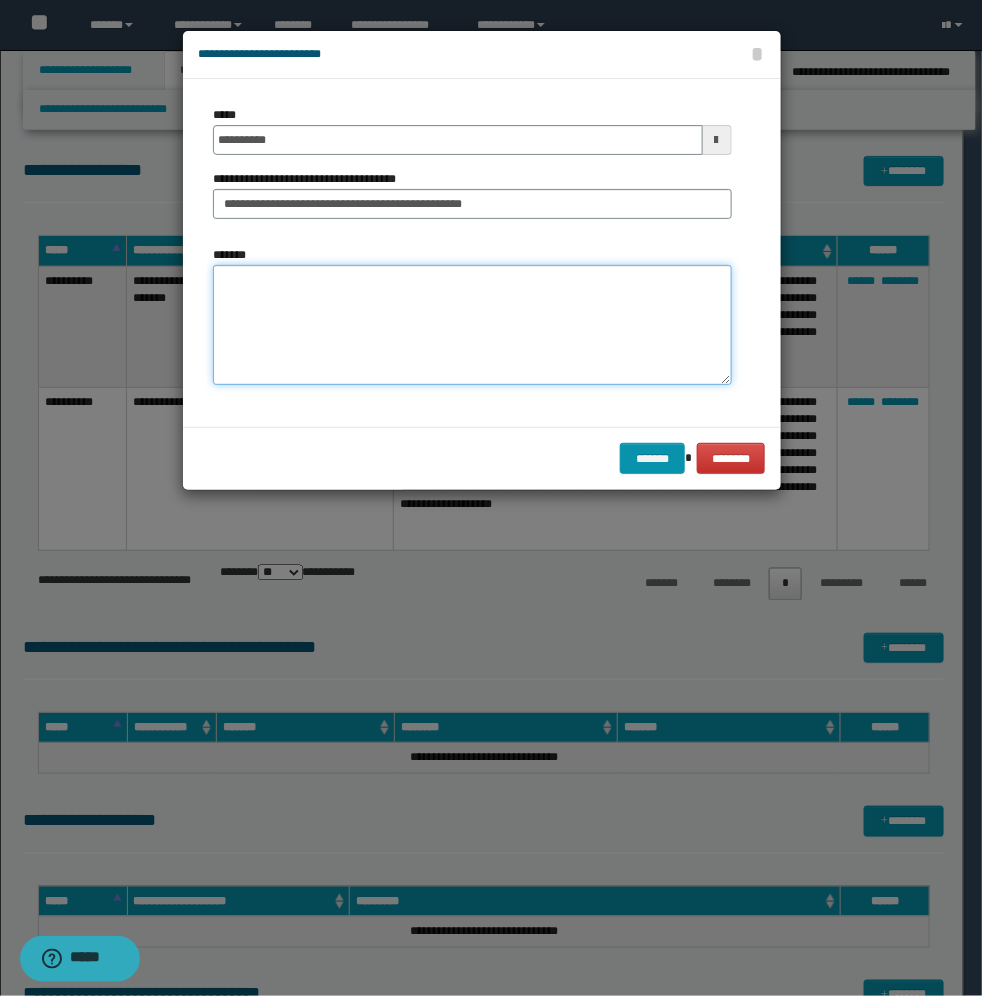 click on "*******" at bounding box center (472, 325) 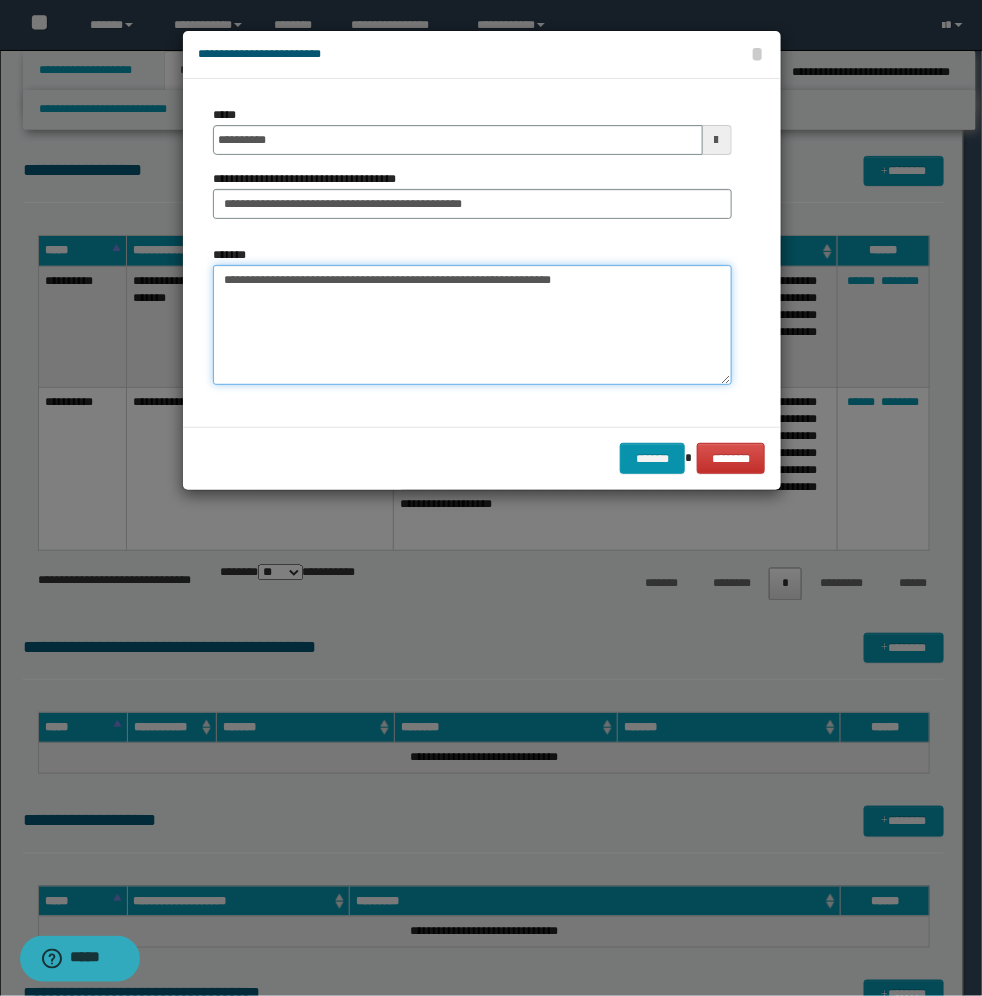click on "**********" at bounding box center [472, 325] 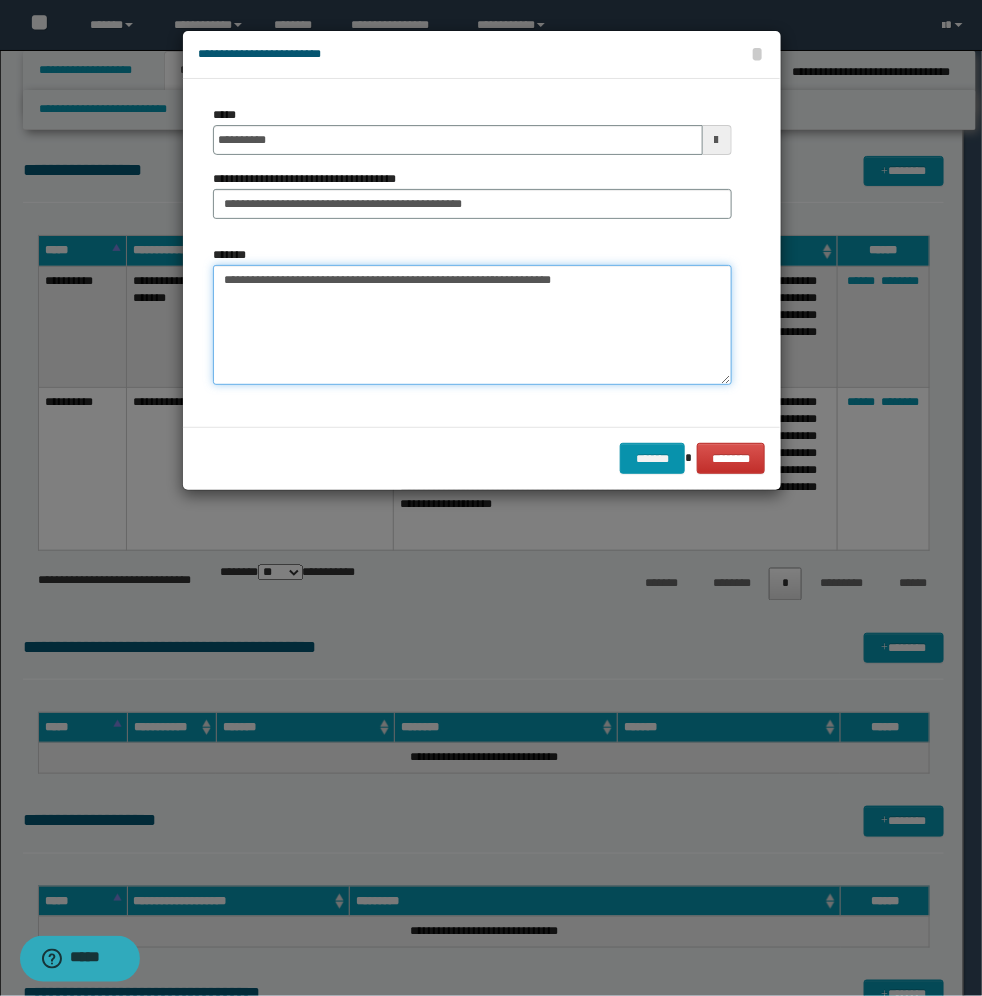 click on "**********" at bounding box center [472, 325] 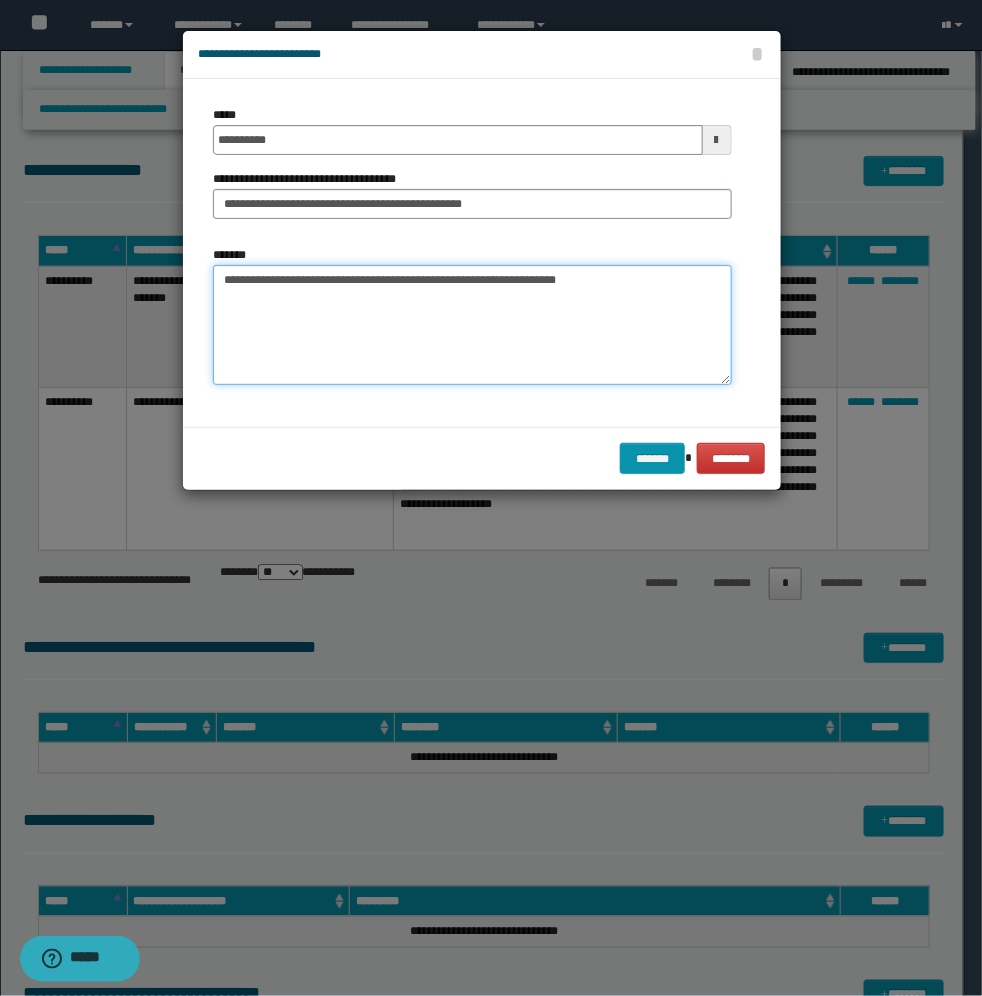 paste on "**********" 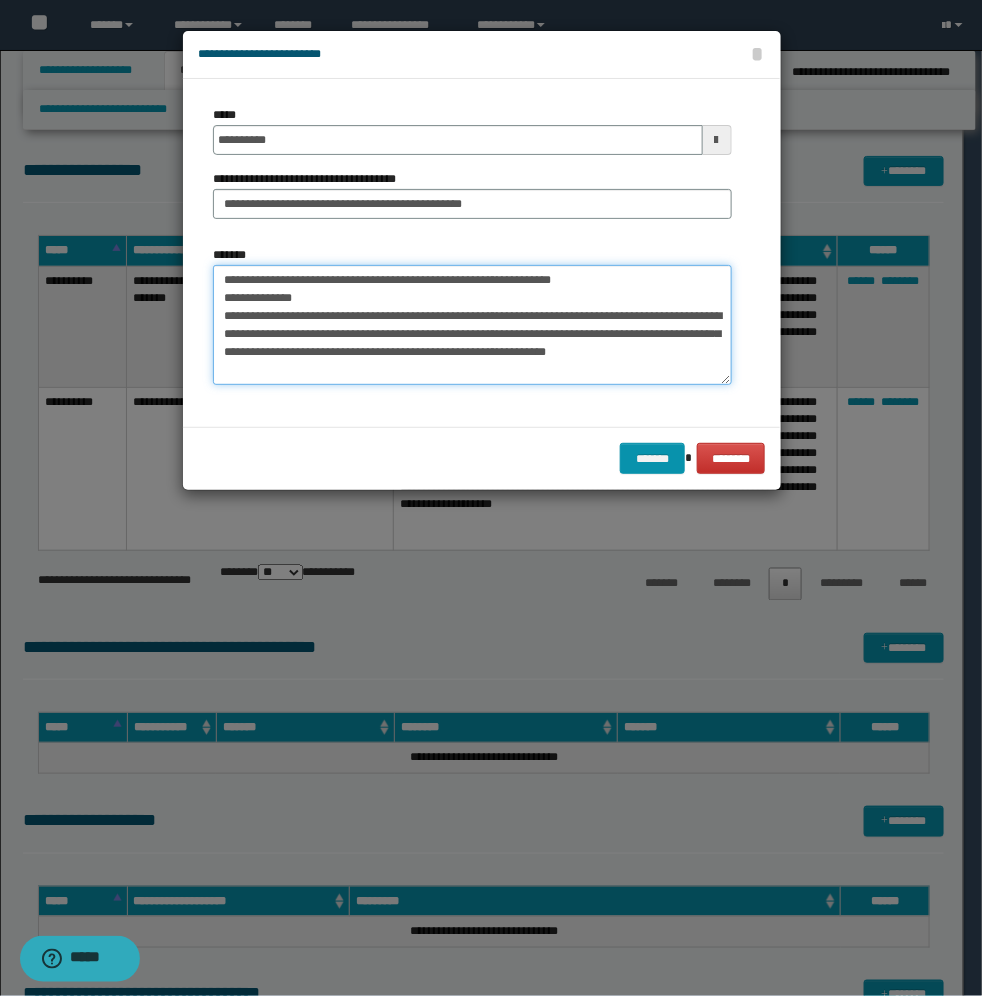 scroll, scrollTop: 12, scrollLeft: 0, axis: vertical 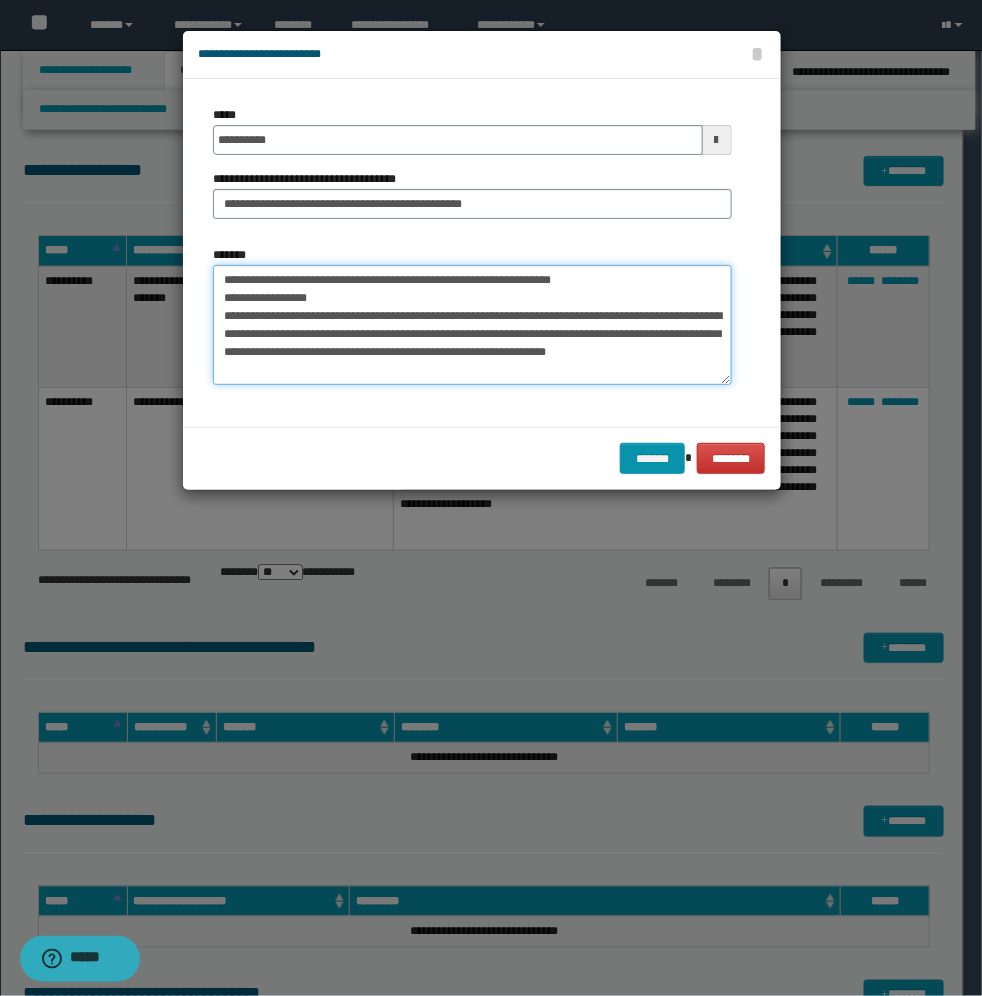click on "**********" at bounding box center (472, 325) 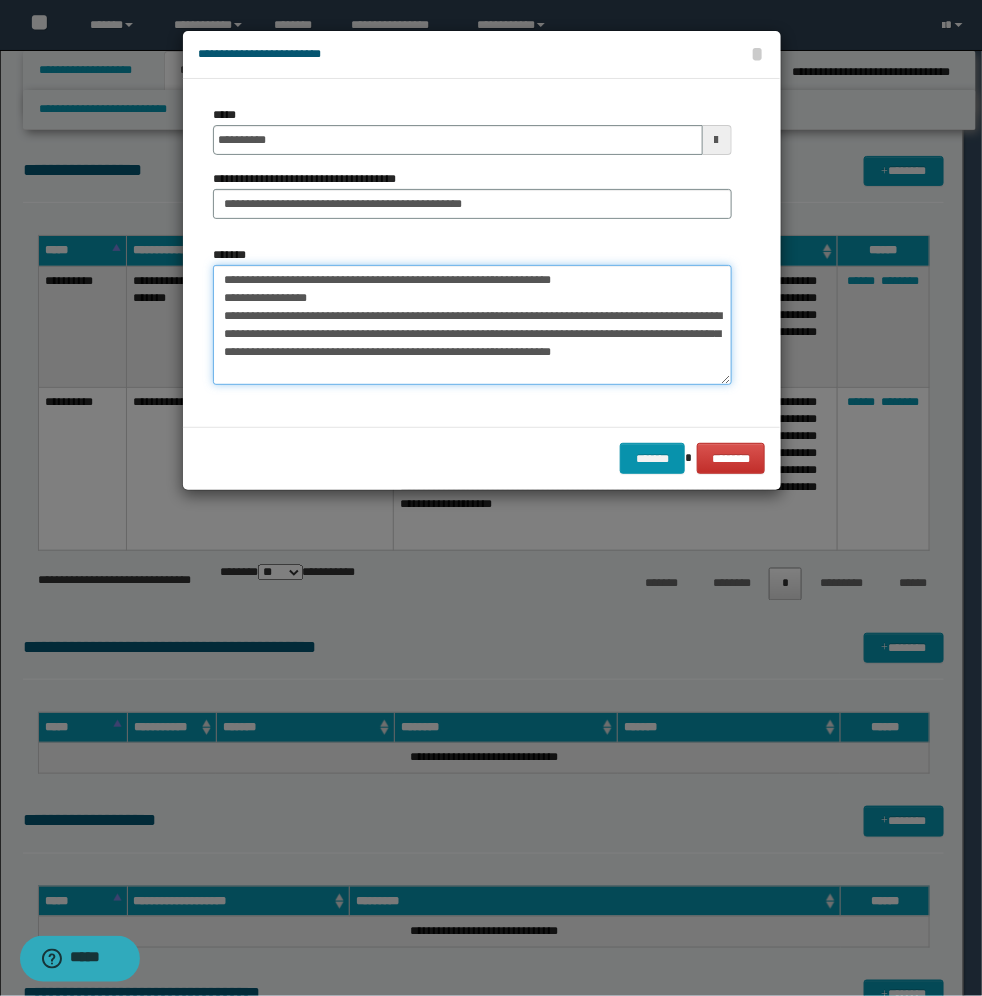 click on "**********" at bounding box center [472, 325] 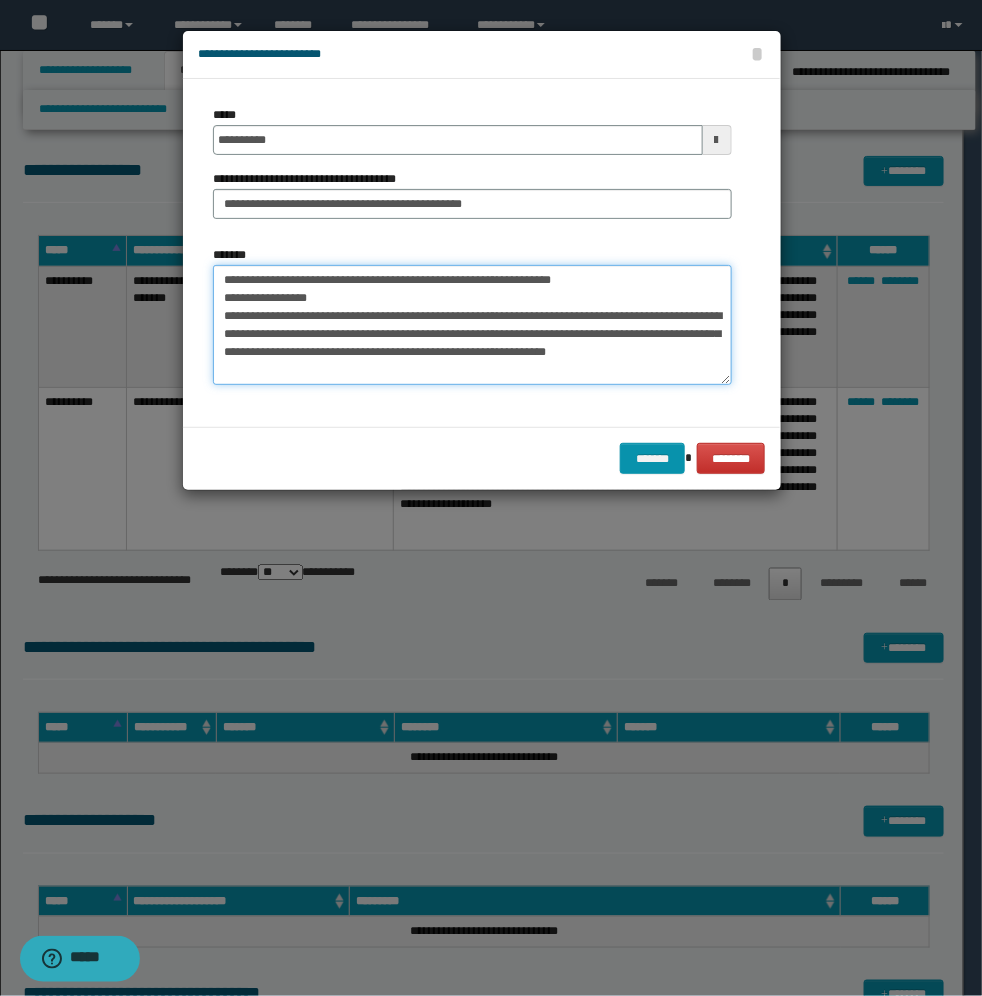click on "**********" at bounding box center (472, 325) 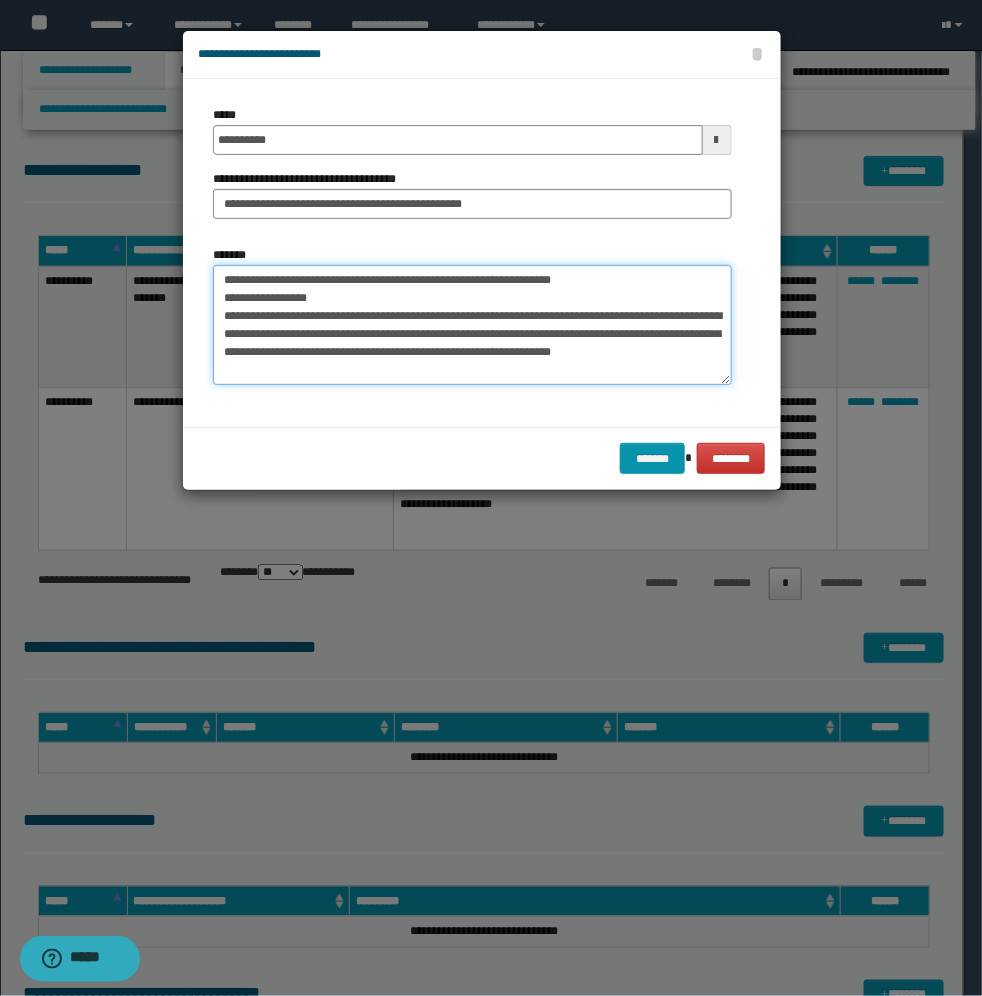 click on "**********" at bounding box center [472, 325] 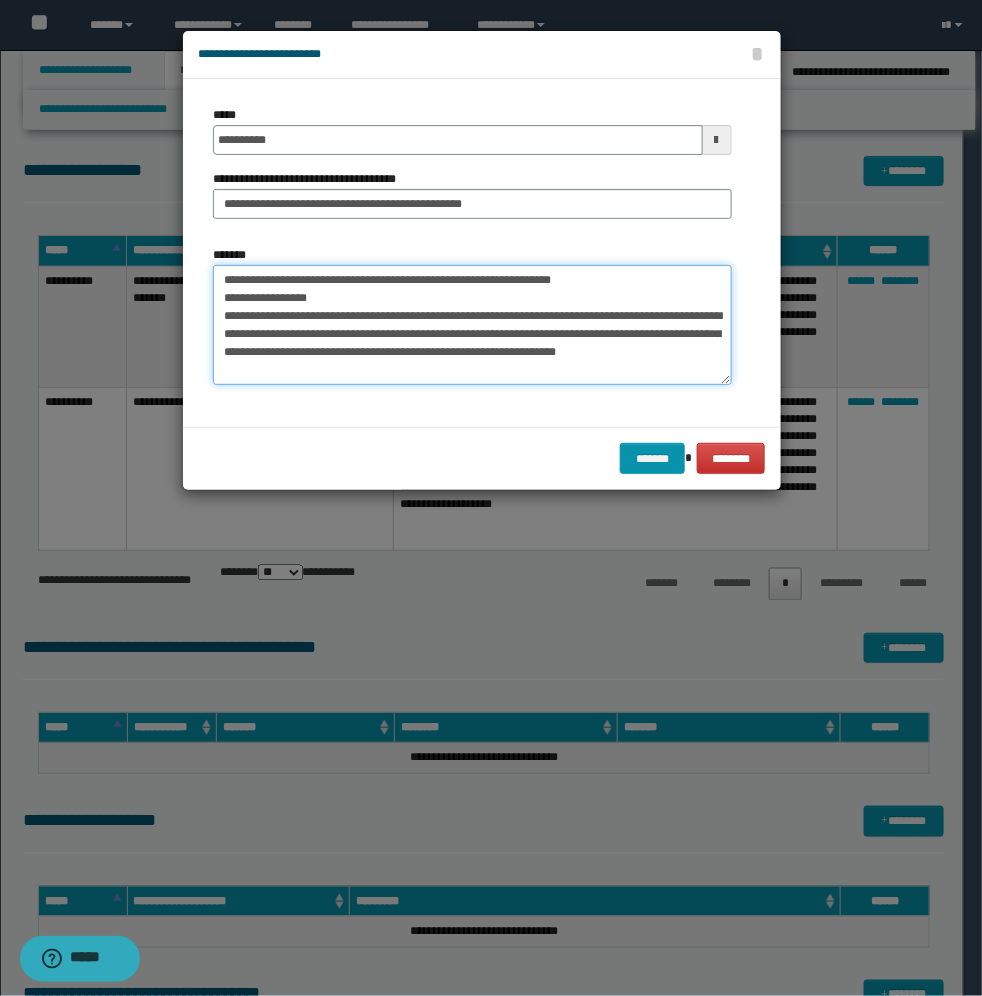 click on "**********" at bounding box center (472, 325) 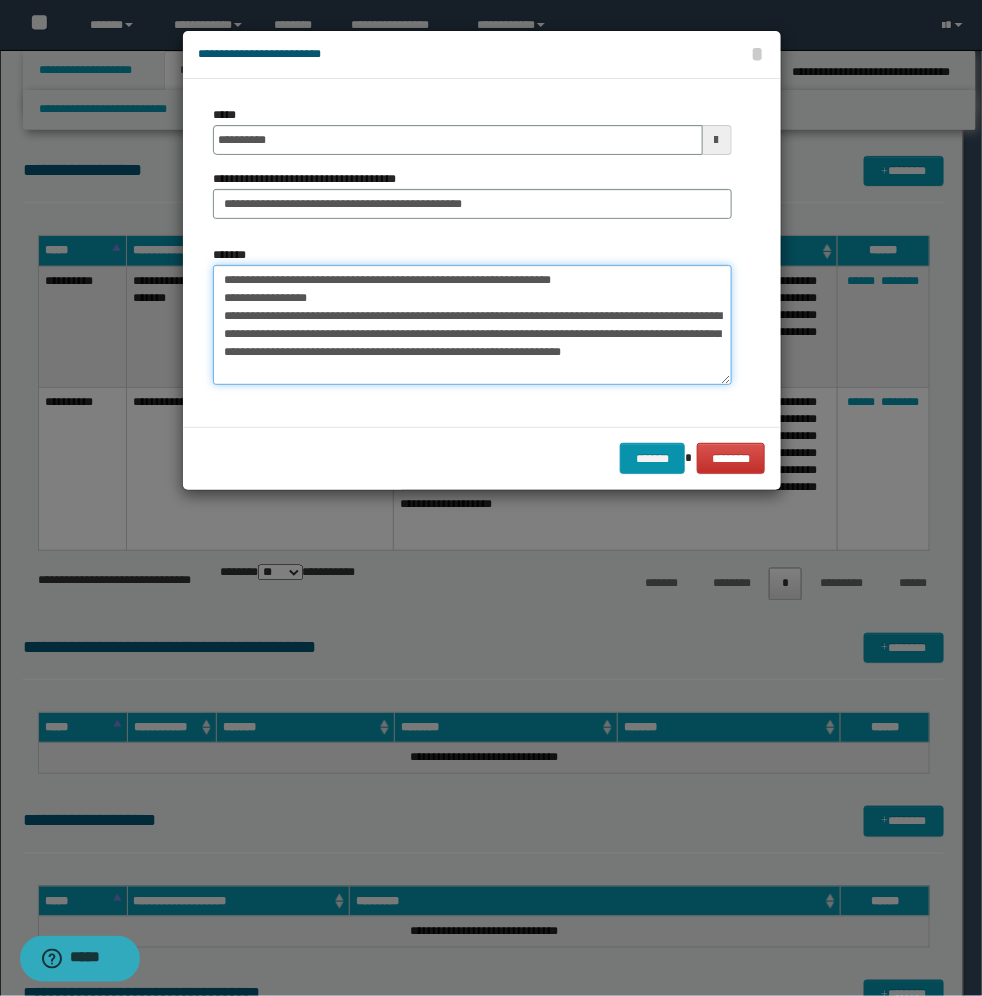 click on "**********" at bounding box center [472, 325] 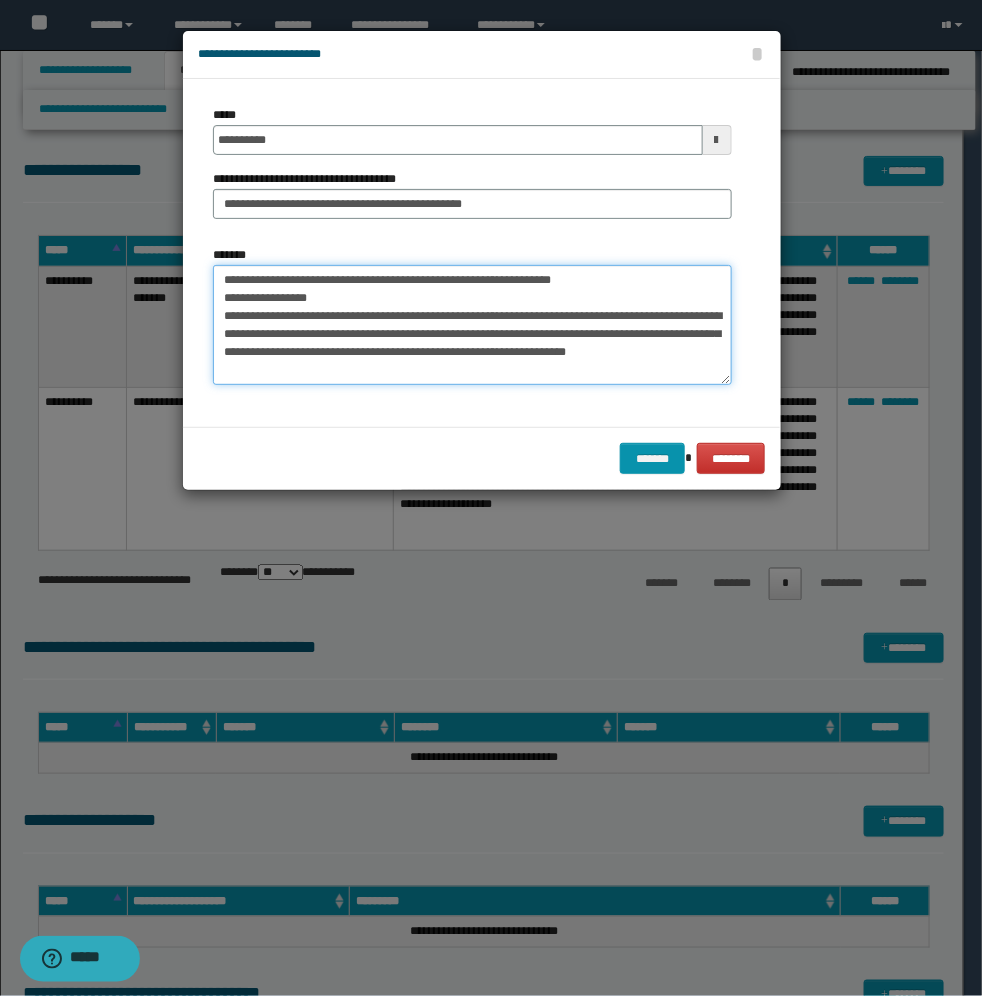 click on "**********" at bounding box center [472, 325] 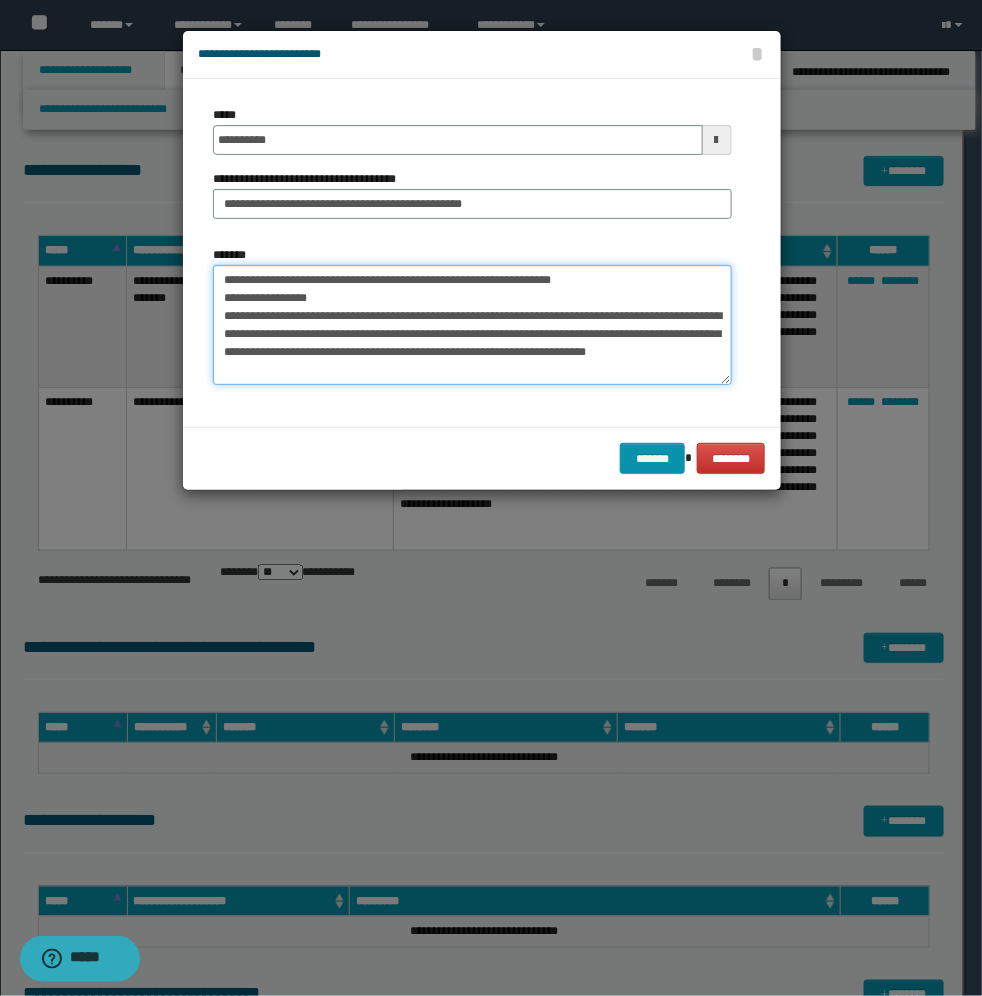 click on "**********" at bounding box center [472, 325] 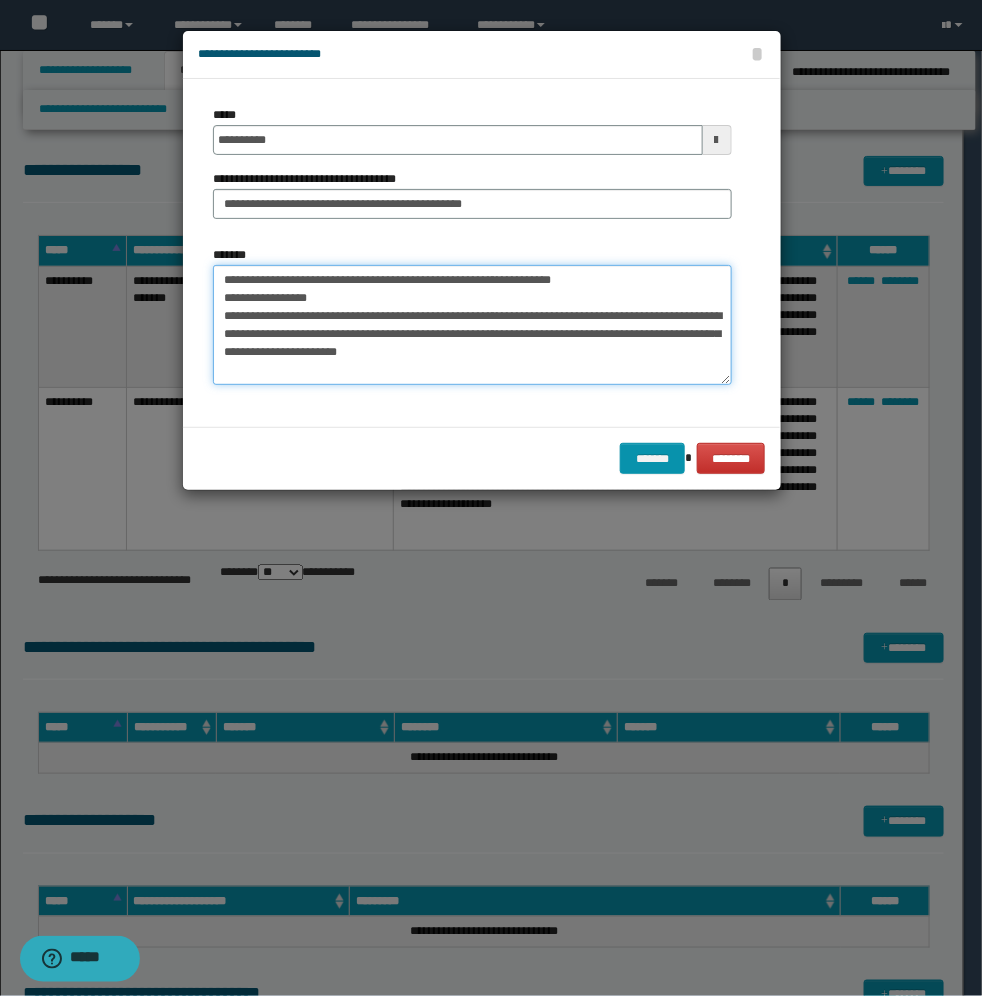 scroll, scrollTop: 0, scrollLeft: 0, axis: both 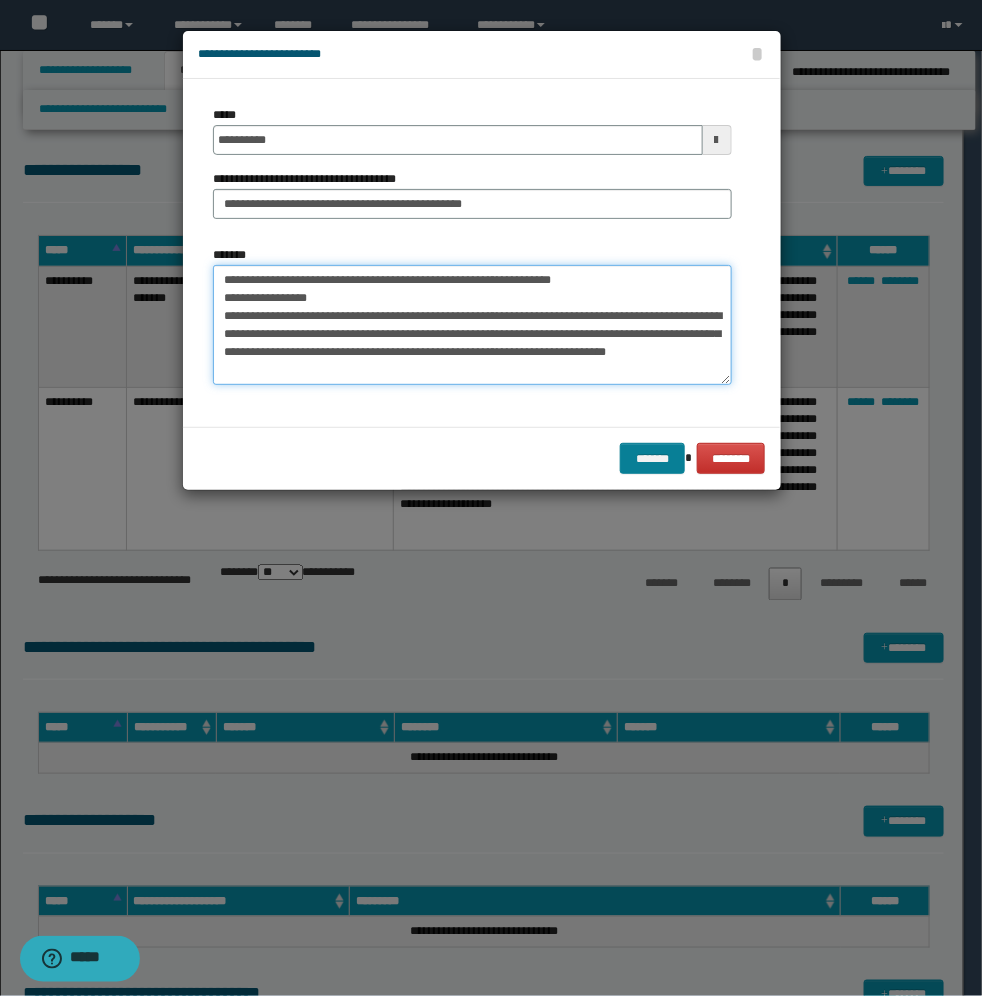 type on "**********" 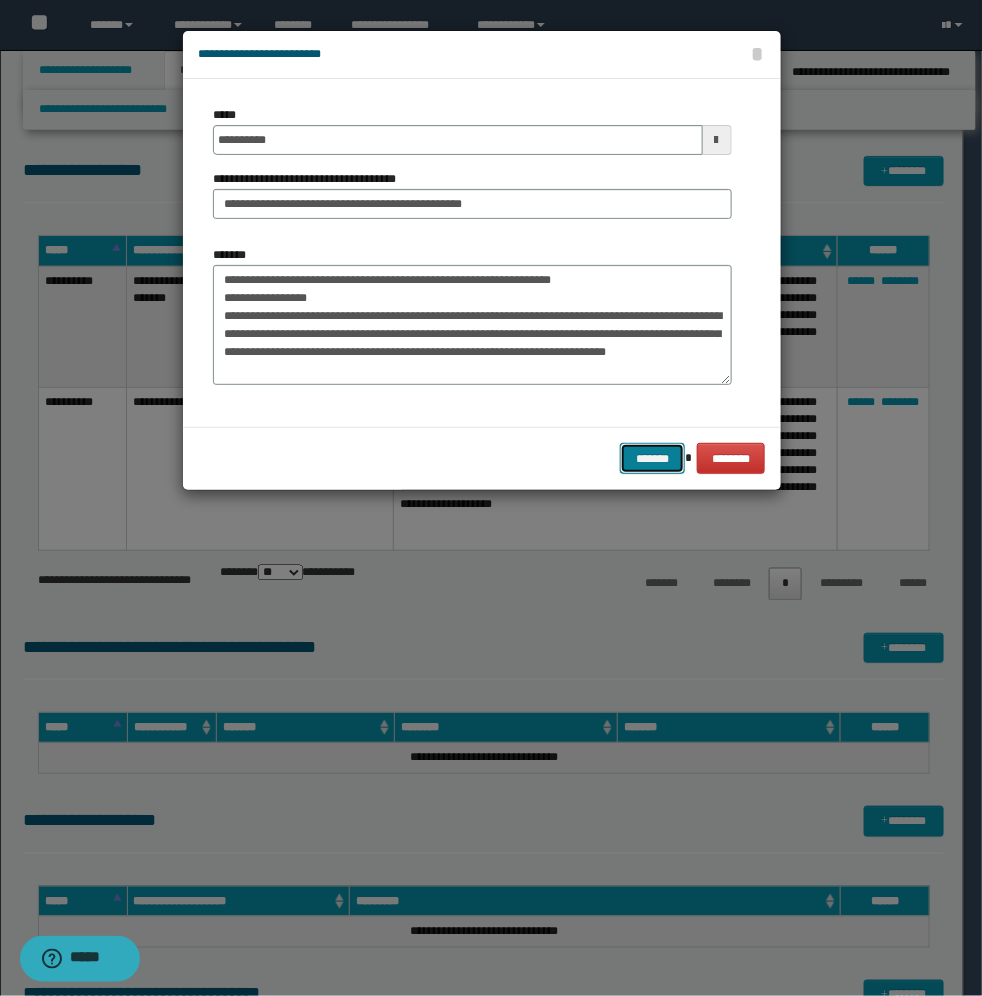 click on "*******" at bounding box center (652, 458) 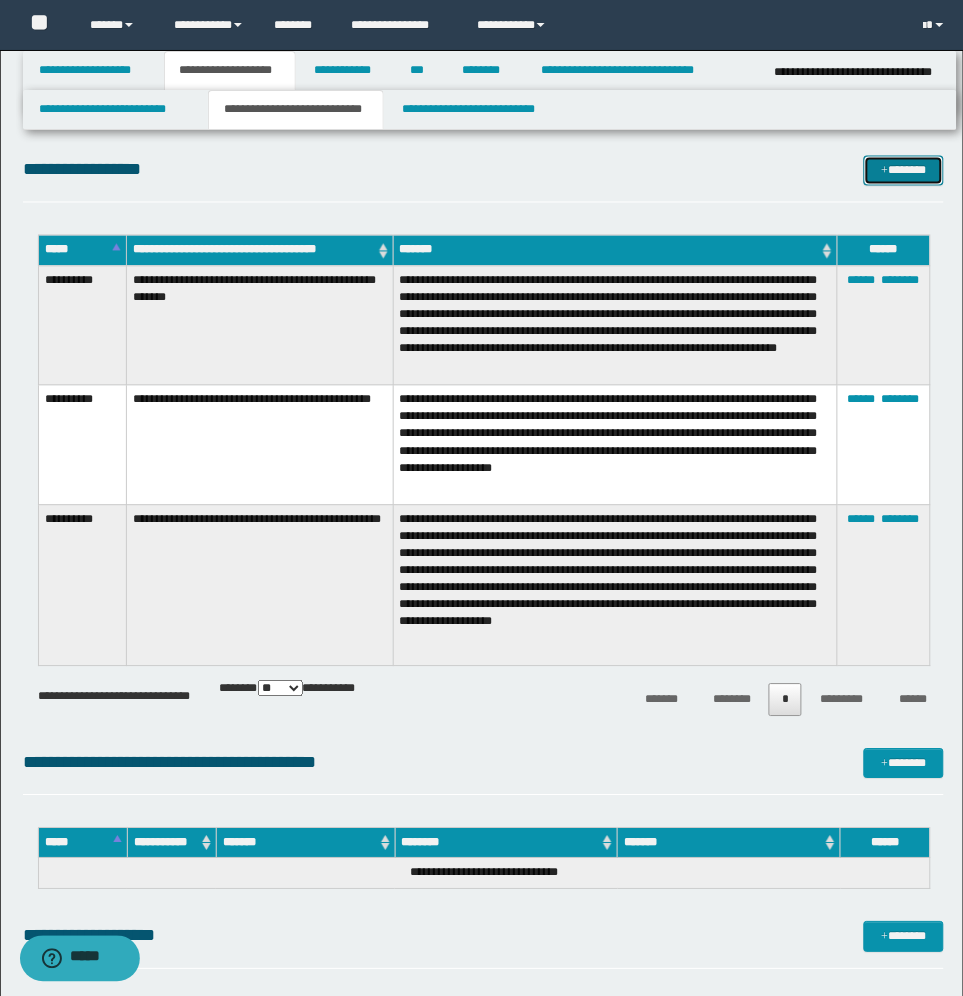click on "*******" at bounding box center (904, 171) 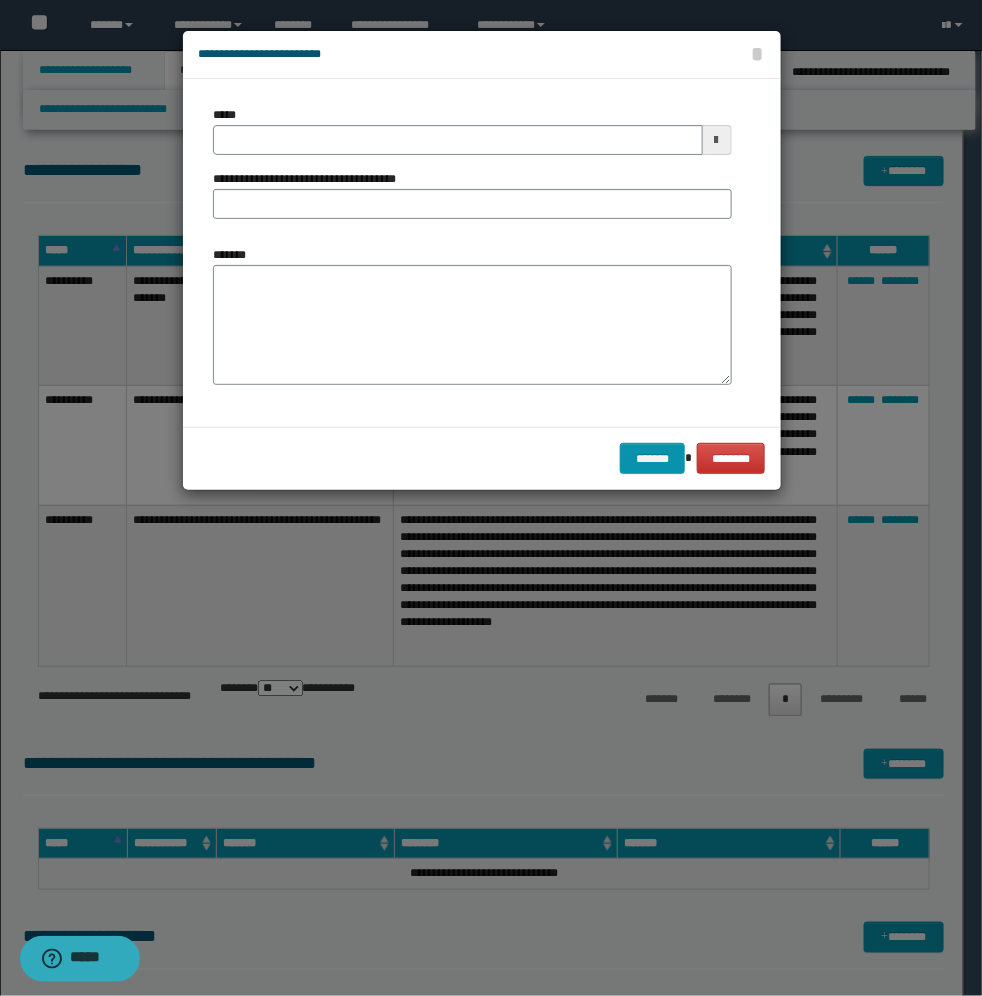 click at bounding box center [717, 140] 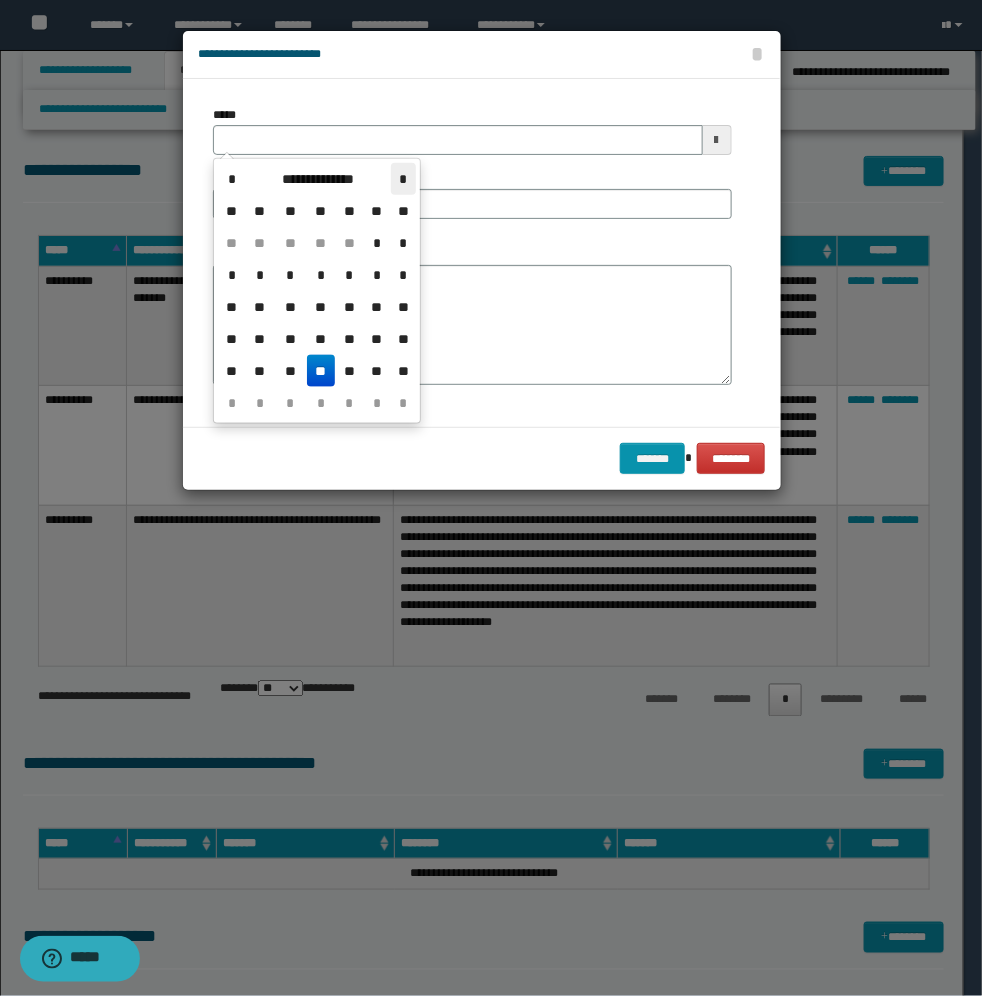 click on "*" at bounding box center (403, 179) 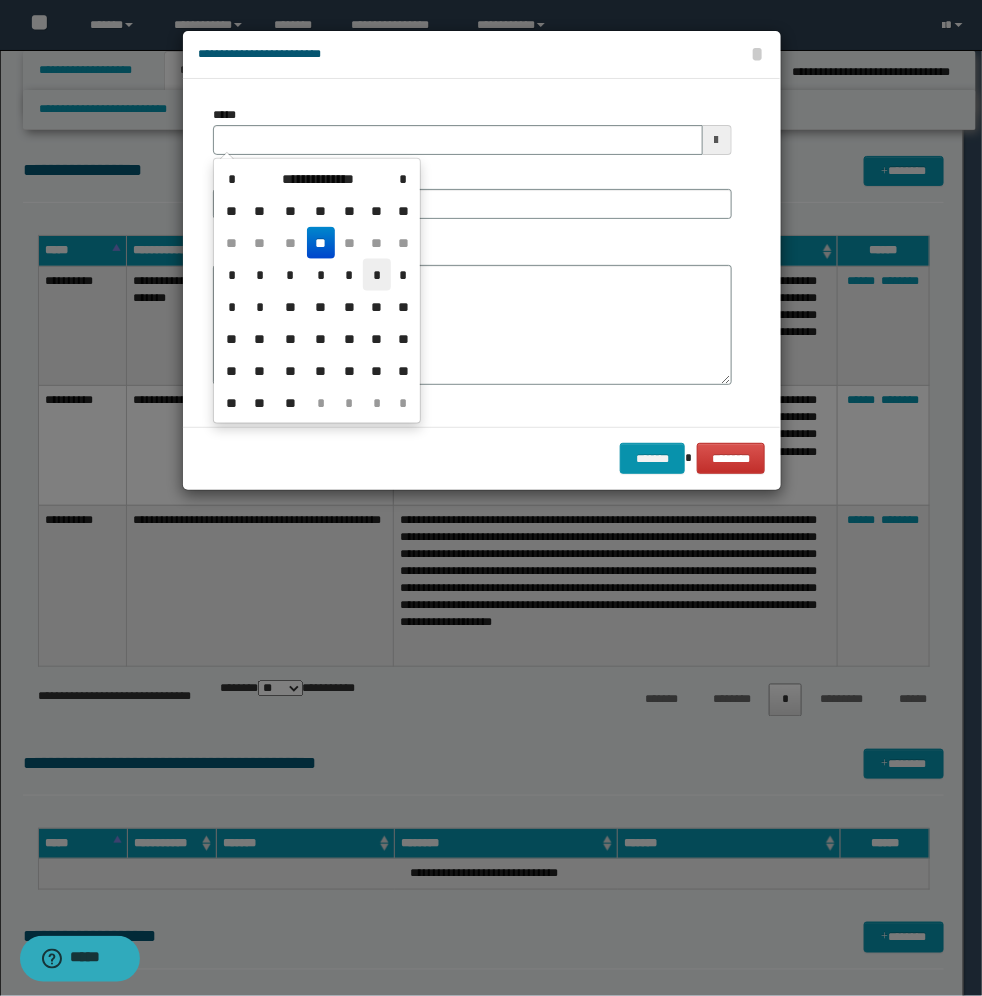 click on "*" at bounding box center [377, 275] 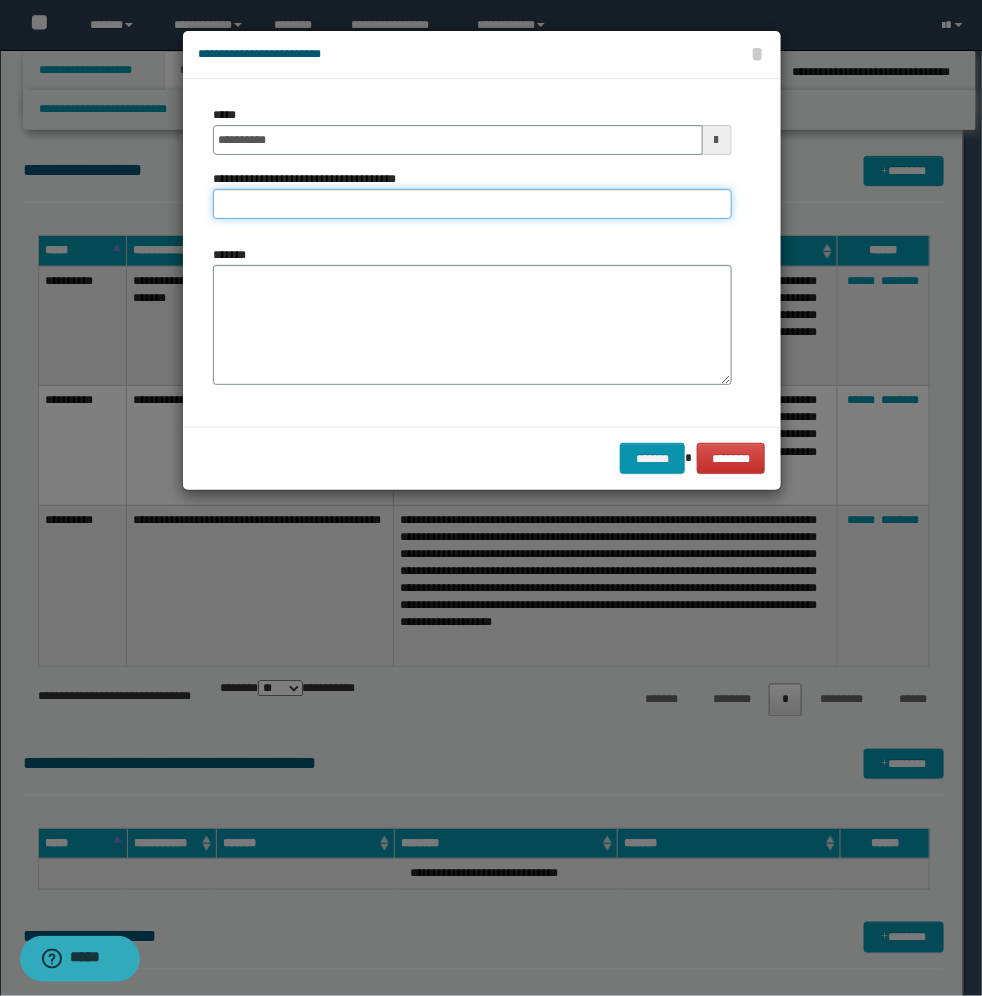 click on "**********" at bounding box center [472, 204] 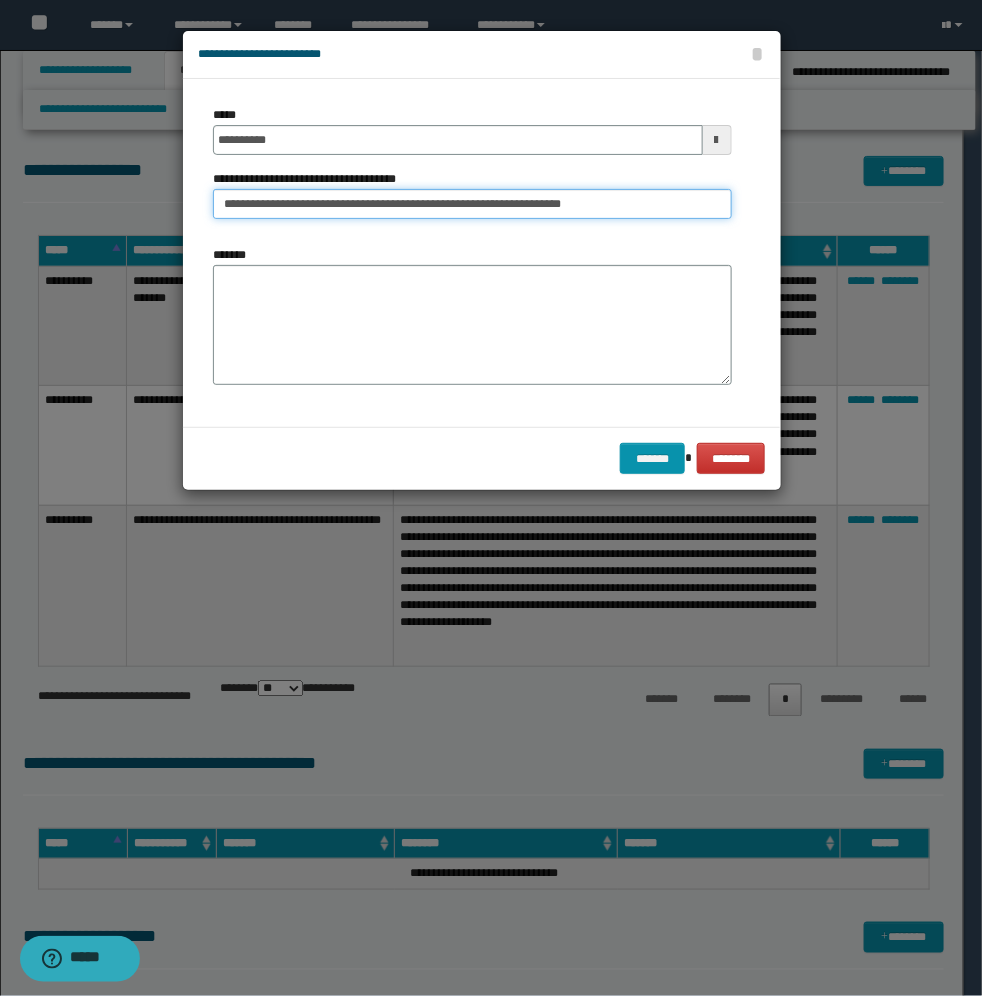 type on "**********" 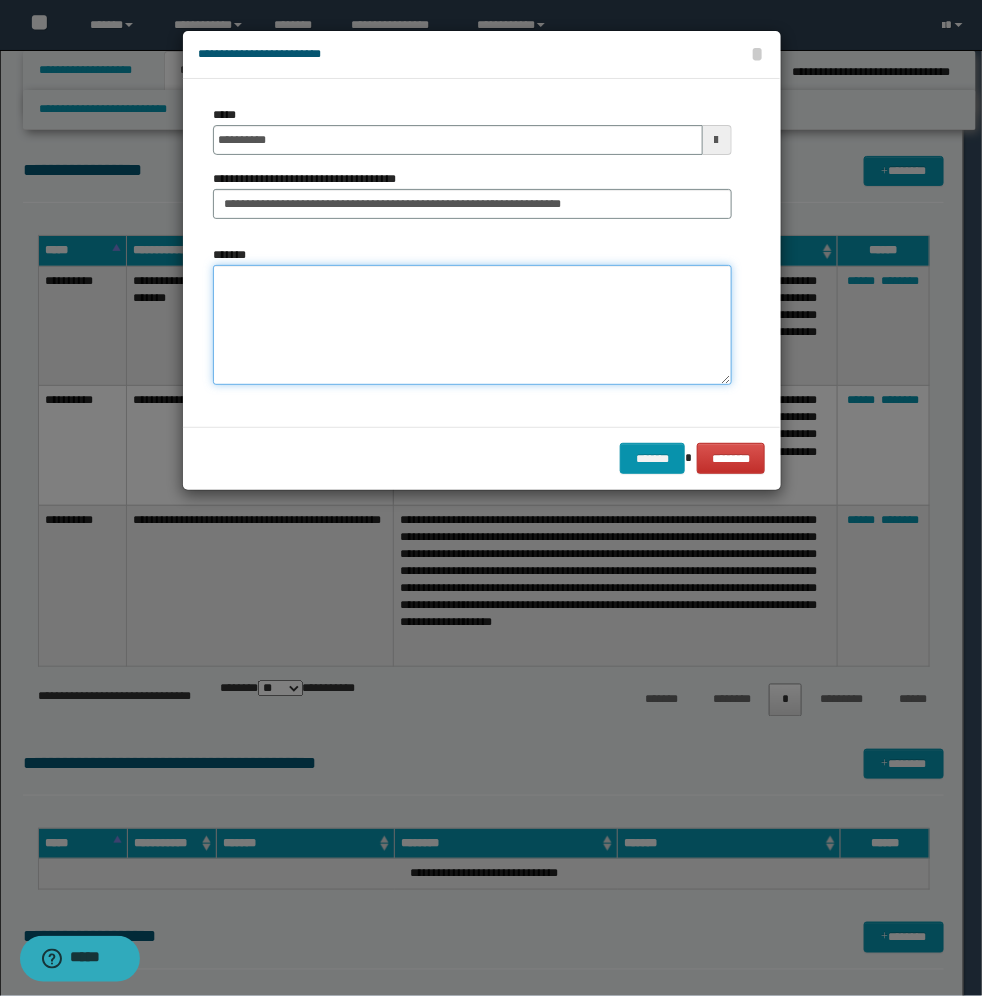 click on "*******" at bounding box center (472, 325) 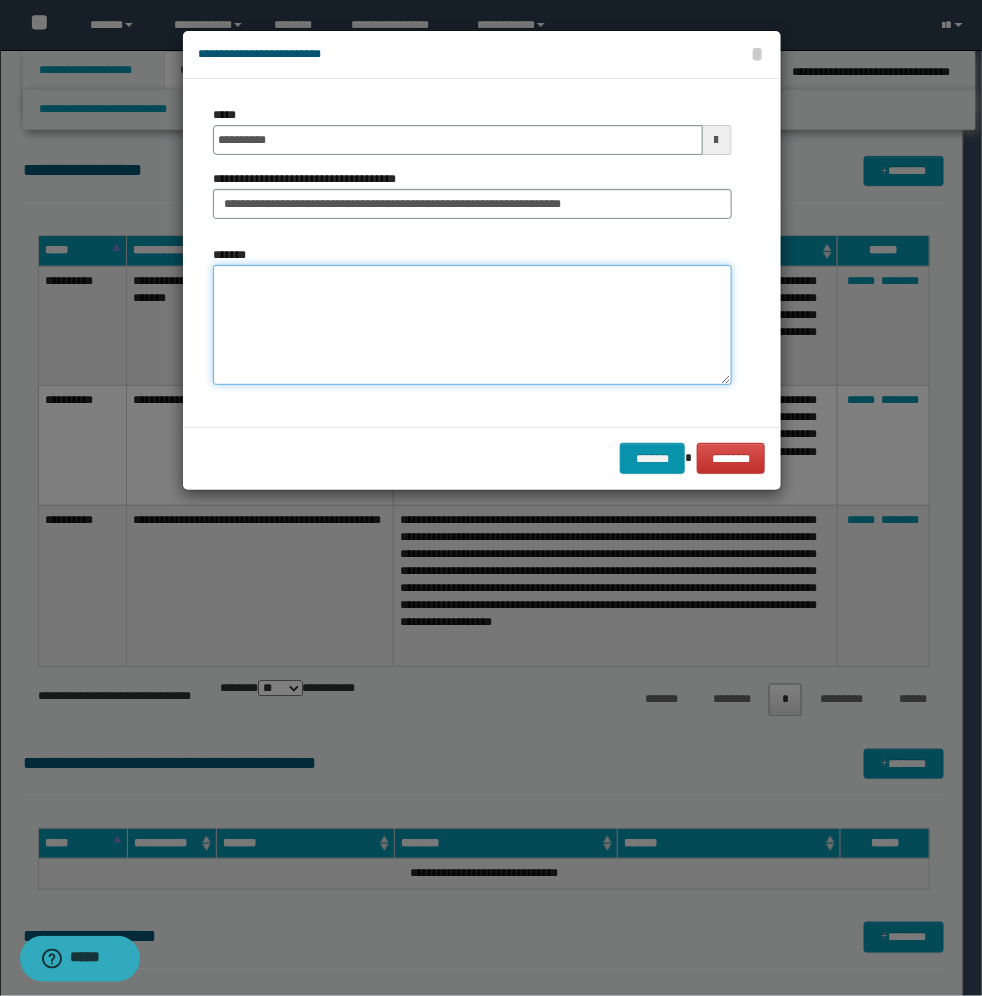 paste on "**********" 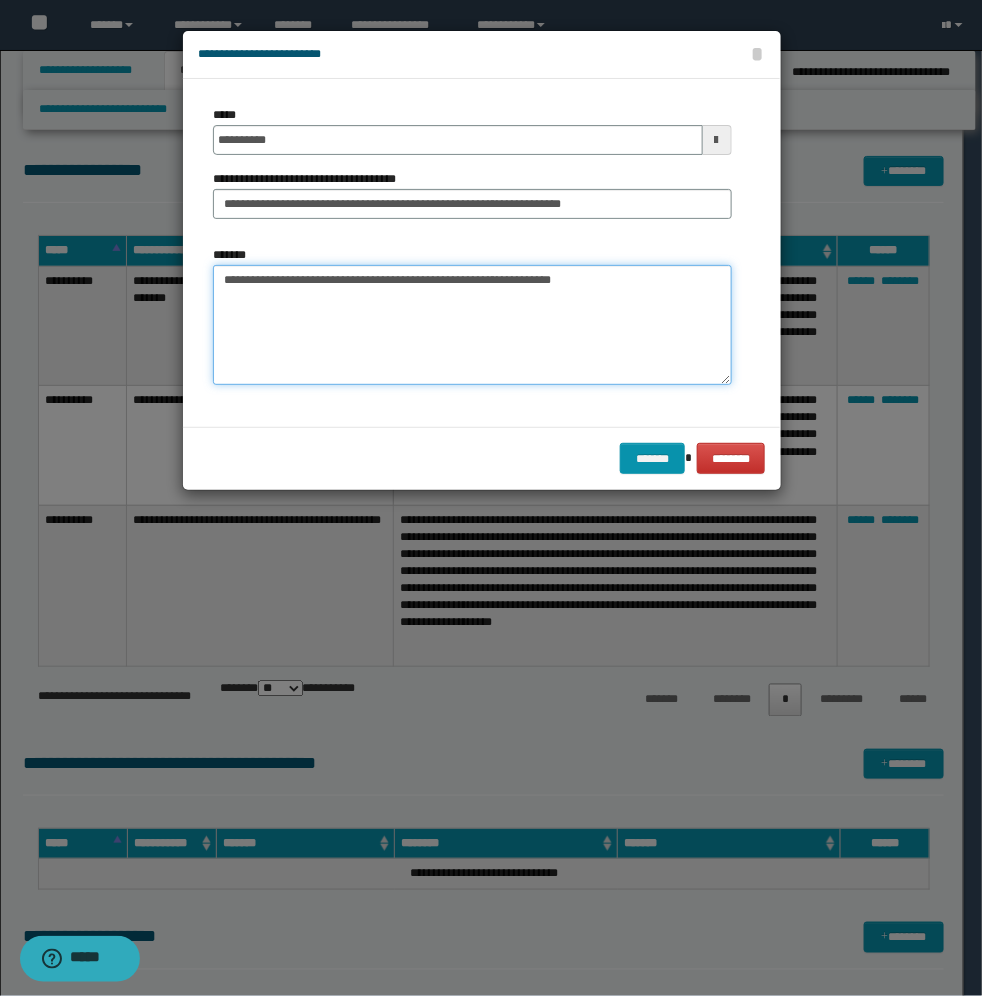 click on "**********" at bounding box center (472, 325) 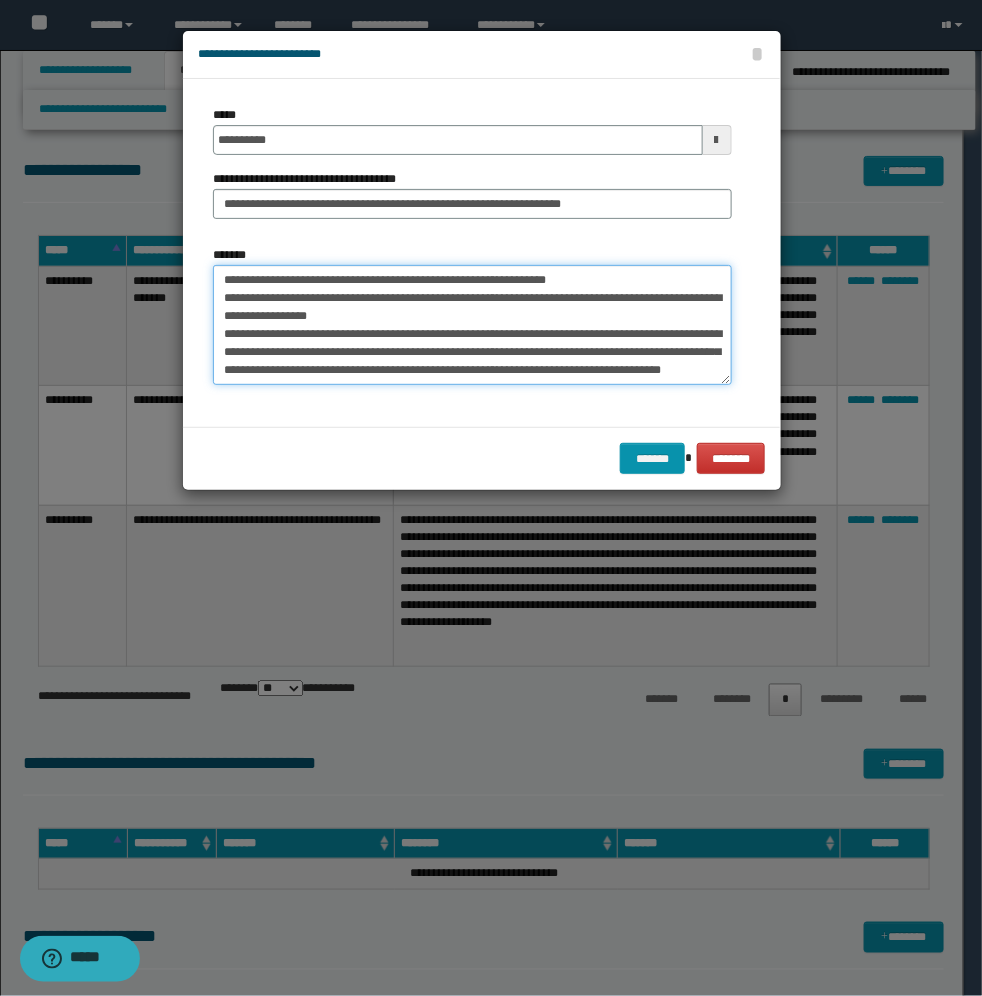 scroll, scrollTop: 0, scrollLeft: 0, axis: both 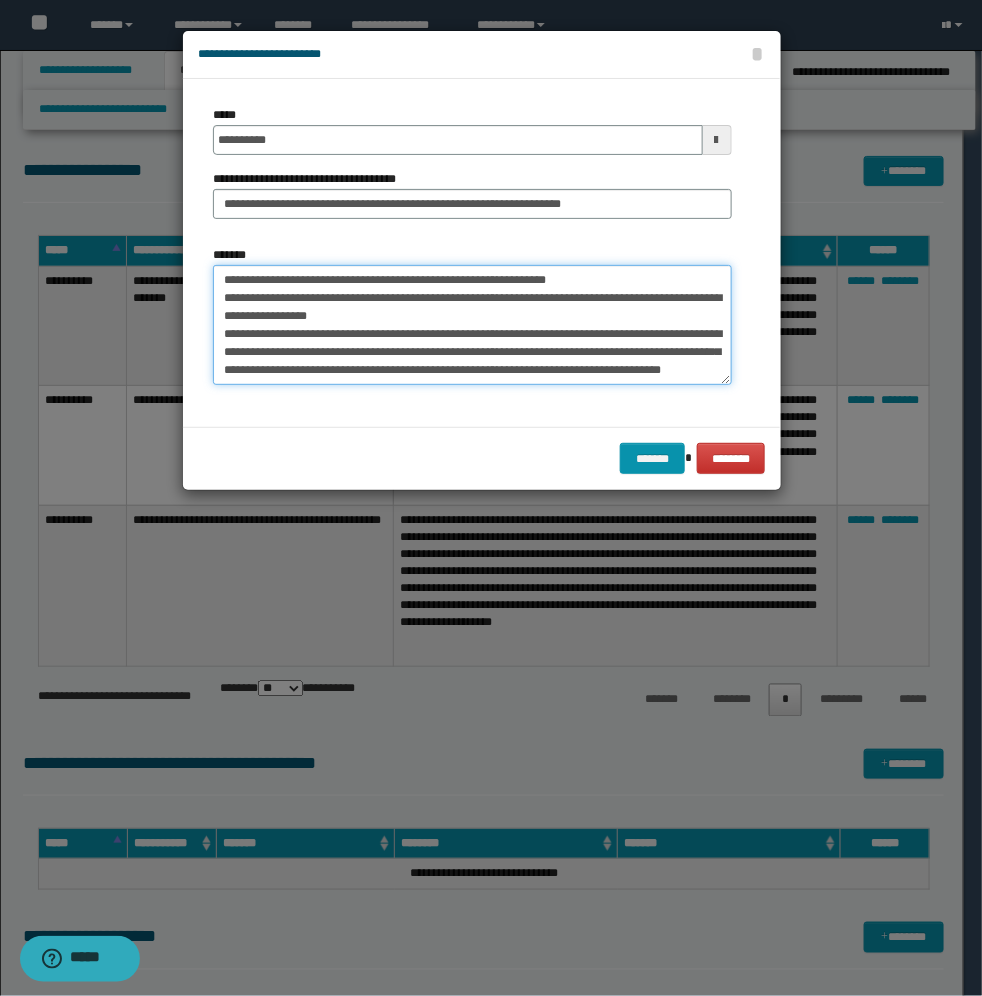 click on "**********" at bounding box center (472, 325) 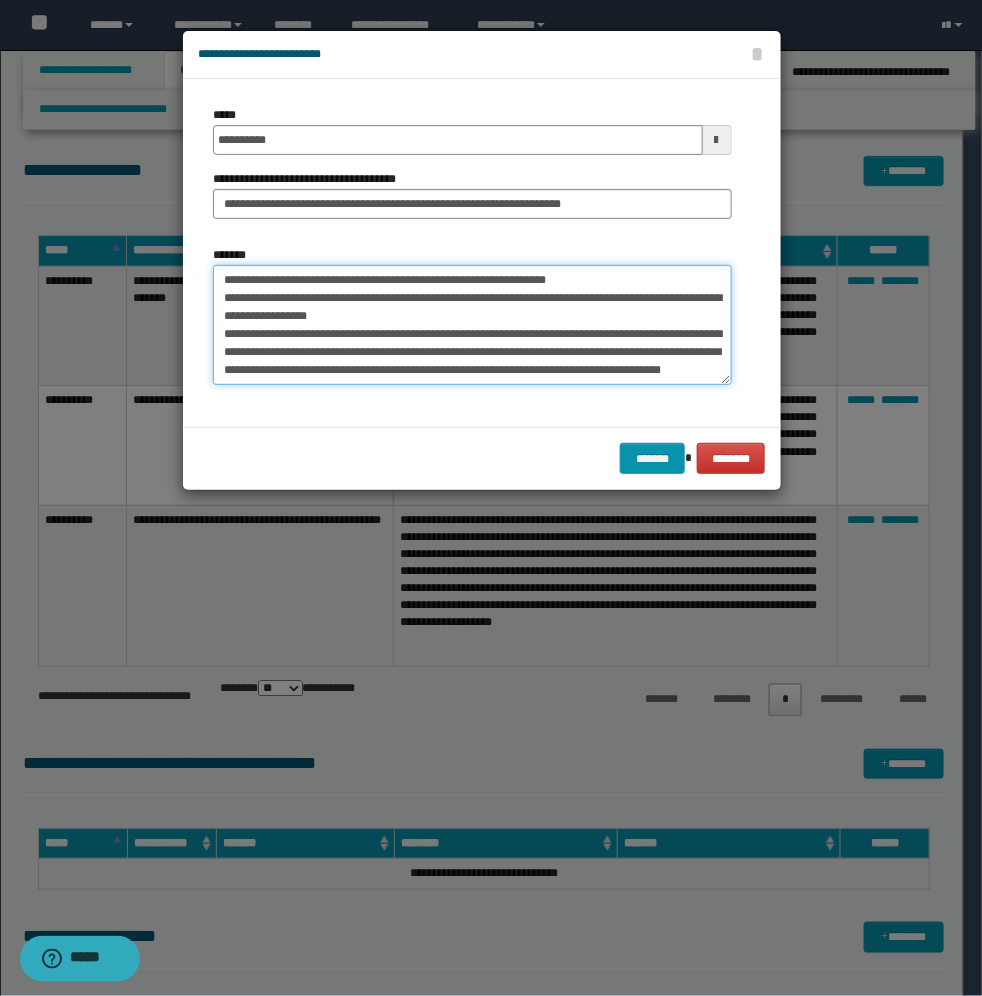 click on "**********" at bounding box center [472, 325] 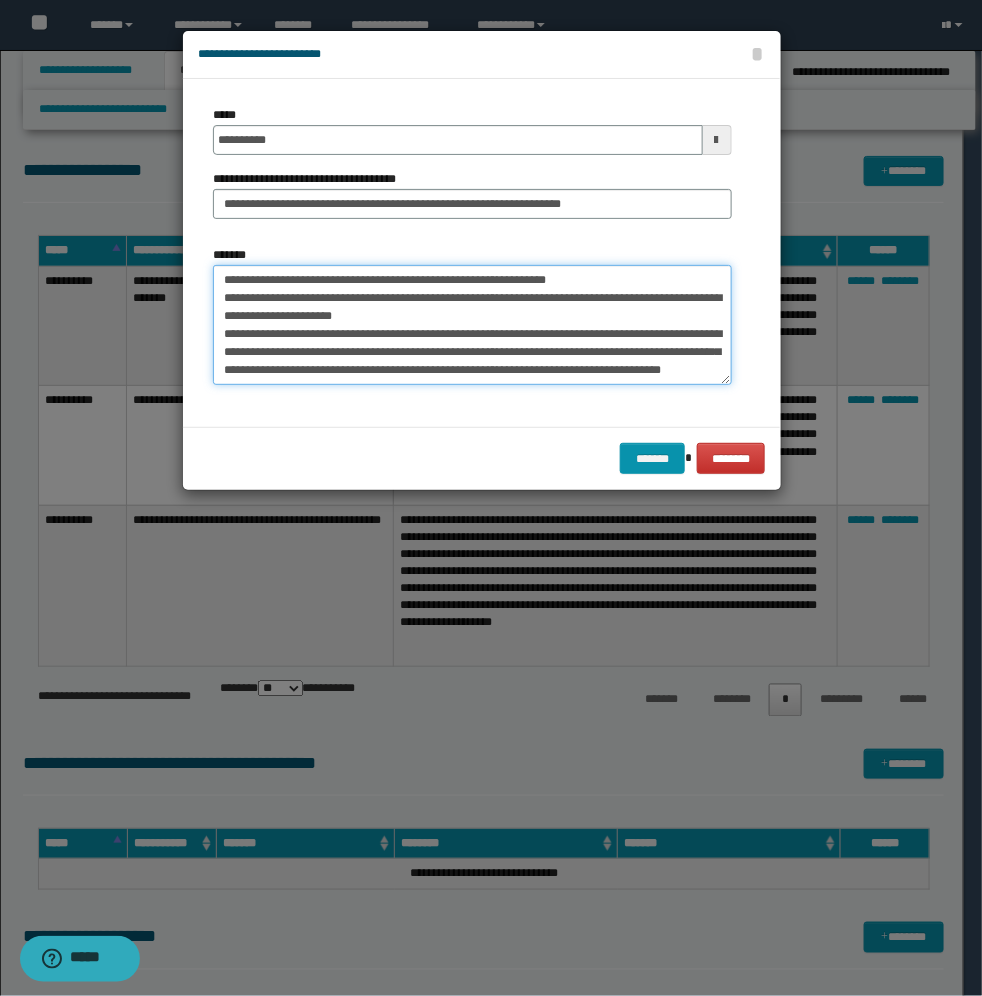 click on "**********" at bounding box center (472, 325) 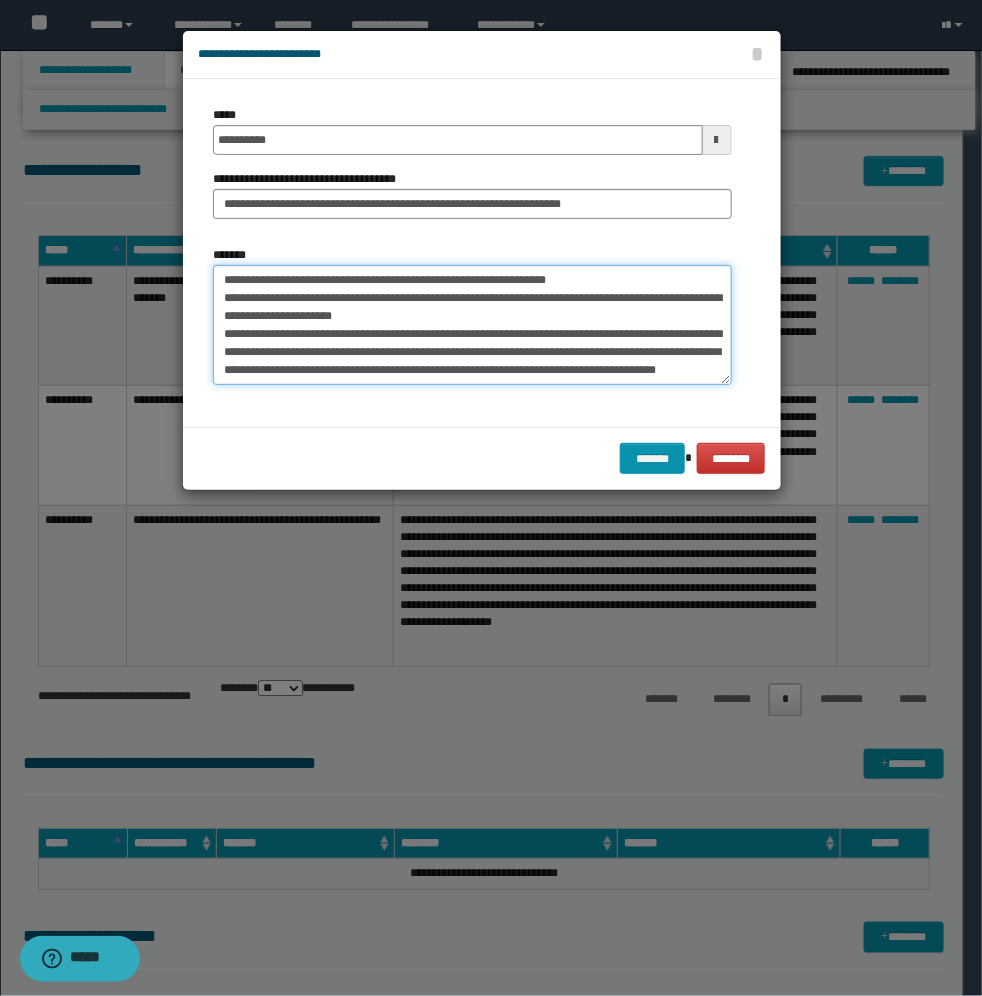 click on "**********" at bounding box center (472, 325) 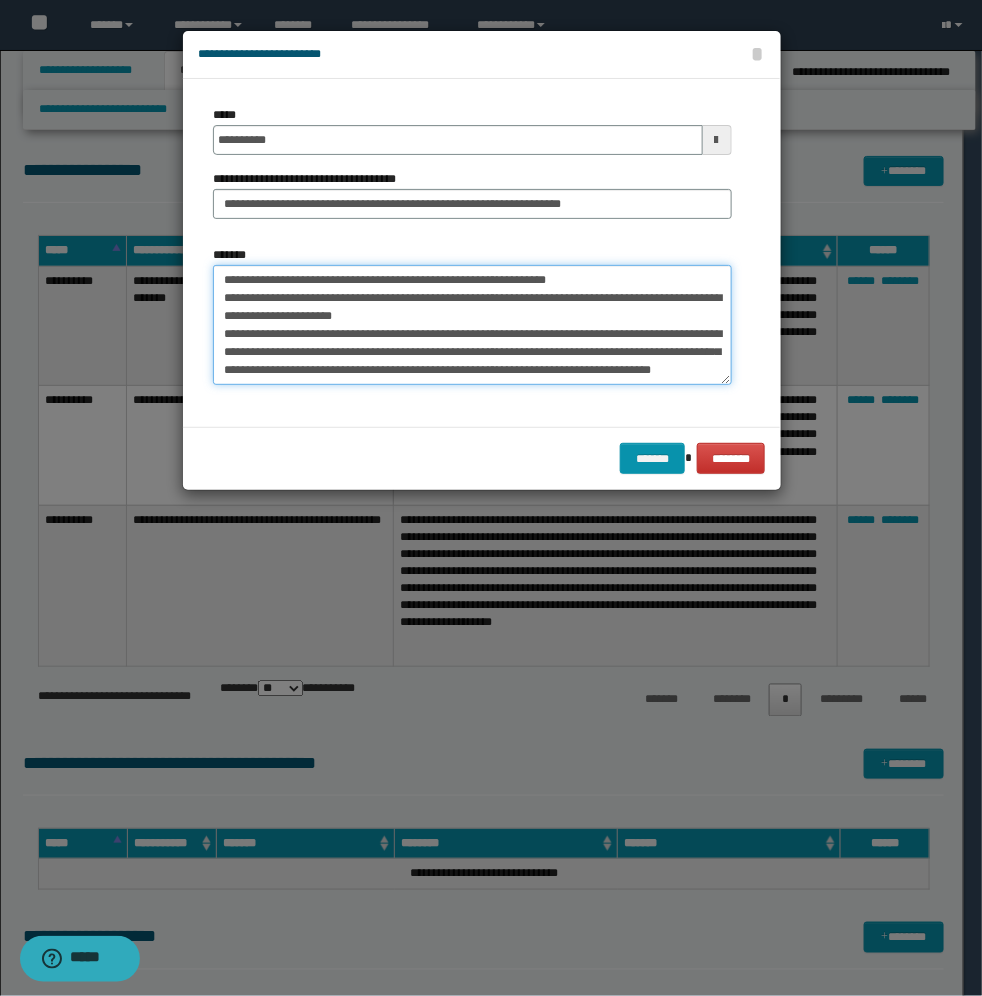 click on "**********" at bounding box center [472, 325] 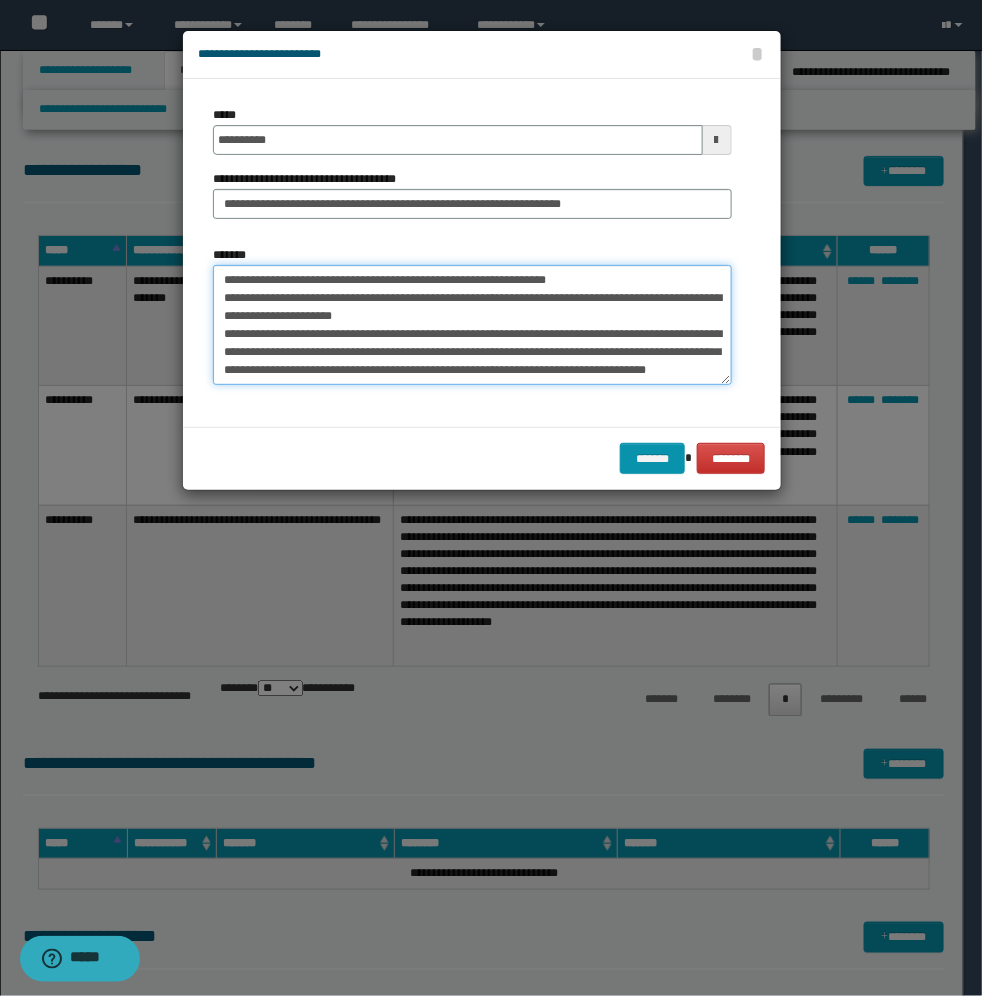 click on "**********" at bounding box center [472, 325] 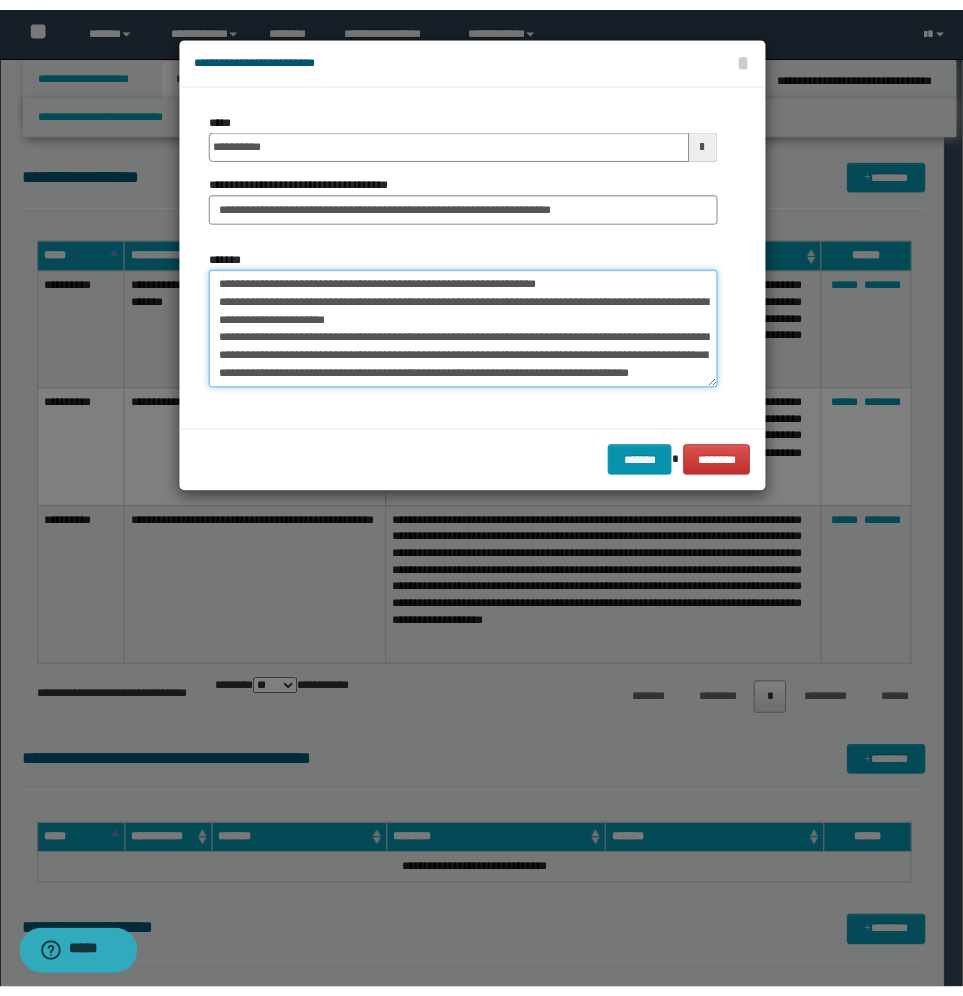 scroll, scrollTop: 36, scrollLeft: 0, axis: vertical 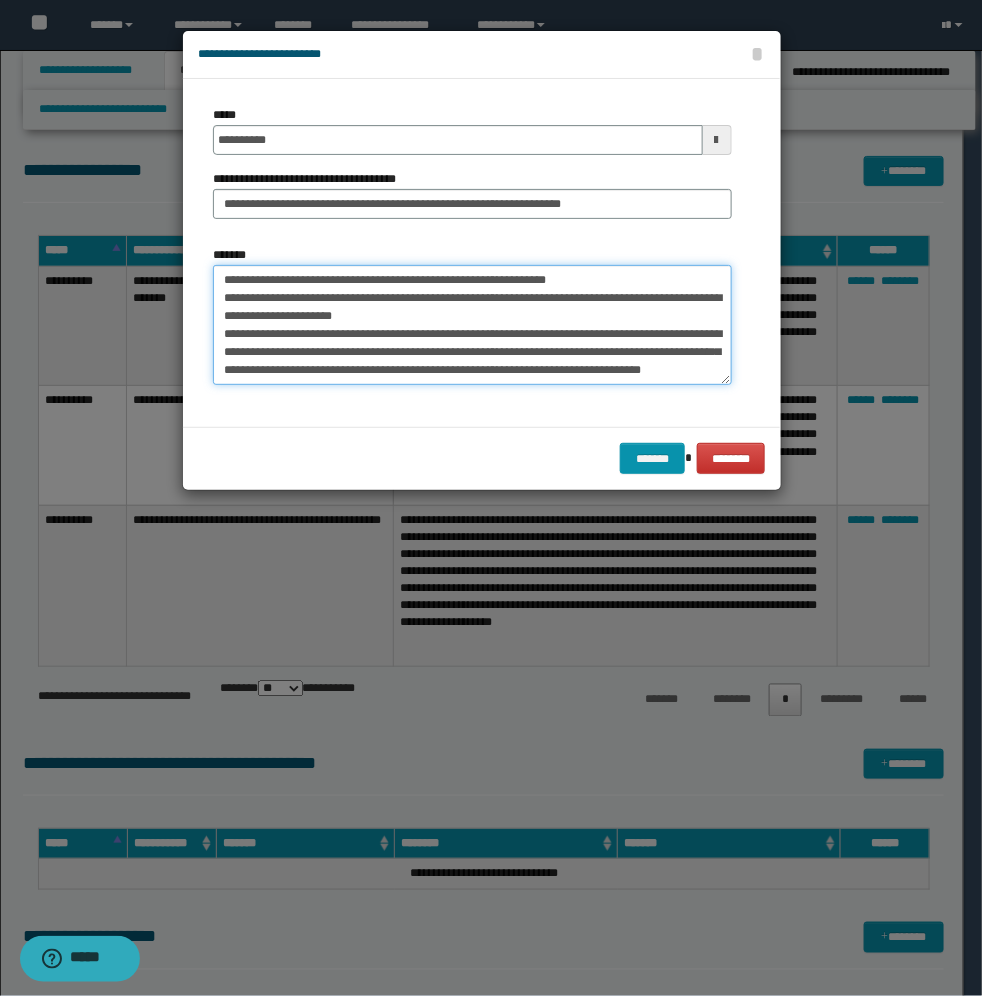 type on "**********" 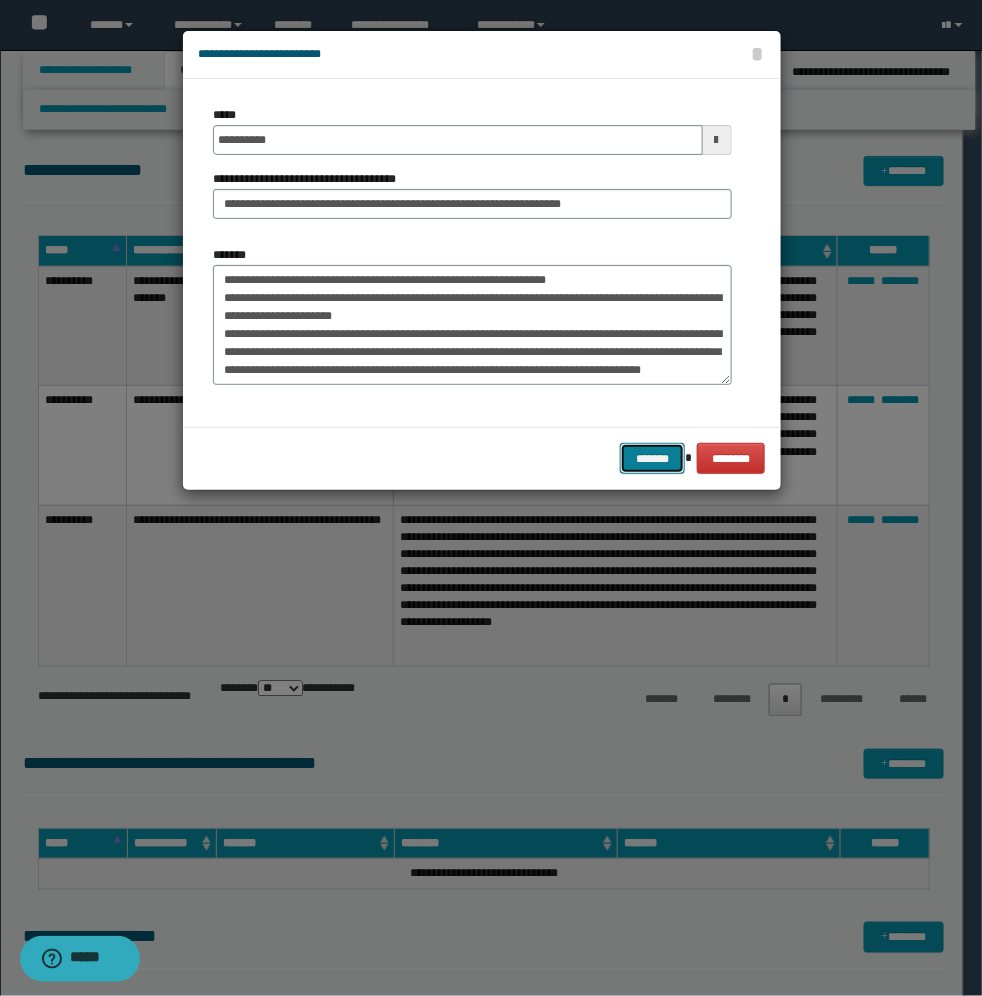 click on "*******" at bounding box center (652, 458) 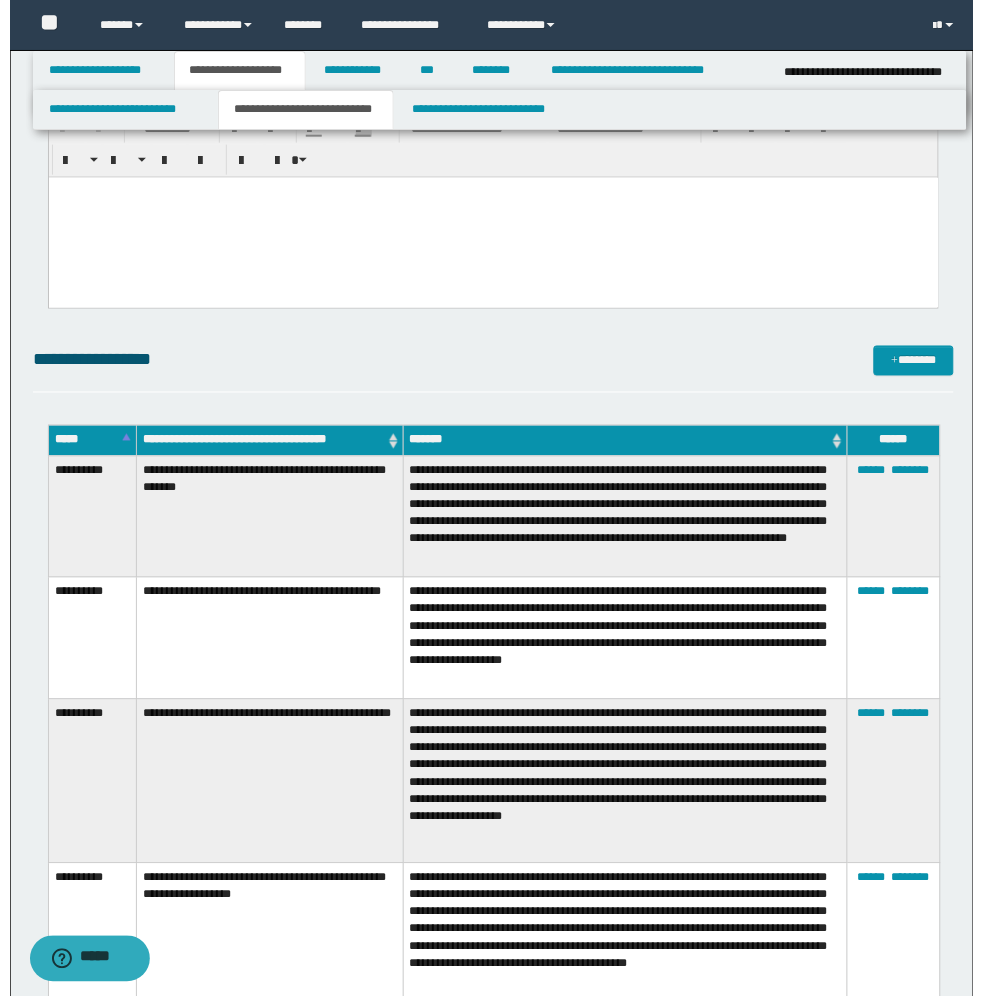 scroll, scrollTop: 383, scrollLeft: 0, axis: vertical 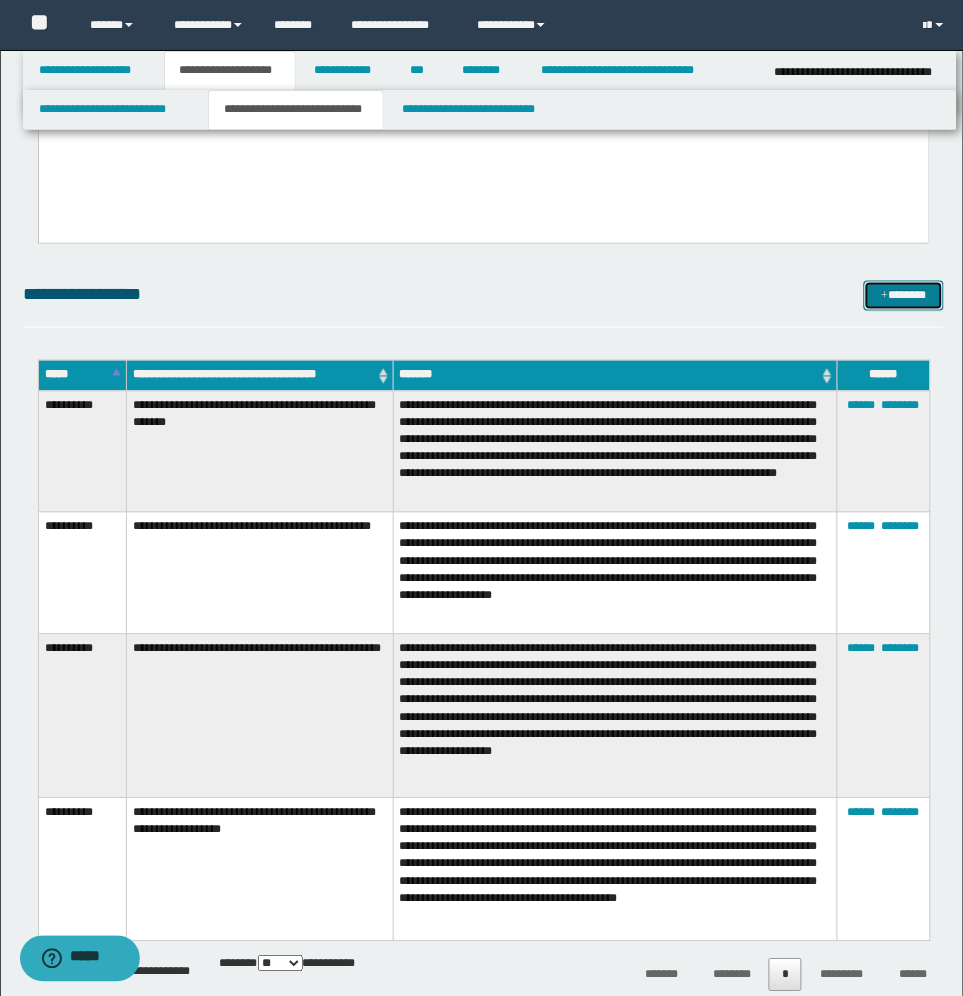 click on "*******" at bounding box center [904, 296] 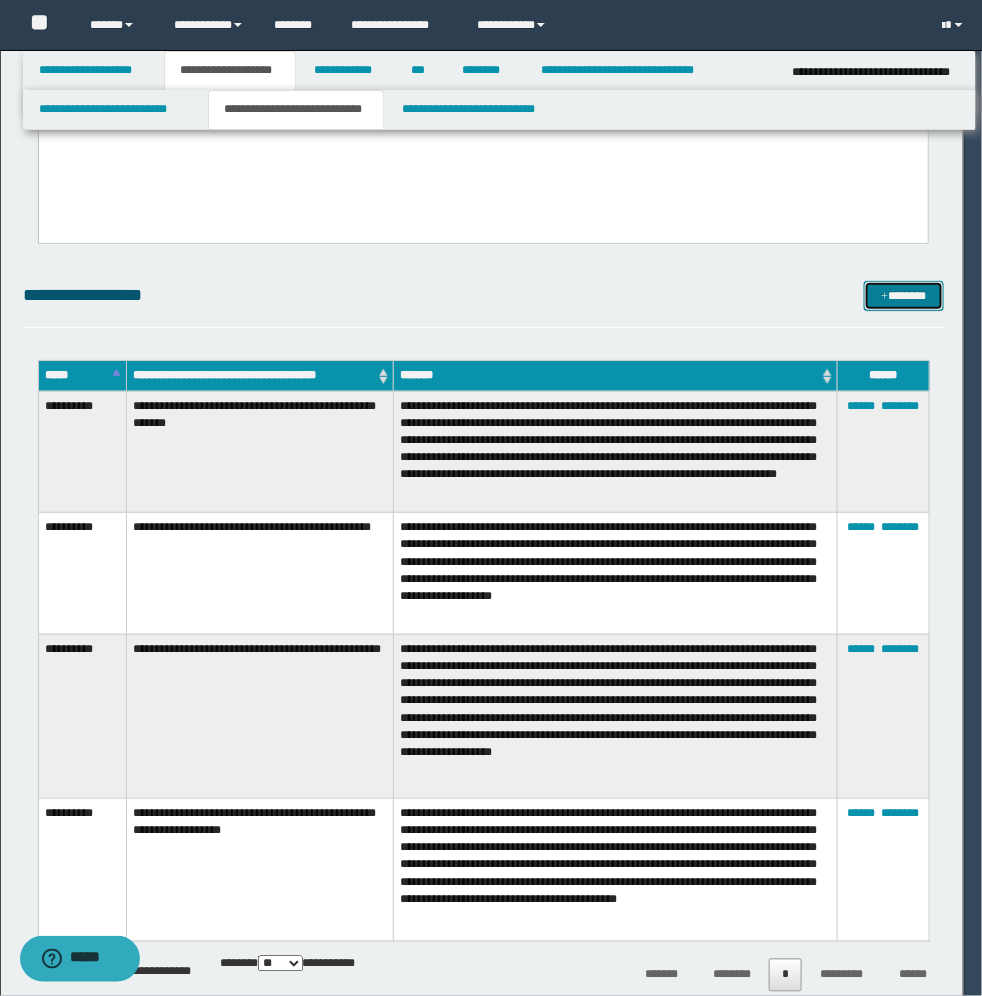 scroll, scrollTop: 0, scrollLeft: 0, axis: both 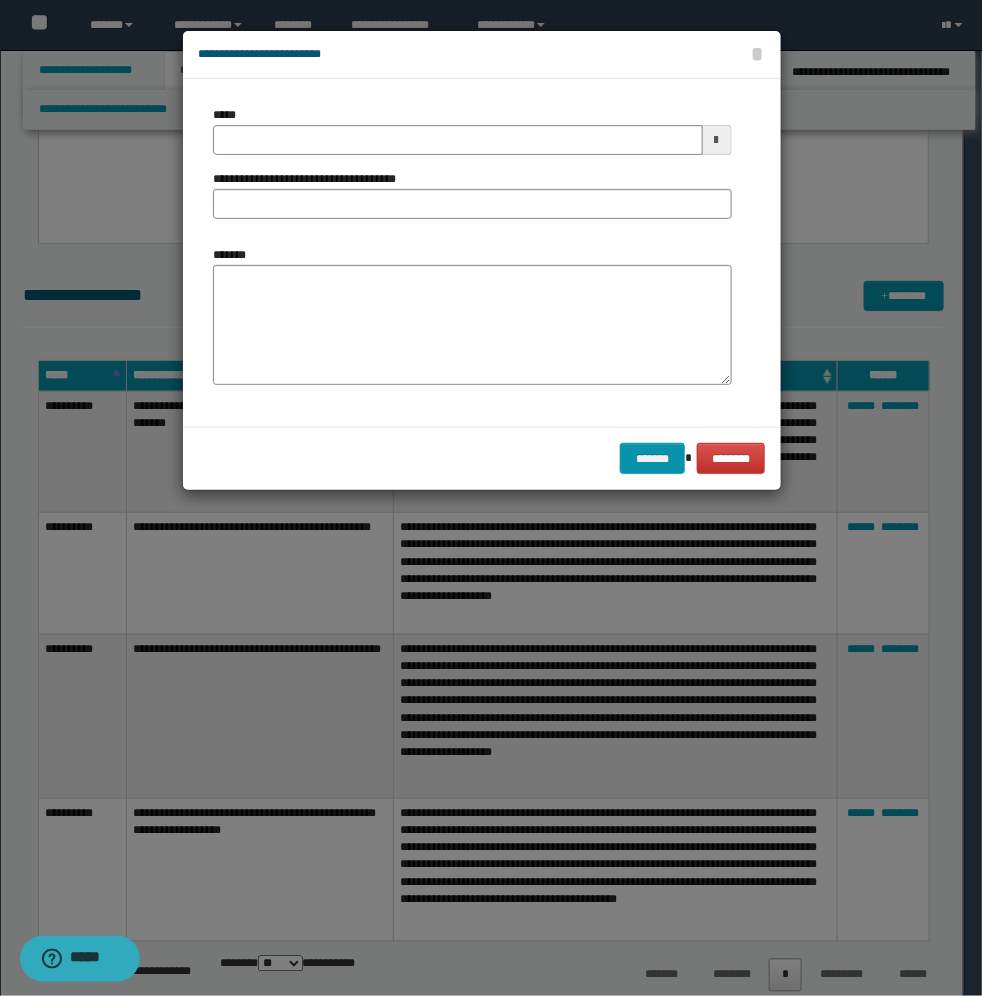 click at bounding box center (717, 140) 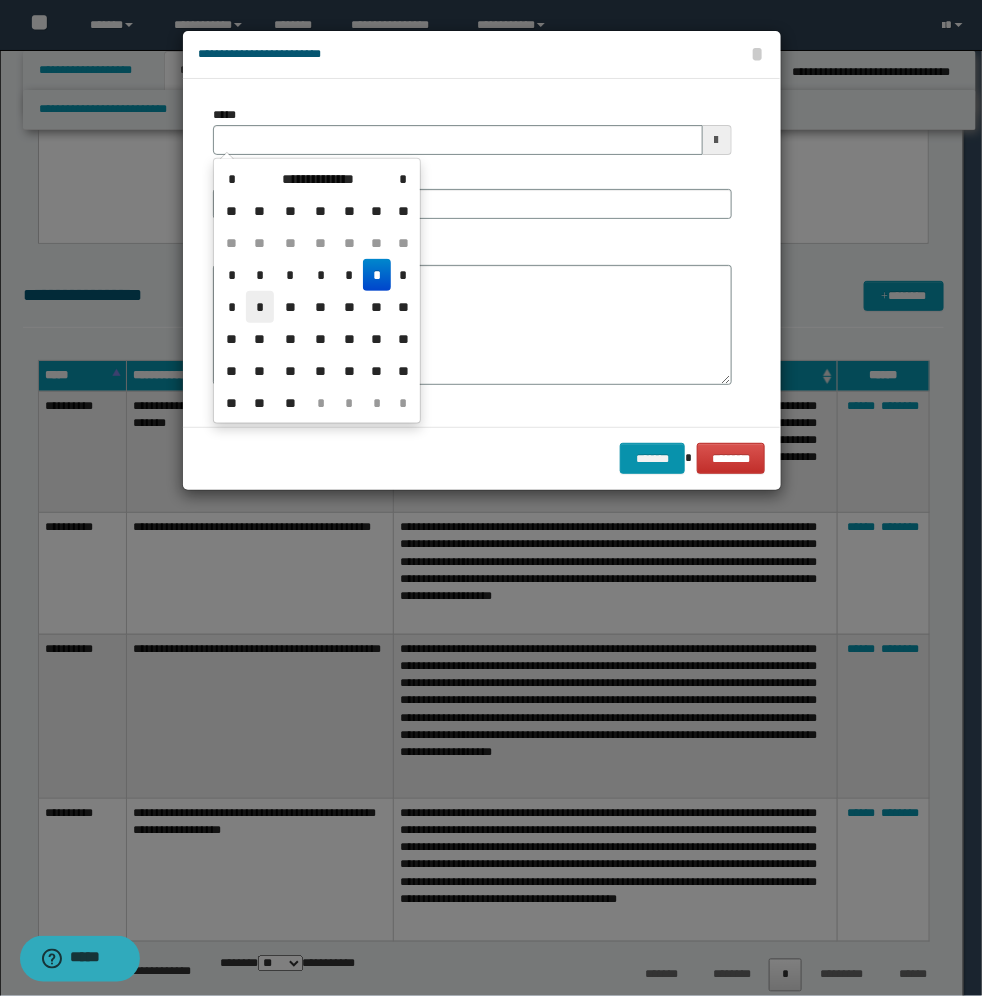 click on "*" at bounding box center [260, 307] 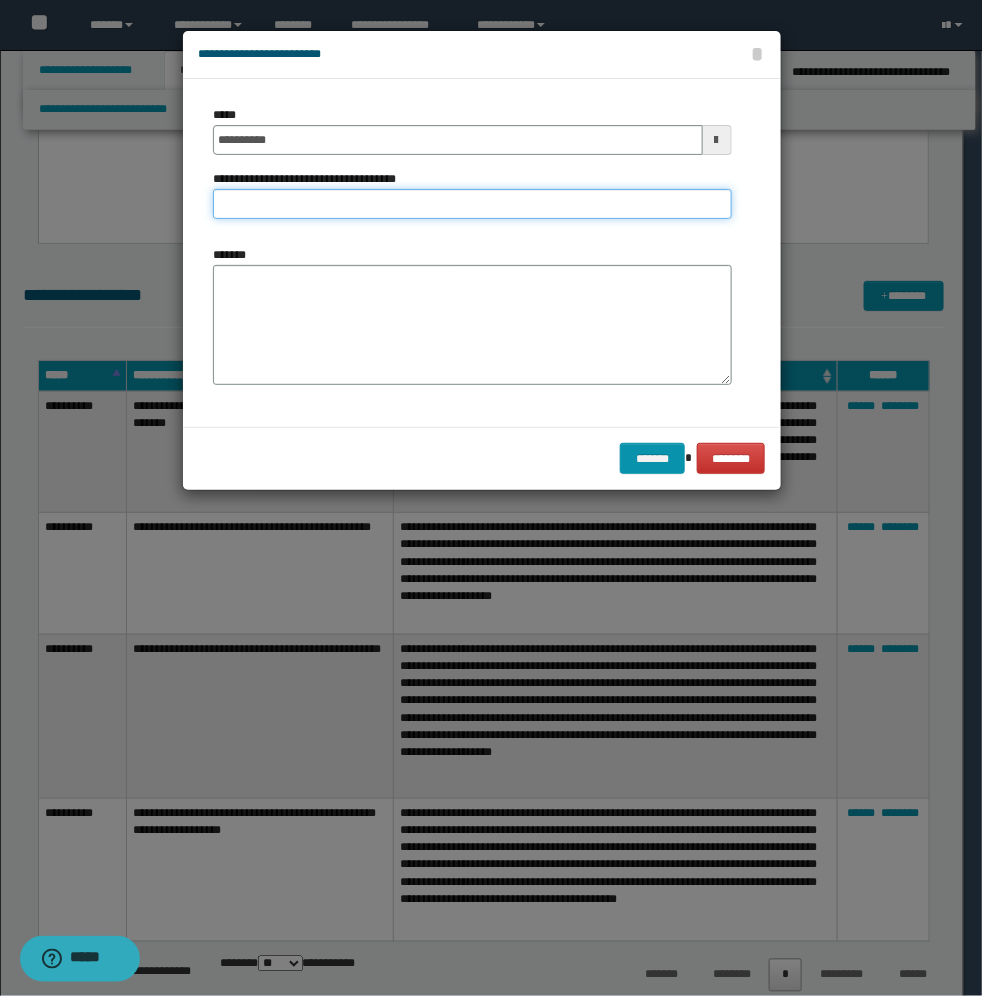 click on "**********" at bounding box center [472, 204] 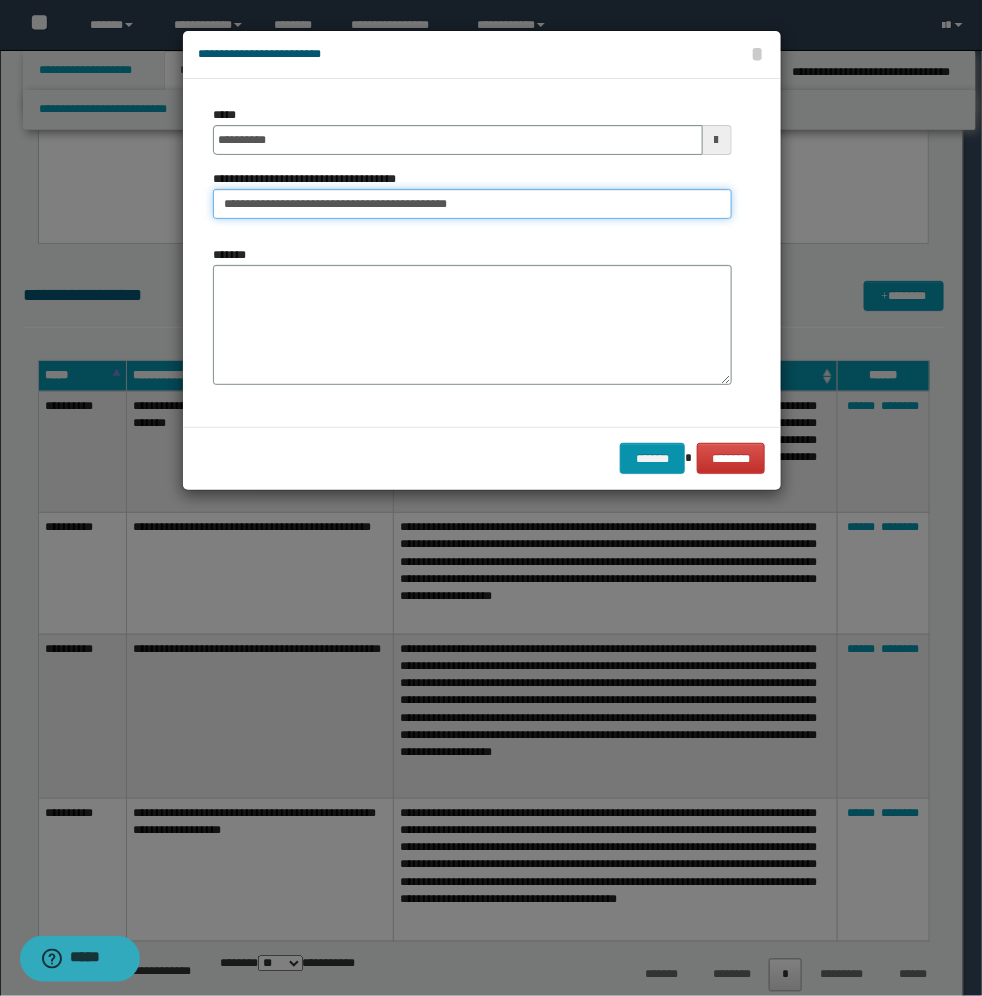 type on "**********" 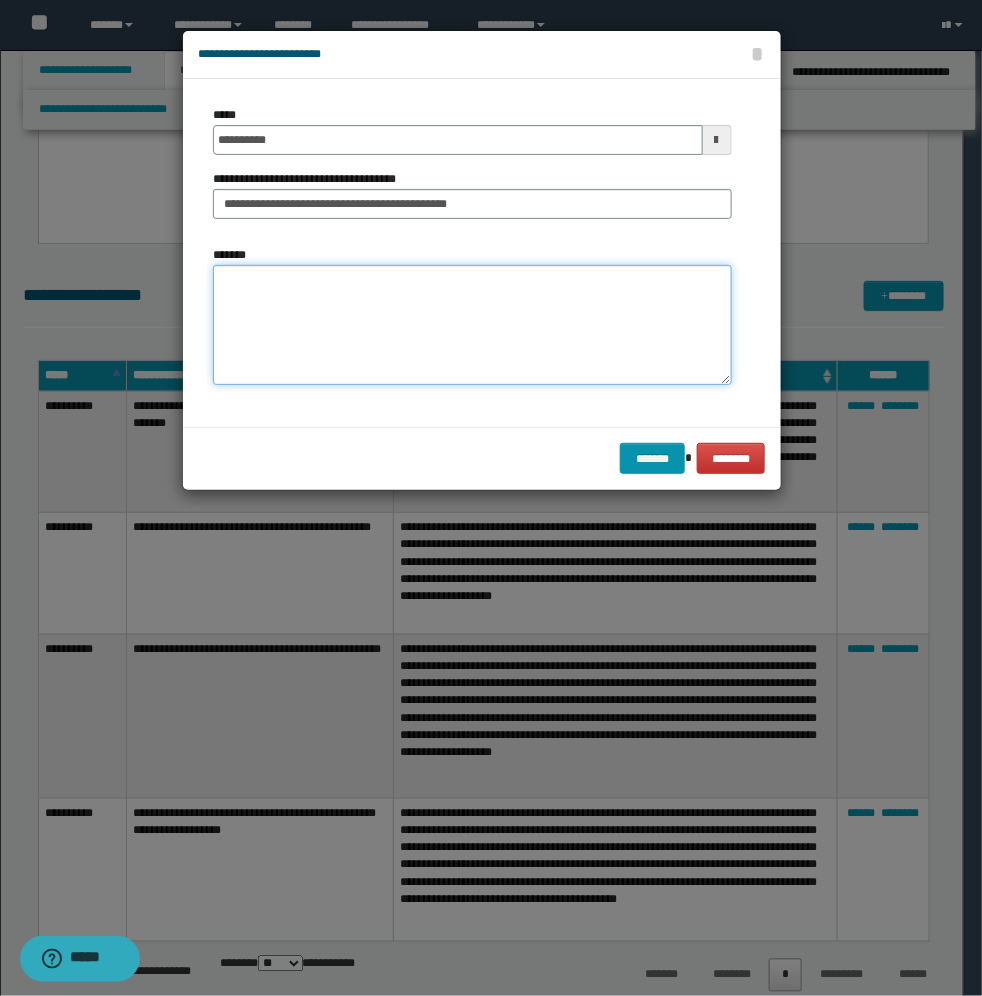 click on "*******" at bounding box center [472, 325] 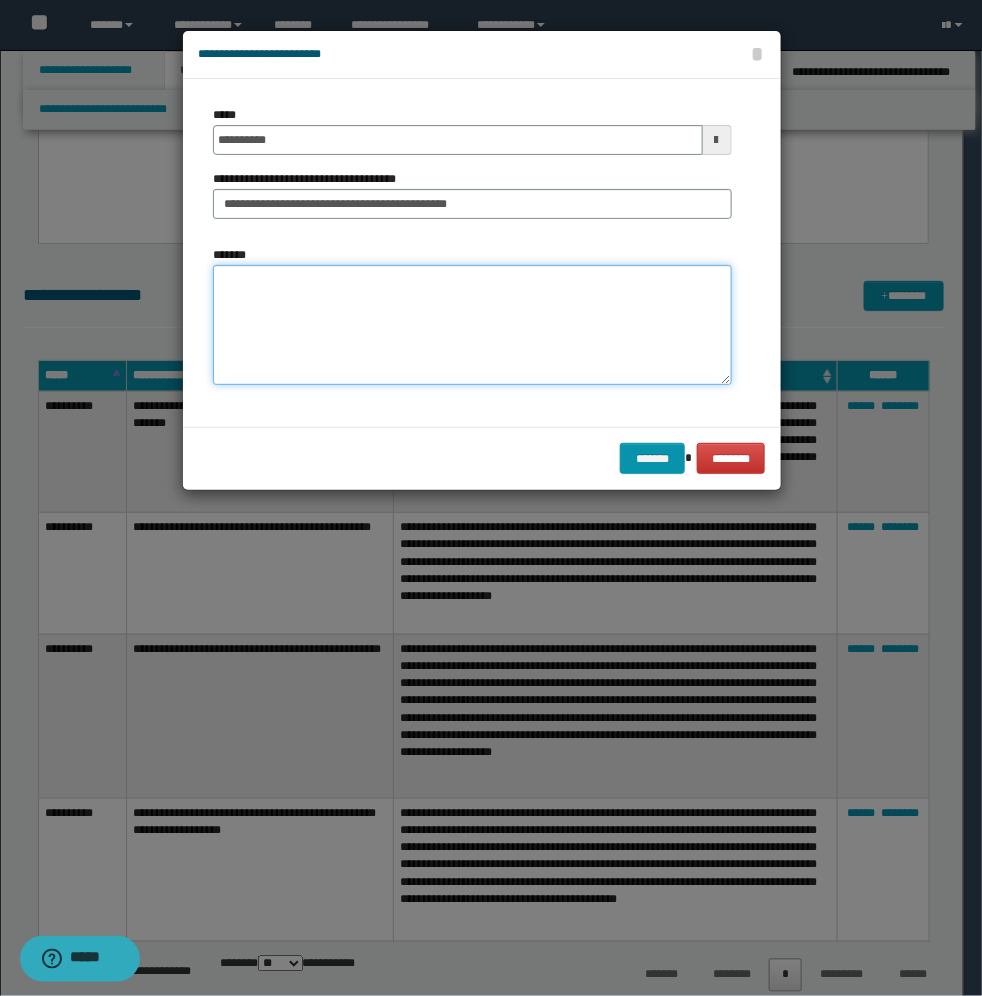 paste on "**********" 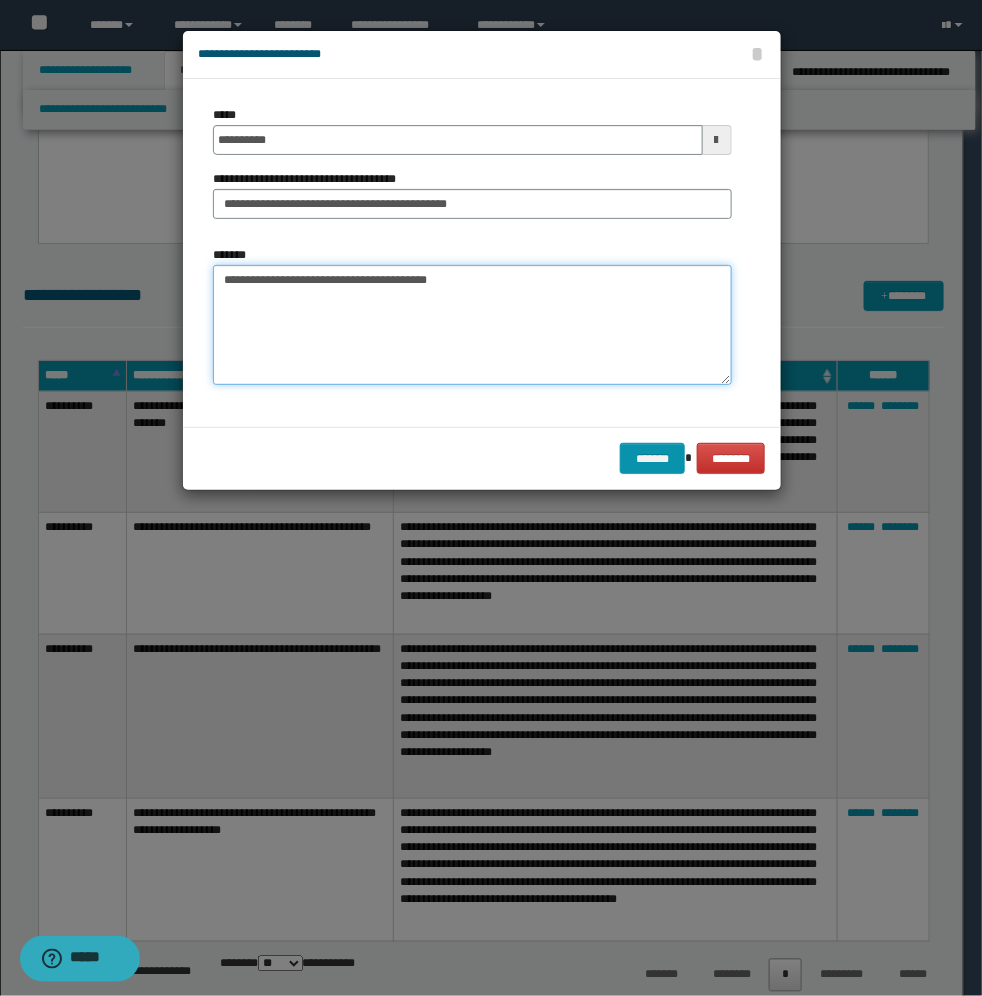 click on "**********" at bounding box center [472, 325] 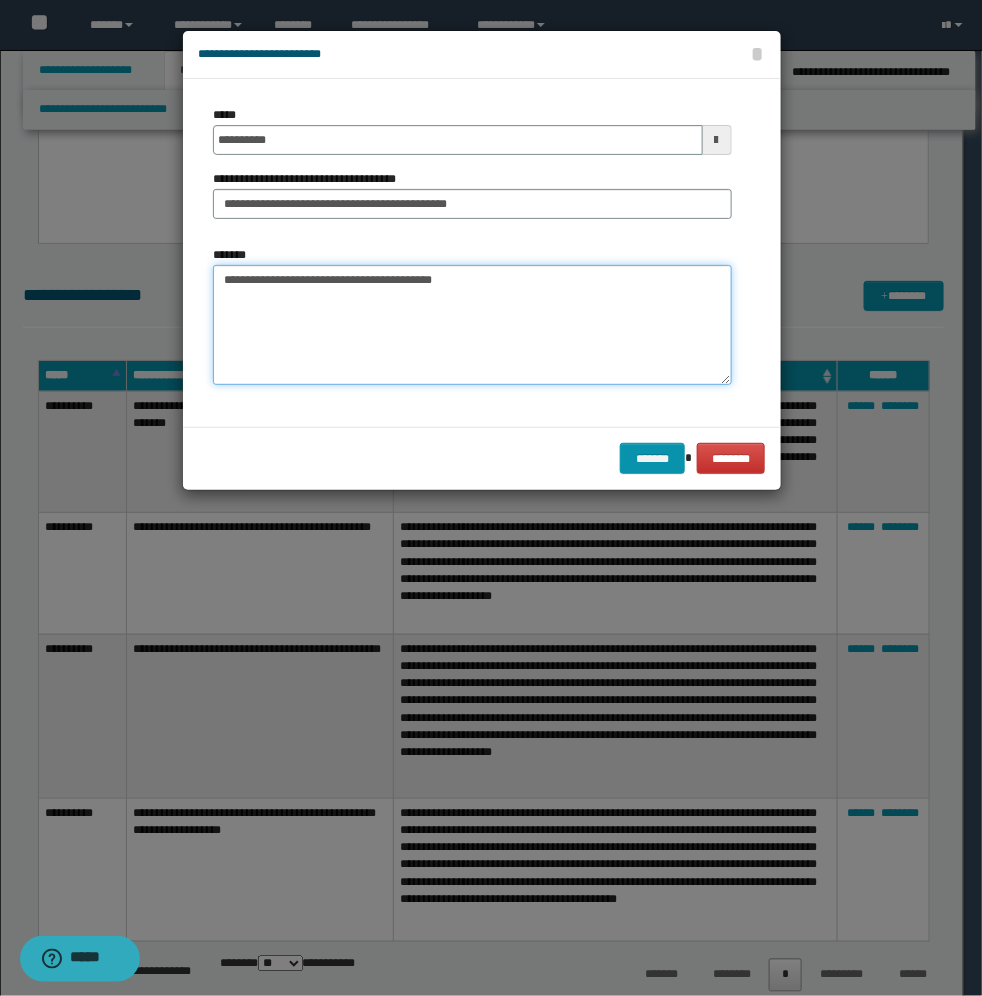 click on "**********" at bounding box center (472, 325) 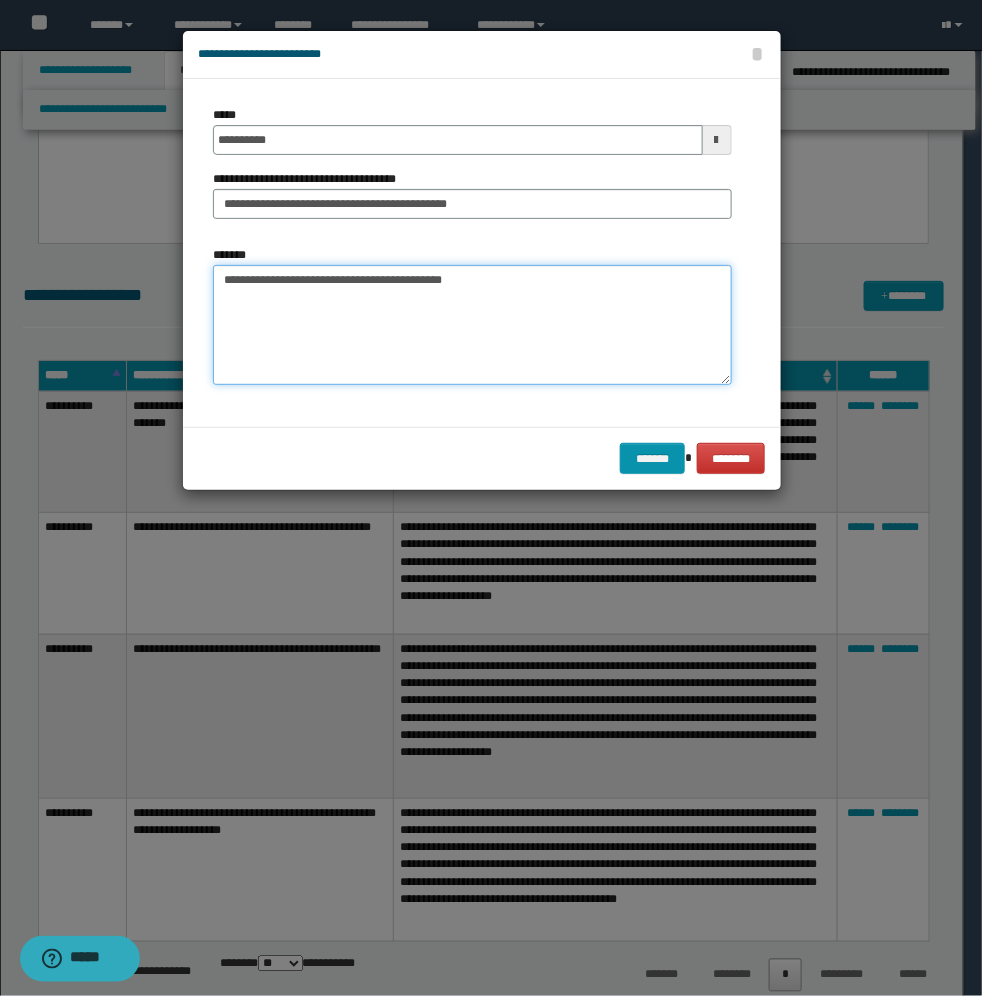 click on "**********" at bounding box center (472, 325) 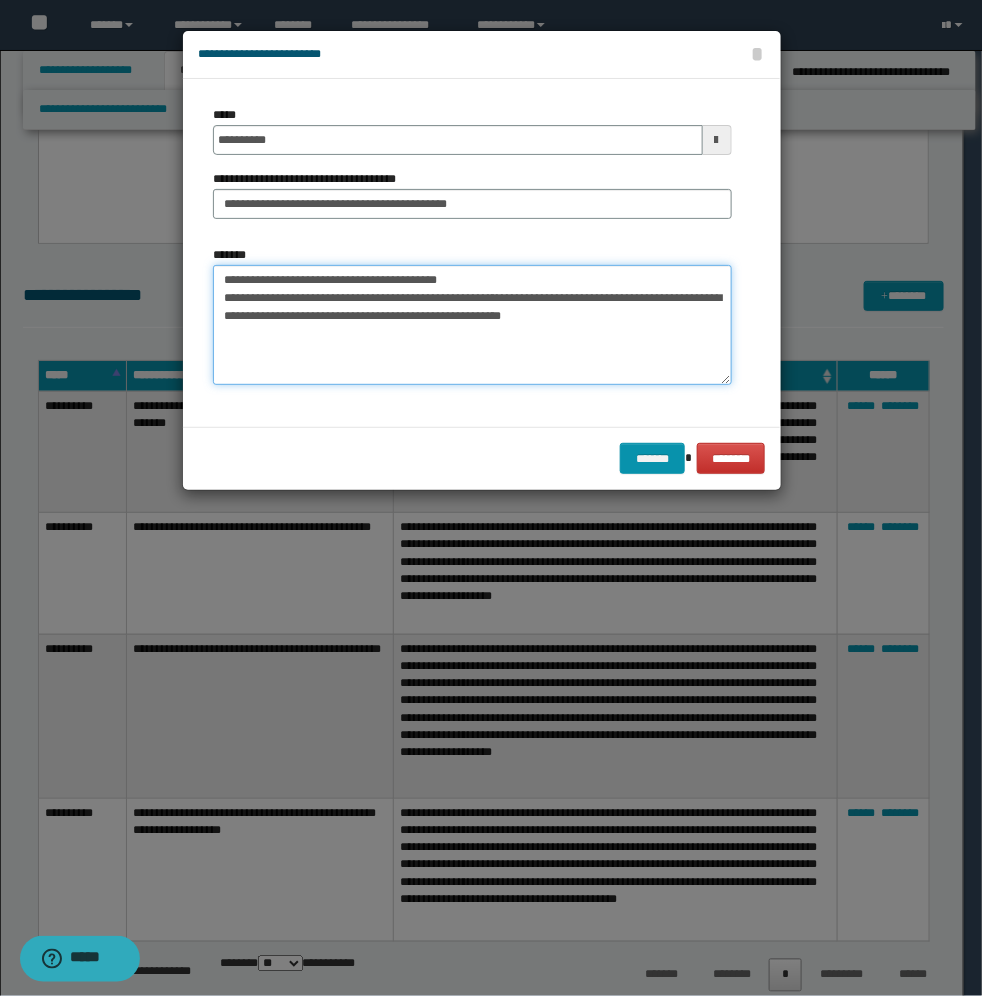 click on "**********" at bounding box center (472, 325) 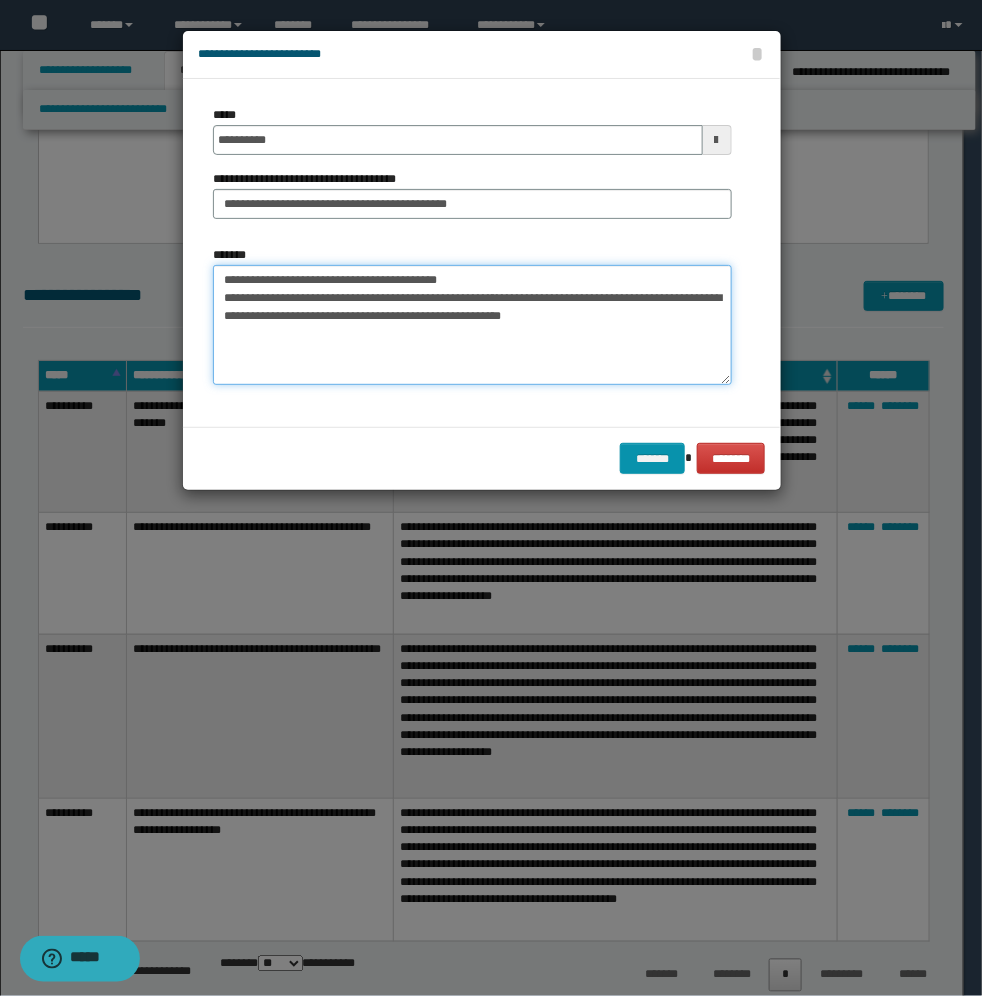 click on "**********" at bounding box center [472, 325] 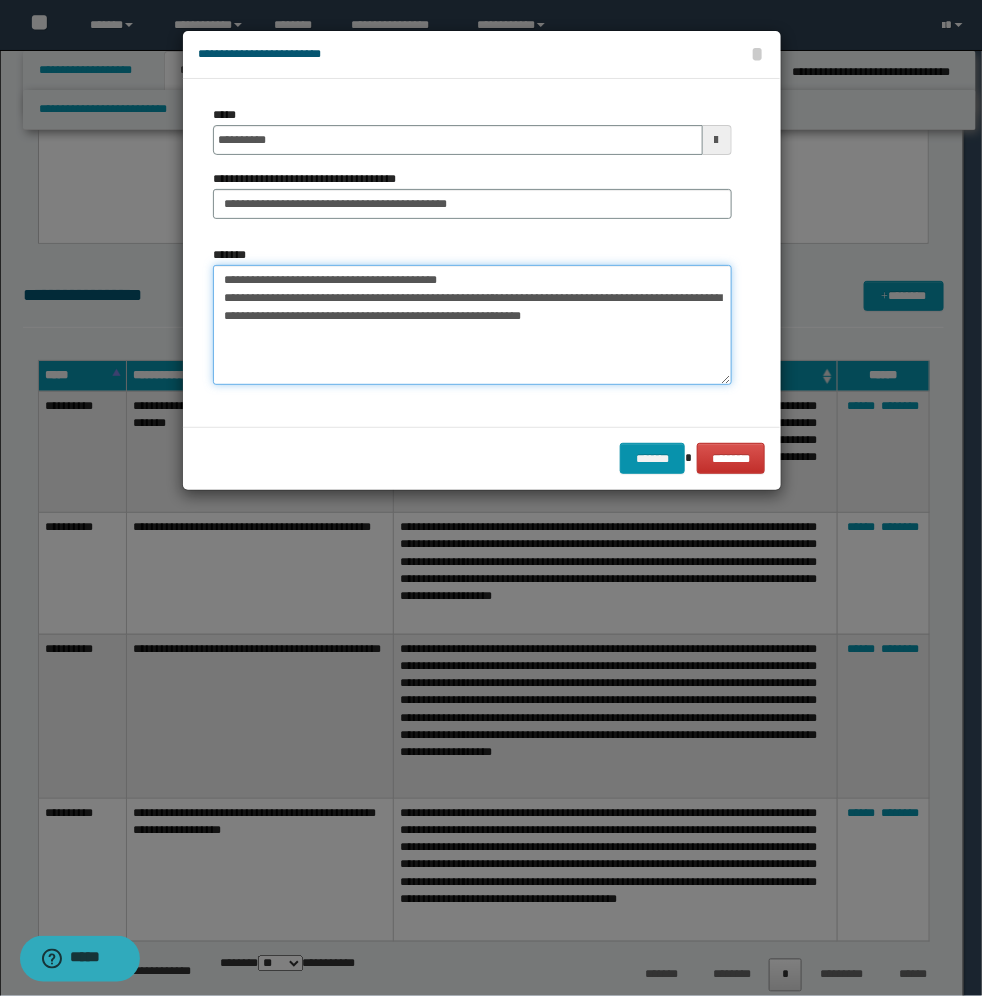 click on "**********" at bounding box center [472, 325] 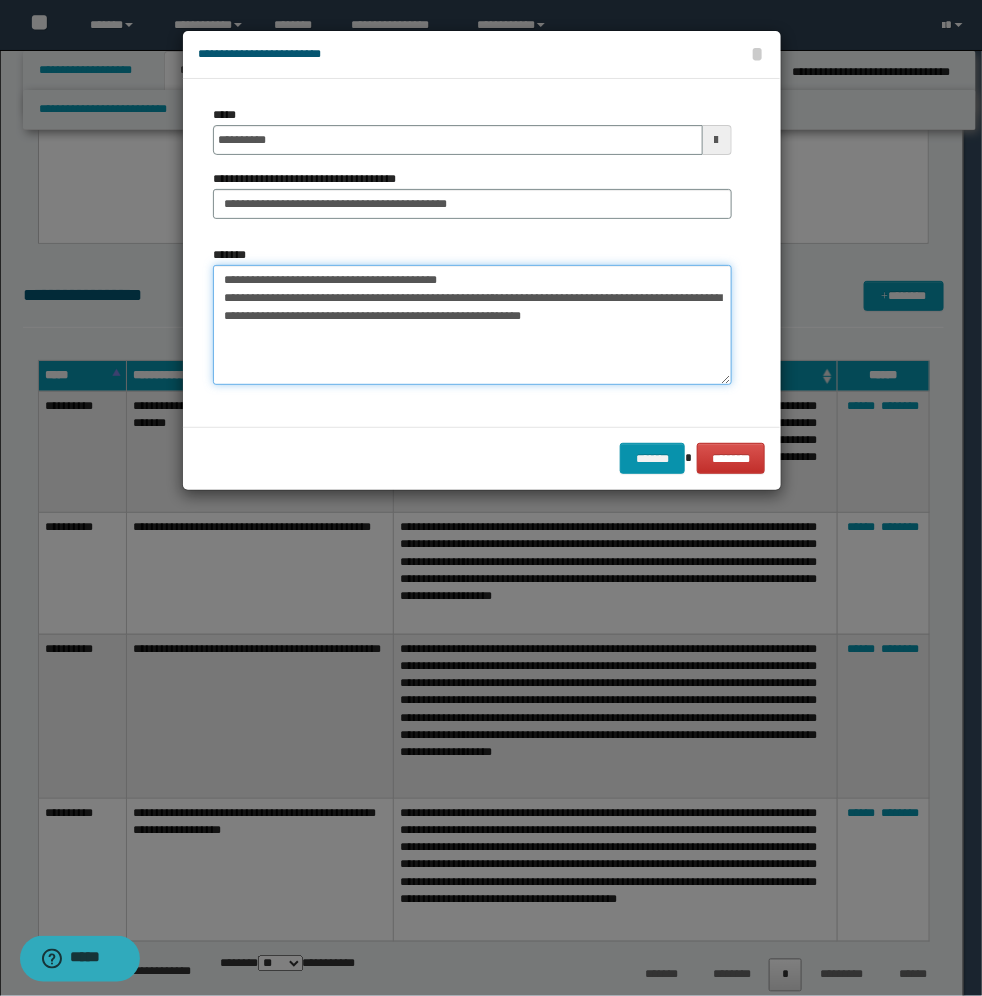 paste on "**********" 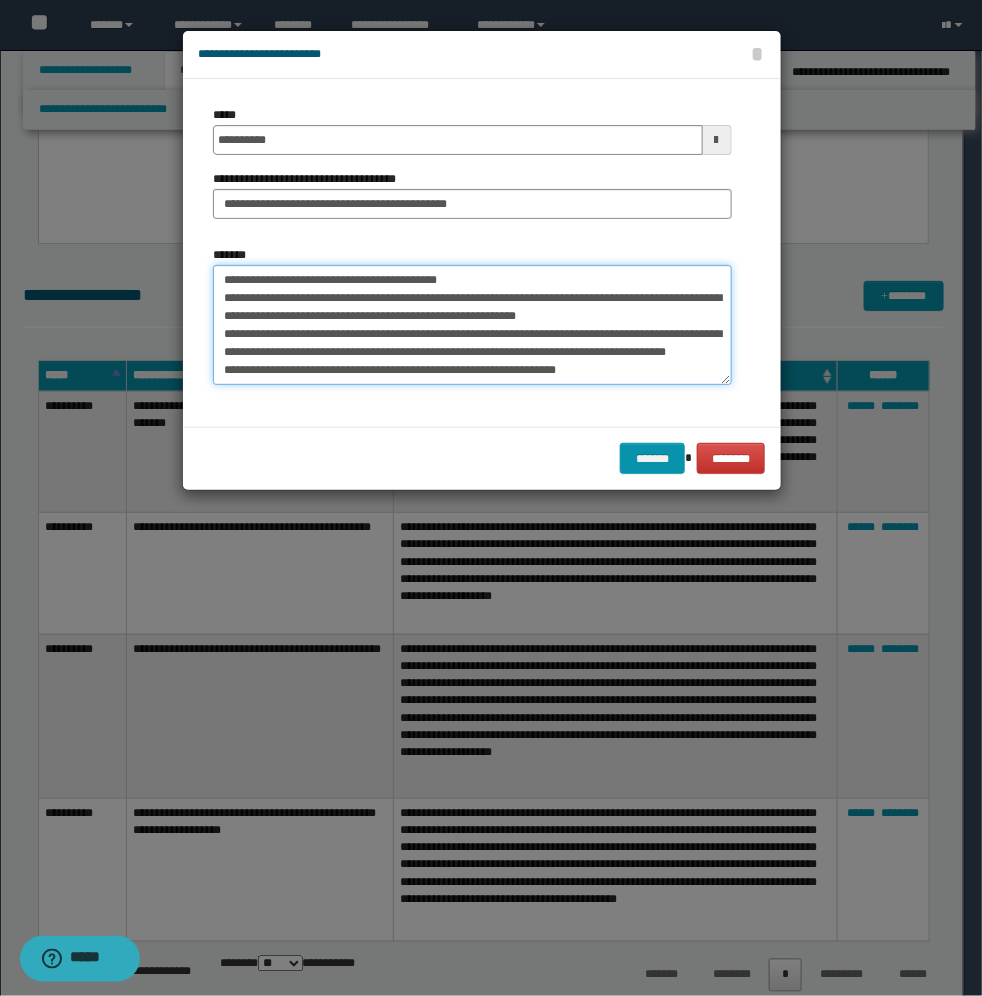 scroll, scrollTop: 30, scrollLeft: 0, axis: vertical 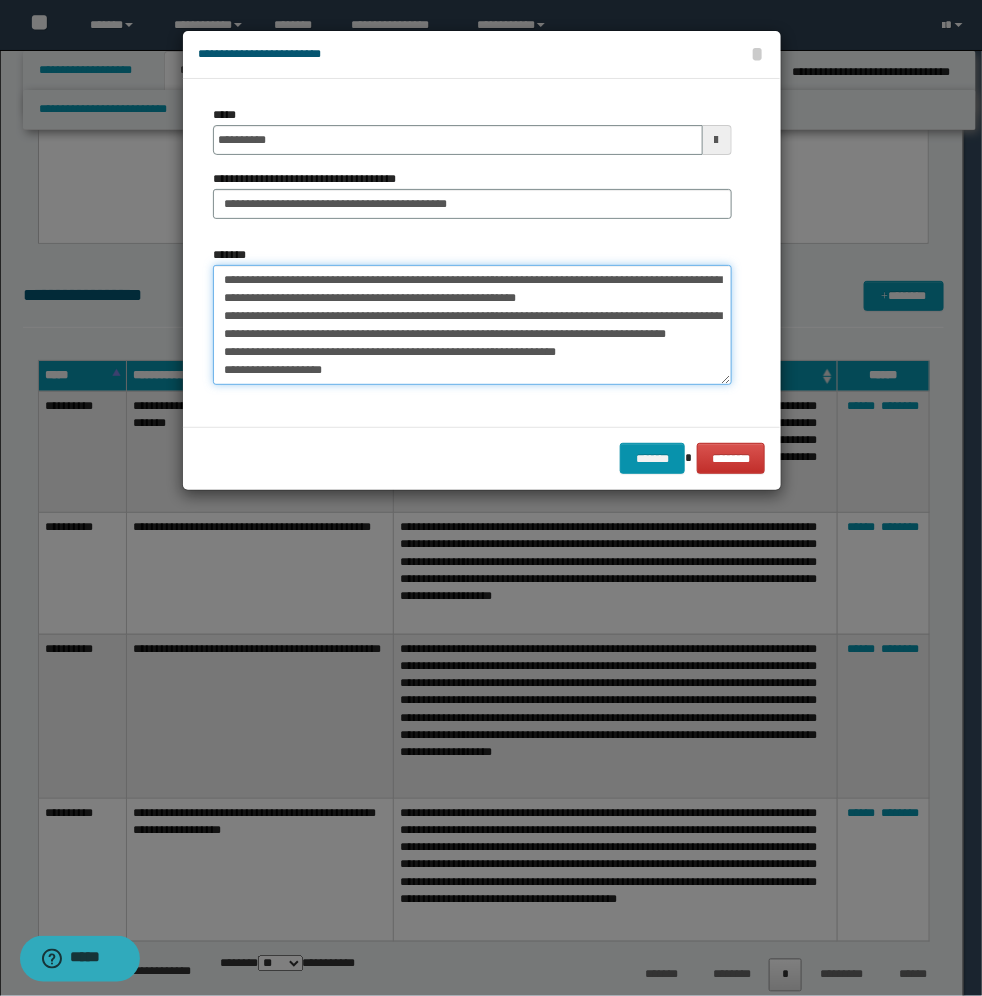 click on "**********" at bounding box center (472, 325) 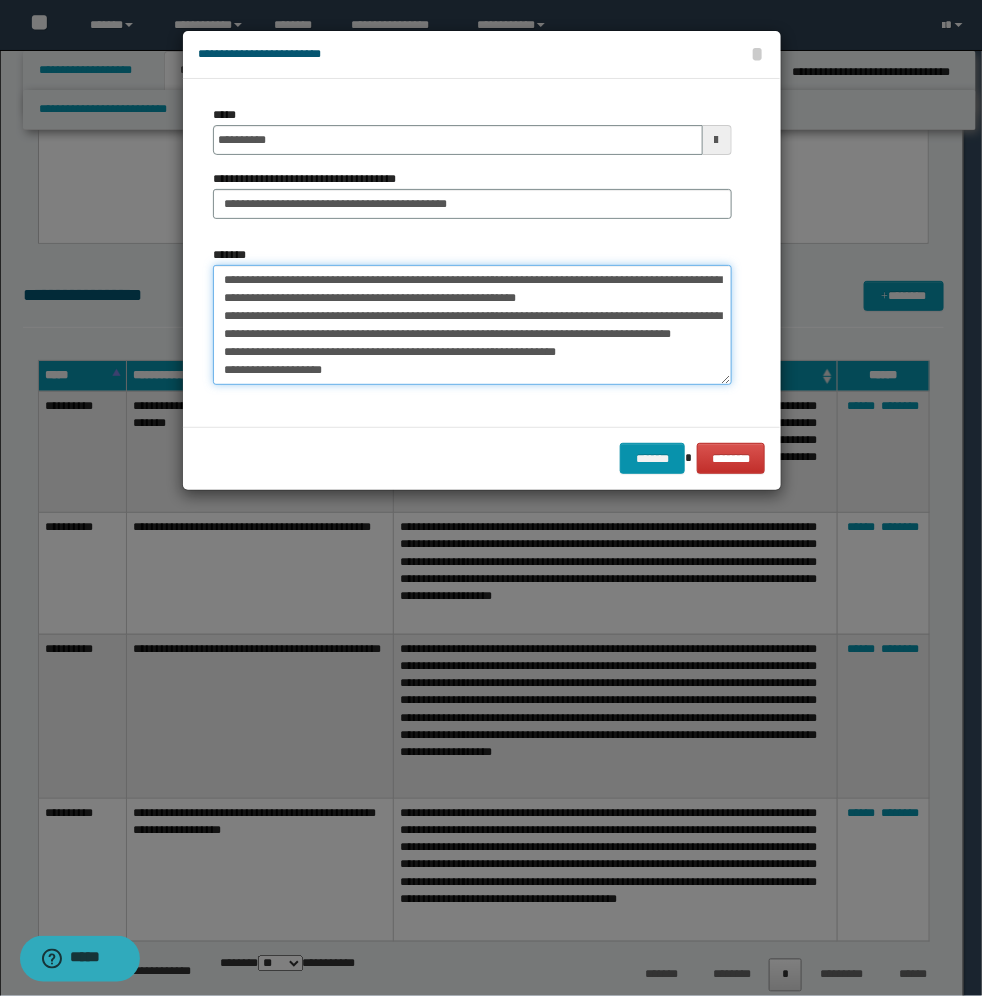 click on "**********" at bounding box center [472, 325] 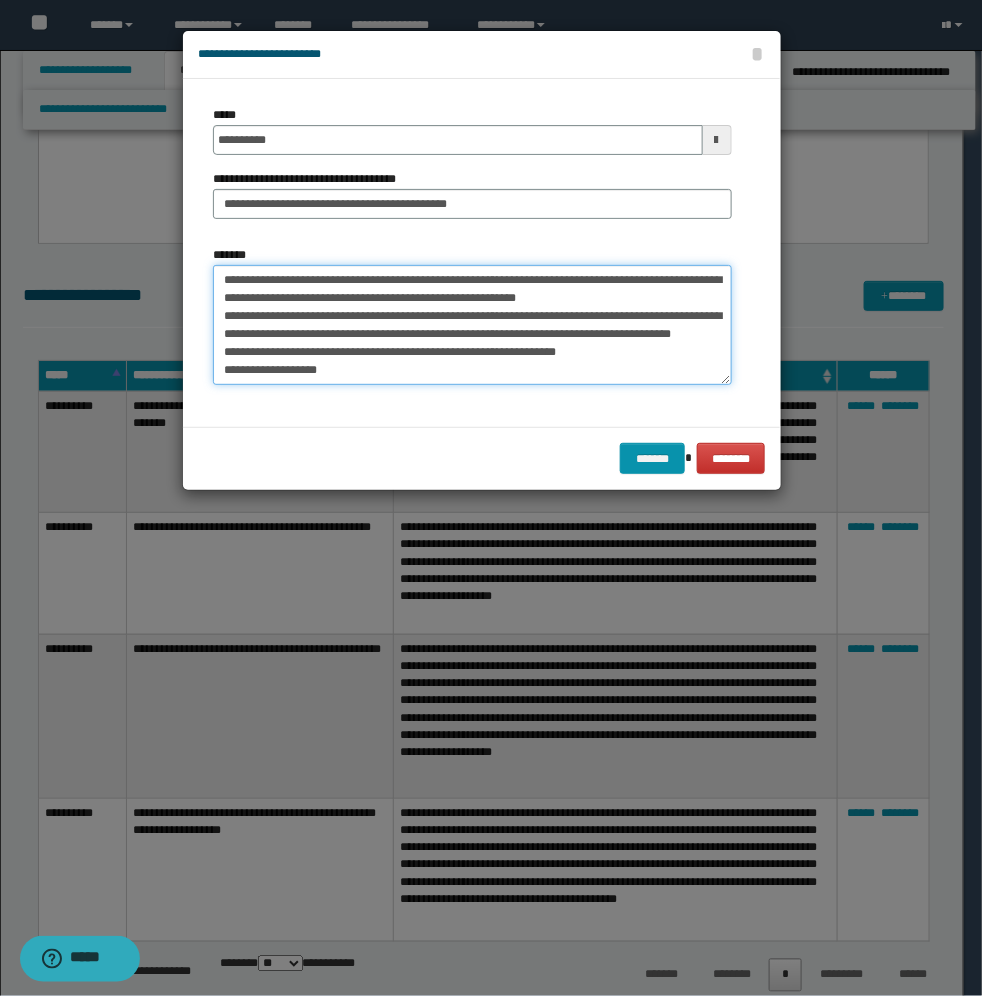 click on "**********" at bounding box center (472, 325) 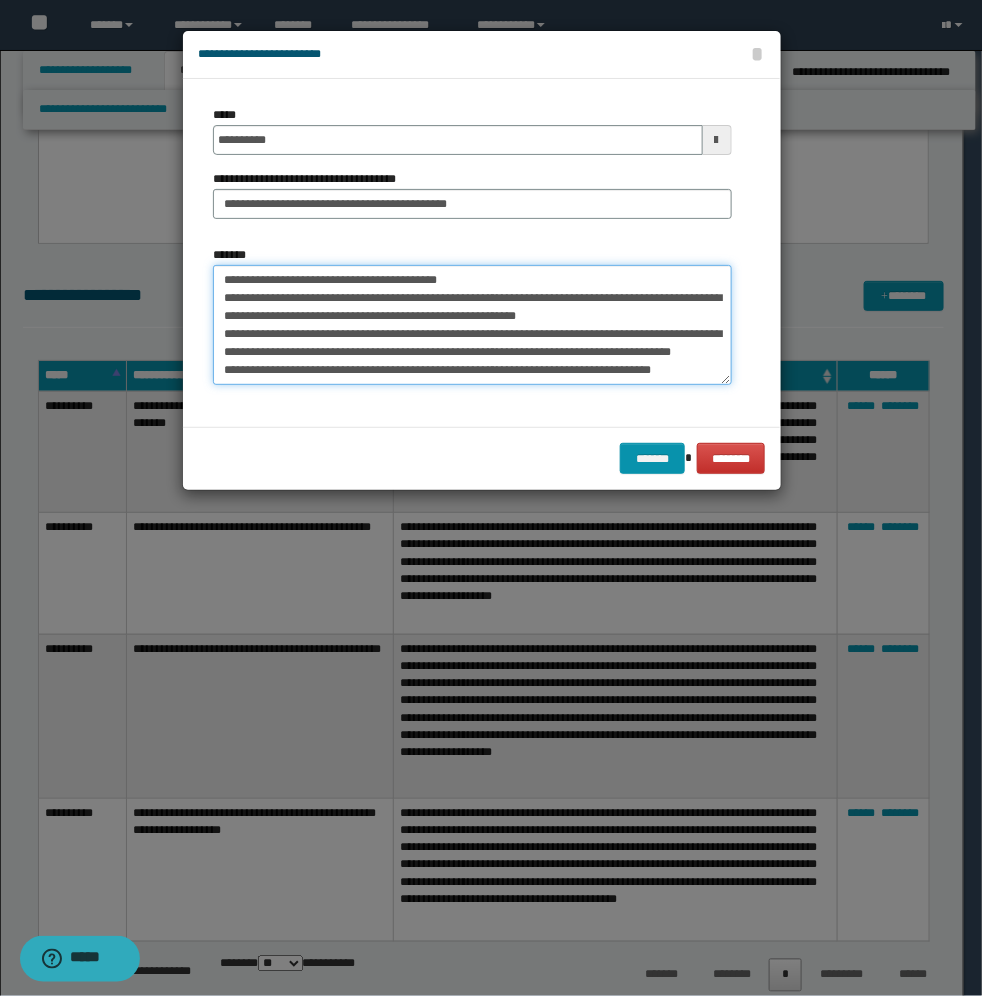 scroll, scrollTop: 18, scrollLeft: 0, axis: vertical 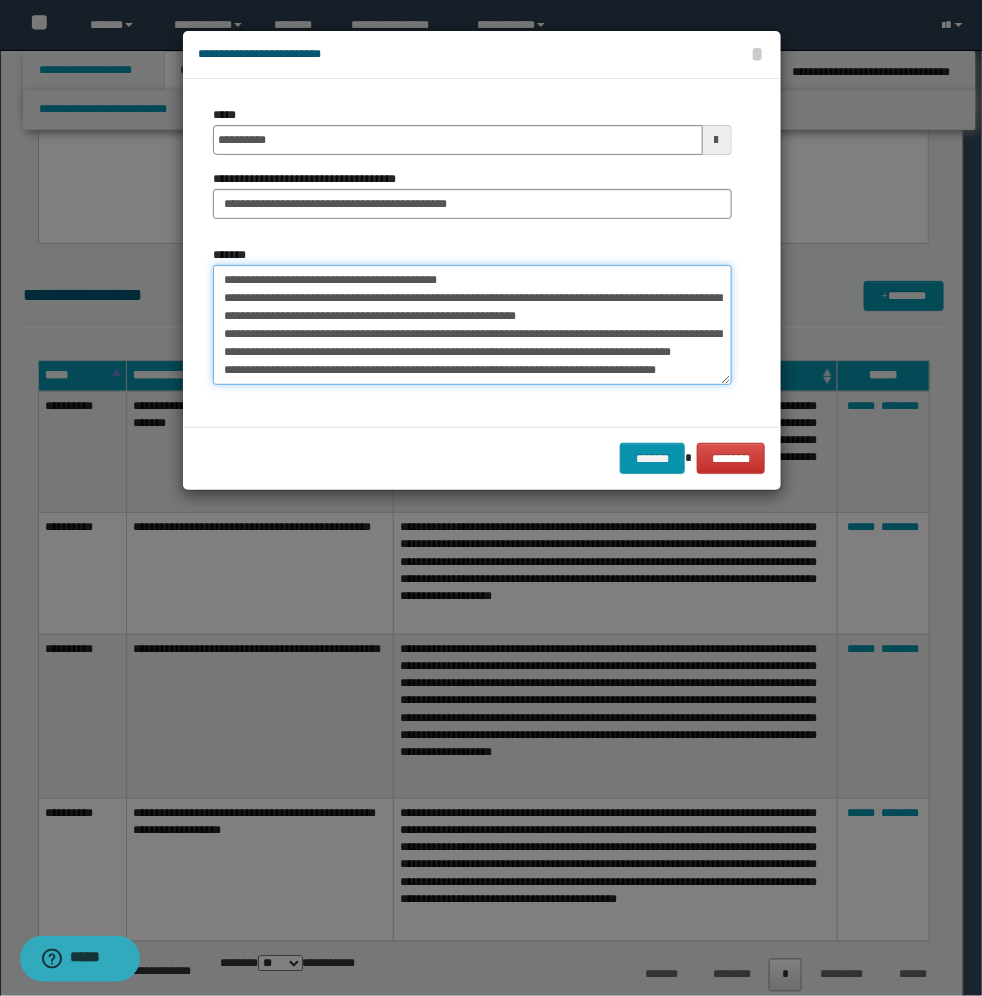 click on "**********" at bounding box center (472, 325) 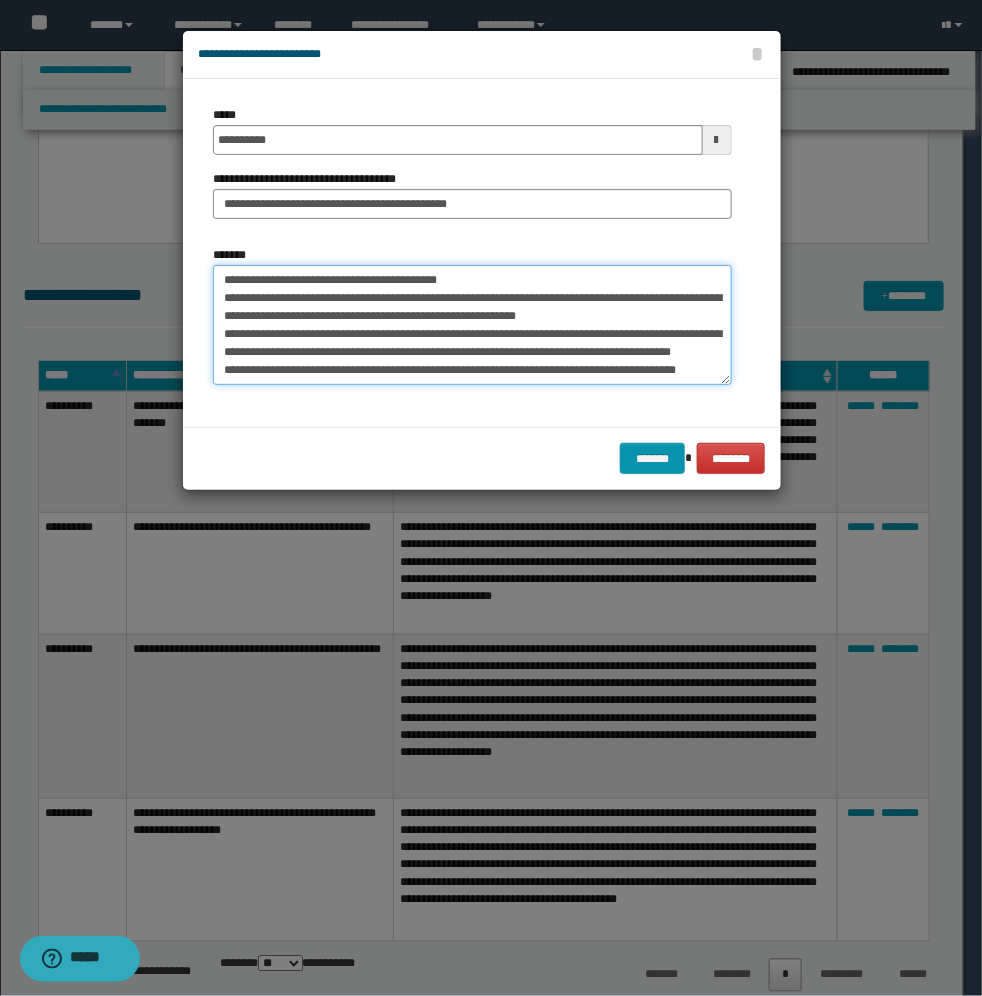 scroll, scrollTop: 30, scrollLeft: 0, axis: vertical 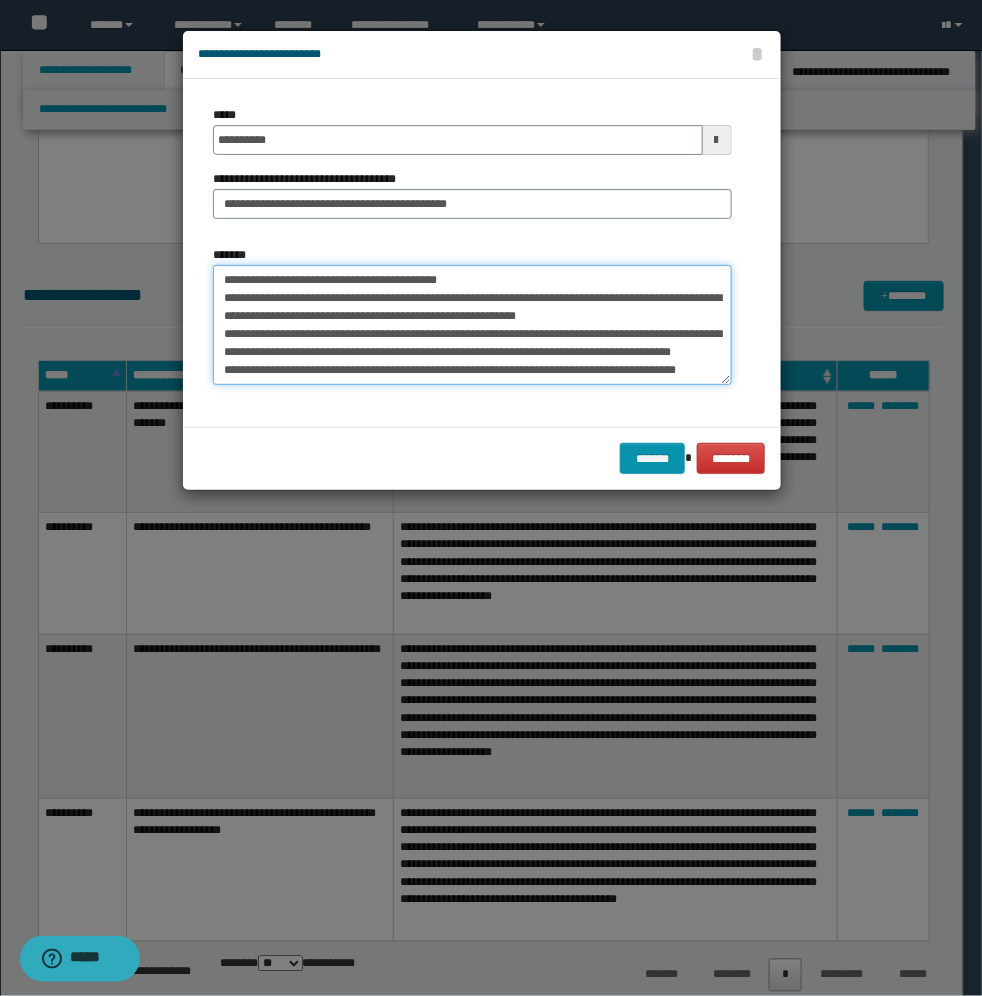 click on "**********" at bounding box center (472, 325) 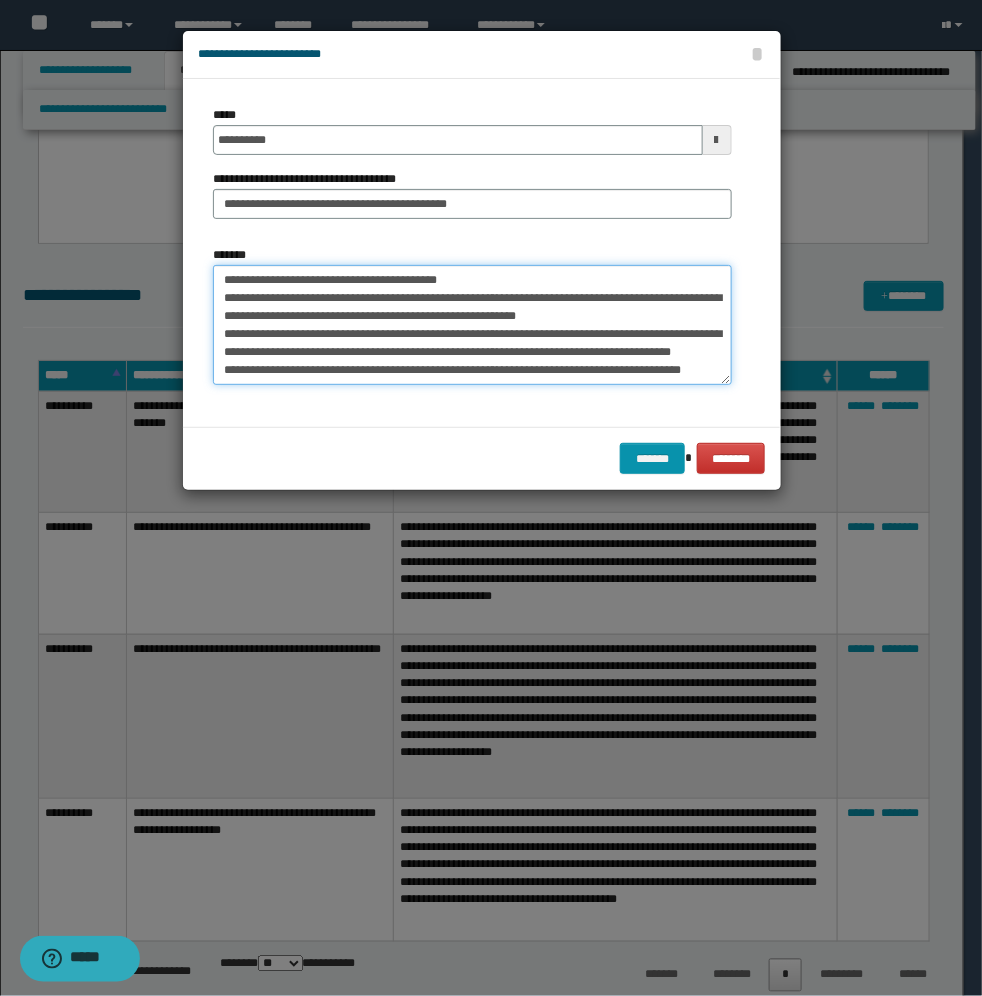 paste on "**********" 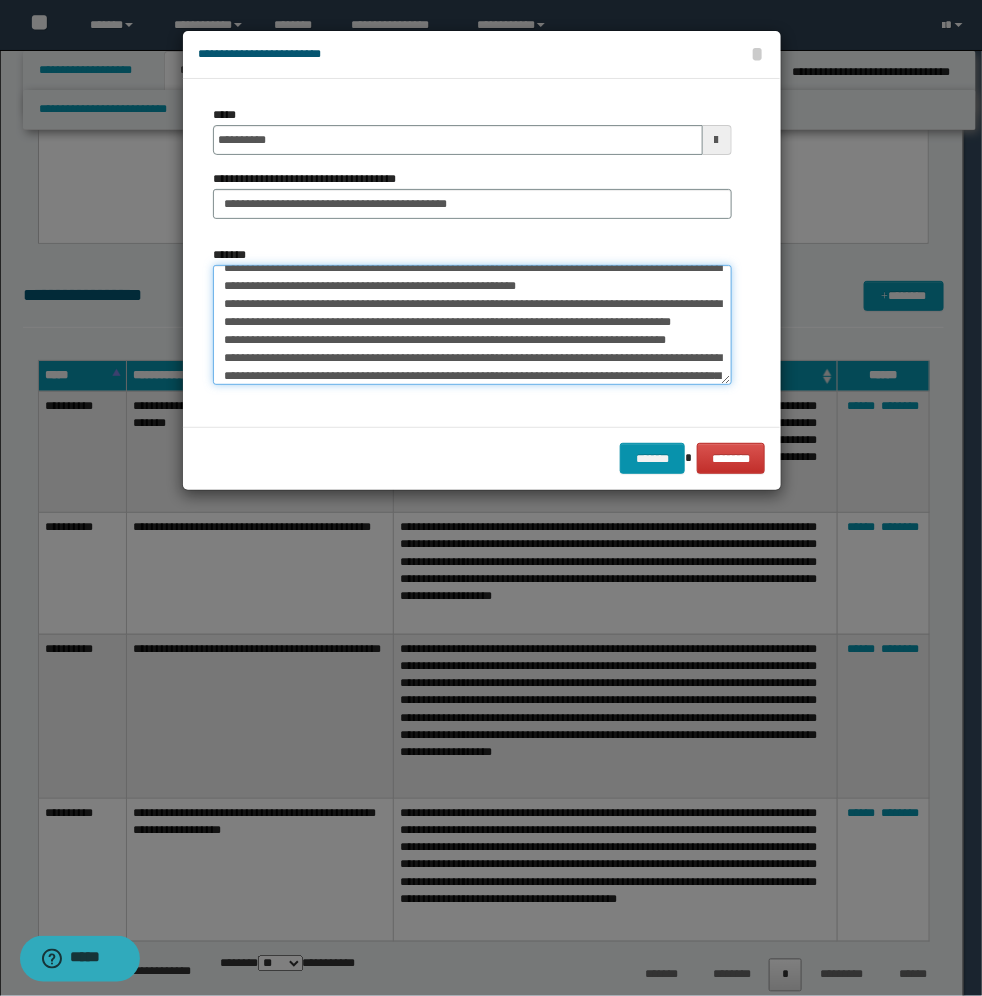 scroll, scrollTop: 102, scrollLeft: 0, axis: vertical 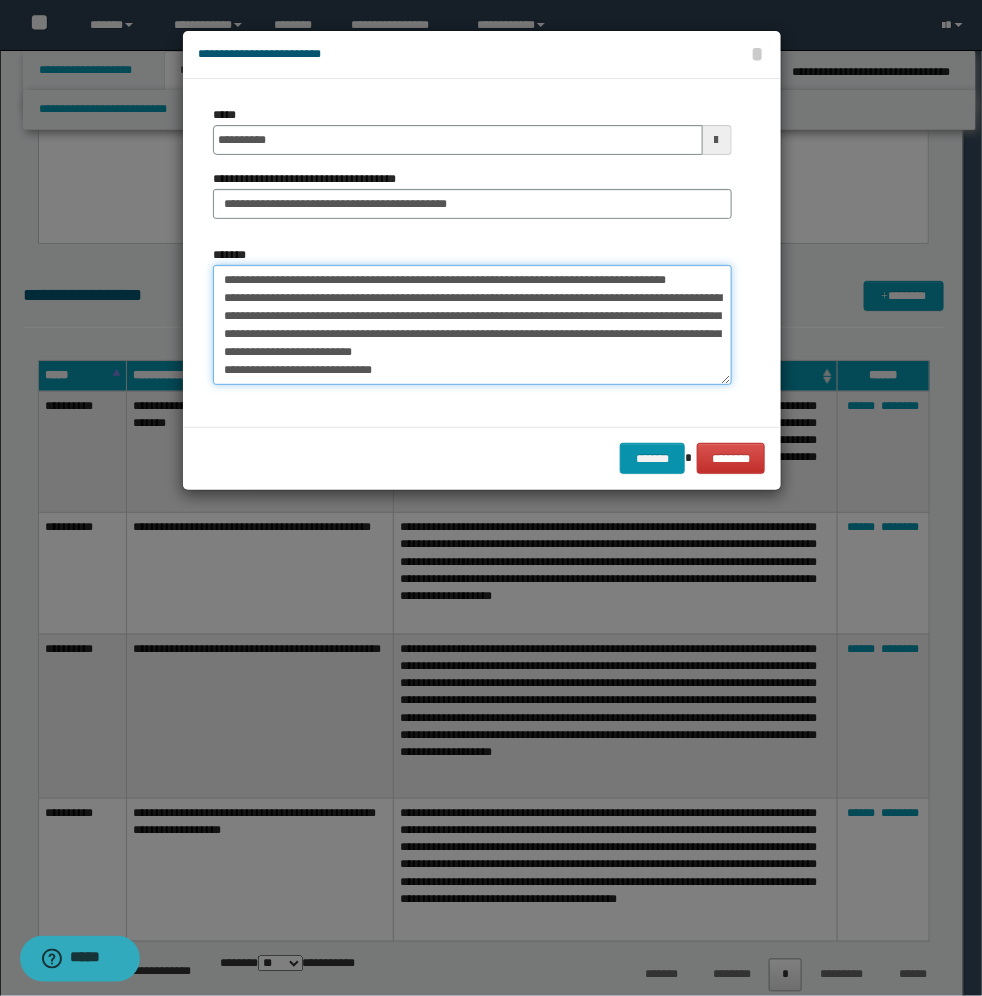 click on "**********" at bounding box center (472, 325) 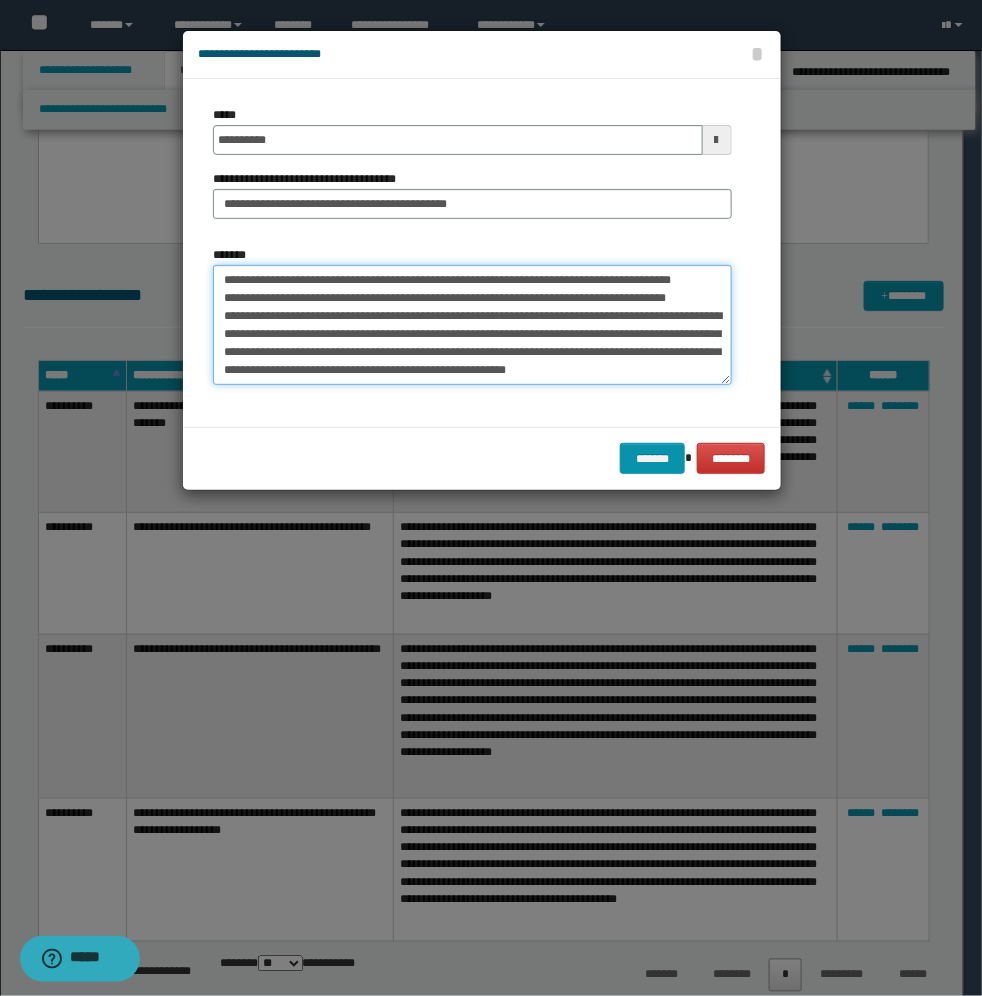 click on "**********" at bounding box center (472, 325) 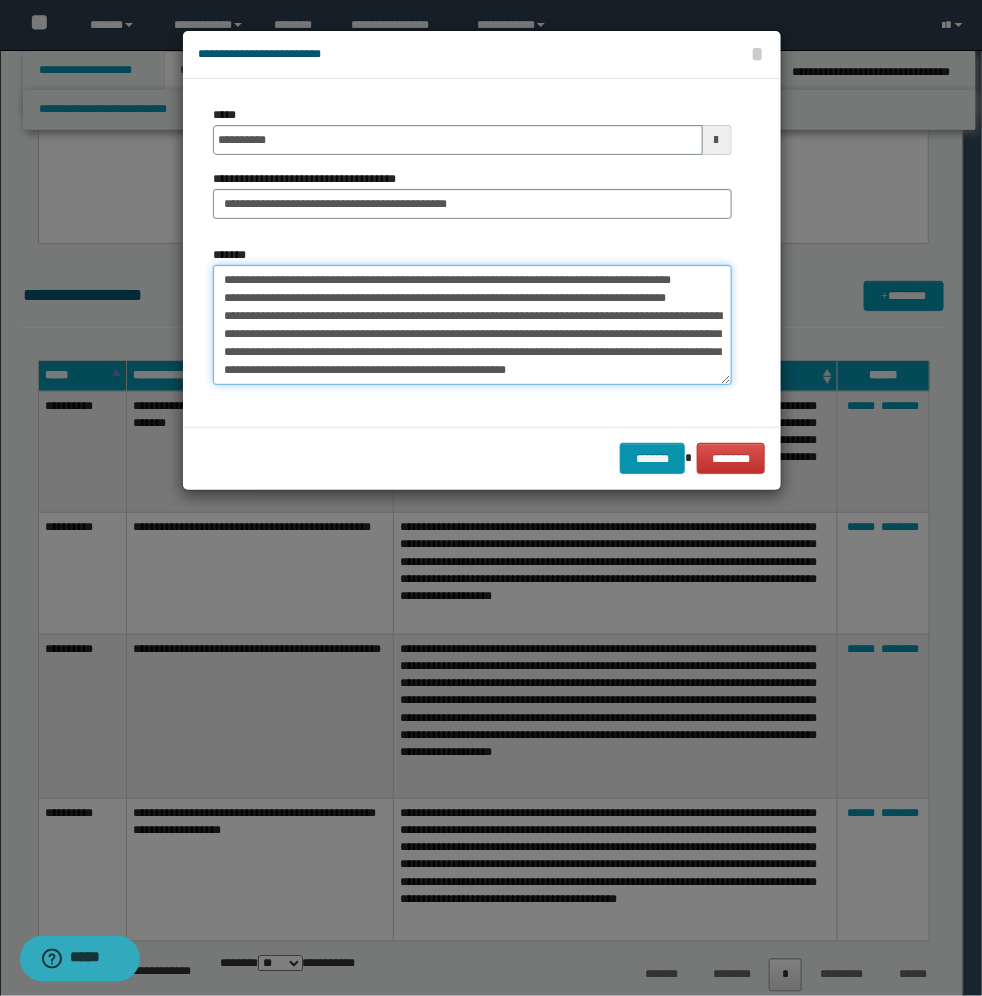 paste on "**********" 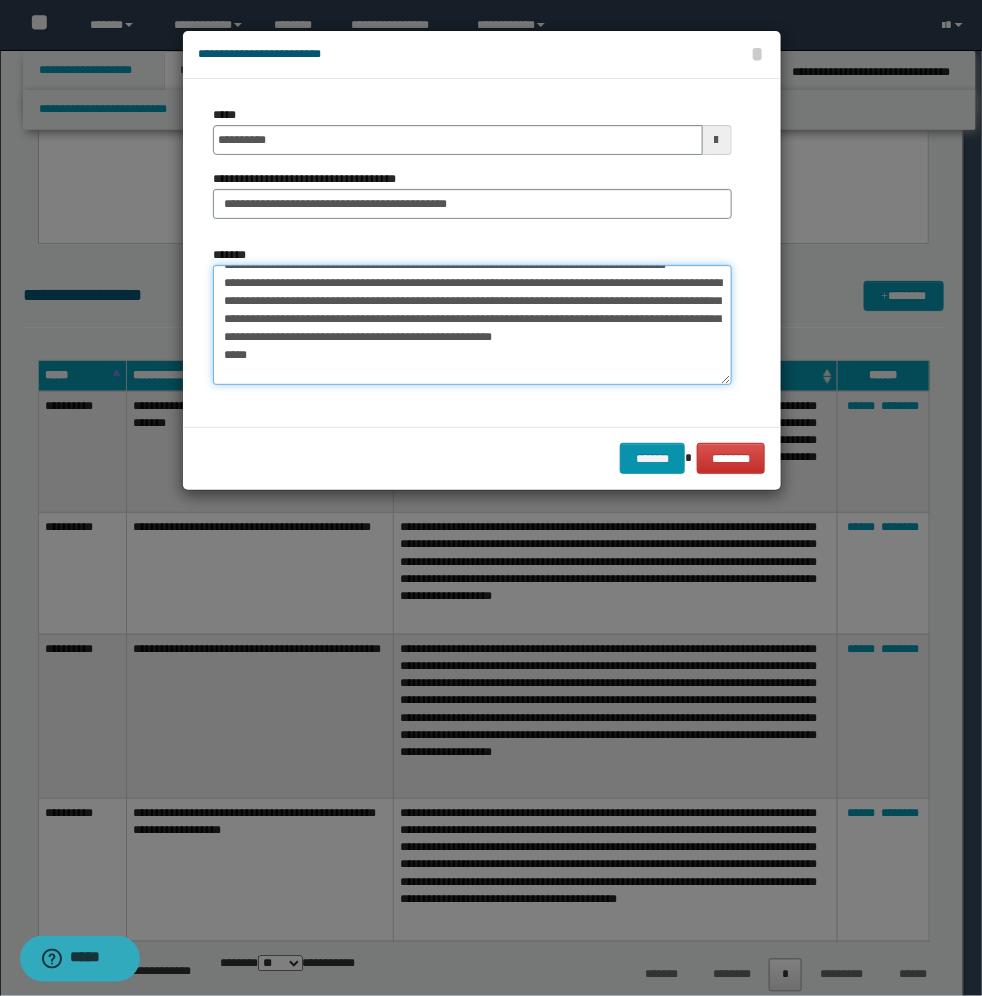 scroll, scrollTop: 103, scrollLeft: 0, axis: vertical 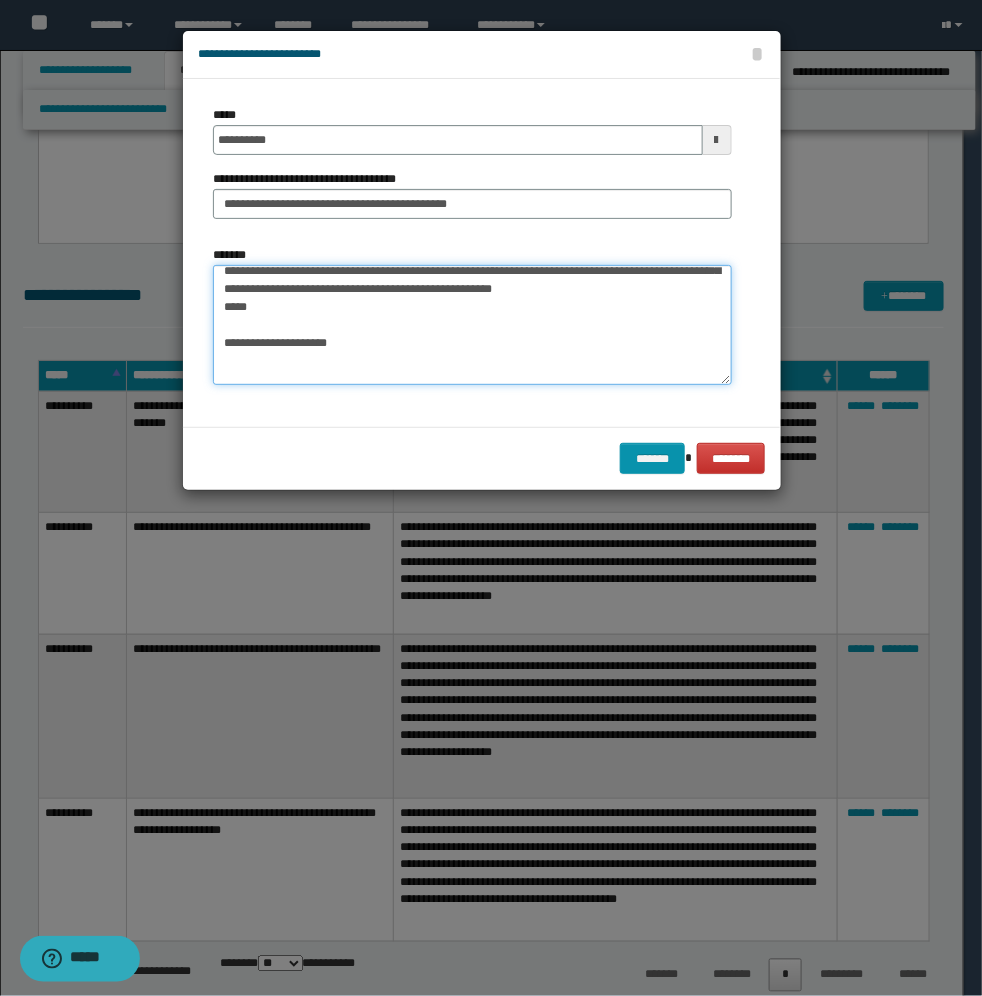 click on "**********" at bounding box center (472, 325) 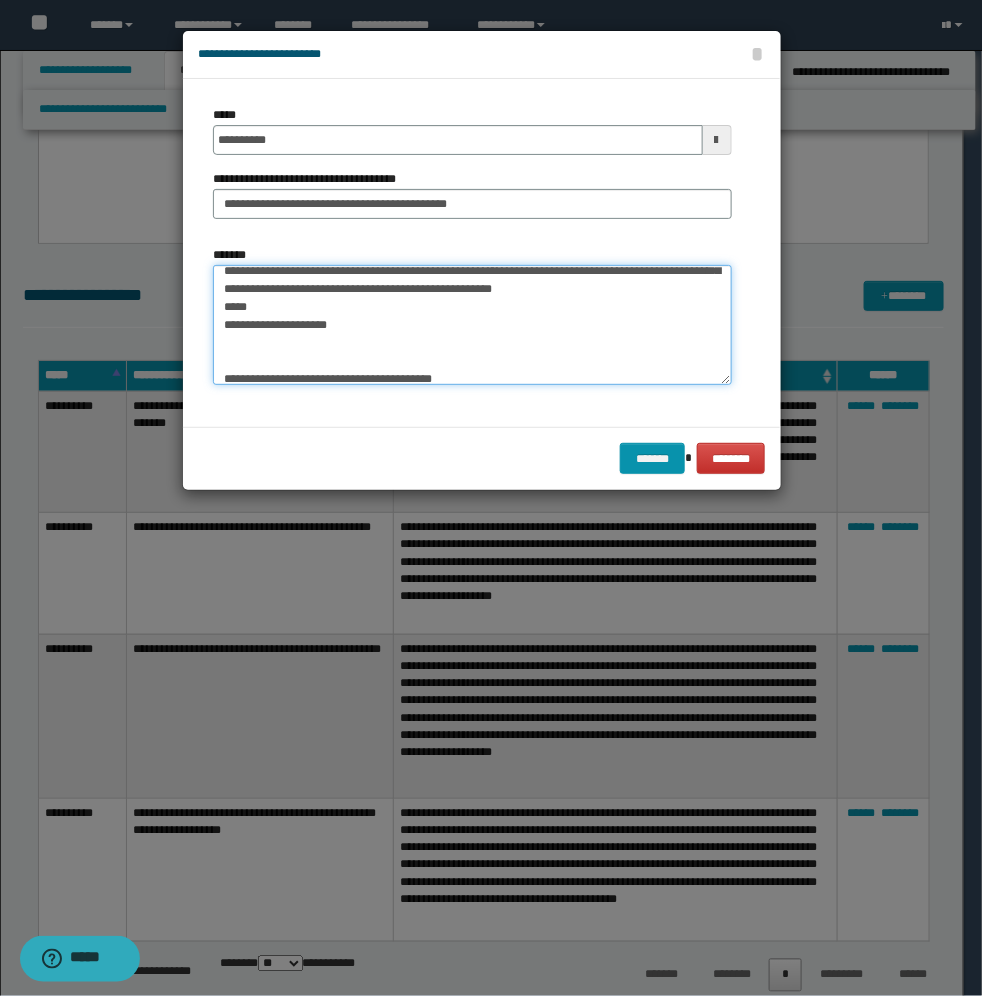 click on "**********" at bounding box center [472, 325] 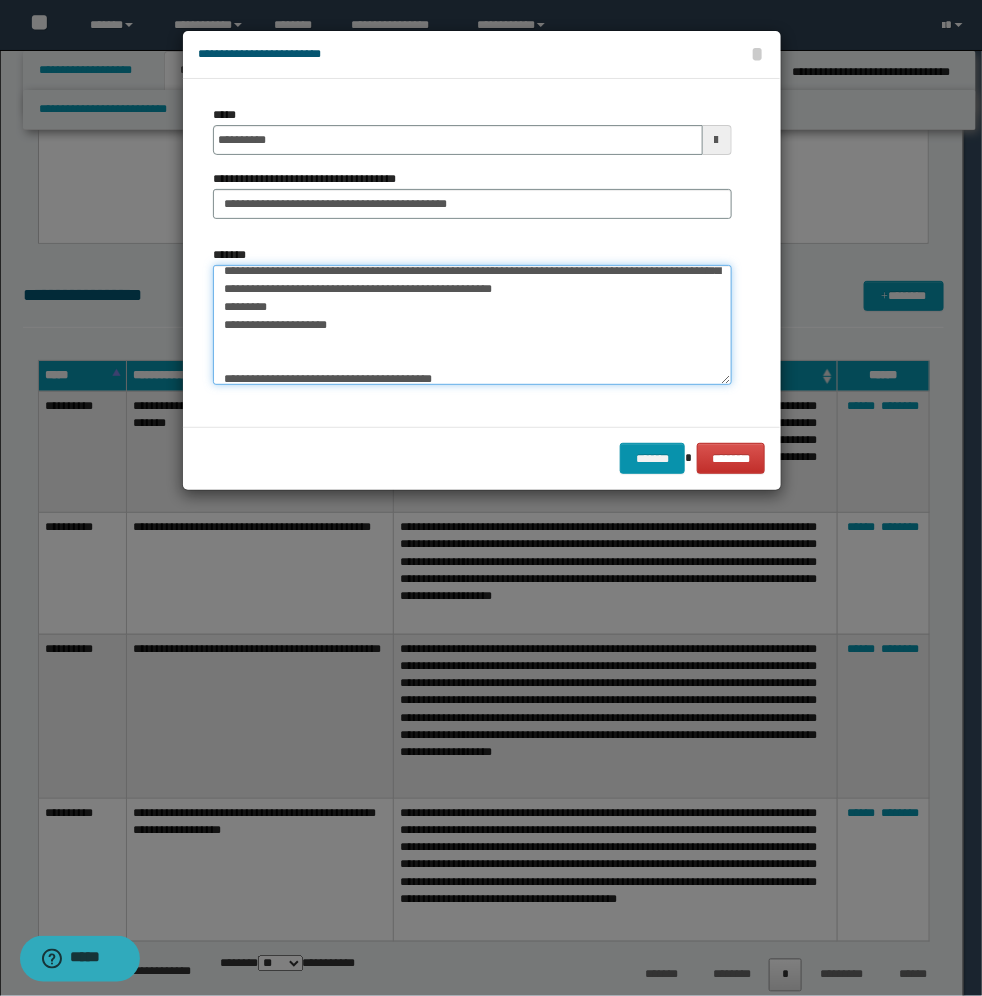 click on "**********" at bounding box center (472, 325) 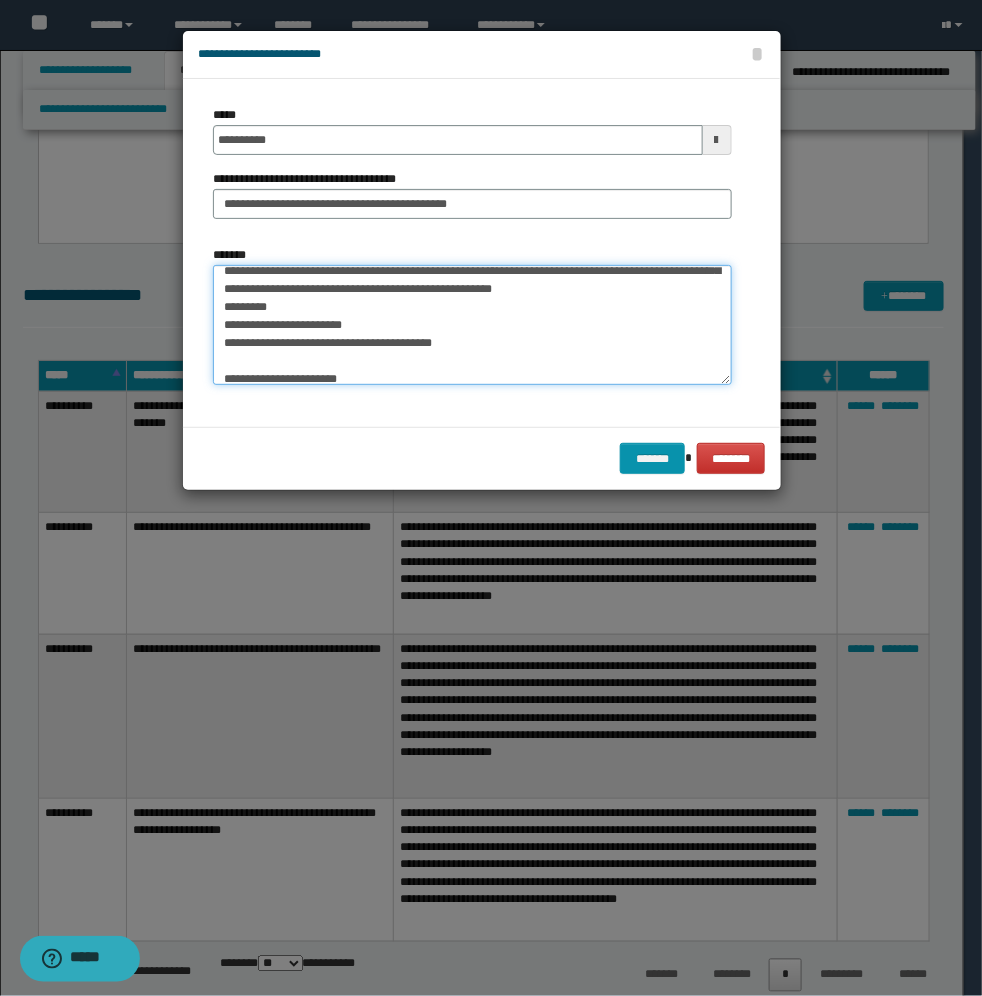 click on "**********" at bounding box center [472, 325] 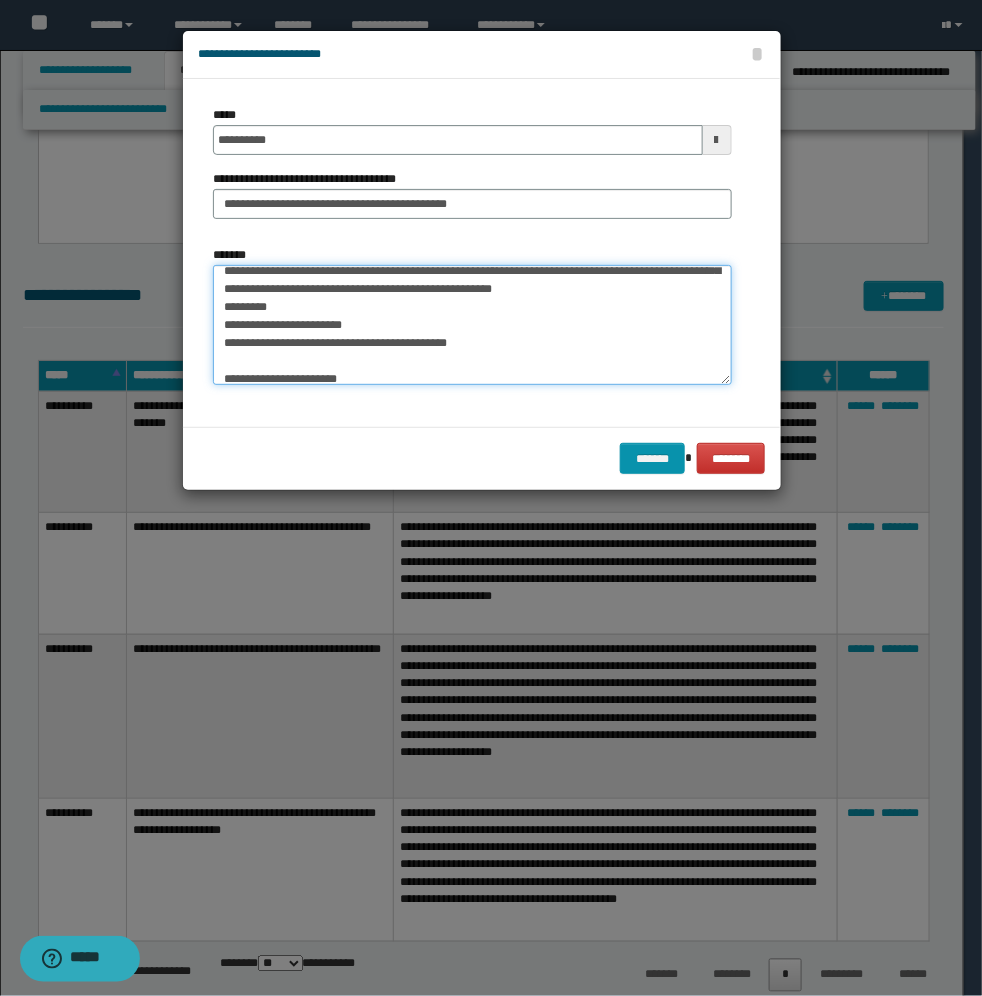 click on "**********" at bounding box center [472, 325] 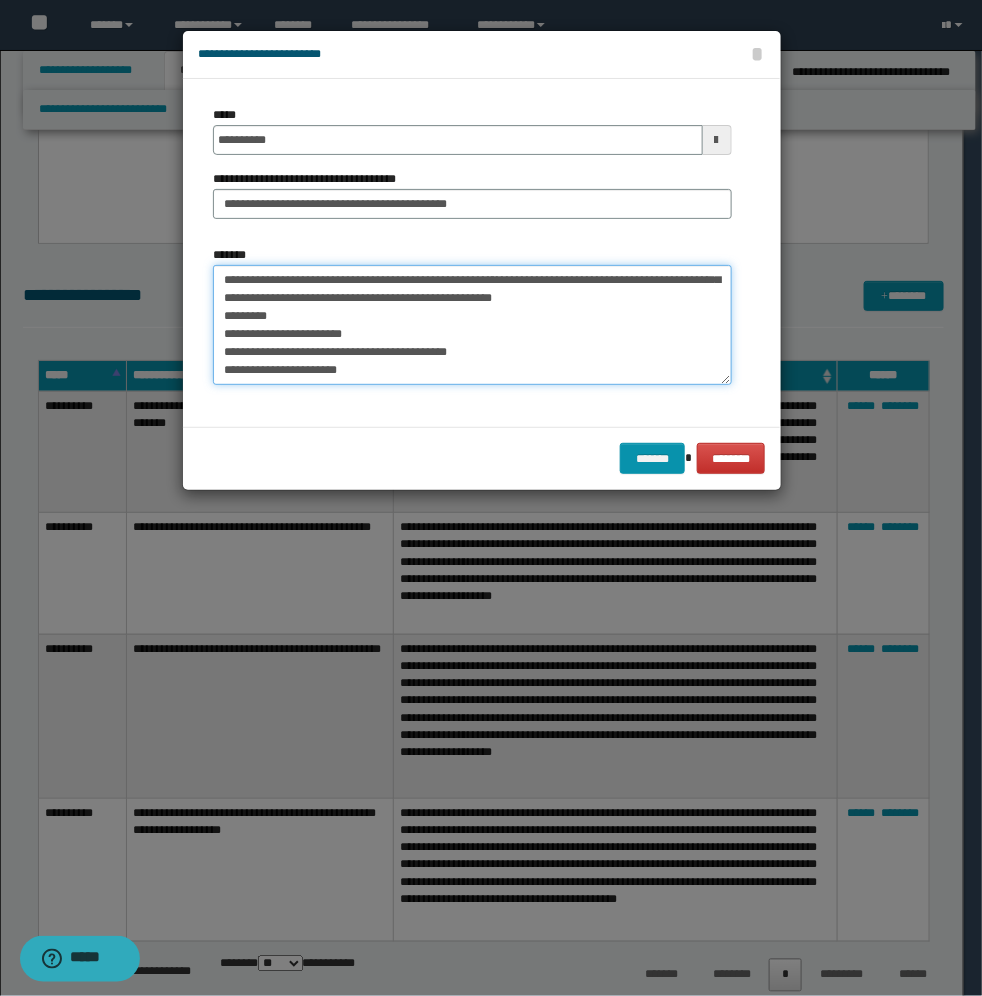 click on "**********" at bounding box center (472, 325) 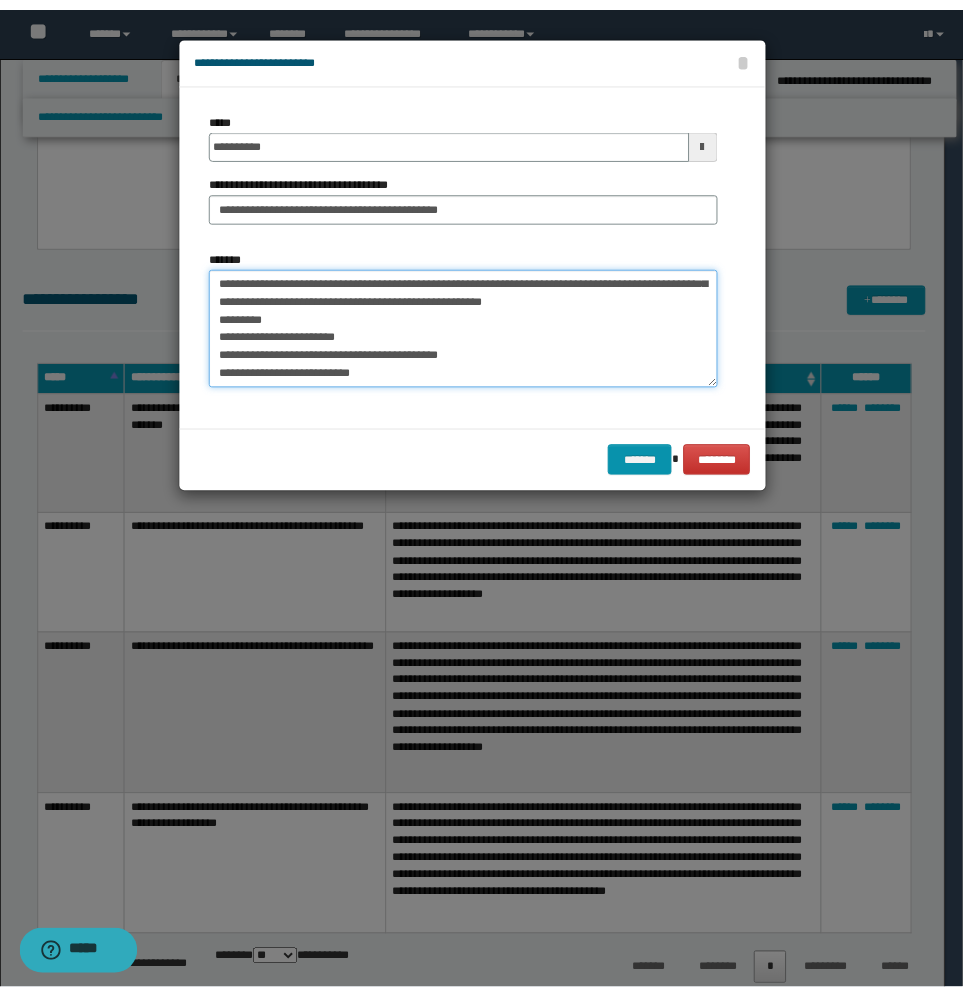 scroll, scrollTop: 198, scrollLeft: 0, axis: vertical 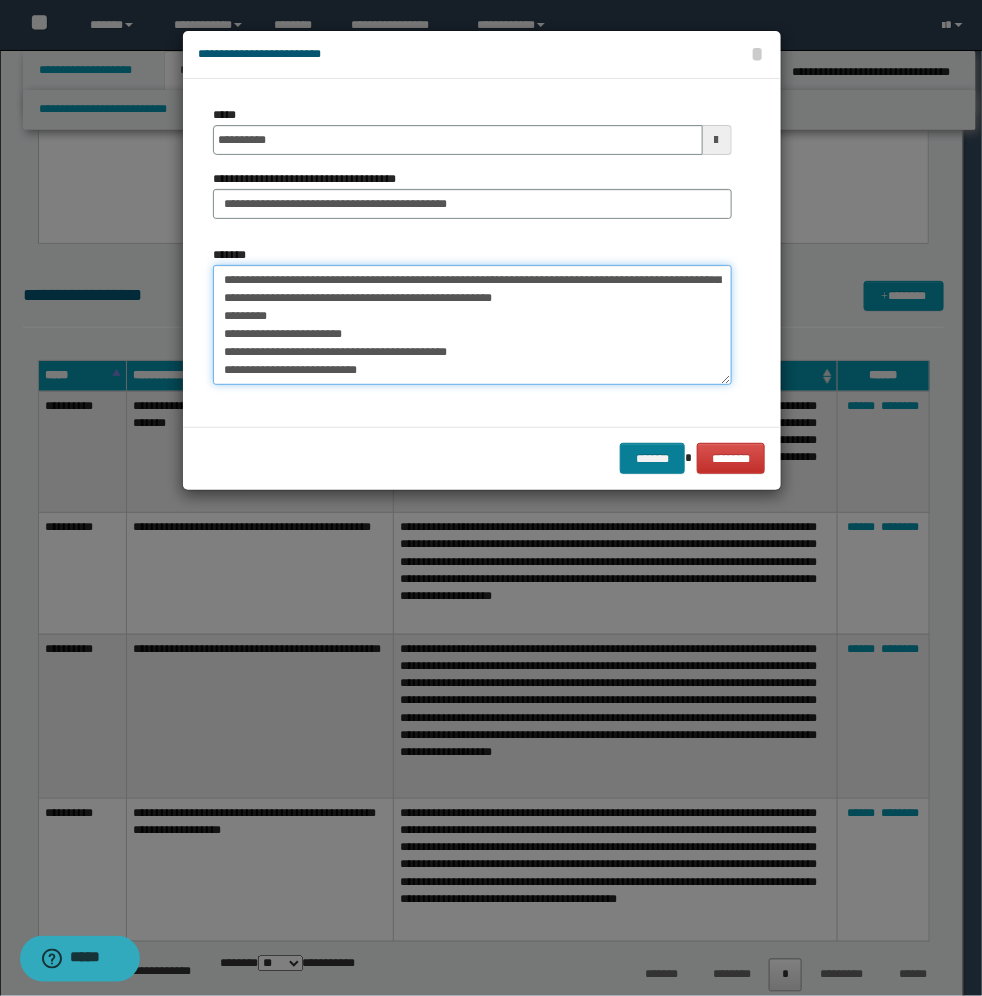 type on "**********" 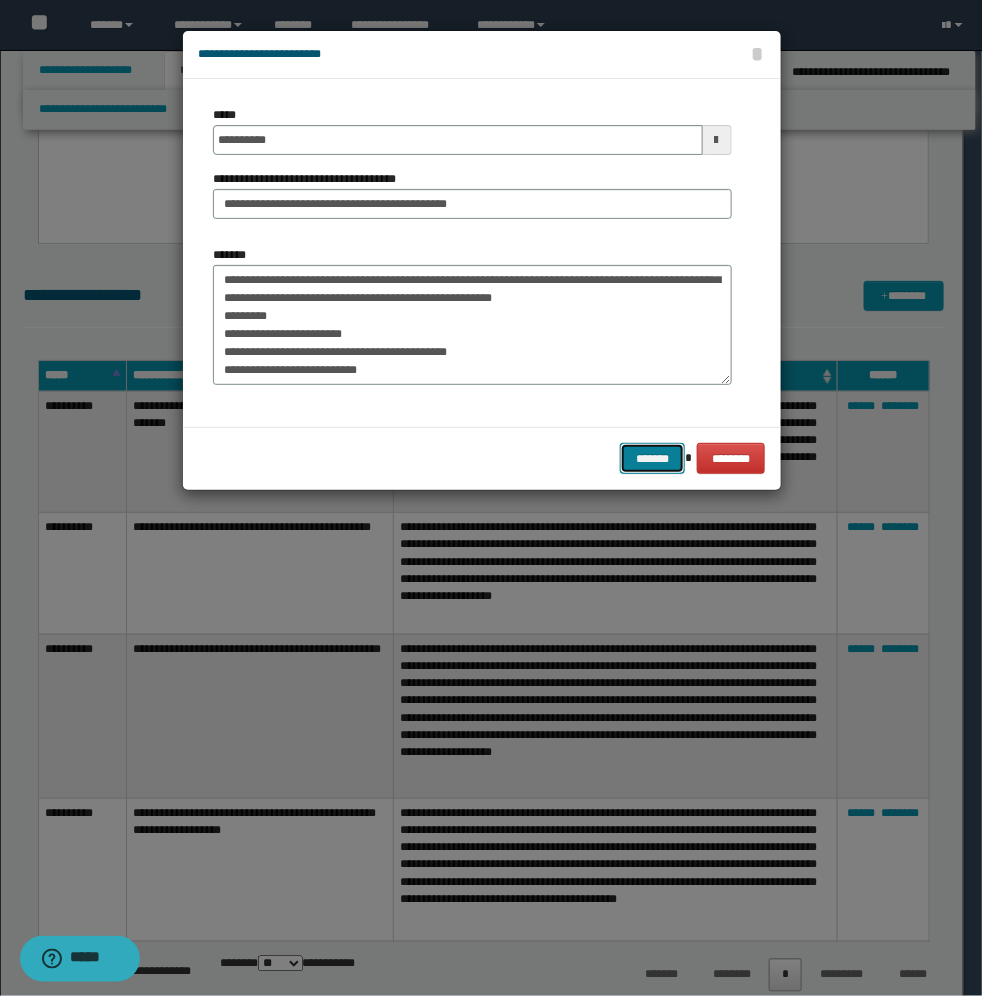 click on "*******" at bounding box center (652, 458) 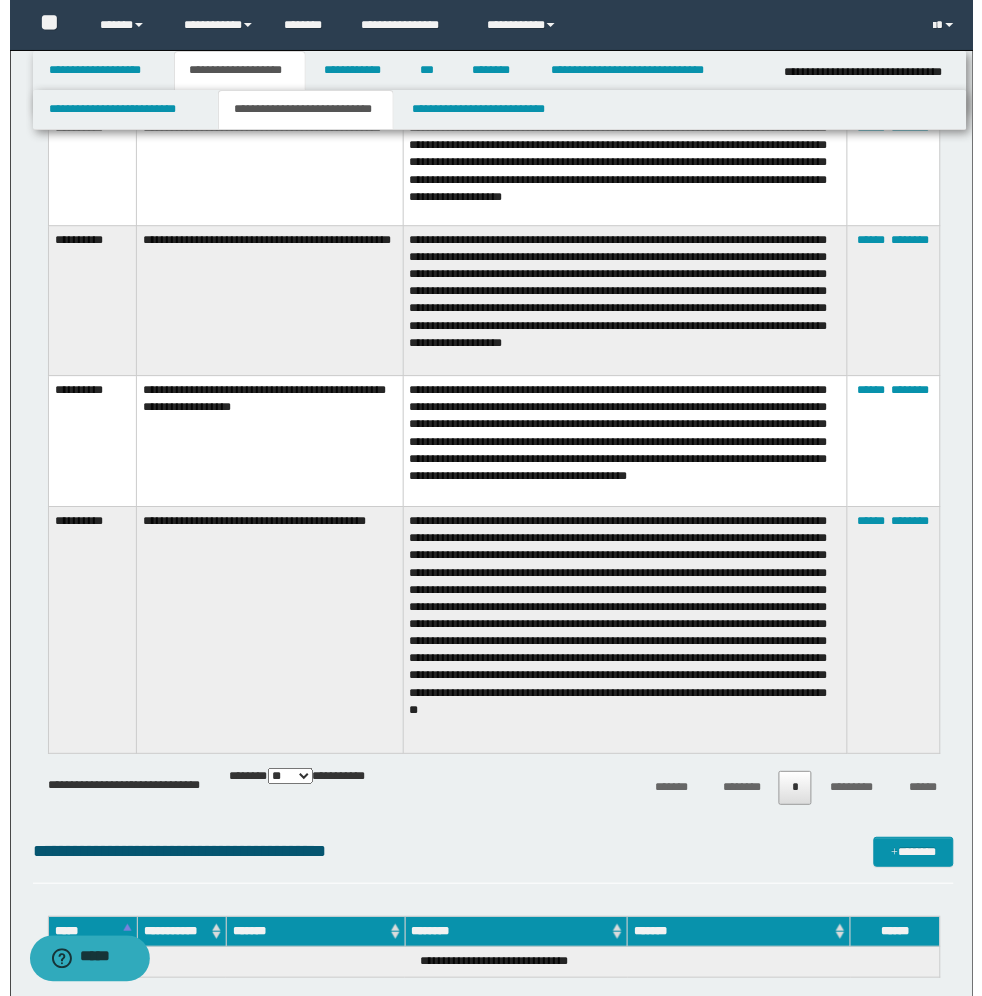 scroll, scrollTop: 758, scrollLeft: 0, axis: vertical 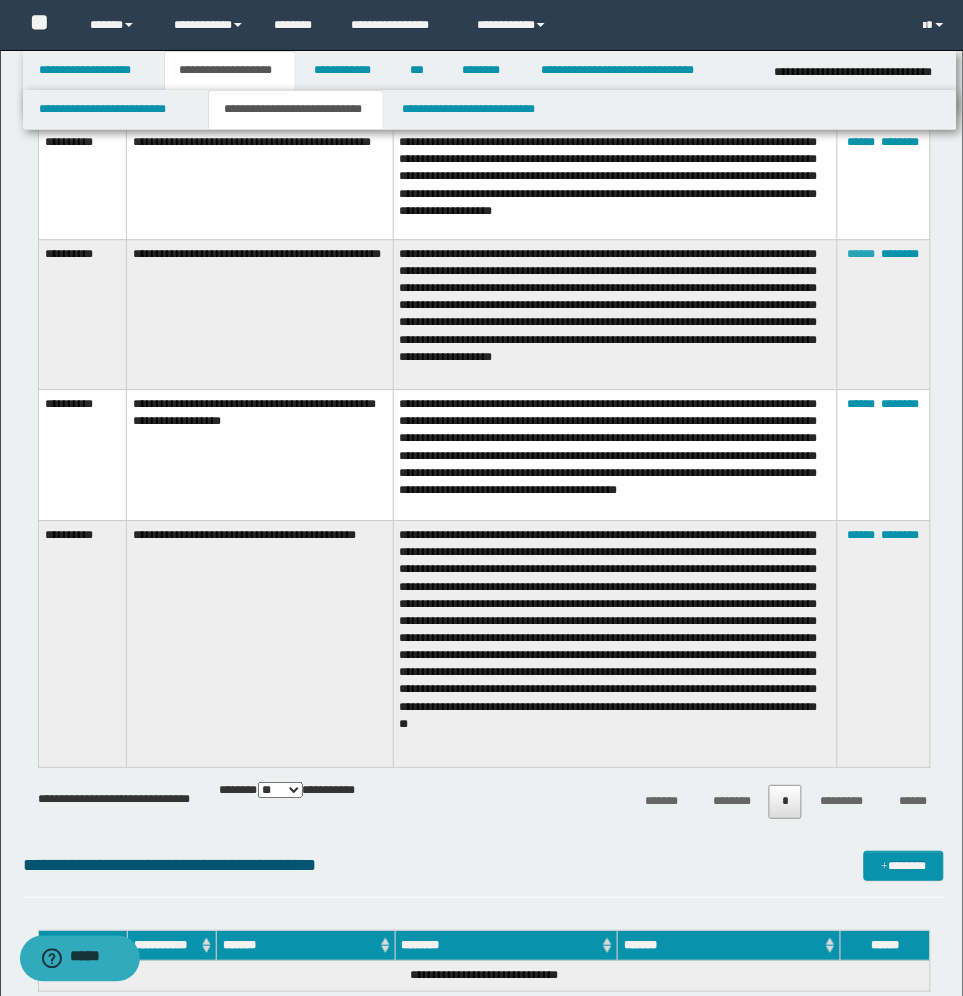 click on "******" at bounding box center (862, 254) 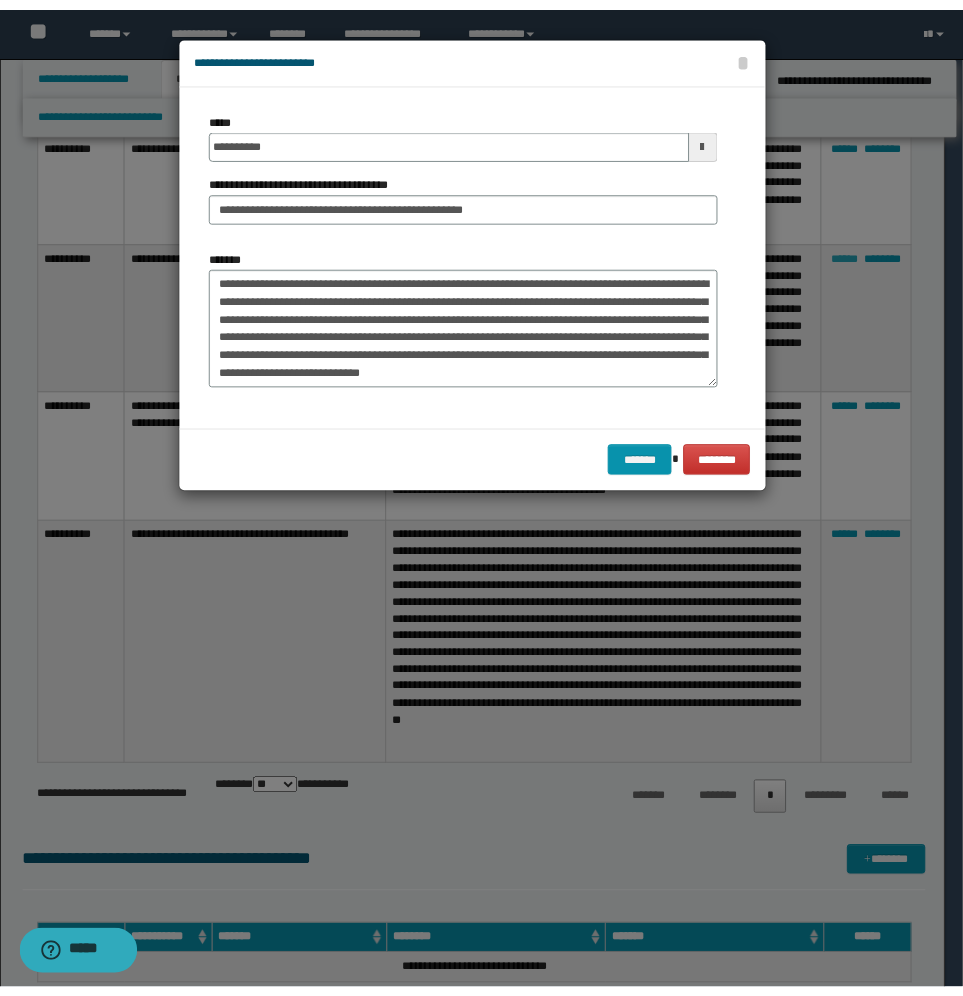 scroll, scrollTop: 36, scrollLeft: 0, axis: vertical 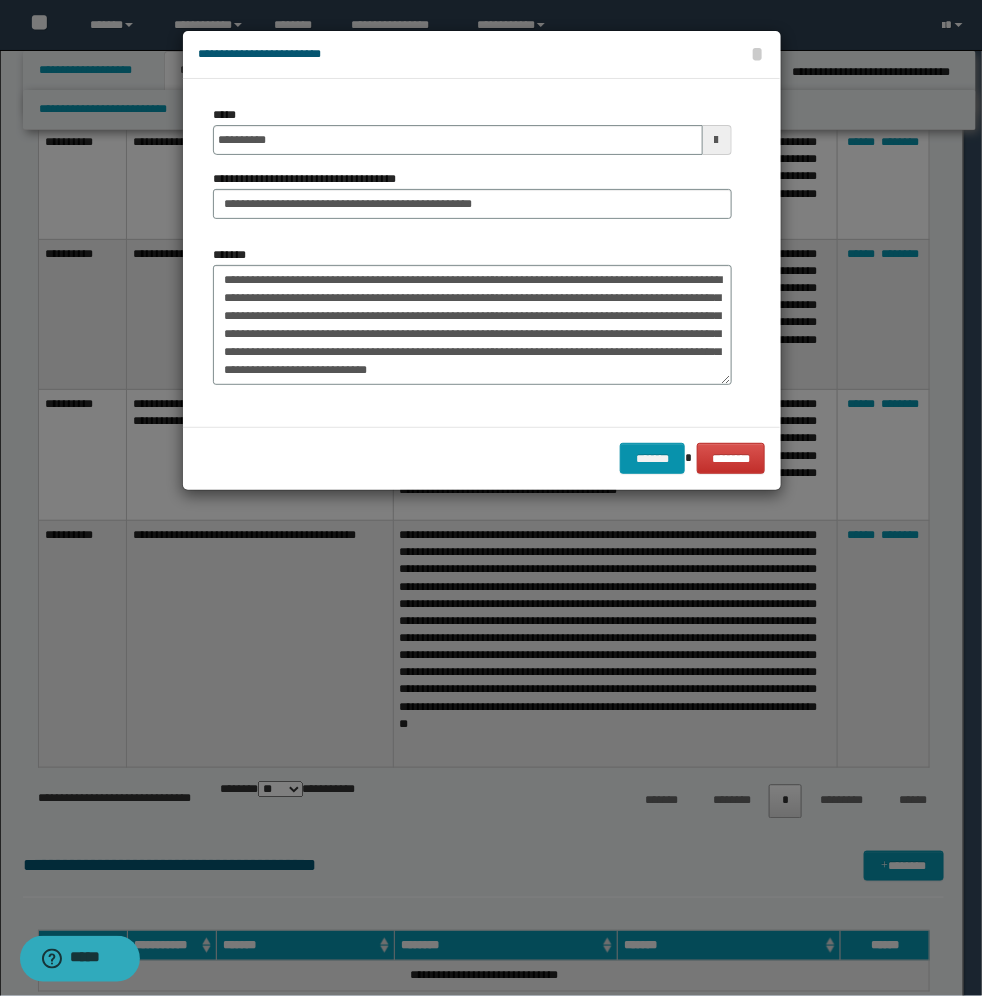 click at bounding box center [717, 140] 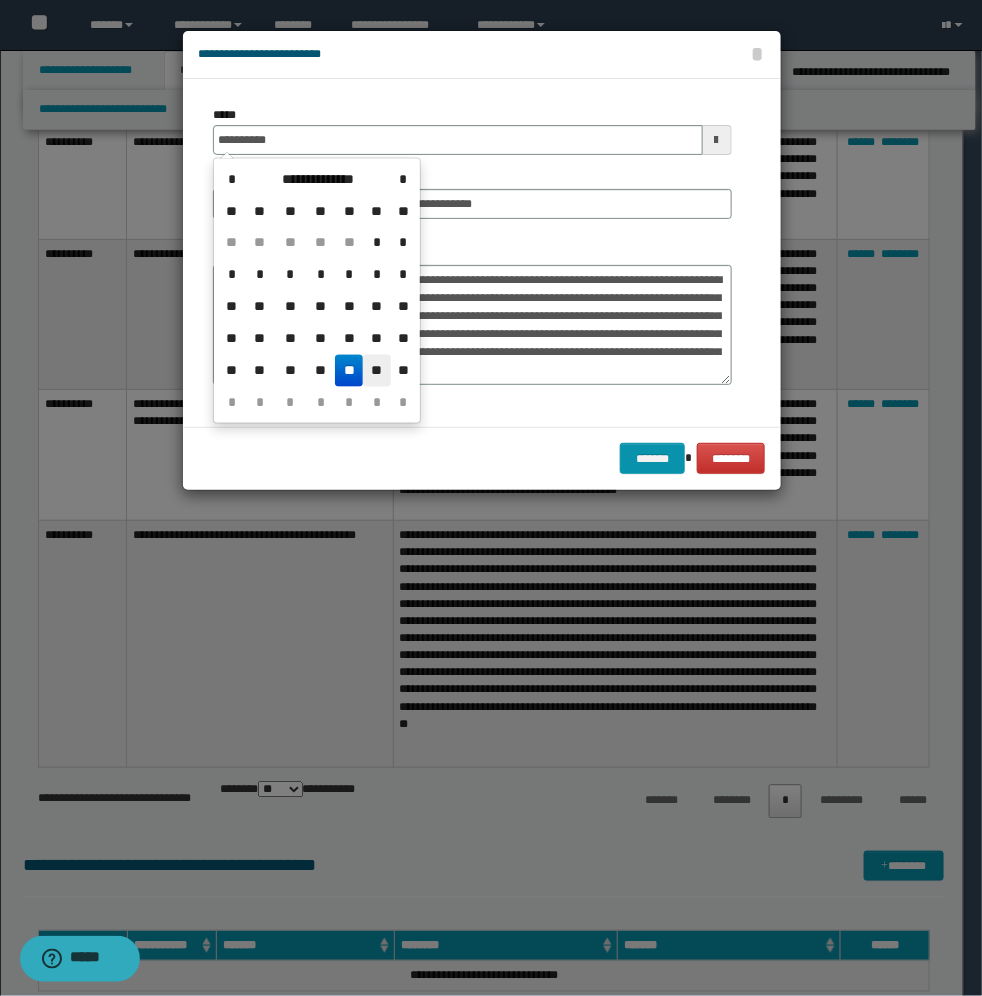 click on "**" at bounding box center [377, 371] 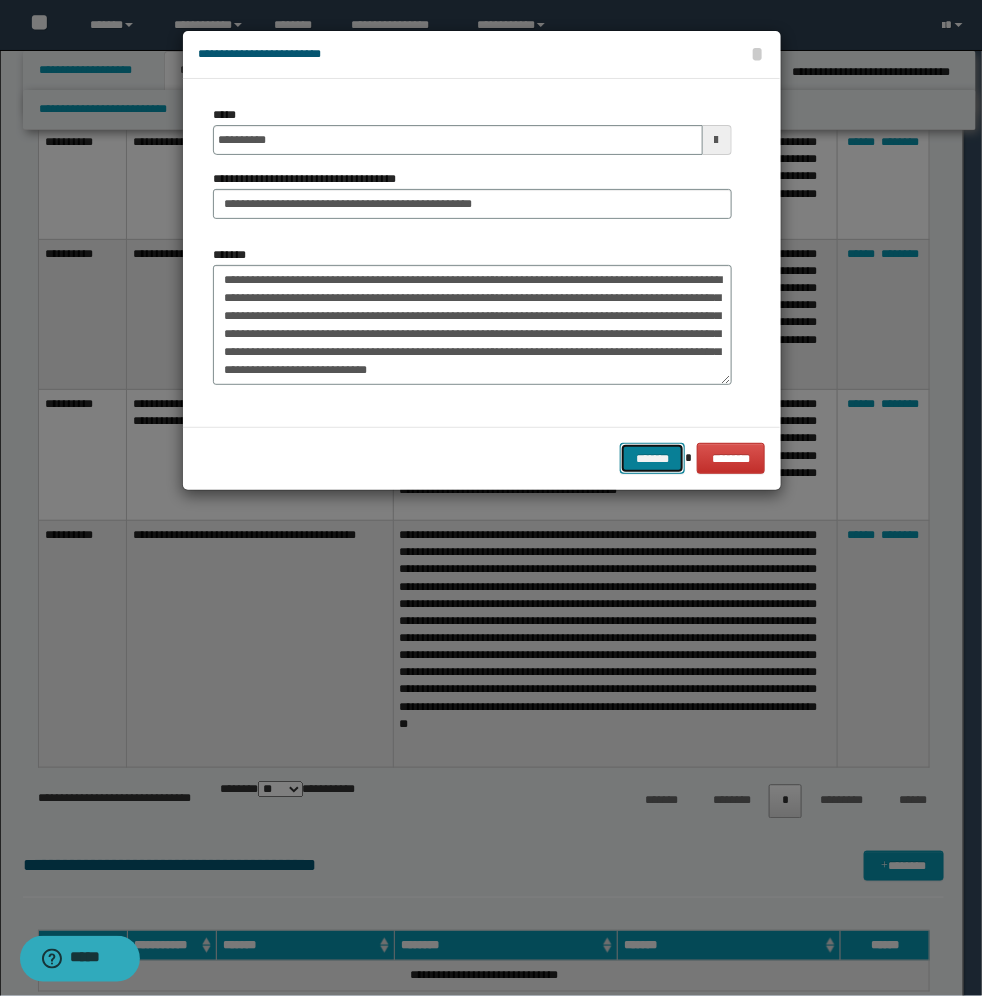 click on "*******" at bounding box center (652, 458) 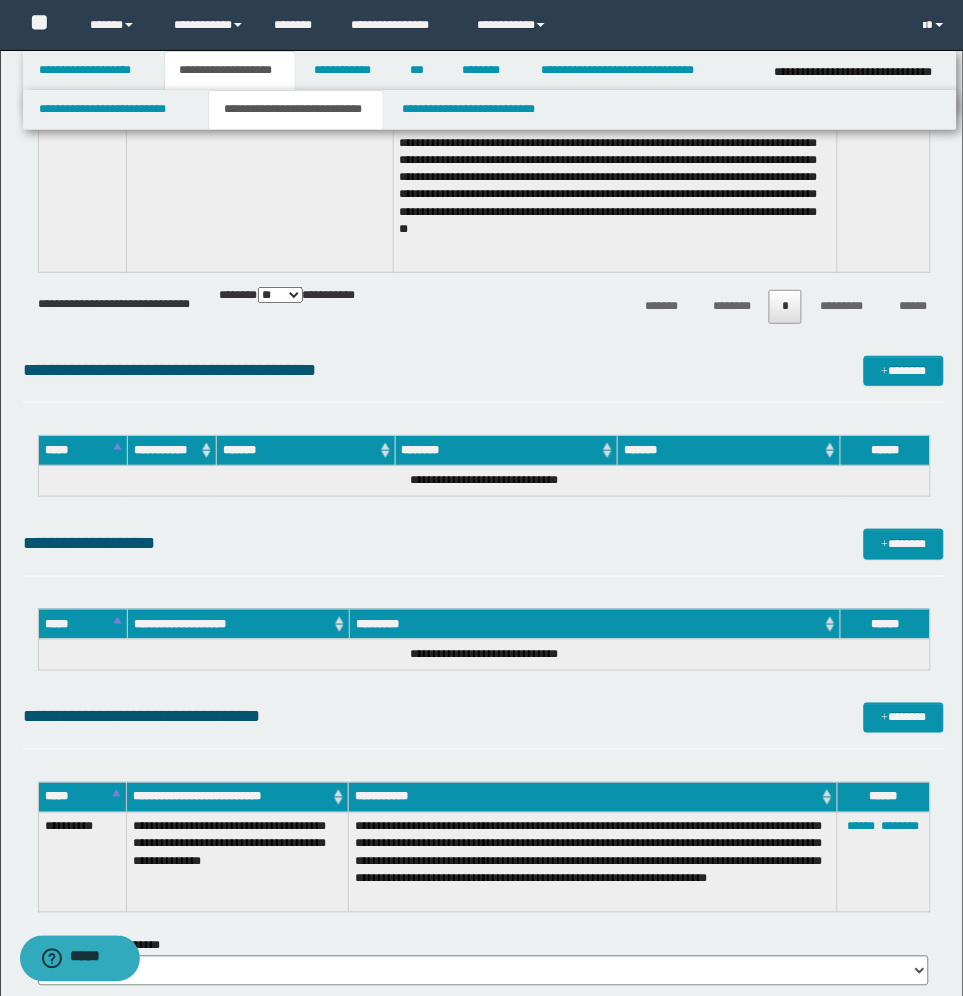 scroll, scrollTop: 1258, scrollLeft: 0, axis: vertical 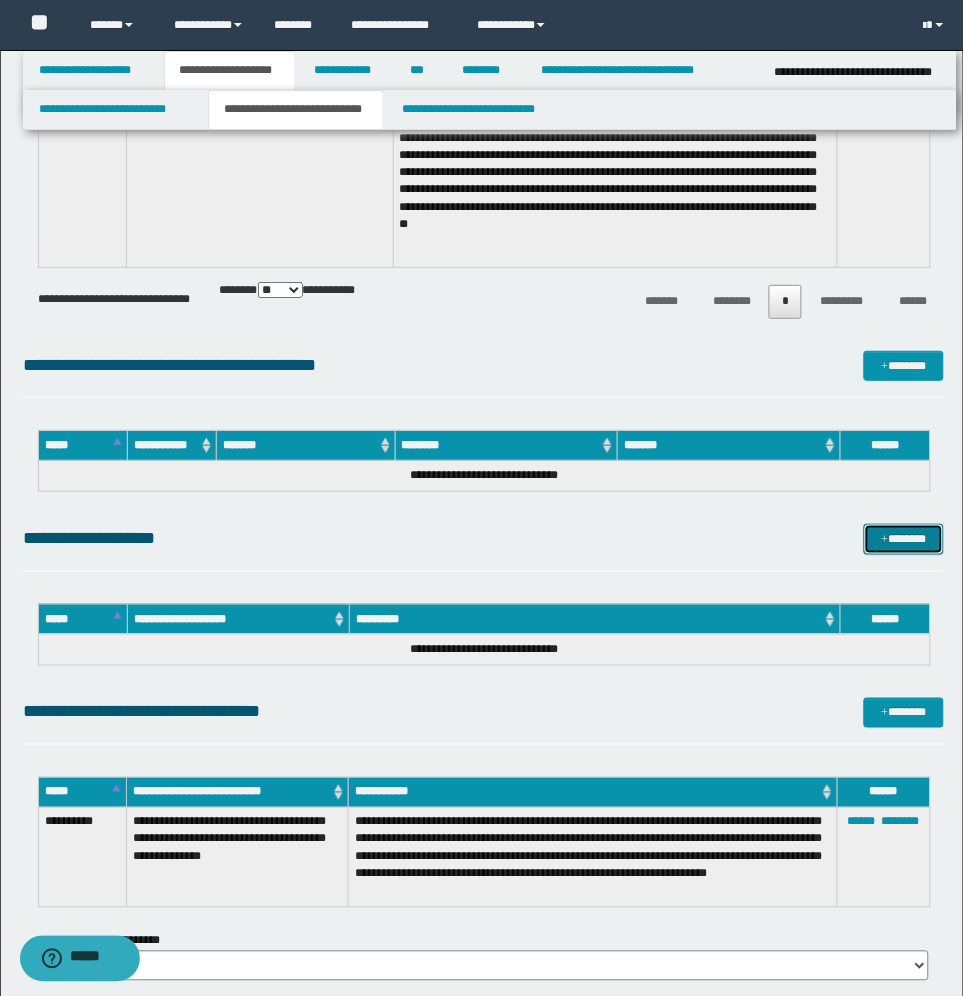 click on "*******" at bounding box center [904, 539] 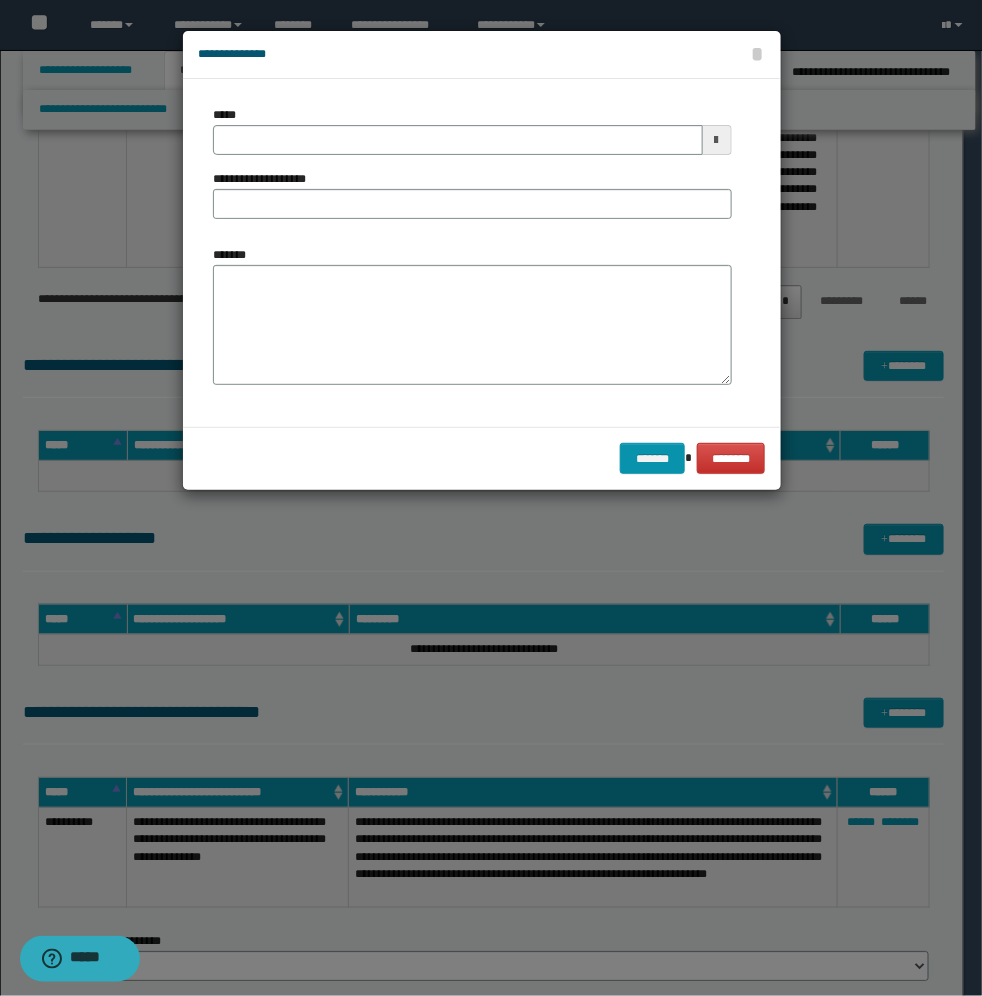 click at bounding box center [717, 140] 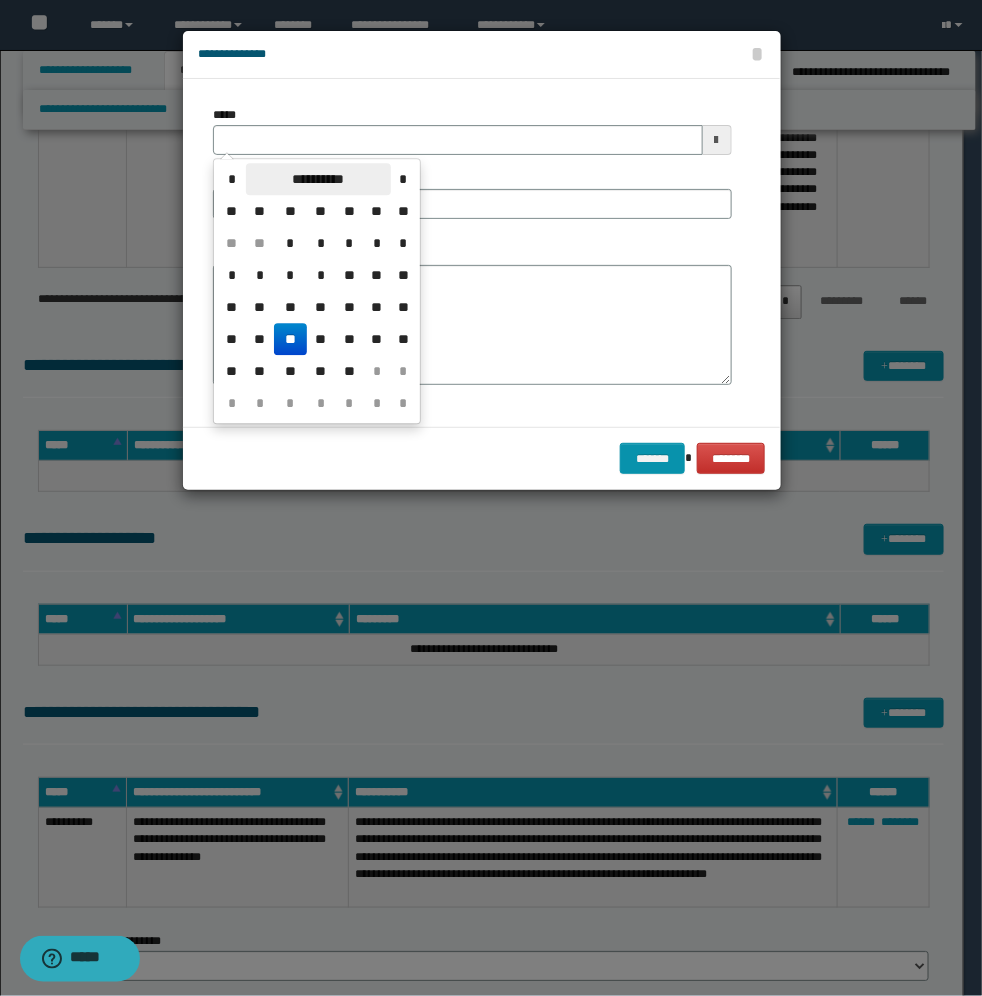 click on "**********" at bounding box center (318, 179) 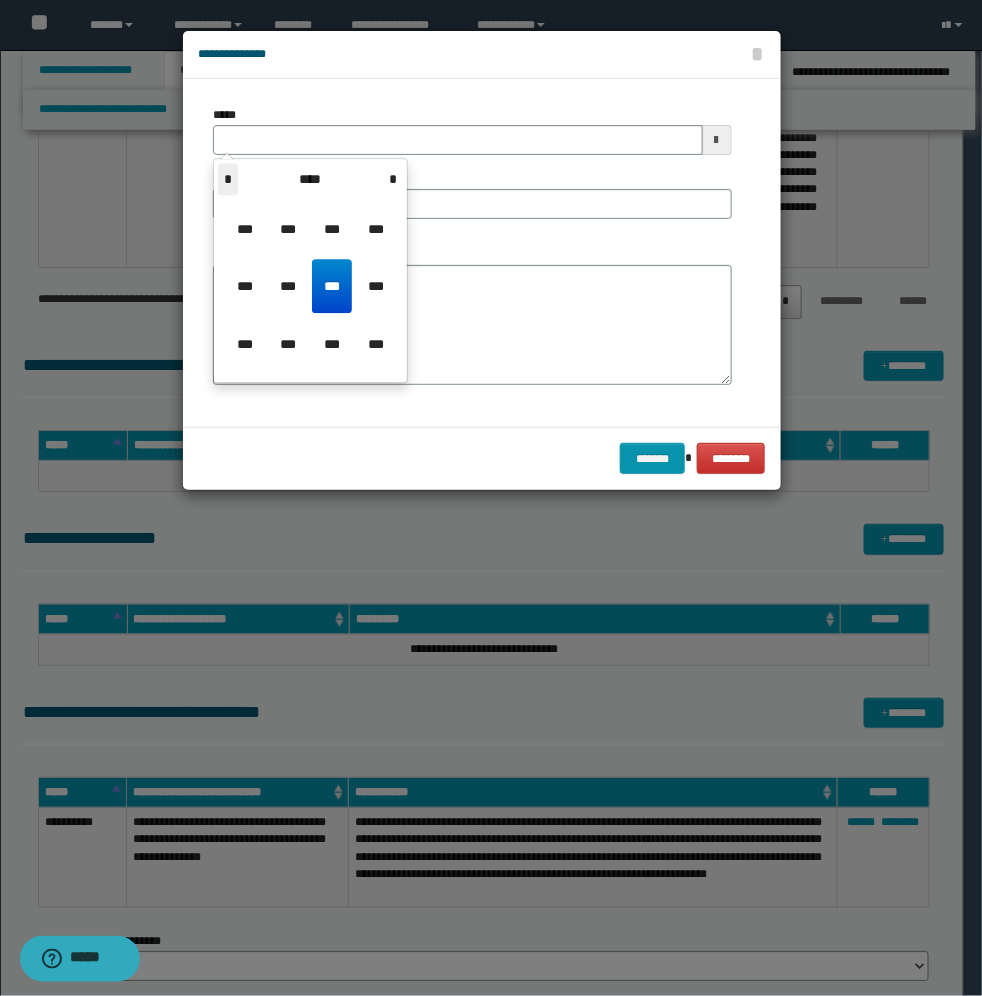click on "*" at bounding box center (228, 179) 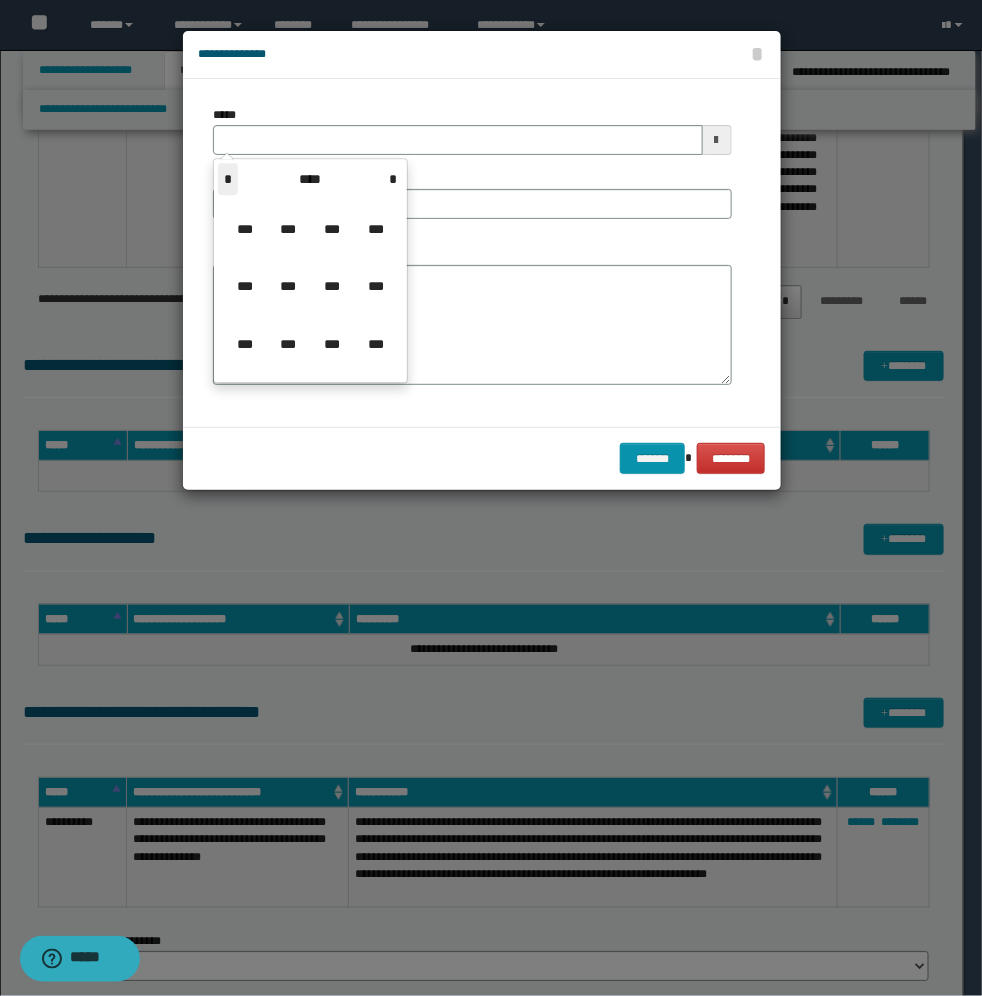 click on "*" at bounding box center [228, 179] 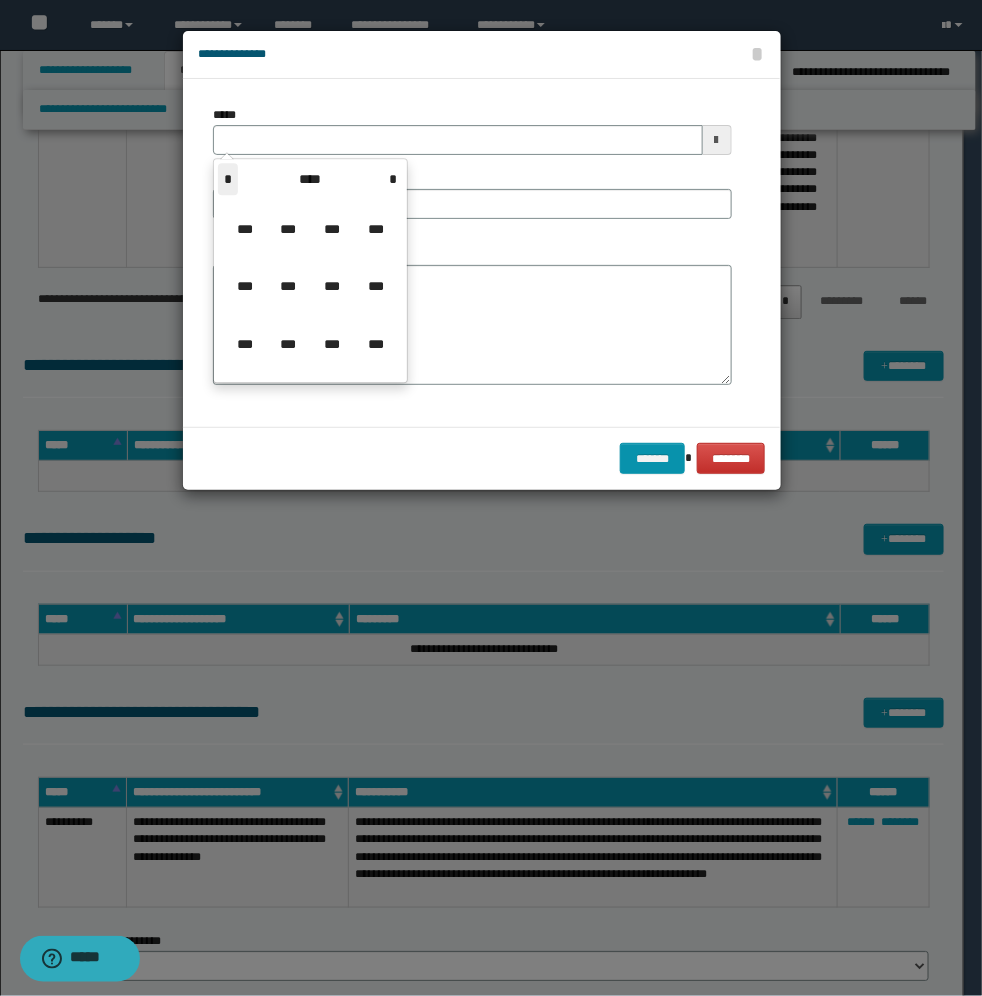 click on "*" at bounding box center (228, 179) 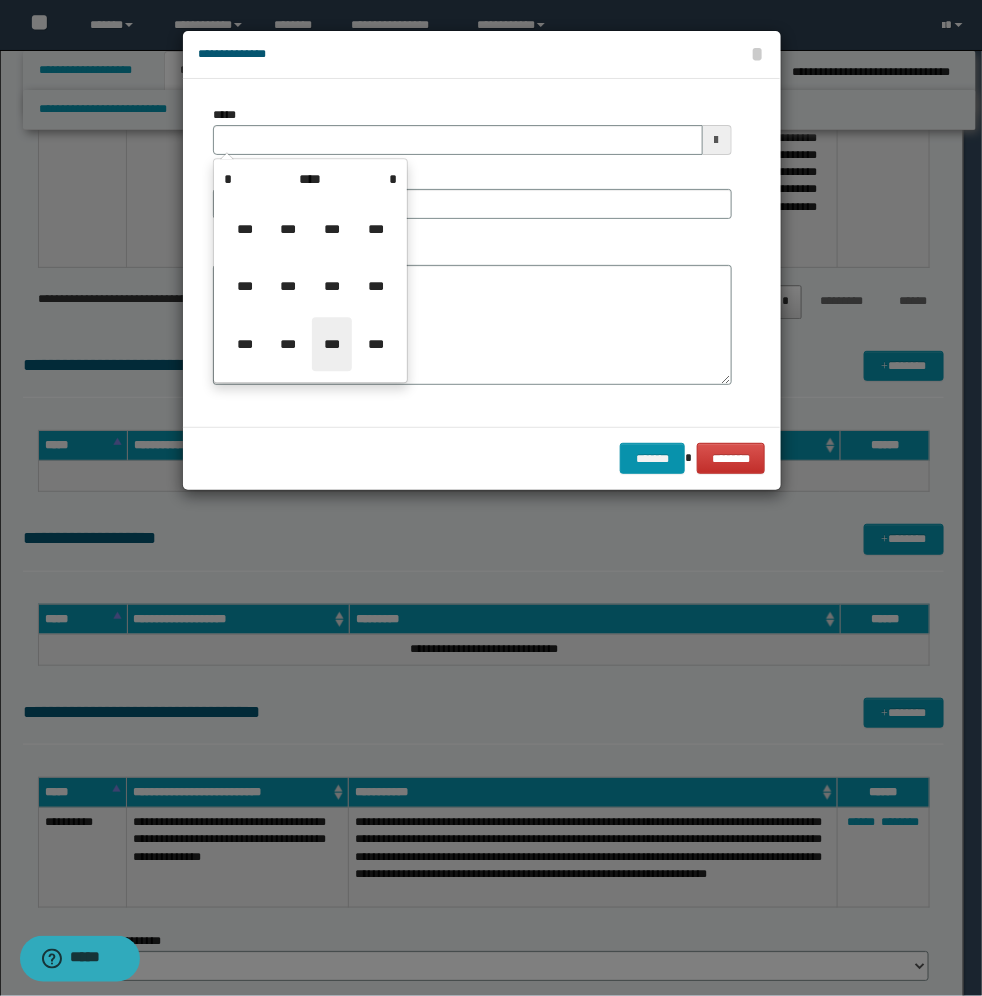 click on "***" at bounding box center [332, 344] 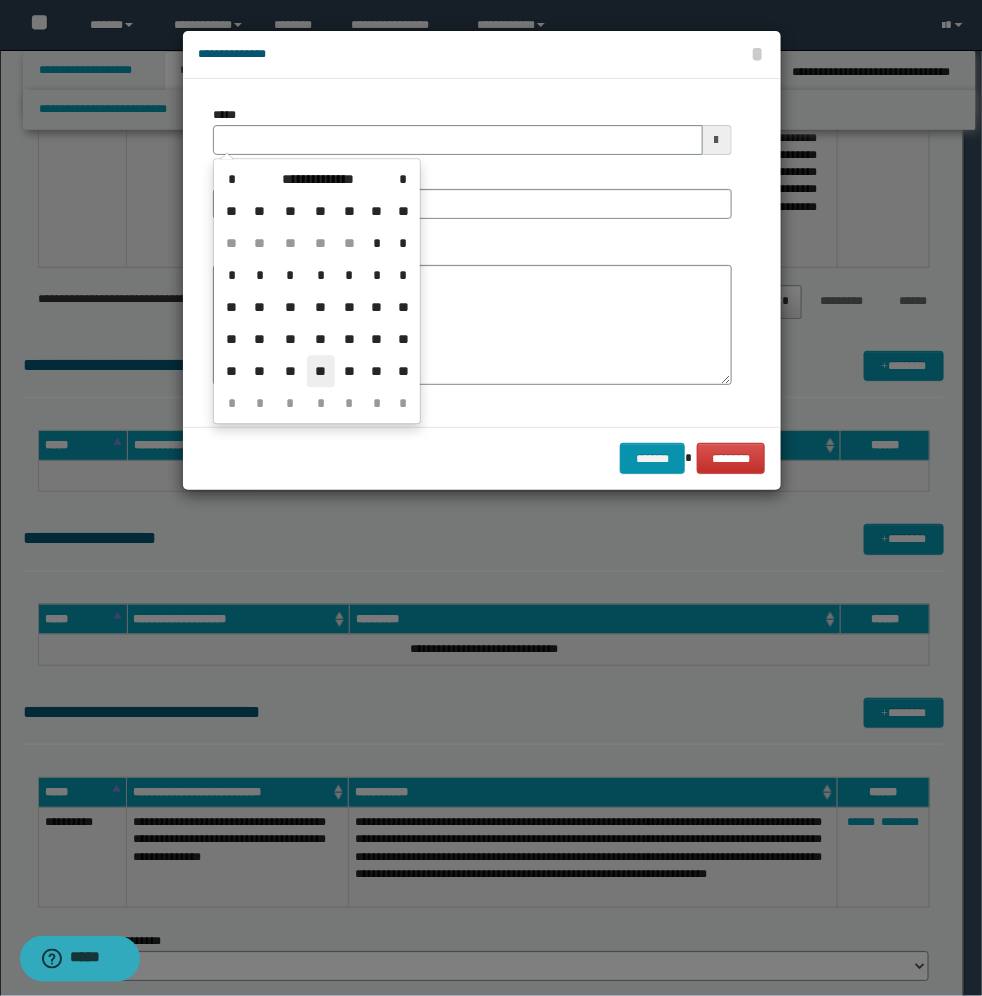 click on "**" at bounding box center [321, 371] 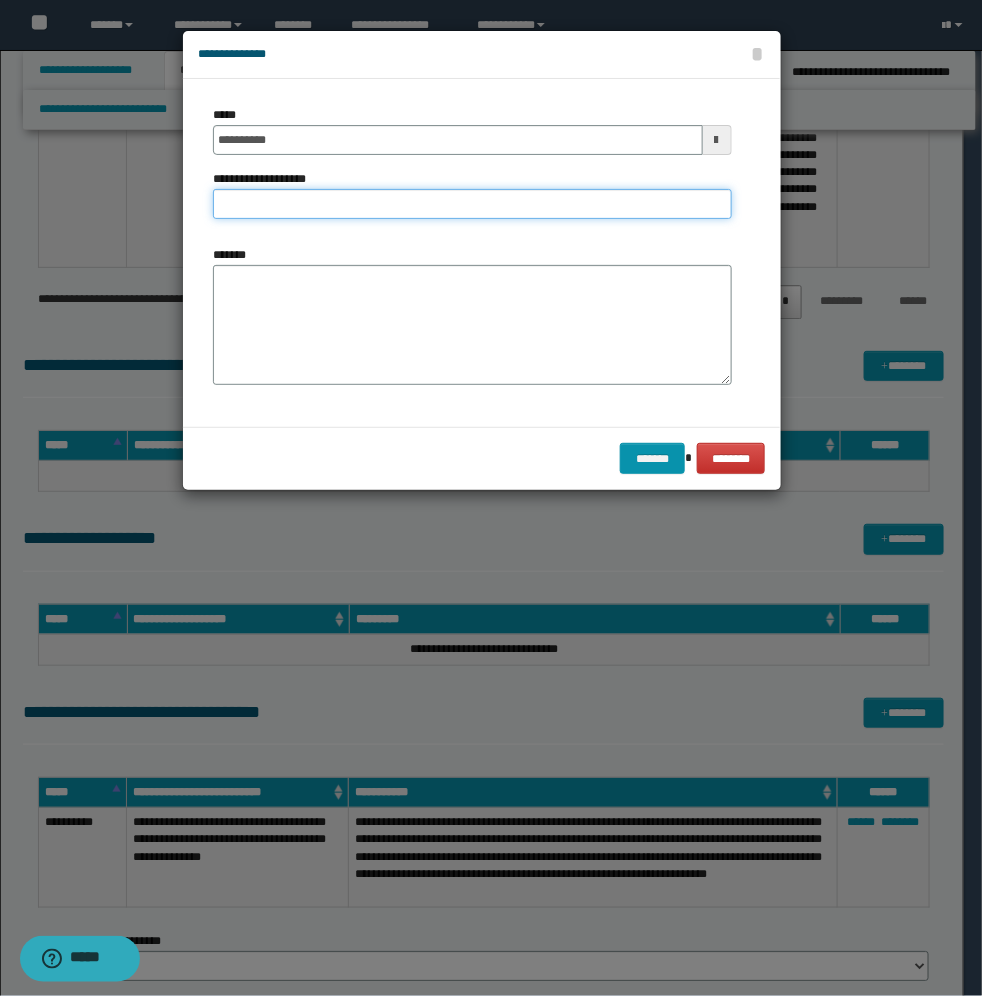 click on "**********" at bounding box center [472, 204] 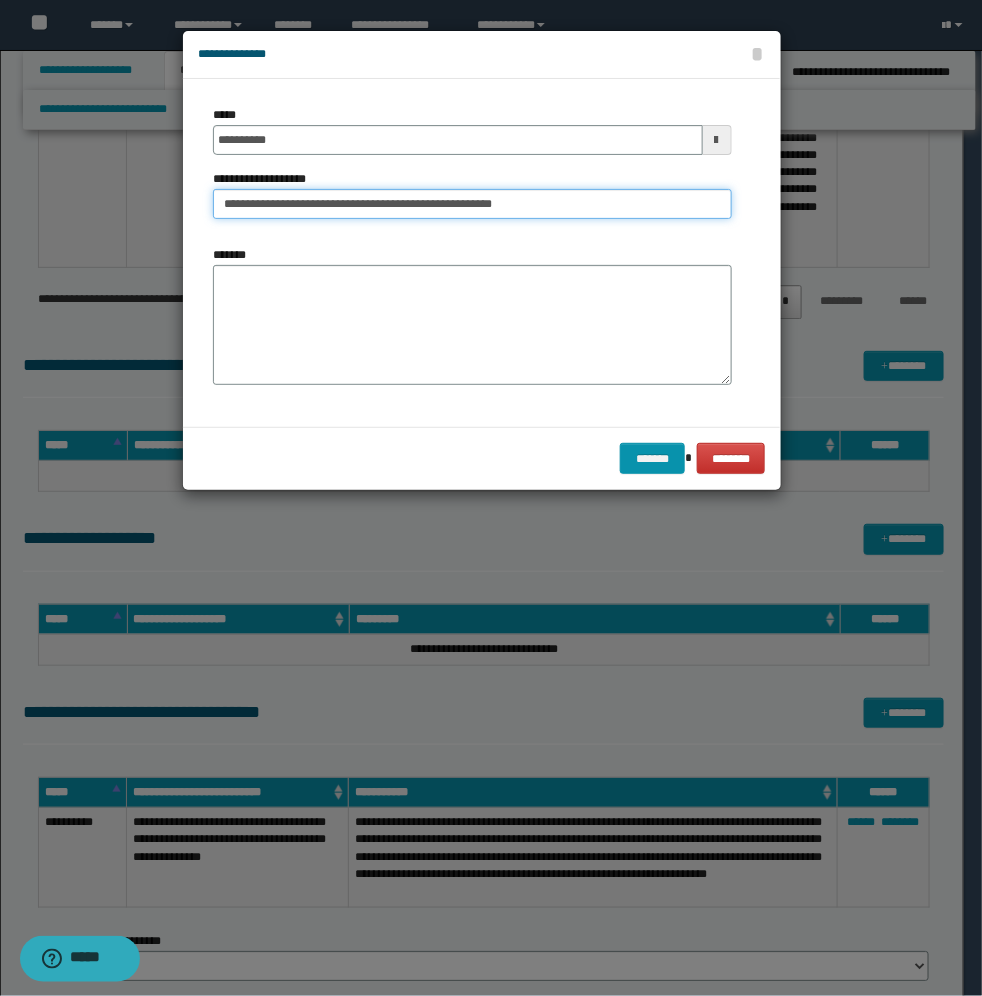 type on "**********" 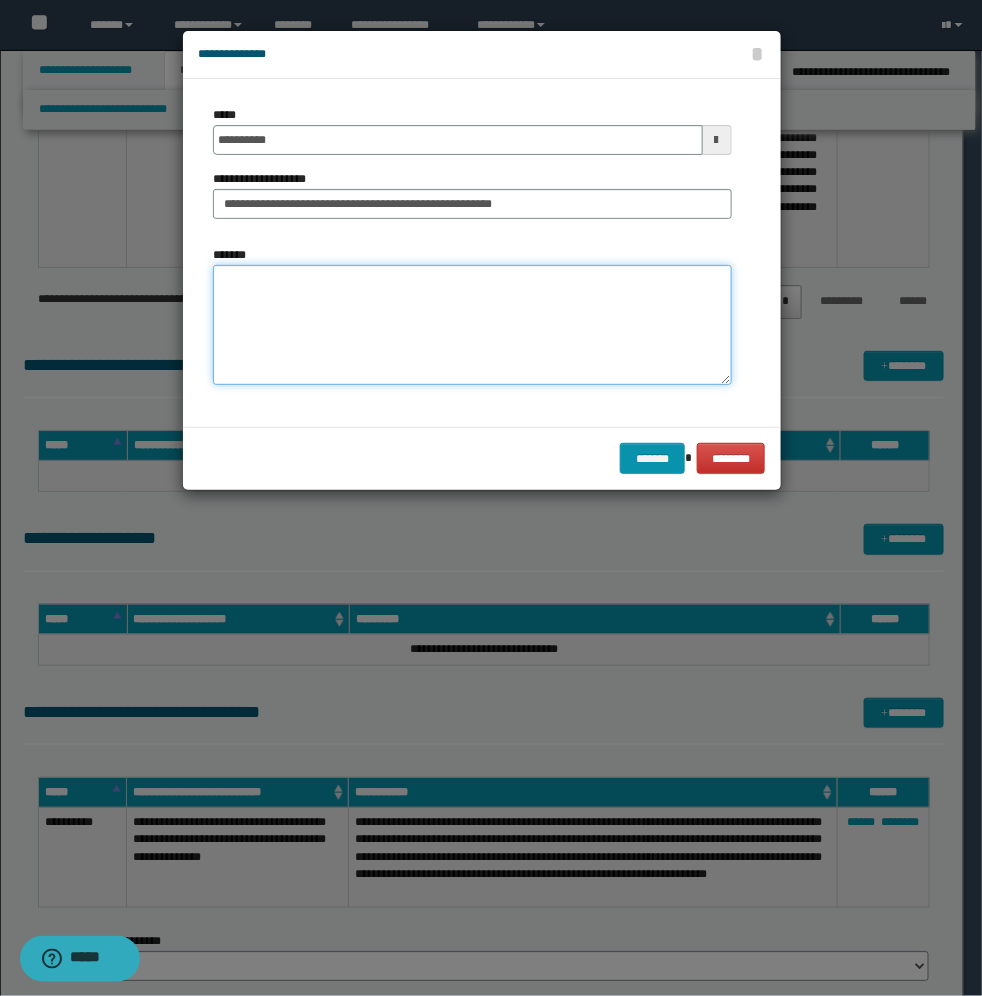 click on "*******" at bounding box center (472, 325) 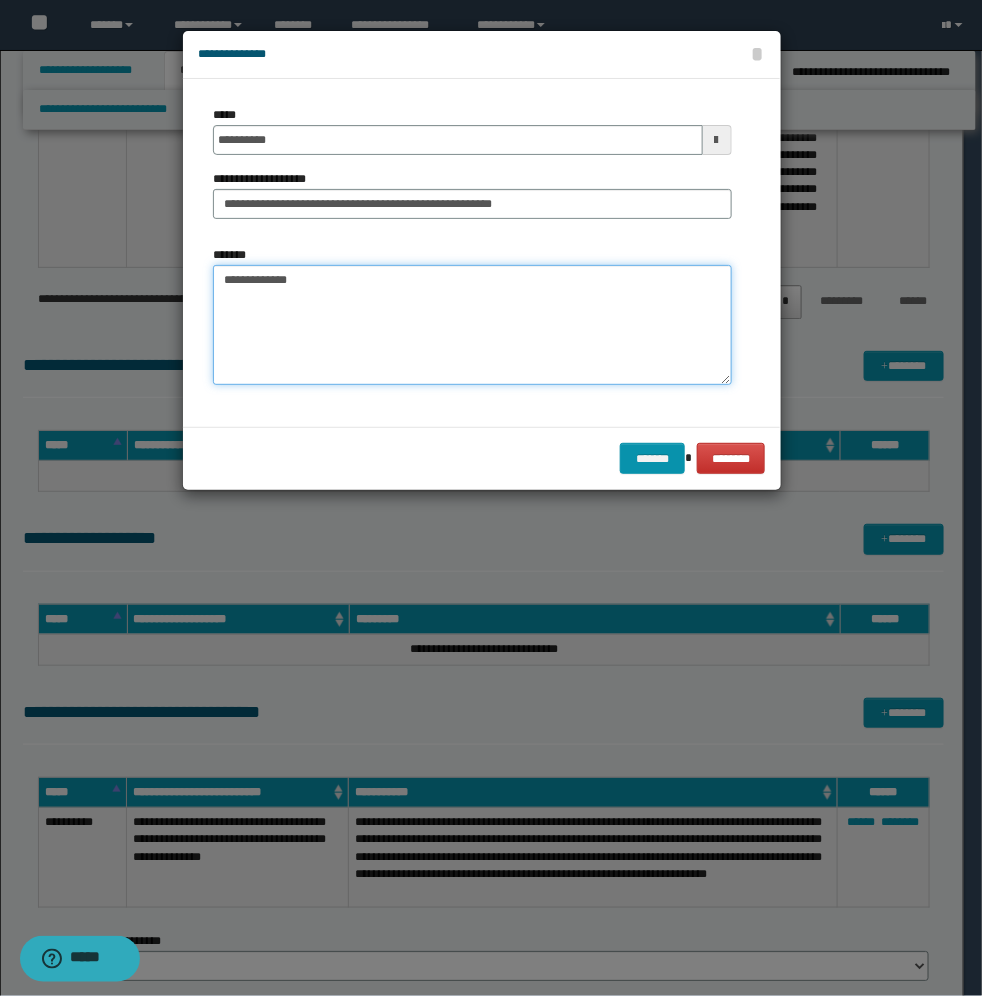 click on "**********" at bounding box center [472, 325] 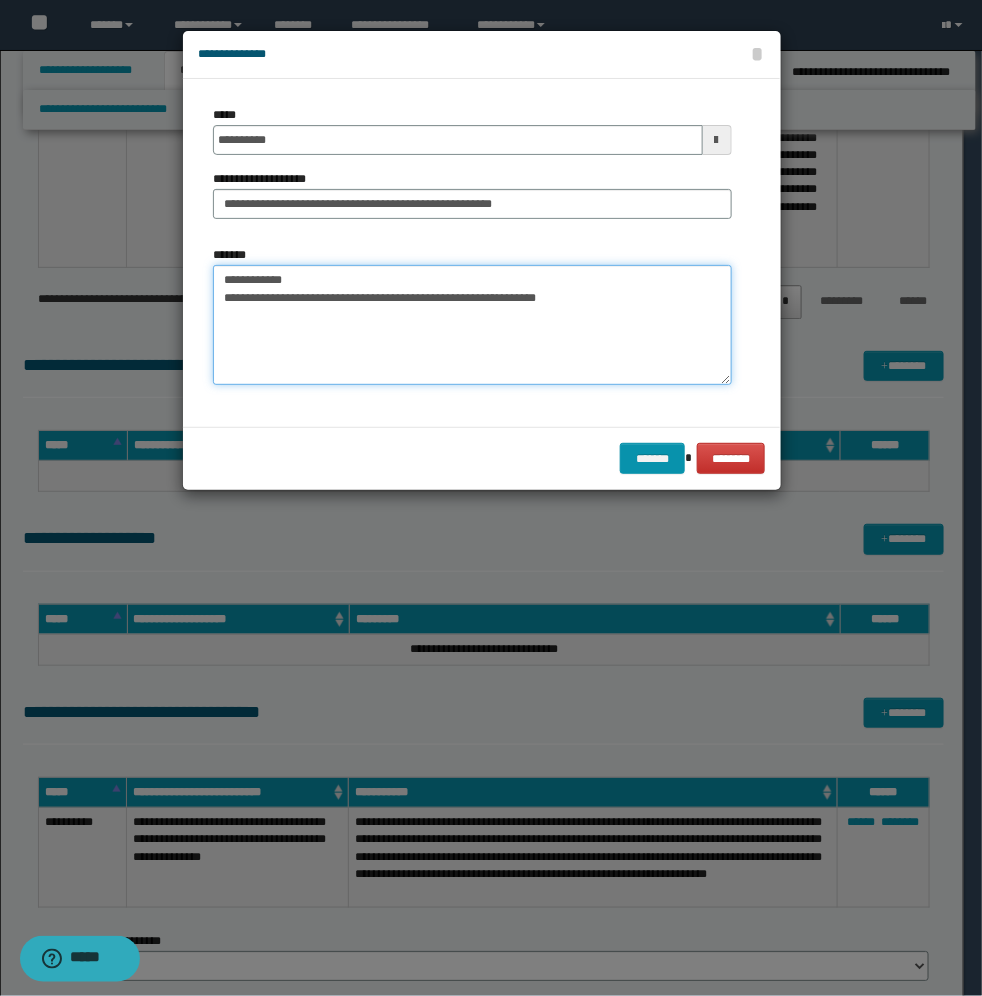 click on "**********" at bounding box center [472, 325] 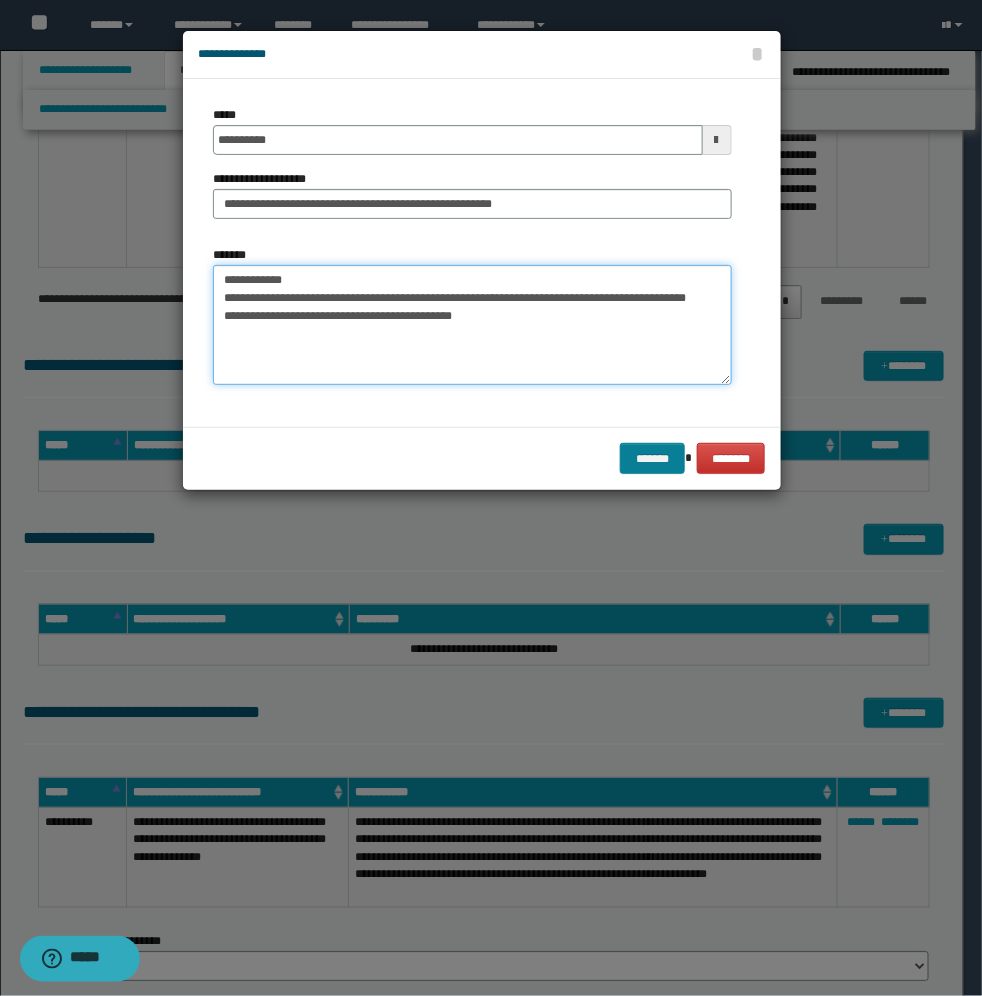 type on "**********" 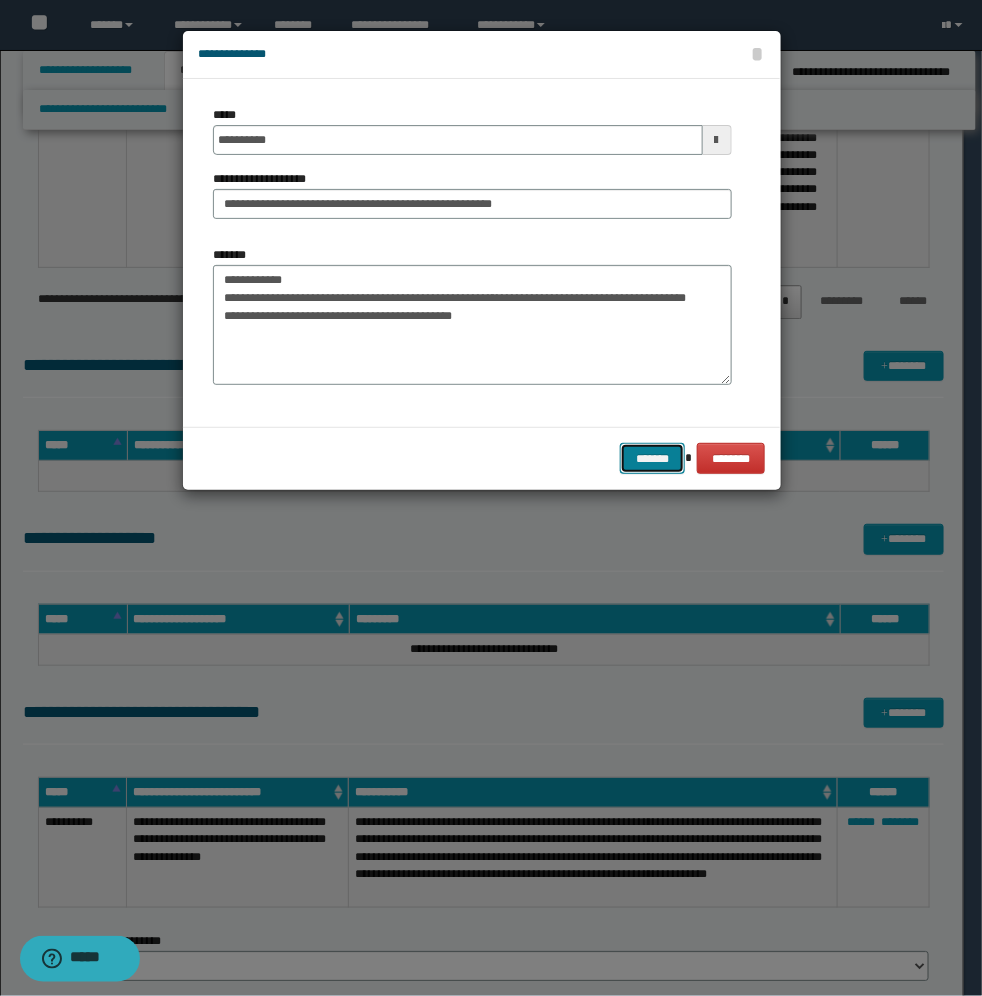 click on "*******" at bounding box center (652, 458) 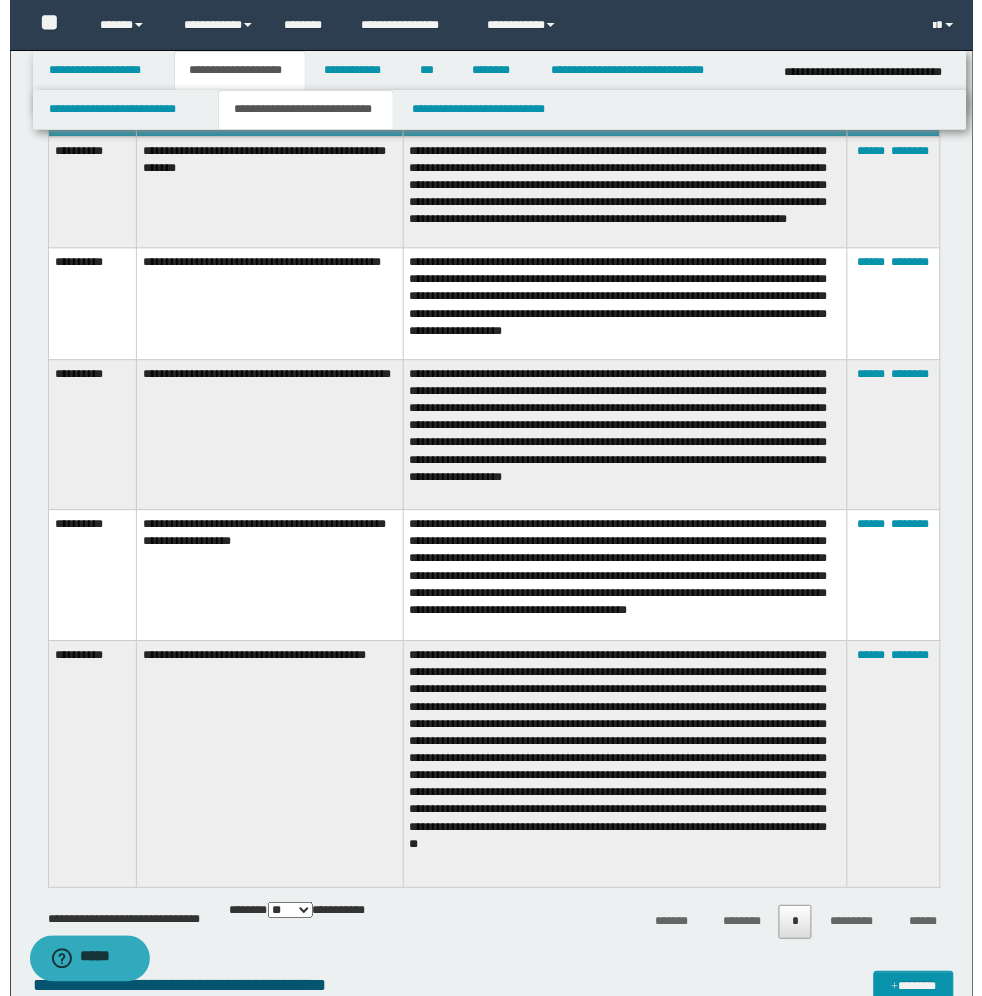 scroll, scrollTop: 633, scrollLeft: 0, axis: vertical 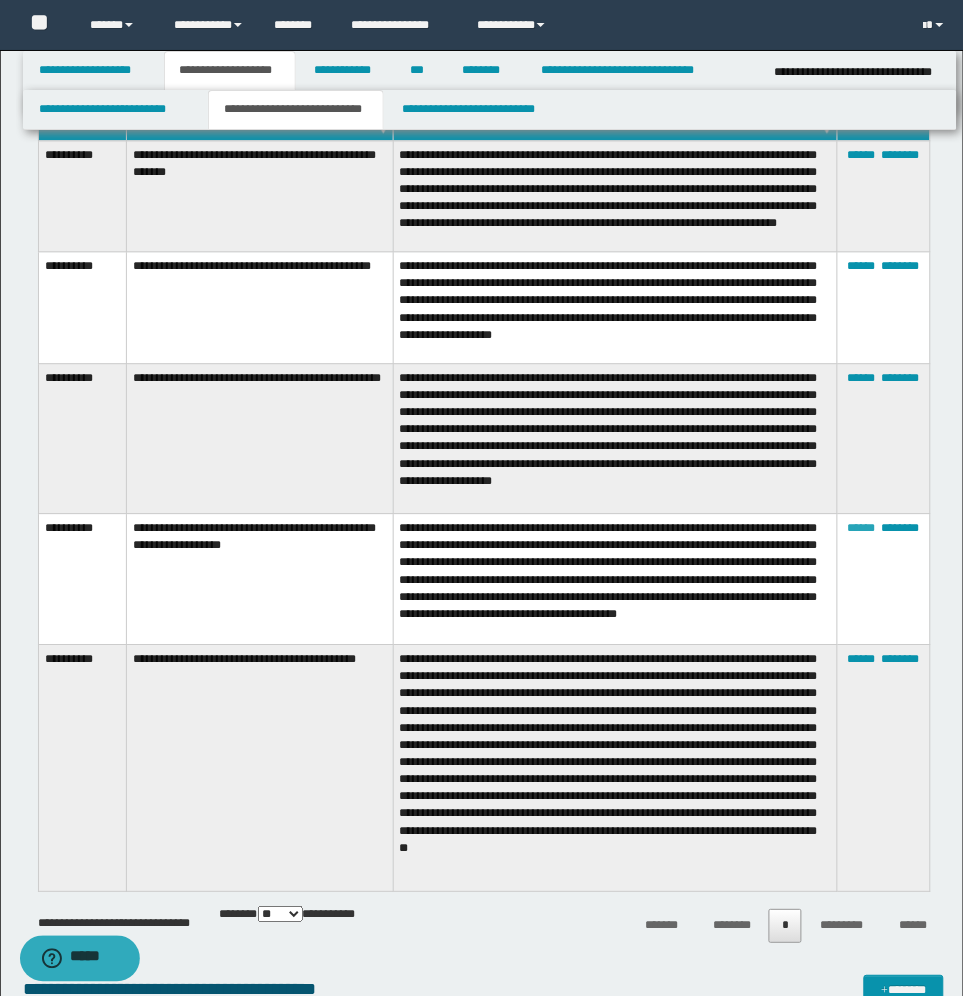click on "******" at bounding box center [862, 529] 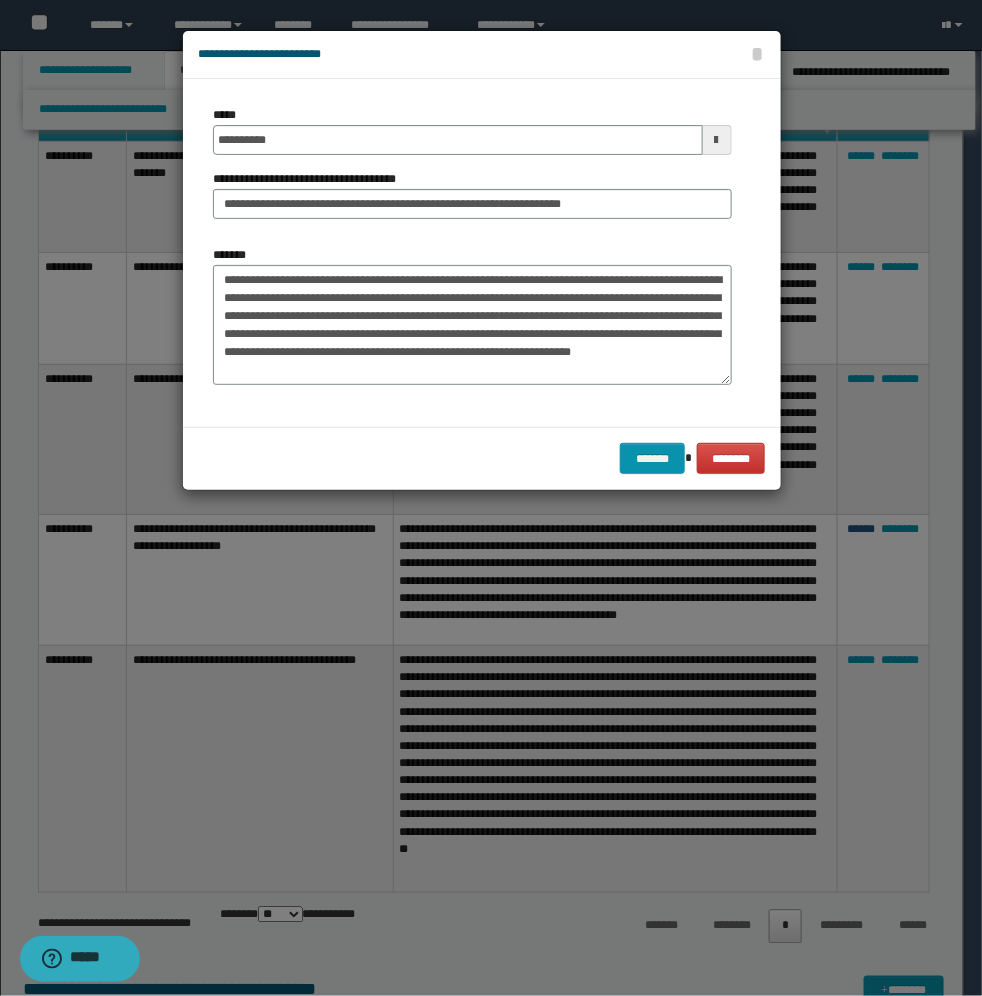 scroll, scrollTop: 18, scrollLeft: 0, axis: vertical 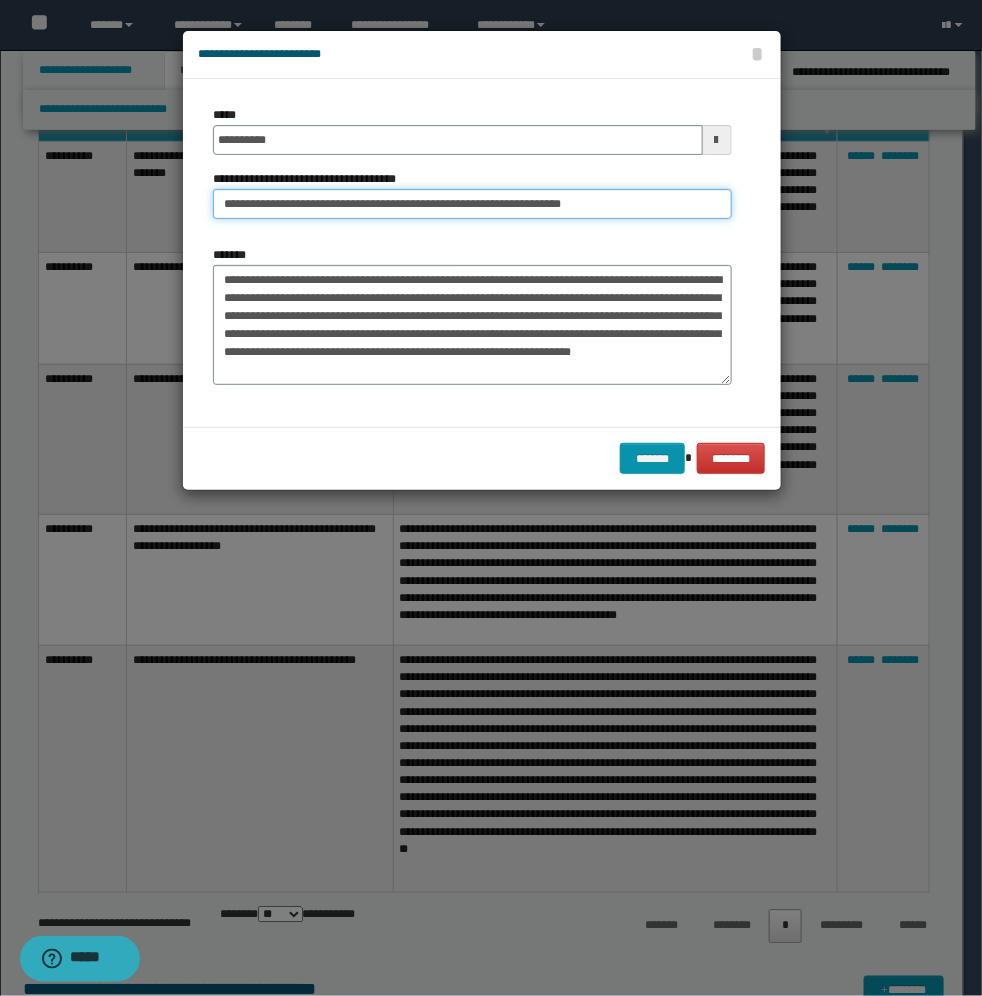 click on "**********" at bounding box center [472, 204] 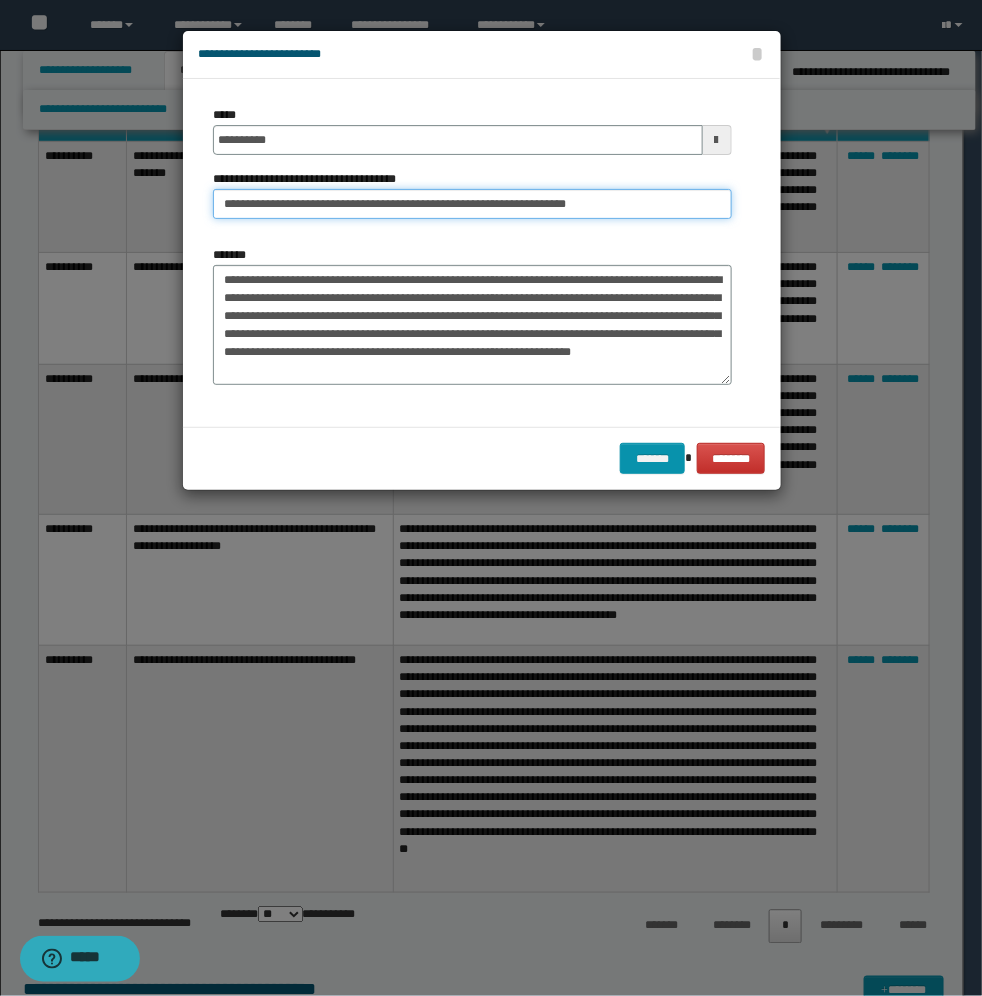 click on "**********" at bounding box center [472, 204] 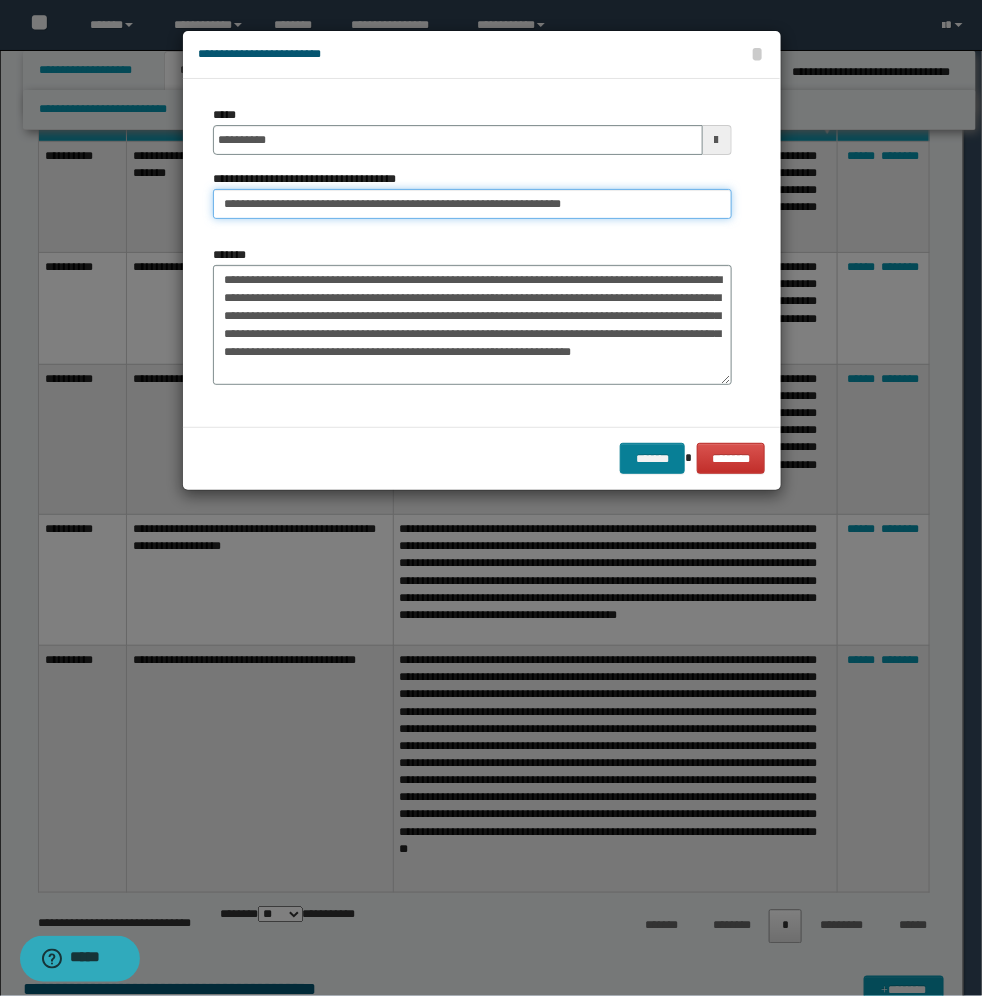type on "**********" 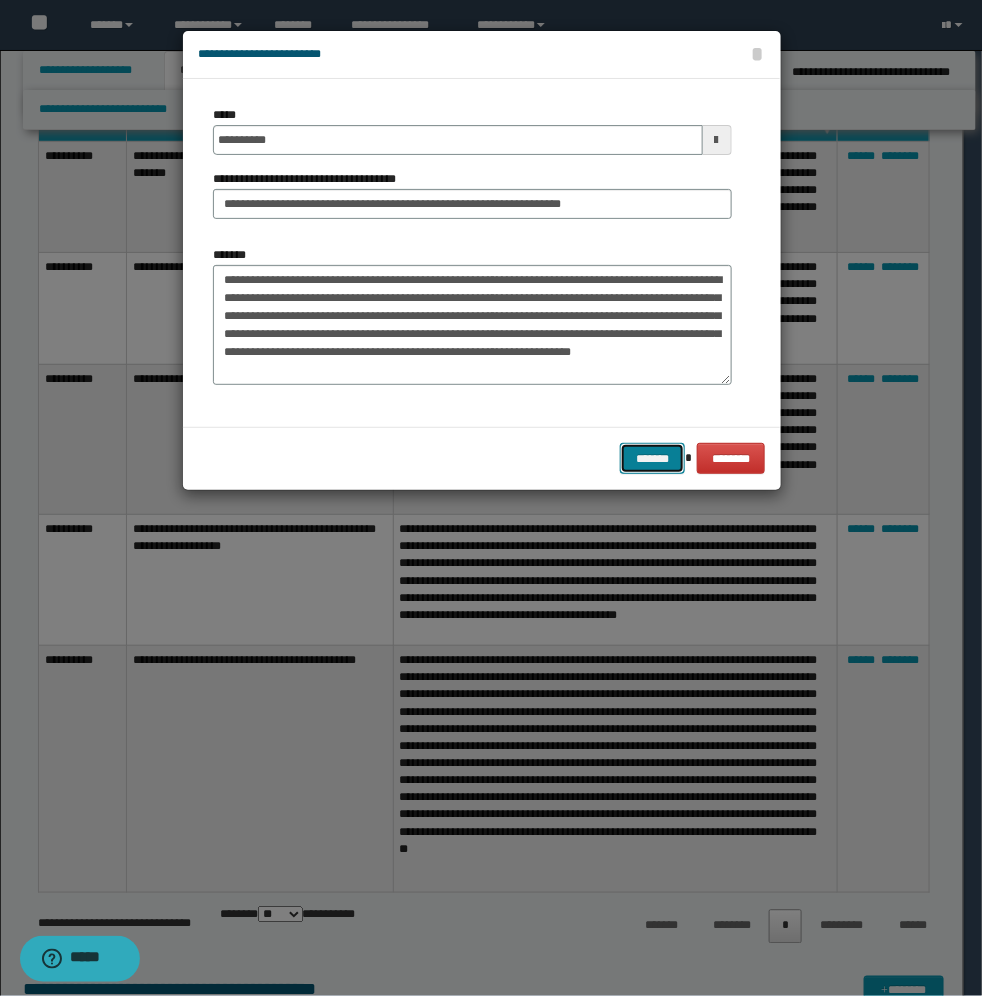 click on "*******" at bounding box center (652, 458) 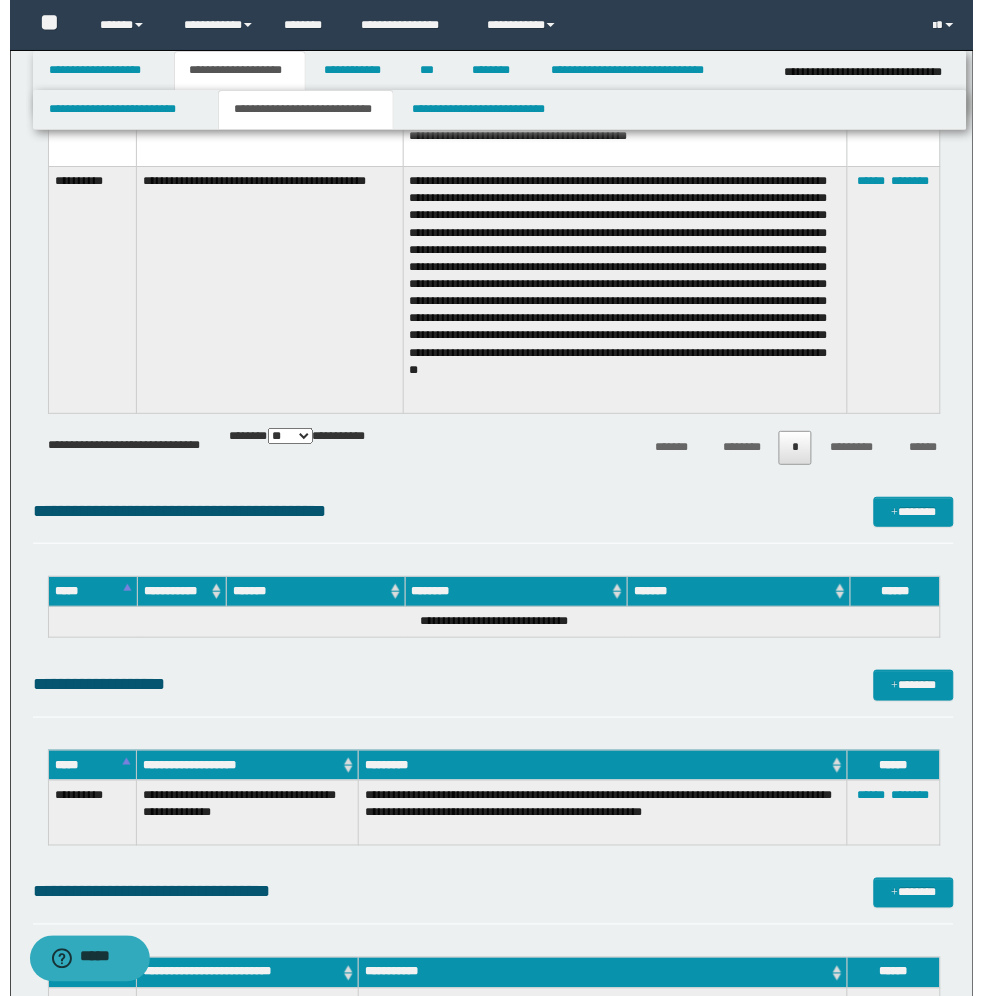 scroll, scrollTop: 1133, scrollLeft: 0, axis: vertical 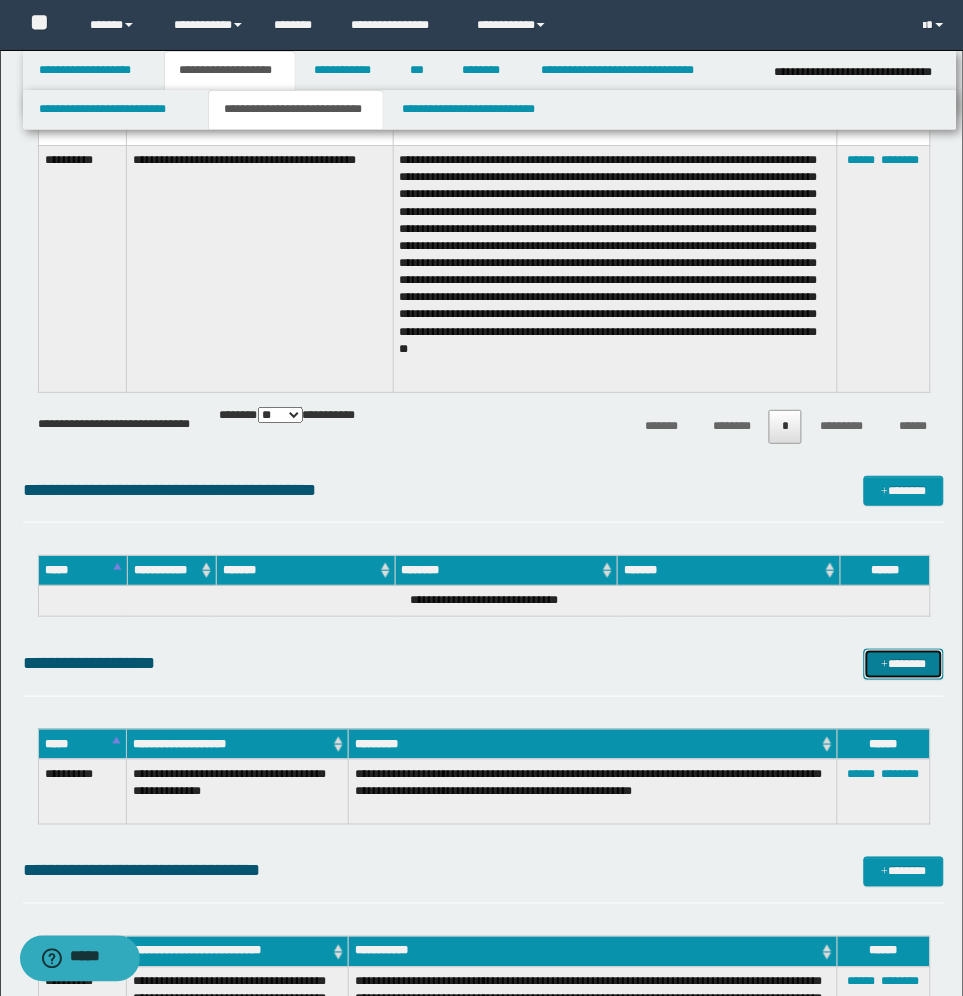 click on "*******" at bounding box center [904, 664] 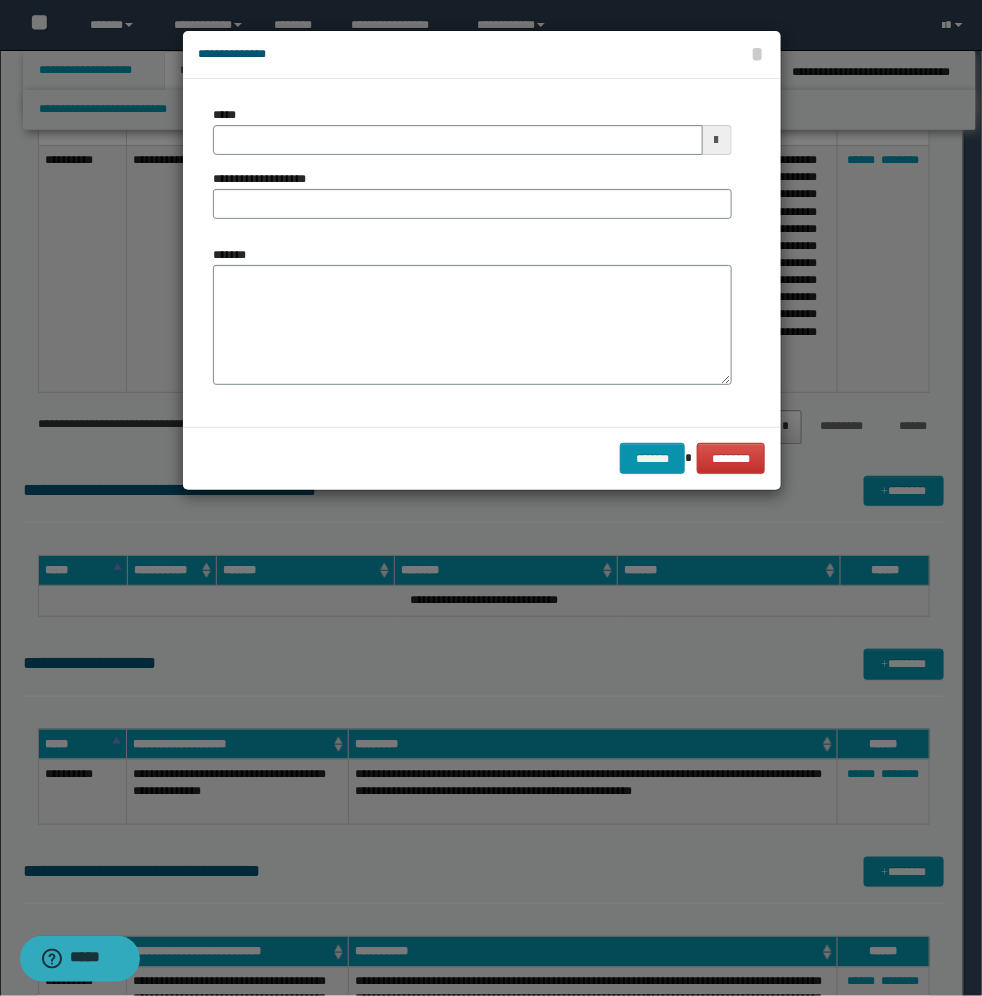 click at bounding box center [717, 140] 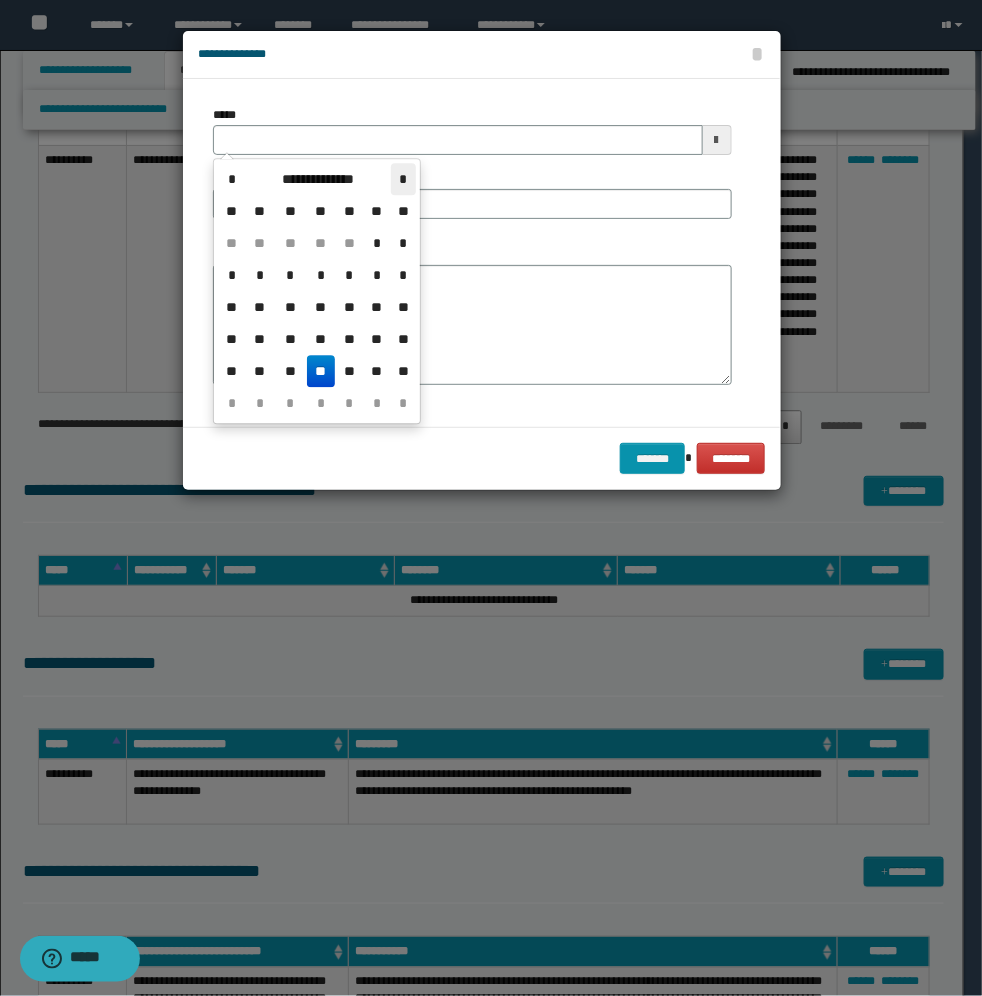click on "*" at bounding box center (403, 179) 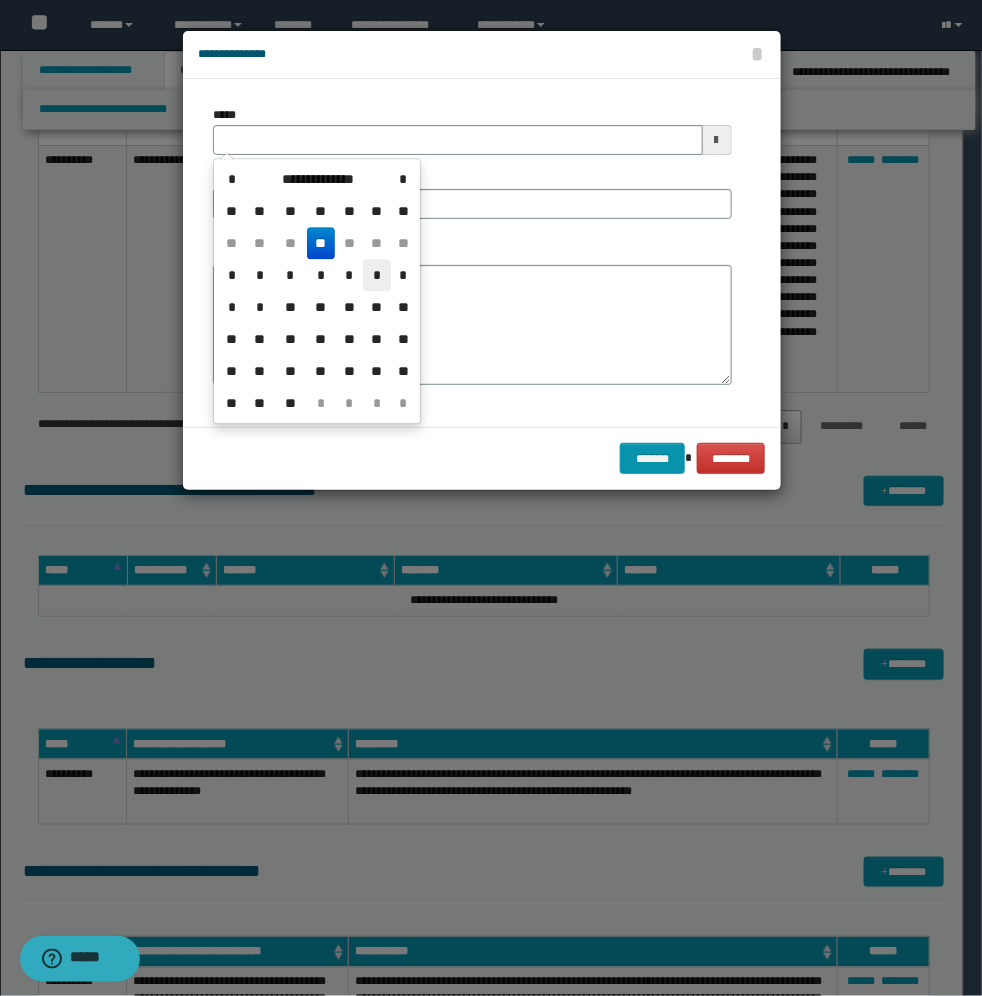 click on "*" at bounding box center (377, 275) 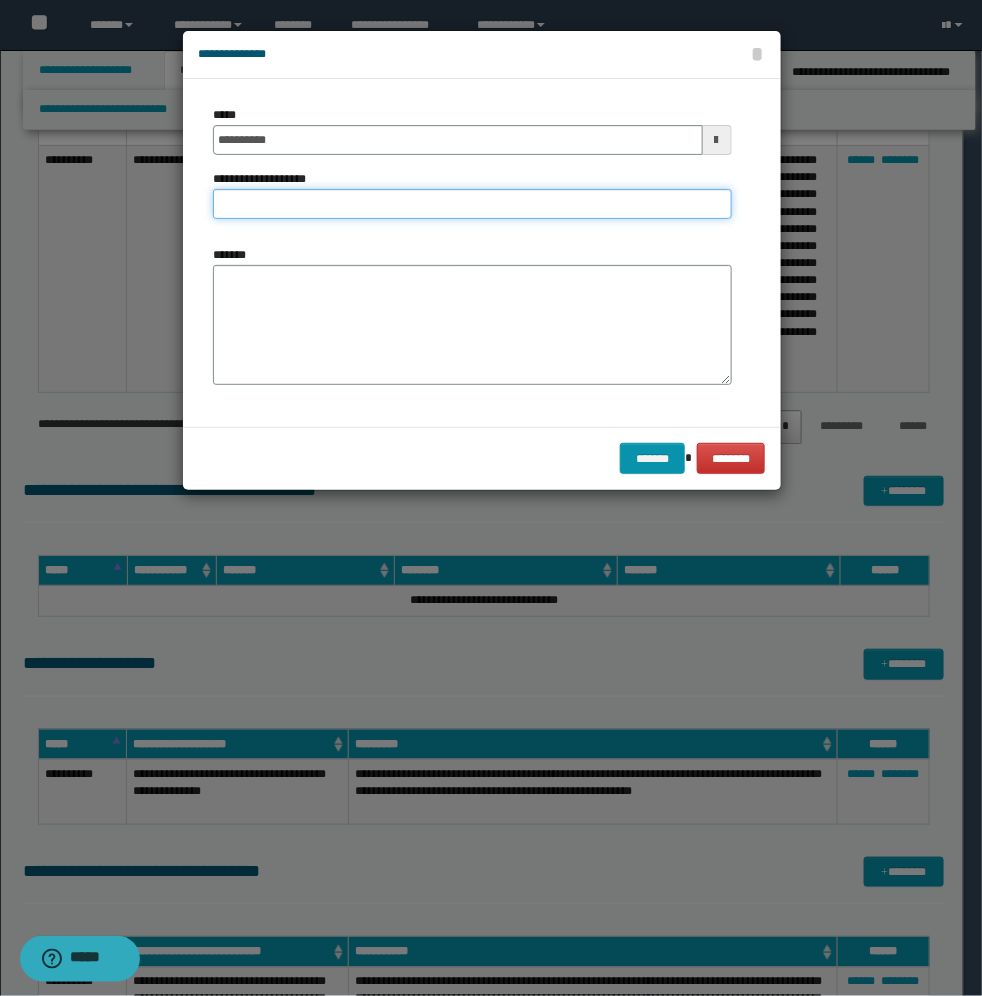click on "**********" at bounding box center (472, 204) 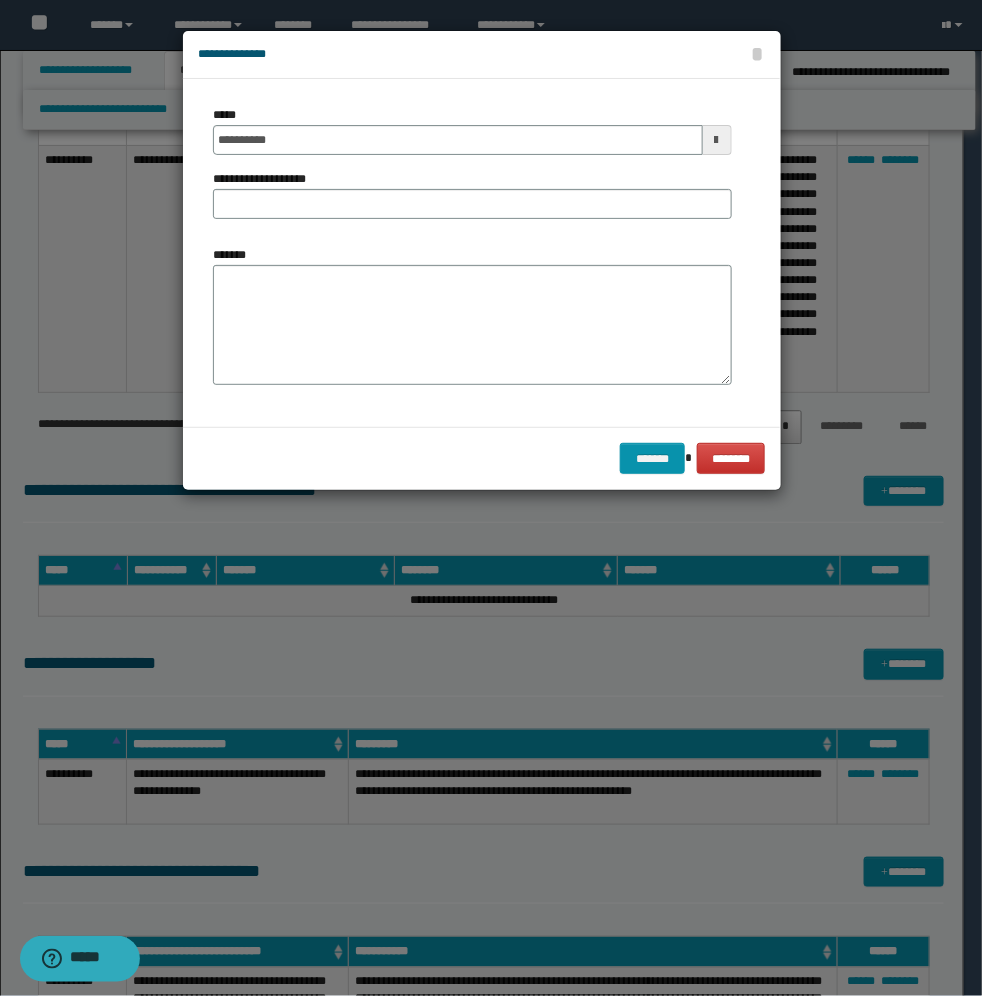 click on "**********" at bounding box center [270, 179] 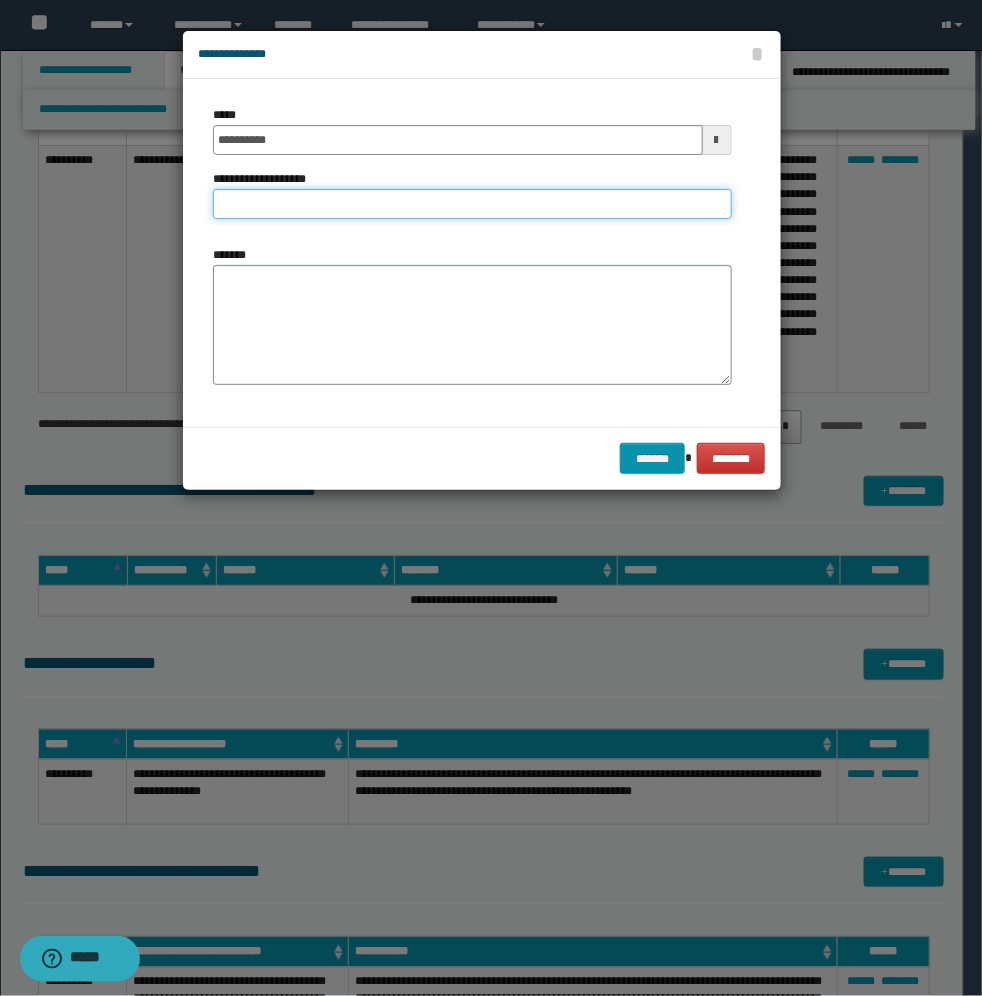 click on "**********" at bounding box center (472, 204) 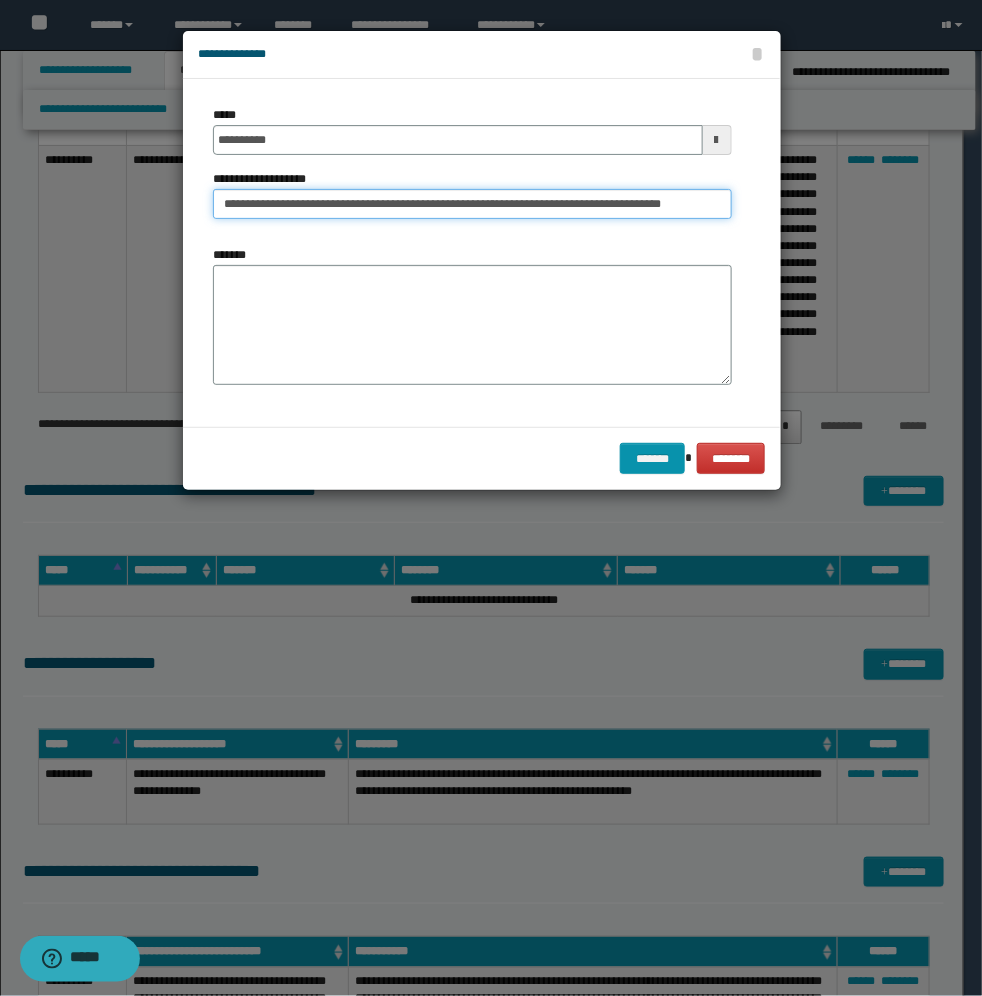 scroll, scrollTop: 0, scrollLeft: 75, axis: horizontal 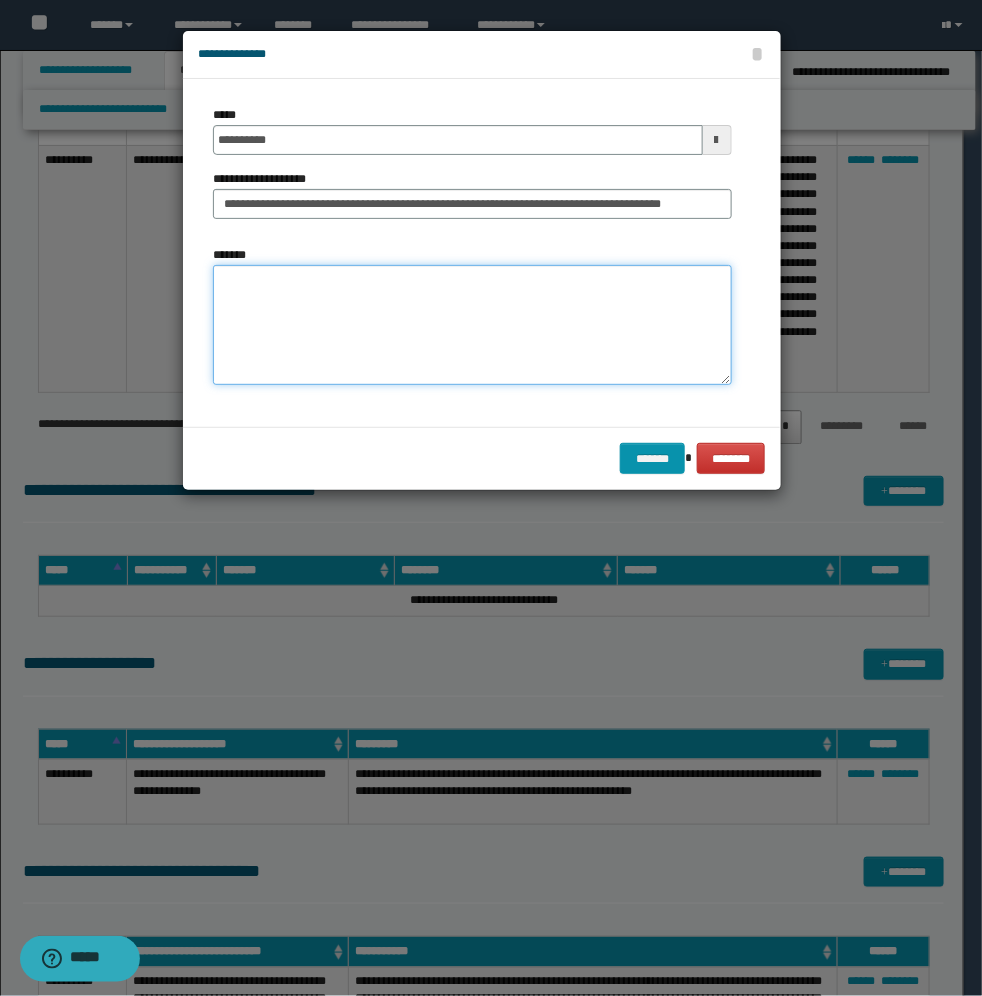 click on "*******" at bounding box center [472, 325] 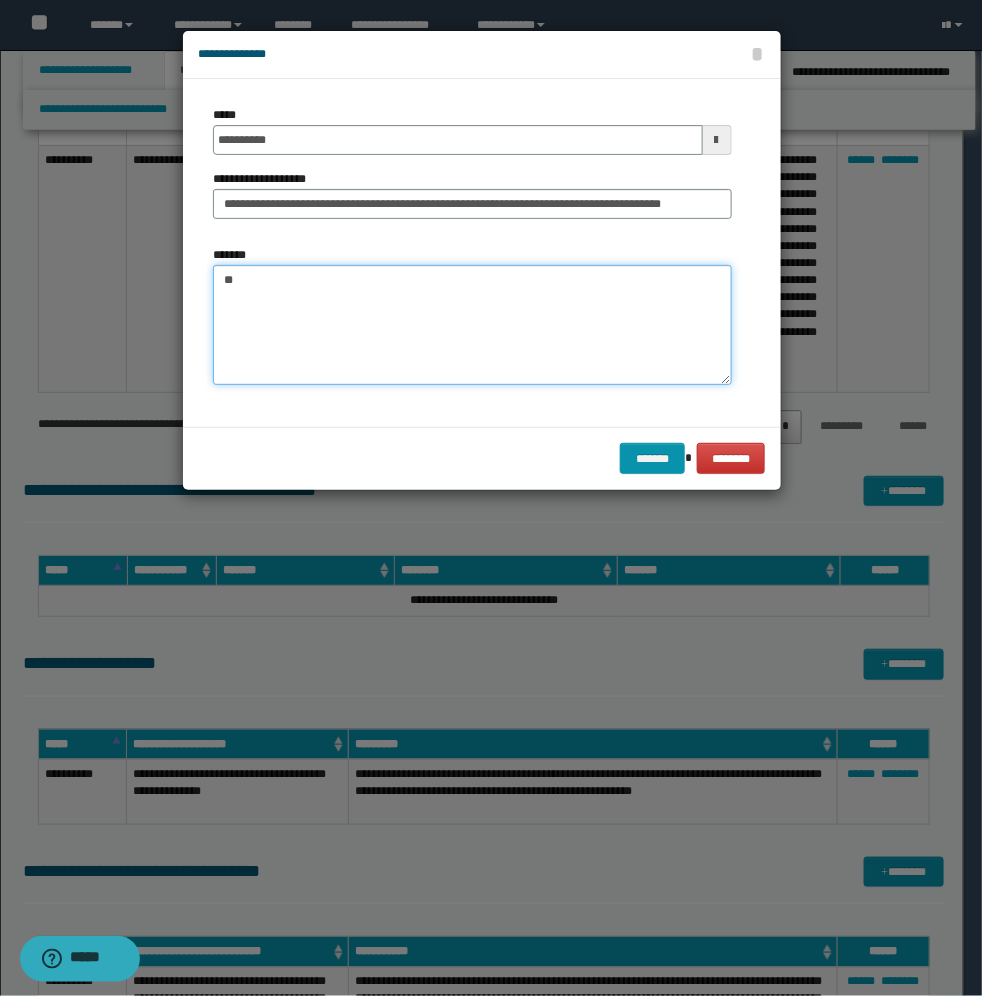 click on "**" at bounding box center [472, 325] 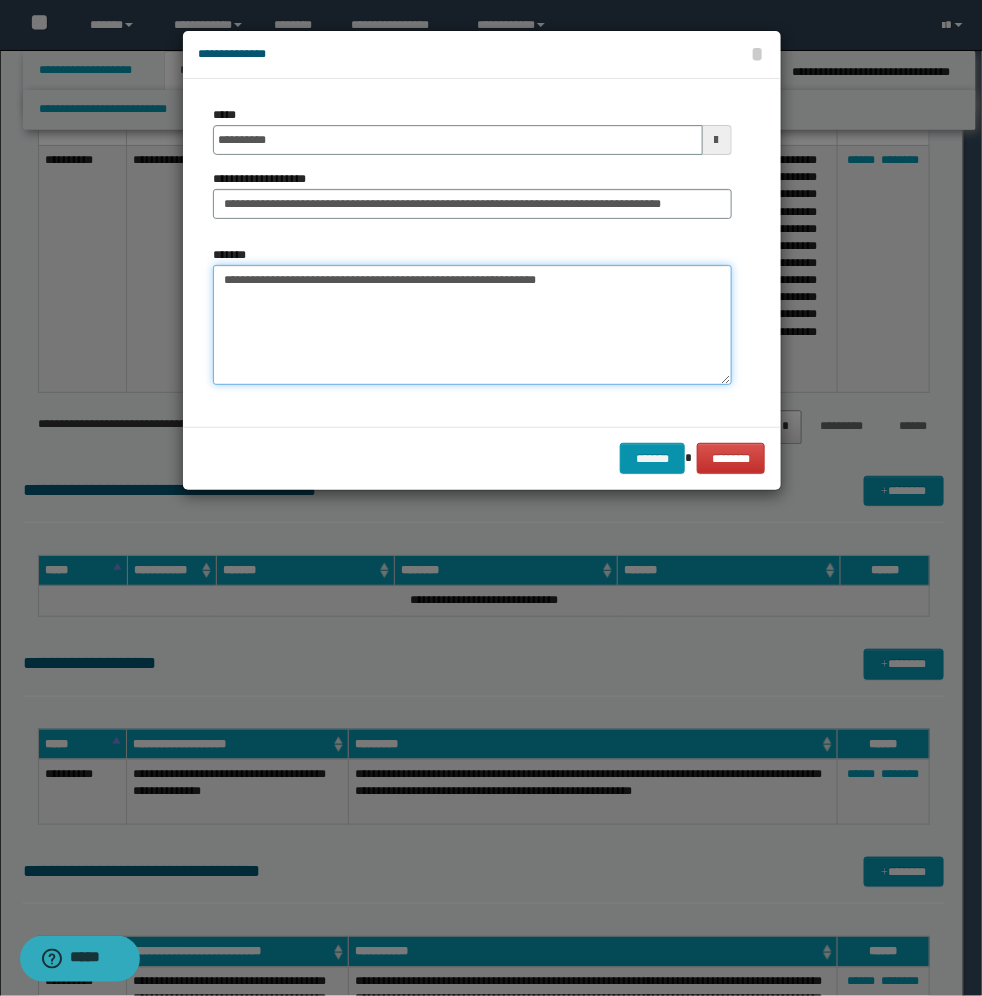 click on "**********" at bounding box center (472, 325) 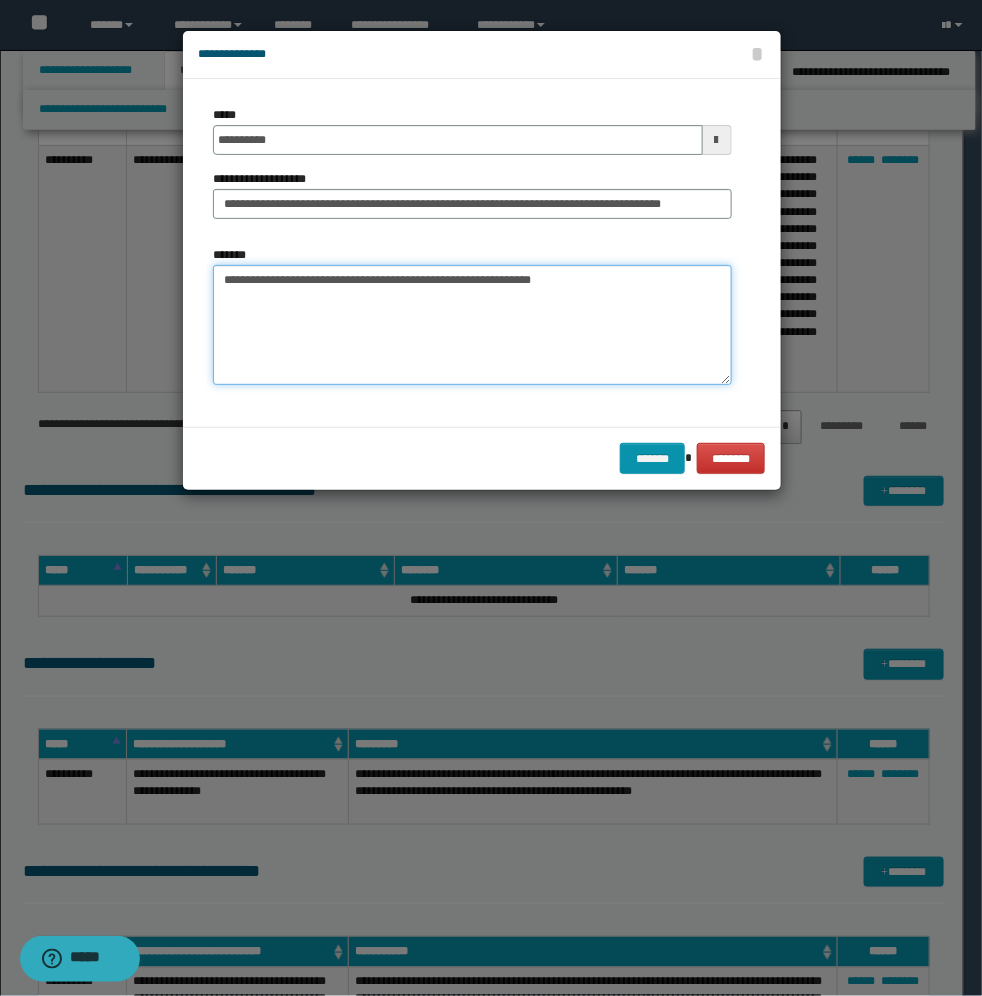 click on "**********" at bounding box center [472, 325] 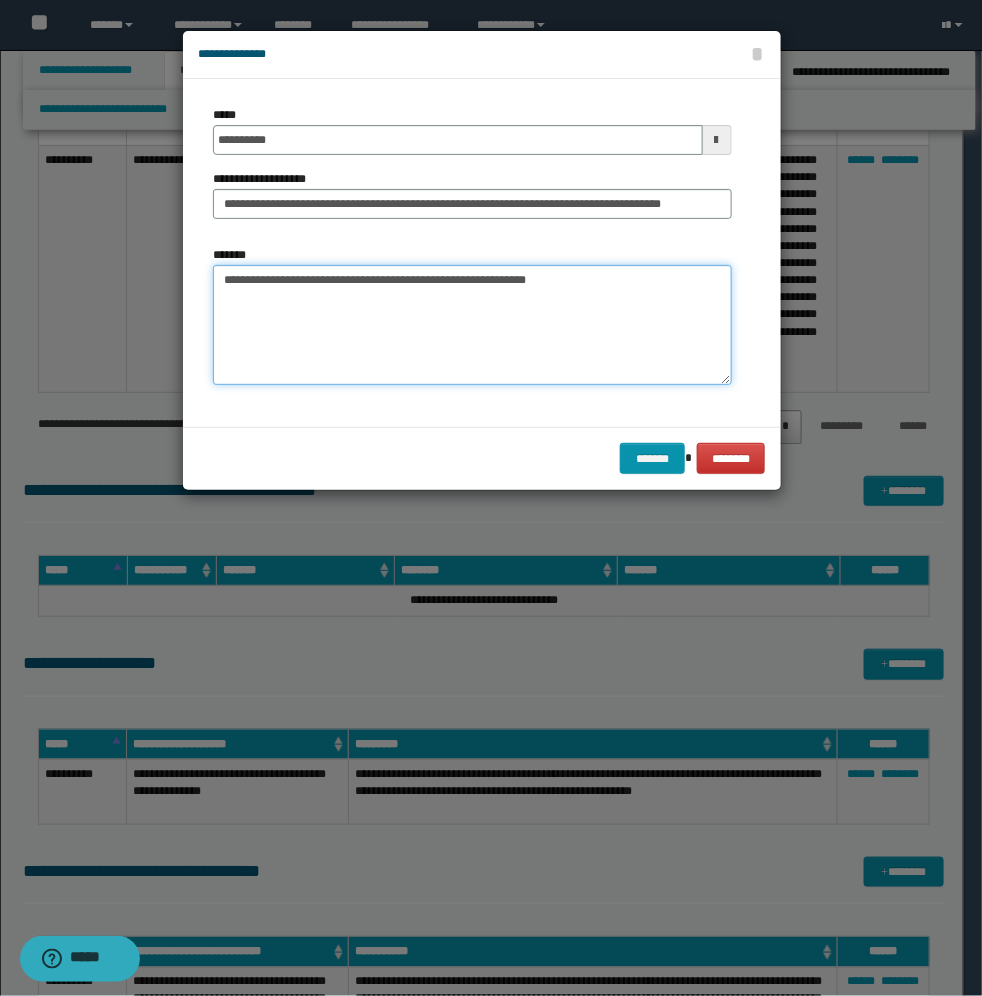 click on "**********" at bounding box center [472, 325] 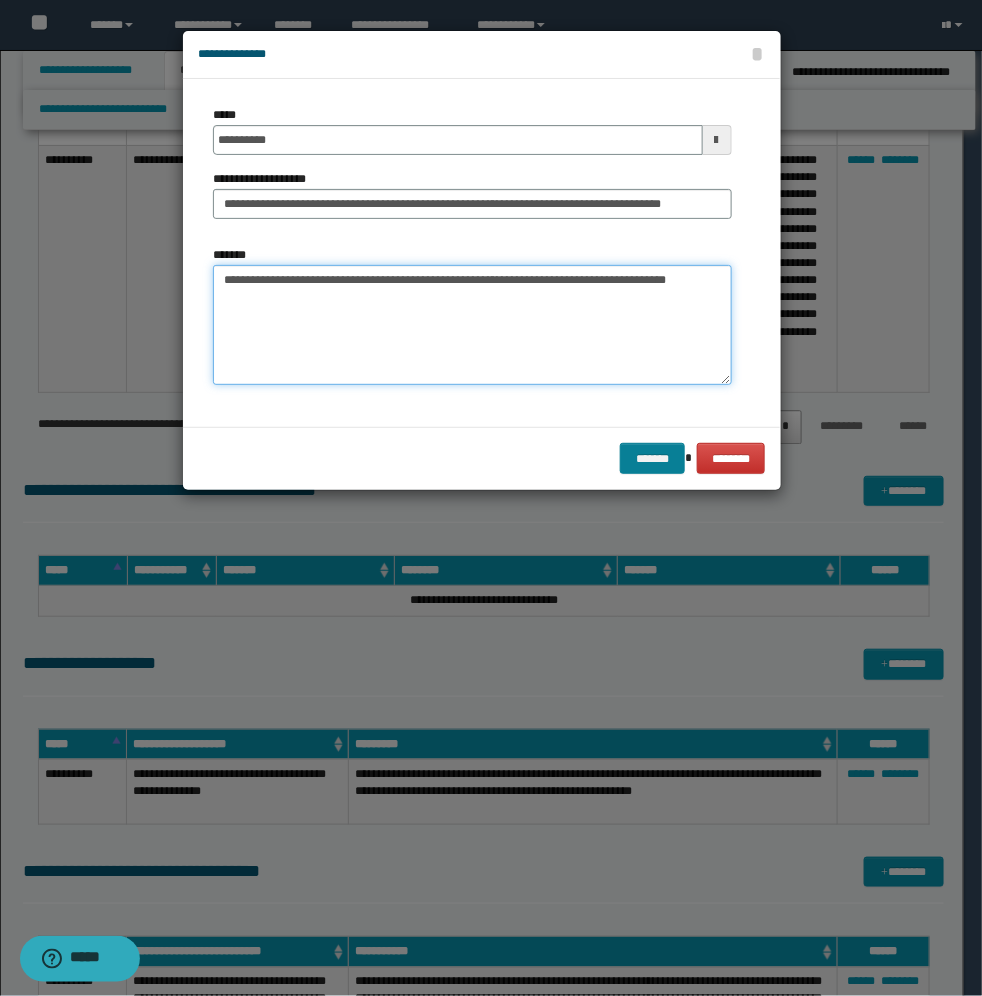 type on "**********" 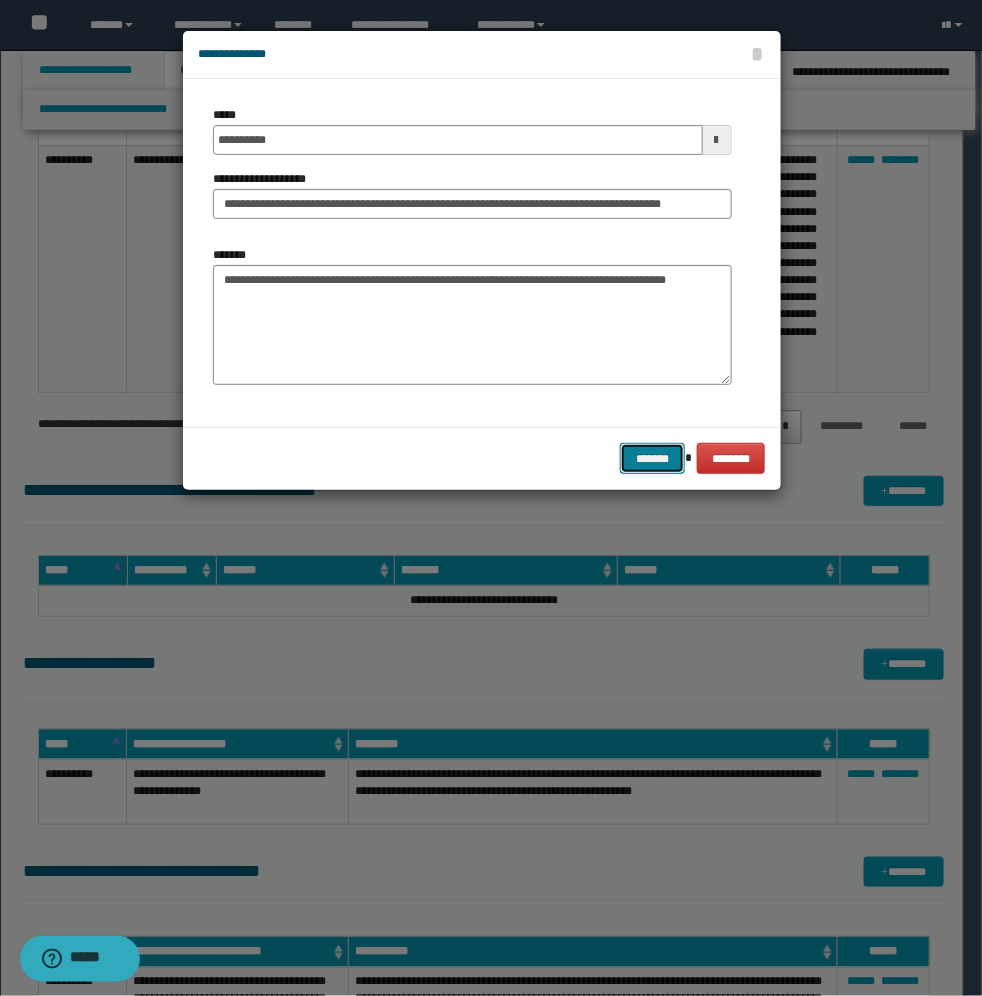 click on "*******" at bounding box center (652, 458) 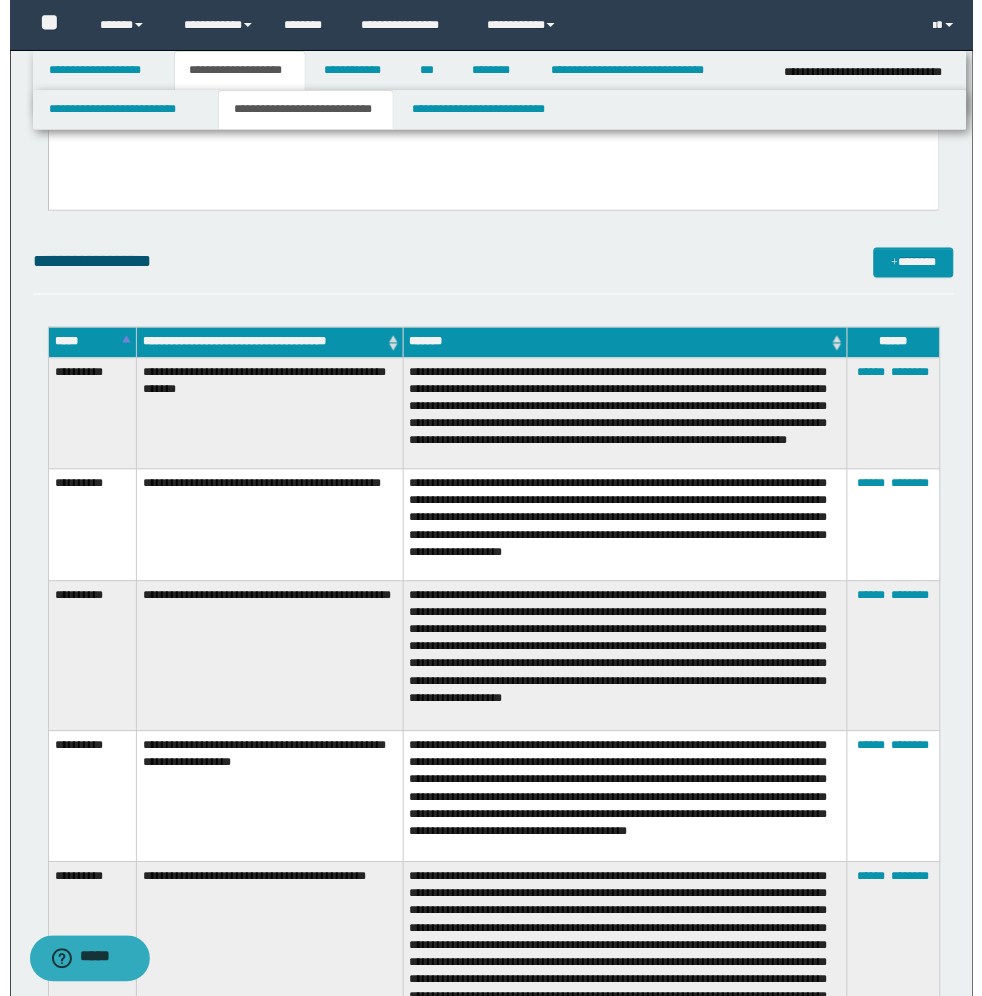 scroll, scrollTop: 633, scrollLeft: 0, axis: vertical 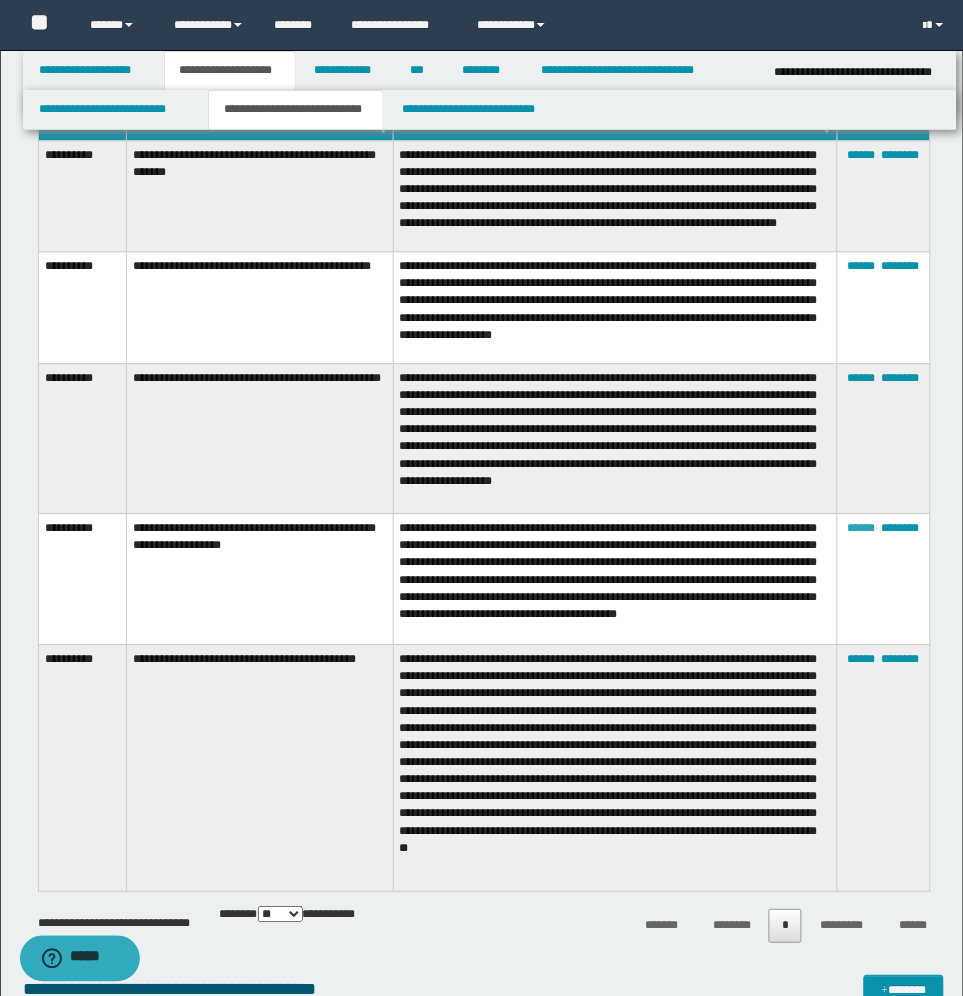 click on "******" at bounding box center (862, 529) 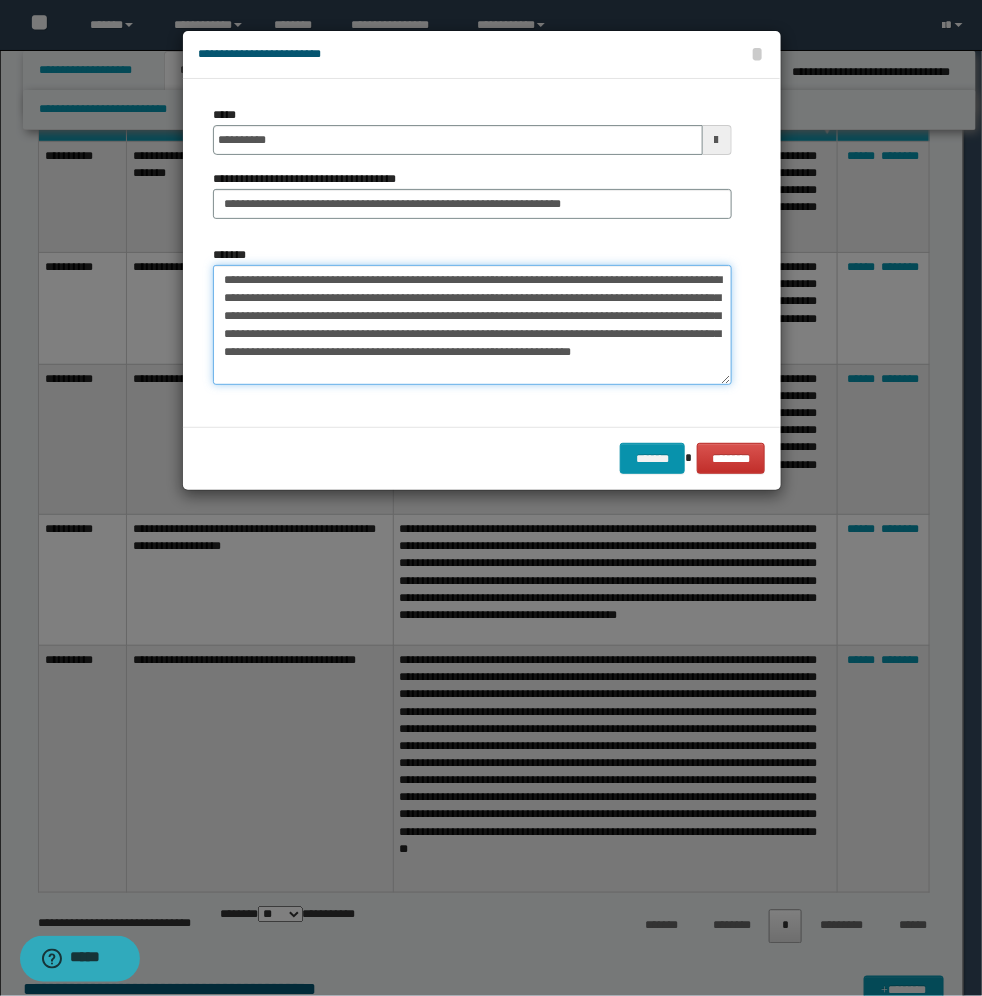 click on "**********" at bounding box center [472, 325] 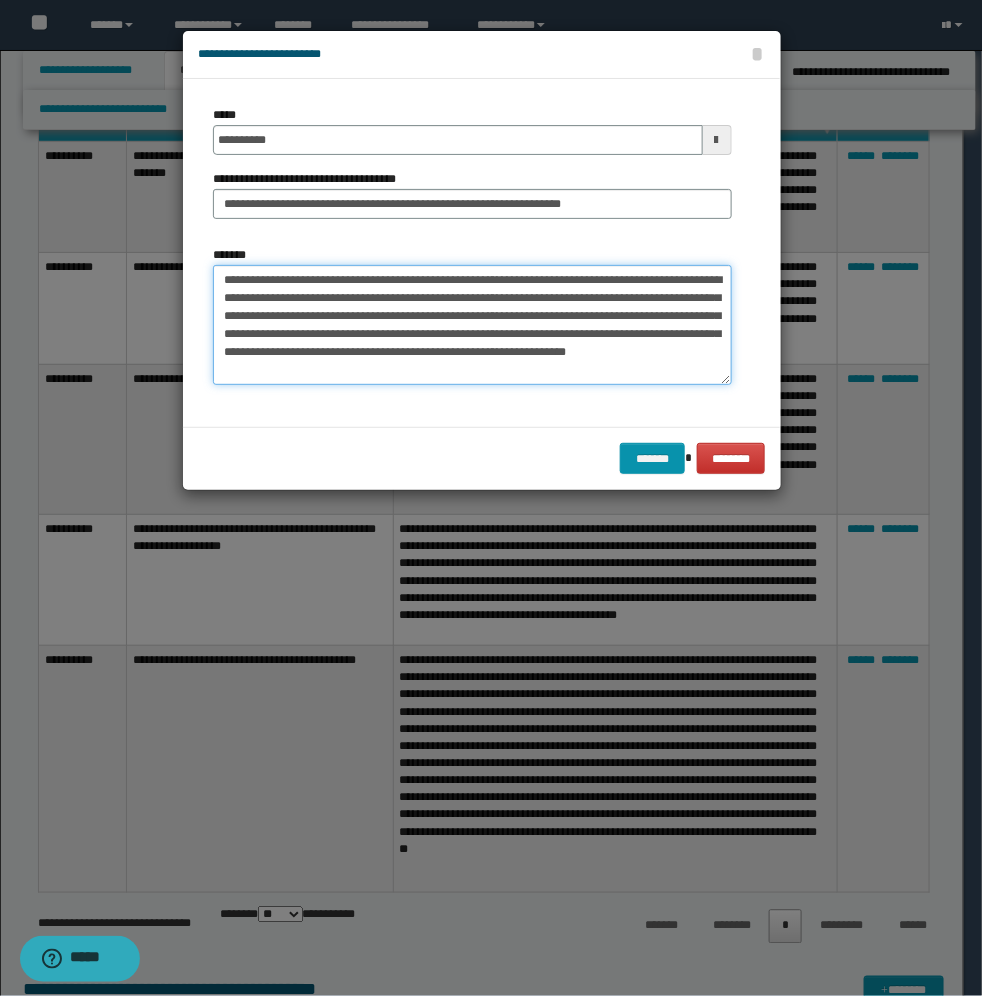 click on "**********" at bounding box center (472, 325) 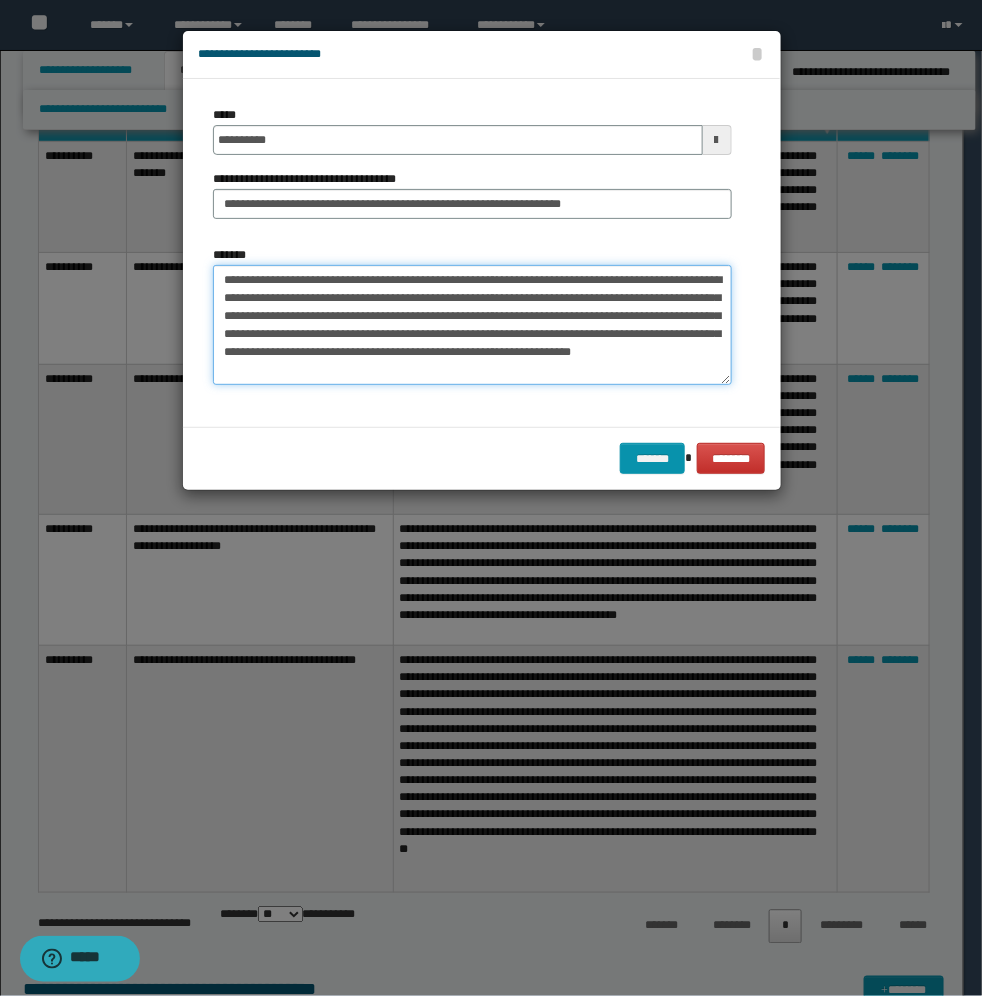 click on "**********" at bounding box center (472, 325) 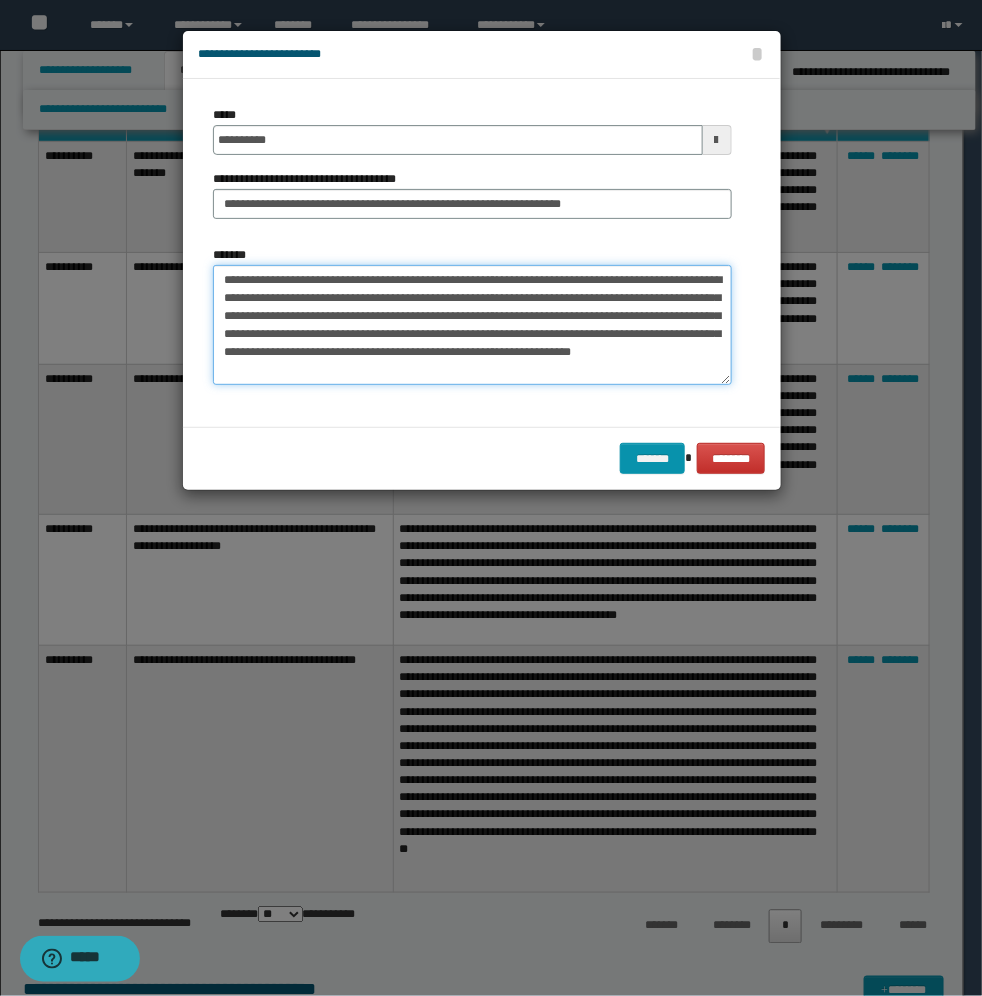 click on "**********" at bounding box center (472, 325) 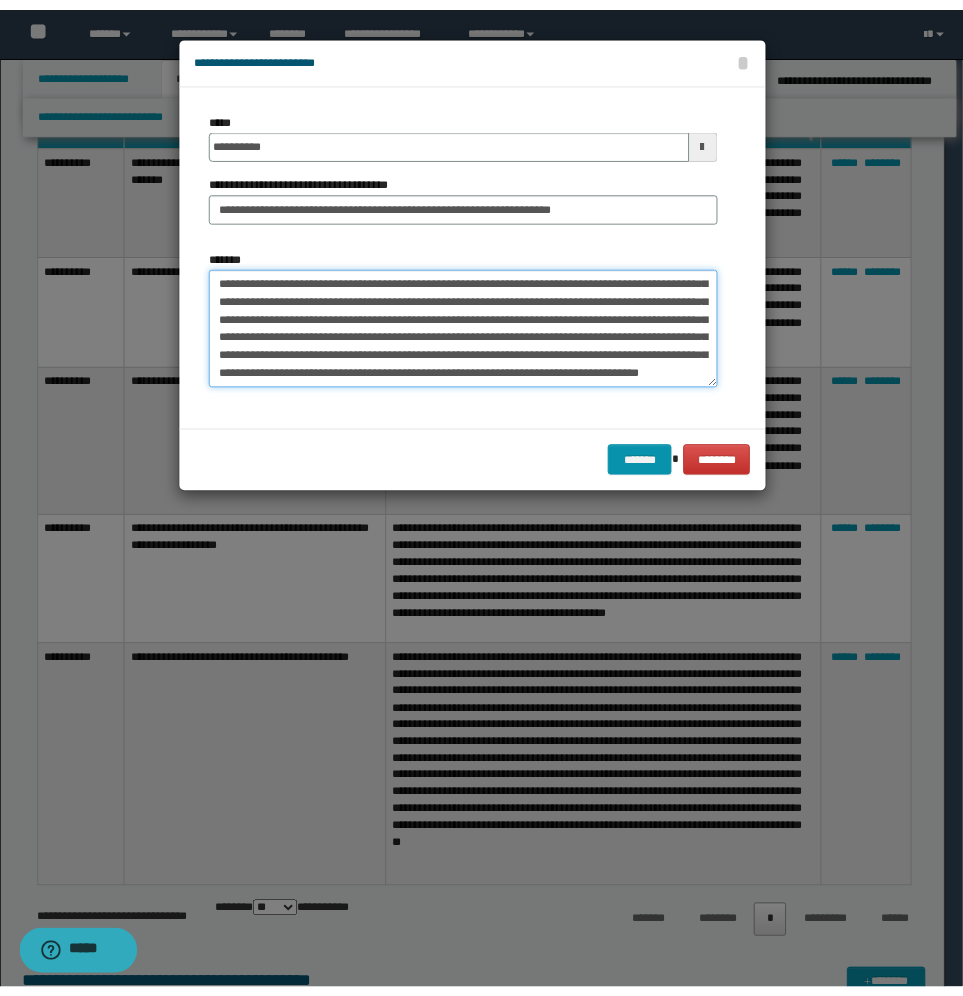 scroll, scrollTop: 83, scrollLeft: 0, axis: vertical 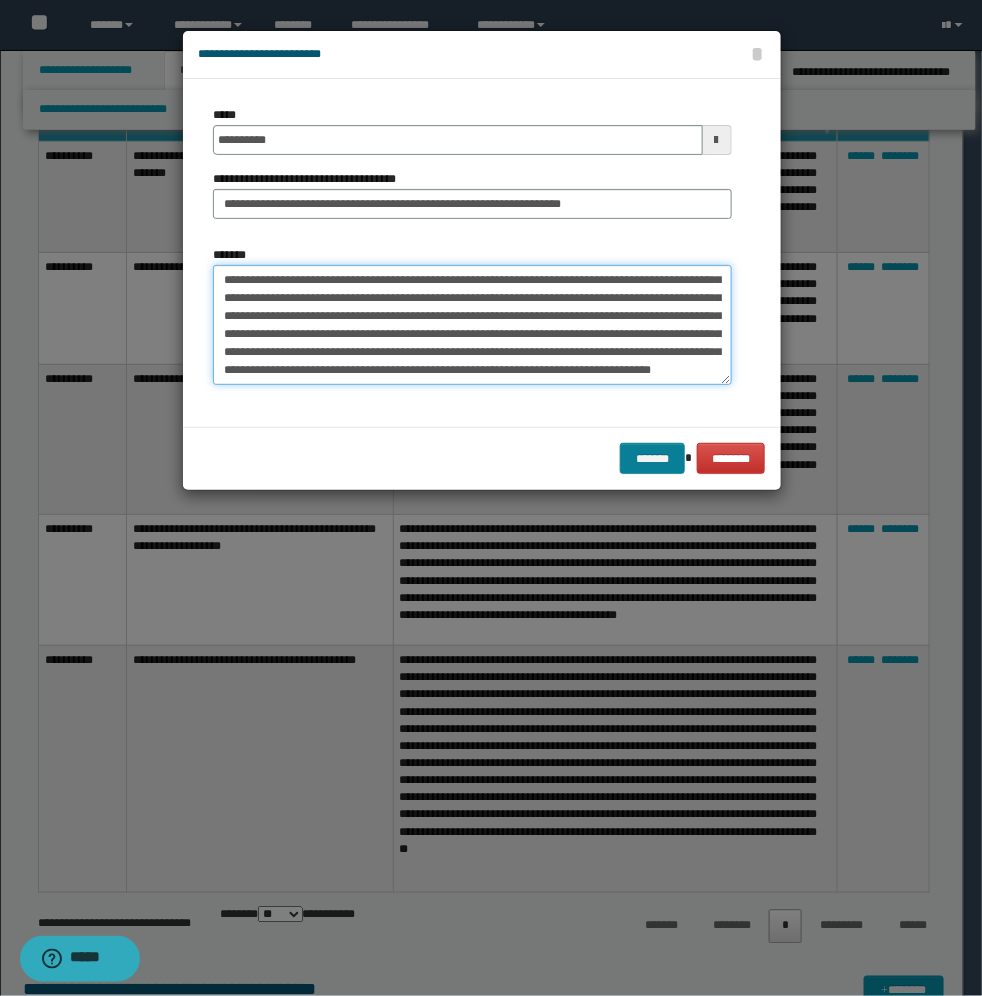 type on "**********" 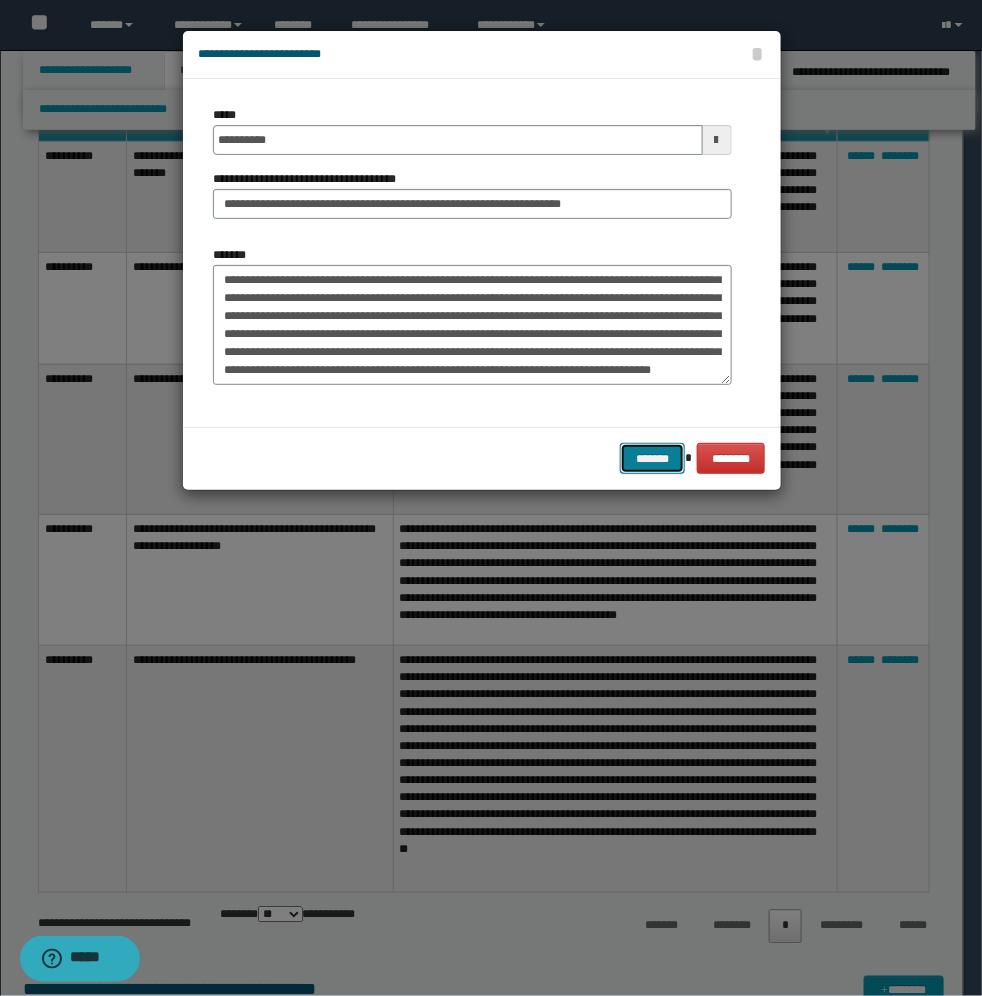 click on "*******" at bounding box center [652, 458] 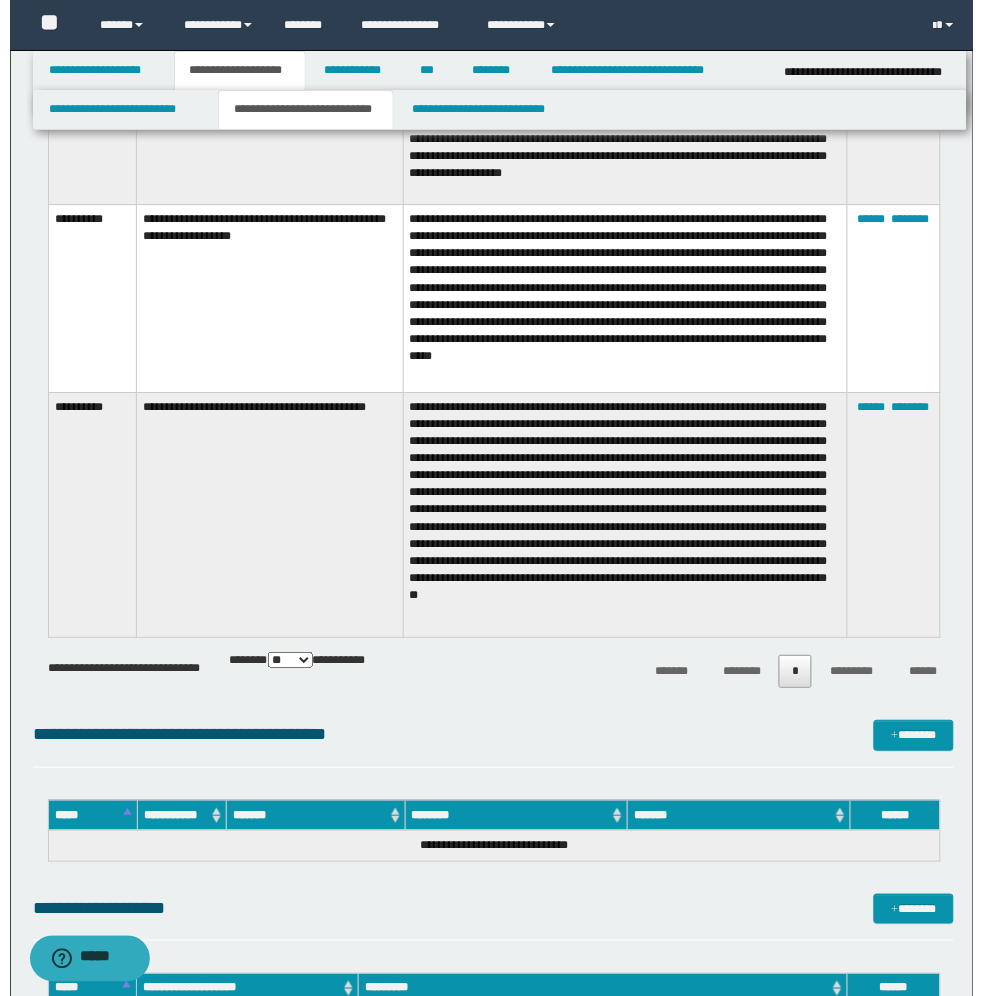 scroll, scrollTop: 883, scrollLeft: 0, axis: vertical 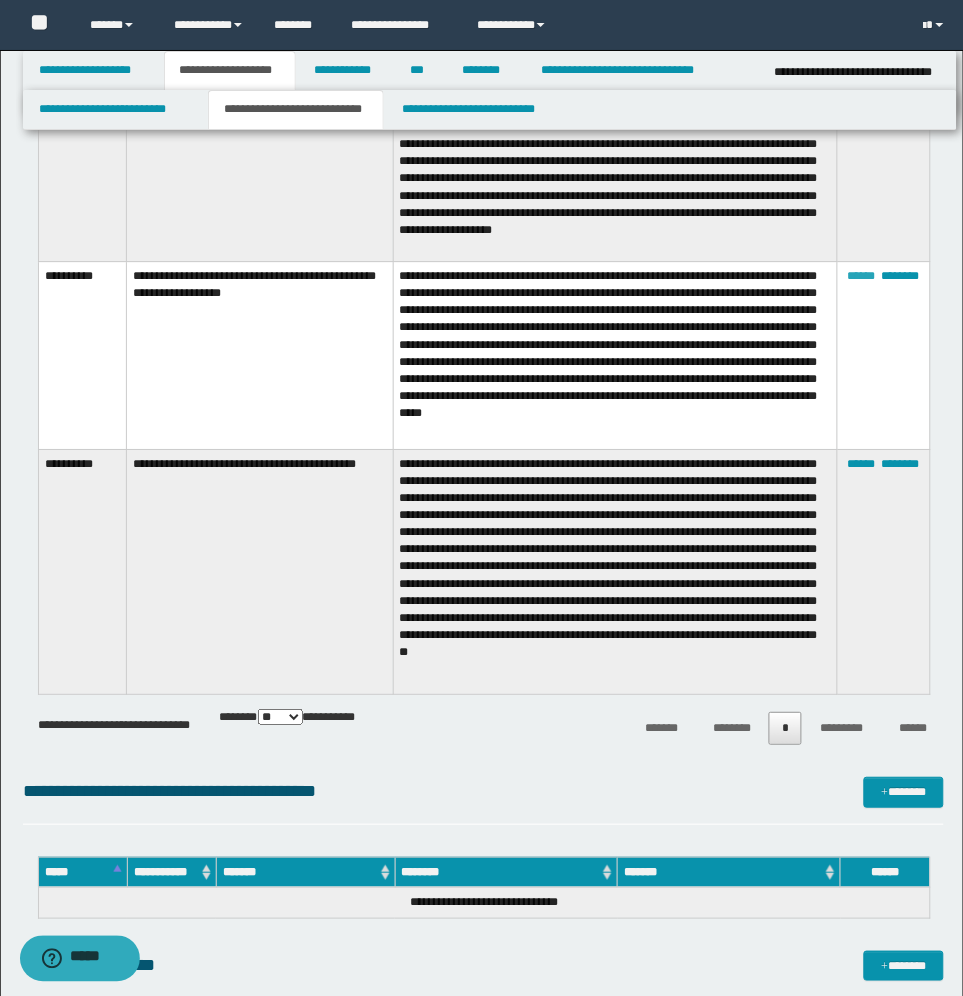 click on "******" at bounding box center (862, 276) 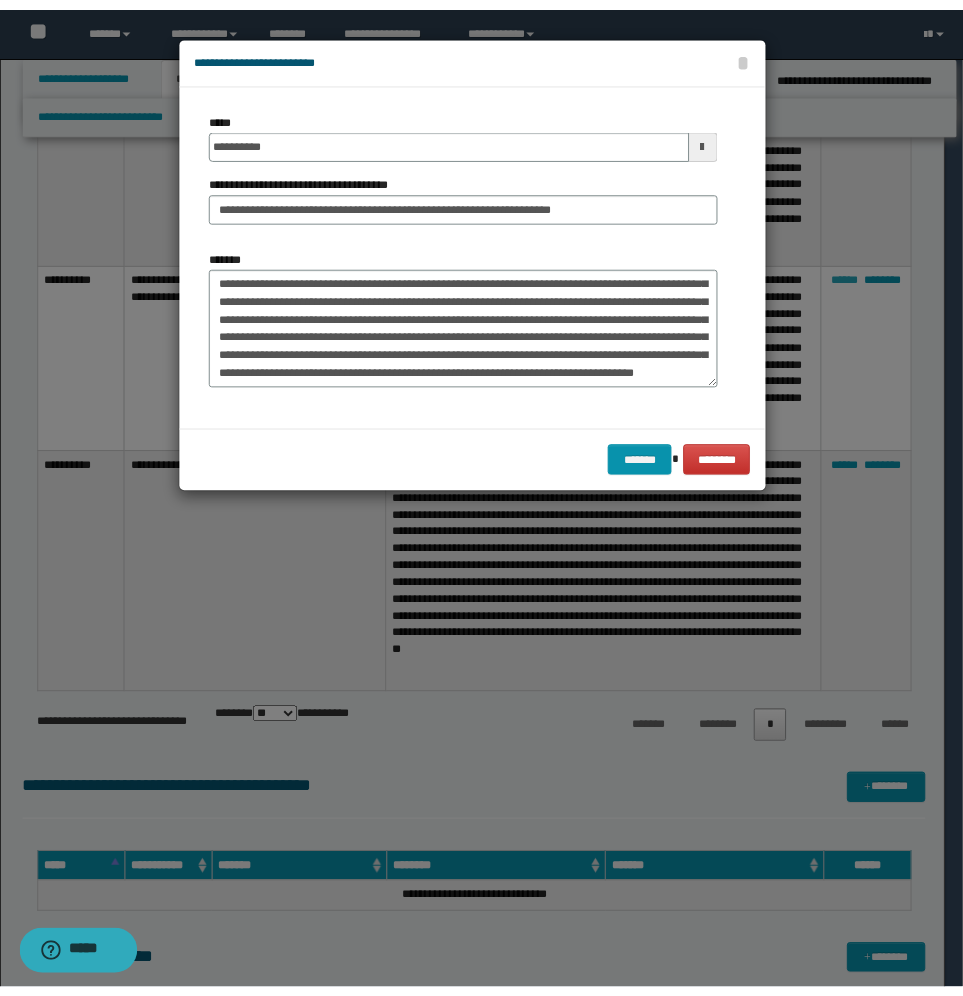 scroll, scrollTop: 72, scrollLeft: 0, axis: vertical 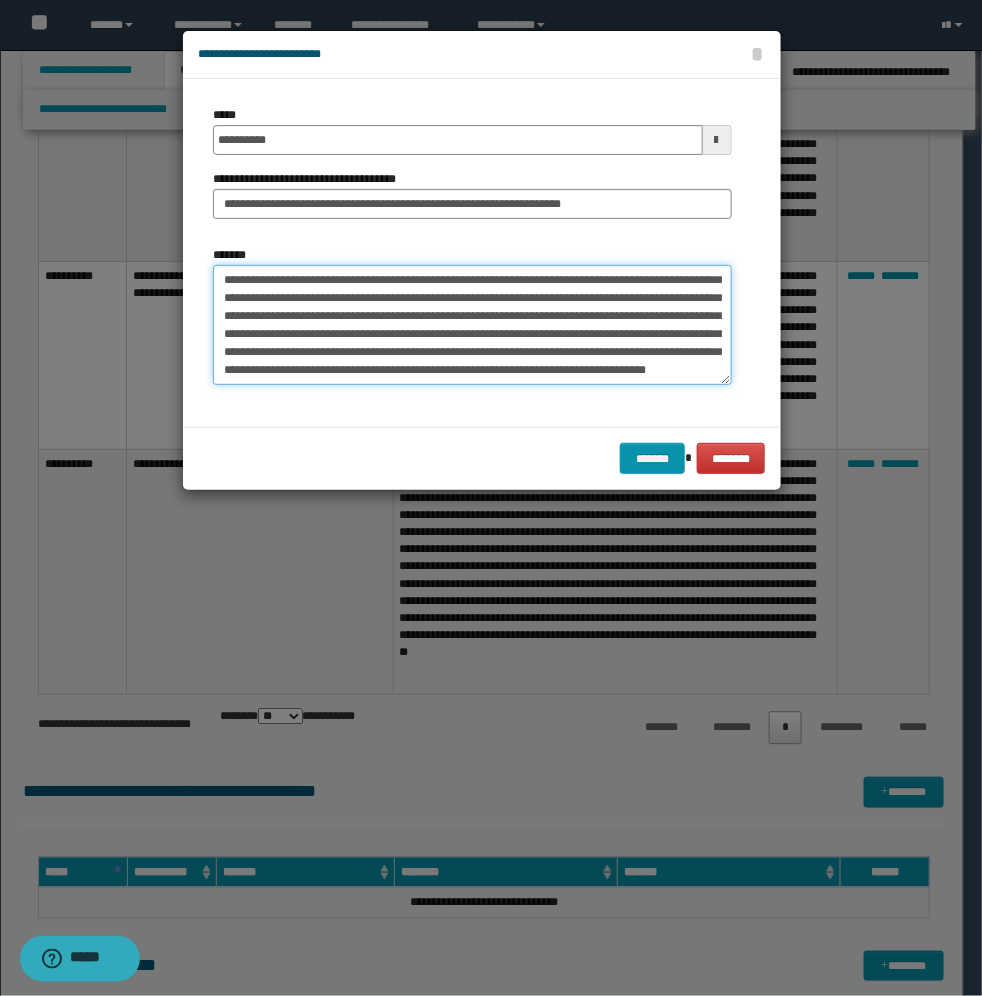 click on "**********" at bounding box center [472, 325] 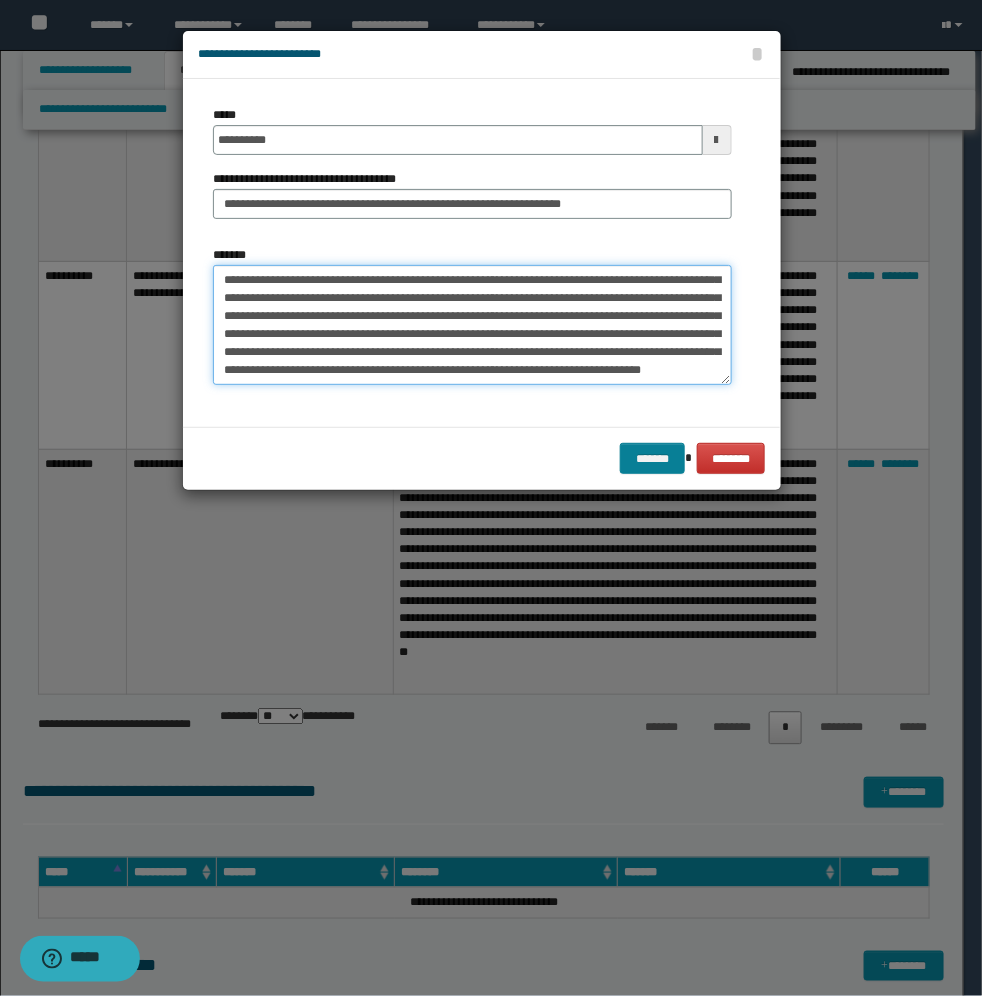type on "**********" 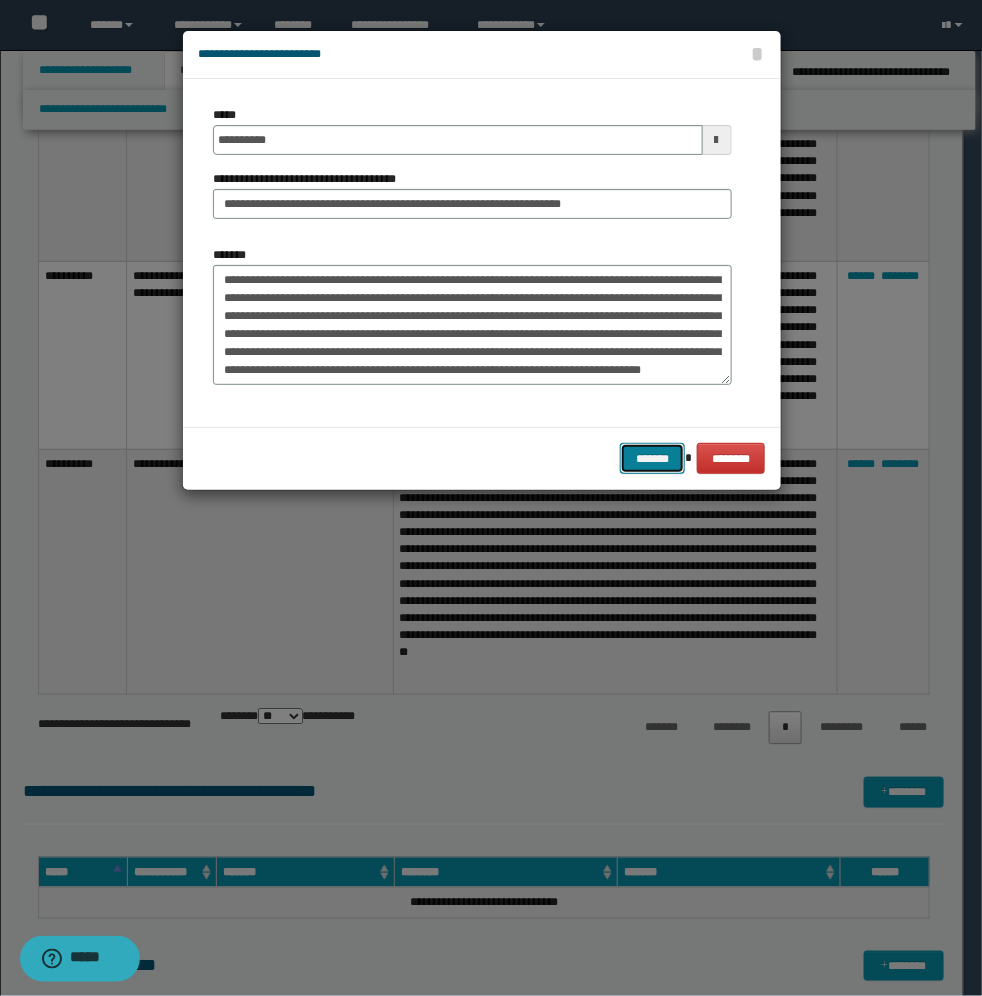 click on "*******" at bounding box center [652, 458] 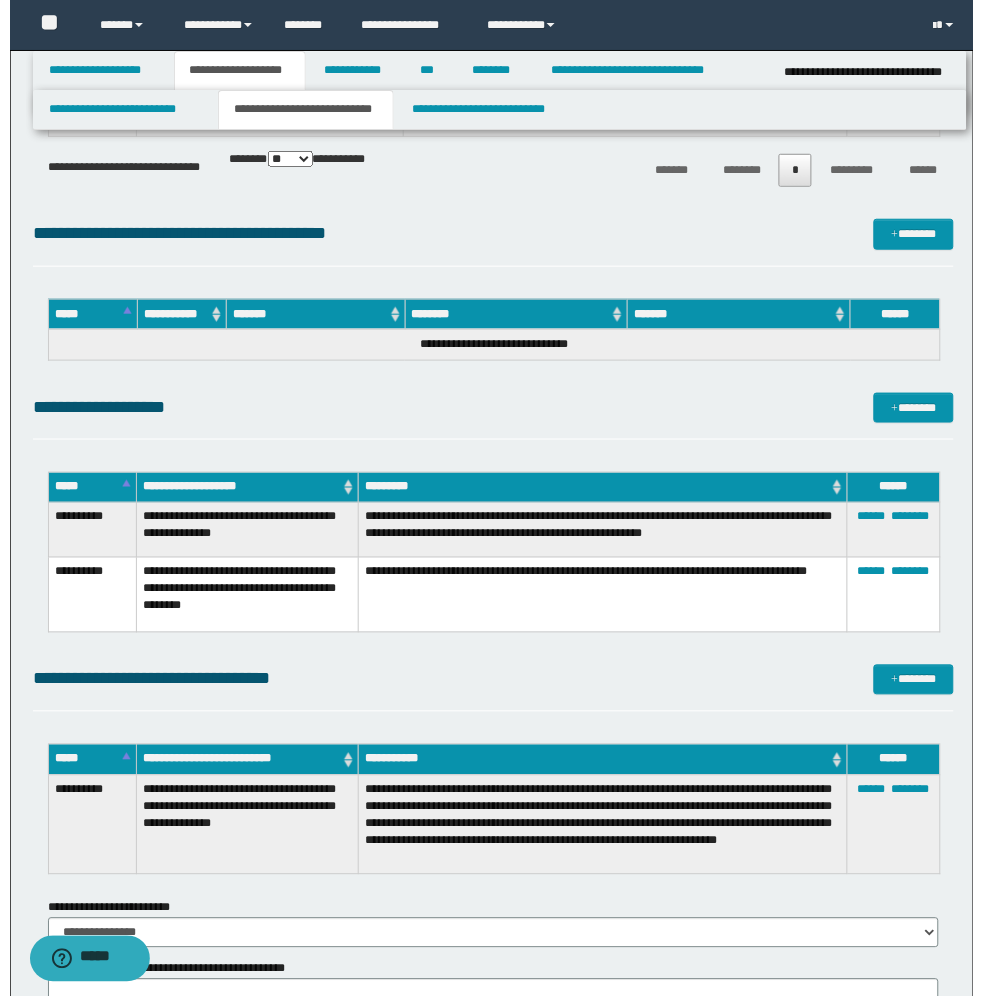 scroll, scrollTop: 1508, scrollLeft: 0, axis: vertical 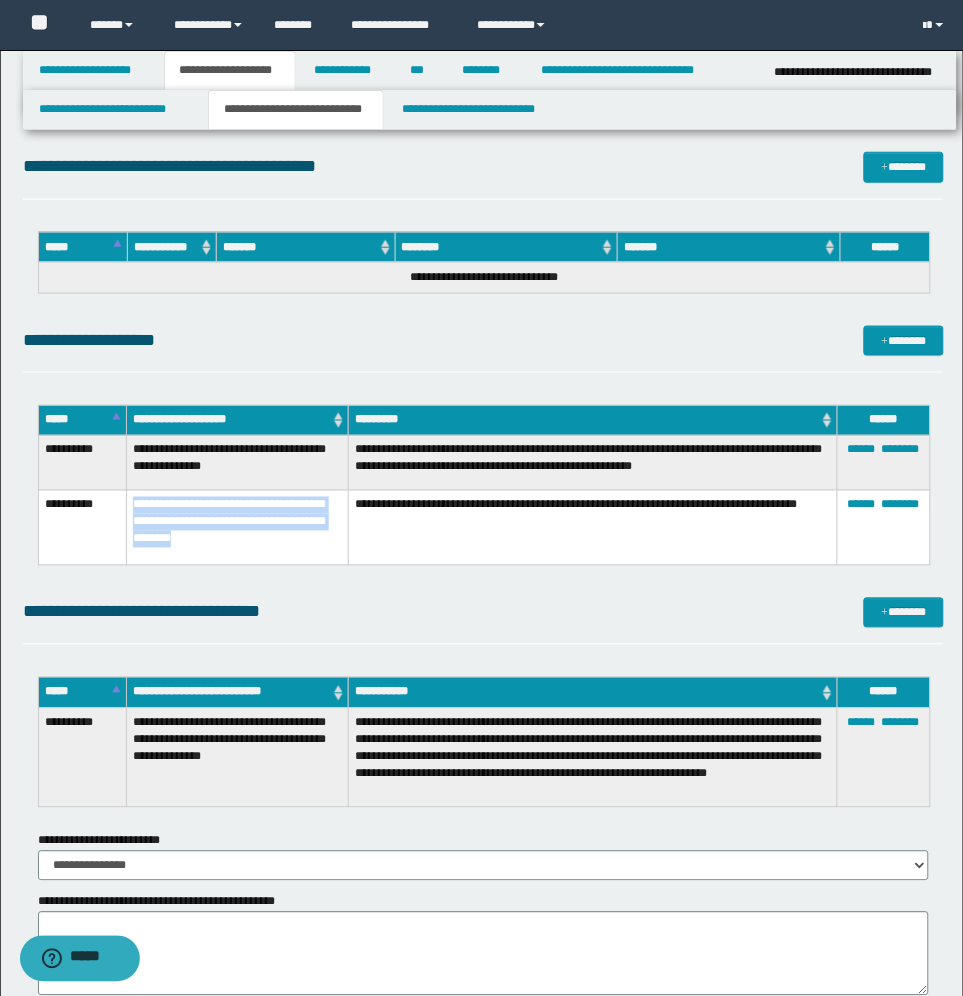 drag, startPoint x: 320, startPoint y: 546, endPoint x: 123, endPoint y: 506, distance: 201.0199 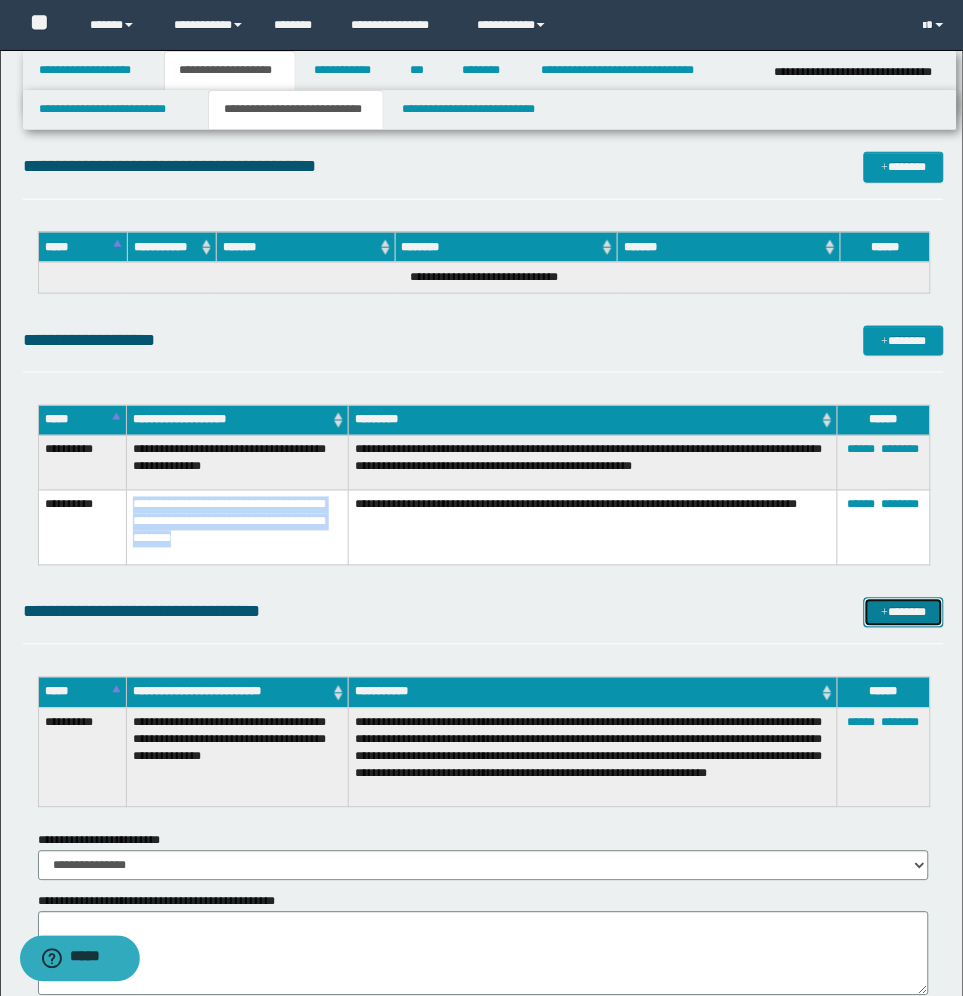 click on "*******" at bounding box center (904, 613) 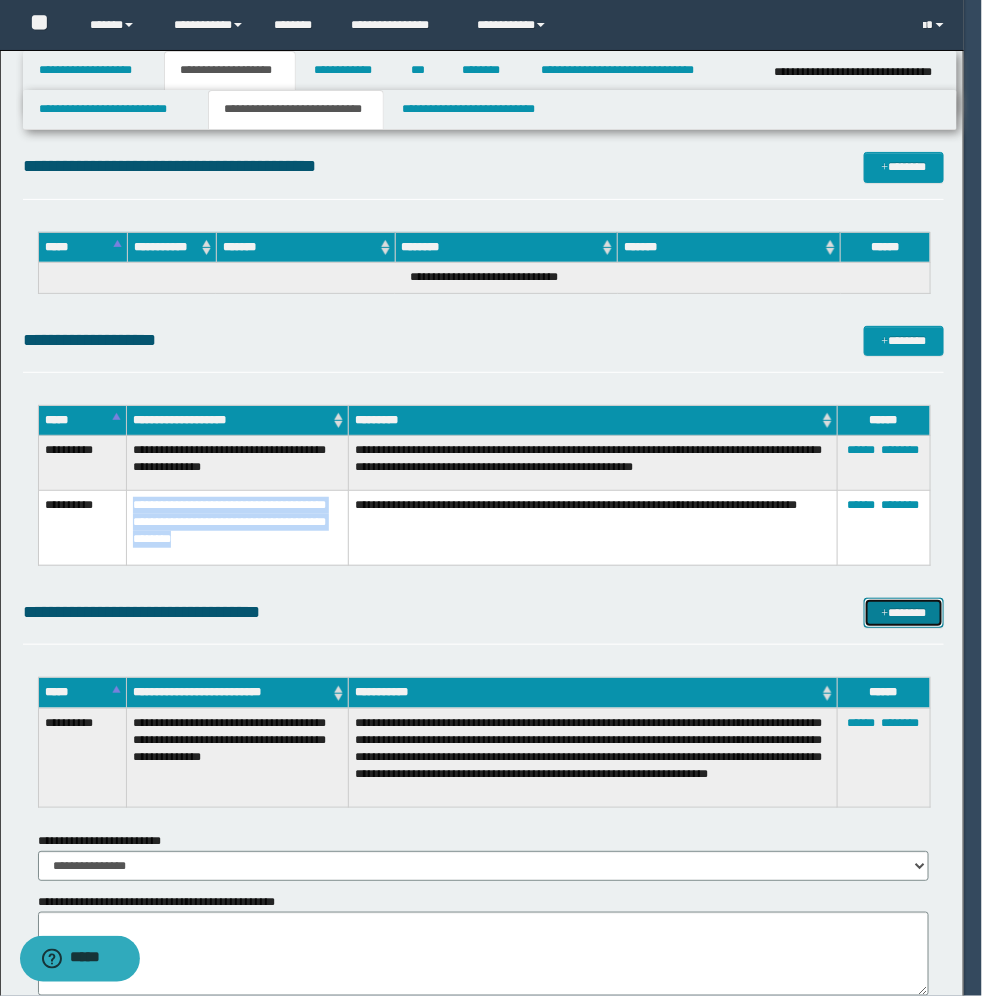 scroll, scrollTop: 0, scrollLeft: 0, axis: both 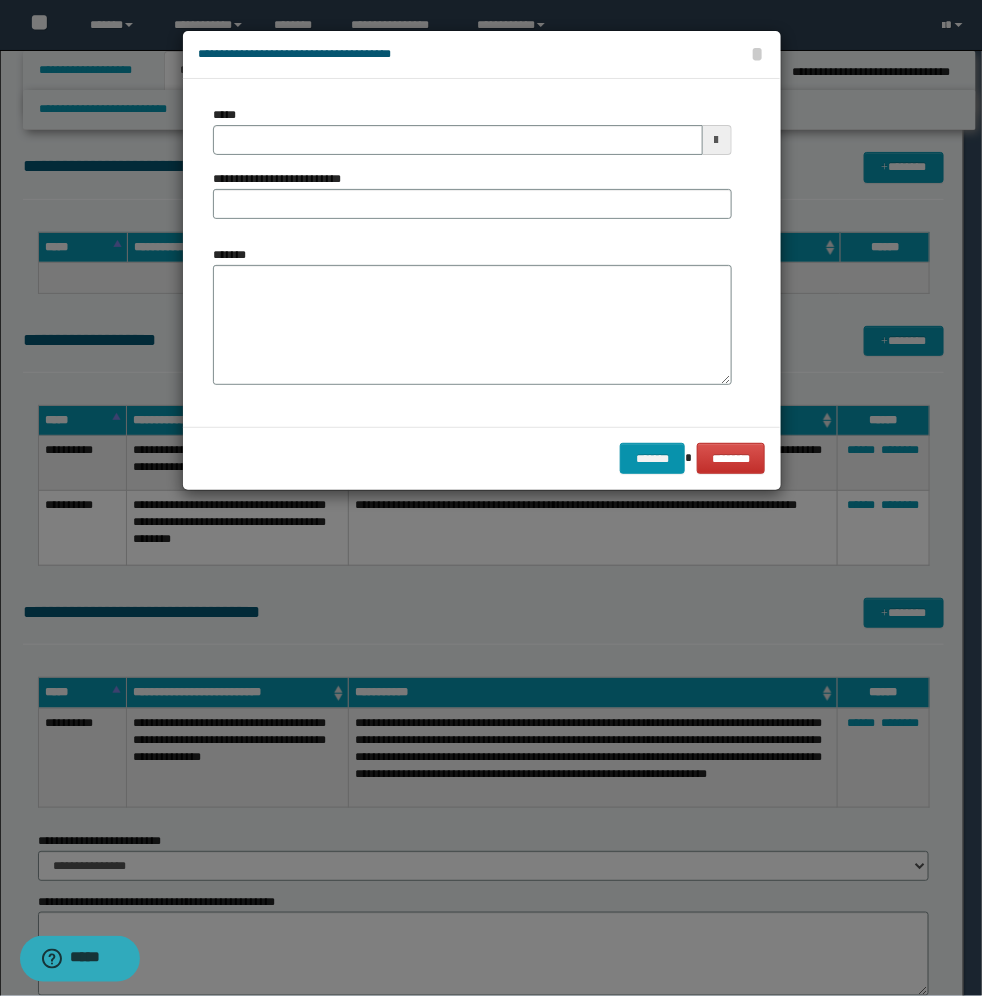 click at bounding box center (717, 140) 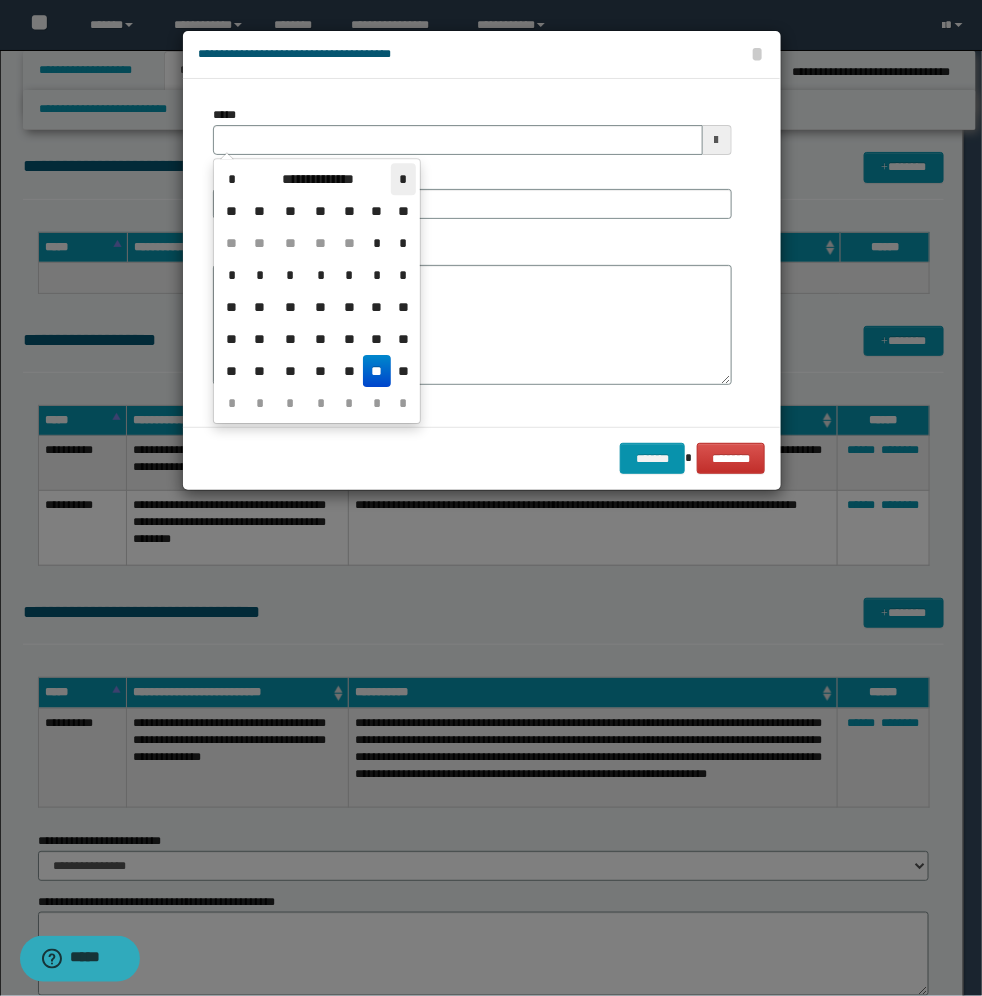click on "*" at bounding box center [403, 179] 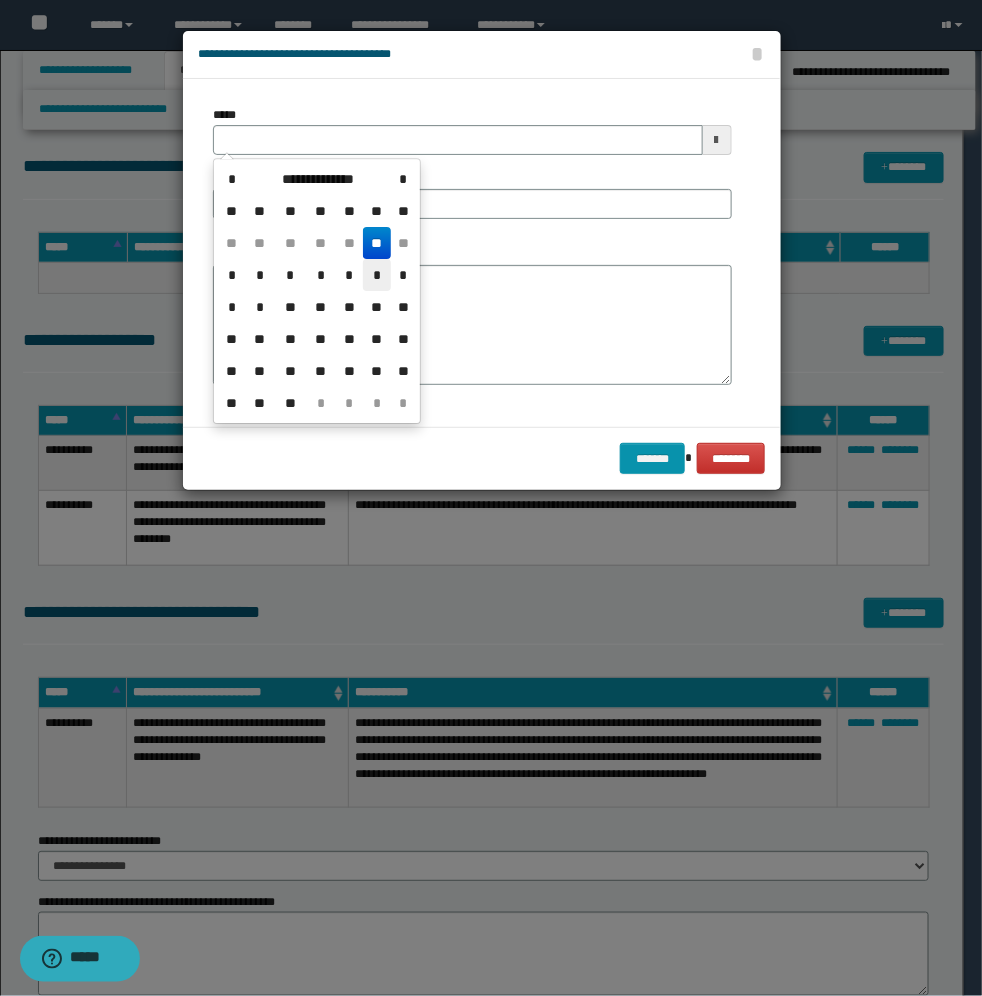 click on "*" at bounding box center (377, 275) 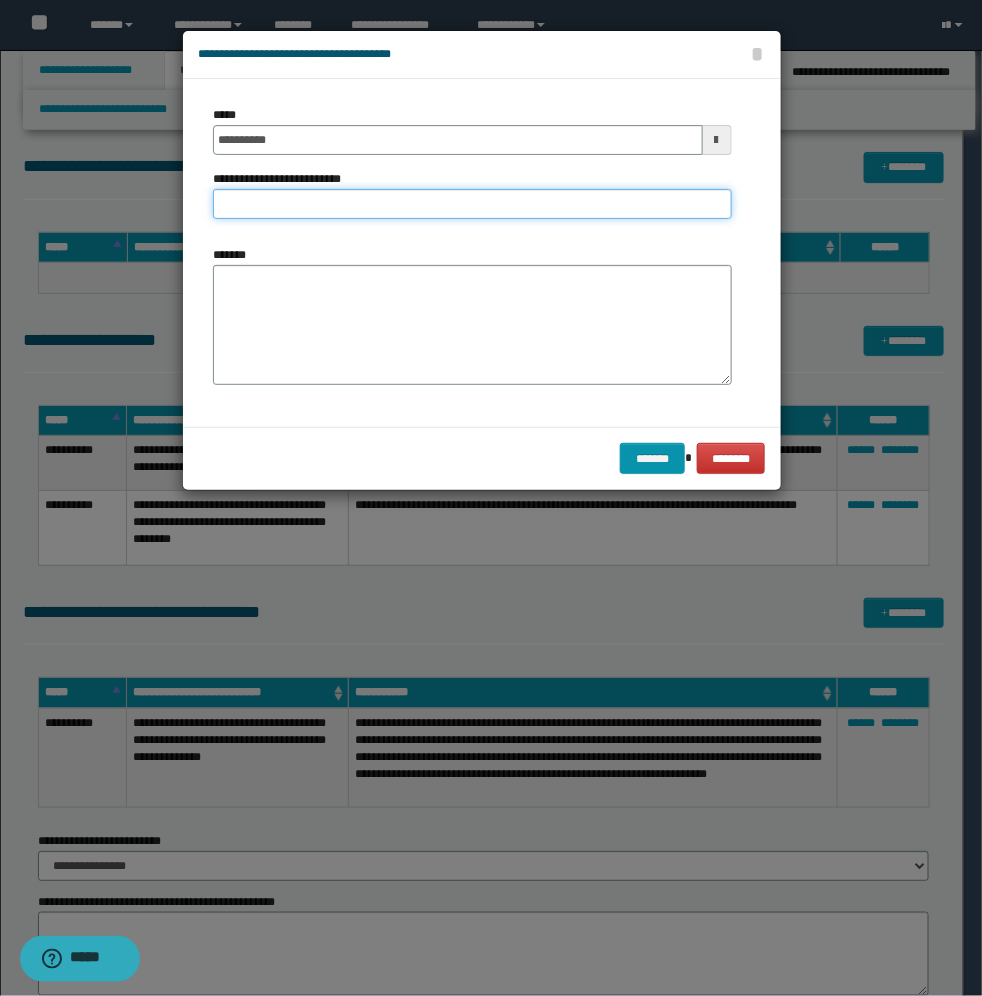 click on "**********" at bounding box center (472, 204) 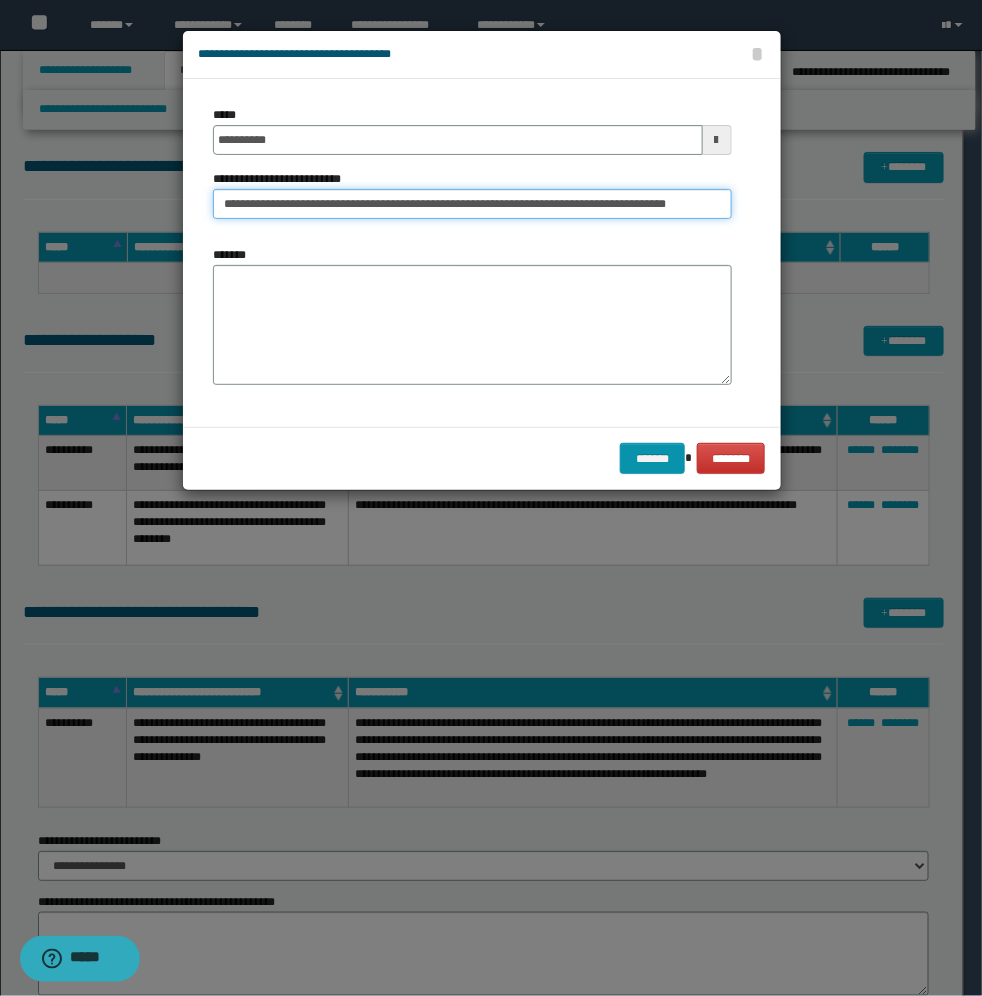 scroll, scrollTop: 0, scrollLeft: 101, axis: horizontal 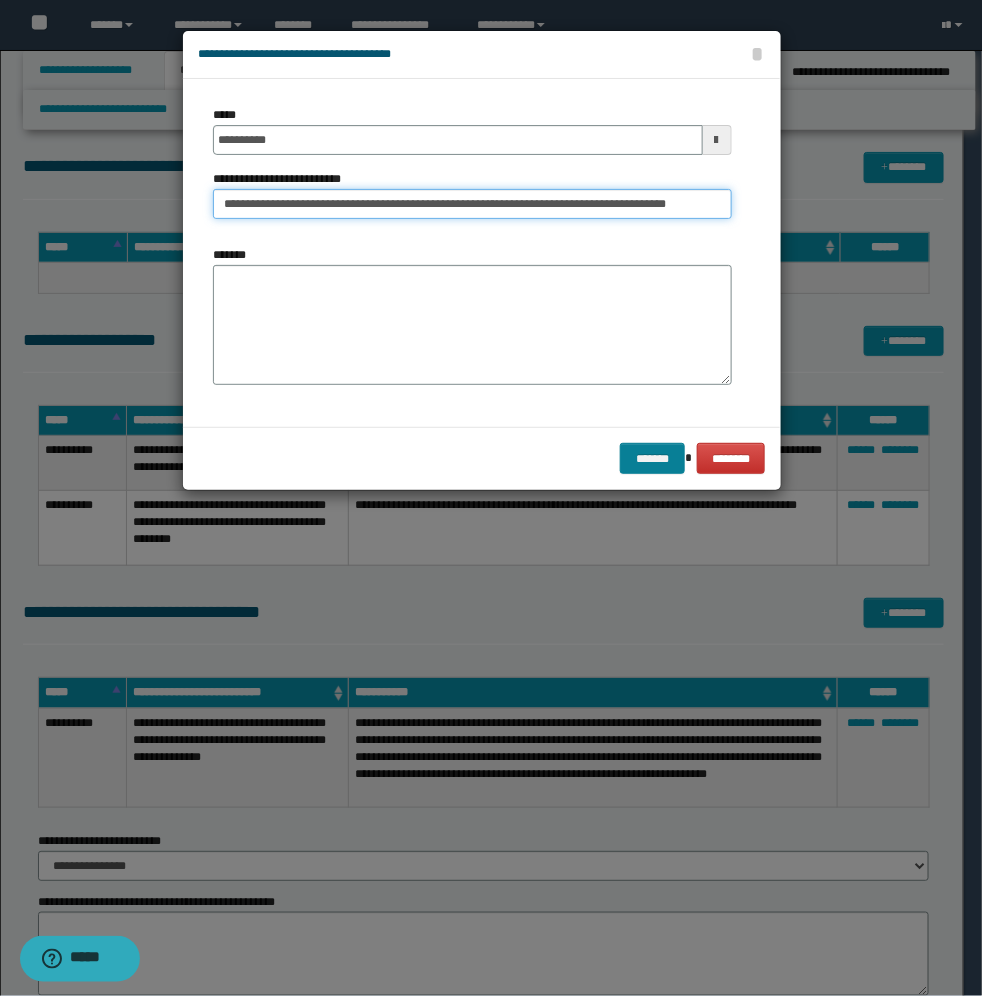 type on "**********" 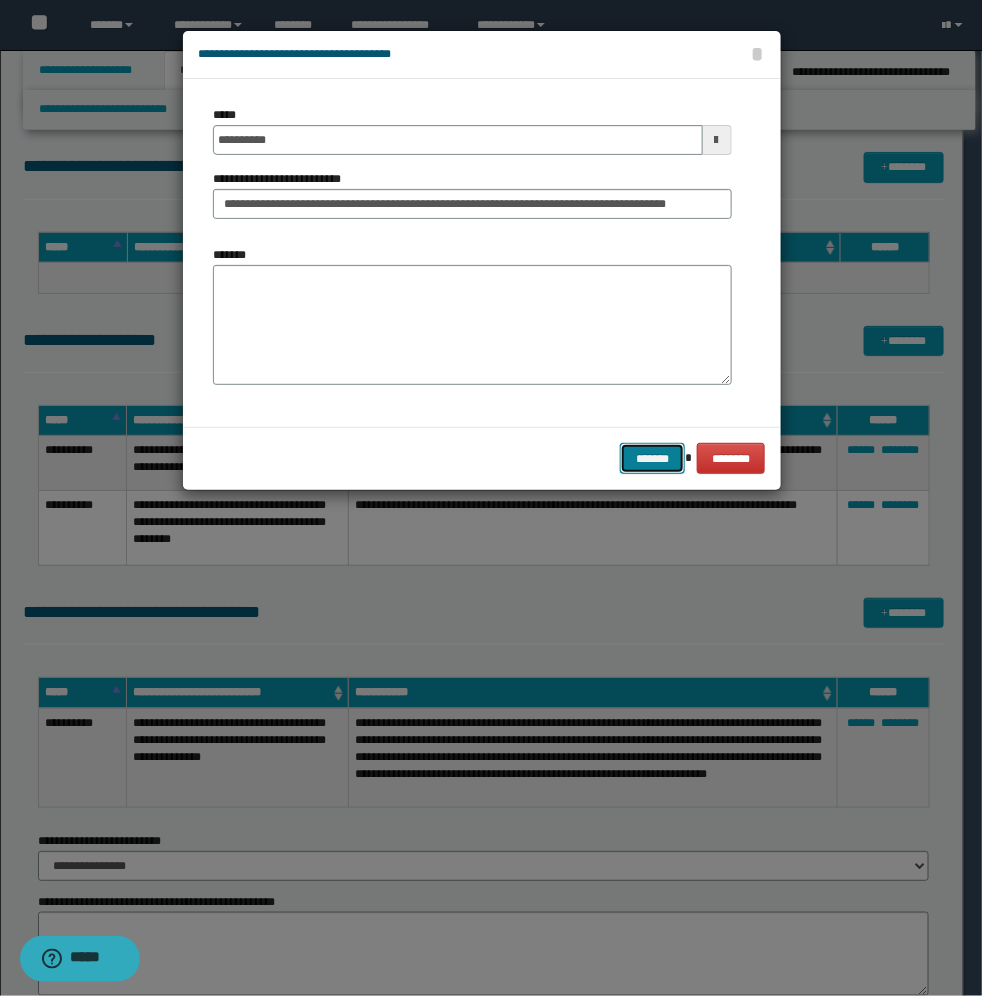 click on "*******" at bounding box center (652, 458) 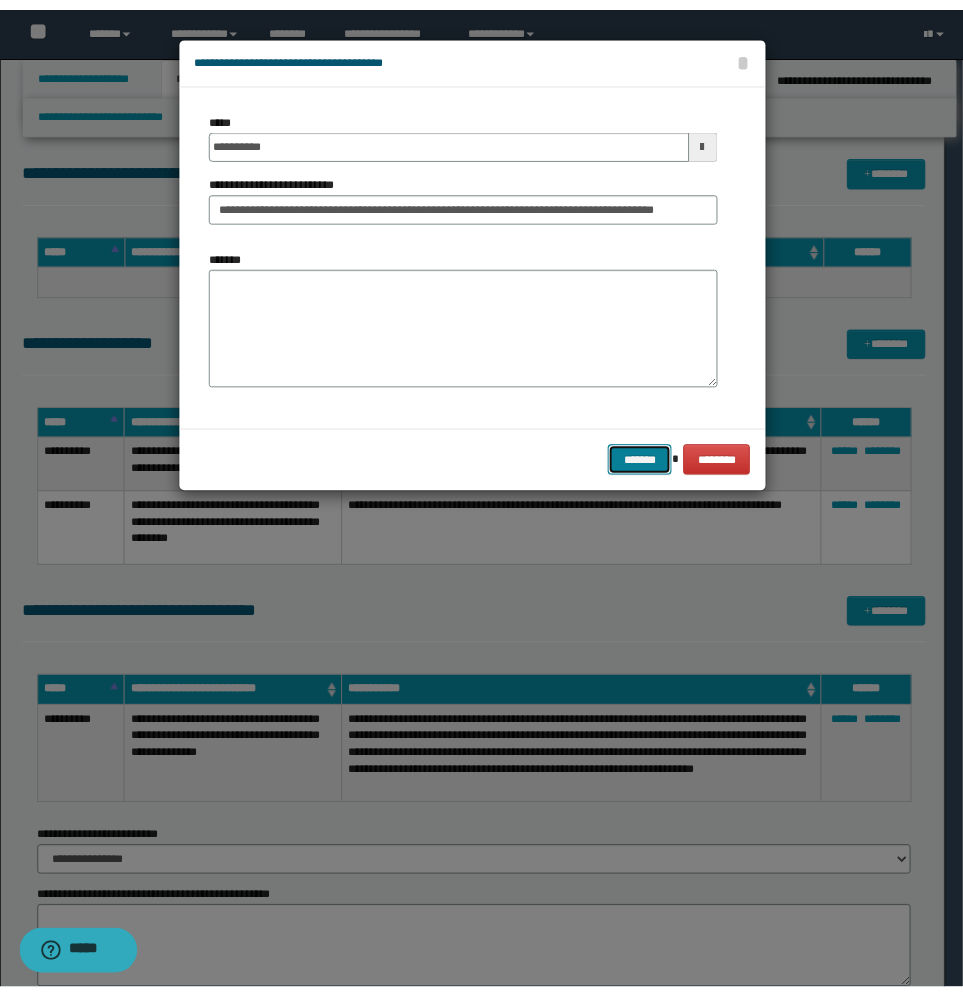 scroll, scrollTop: 0, scrollLeft: 0, axis: both 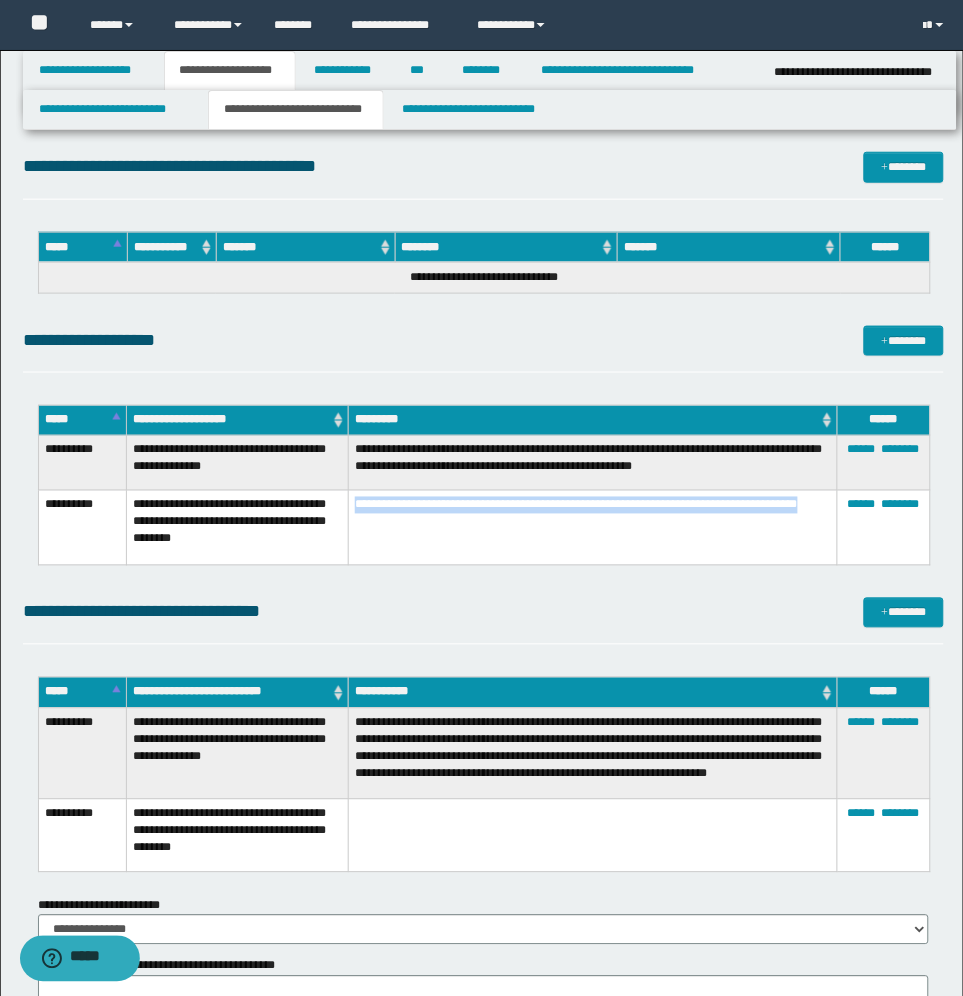 drag, startPoint x: 528, startPoint y: 537, endPoint x: 352, endPoint y: 510, distance: 178.05898 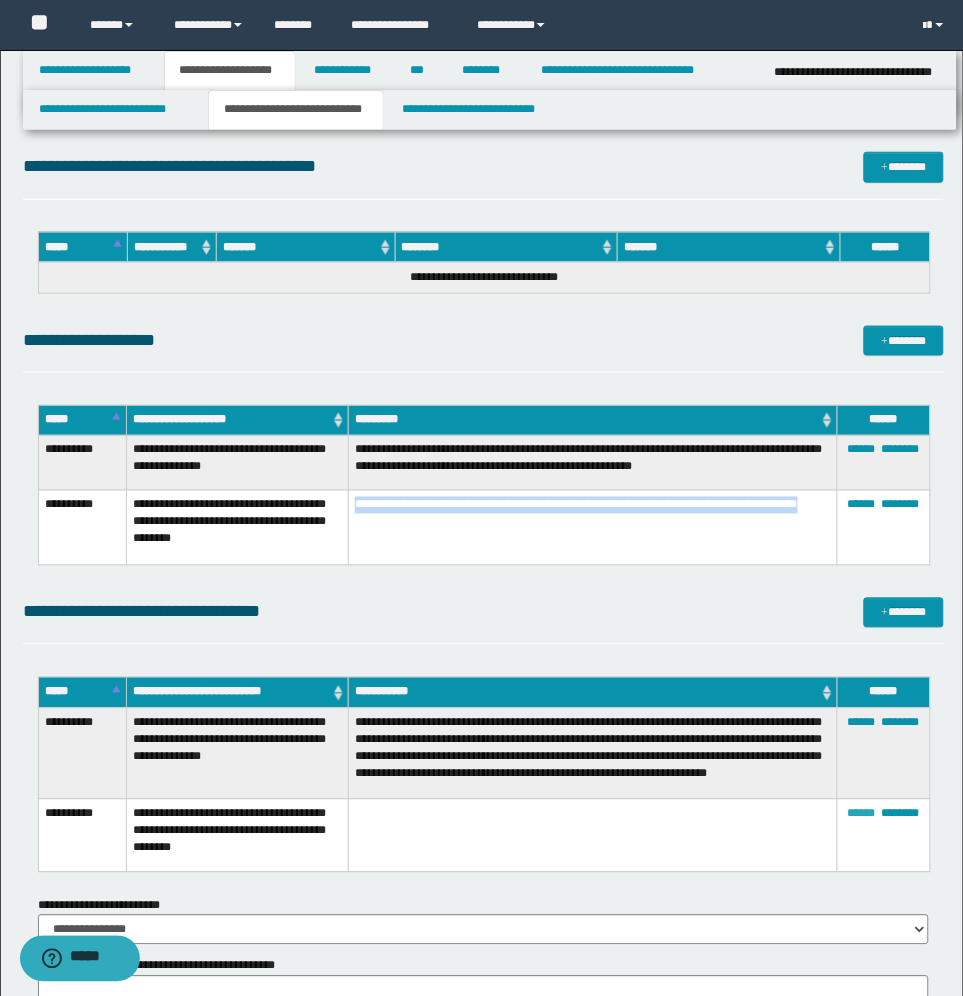 click on "******" at bounding box center [862, 814] 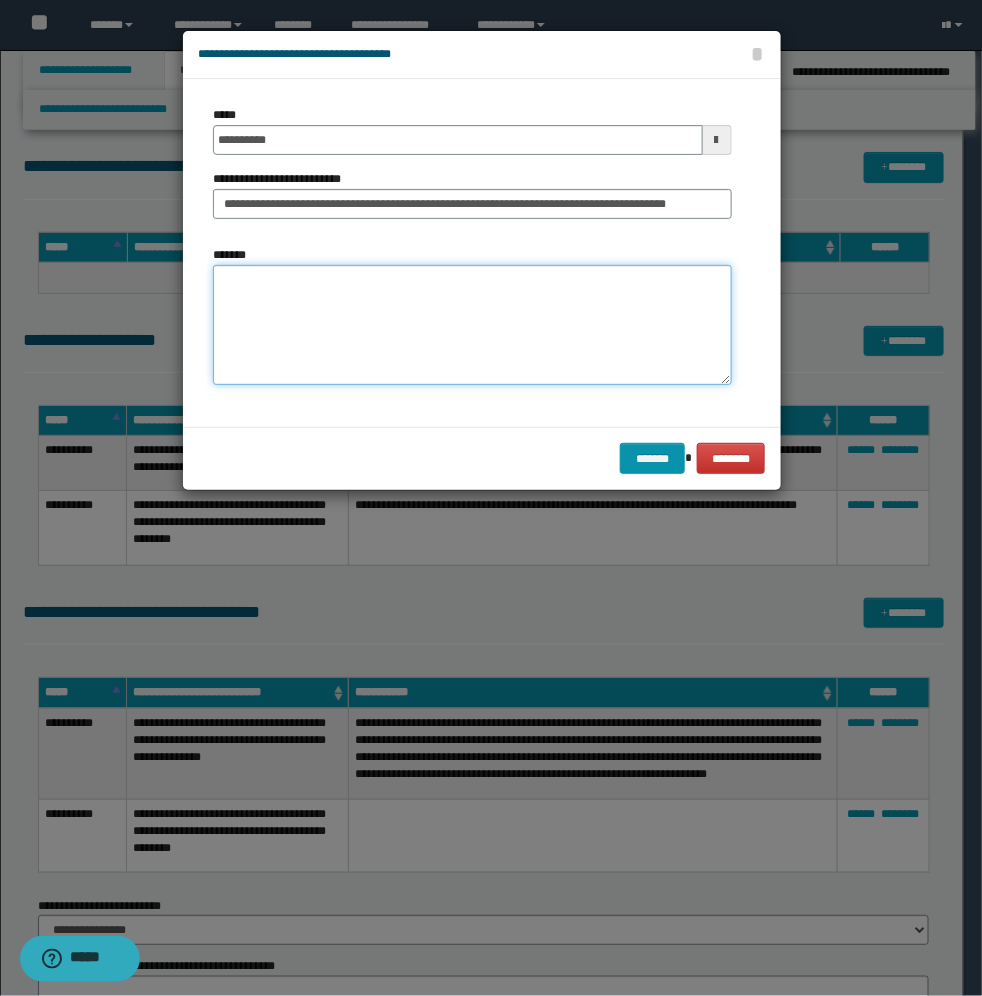 click on "*******" at bounding box center [472, 325] 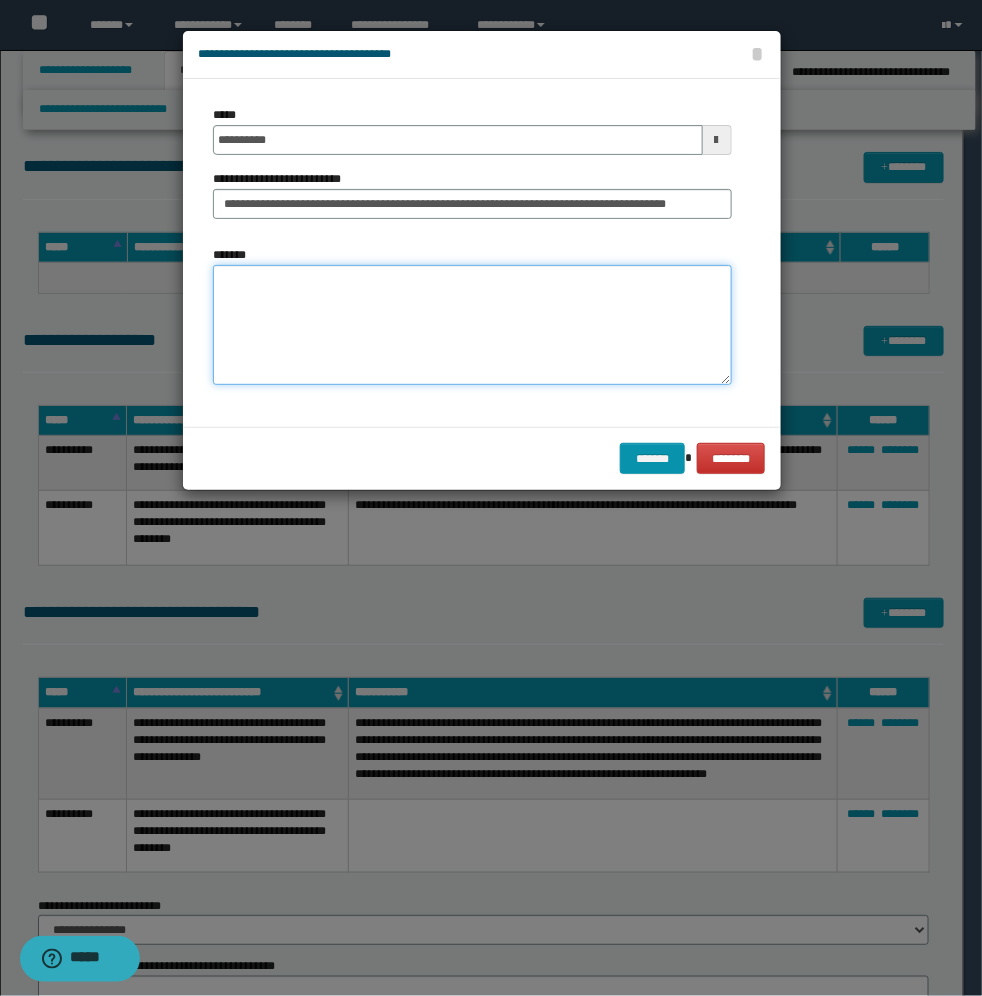 paste on "**********" 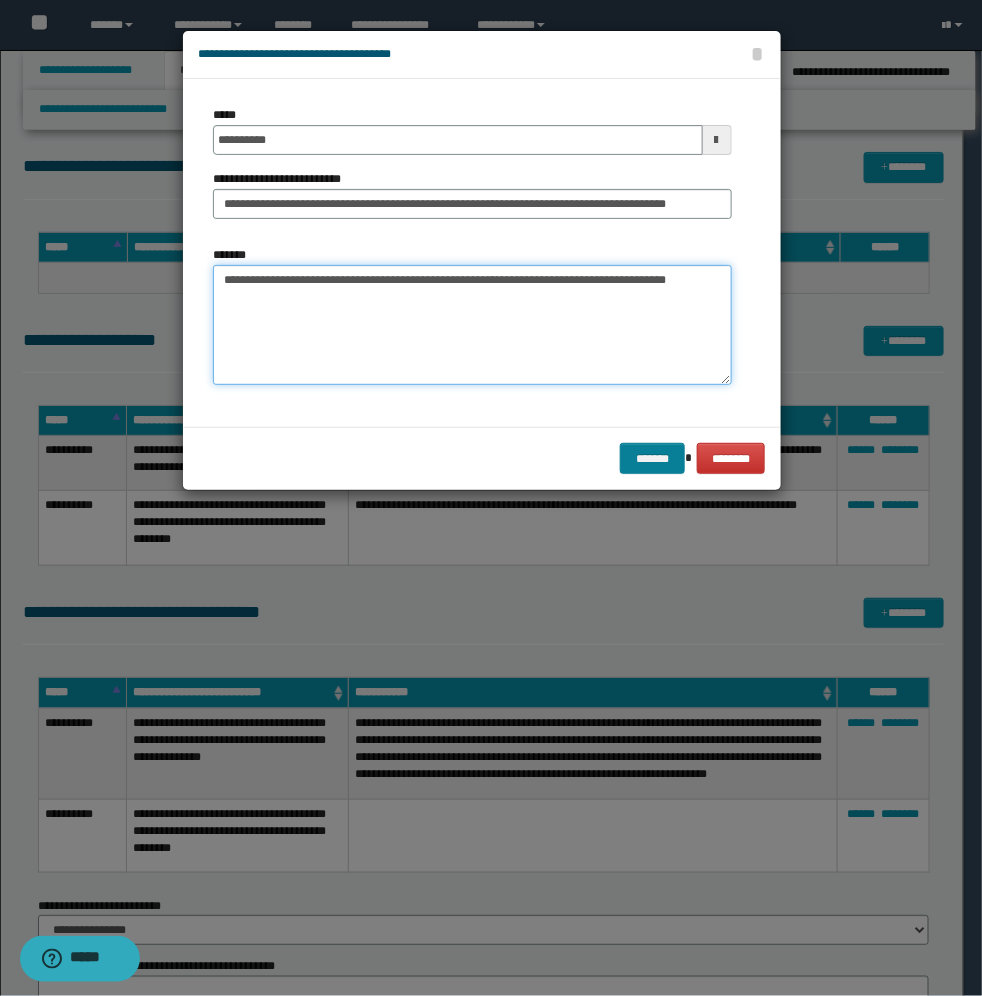 type on "**********" 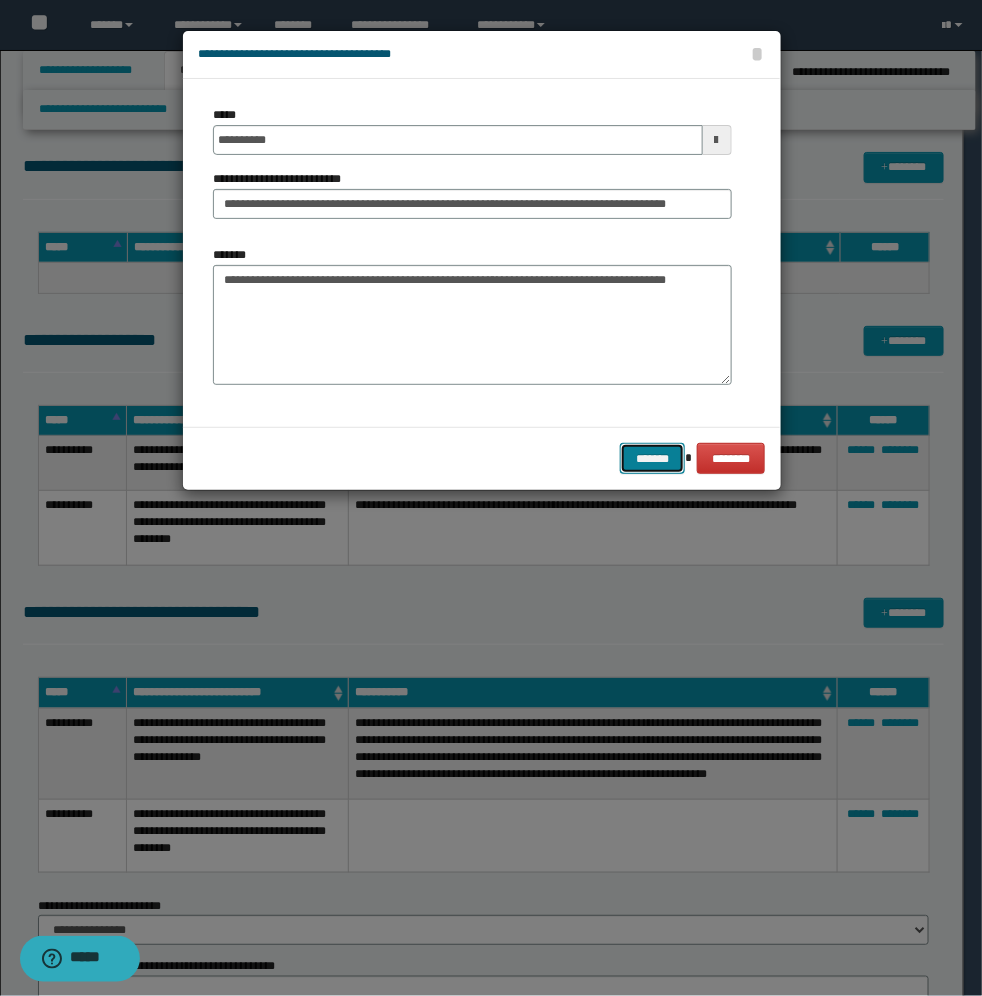 click on "*******" at bounding box center (652, 458) 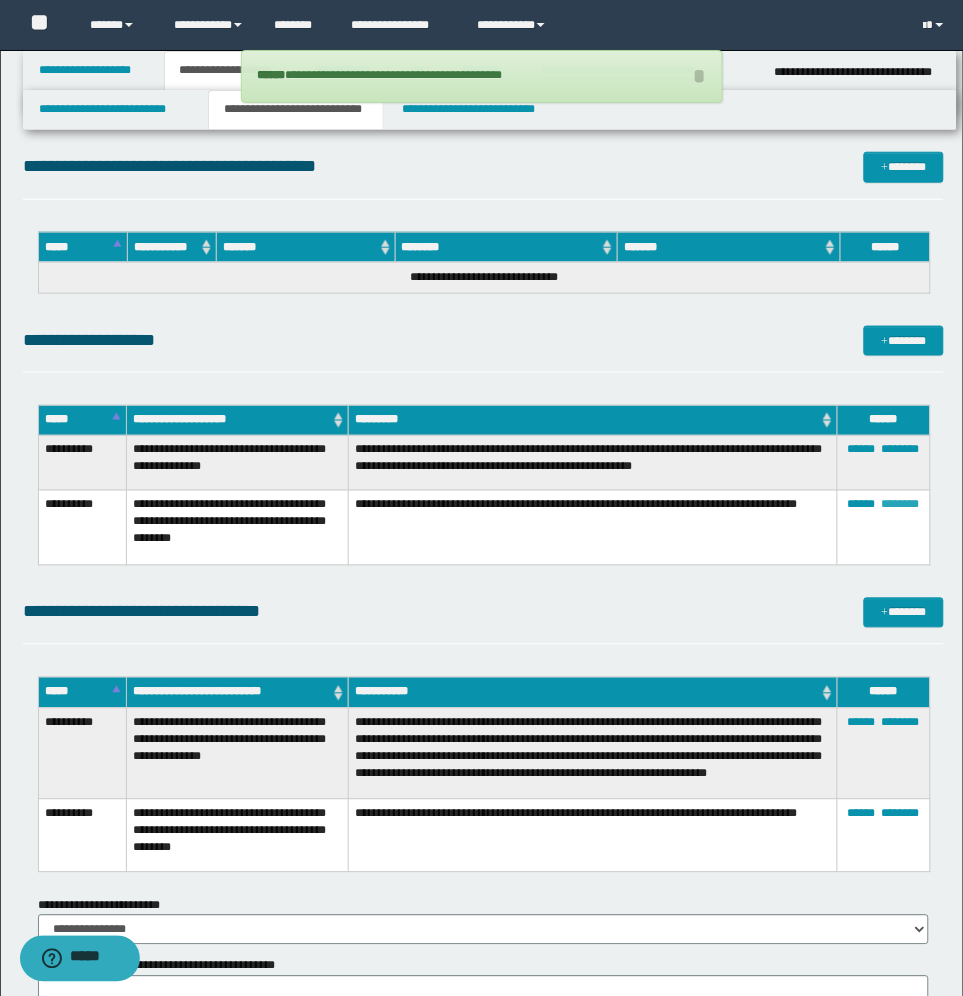 click on "********" at bounding box center [901, 505] 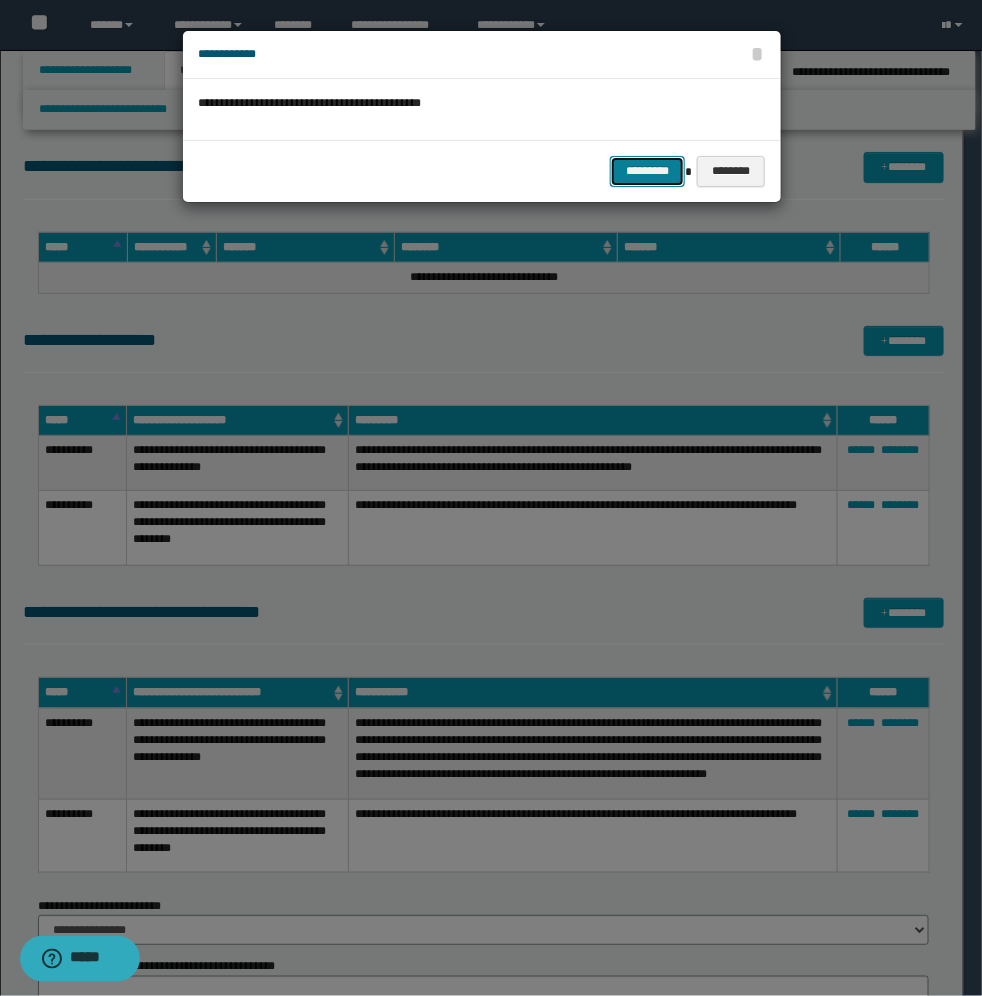 click on "*********" at bounding box center [647, 171] 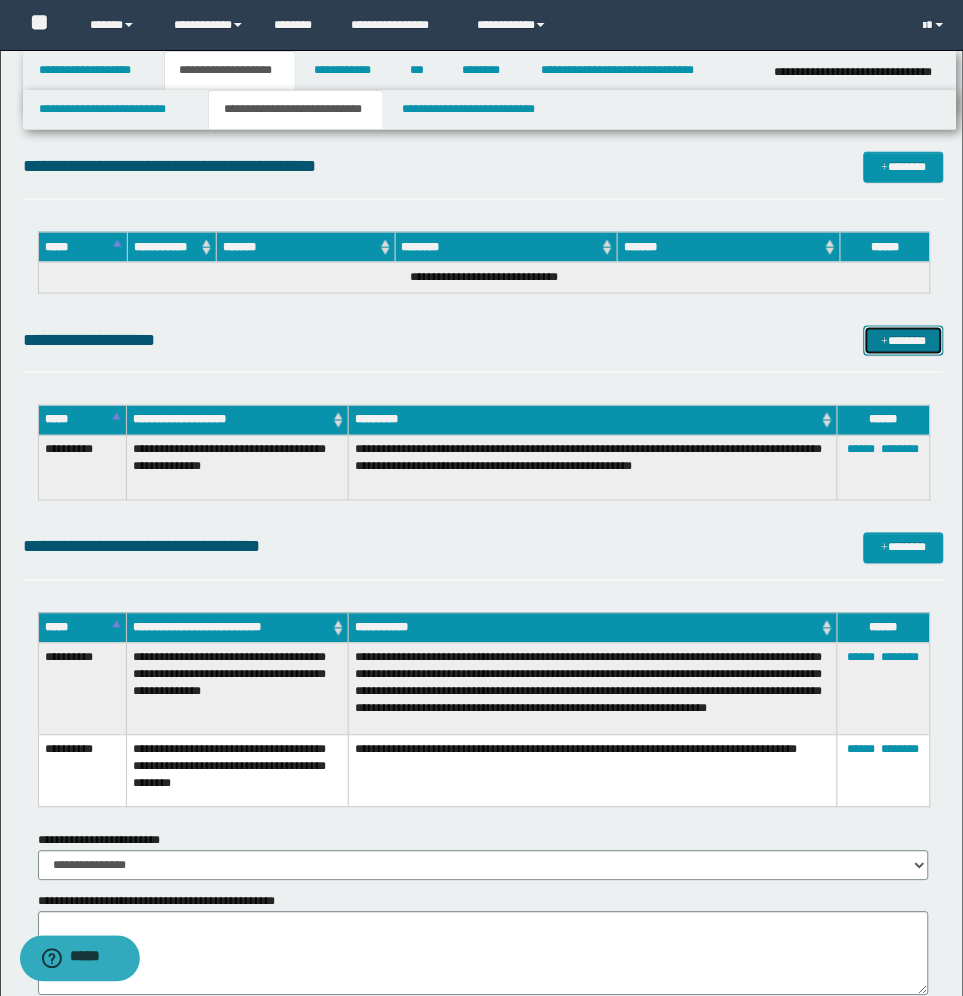 click on "*******" at bounding box center [904, 341] 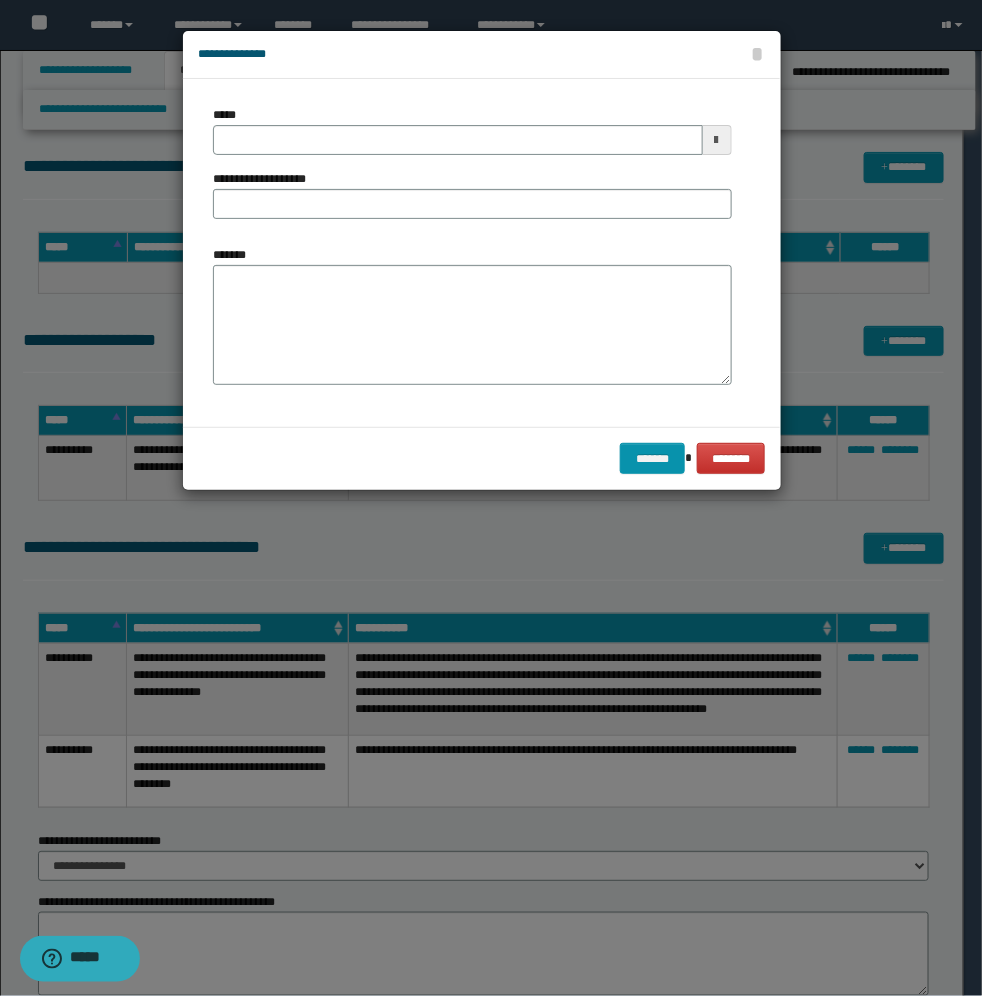 click at bounding box center [717, 140] 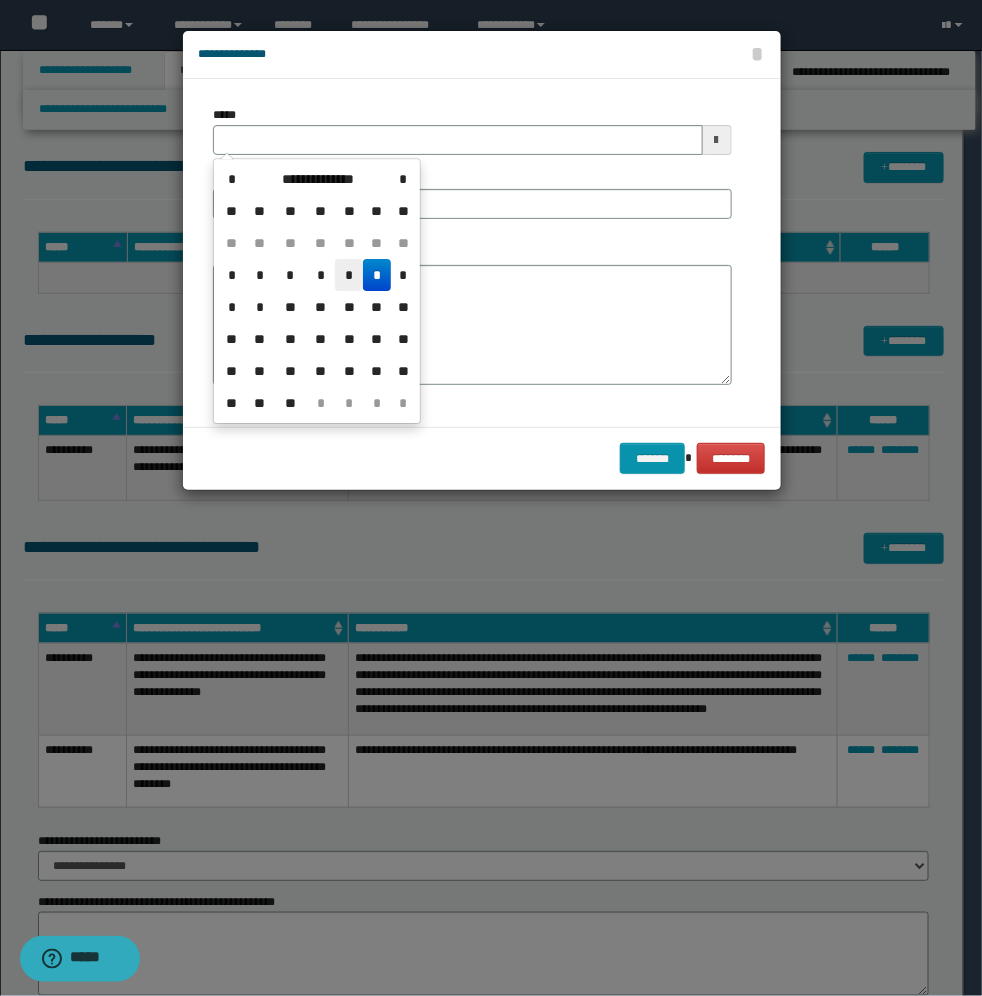 click on "*" at bounding box center [349, 275] 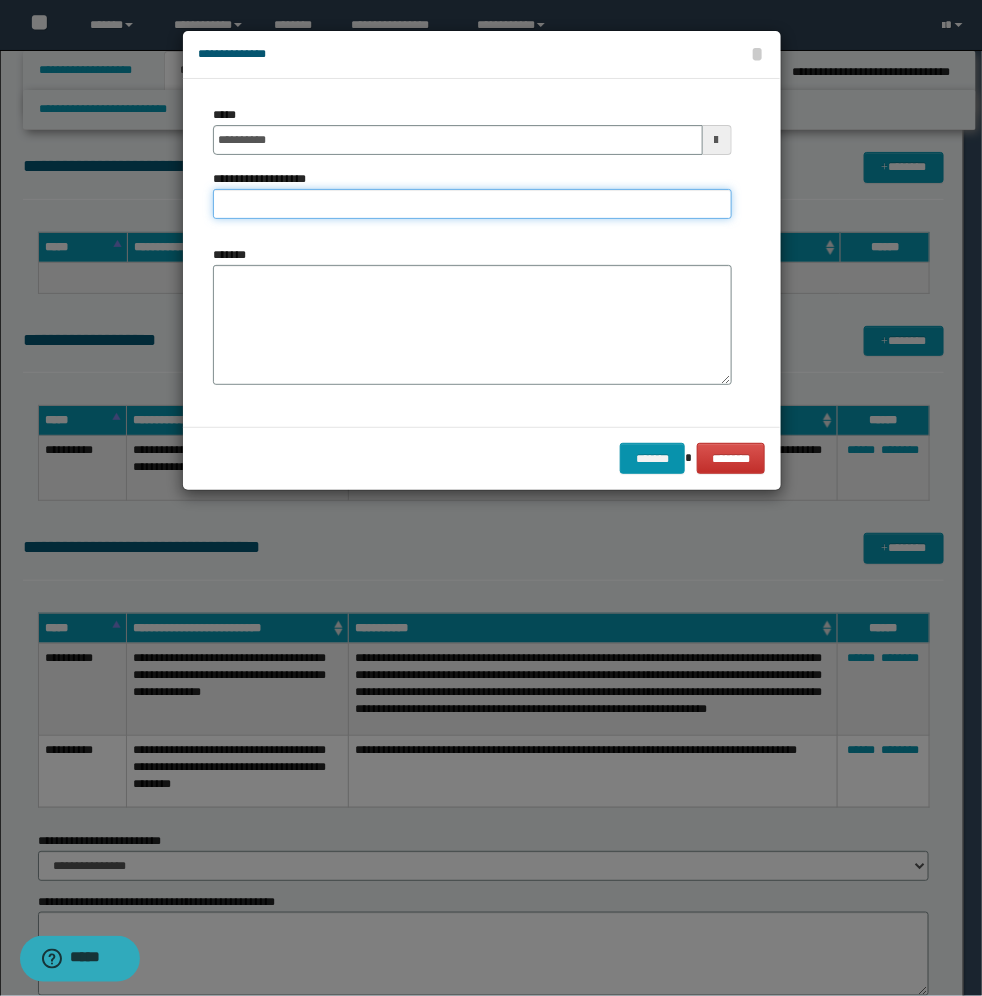 click on "**********" at bounding box center [472, 204] 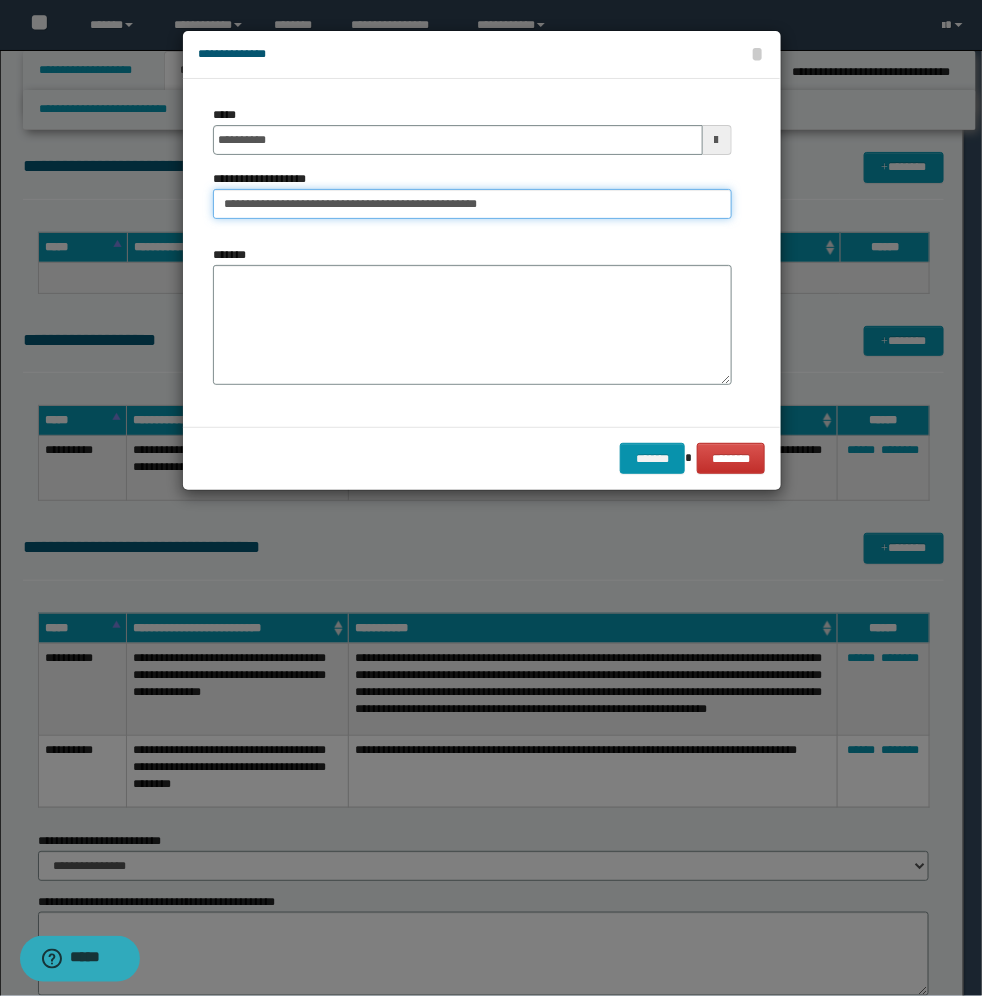 type on "**********" 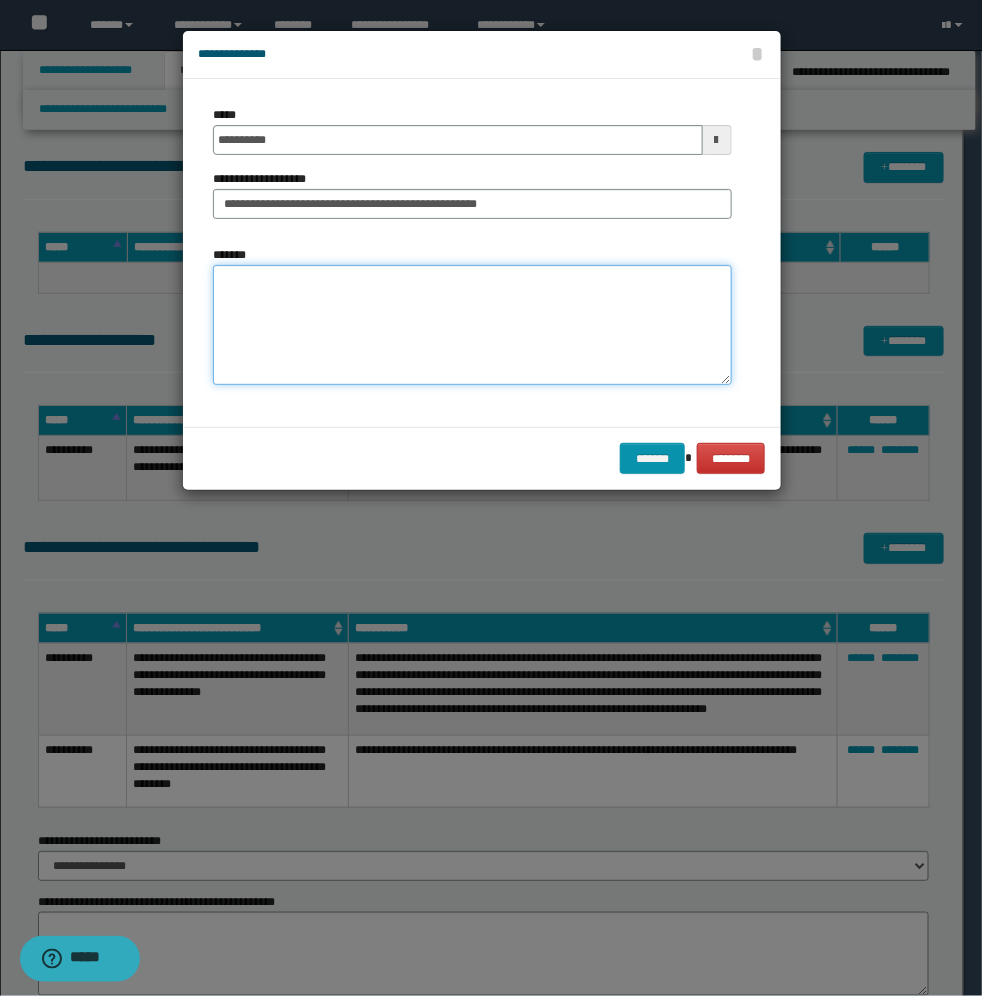click on "*******" at bounding box center (472, 325) 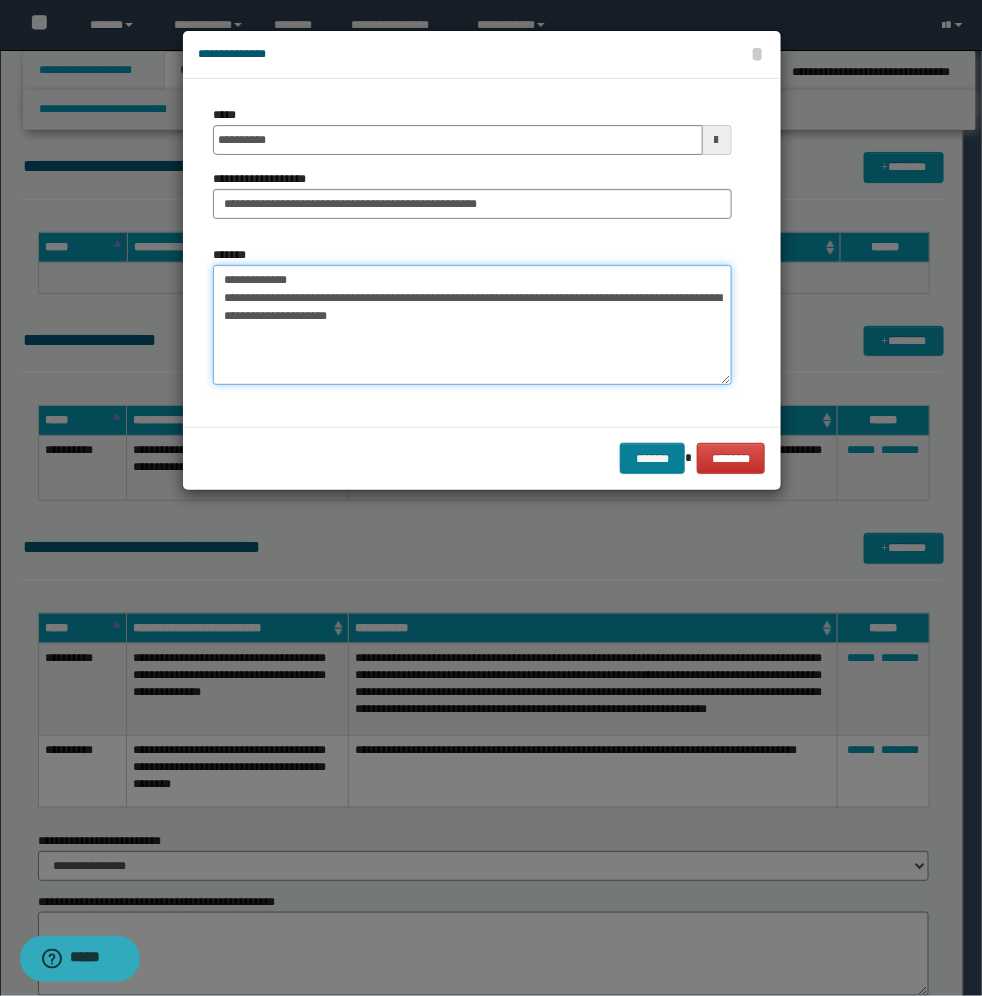 type on "**********" 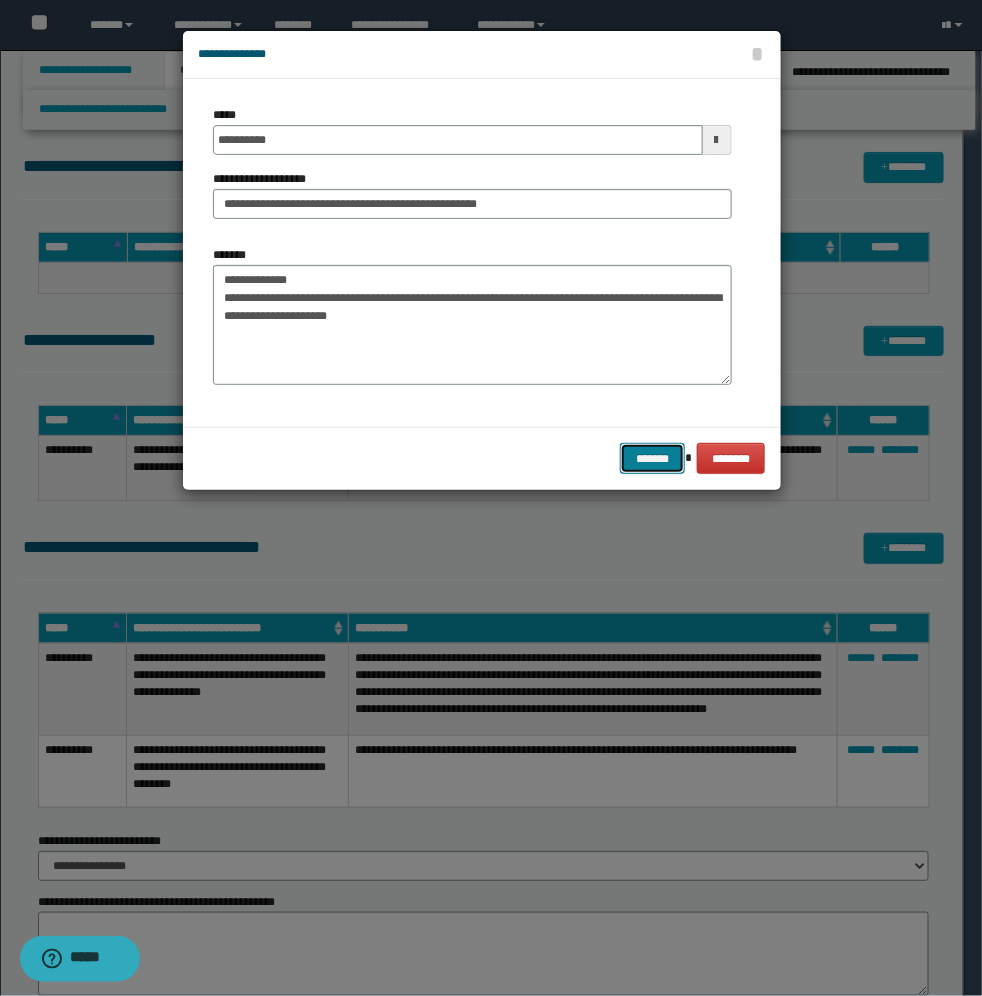 click on "*******" at bounding box center (652, 458) 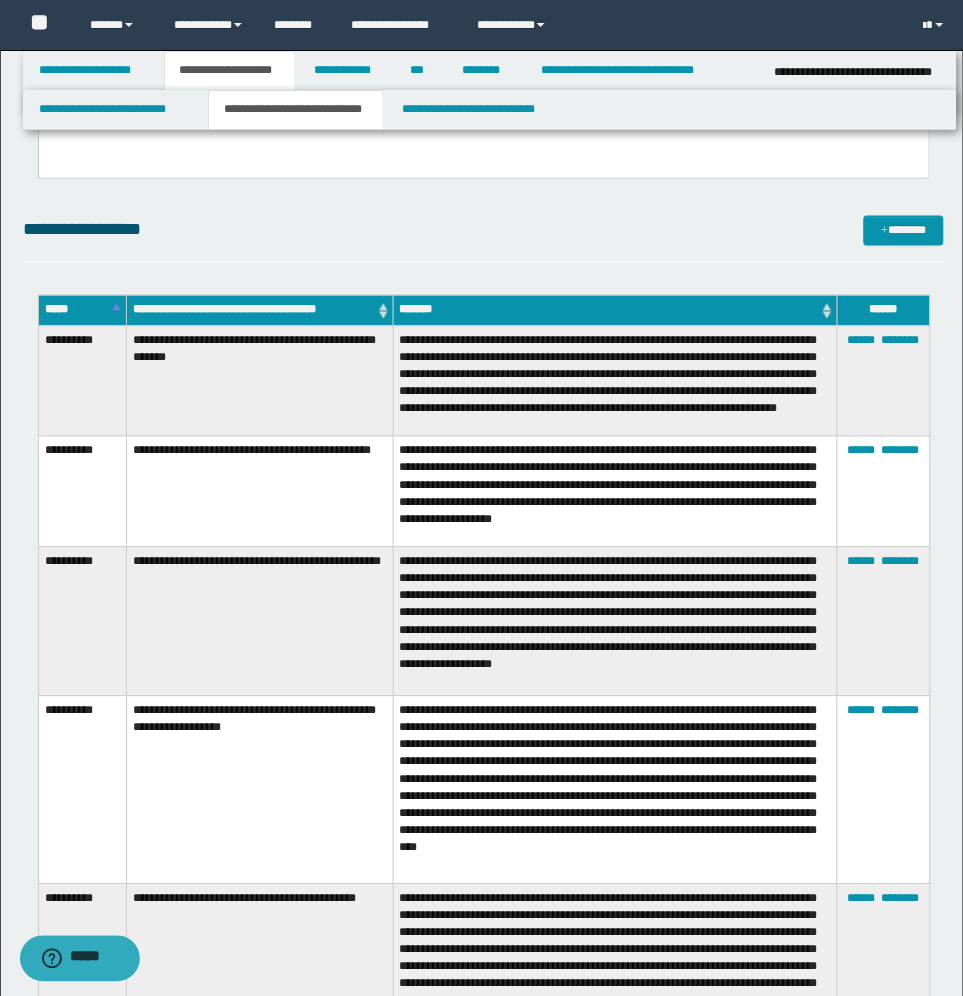 scroll, scrollTop: 383, scrollLeft: 0, axis: vertical 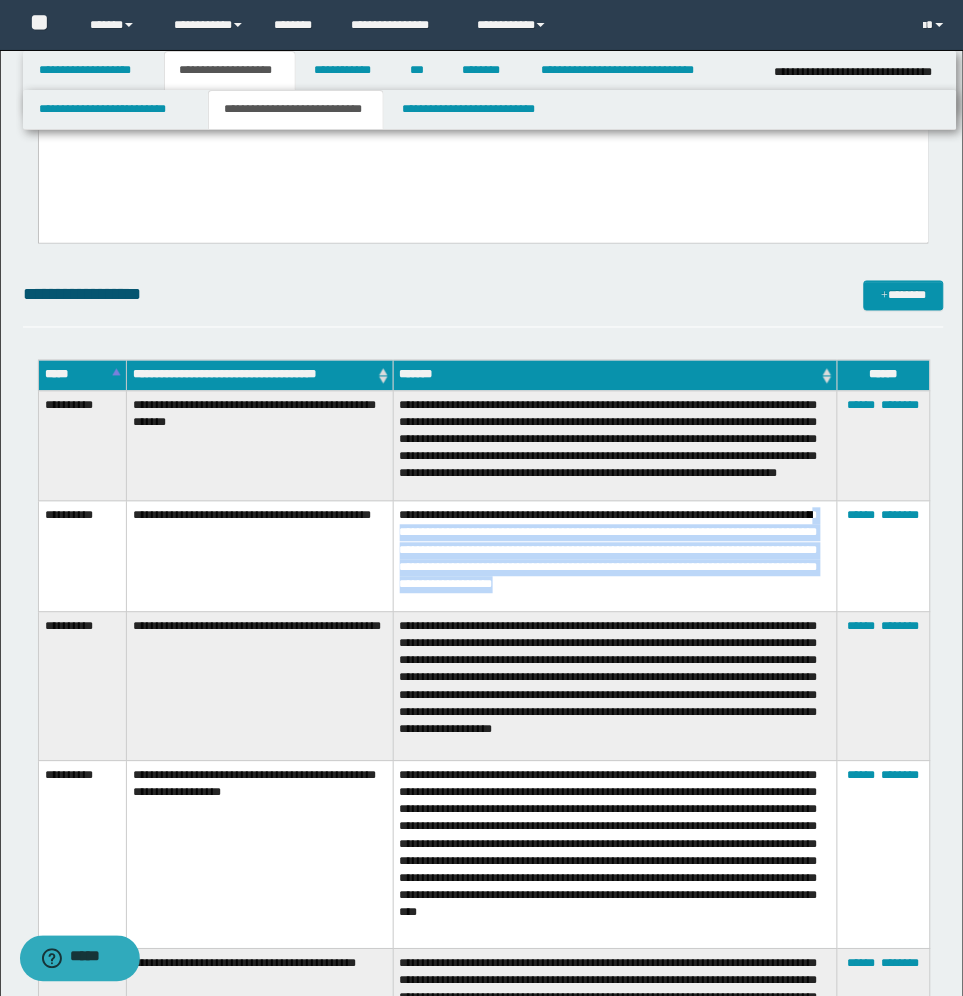 drag, startPoint x: 516, startPoint y: 540, endPoint x: 607, endPoint y: 608, distance: 113.600174 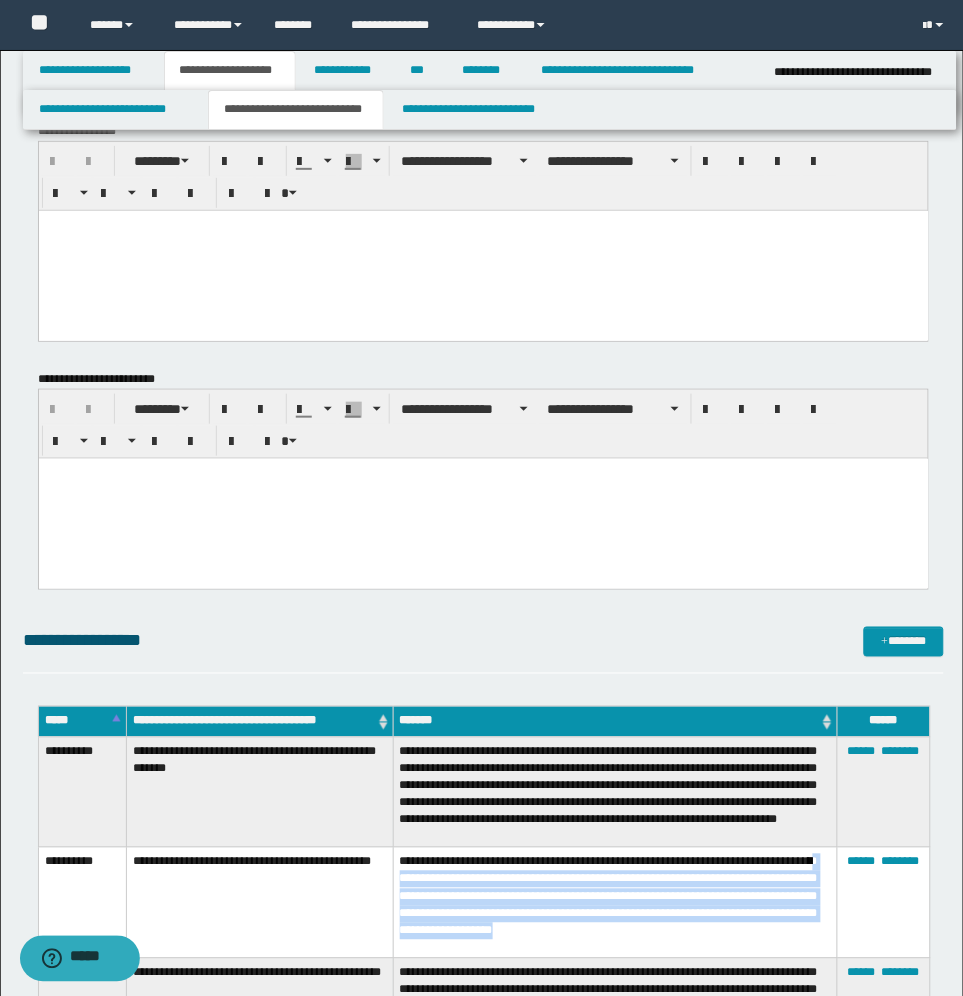 scroll, scrollTop: 0, scrollLeft: 0, axis: both 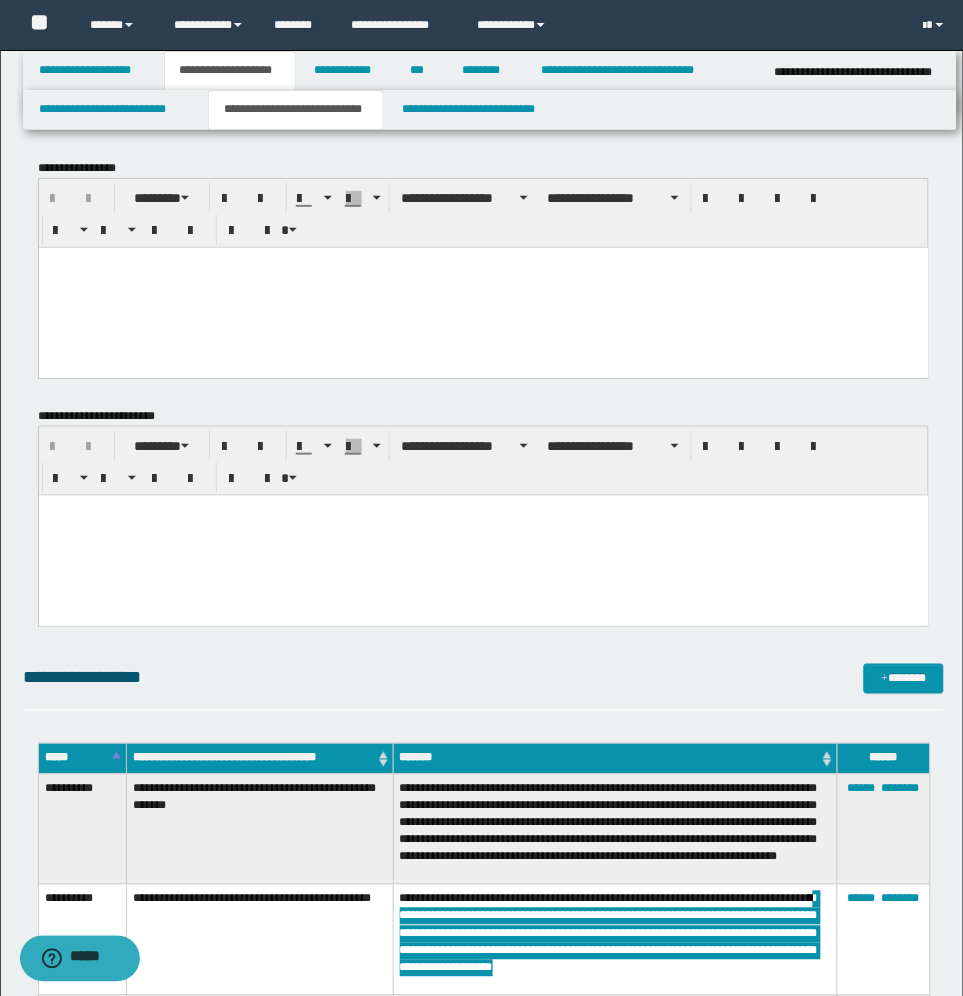 click at bounding box center [483, 287] 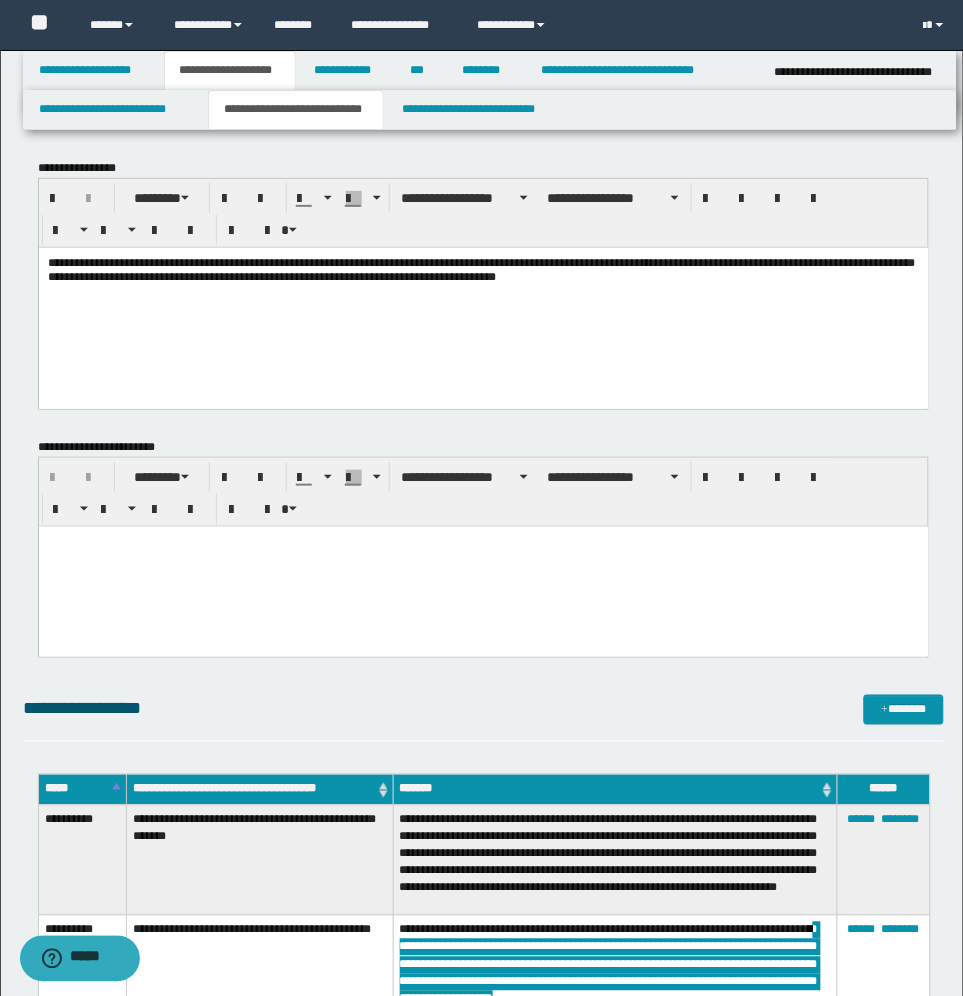 click on "**********" at bounding box center (481, 269) 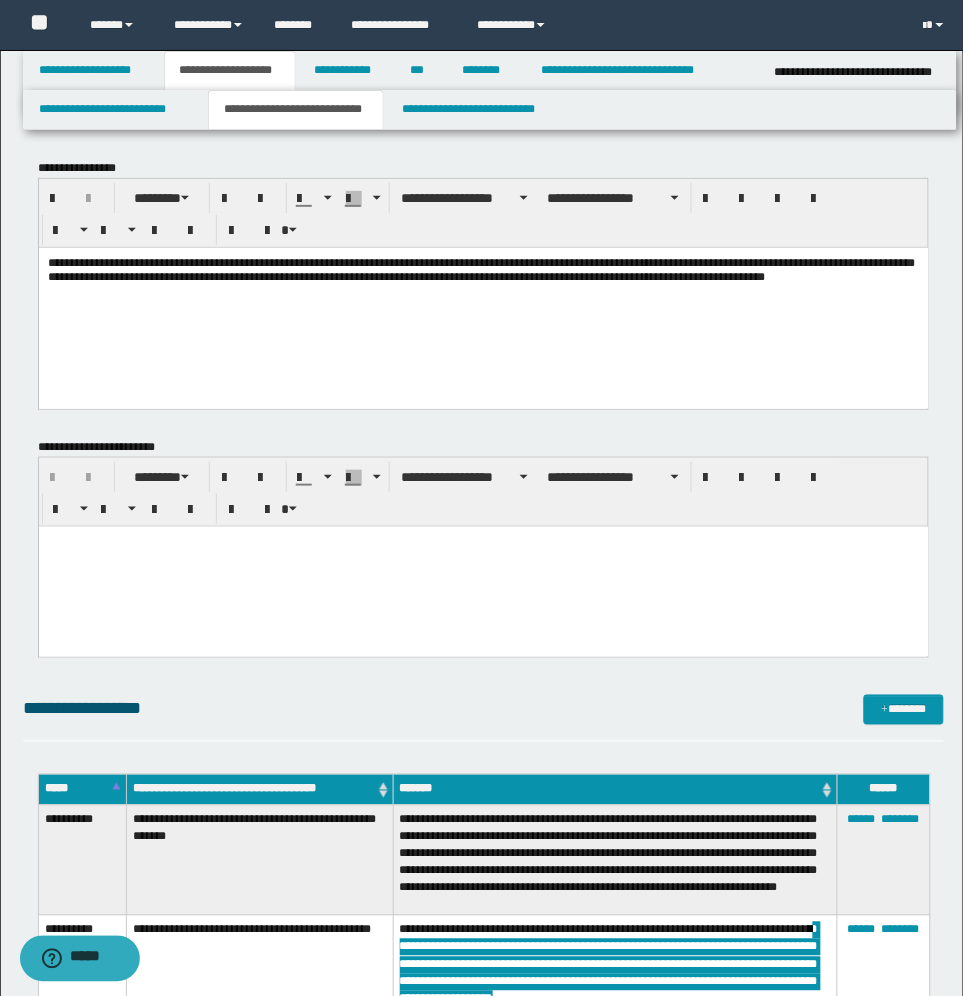 click on "**********" at bounding box center [481, 269] 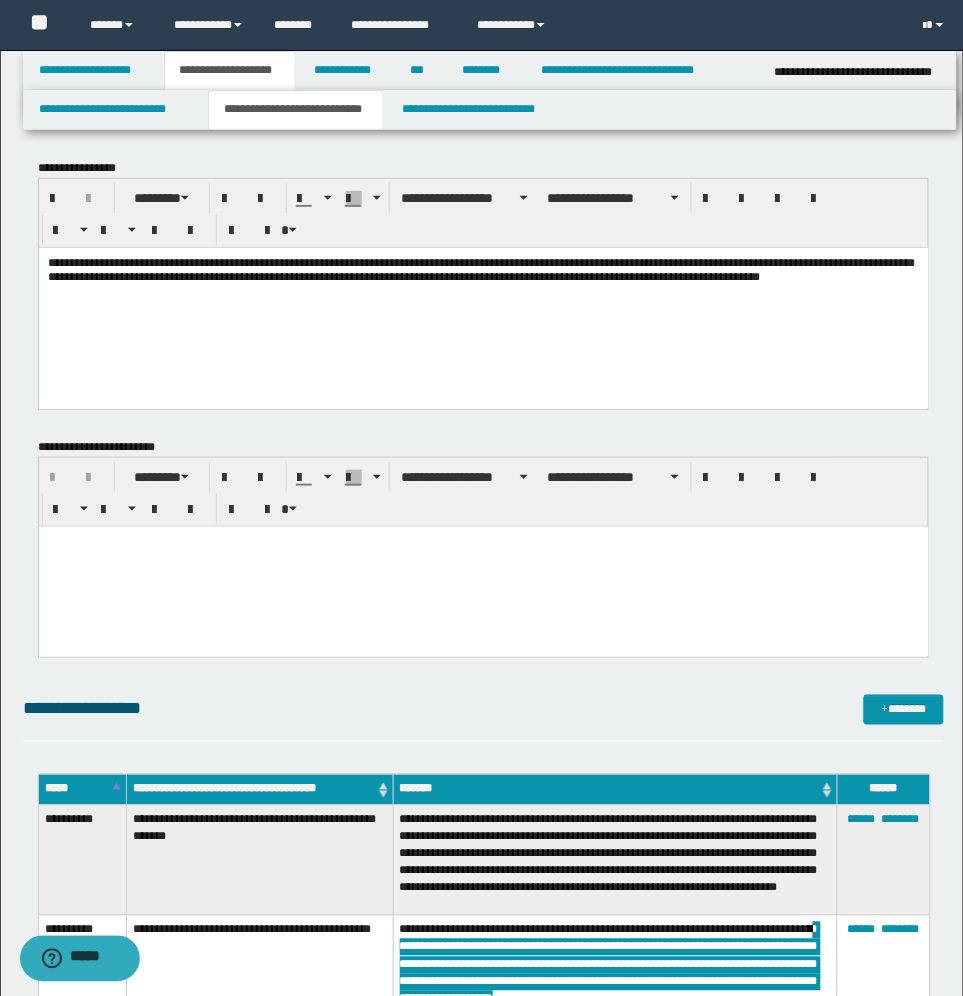click on "**********" at bounding box center (483, 294) 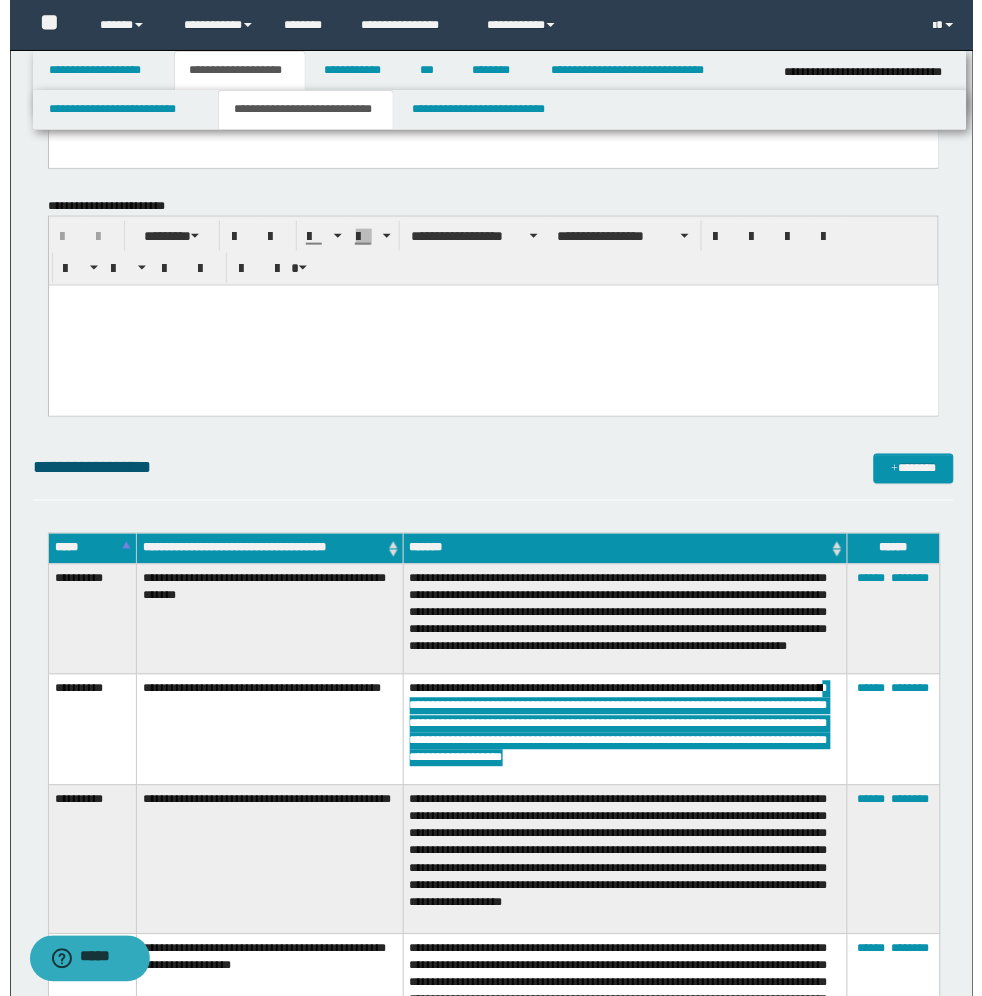 scroll, scrollTop: 500, scrollLeft: 0, axis: vertical 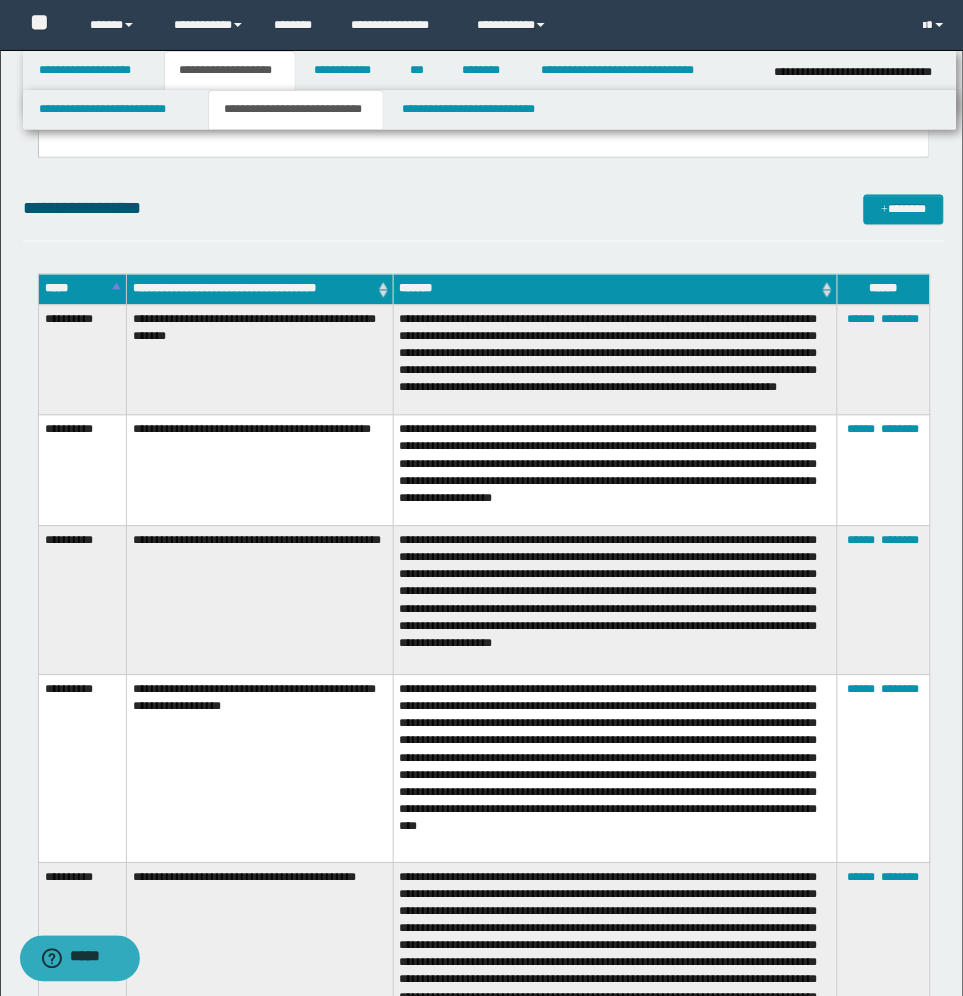 click on "**********" at bounding box center [615, 600] 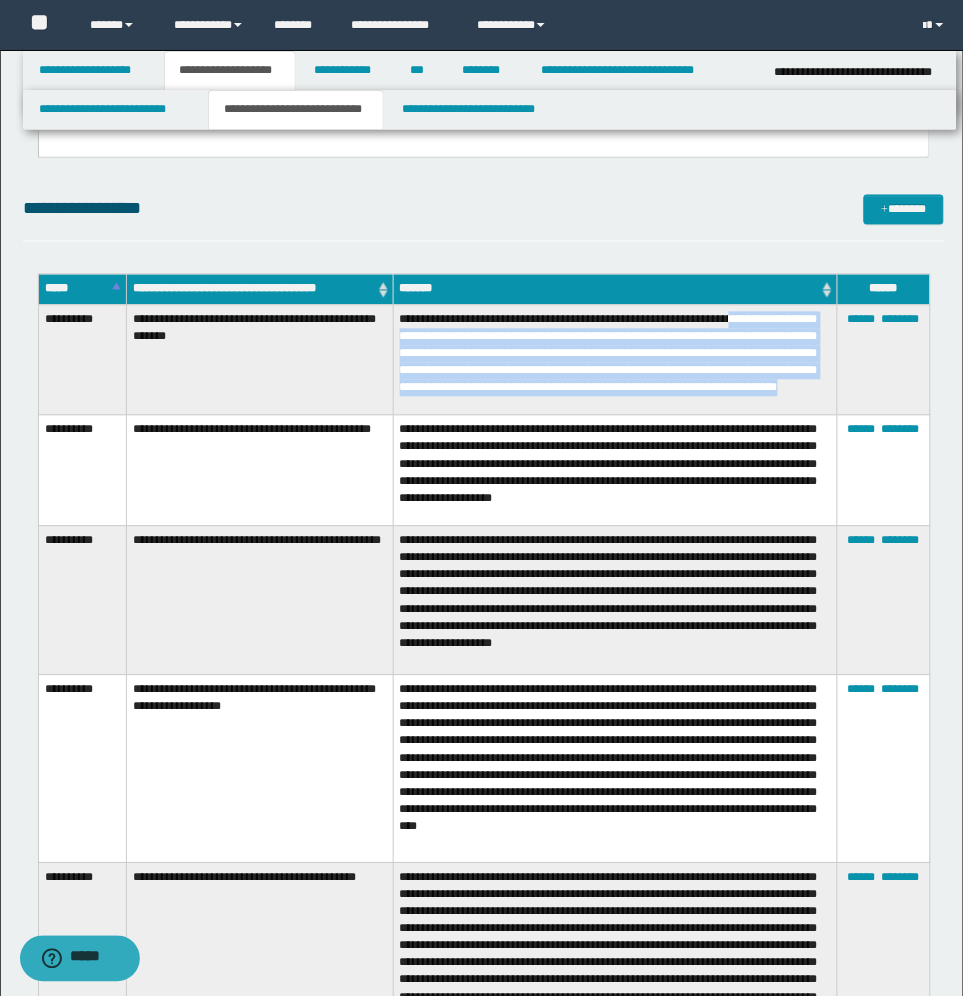 drag, startPoint x: 400, startPoint y: 337, endPoint x: 672, endPoint y: 400, distance: 279.20065 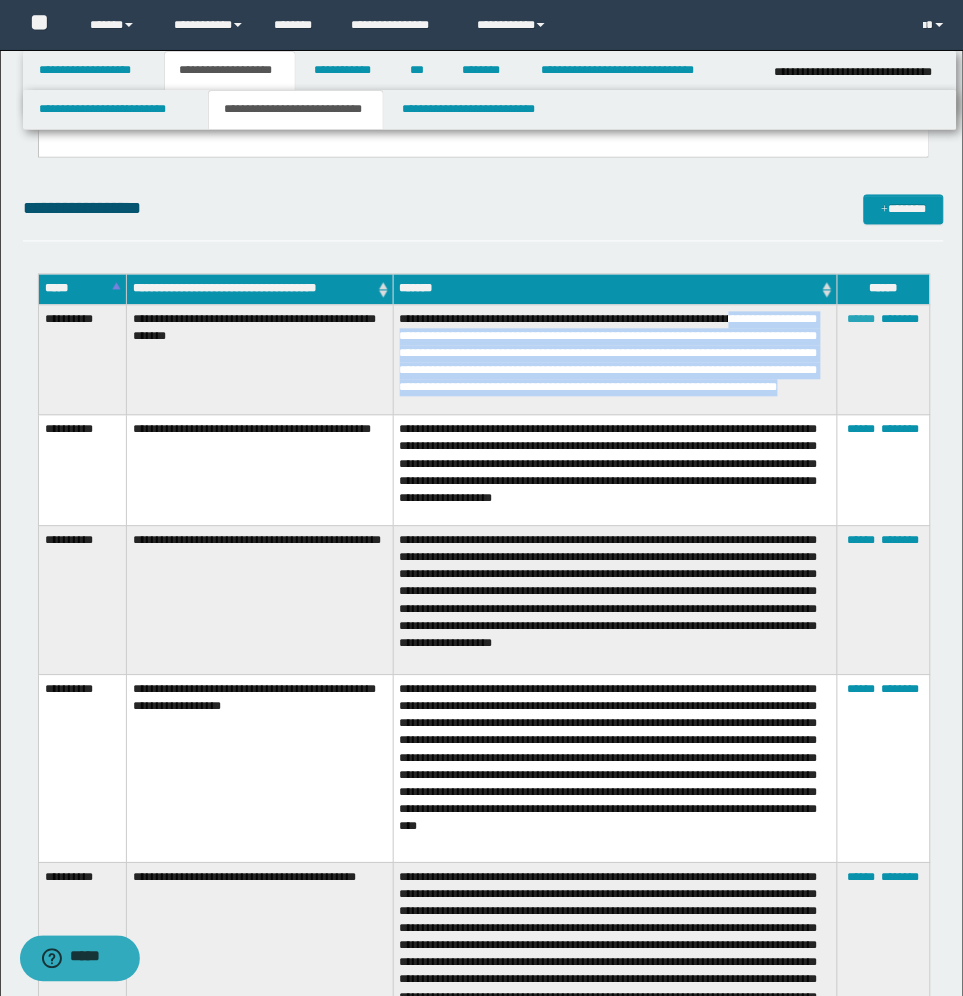 click on "******" at bounding box center [862, 320] 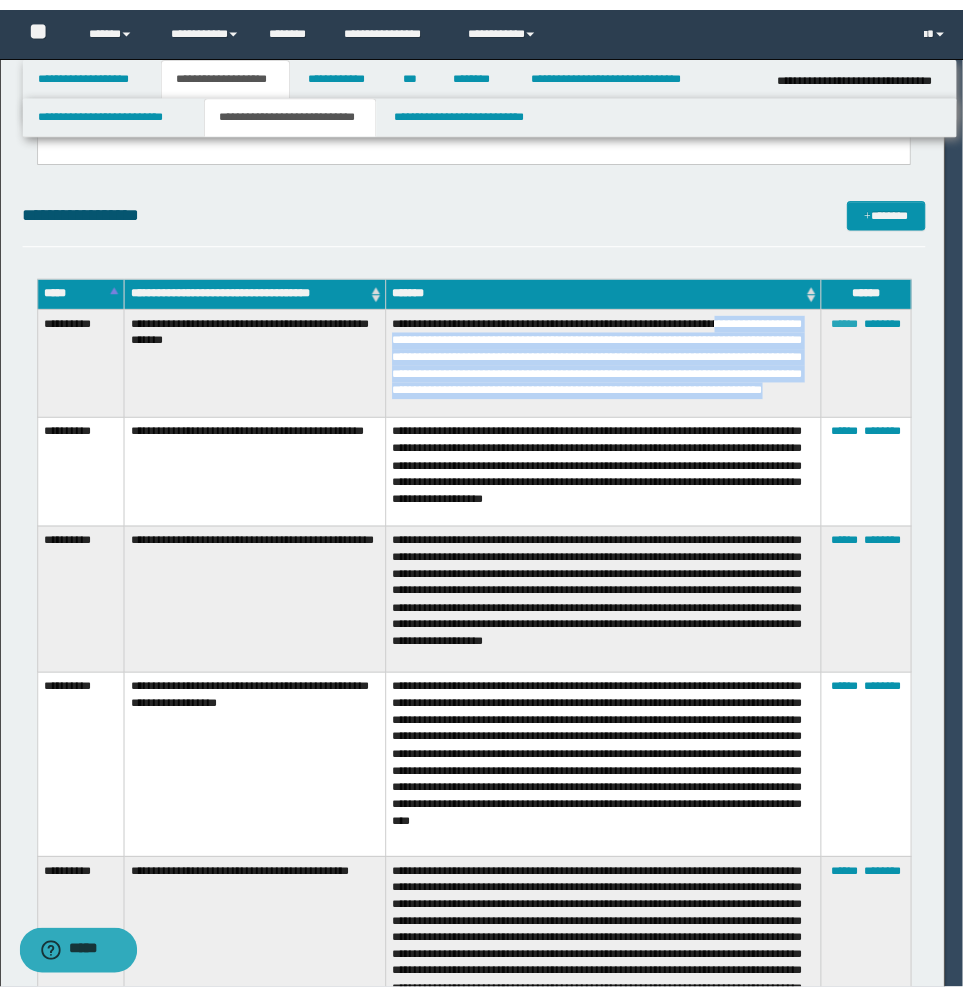 scroll, scrollTop: 0, scrollLeft: 0, axis: both 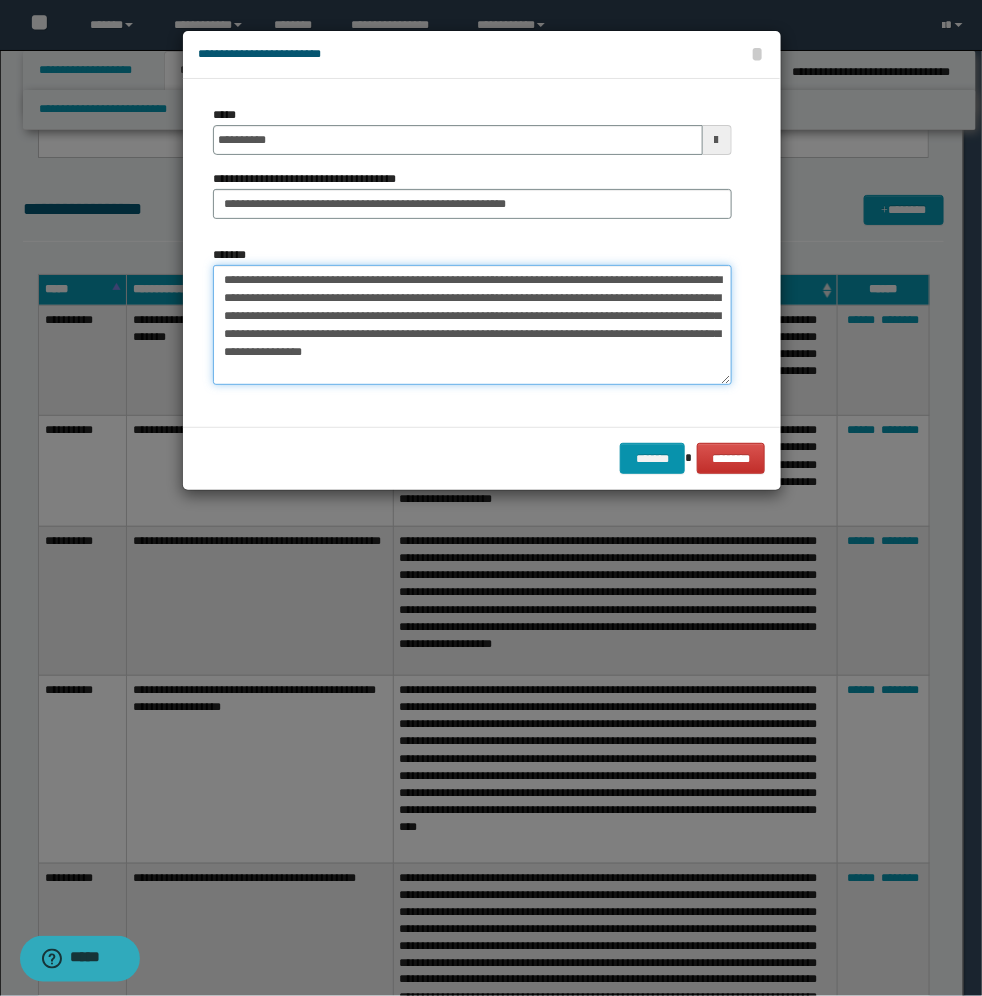 click on "**********" at bounding box center [472, 325] 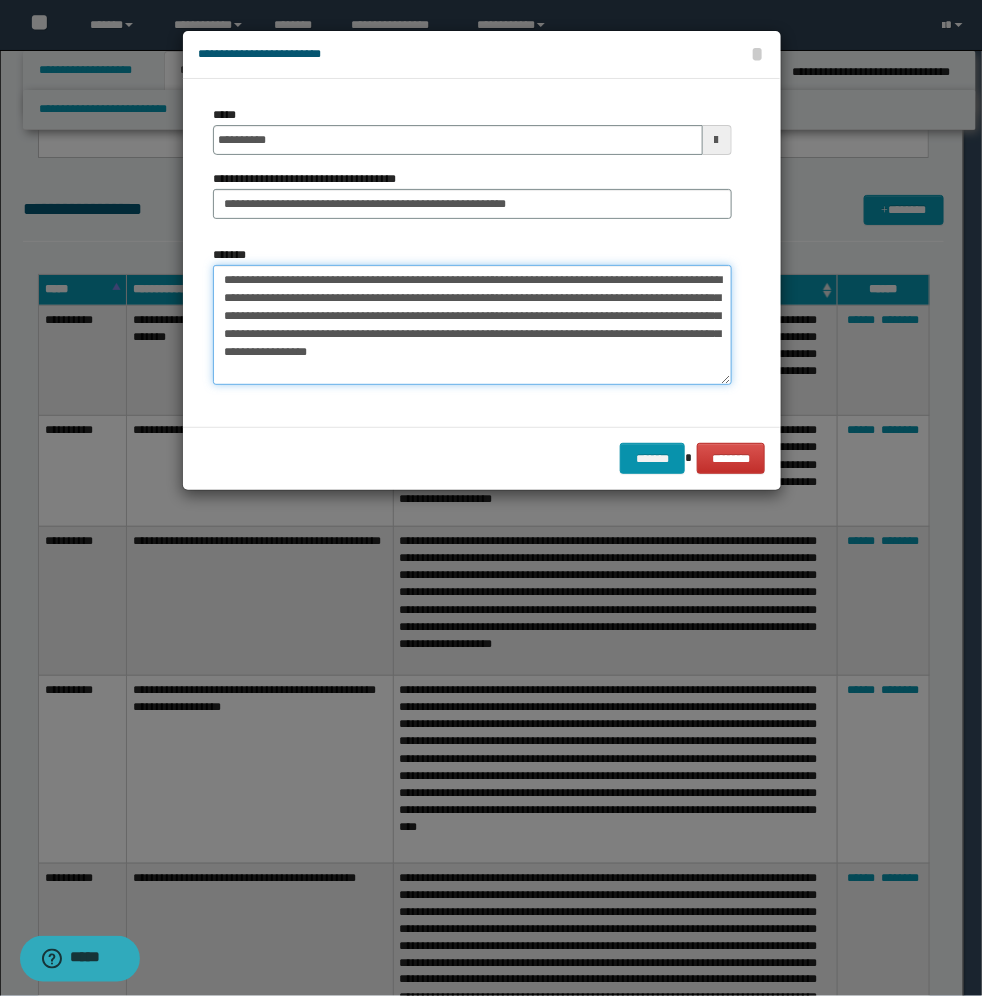 click on "**********" at bounding box center [472, 325] 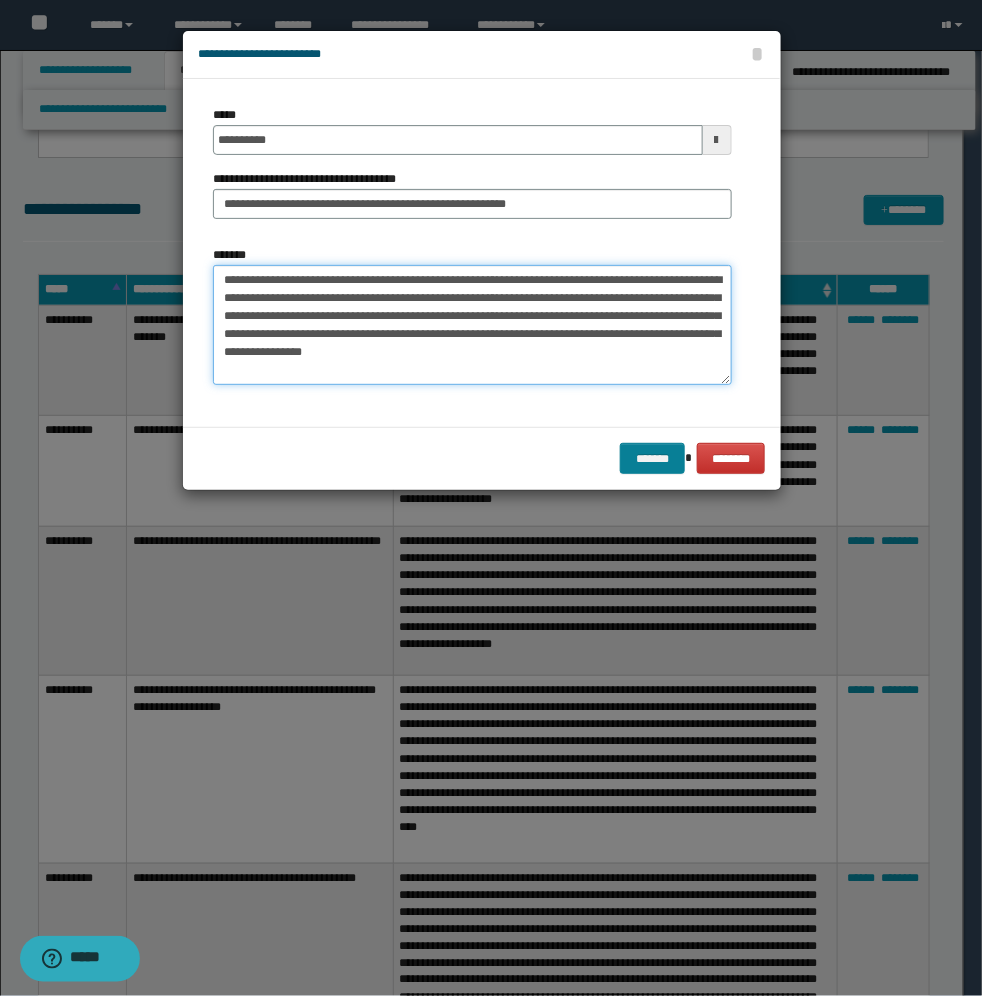 type on "**********" 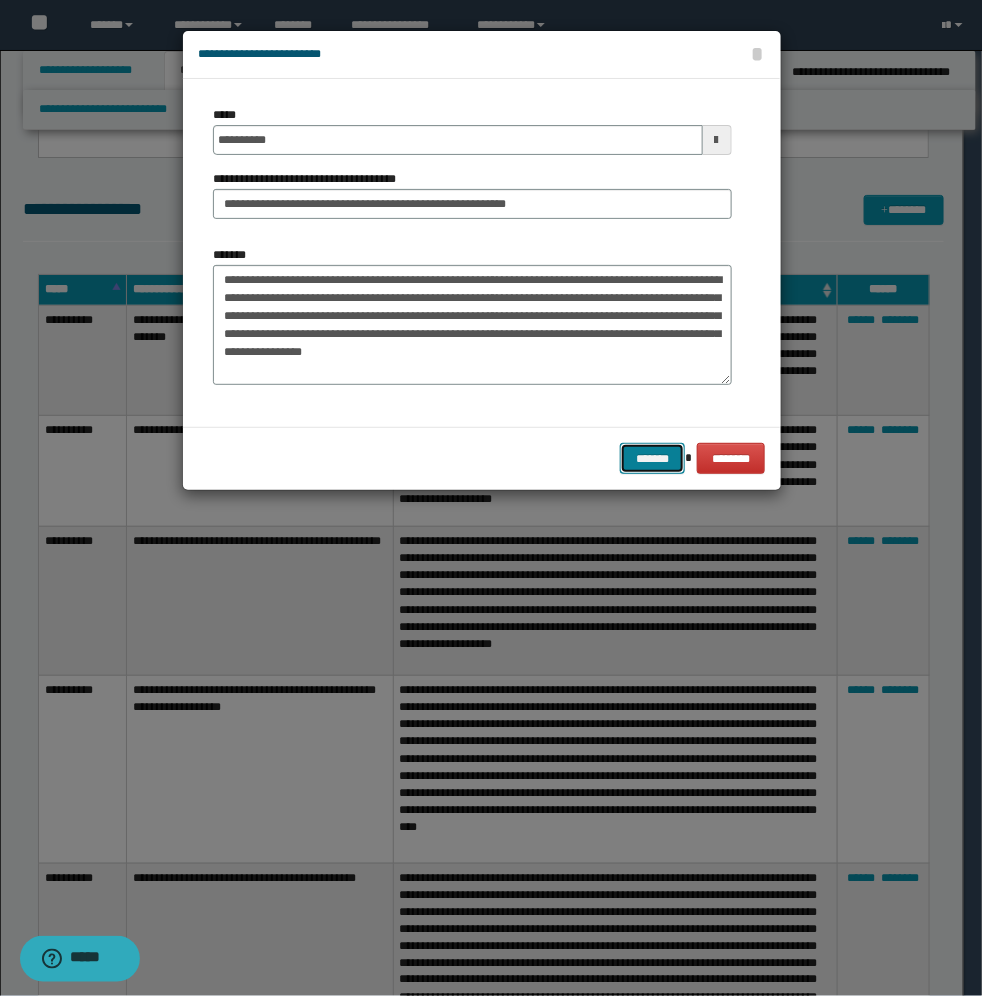click on "*******" at bounding box center [652, 458] 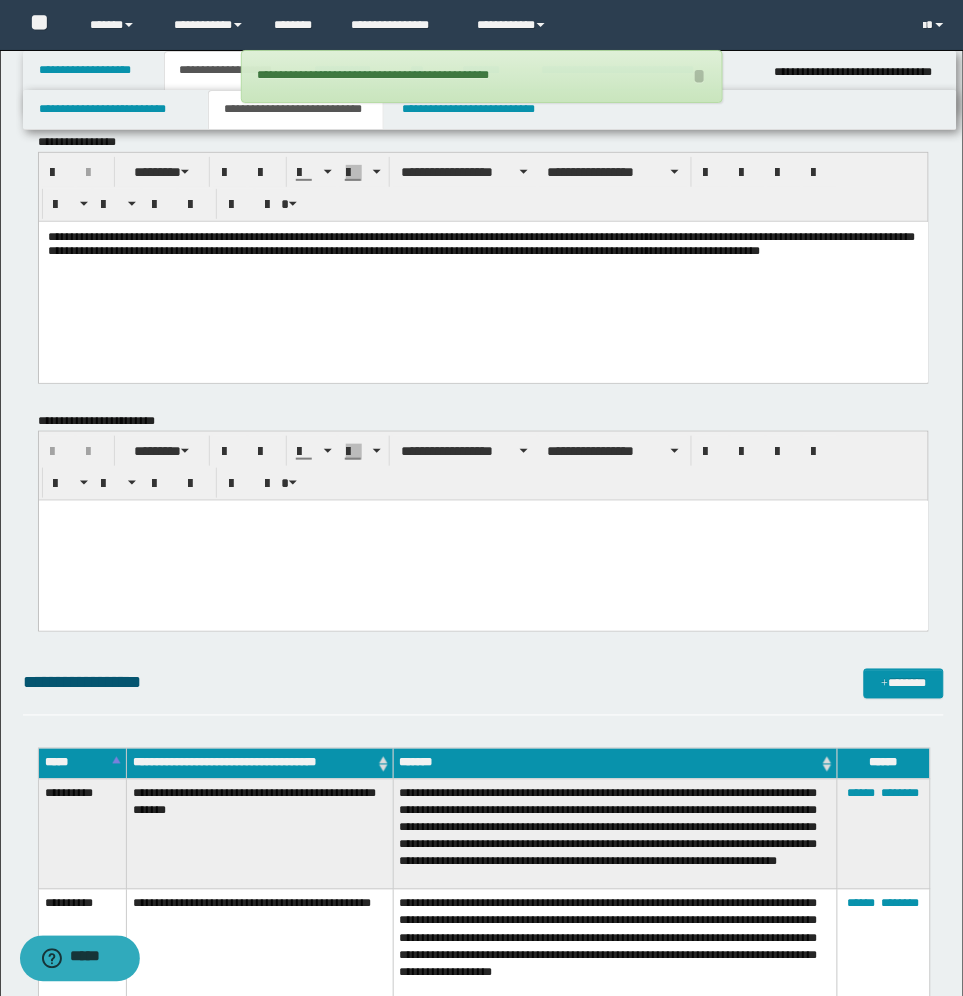 scroll, scrollTop: 0, scrollLeft: 0, axis: both 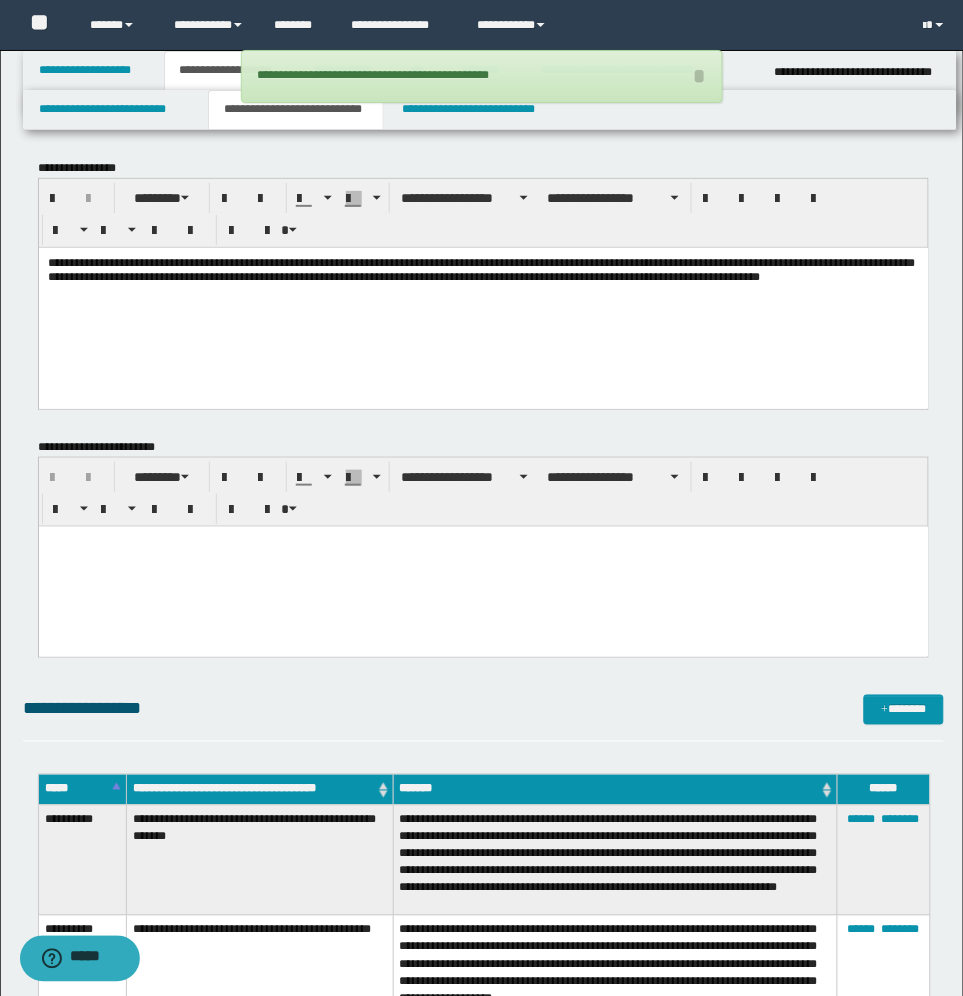 click on "**********" at bounding box center (483, 294) 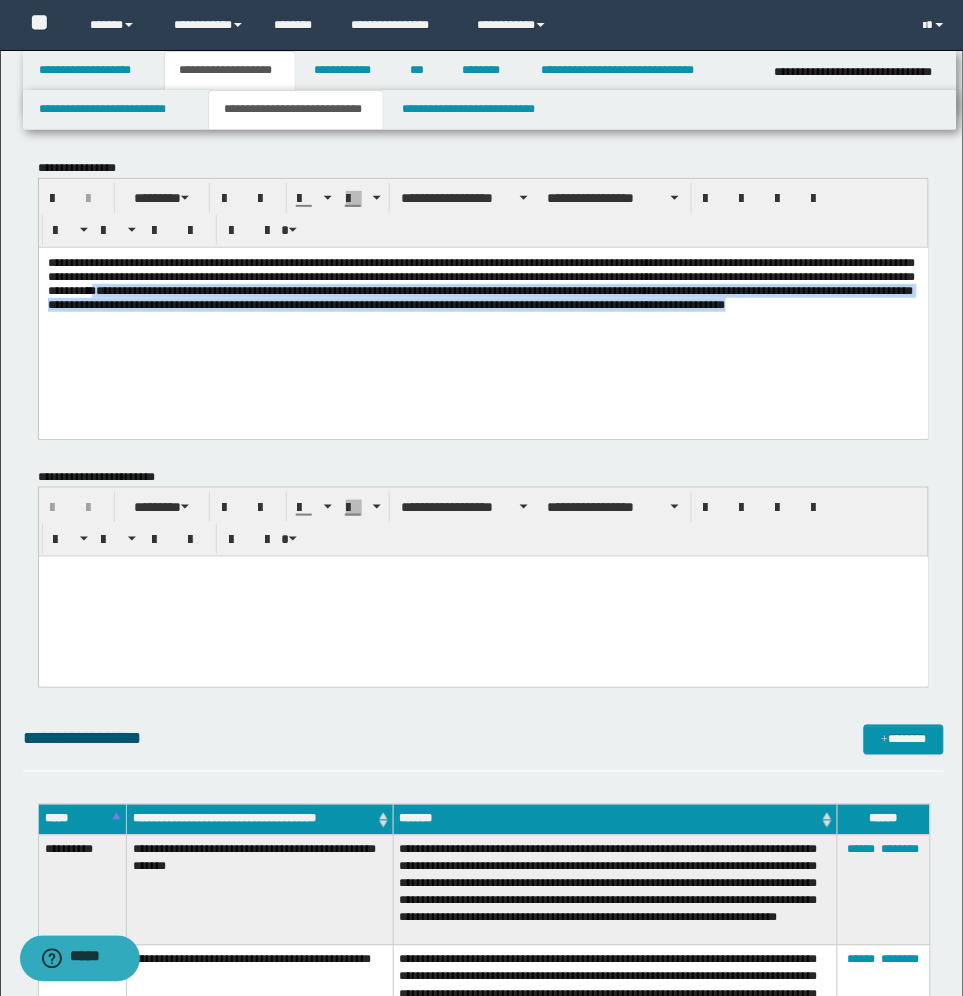 drag, startPoint x: 667, startPoint y: 292, endPoint x: 888, endPoint y: 317, distance: 222.40953 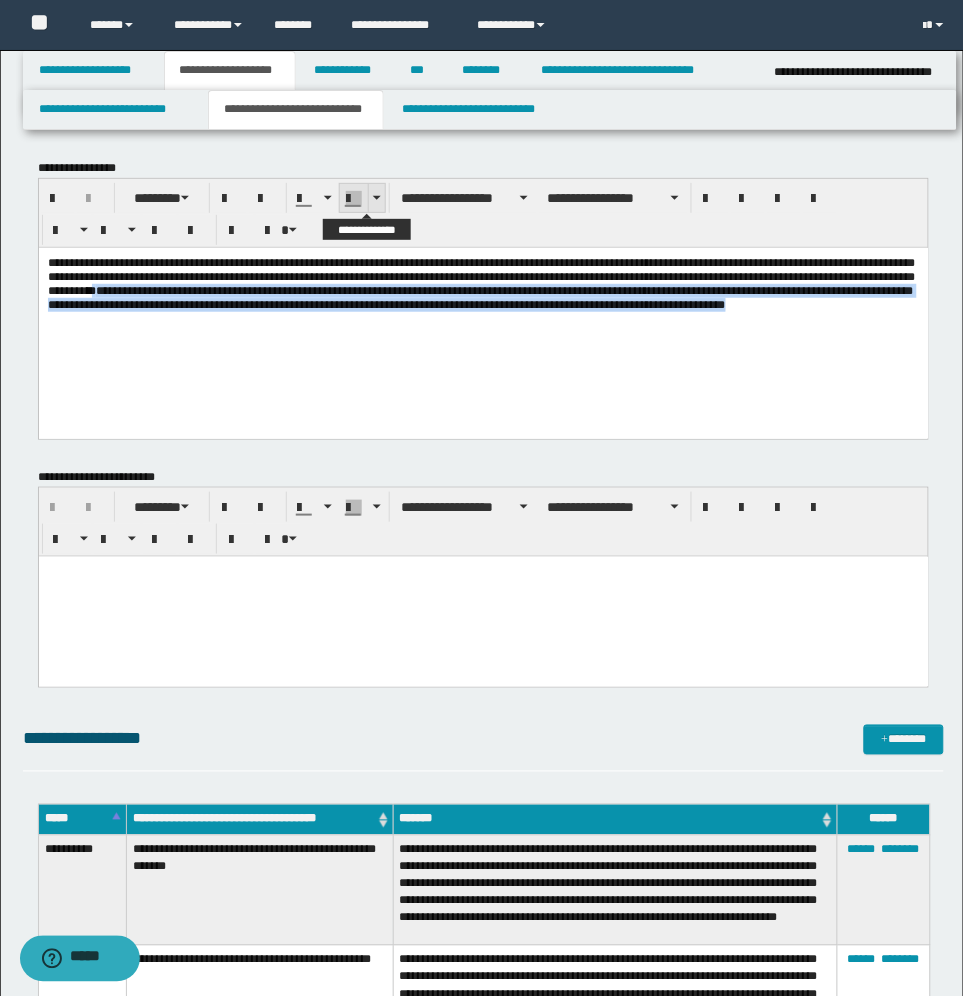 click at bounding box center (377, 198) 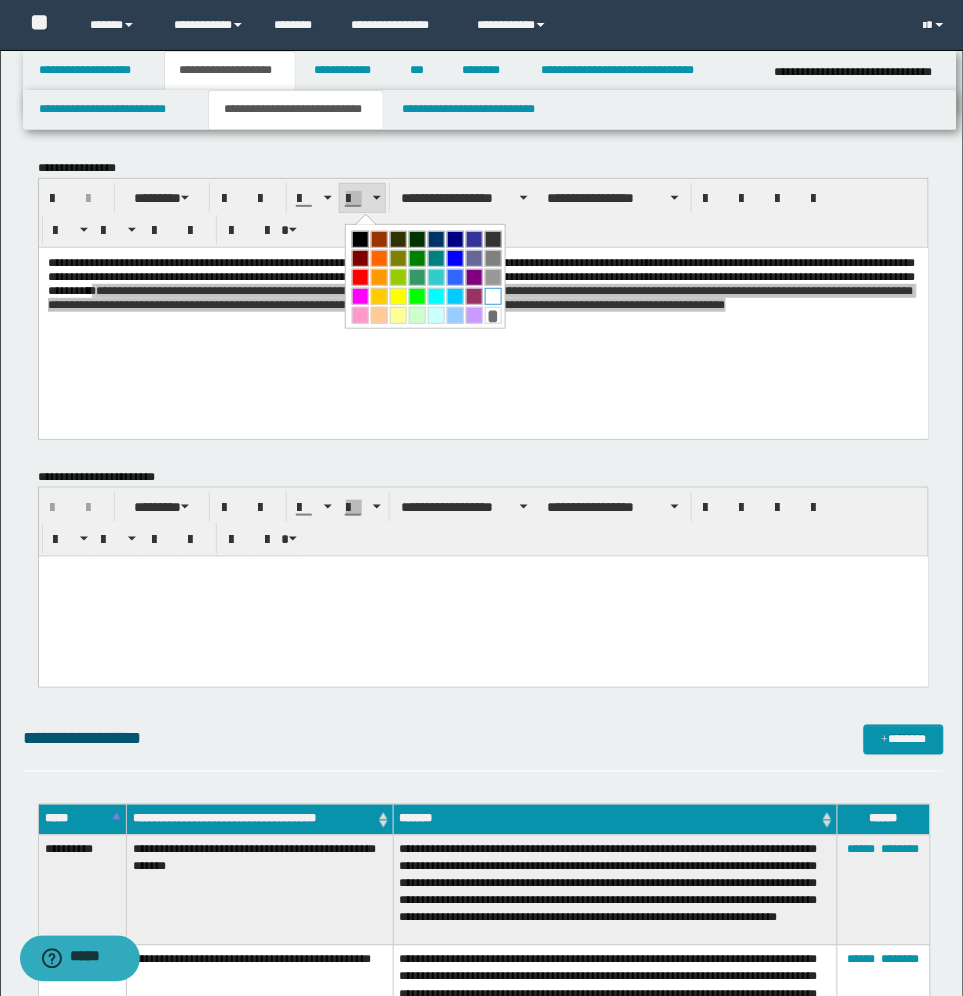 click at bounding box center [493, 296] 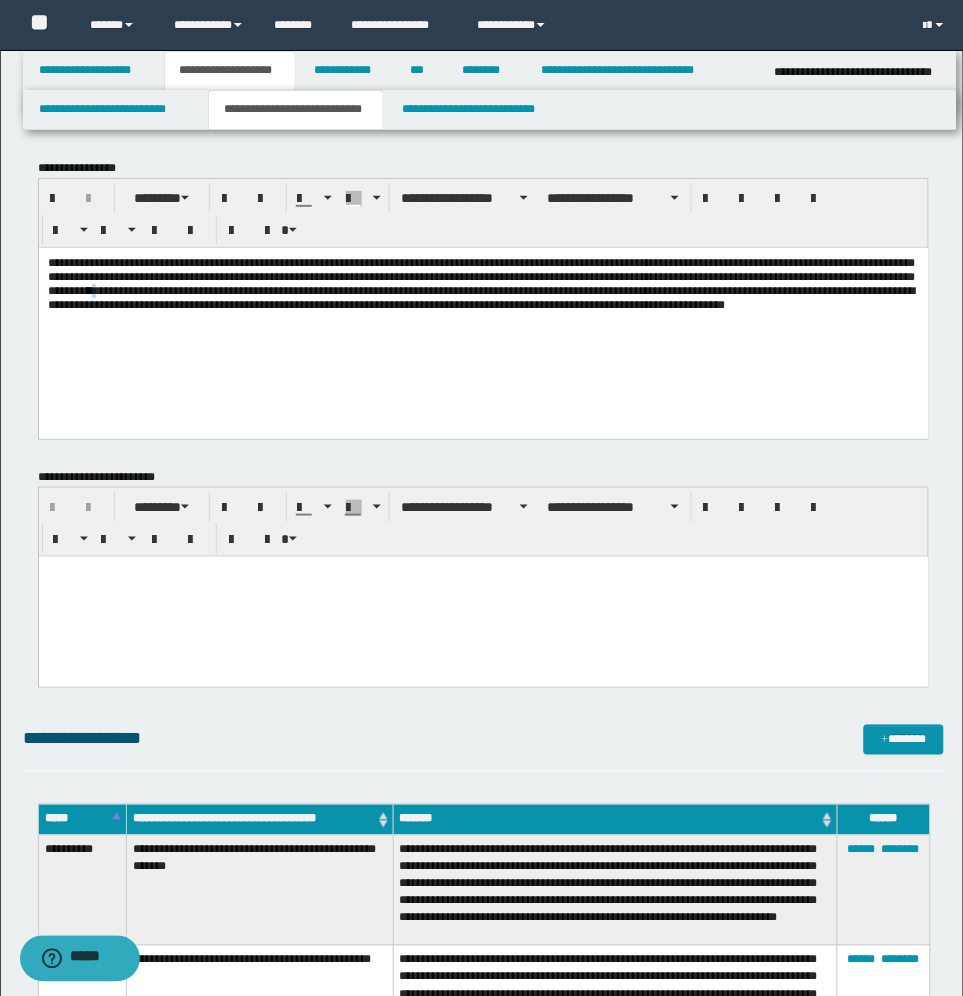 click on "**********" at bounding box center [483, 308] 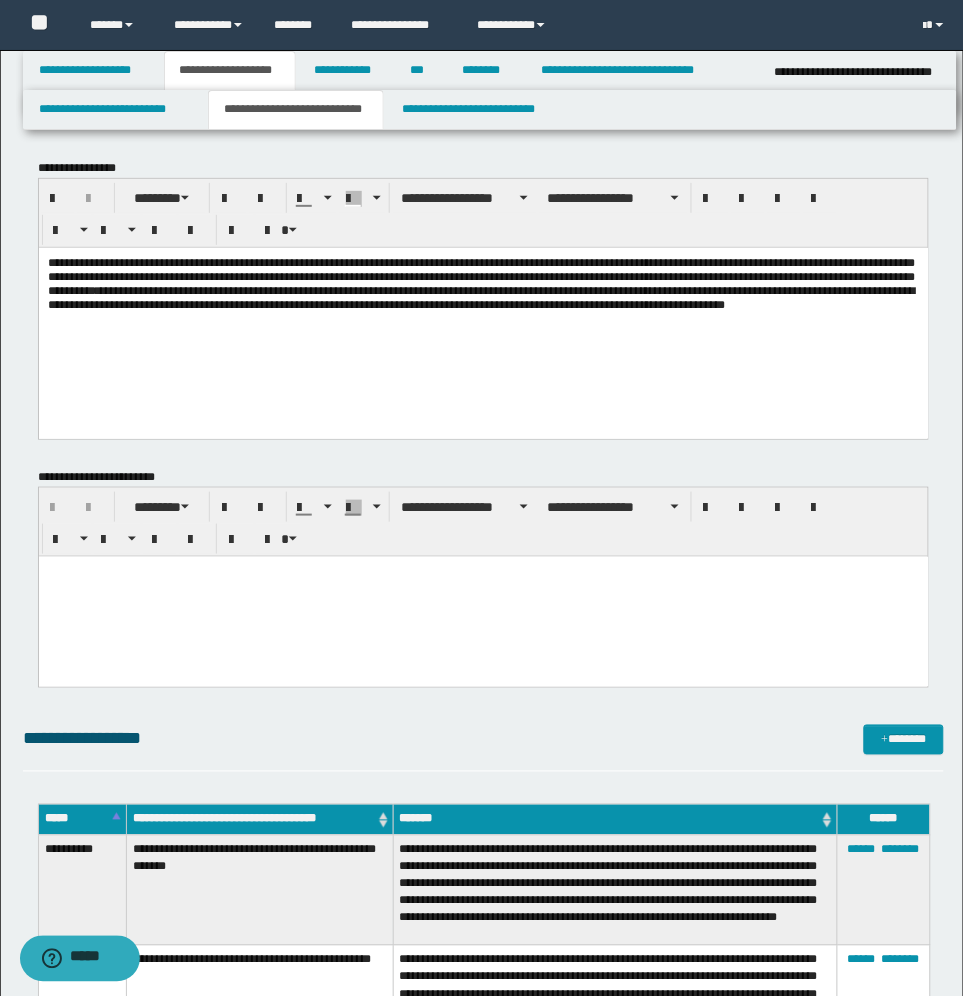click on "**********" at bounding box center (483, 308) 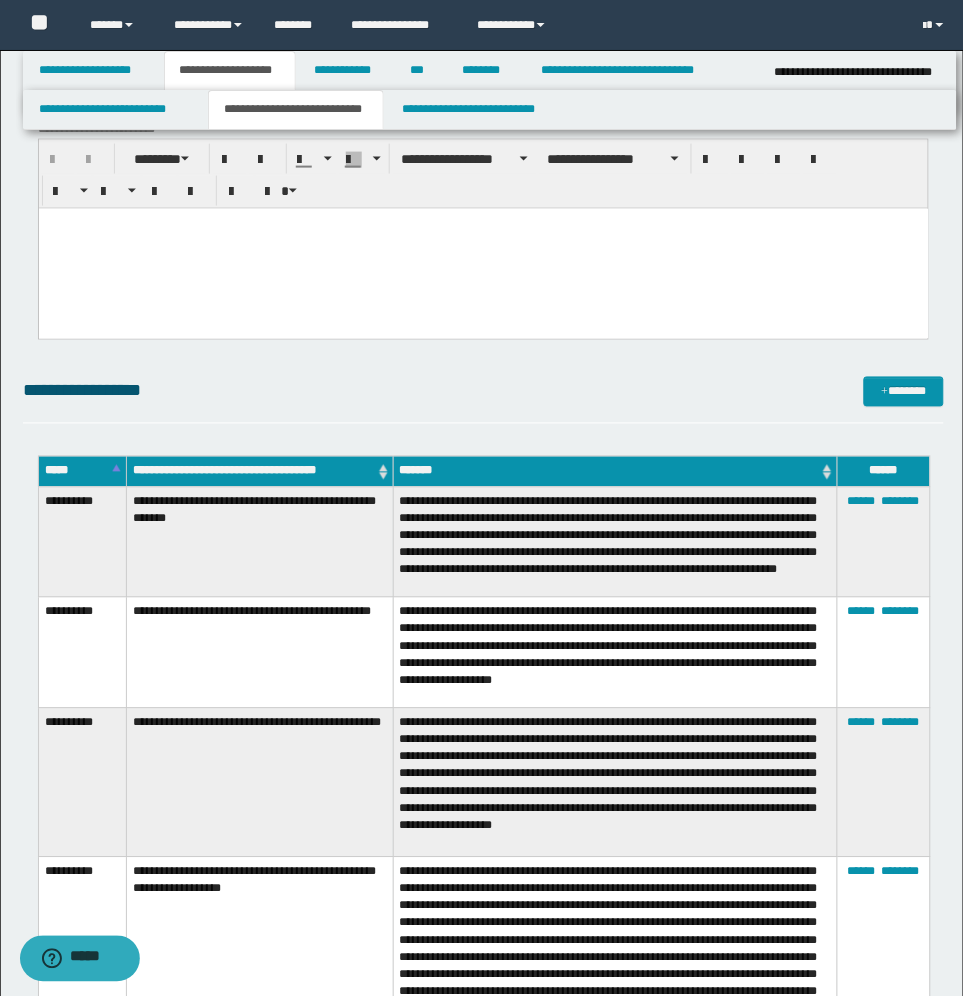 scroll, scrollTop: 375, scrollLeft: 0, axis: vertical 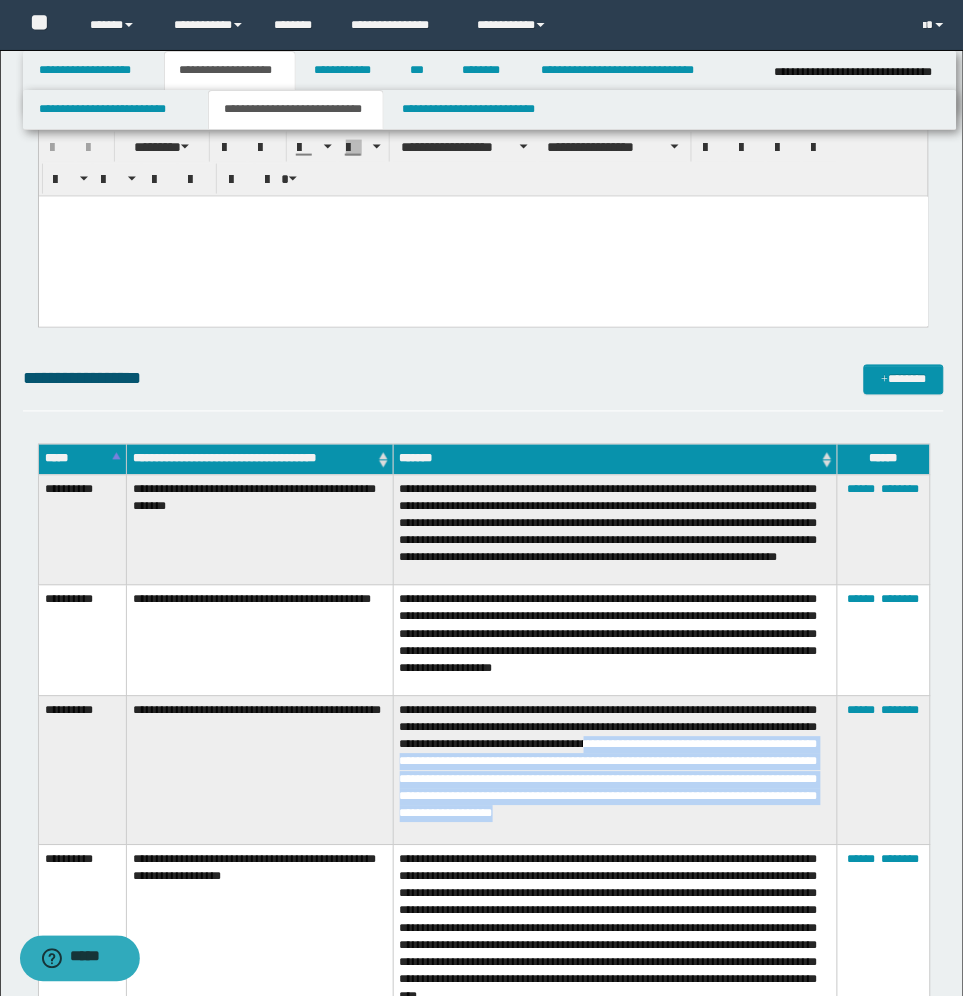drag, startPoint x: 530, startPoint y: 772, endPoint x: 547, endPoint y: 862, distance: 91.591484 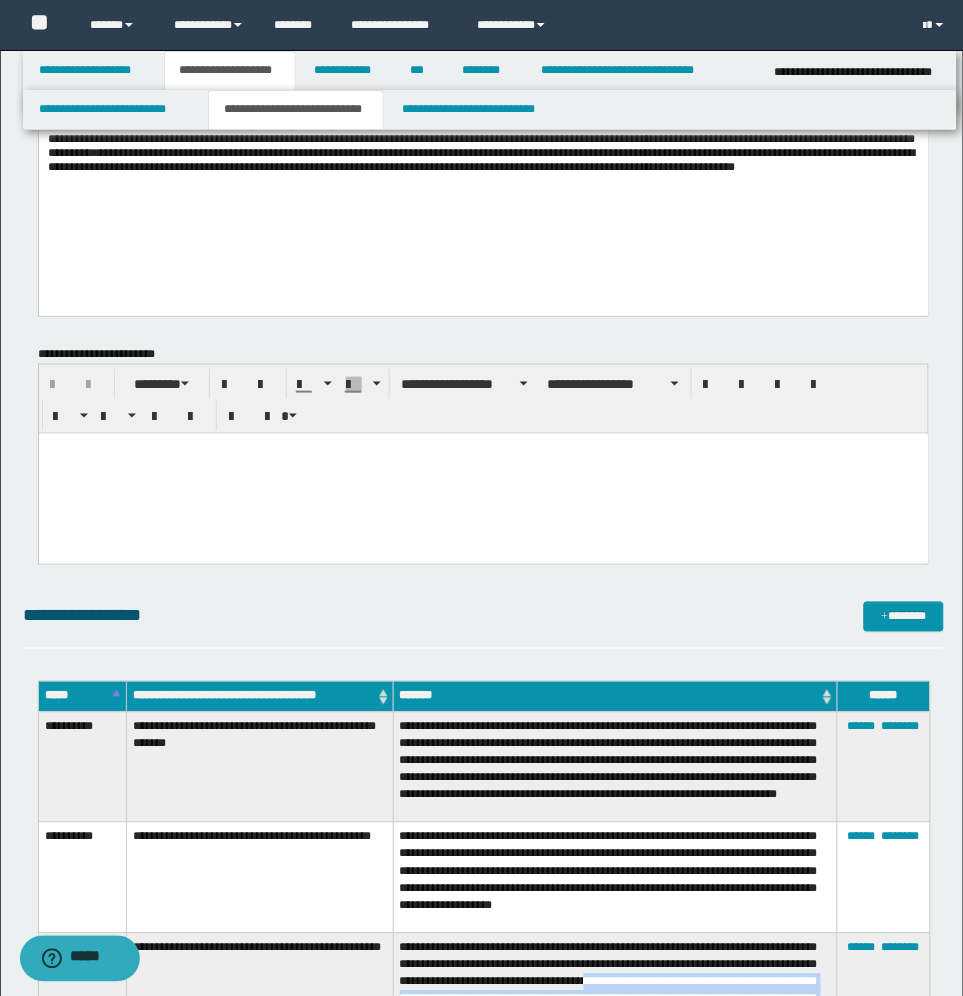 scroll, scrollTop: 0, scrollLeft: 0, axis: both 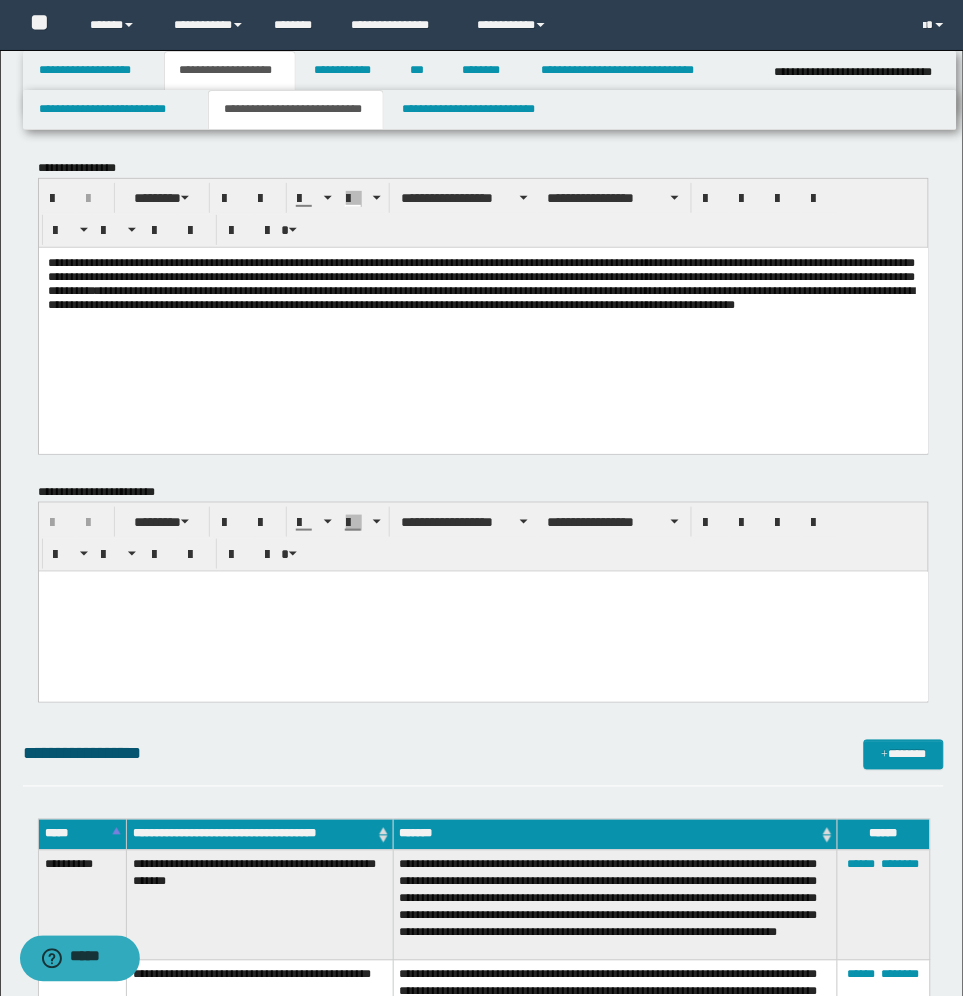 click on "**********" at bounding box center (481, 297) 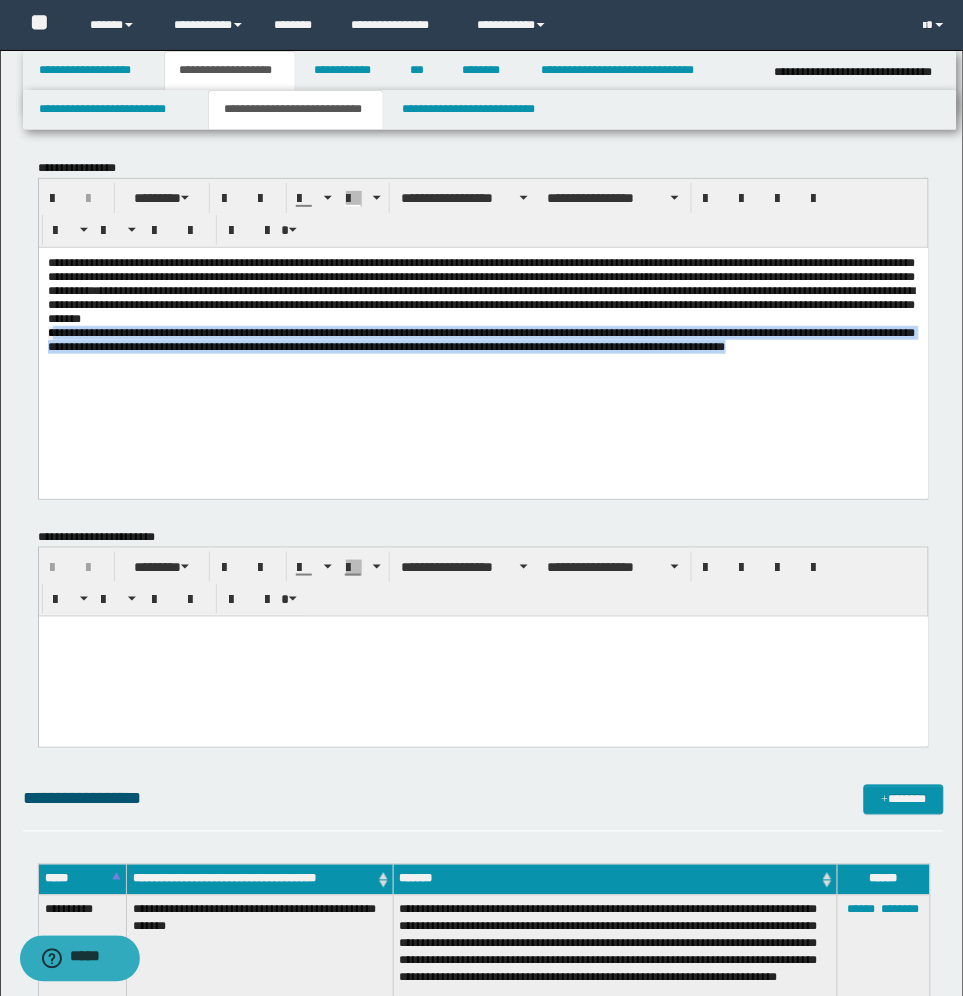 drag, startPoint x: 50, startPoint y: 350, endPoint x: 465, endPoint y: 422, distance: 421.19946 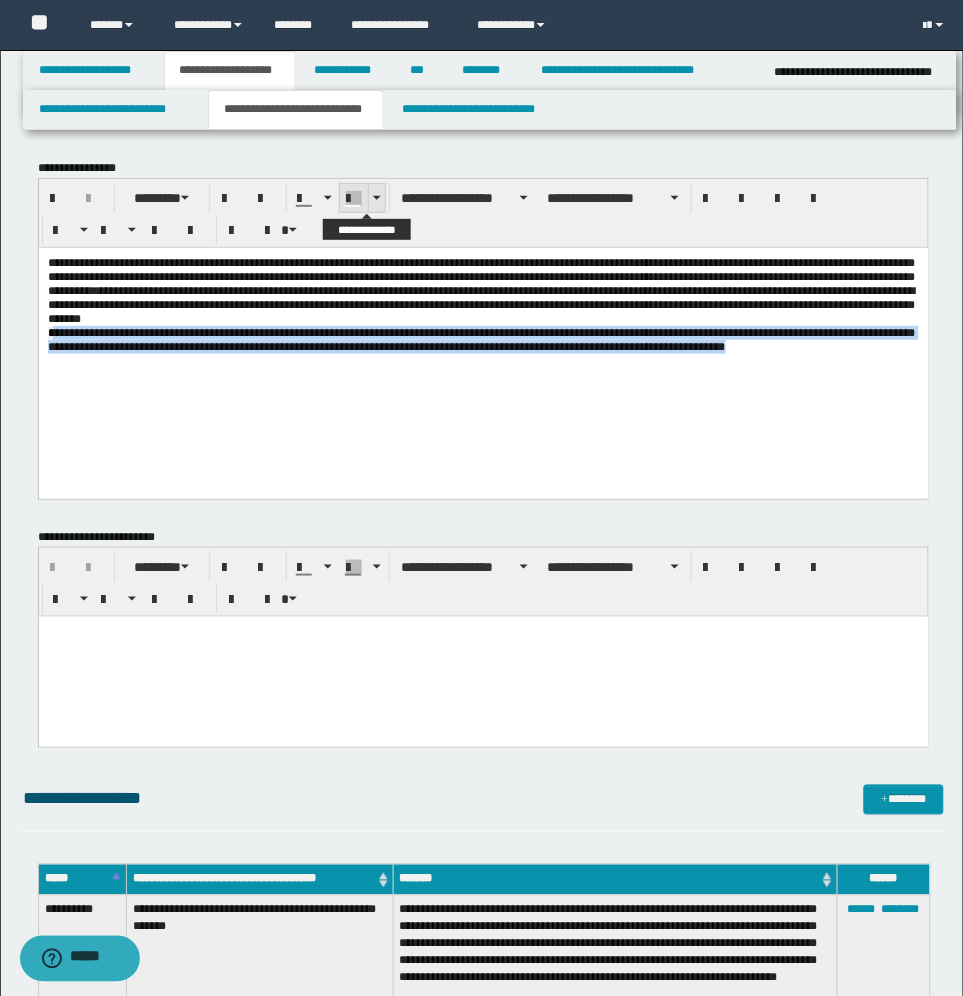 click at bounding box center [376, 198] 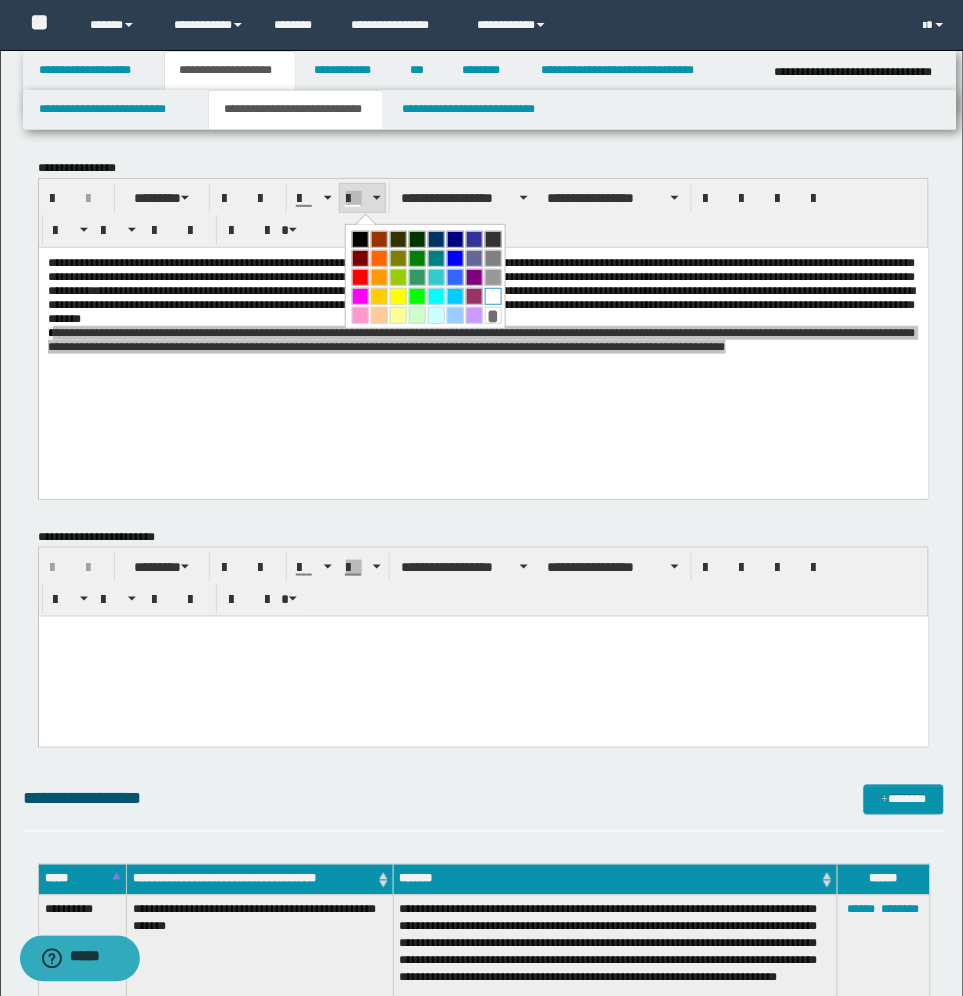 click at bounding box center [493, 296] 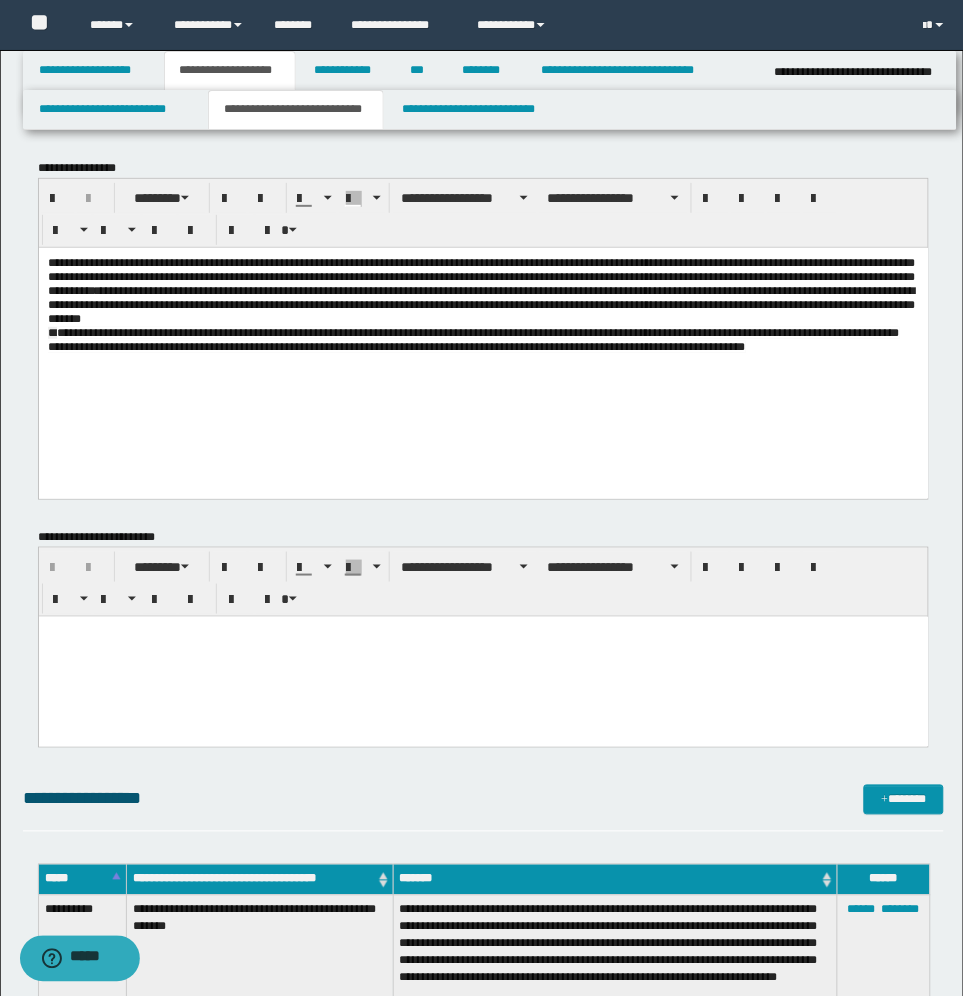 click on "**********" at bounding box center (483, 329) 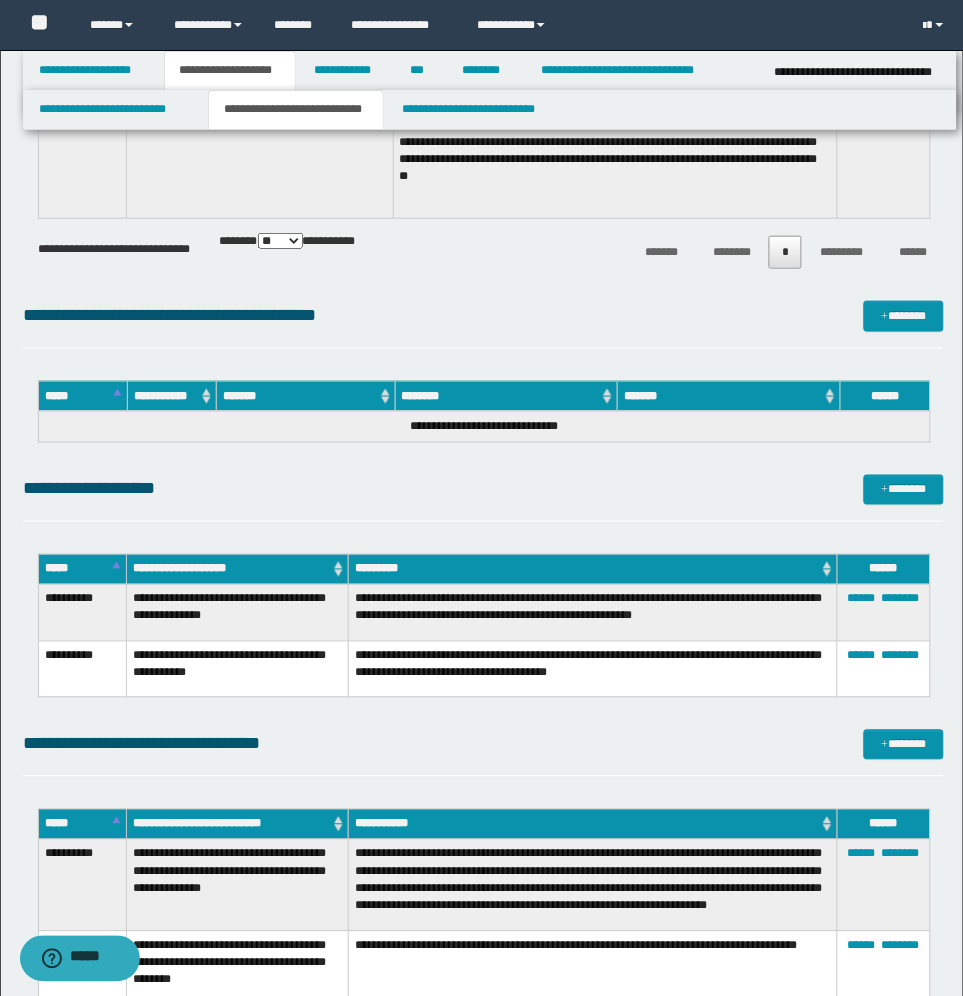 scroll, scrollTop: 1625, scrollLeft: 0, axis: vertical 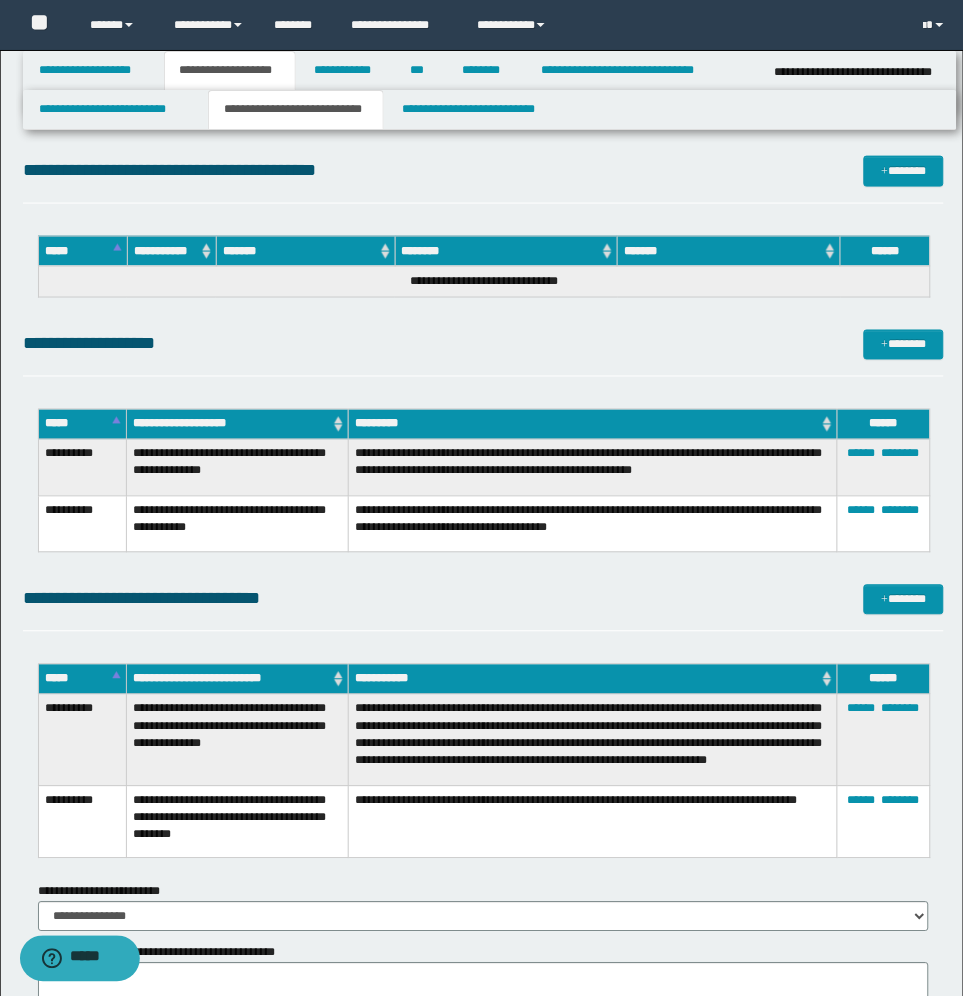 click on "**********" at bounding box center (592, 741) 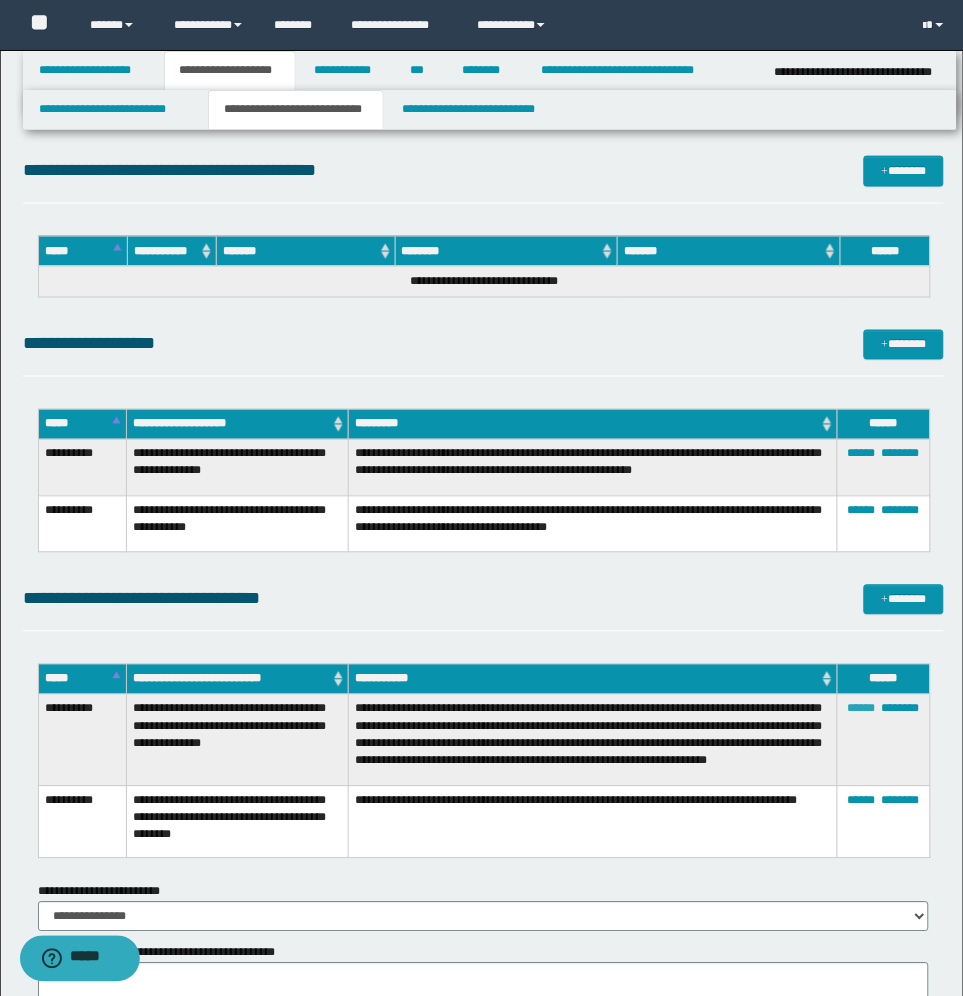 click on "******" at bounding box center (862, 709) 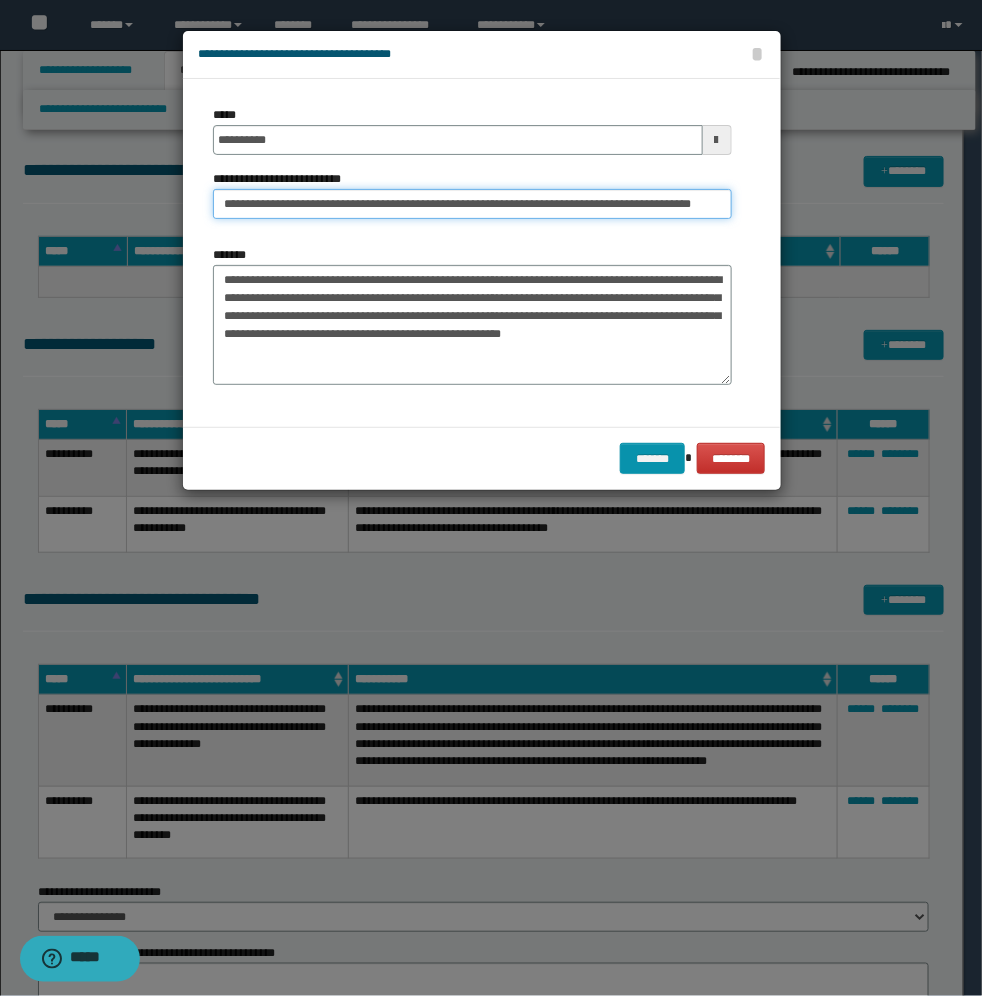 click on "**********" at bounding box center (472, 204) 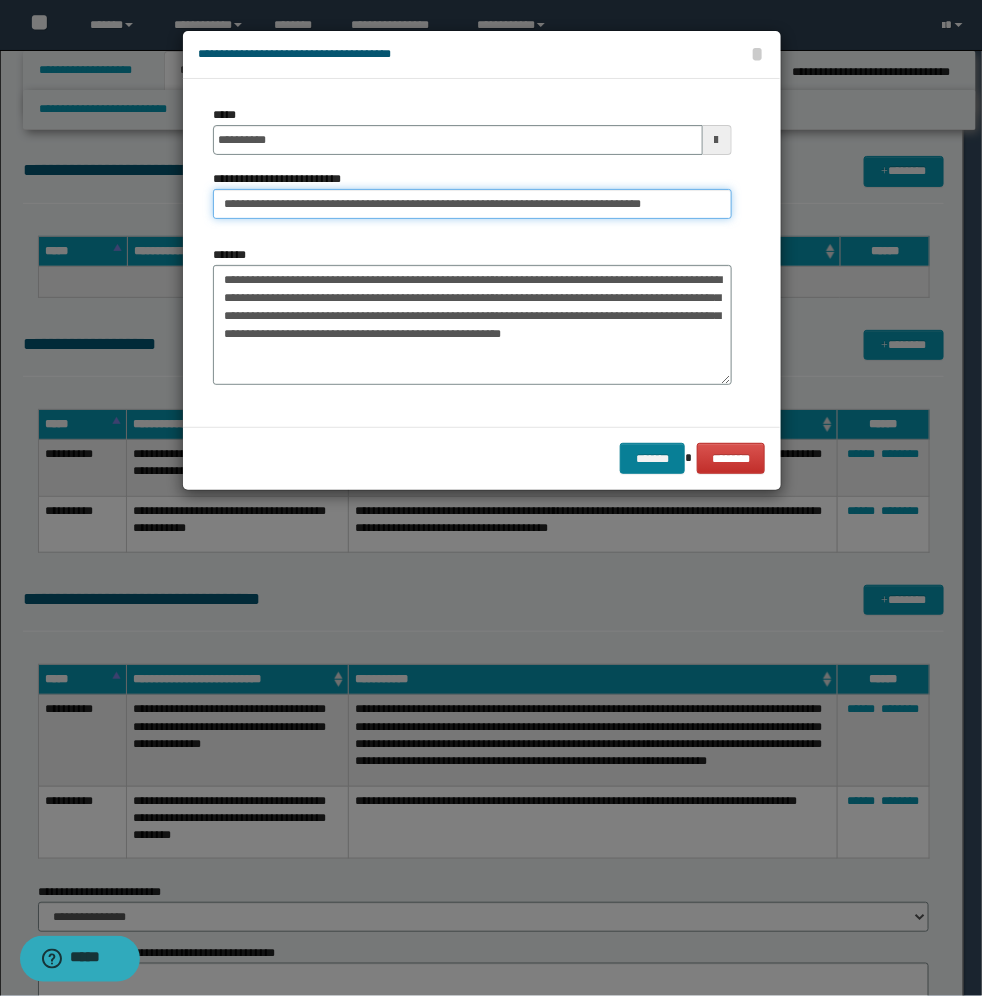 type on "**********" 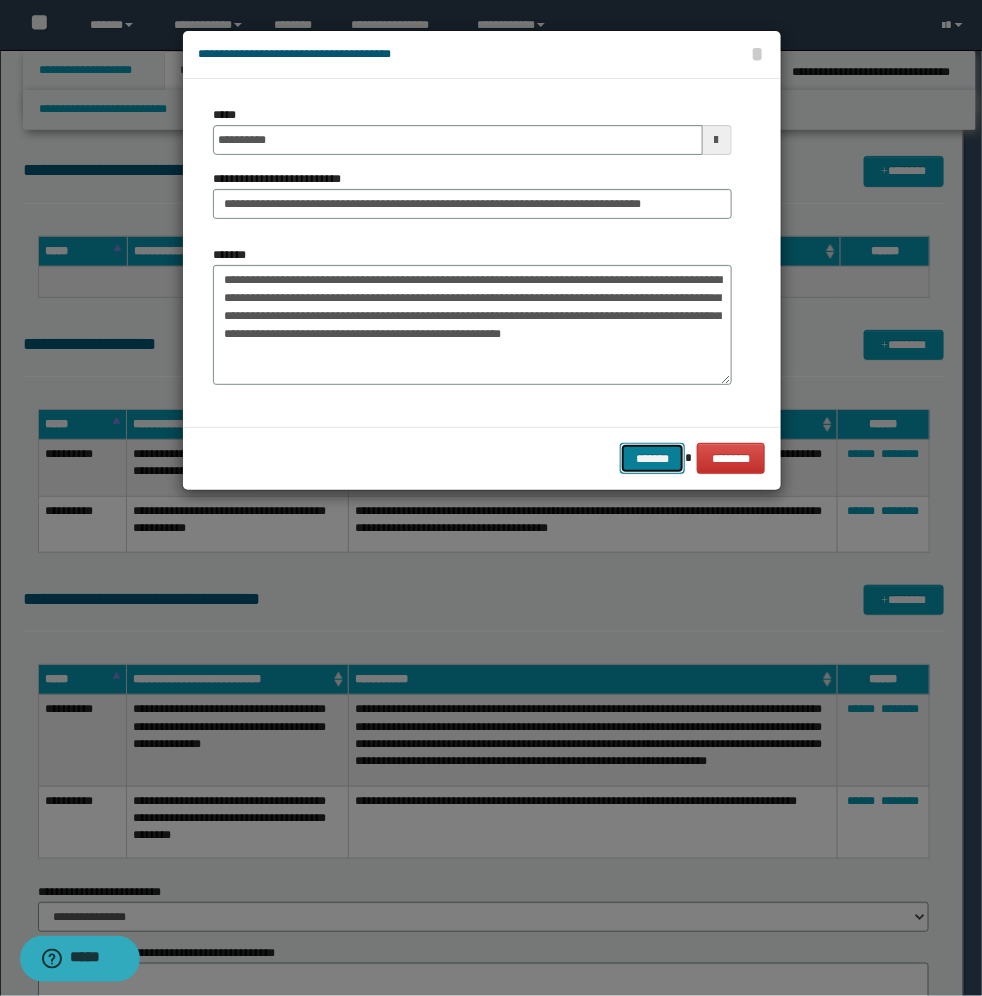click on "*******" at bounding box center (652, 458) 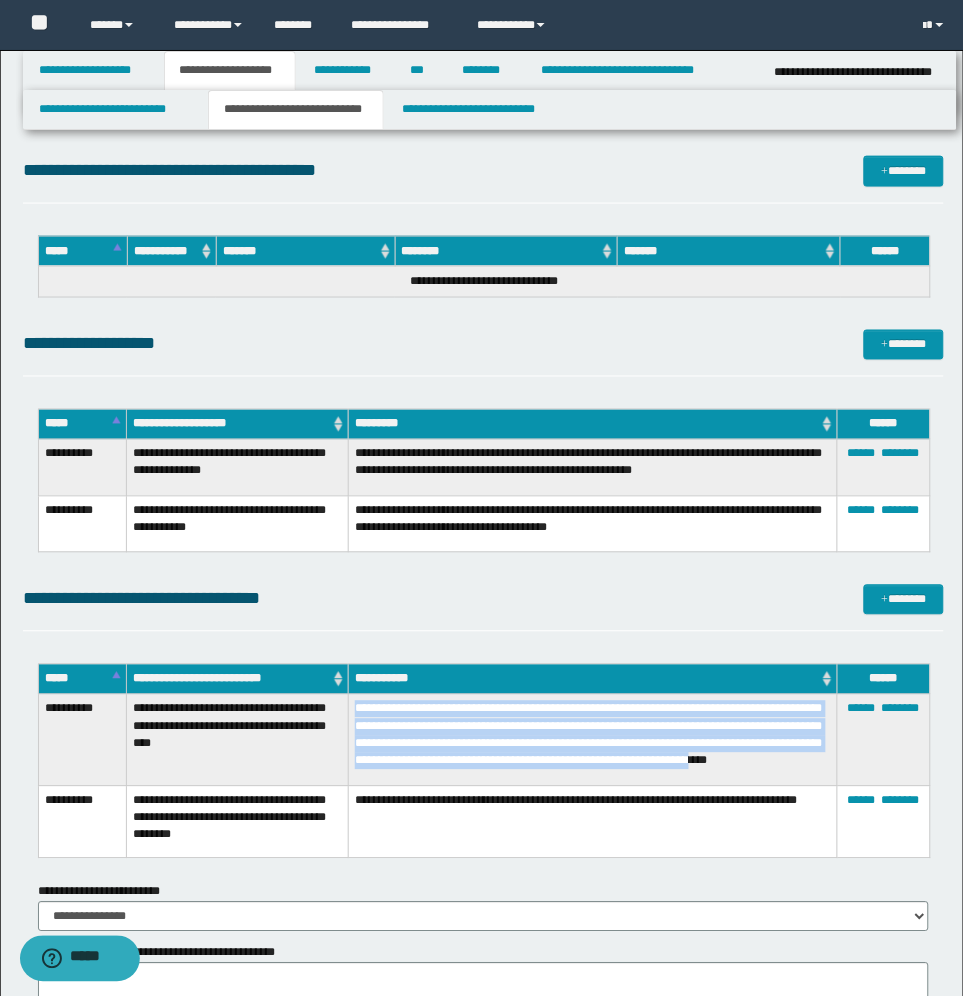 drag, startPoint x: 762, startPoint y: 781, endPoint x: 348, endPoint y: 708, distance: 420.38672 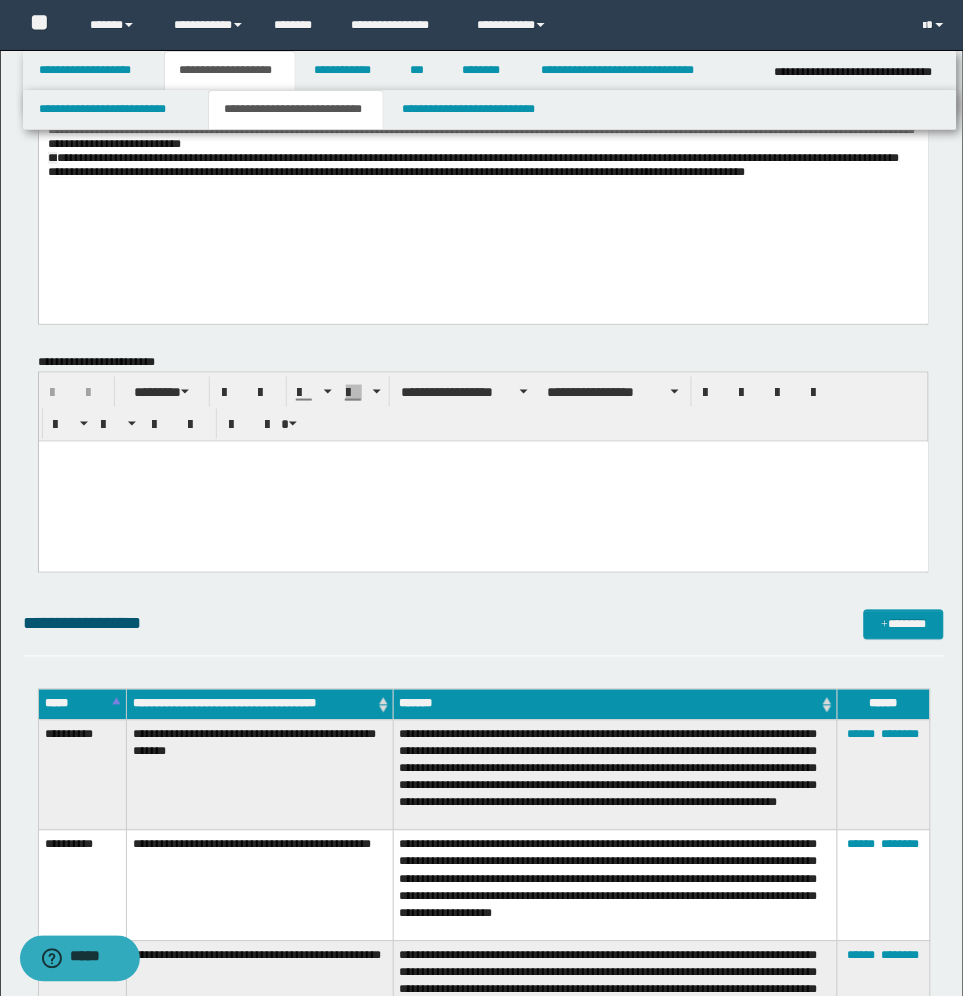 scroll, scrollTop: 125, scrollLeft: 0, axis: vertical 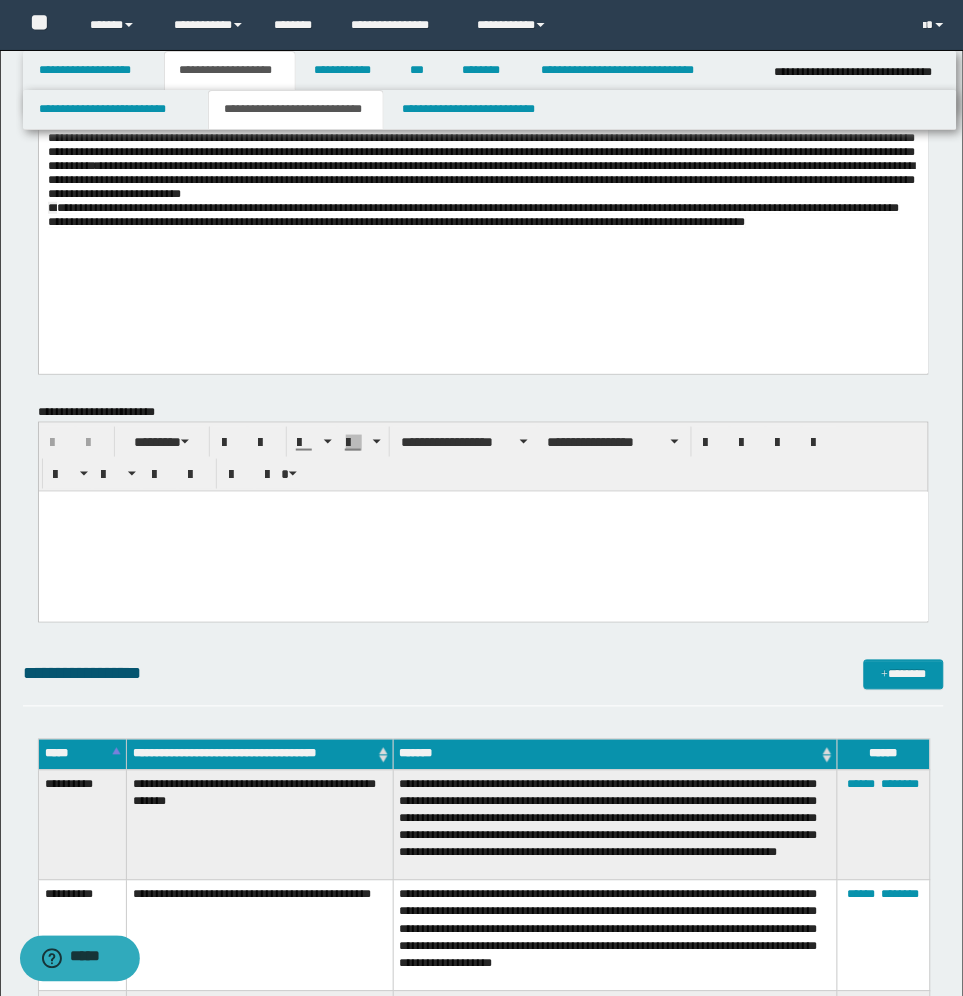 click on "**********" at bounding box center [483, 204] 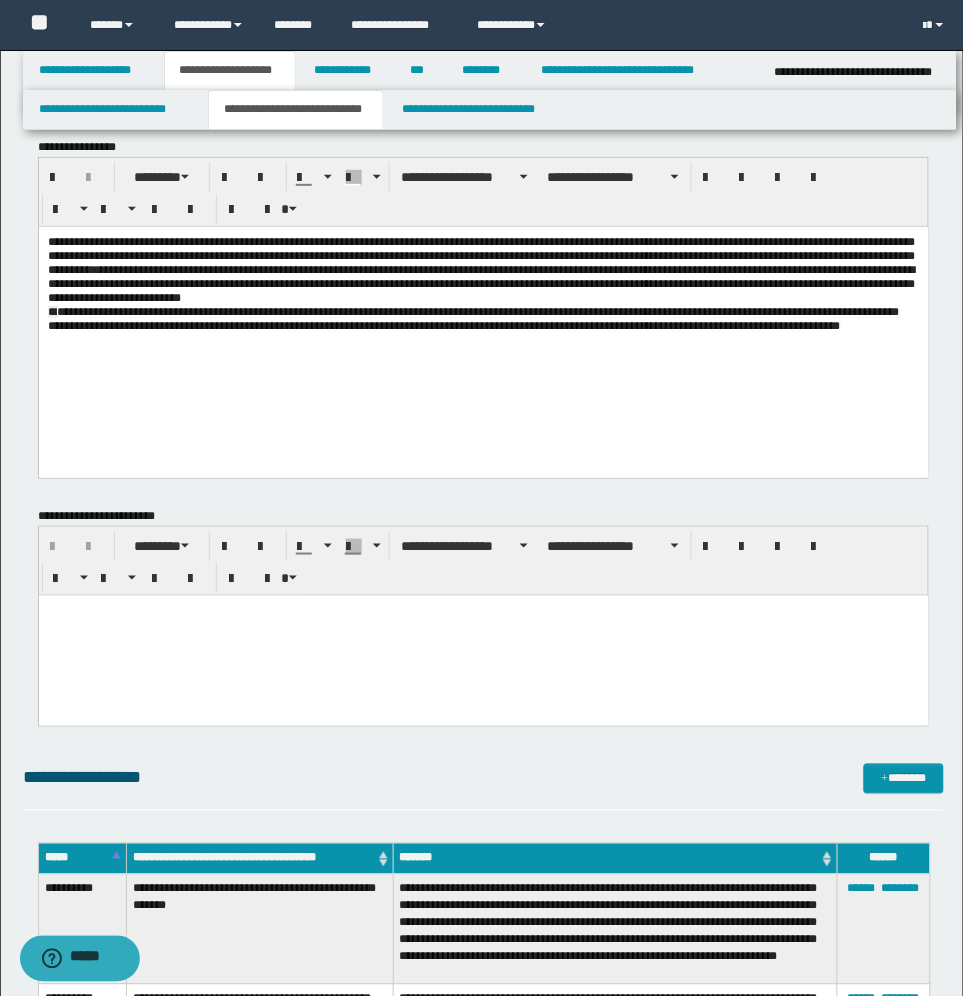 scroll, scrollTop: 0, scrollLeft: 0, axis: both 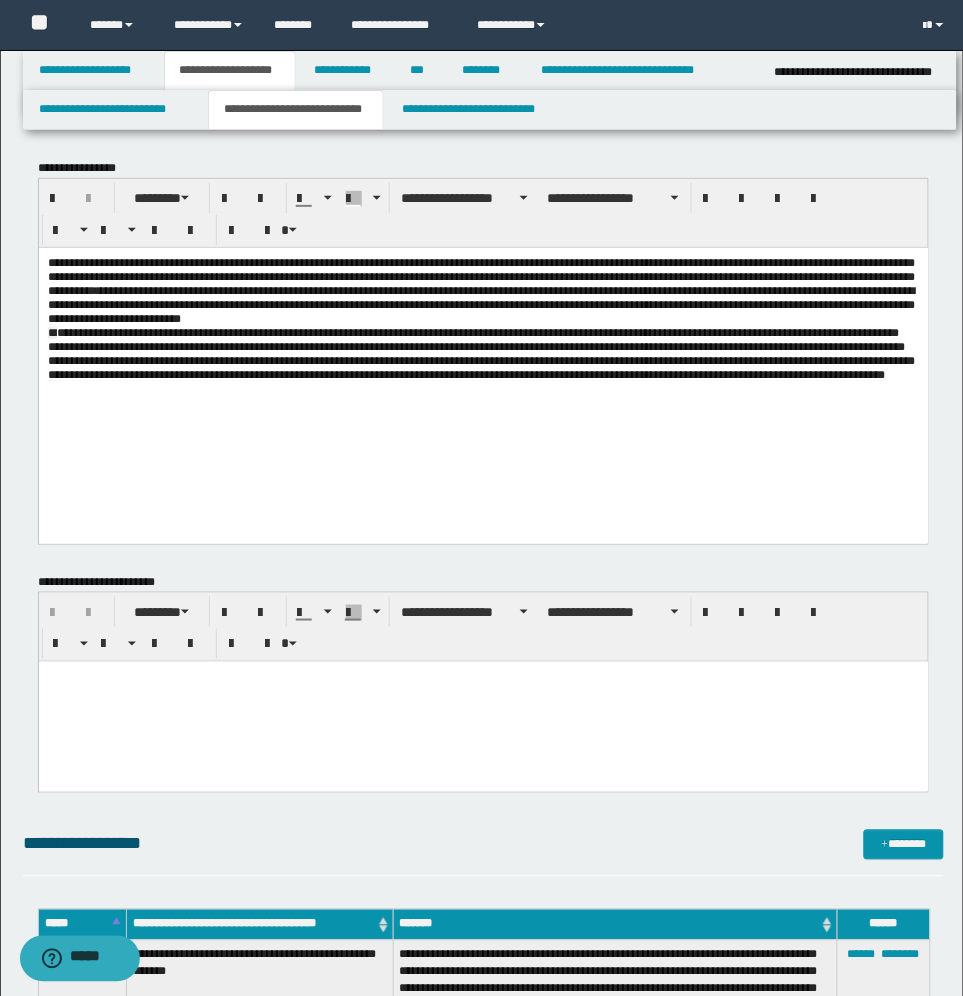 click on "**********" at bounding box center [483, 343] 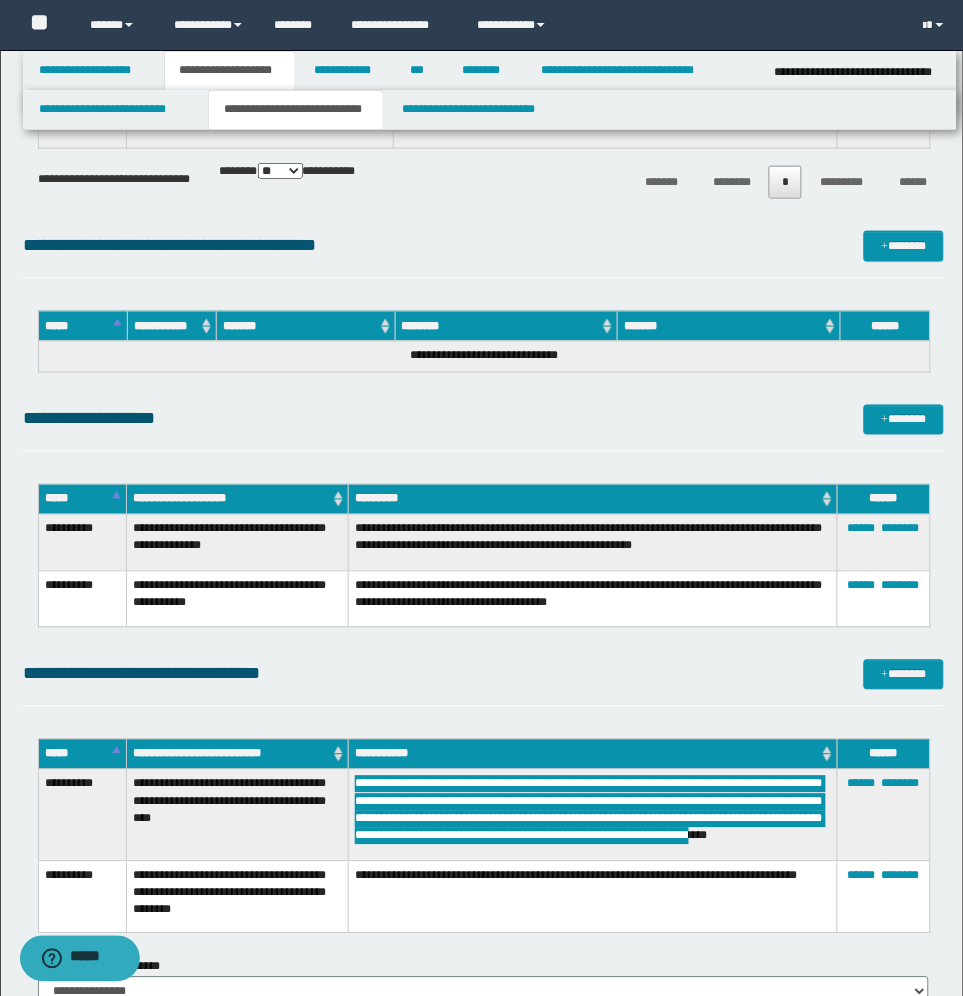 scroll, scrollTop: 1625, scrollLeft: 0, axis: vertical 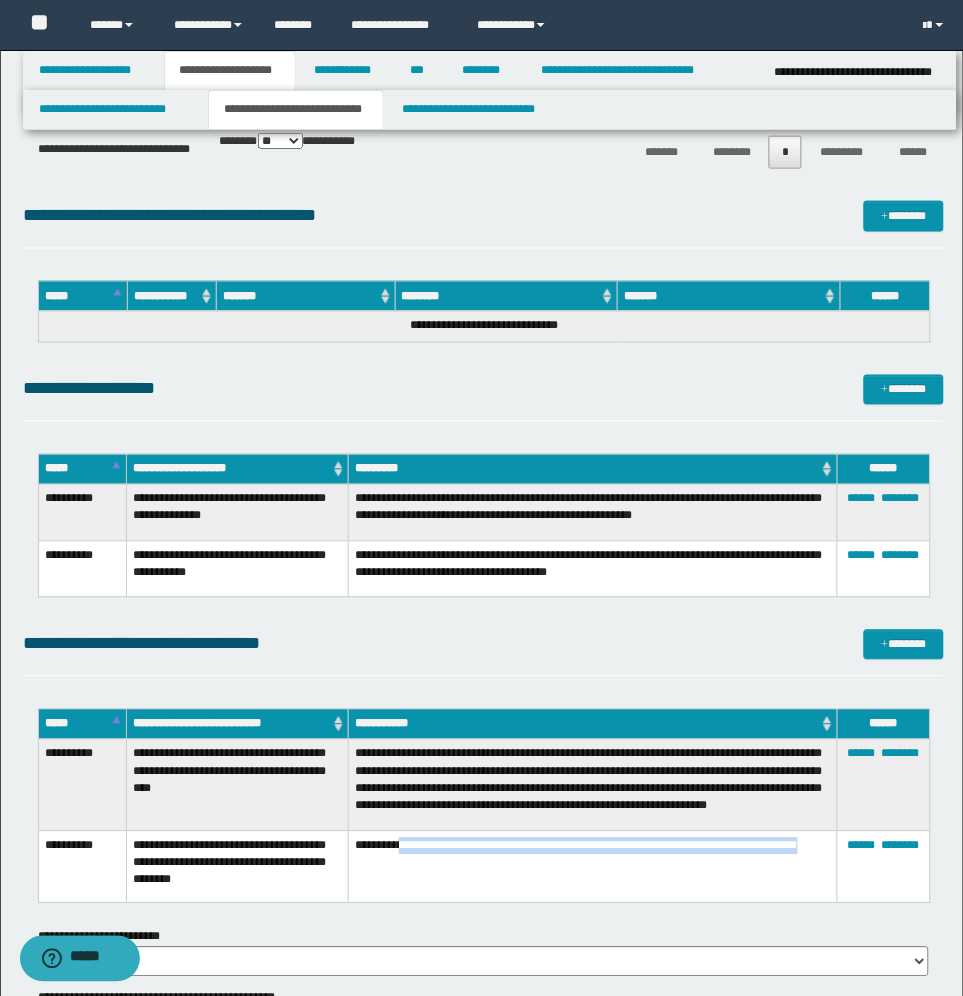 drag, startPoint x: 527, startPoint y: 875, endPoint x: 411, endPoint y: 848, distance: 119.1008 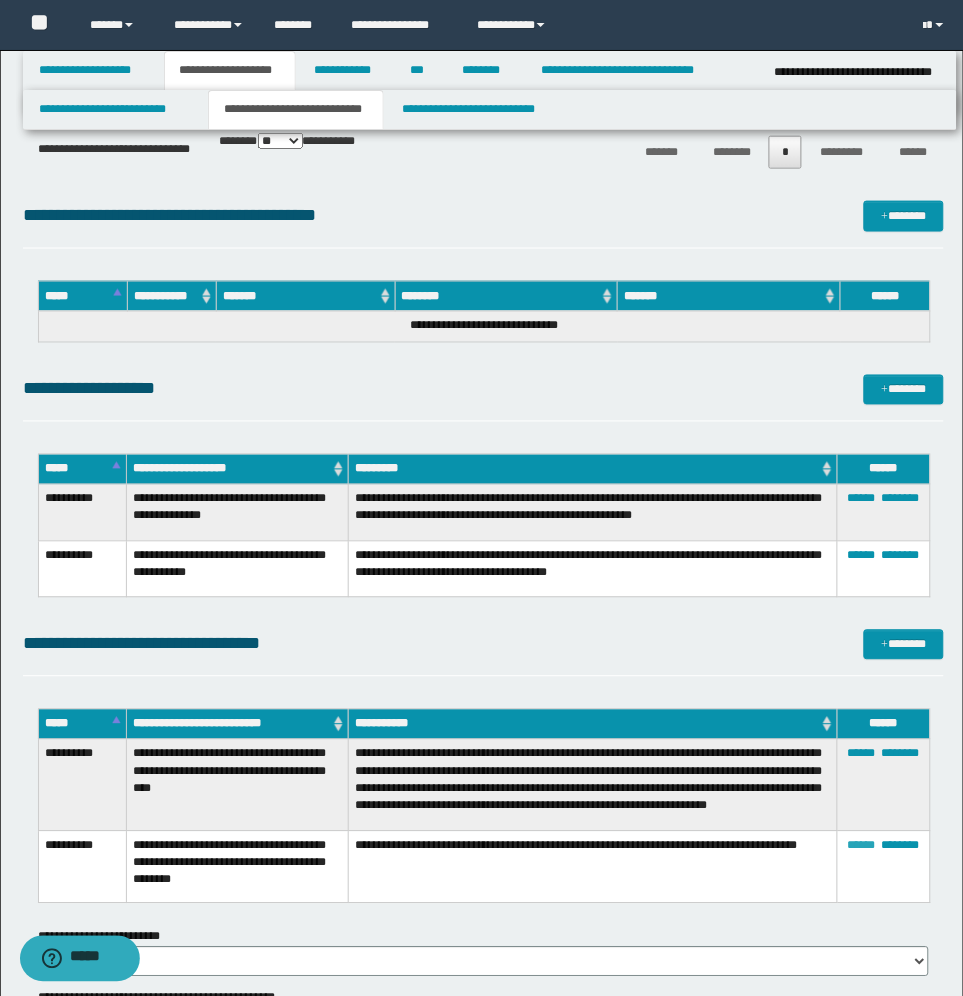 click on "******" at bounding box center (862, 846) 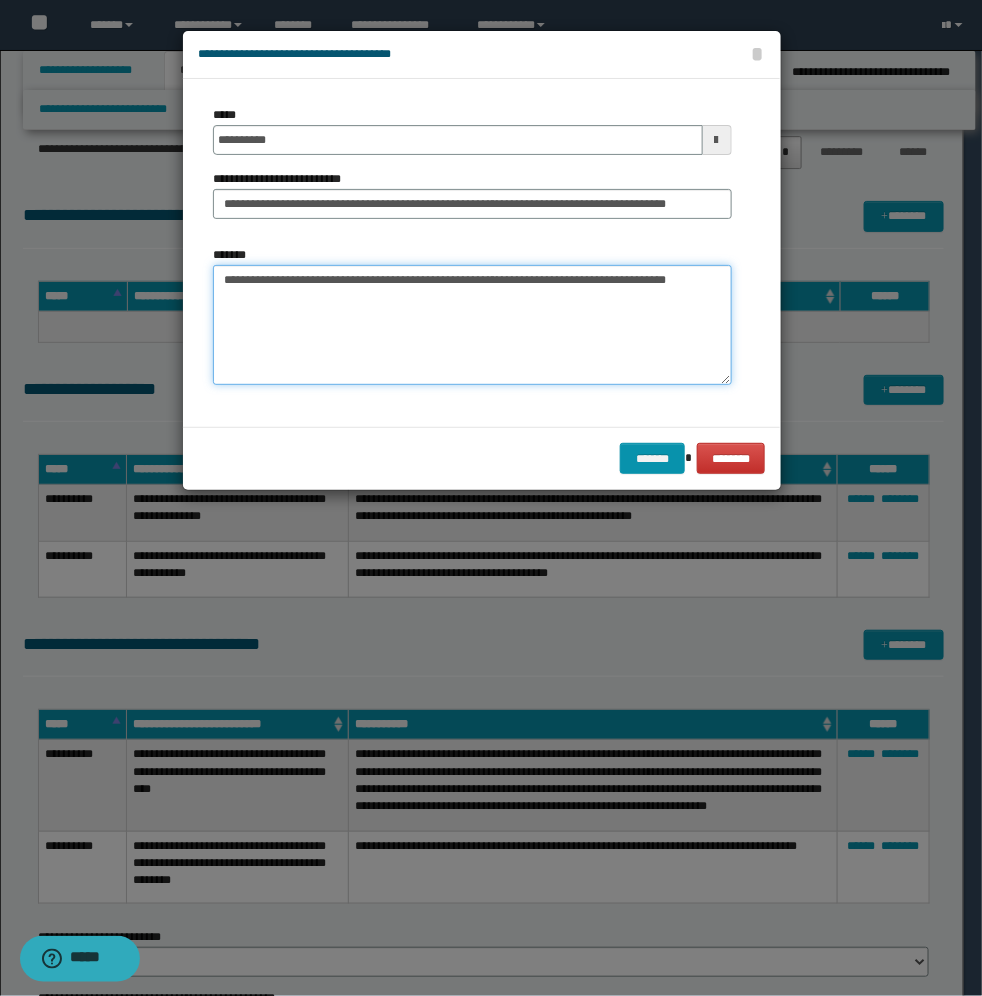 click on "**********" at bounding box center (472, 325) 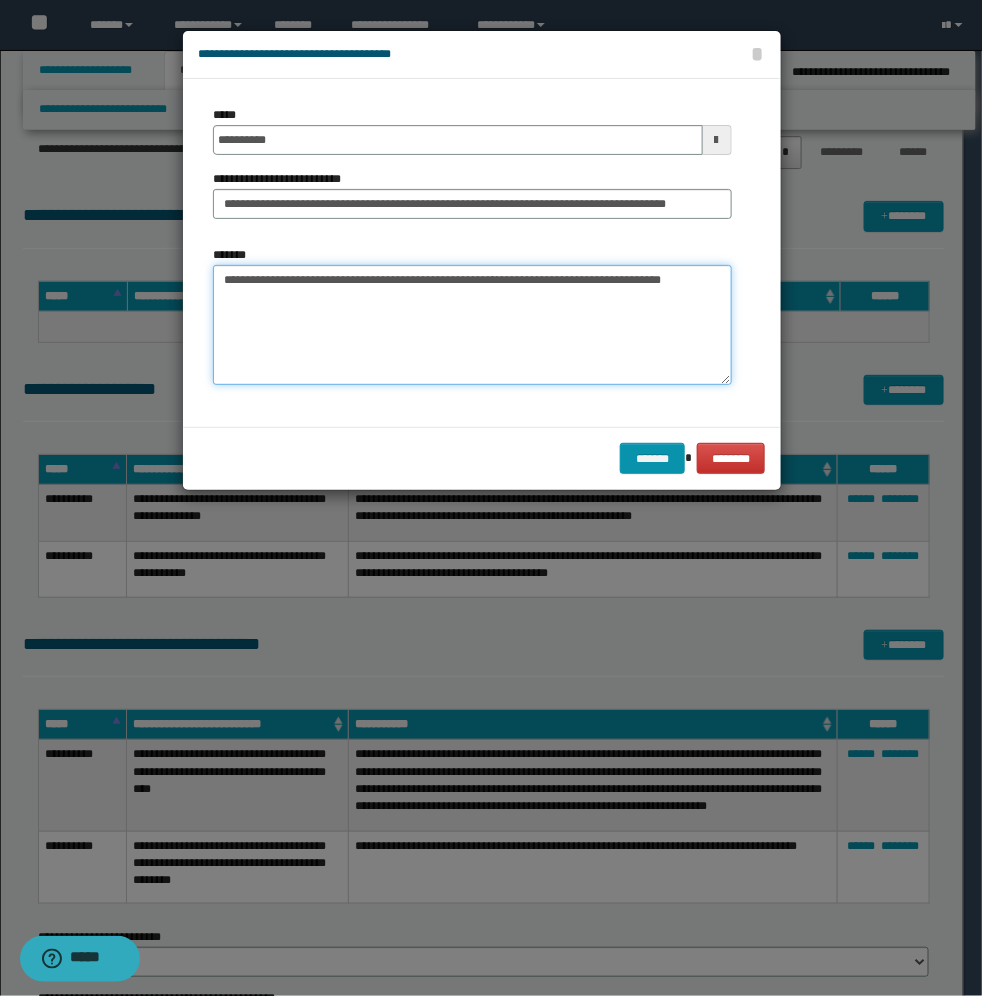 drag, startPoint x: 385, startPoint y: 296, endPoint x: 217, endPoint y: 285, distance: 168.35974 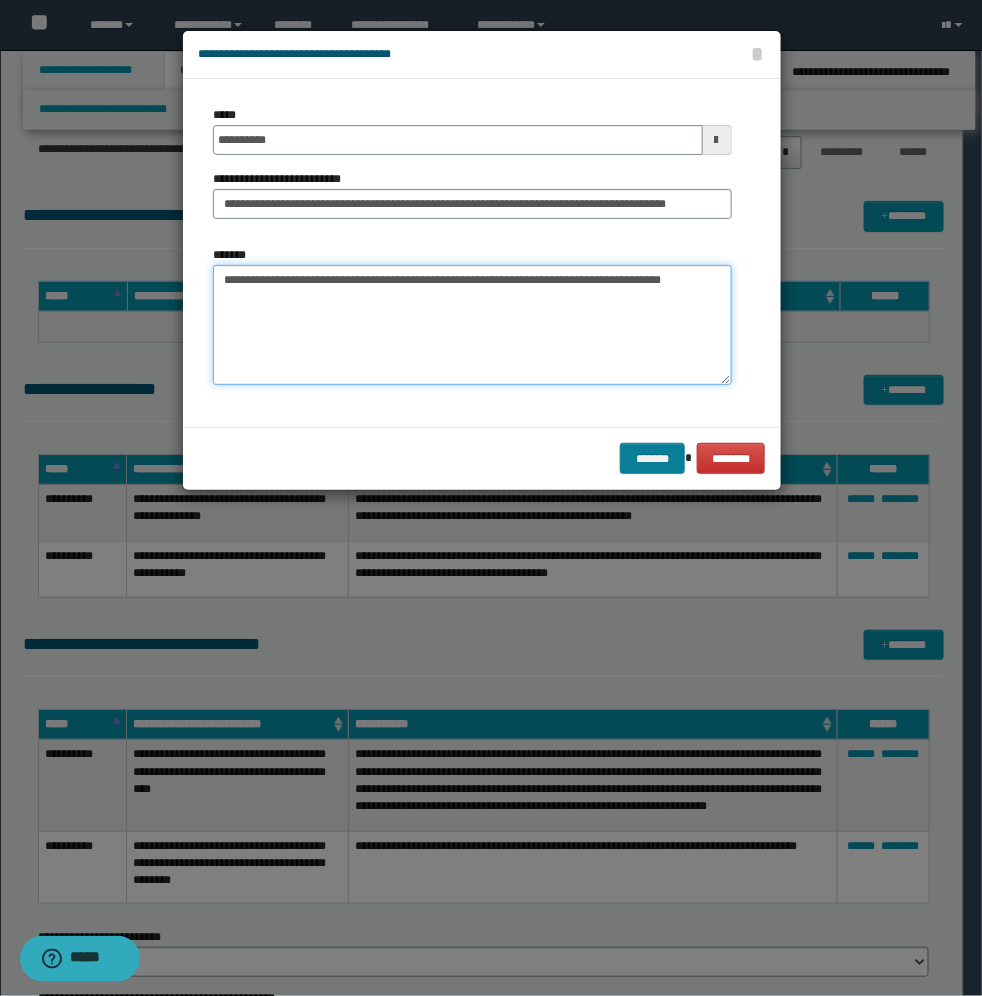 type on "**********" 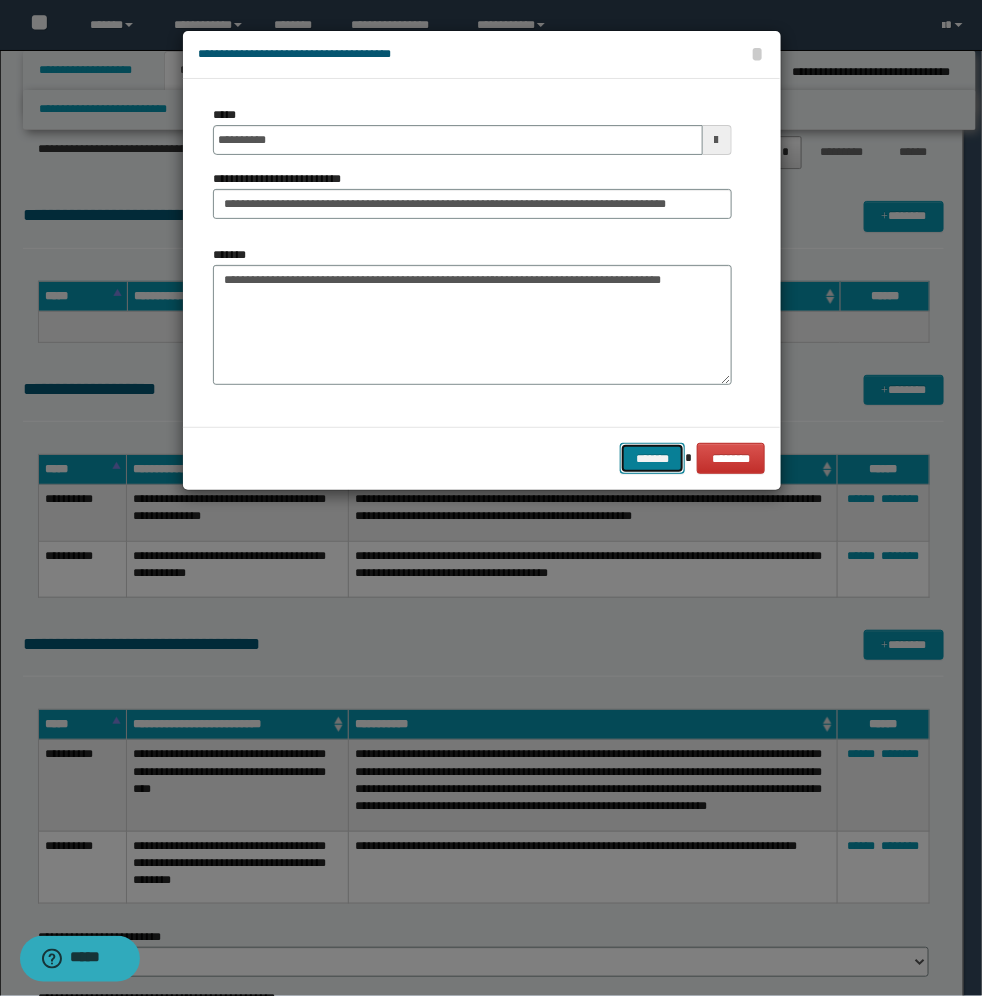click on "*******" at bounding box center [652, 458] 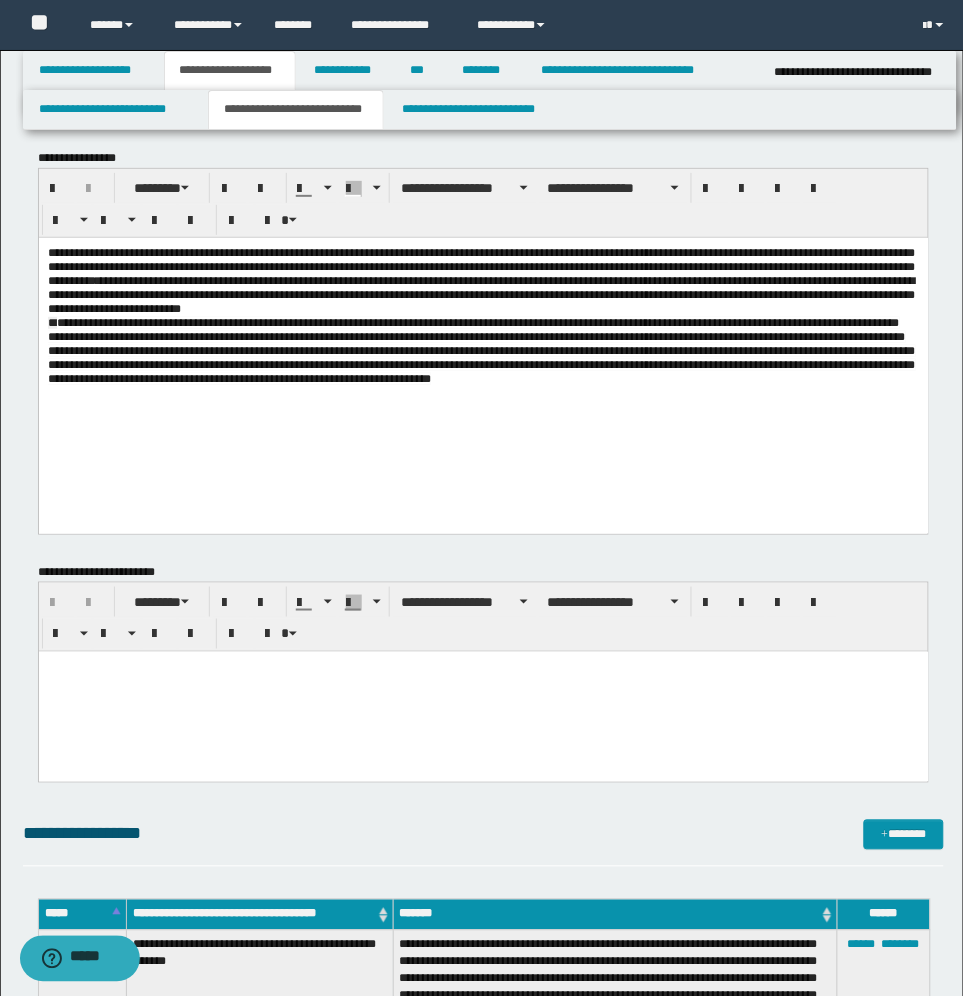 scroll, scrollTop: 0, scrollLeft: 0, axis: both 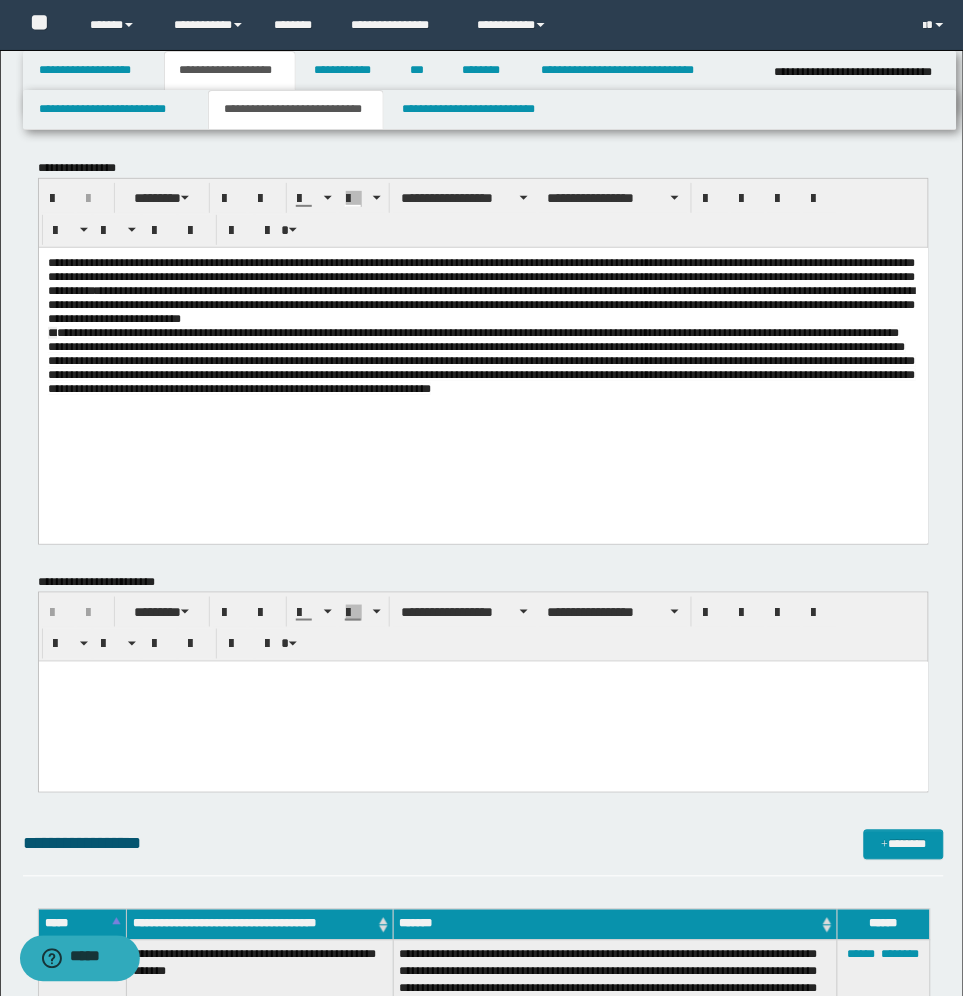 click on "**********" at bounding box center (483, 360) 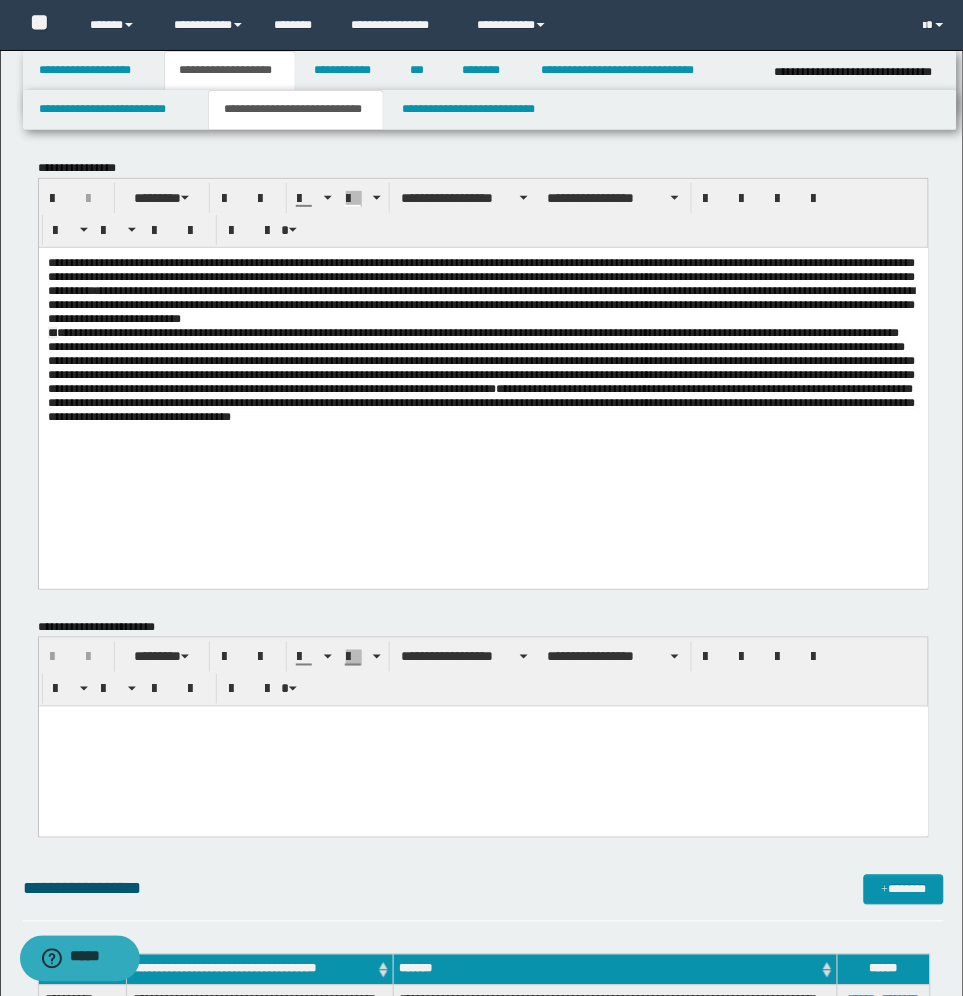 click at bounding box center (483, 746) 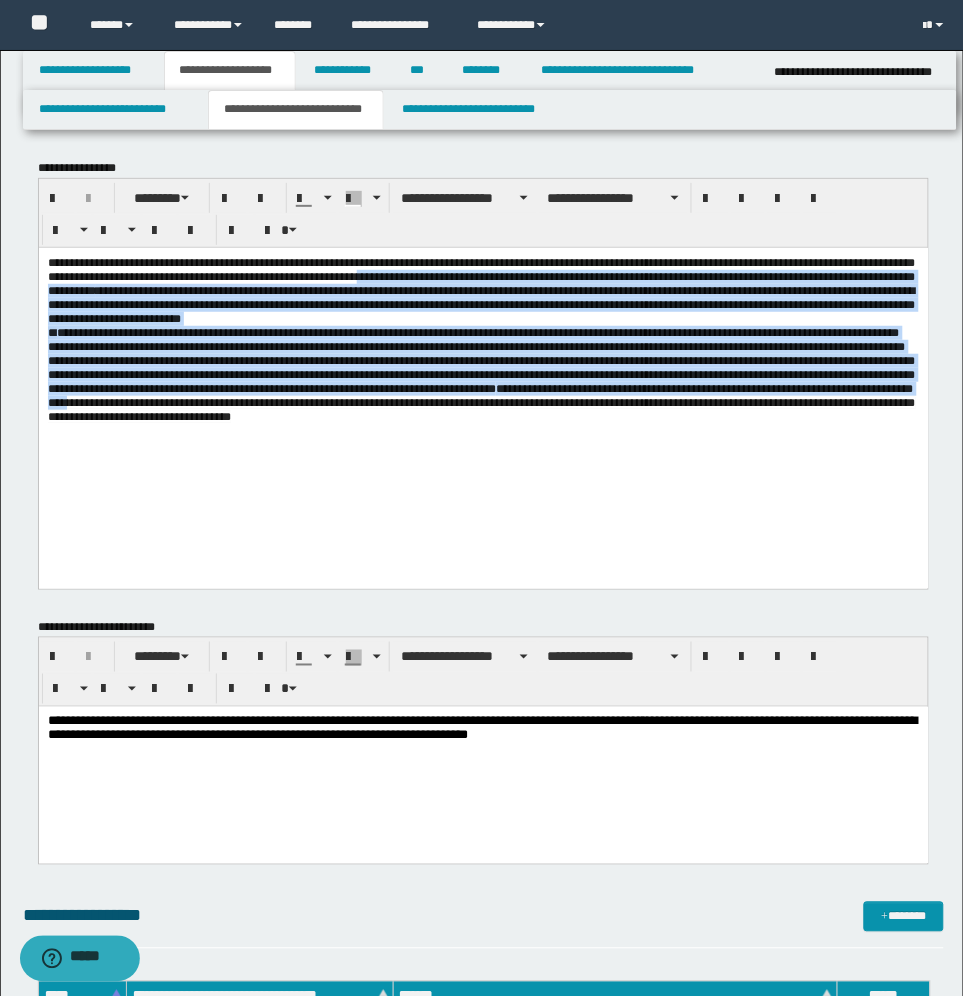 drag, startPoint x: 698, startPoint y: 277, endPoint x: 573, endPoint y: 437, distance: 203.0394 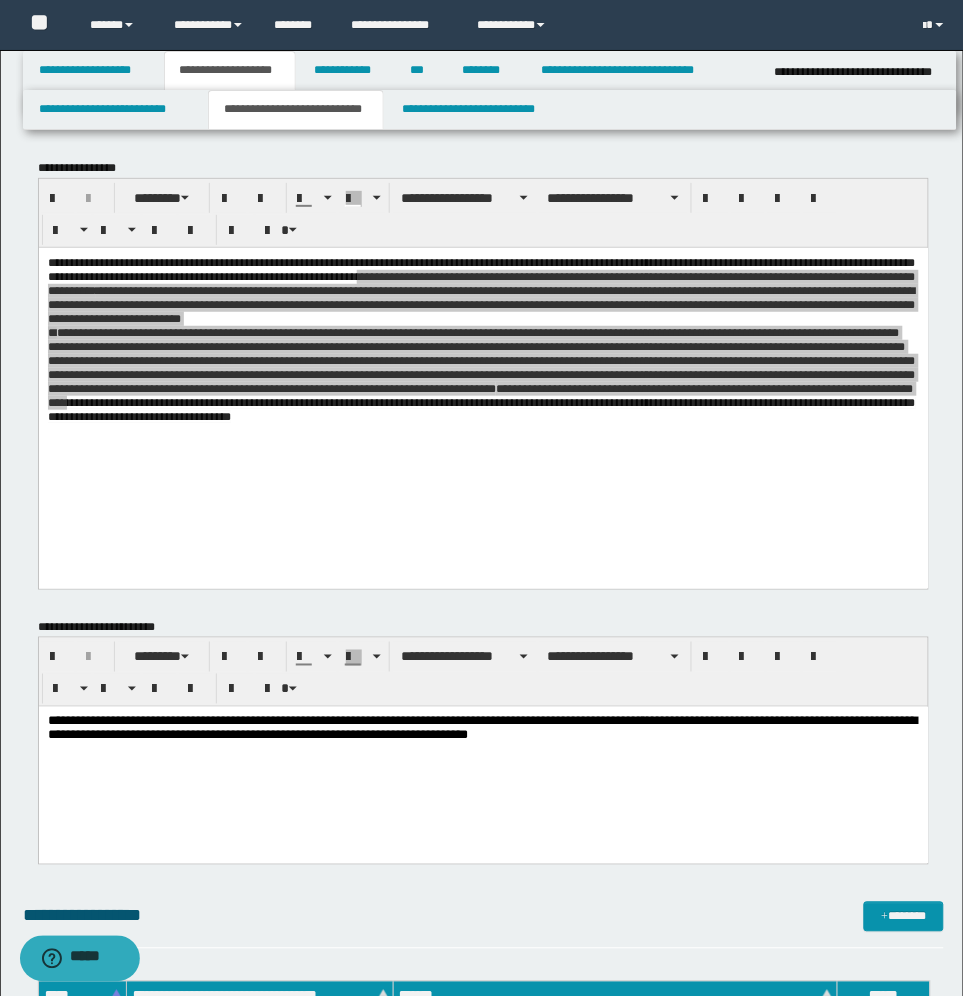 click on "**********" at bounding box center (482, 734) 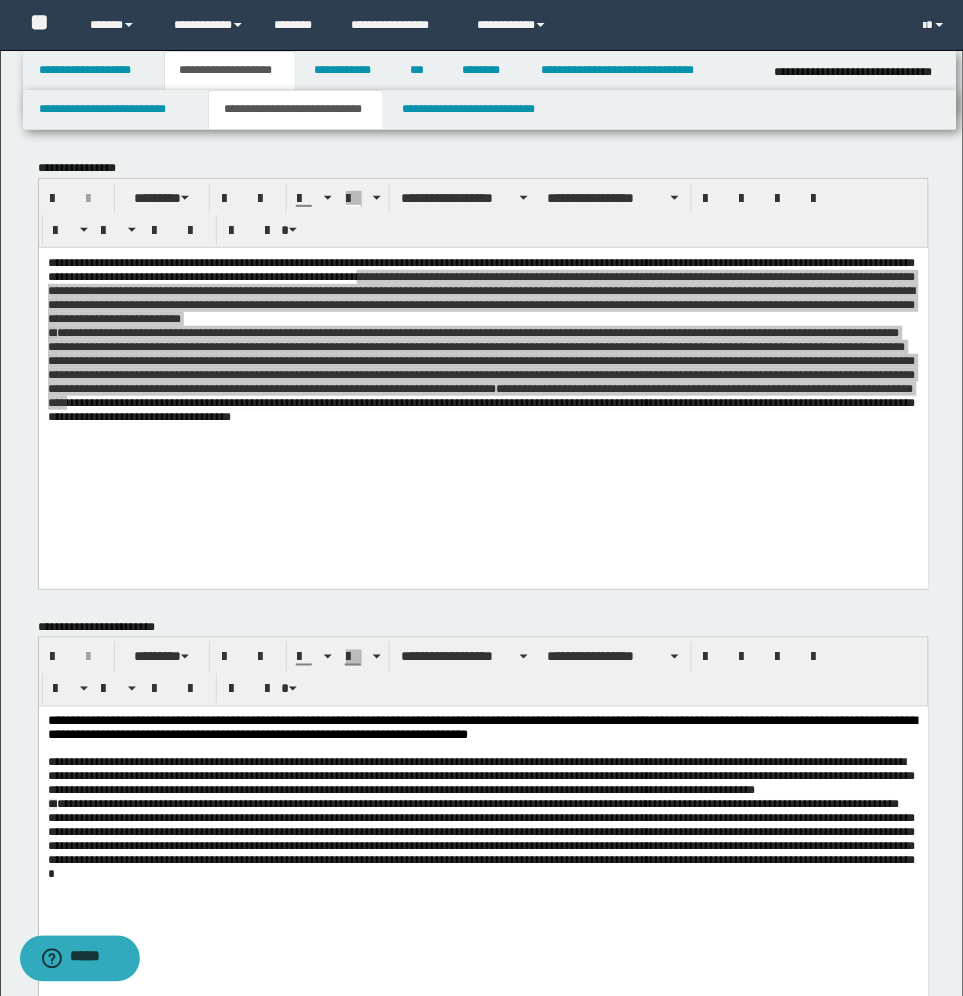 click on "**********" at bounding box center [481, 776] 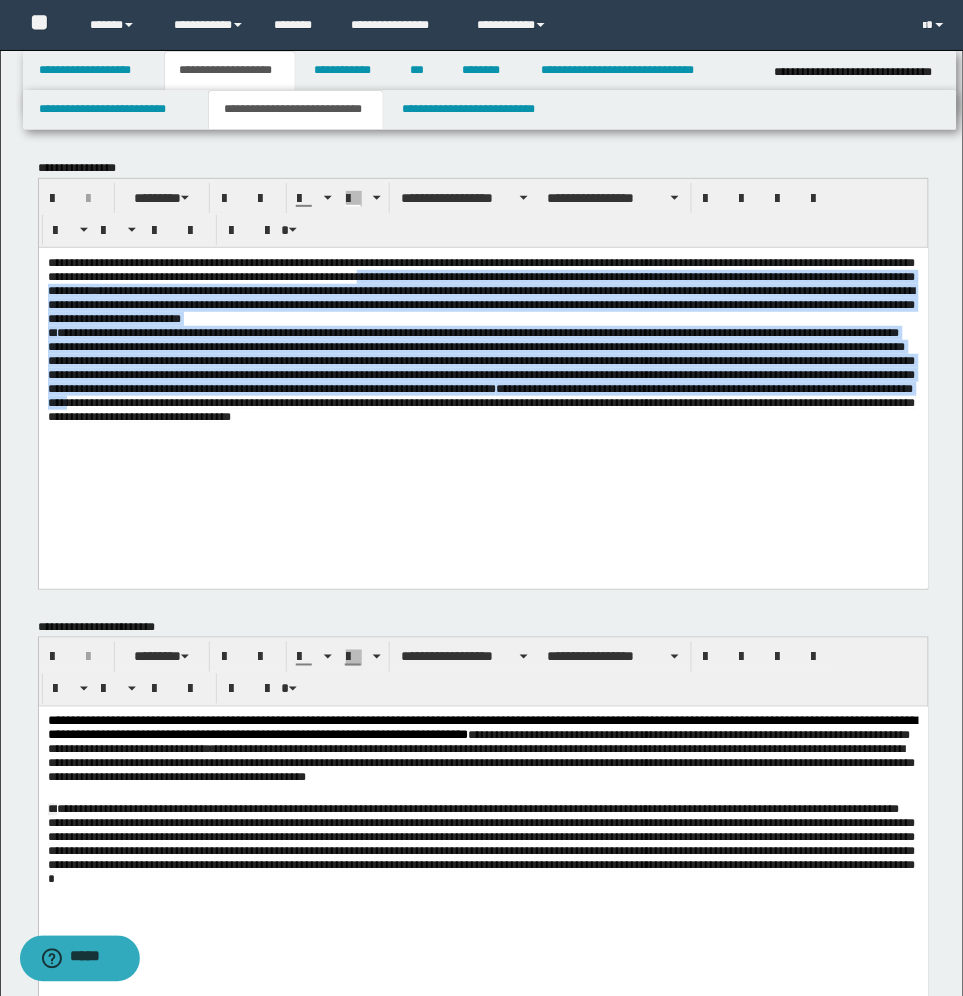 click on "**********" at bounding box center (481, 374) 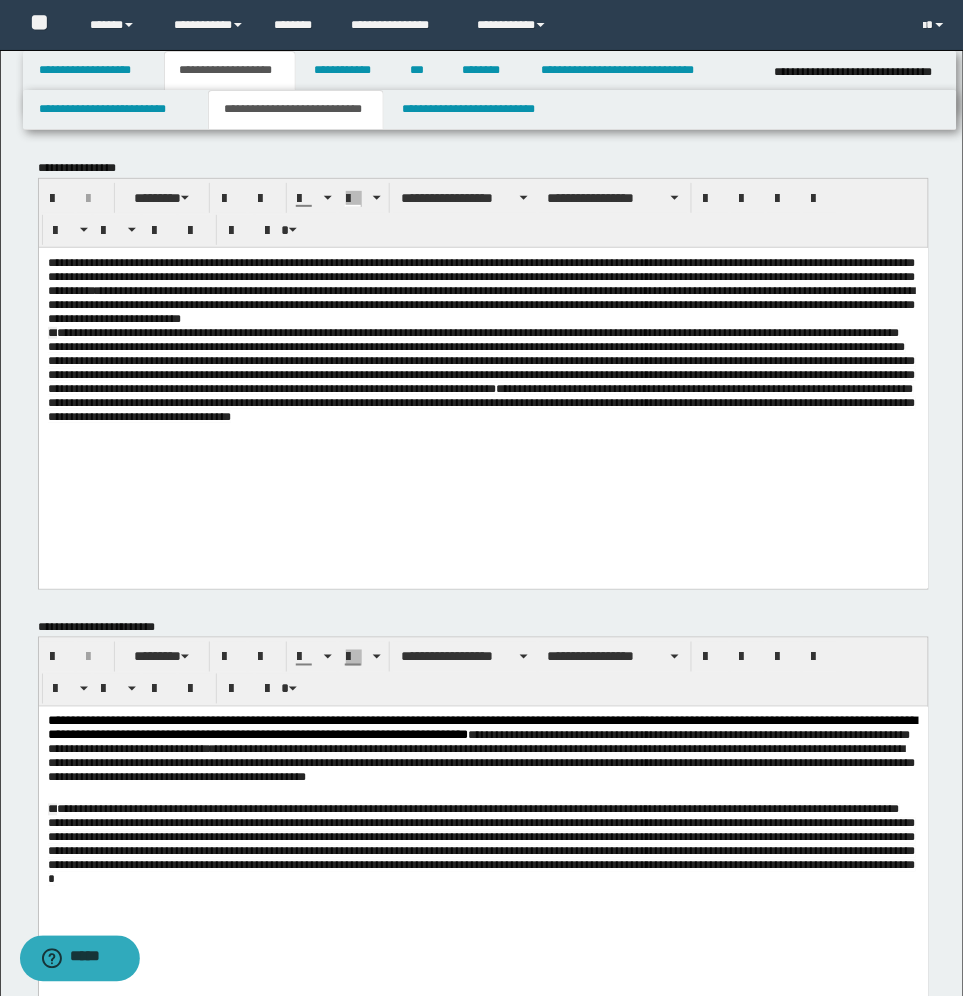click on "**********" at bounding box center (481, 374) 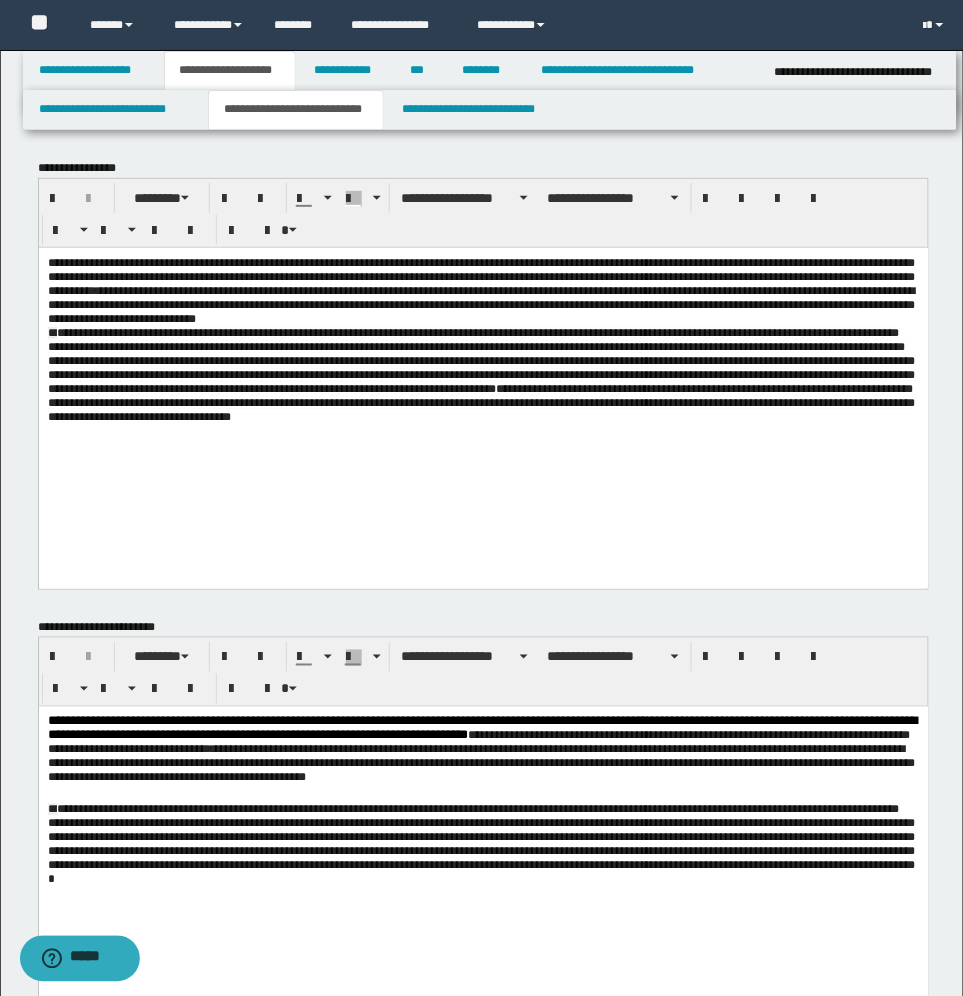 click on "**********" at bounding box center [481, 374] 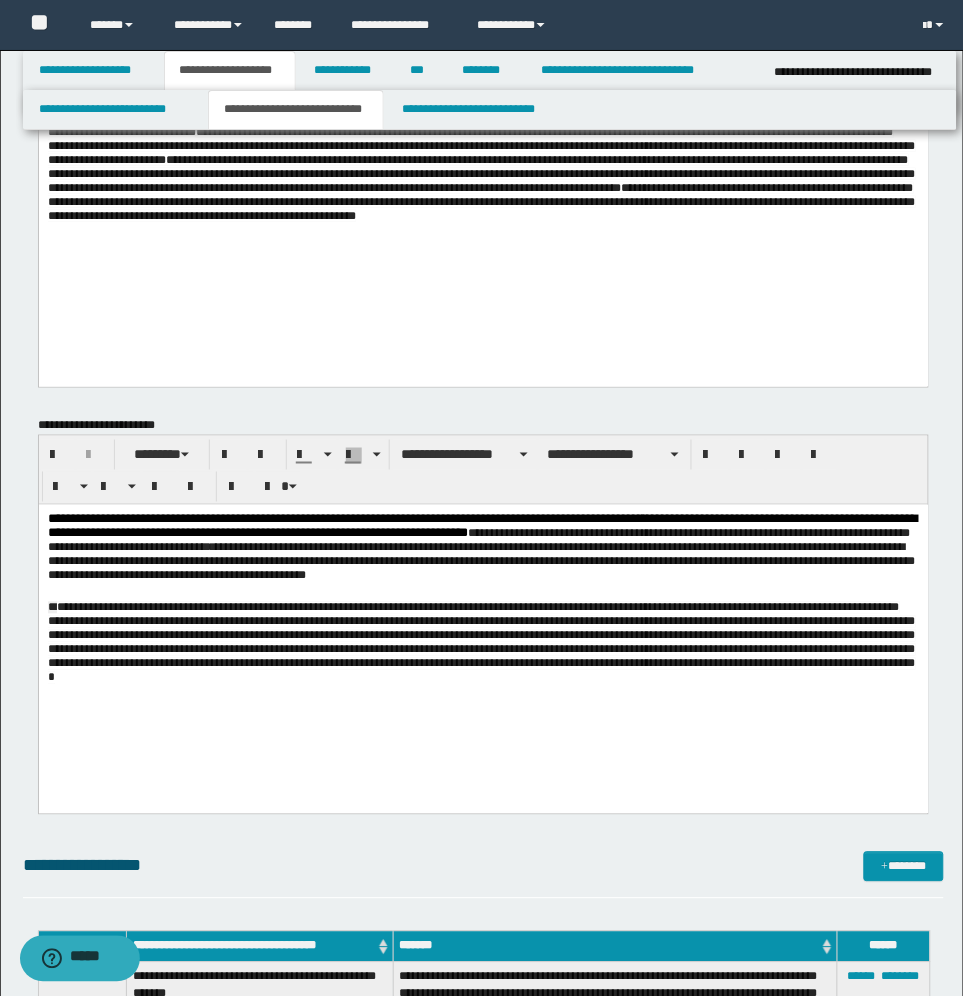 scroll, scrollTop: 250, scrollLeft: 0, axis: vertical 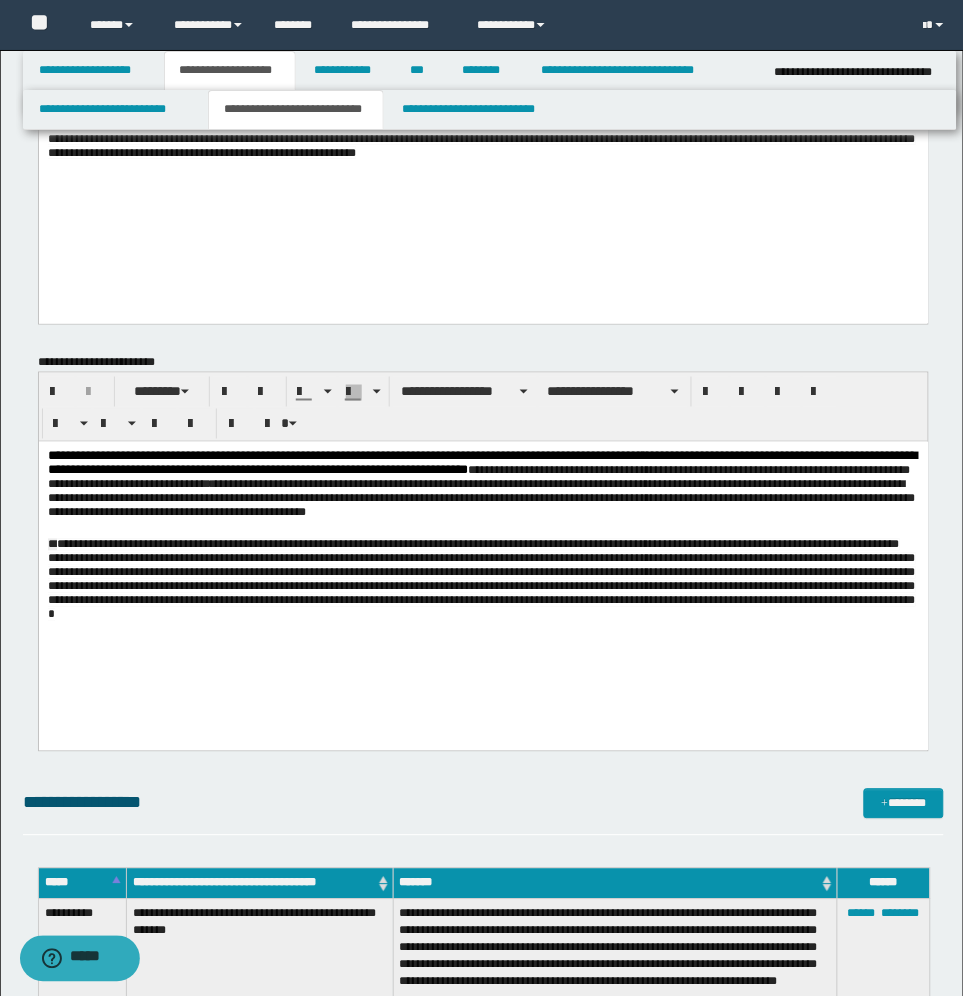 click on "**********" at bounding box center (483, 560) 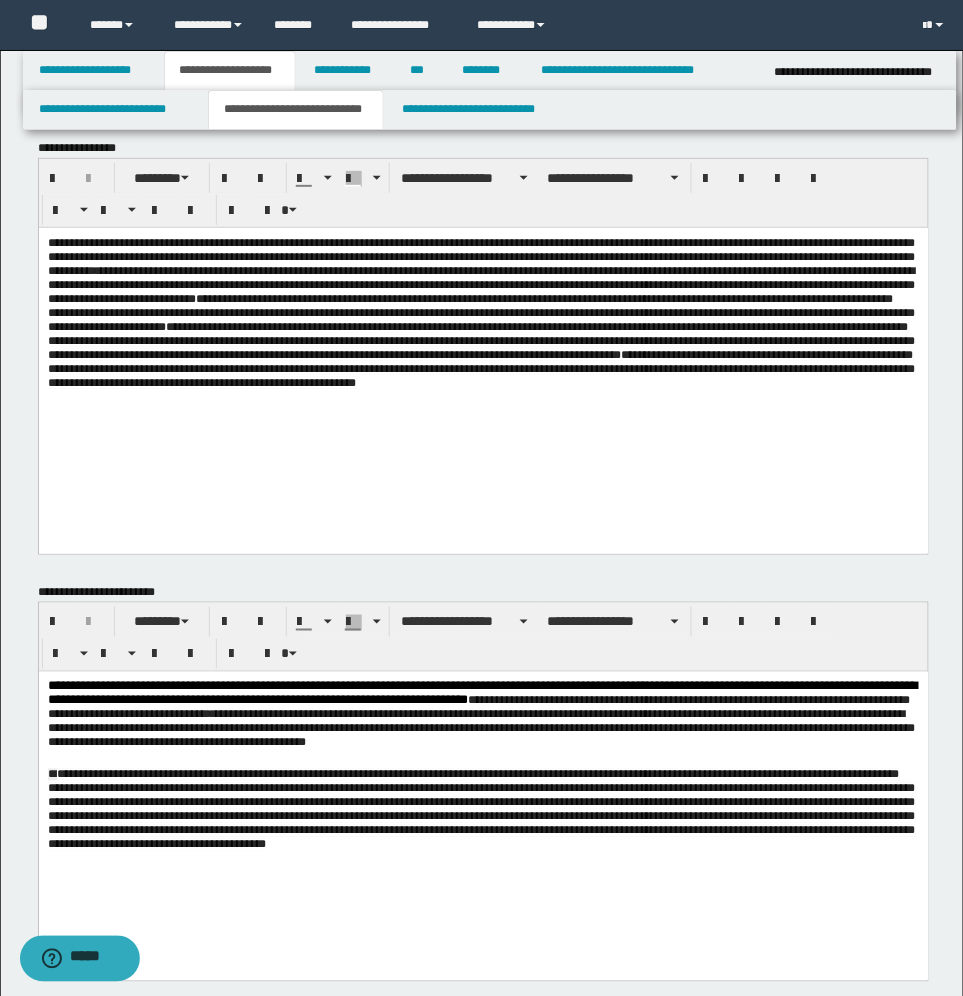 scroll, scrollTop: 0, scrollLeft: 0, axis: both 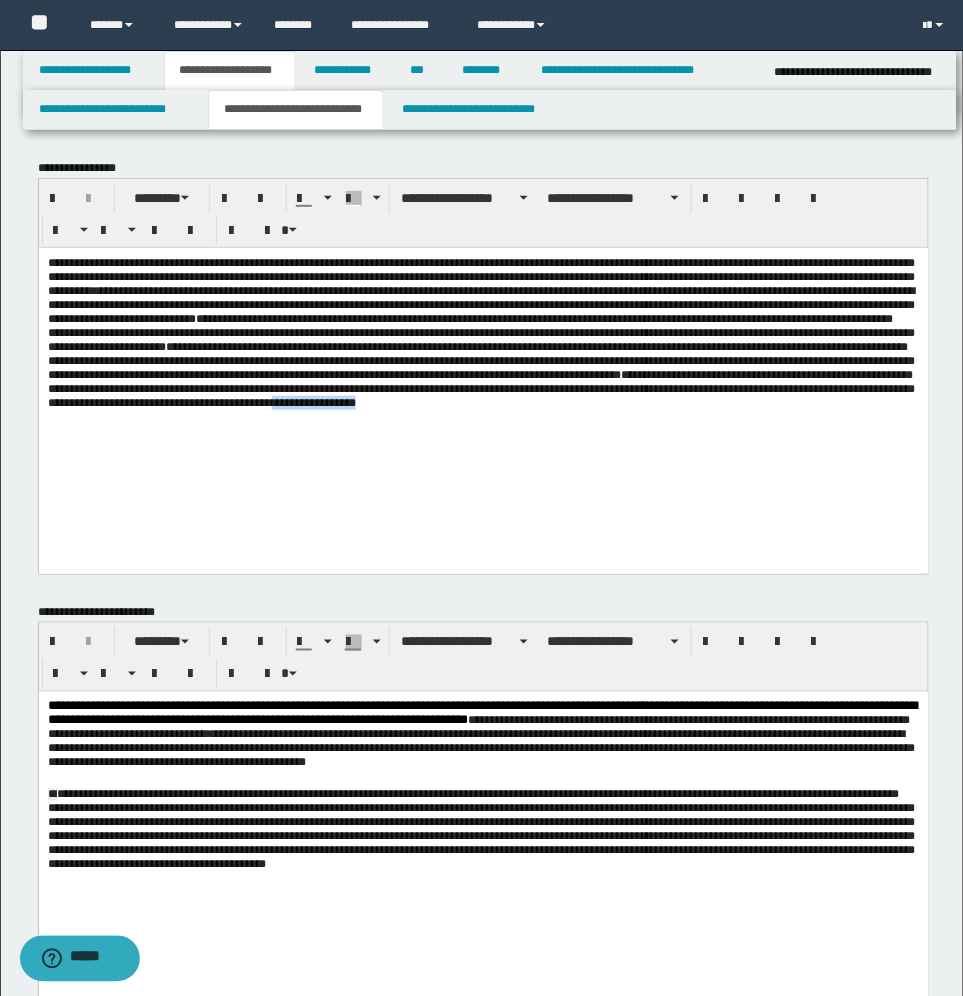 drag, startPoint x: 531, startPoint y: 453, endPoint x: 418, endPoint y: 450, distance: 113.03982 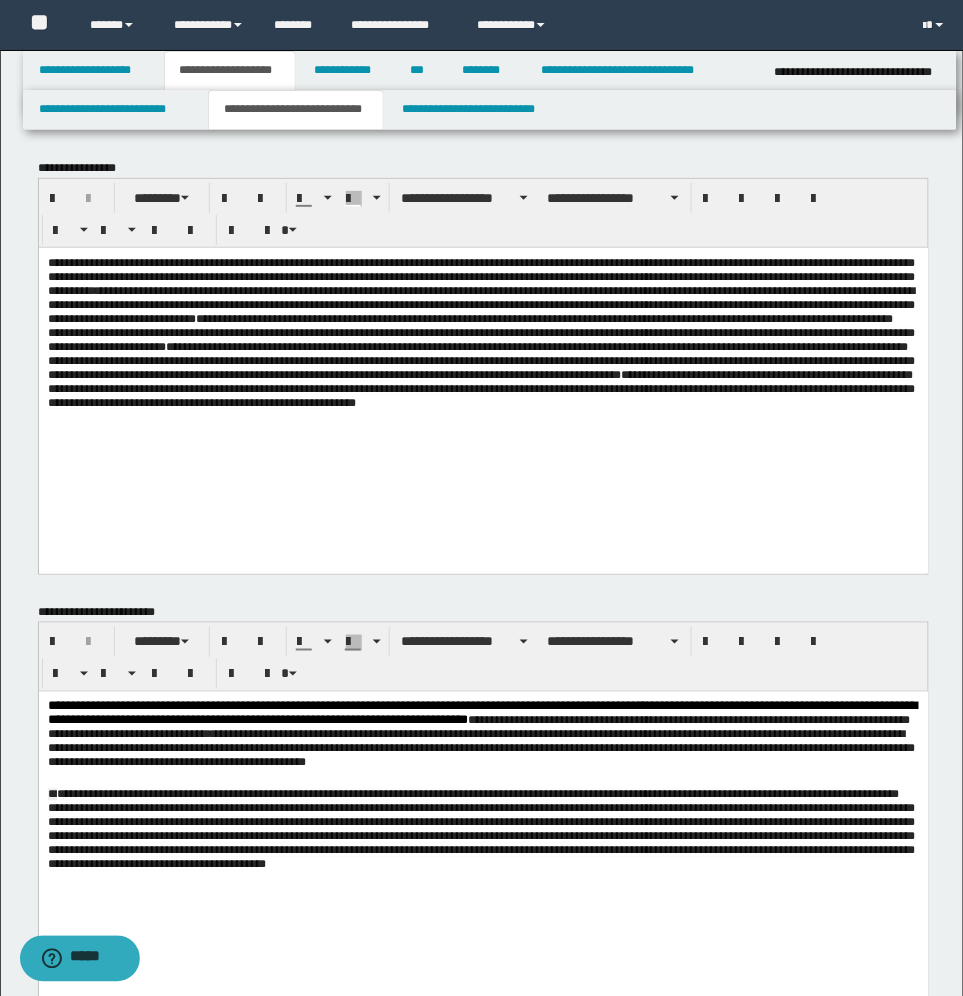 drag, startPoint x: 358, startPoint y: 448, endPoint x: 330, endPoint y: 466, distance: 33.286633 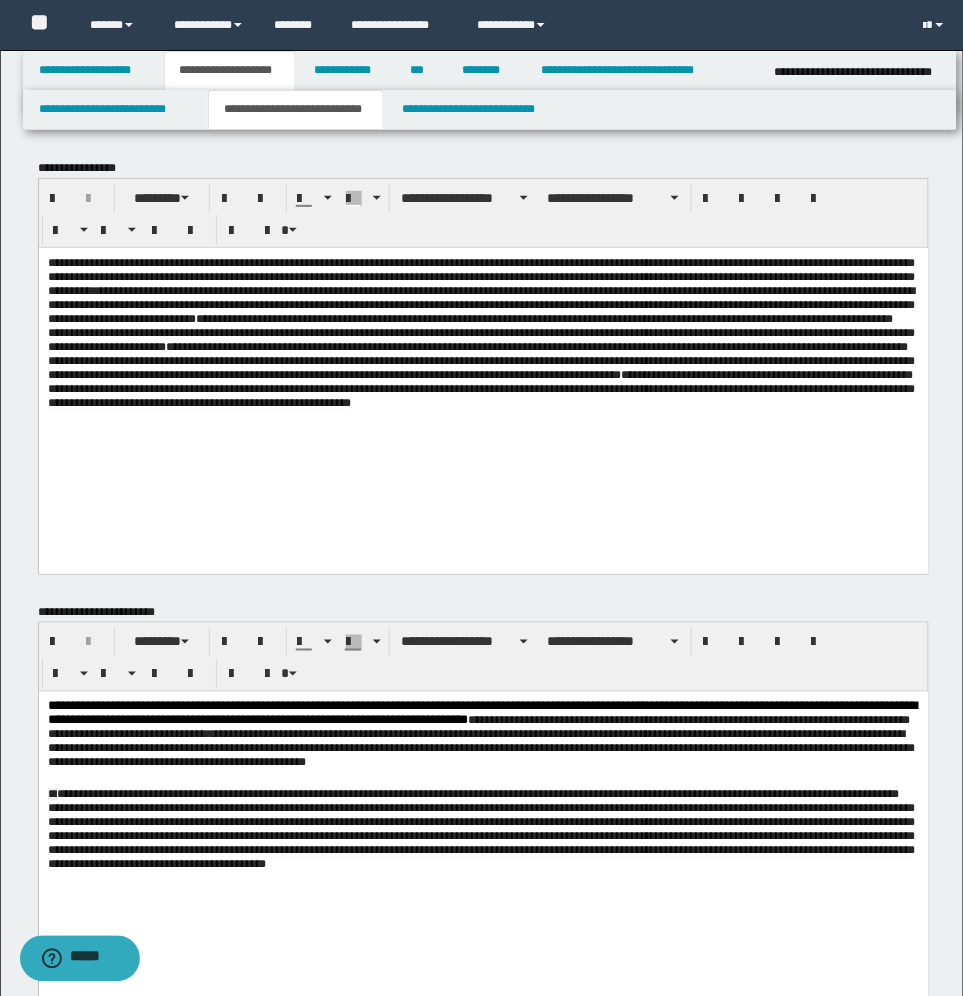 click on "**********" at bounding box center [481, 360] 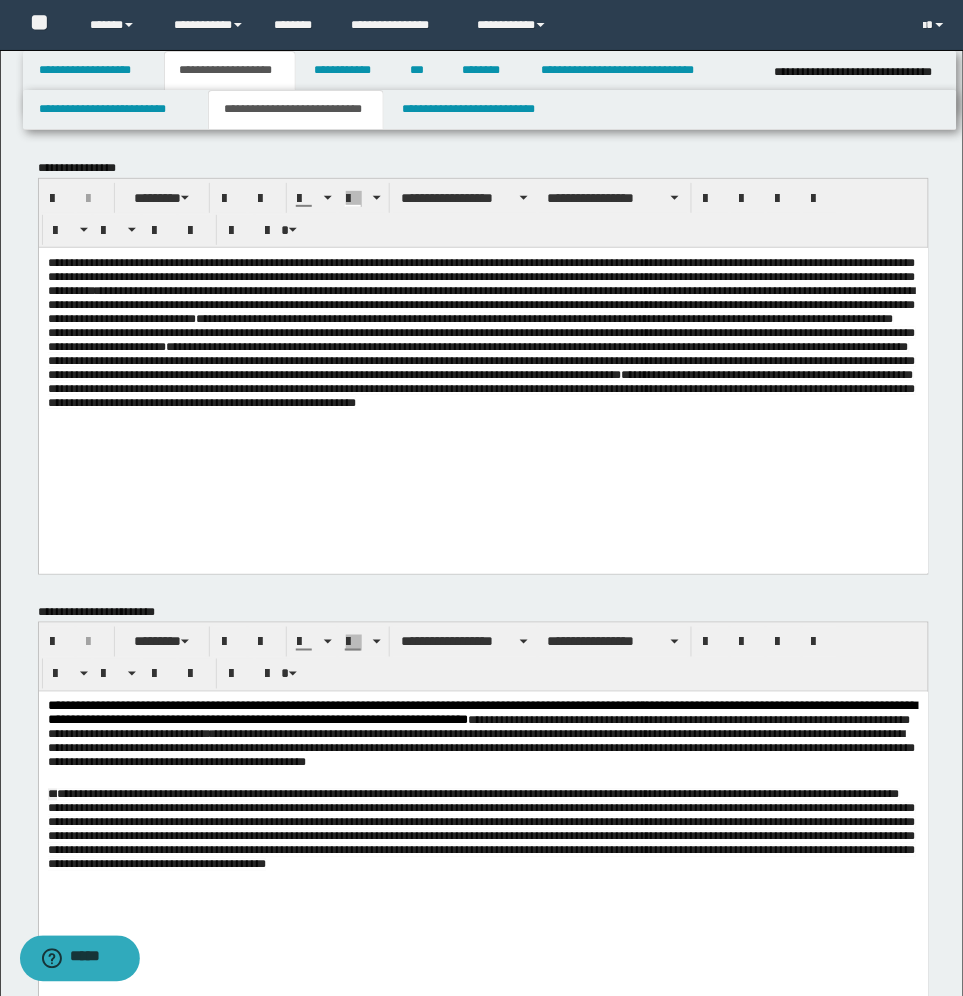 click on "**********" at bounding box center (481, 360) 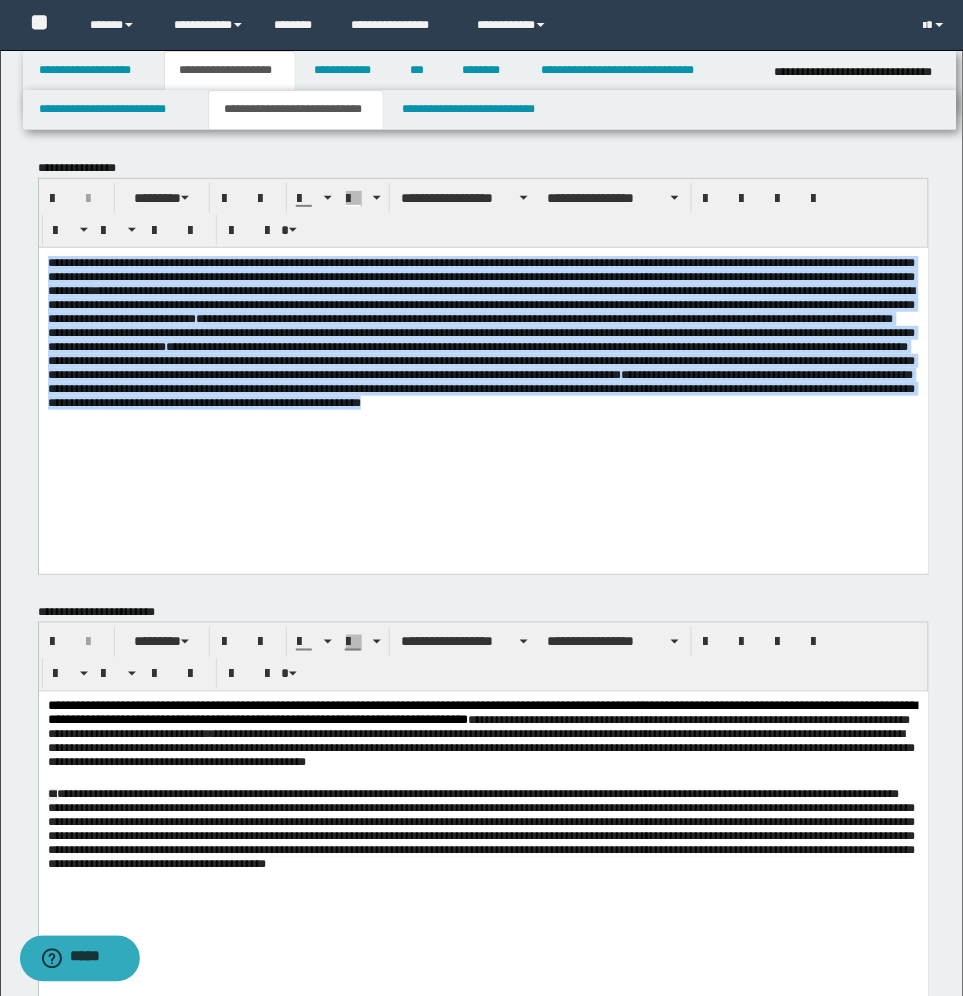 drag, startPoint x: 538, startPoint y: 458, endPoint x: 64, endPoint y: 517, distance: 477.65784 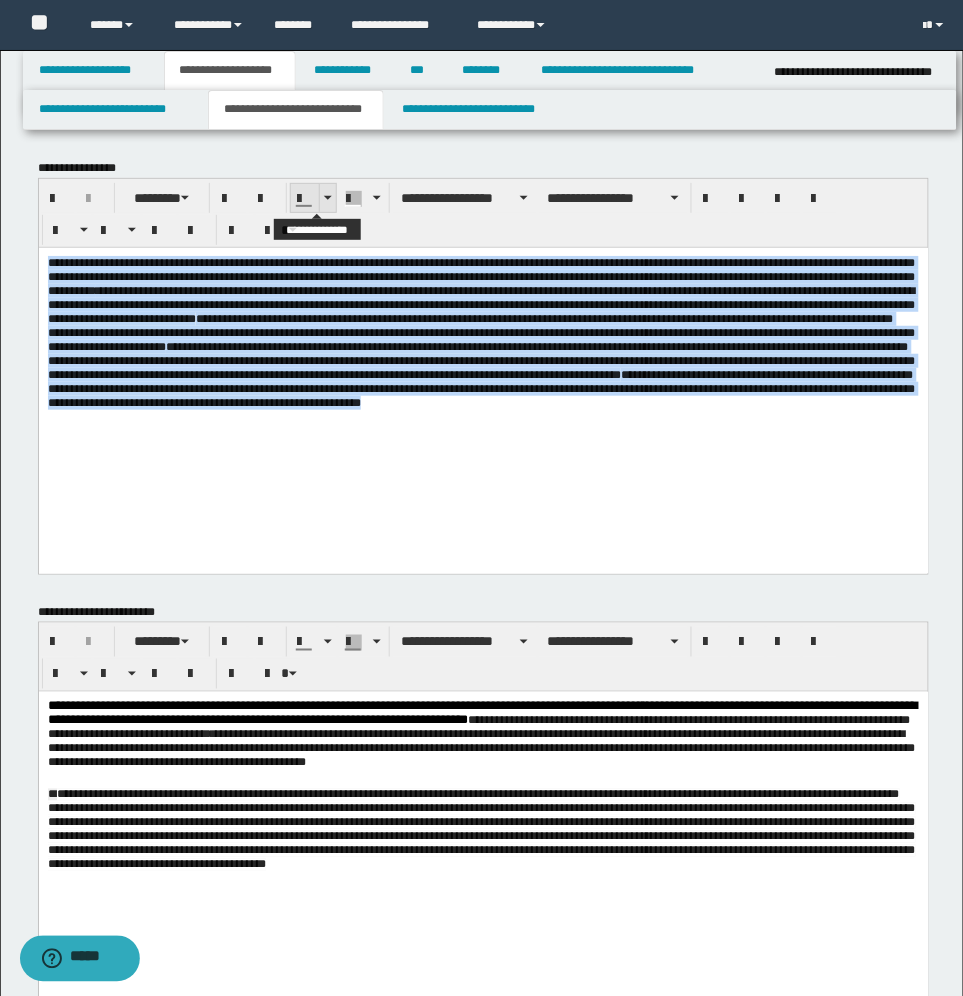 click at bounding box center (327, 198) 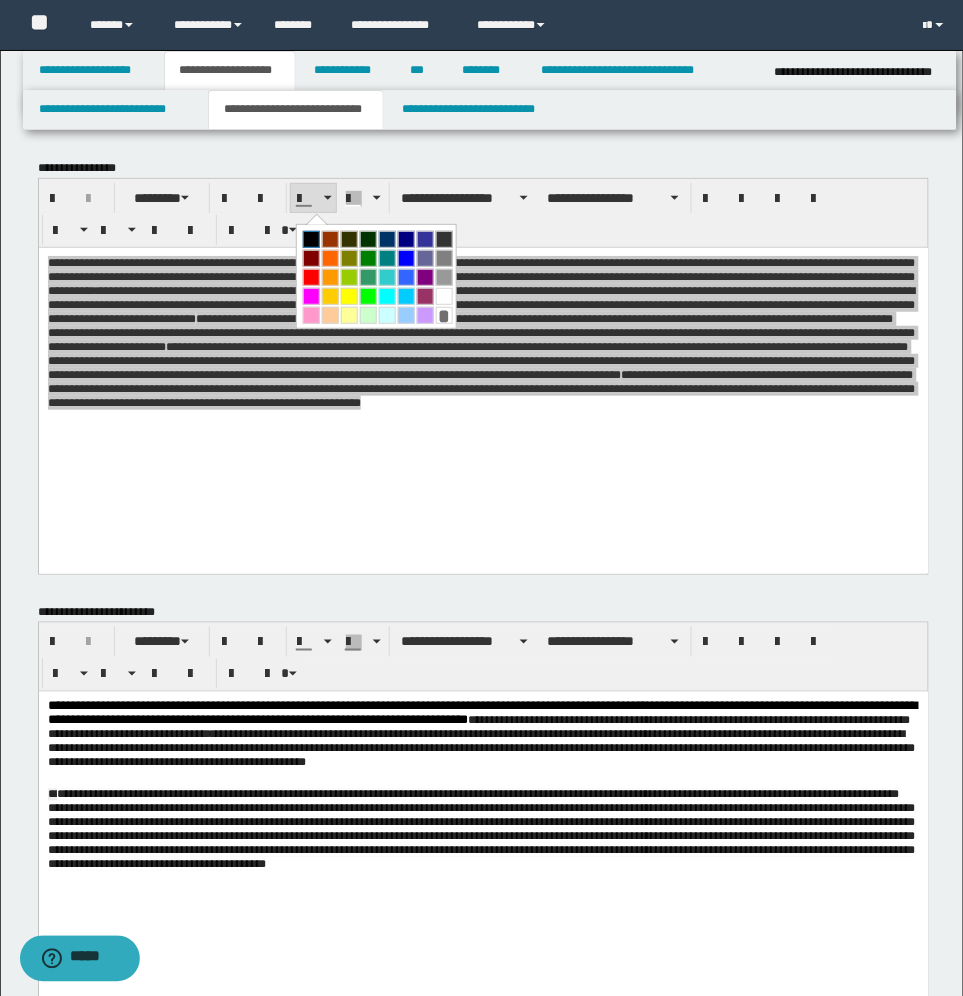 click at bounding box center (311, 239) 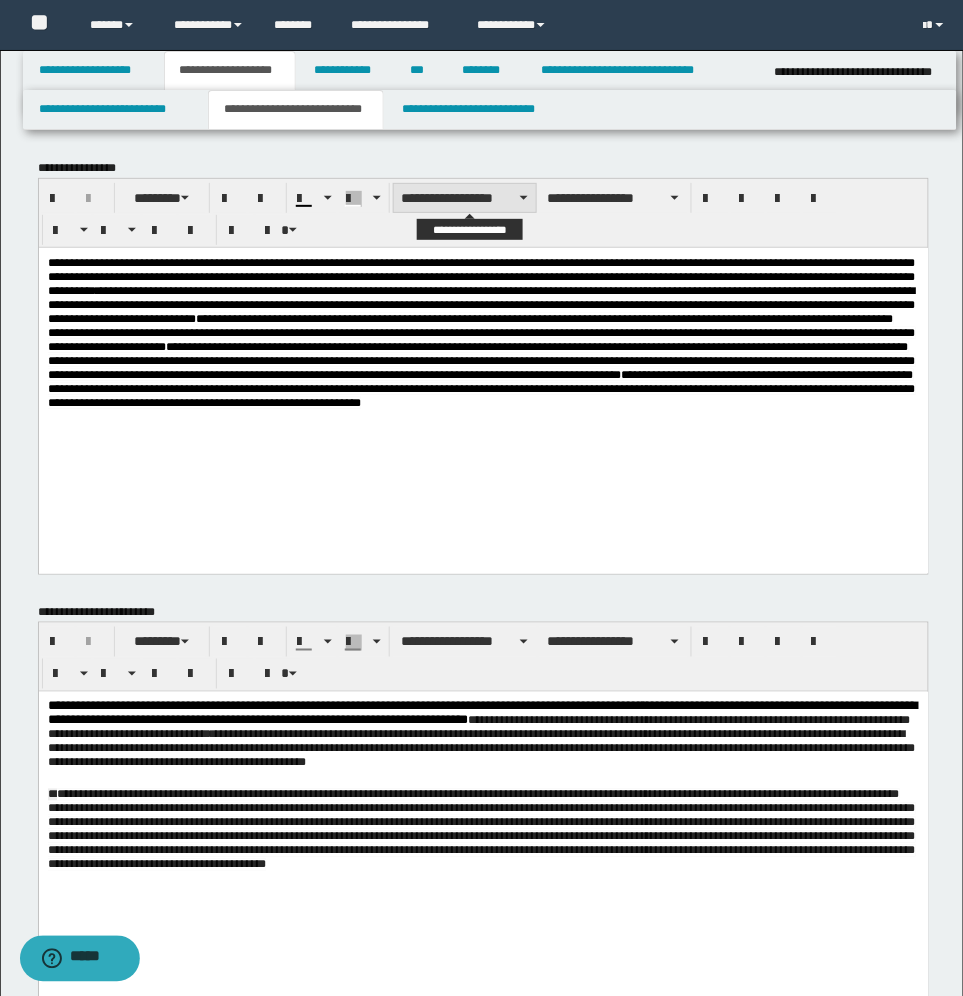 click on "**********" at bounding box center (465, 198) 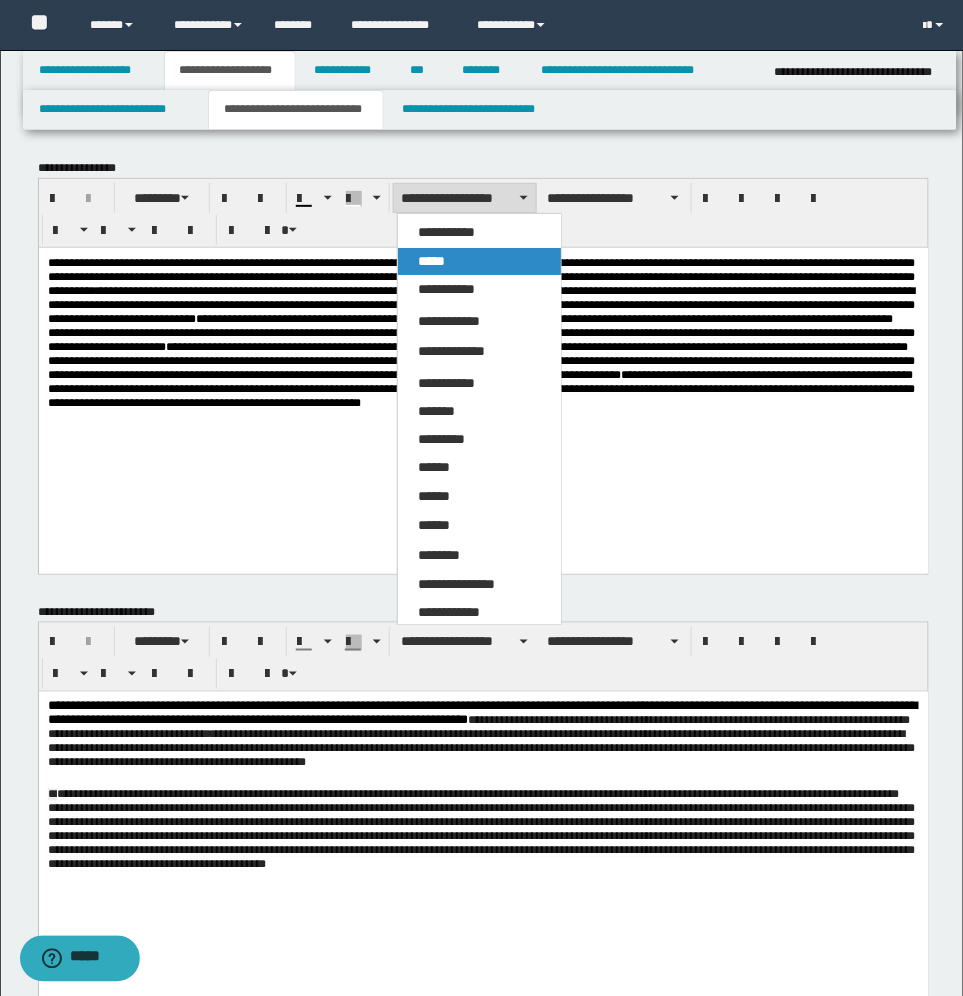 click on "*****" at bounding box center [479, 261] 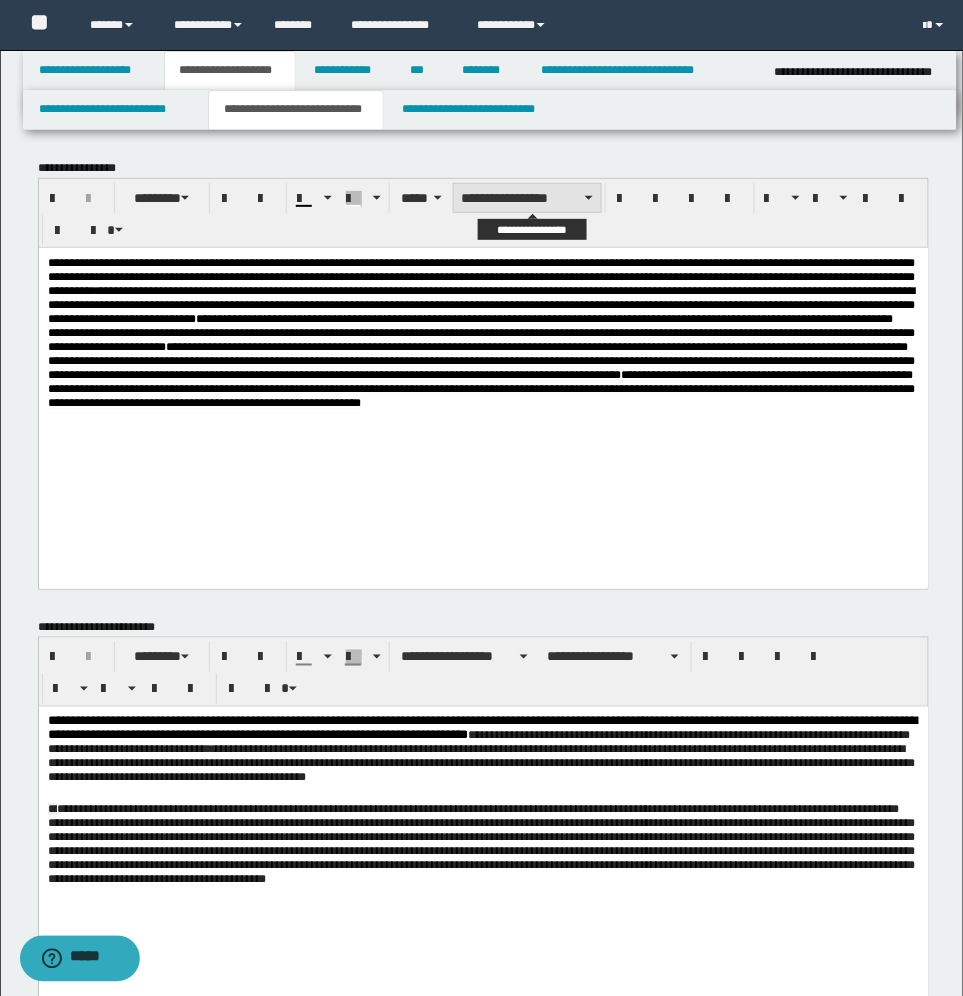 click on "**********" at bounding box center (527, 198) 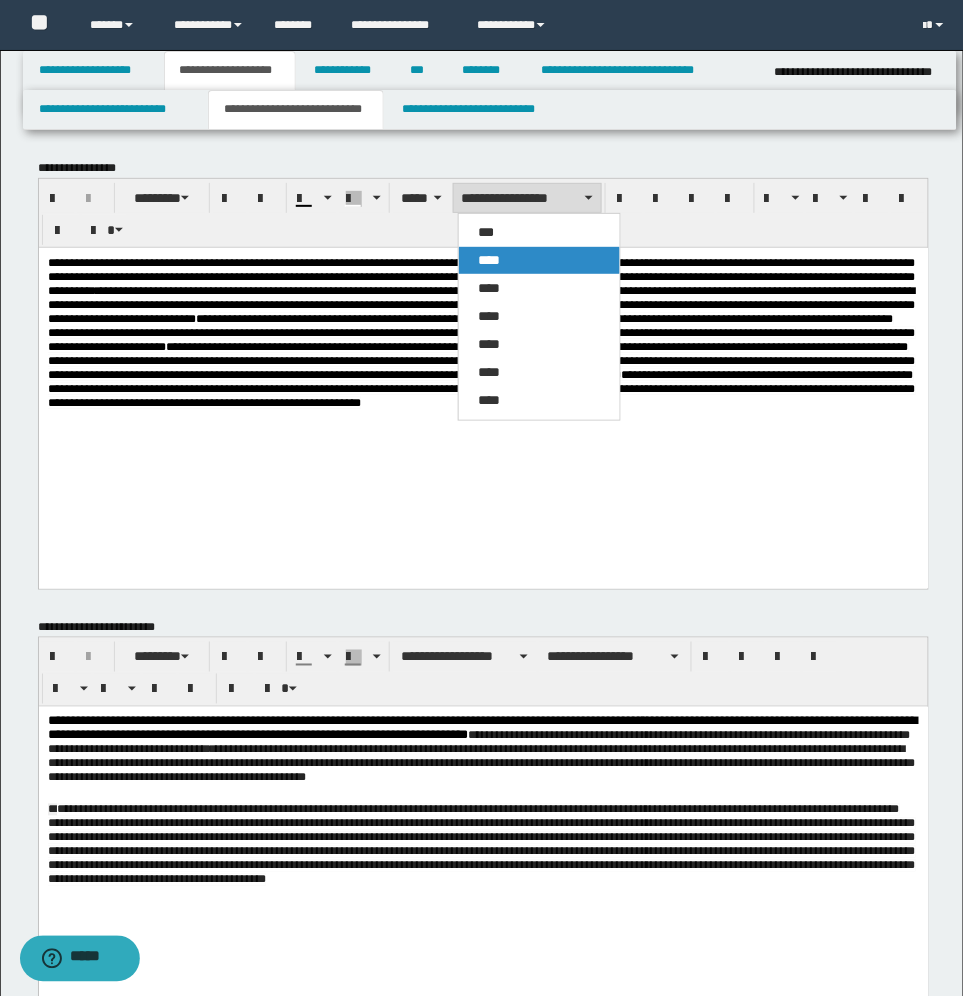 click on "****" at bounding box center [539, 260] 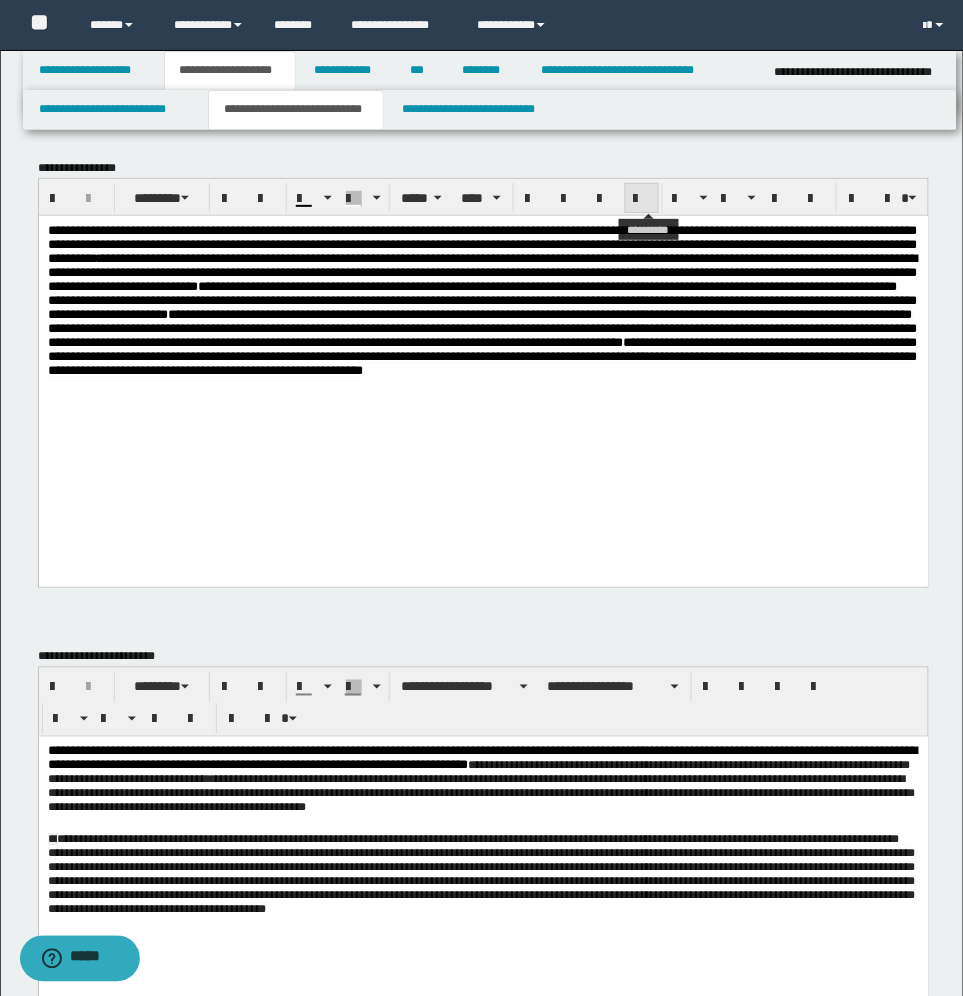 click at bounding box center [642, 198] 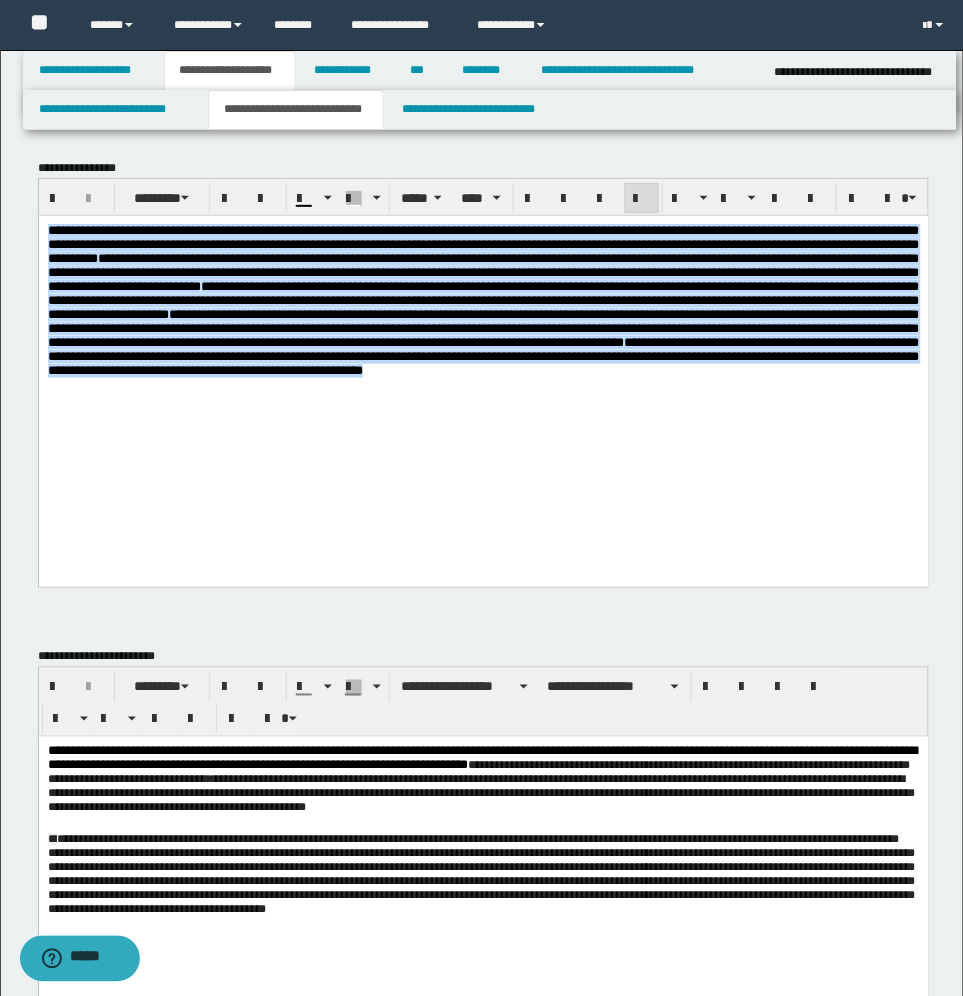 click on "**********" at bounding box center (483, 325) 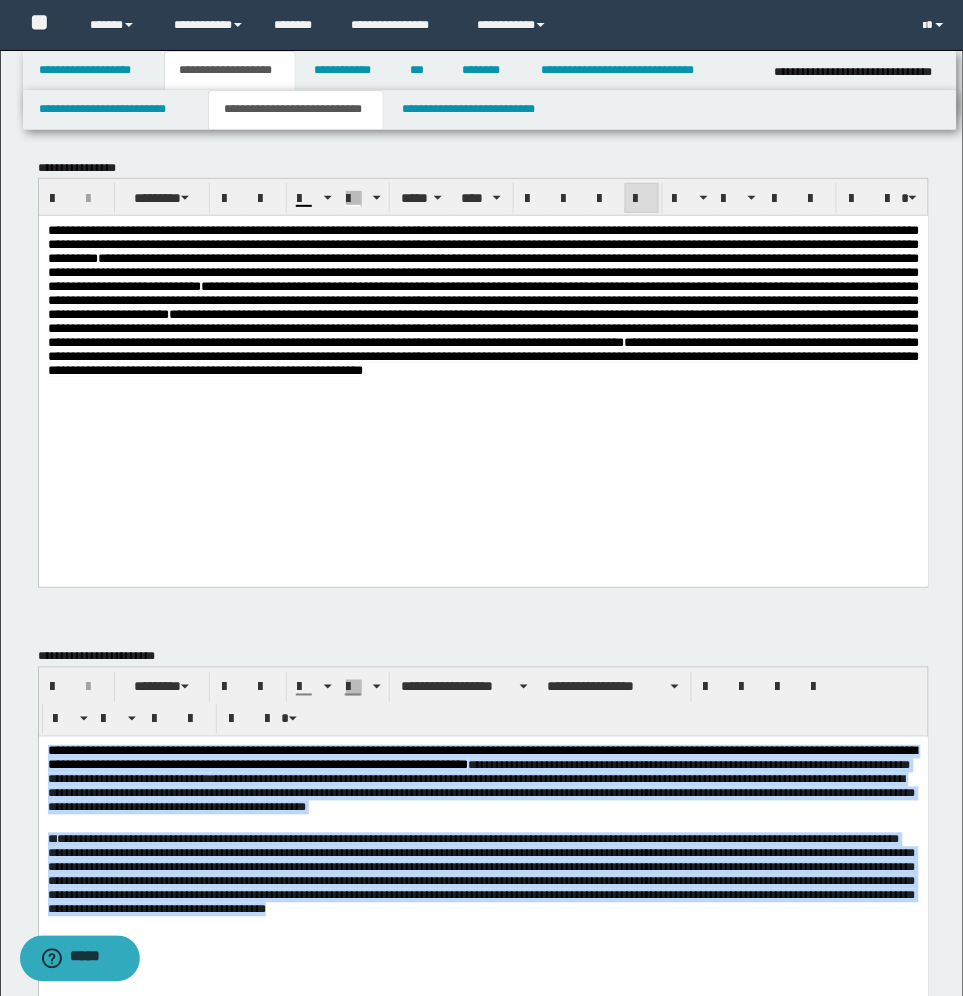 drag, startPoint x: 838, startPoint y: 940, endPoint x: 66, endPoint y: 737, distance: 798.2437 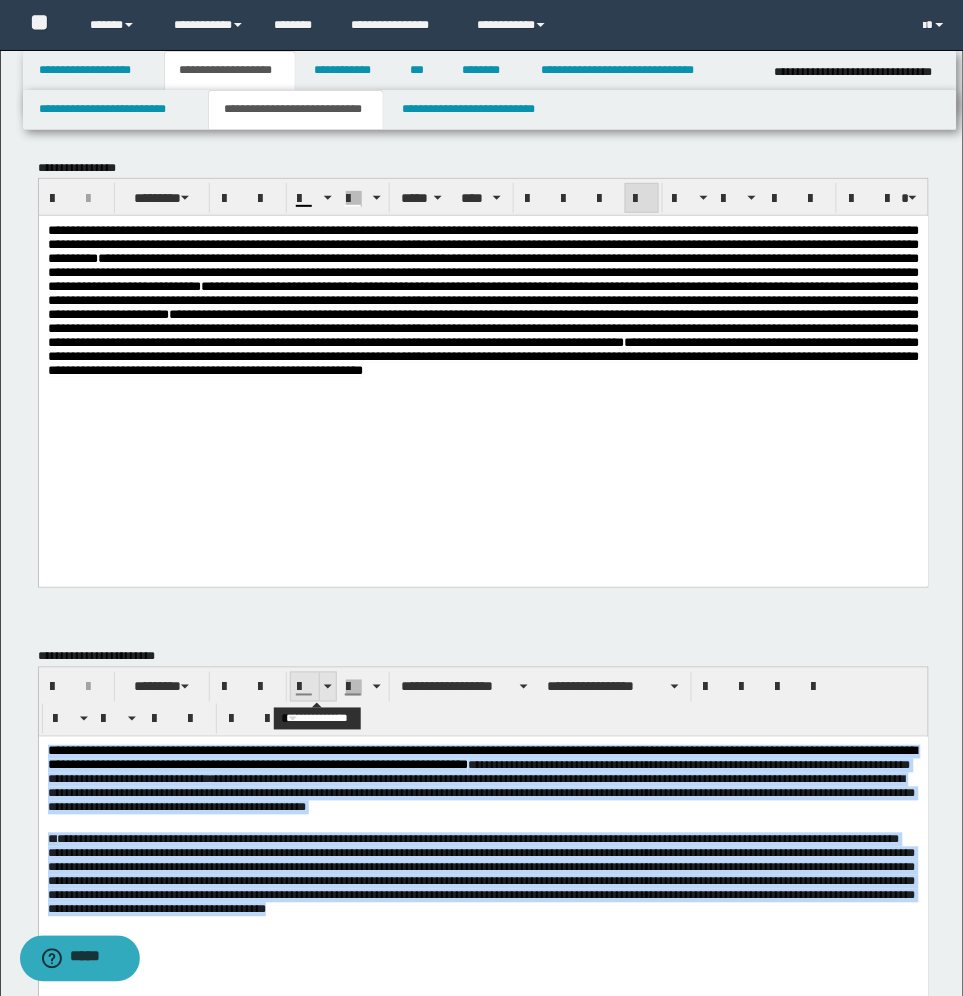 click at bounding box center (328, 687) 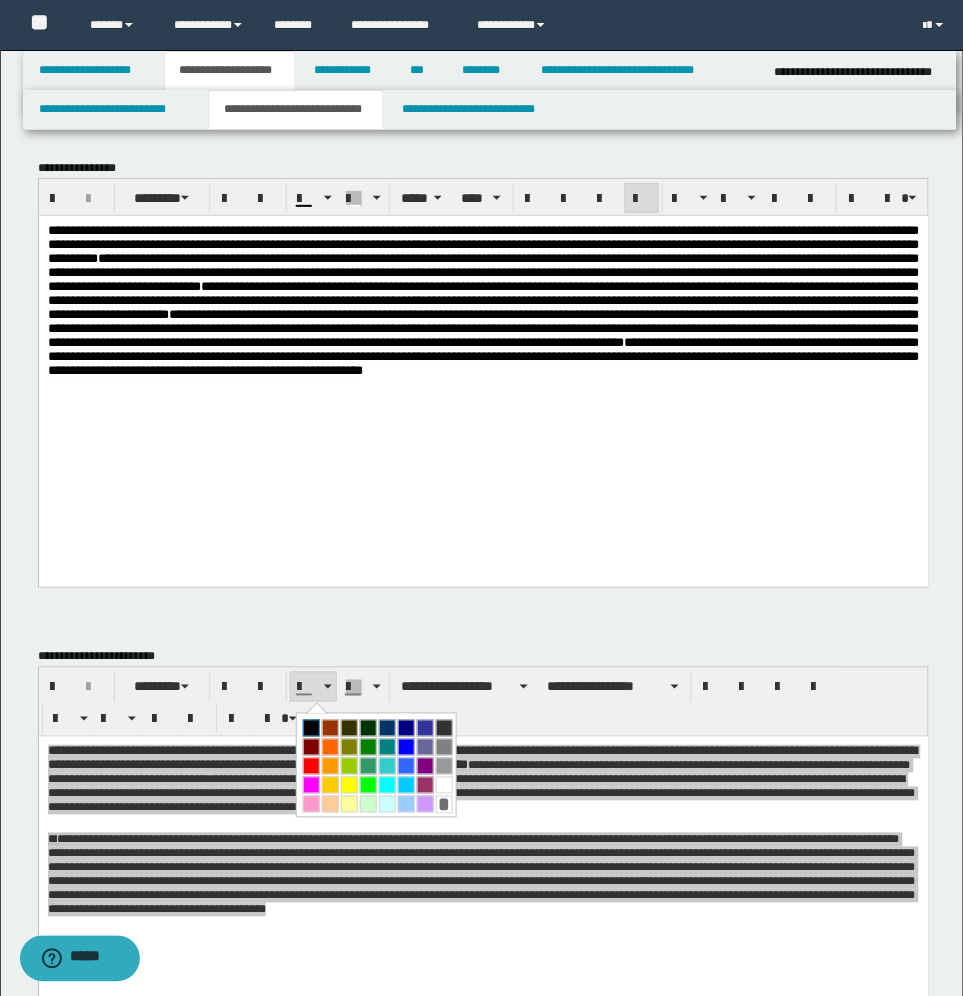 click at bounding box center [311, 728] 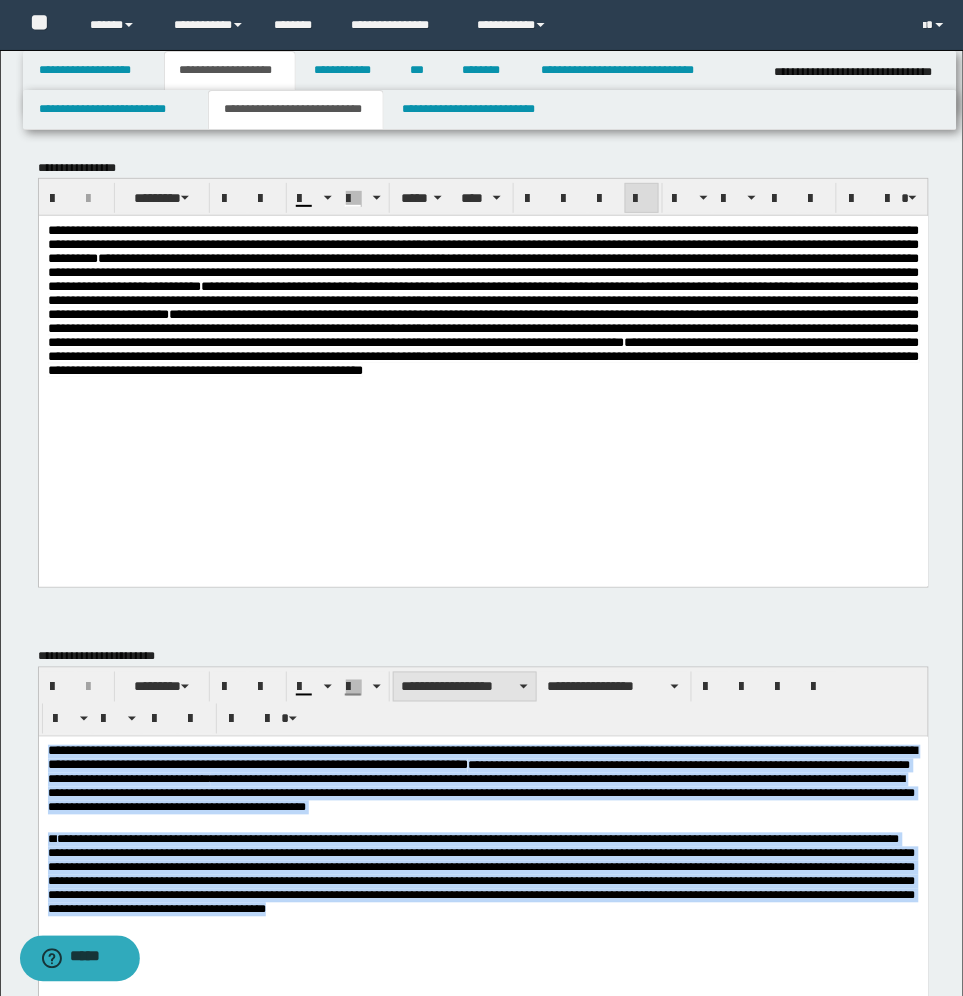 click on "**********" at bounding box center (465, 687) 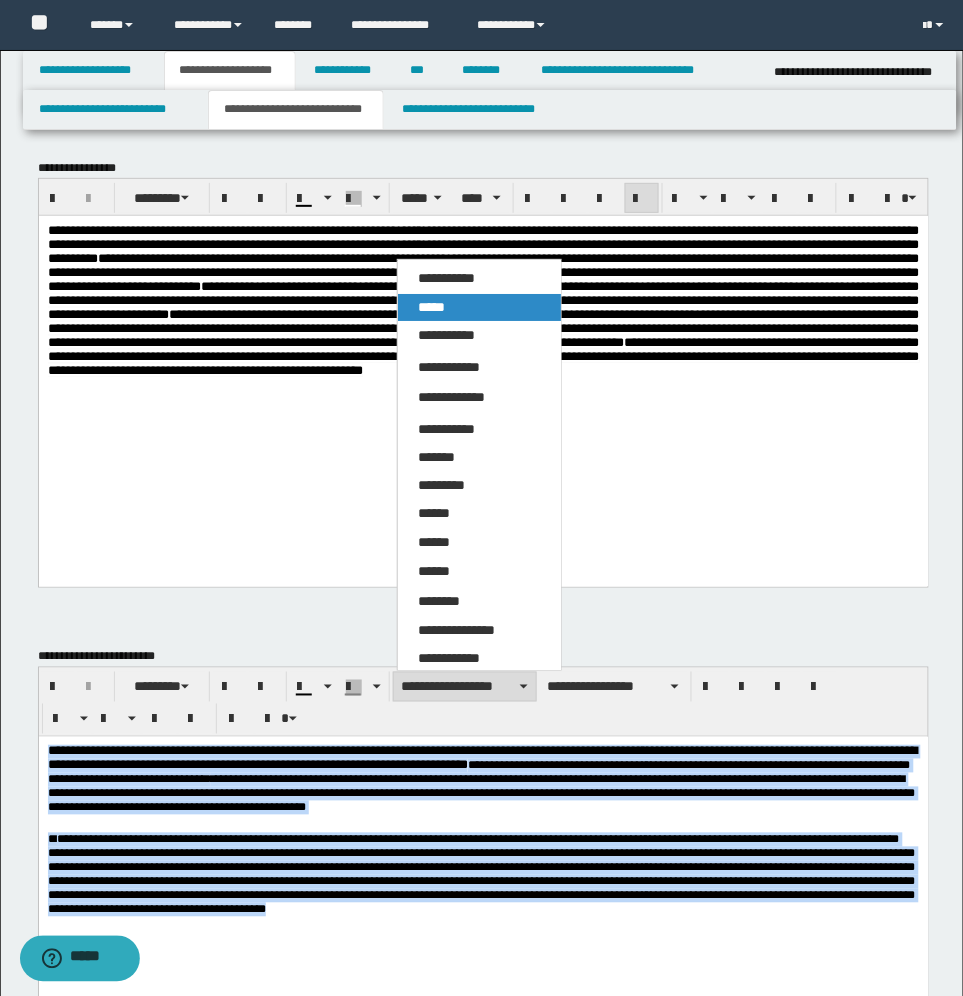 click on "*****" at bounding box center [431, 307] 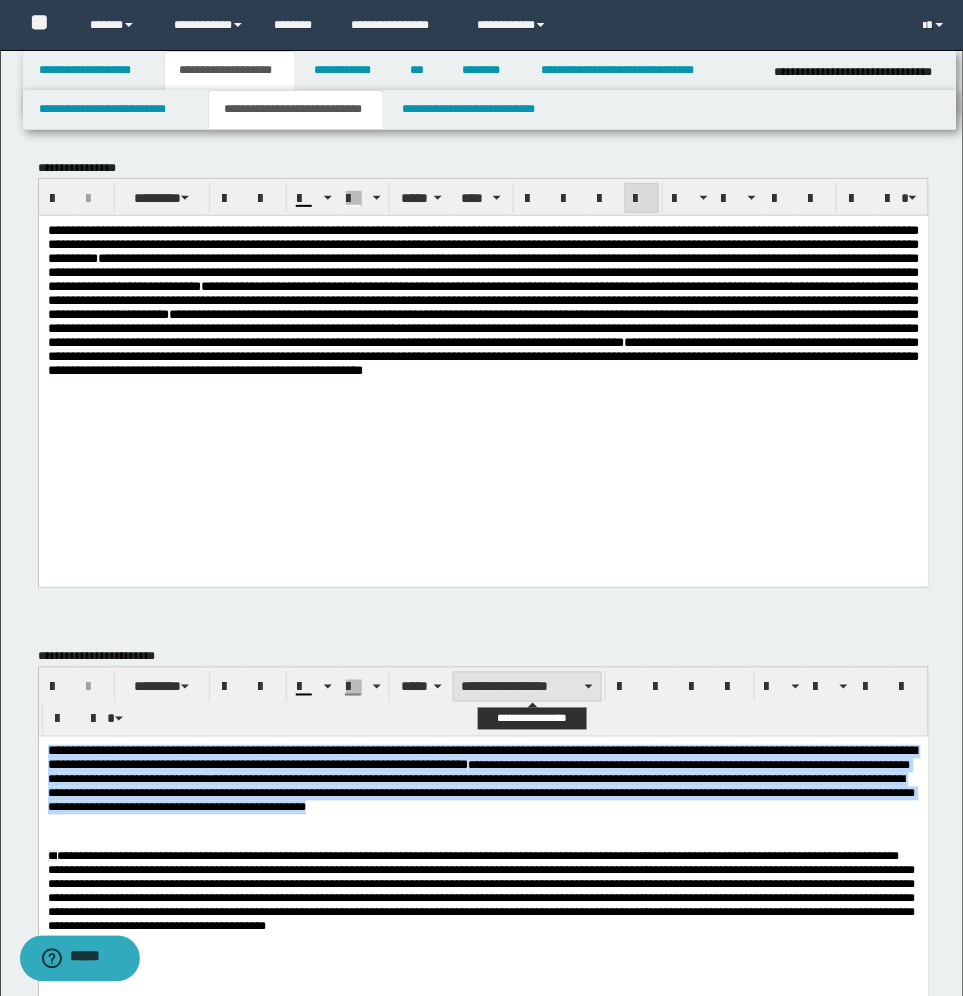 click on "**********" at bounding box center (527, 687) 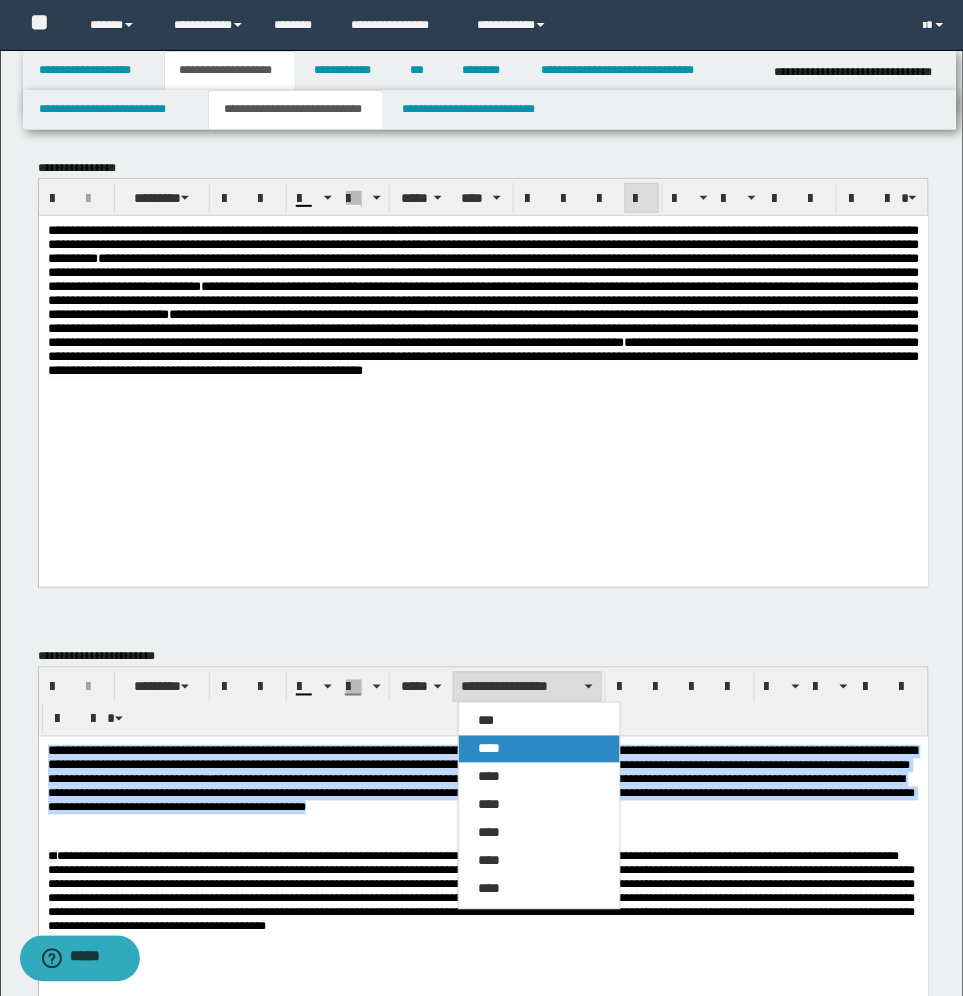drag, startPoint x: 487, startPoint y: 742, endPoint x: 468, endPoint y: 1, distance: 741.2435 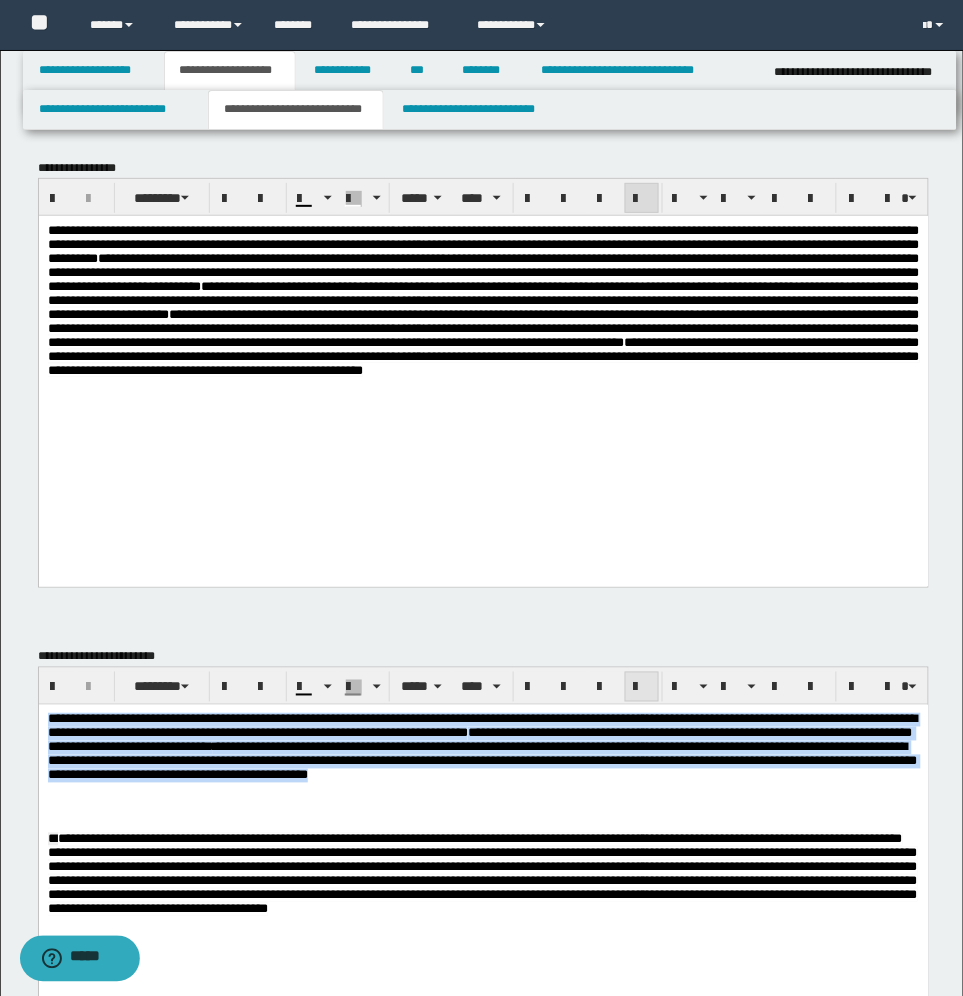 click at bounding box center (642, 687) 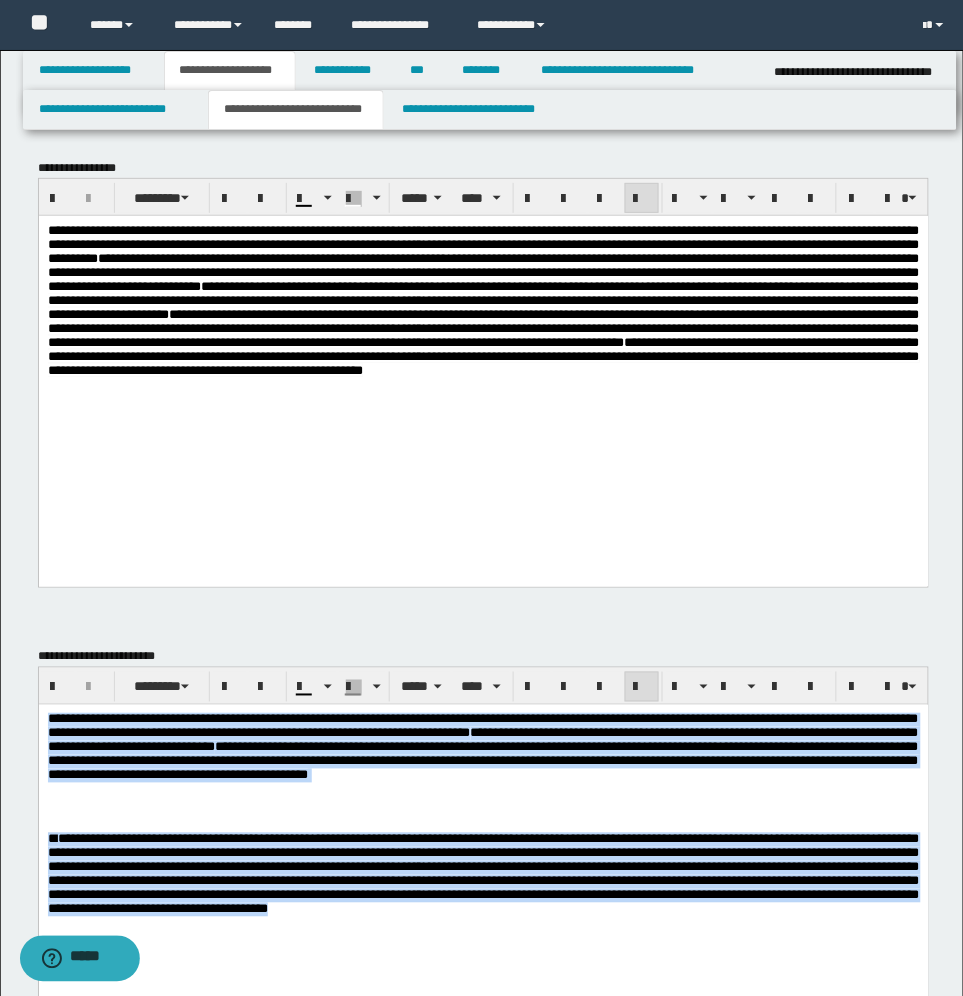 click on "**********" at bounding box center [482, 760] 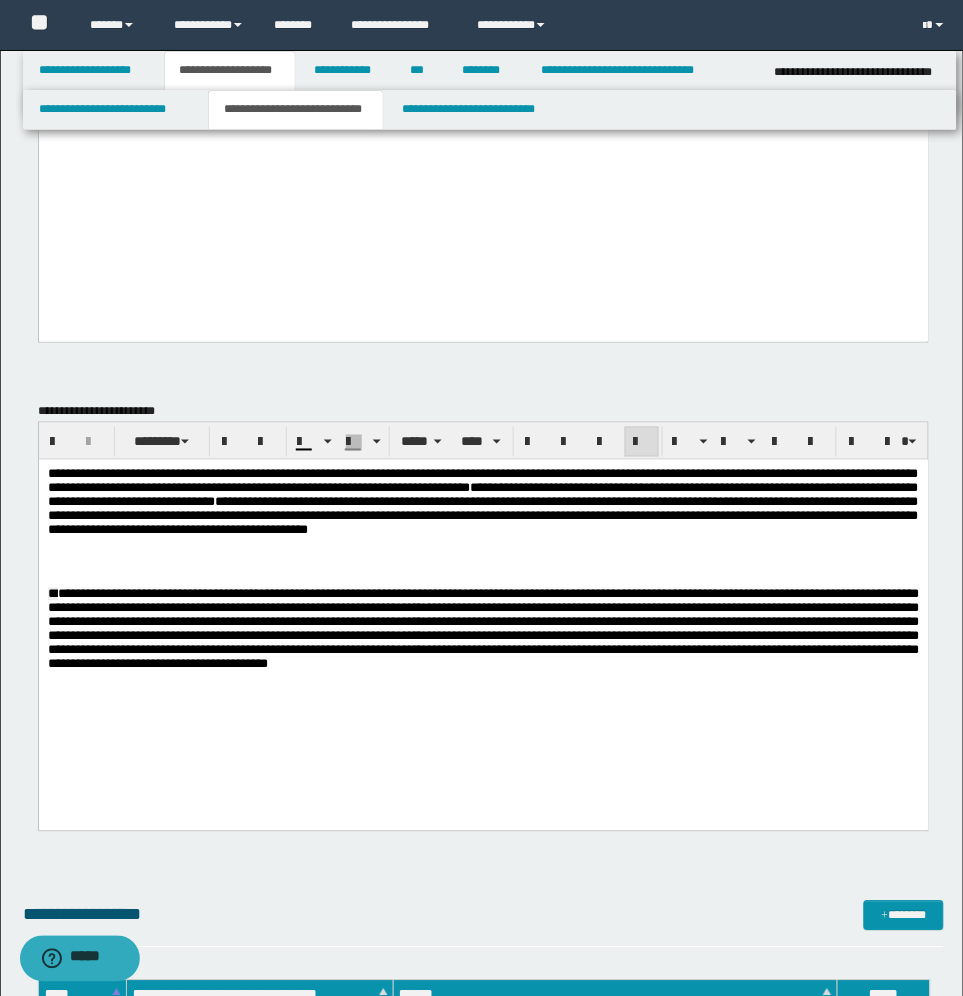 scroll, scrollTop: 250, scrollLeft: 0, axis: vertical 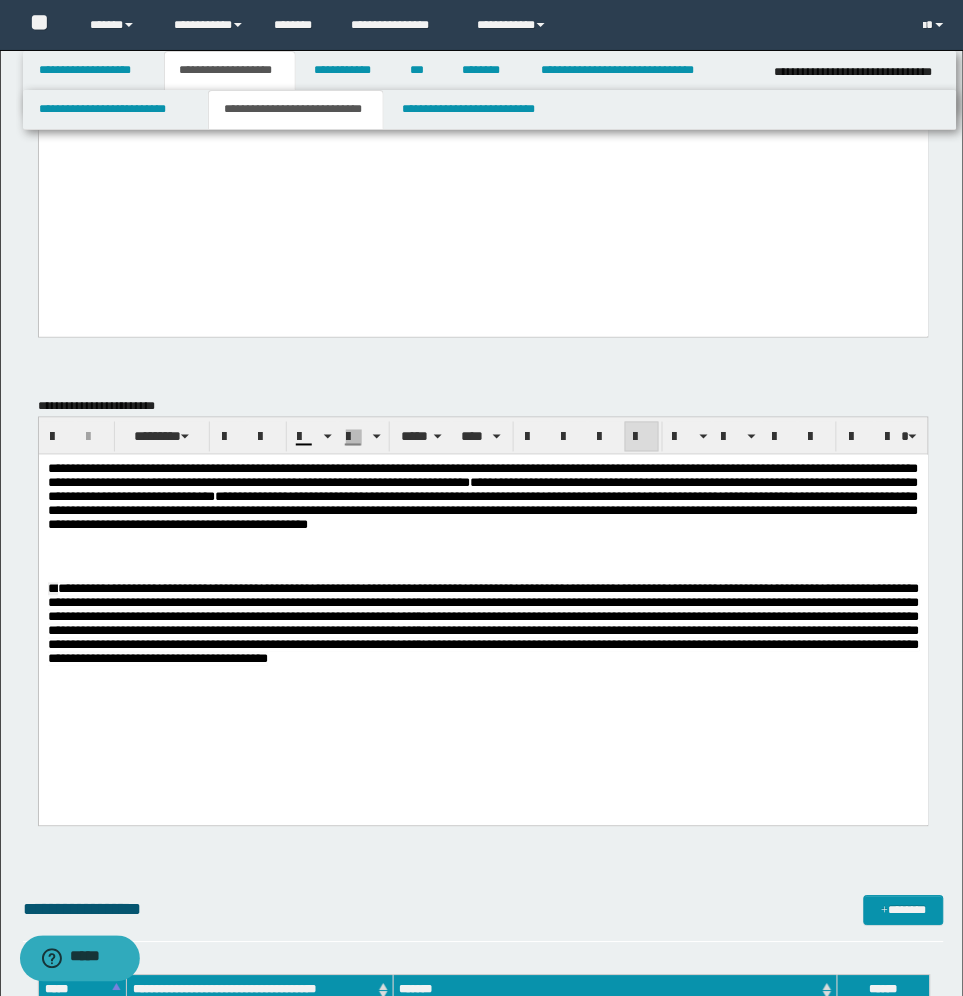 click on "**********" at bounding box center (483, 623) 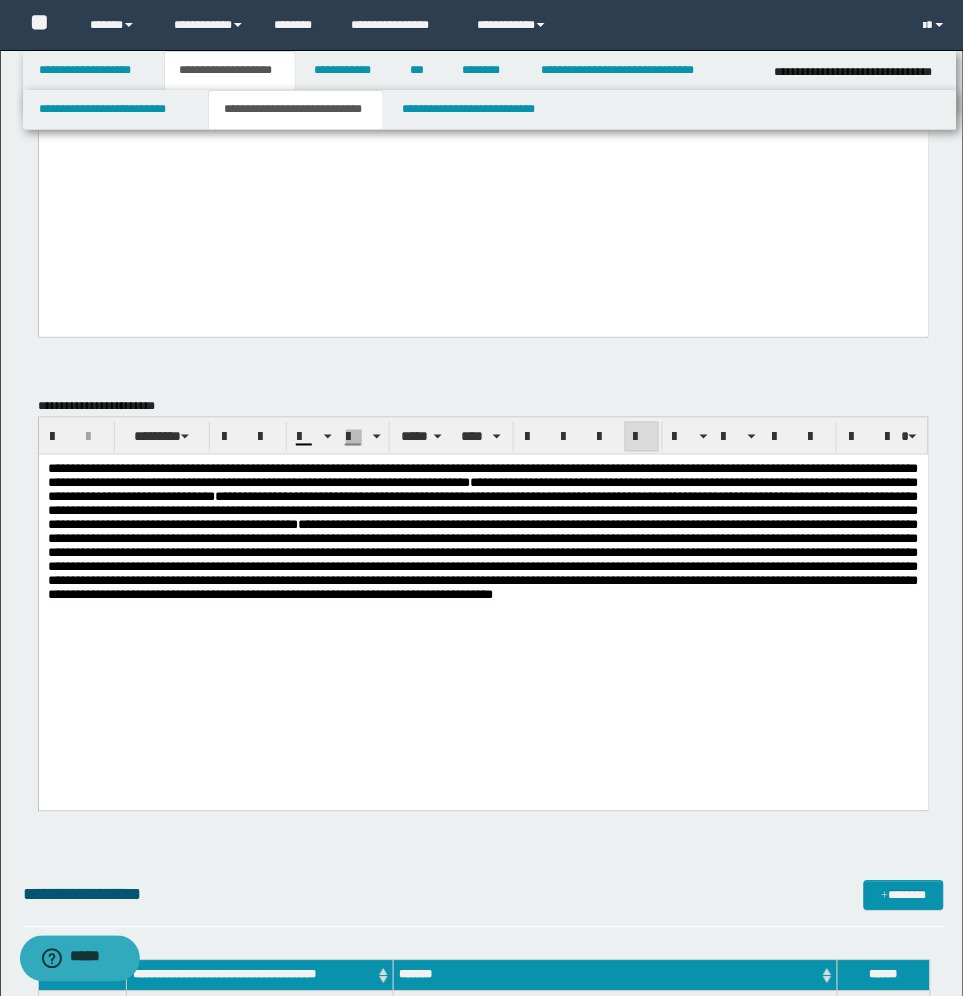 click on "**********" at bounding box center [483, 607] 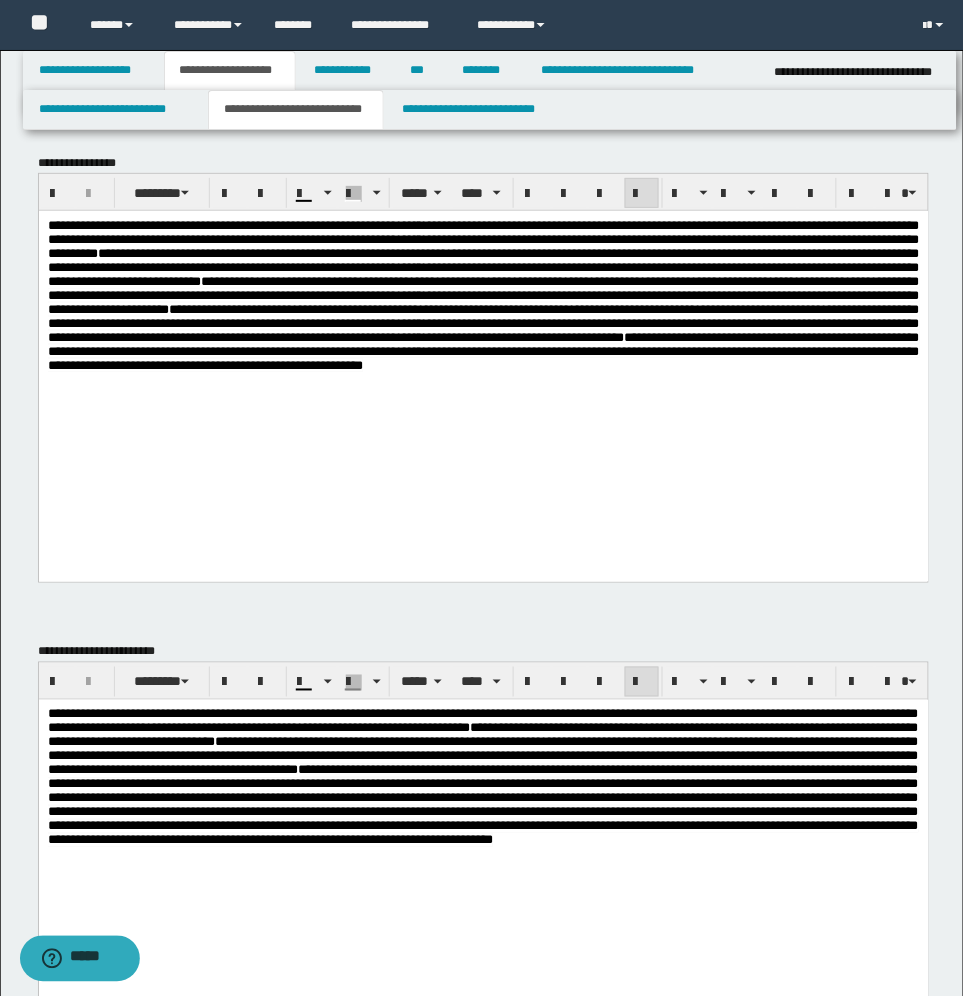 scroll, scrollTop: 0, scrollLeft: 0, axis: both 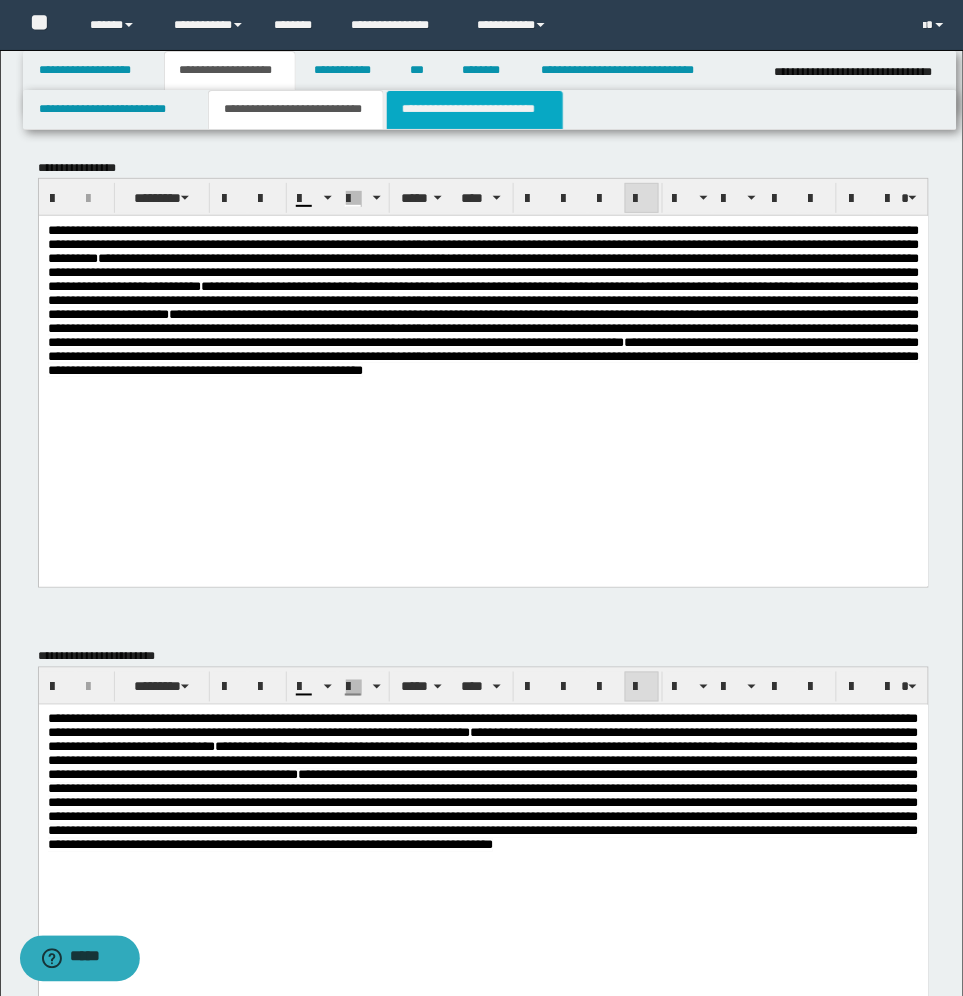 click on "**********" at bounding box center [475, 110] 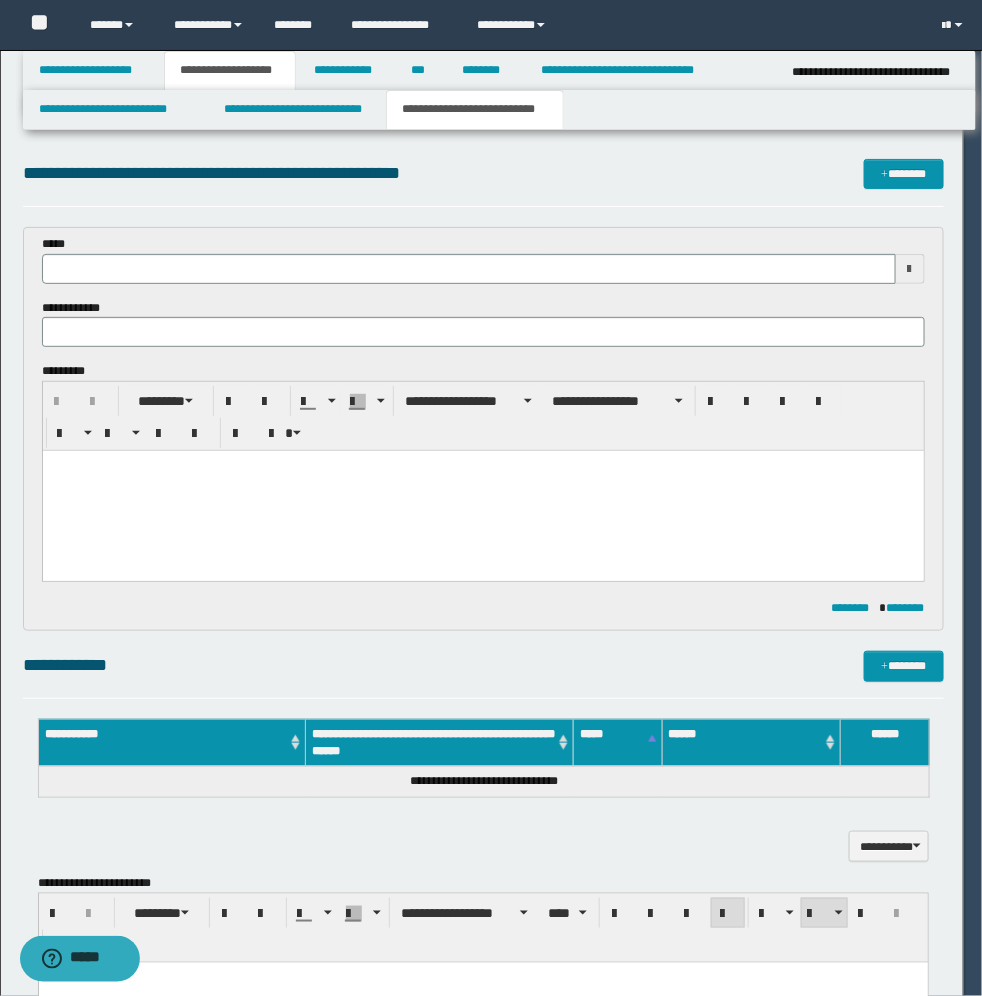 type 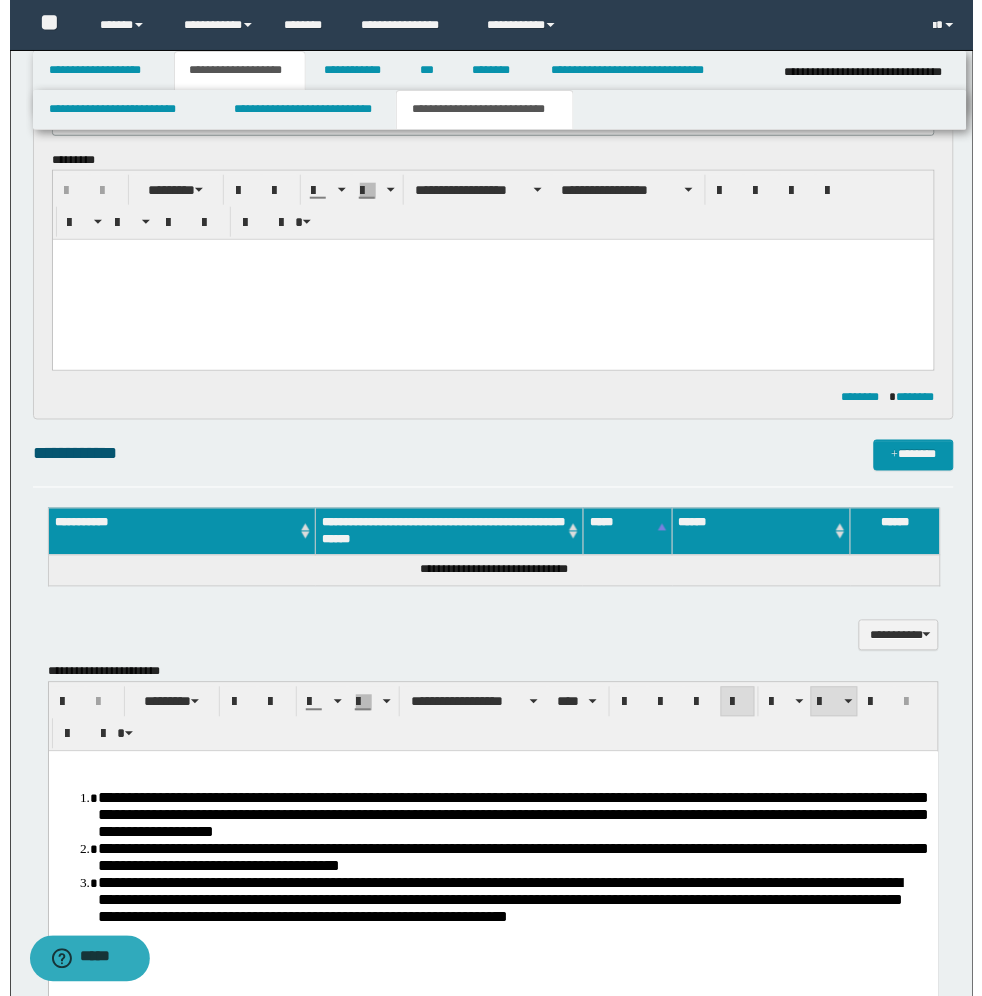 scroll, scrollTop: 250, scrollLeft: 0, axis: vertical 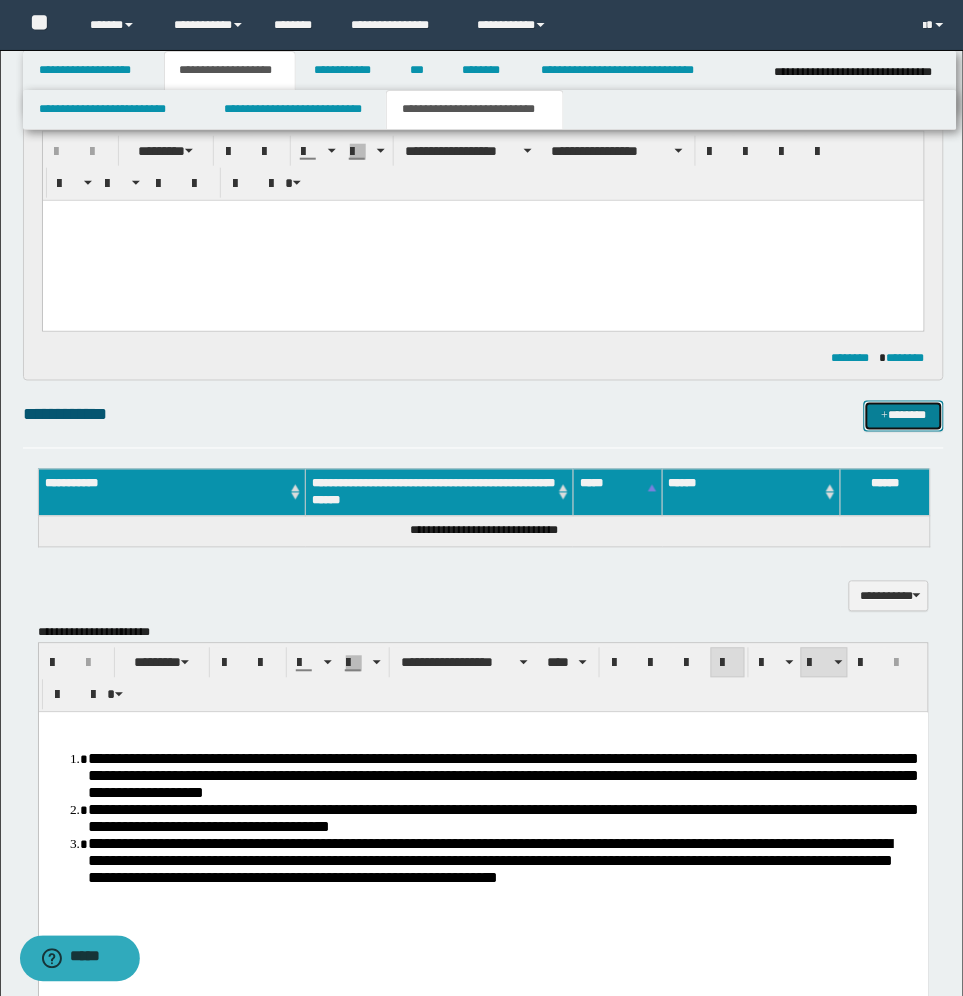click on "*******" at bounding box center (904, 416) 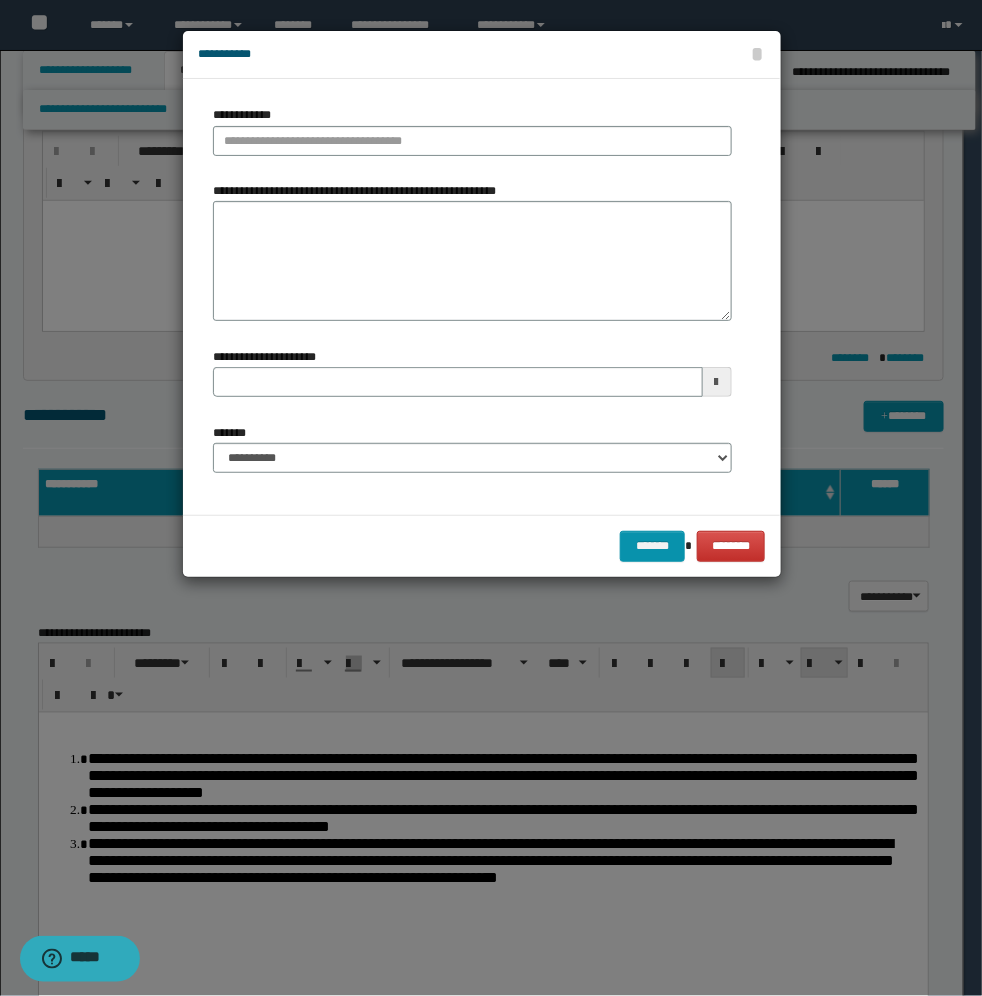 type 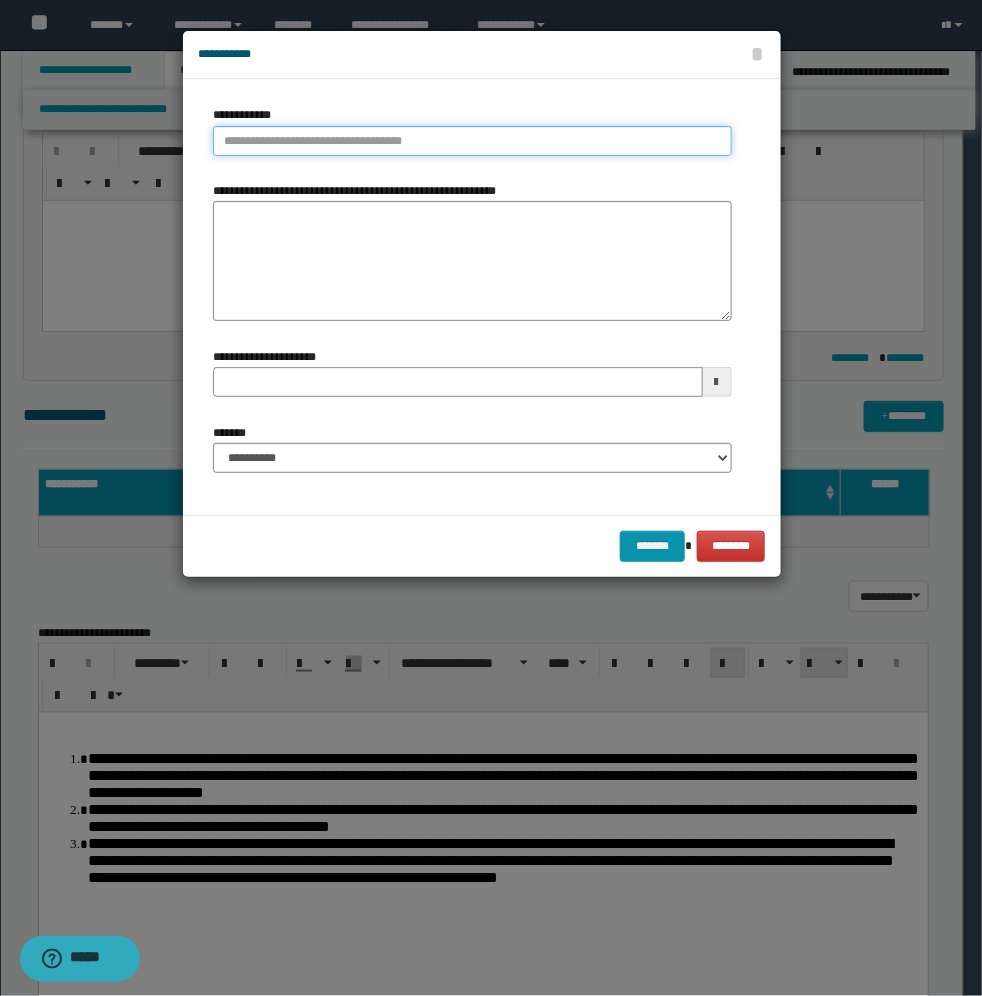 click on "**********" at bounding box center [472, 141] 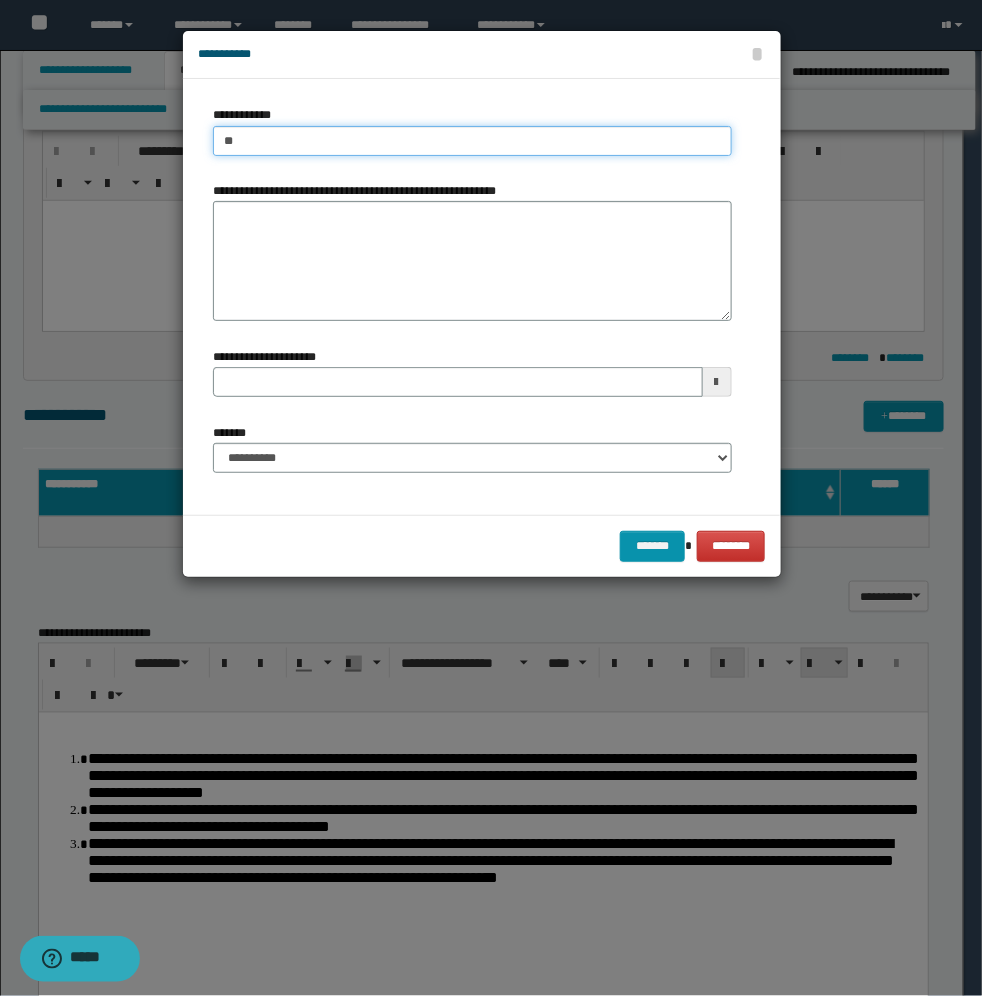 type on "***" 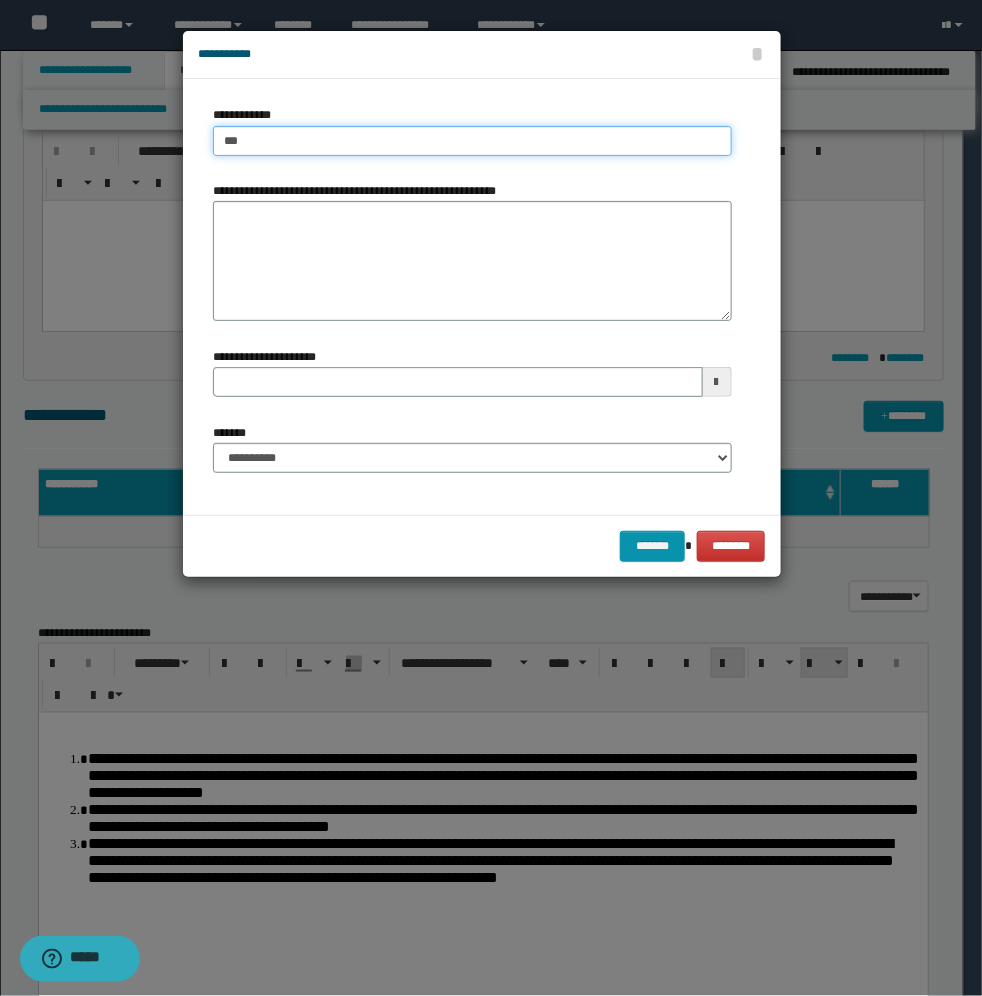 type on "***" 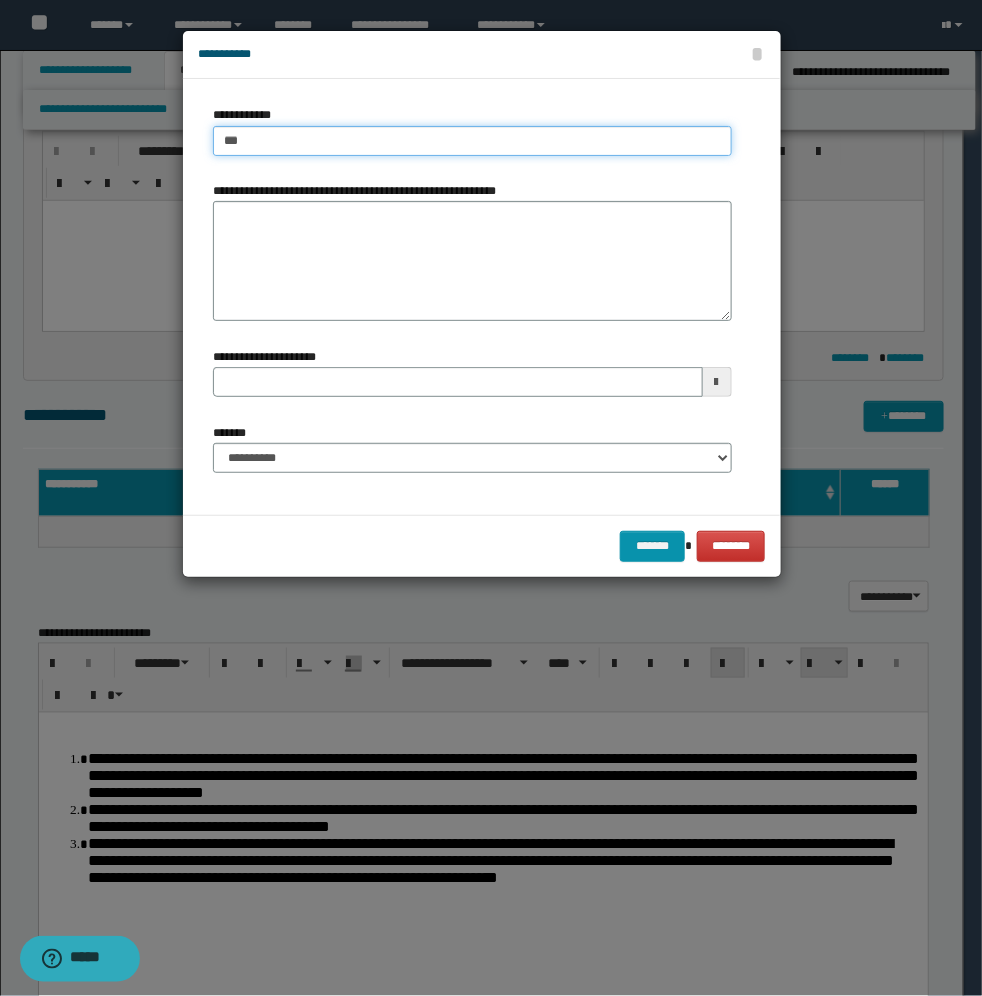type 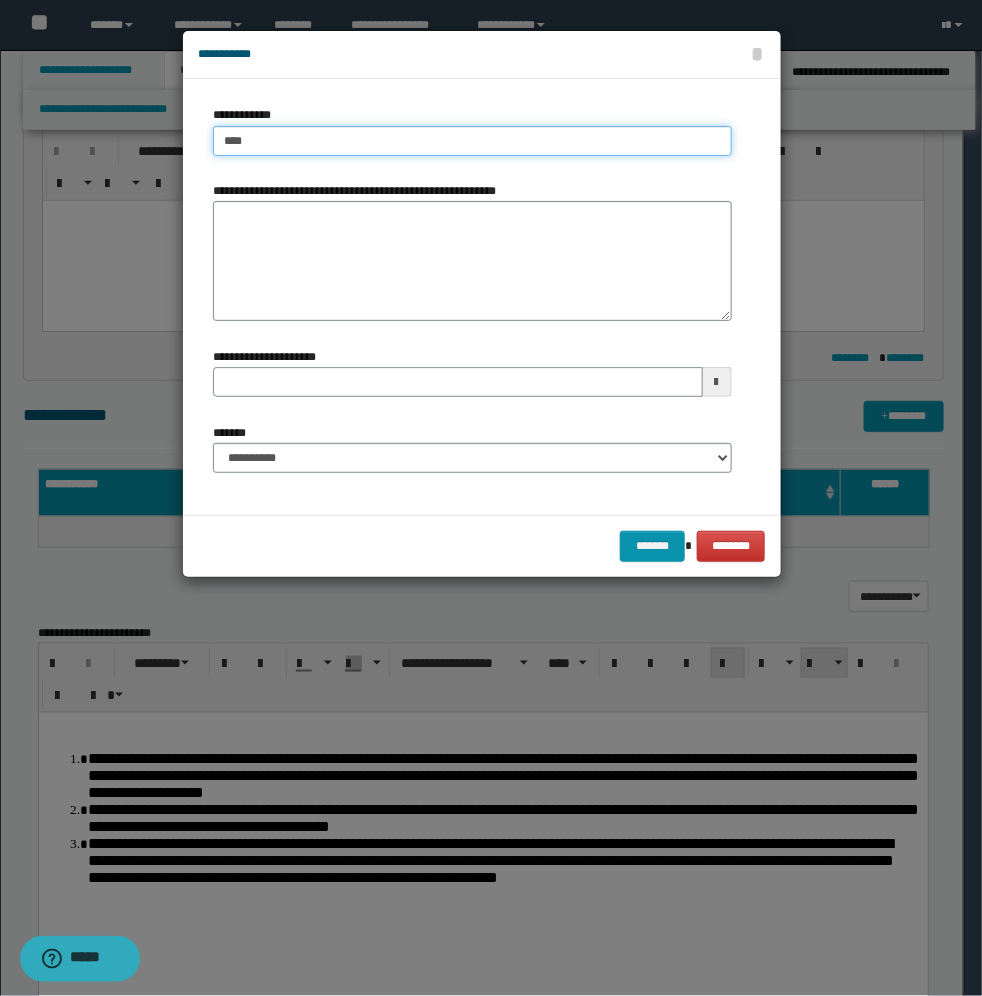 type on "****" 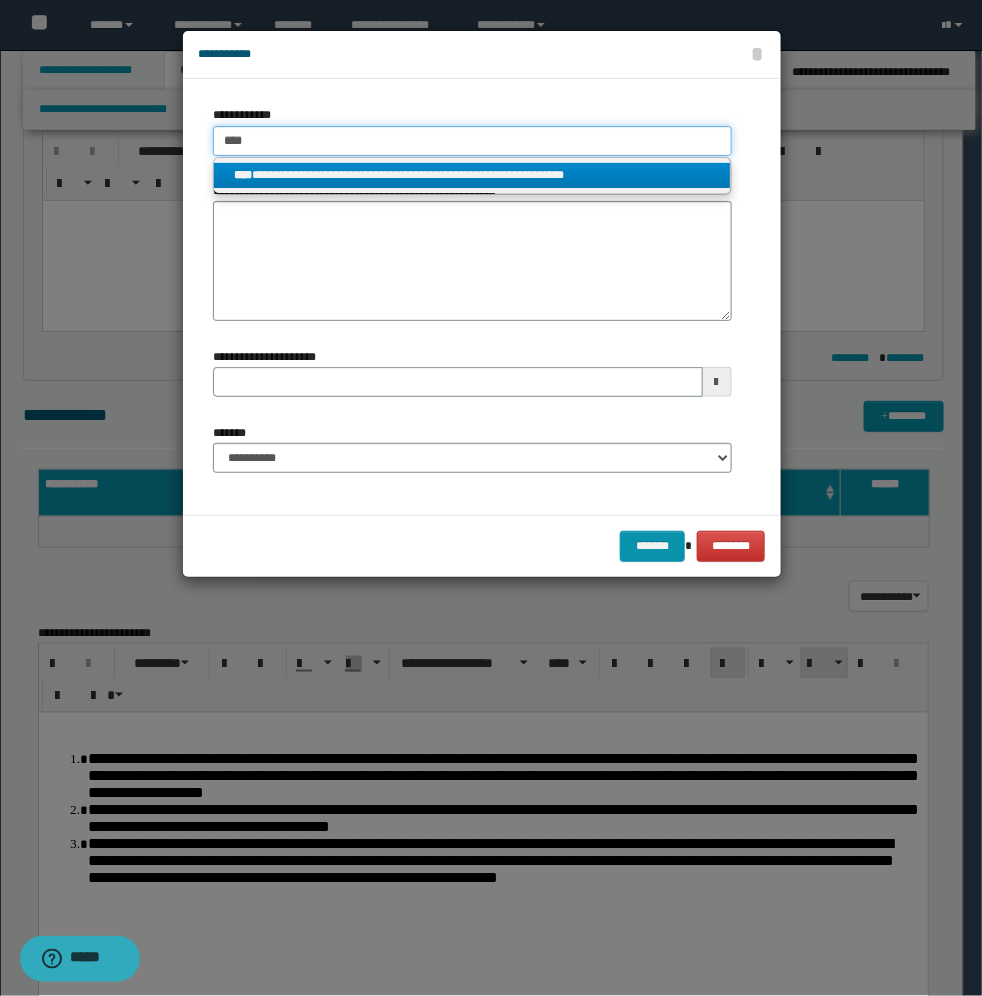 type on "****" 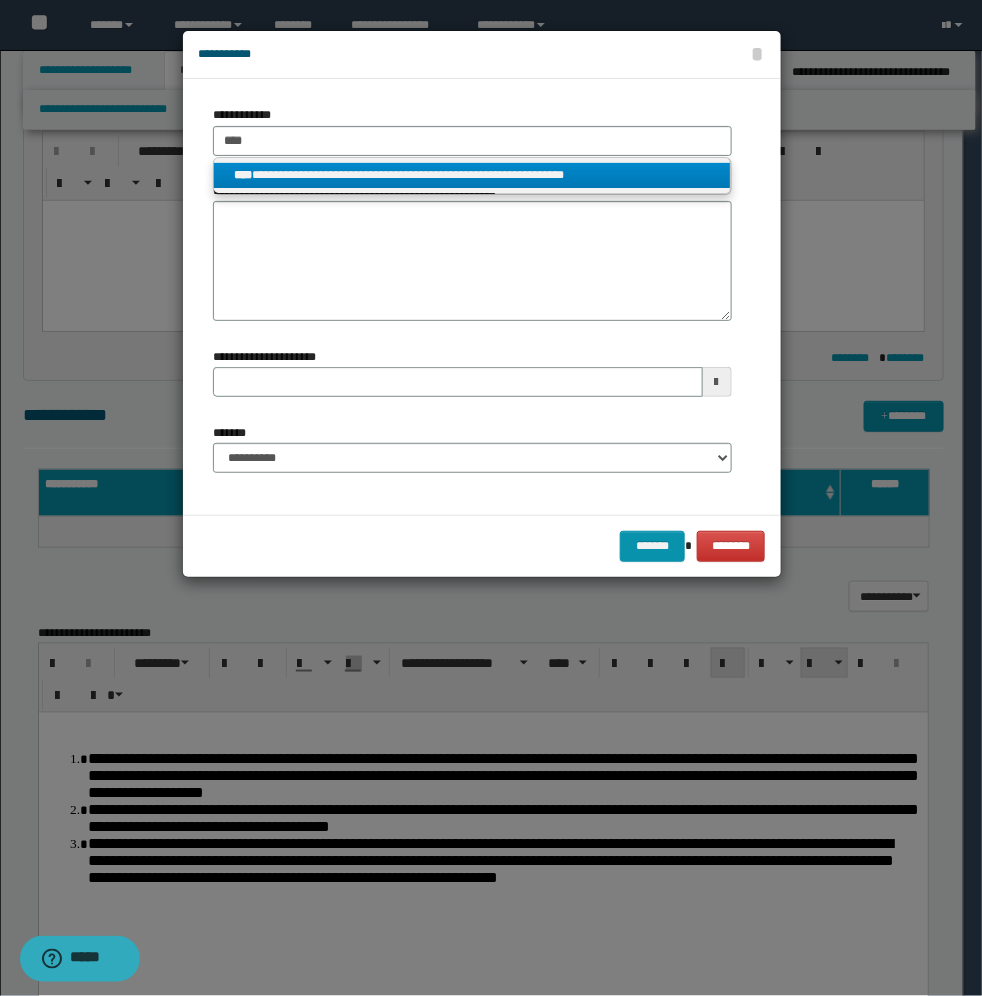 click on "**********" at bounding box center [472, 175] 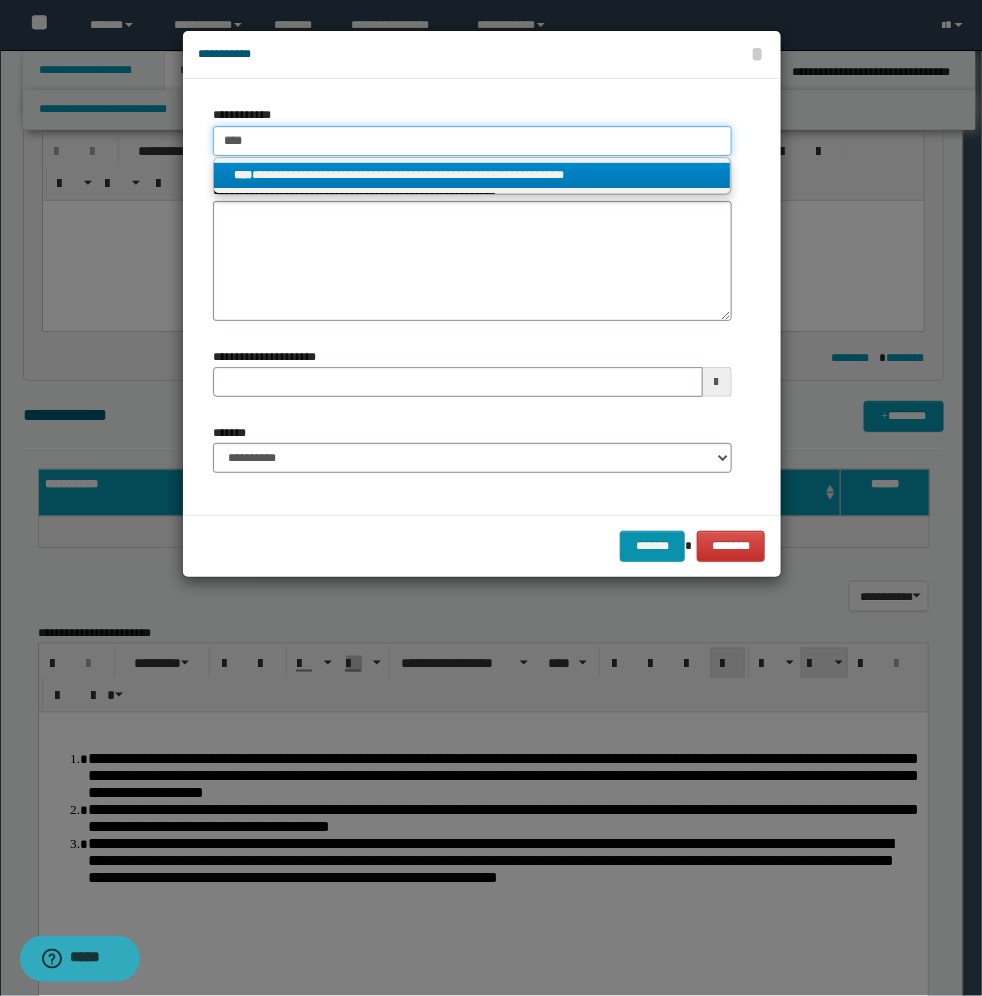 type 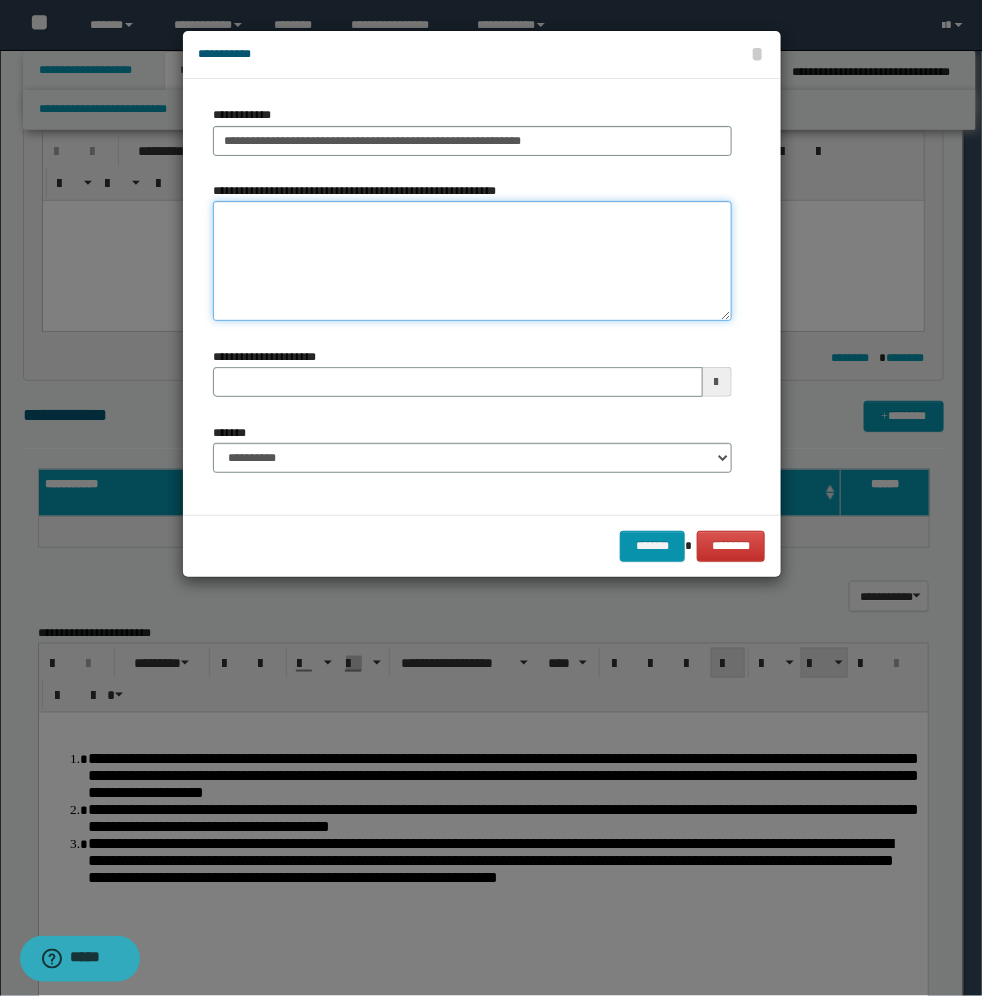 click on "**********" at bounding box center [472, 261] 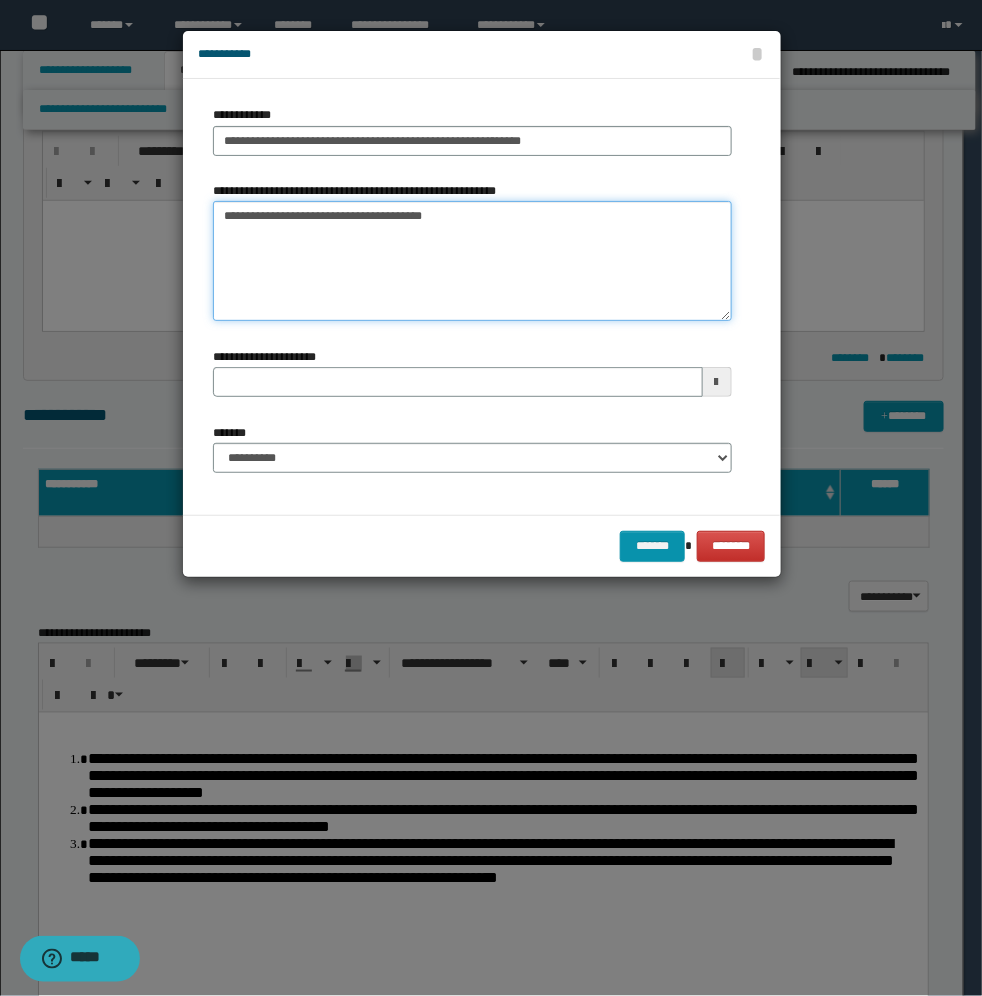 type on "**********" 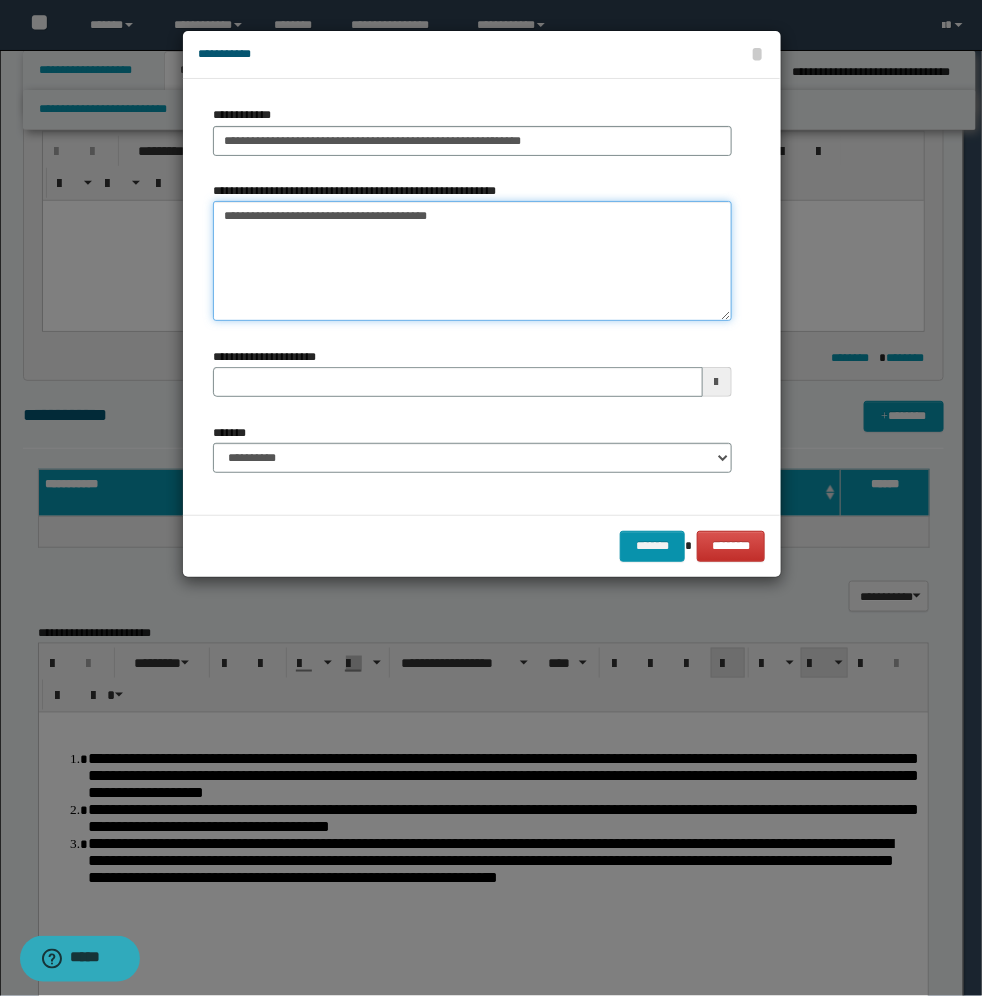 type 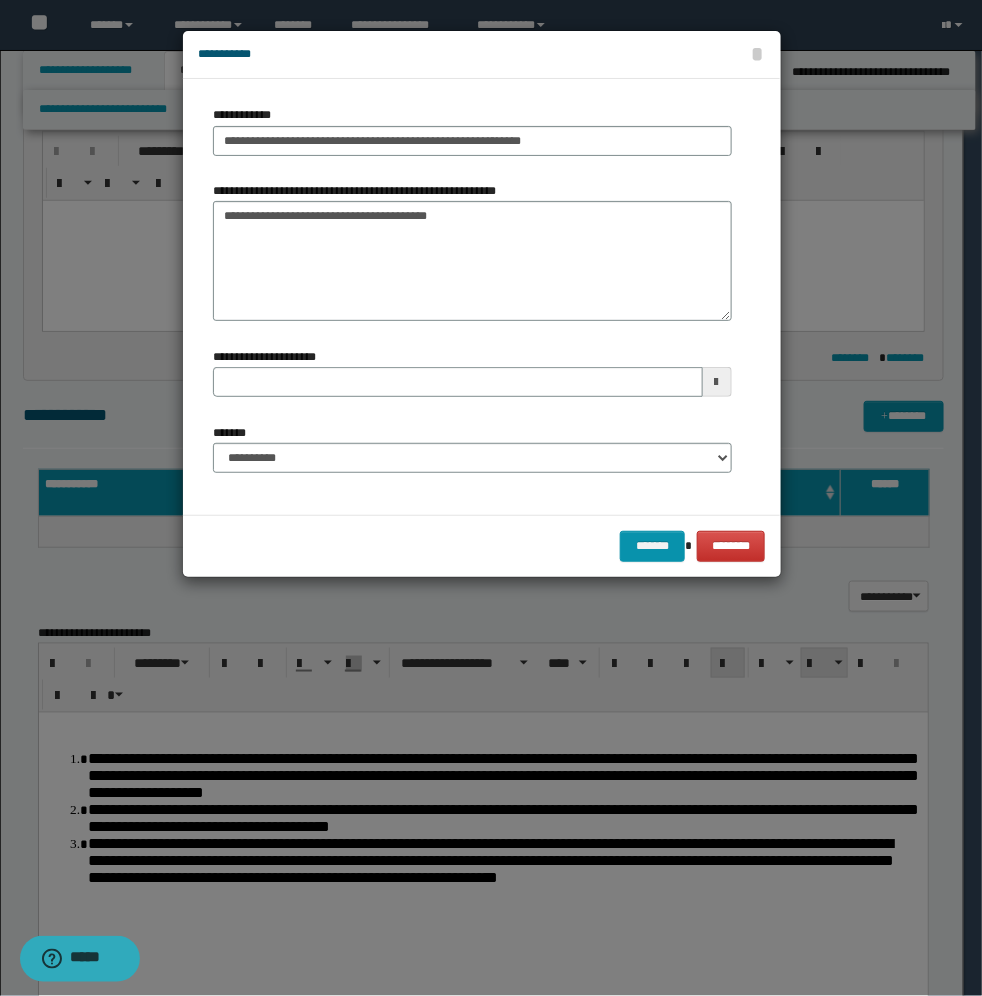 click at bounding box center (717, 382) 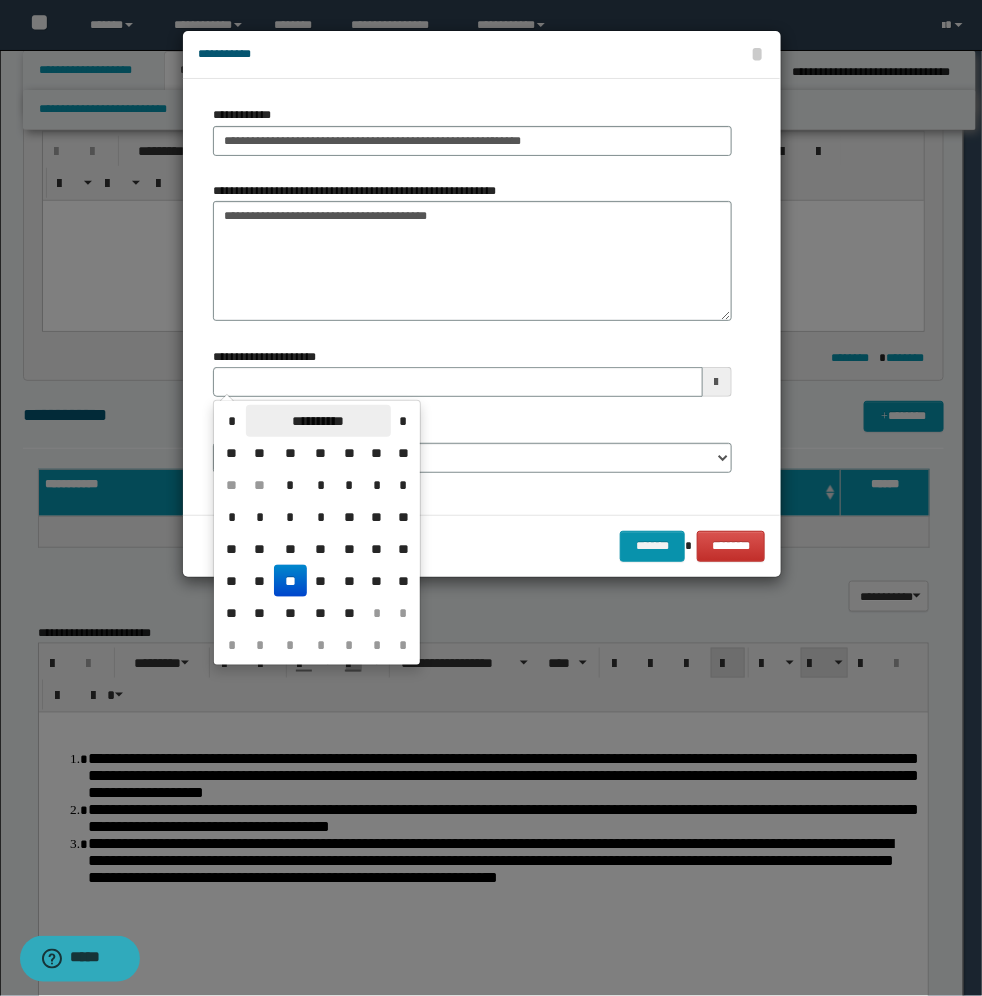 click on "**********" at bounding box center (318, 421) 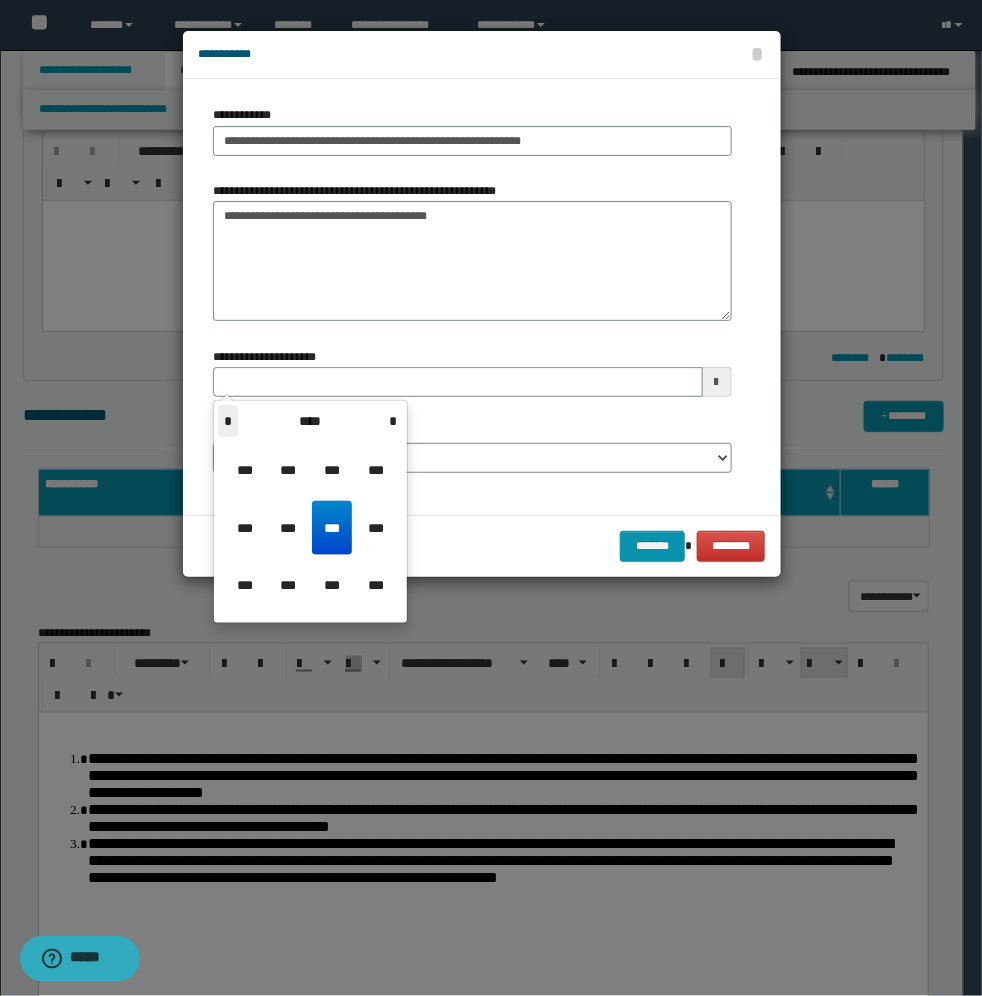 click on "*" at bounding box center (228, 421) 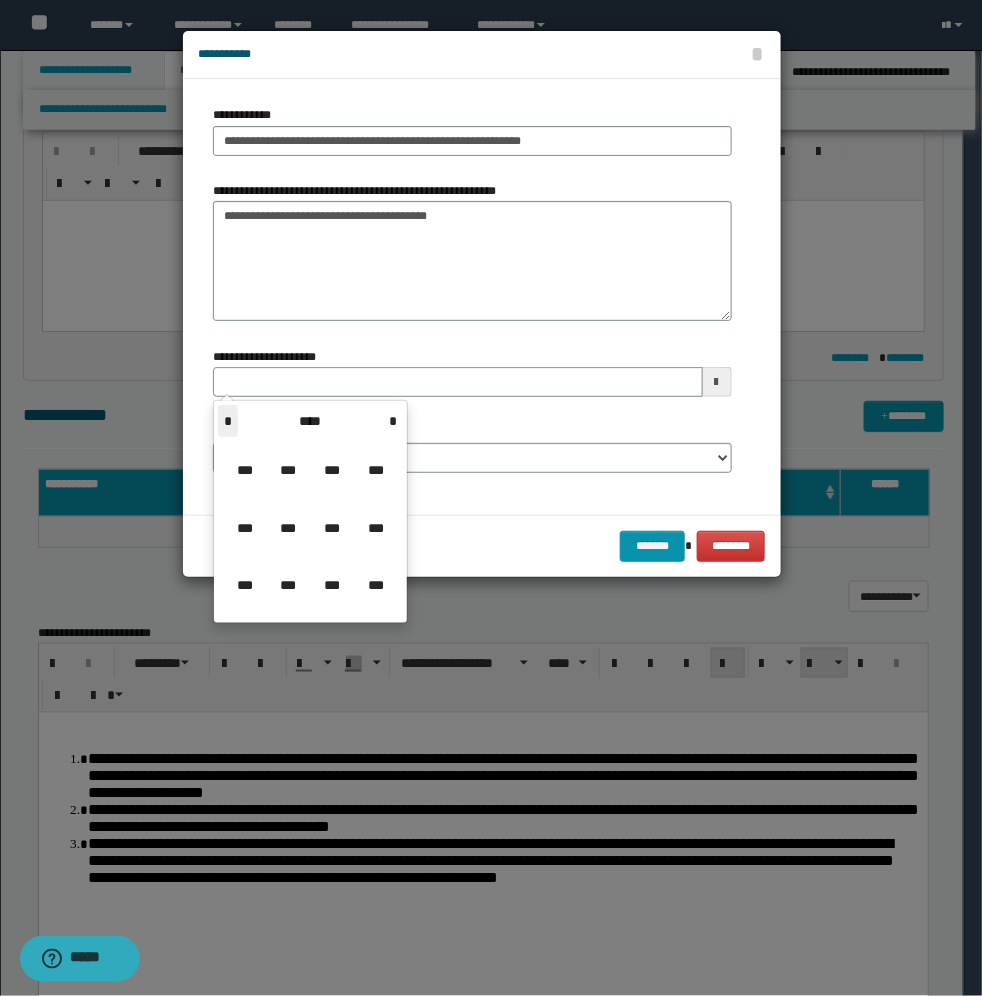 click on "*" at bounding box center [228, 421] 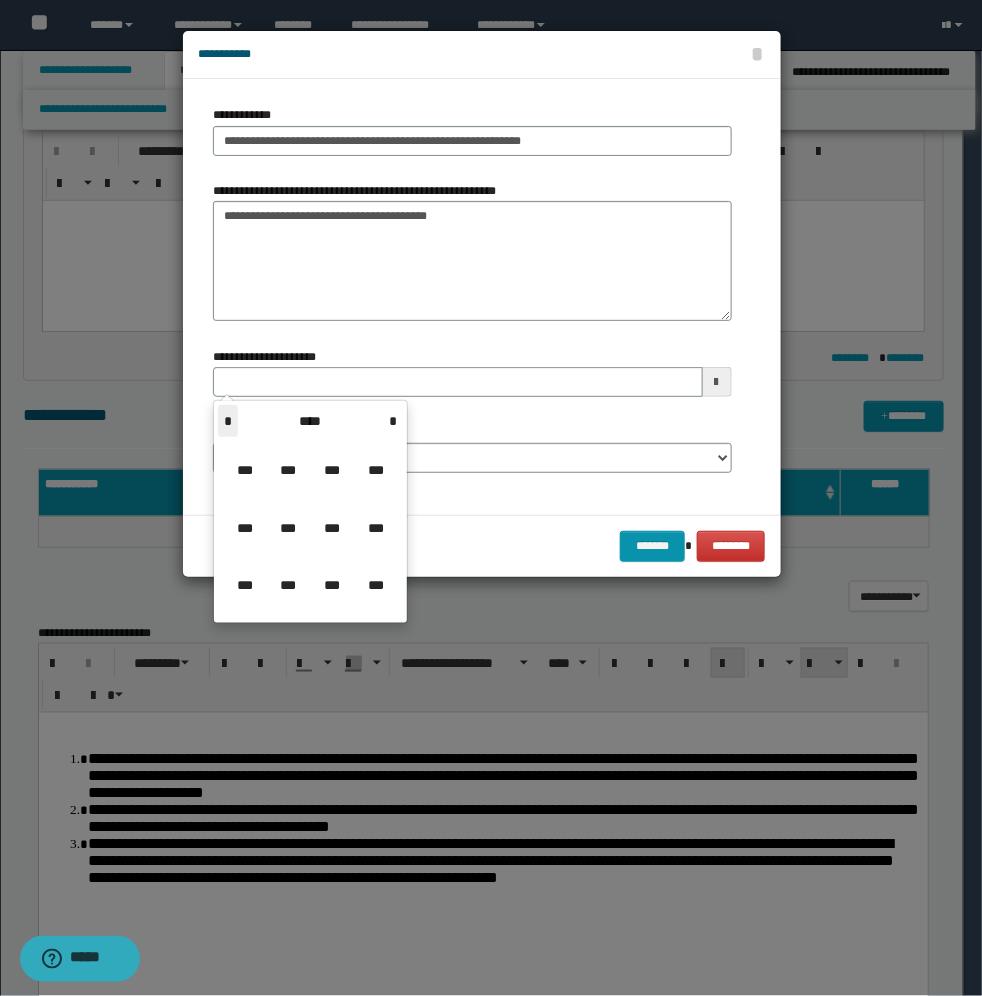 click on "*" at bounding box center [228, 421] 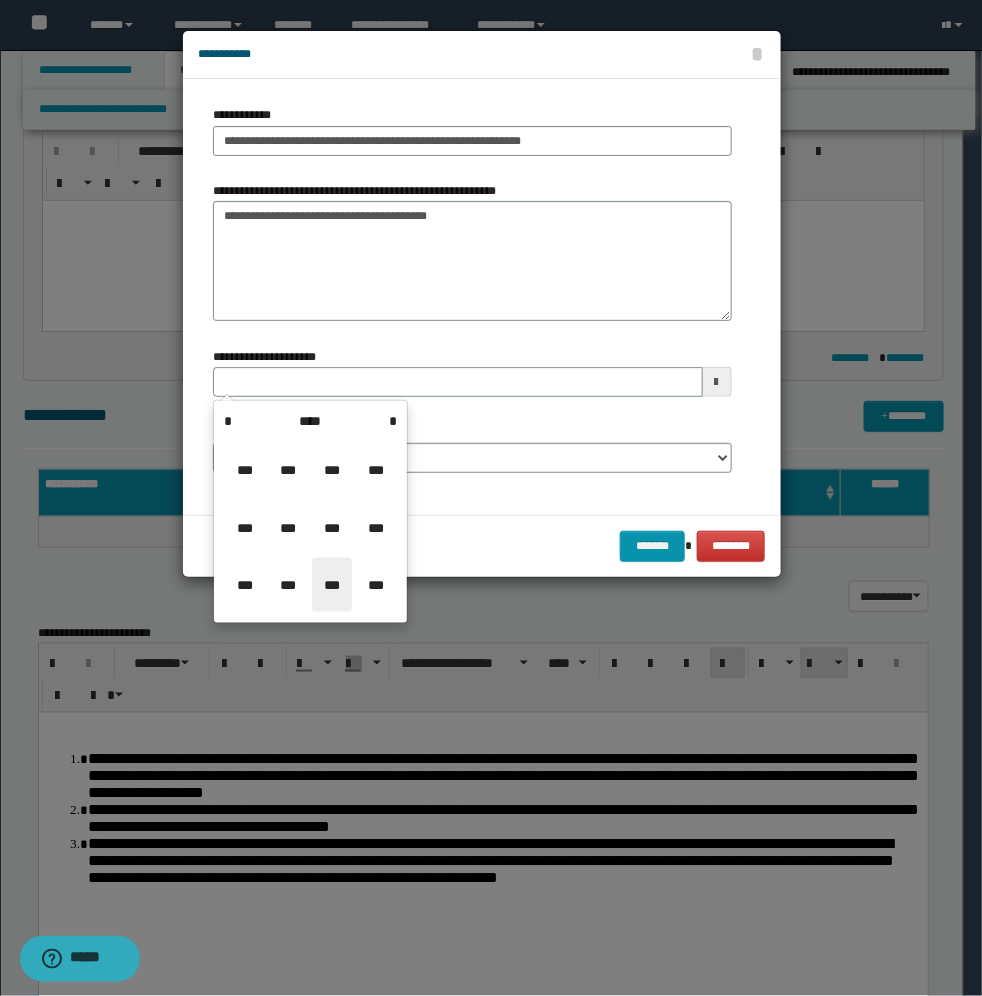 click on "***" at bounding box center (332, 585) 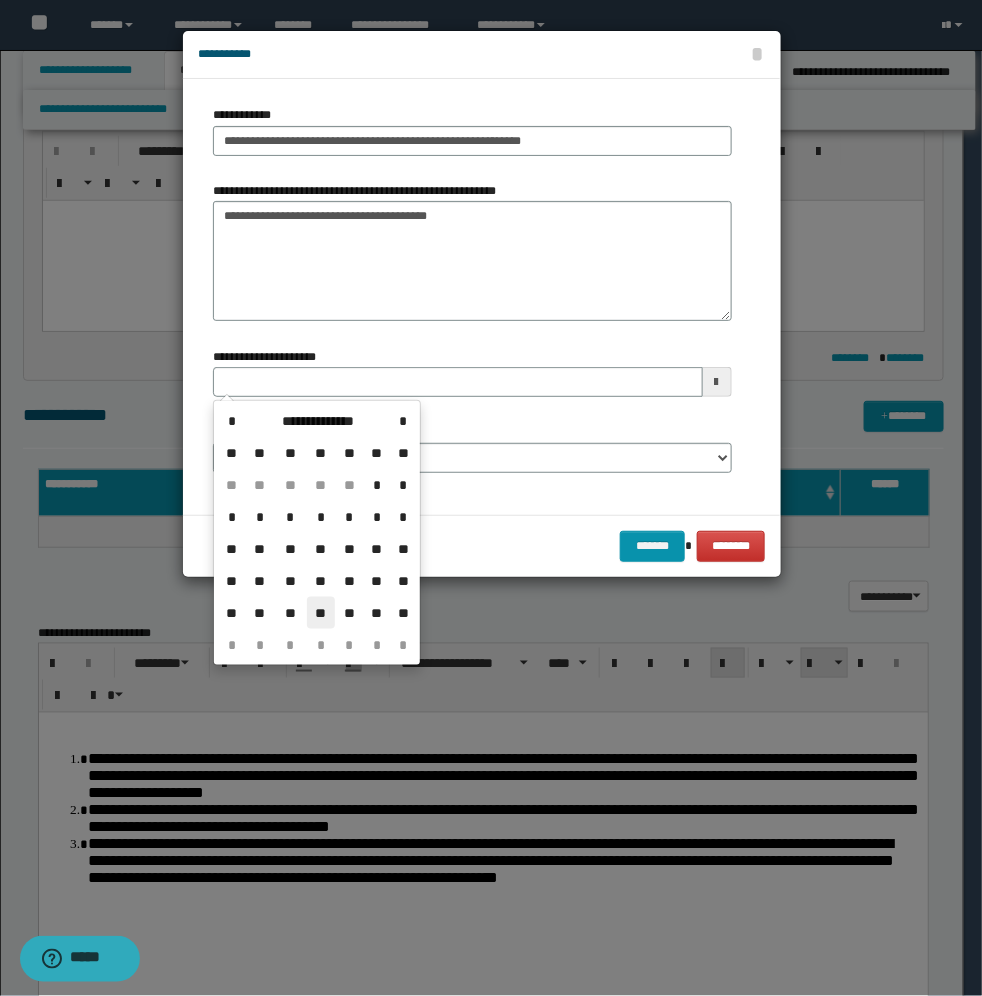 click on "**" at bounding box center (321, 613) 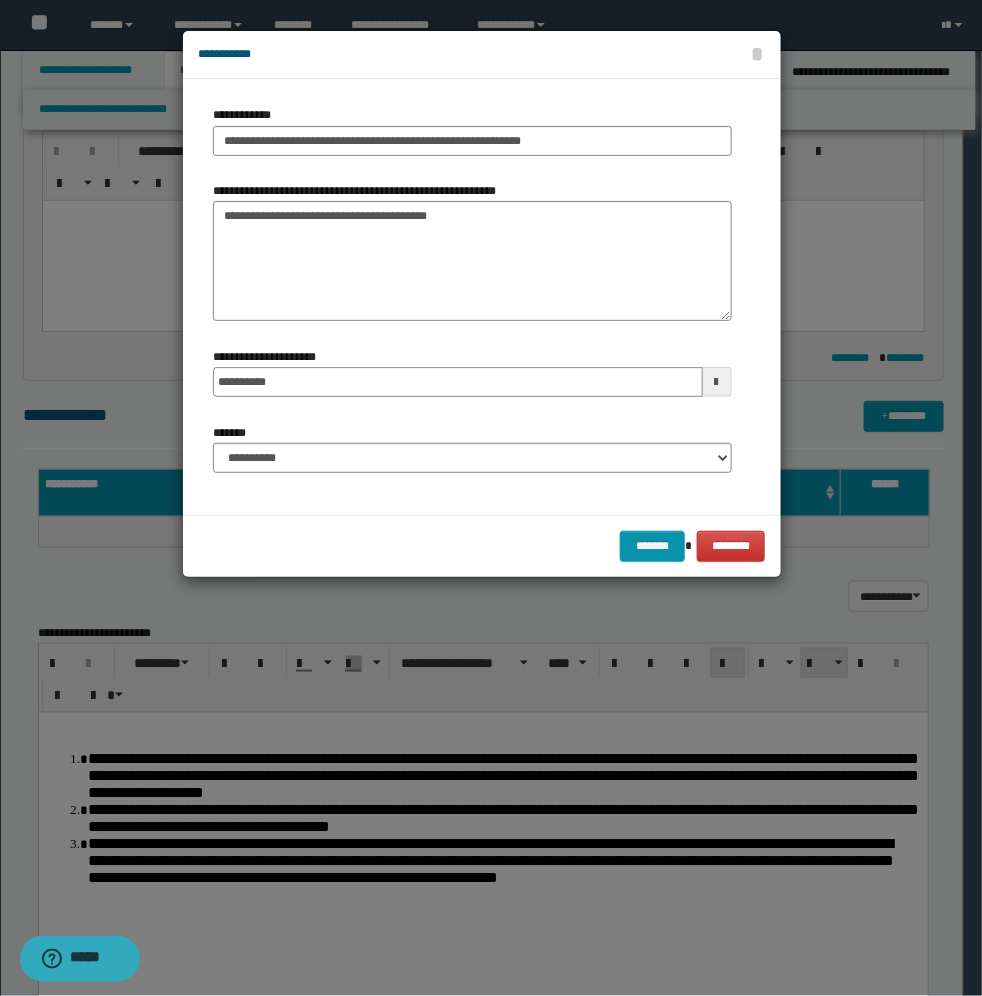 click on "**********" at bounding box center (472, 448) 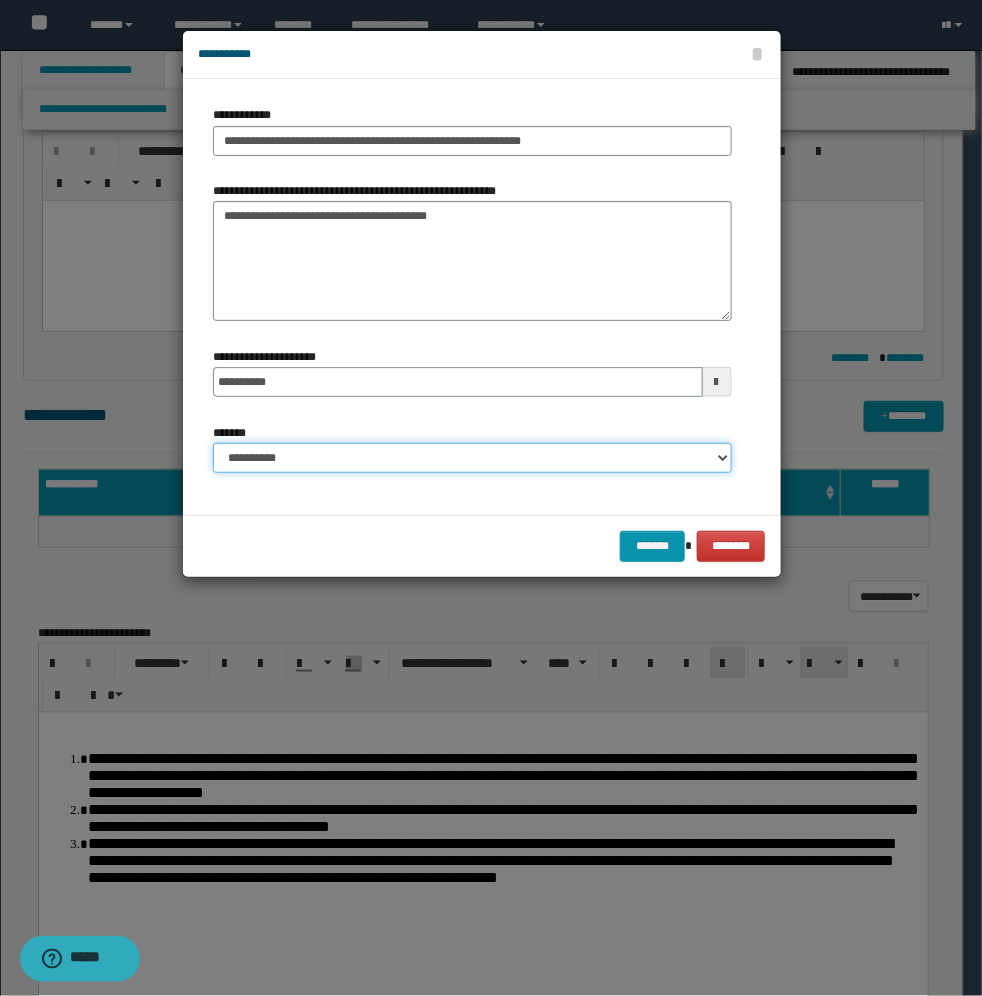 click on "**********" at bounding box center [472, 458] 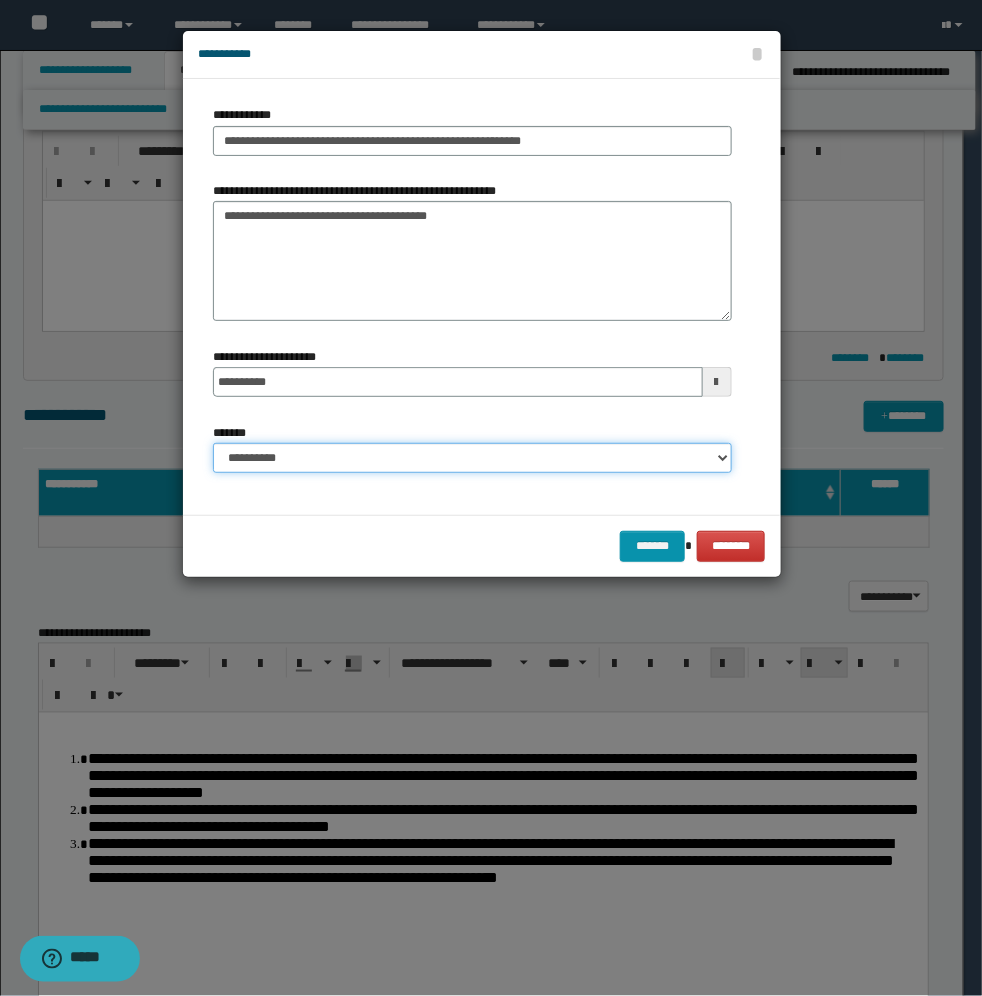 select on "*" 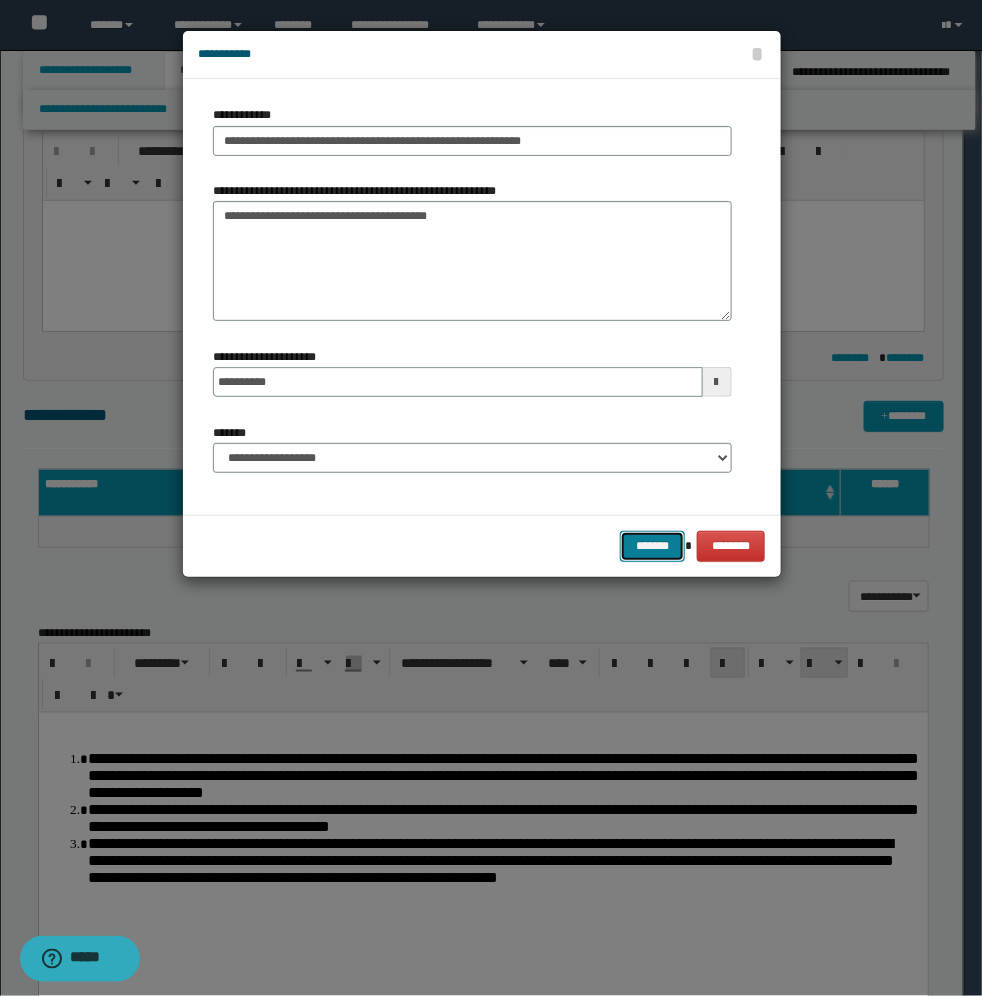 click on "*******" at bounding box center [652, 546] 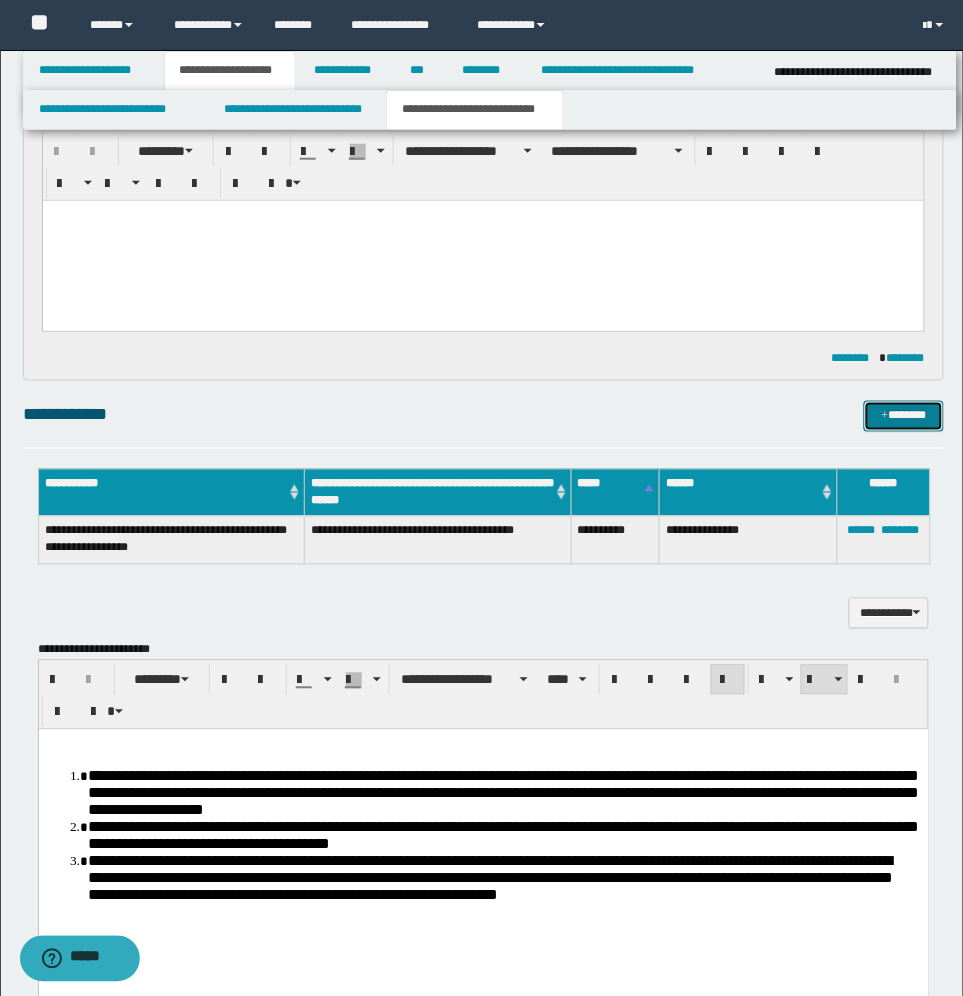 click on "*******" at bounding box center (904, 416) 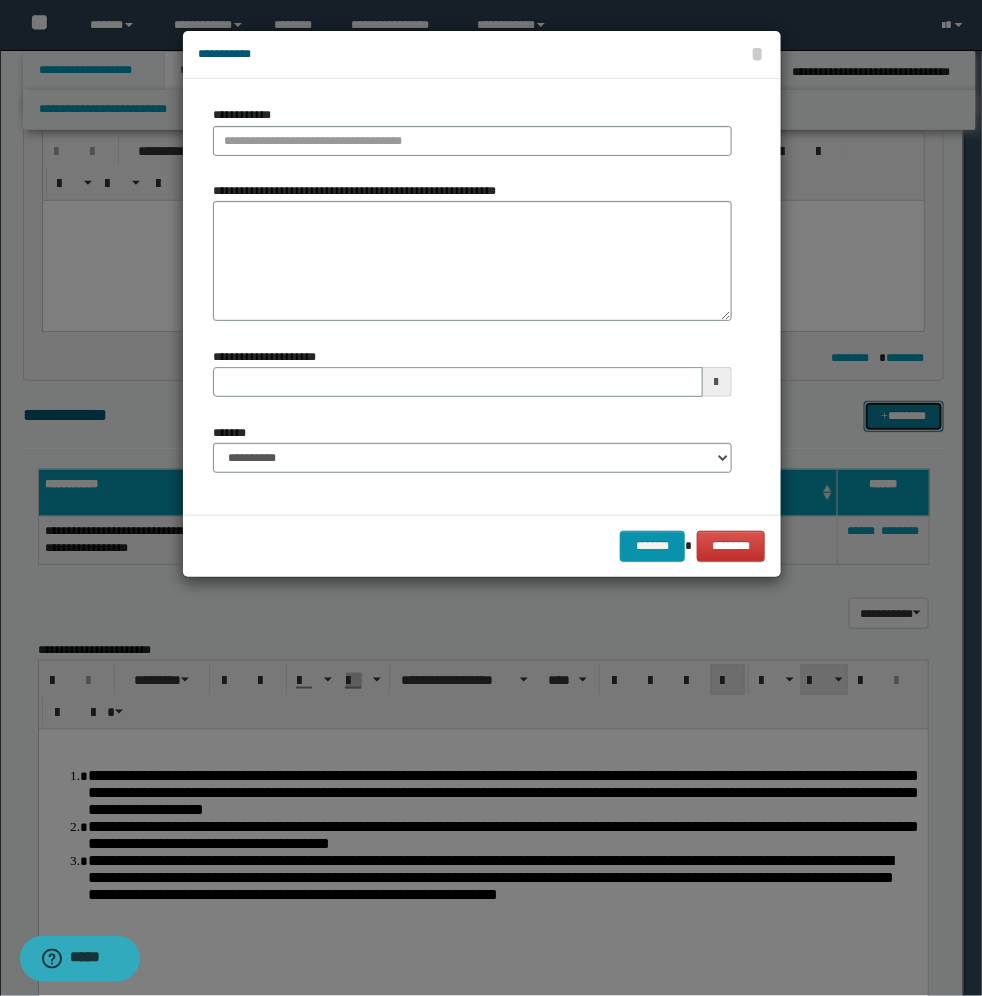 type 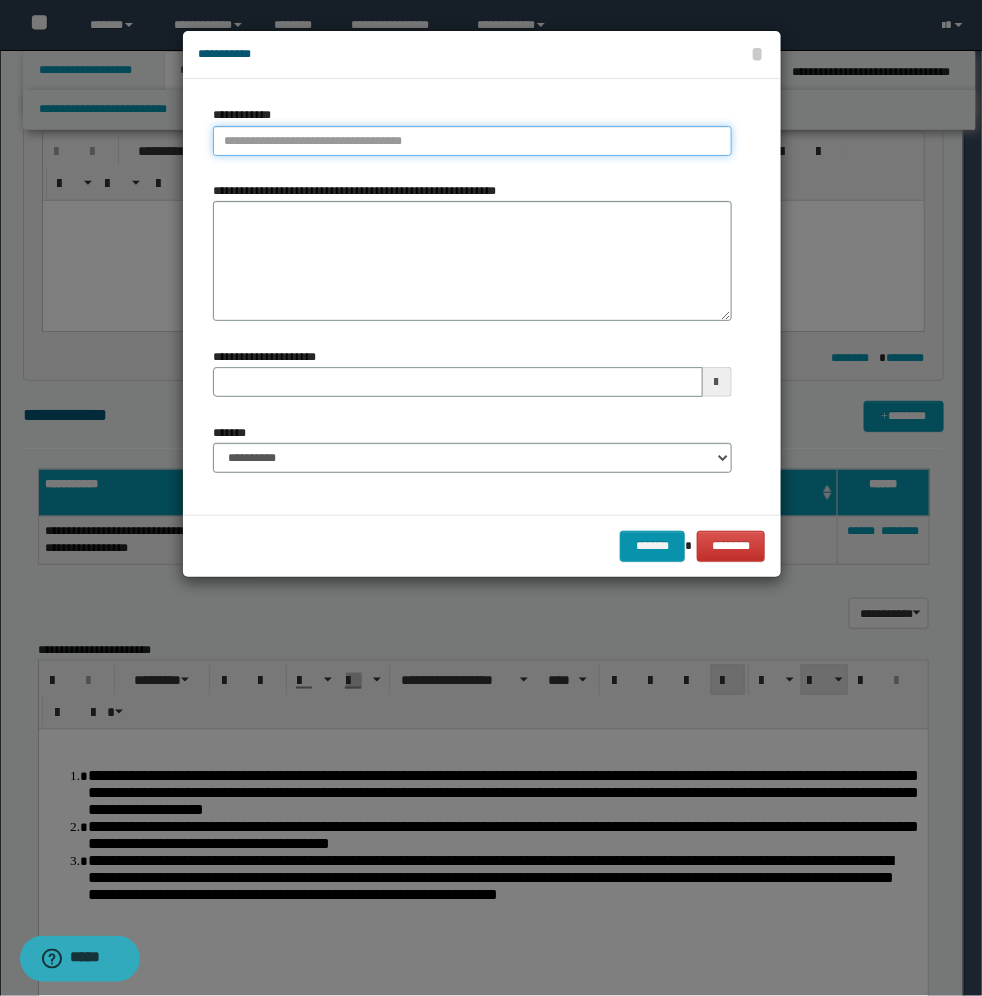 type on "**********" 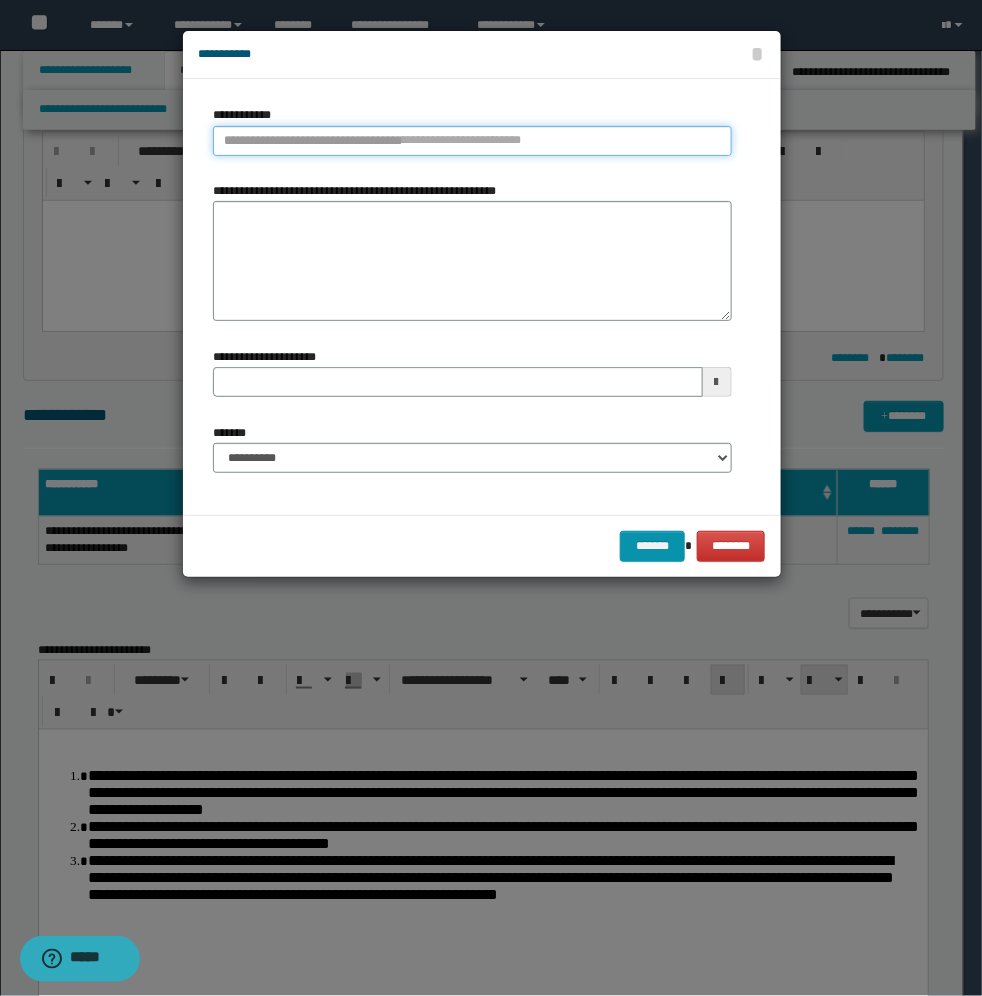 click on "**********" at bounding box center [472, 141] 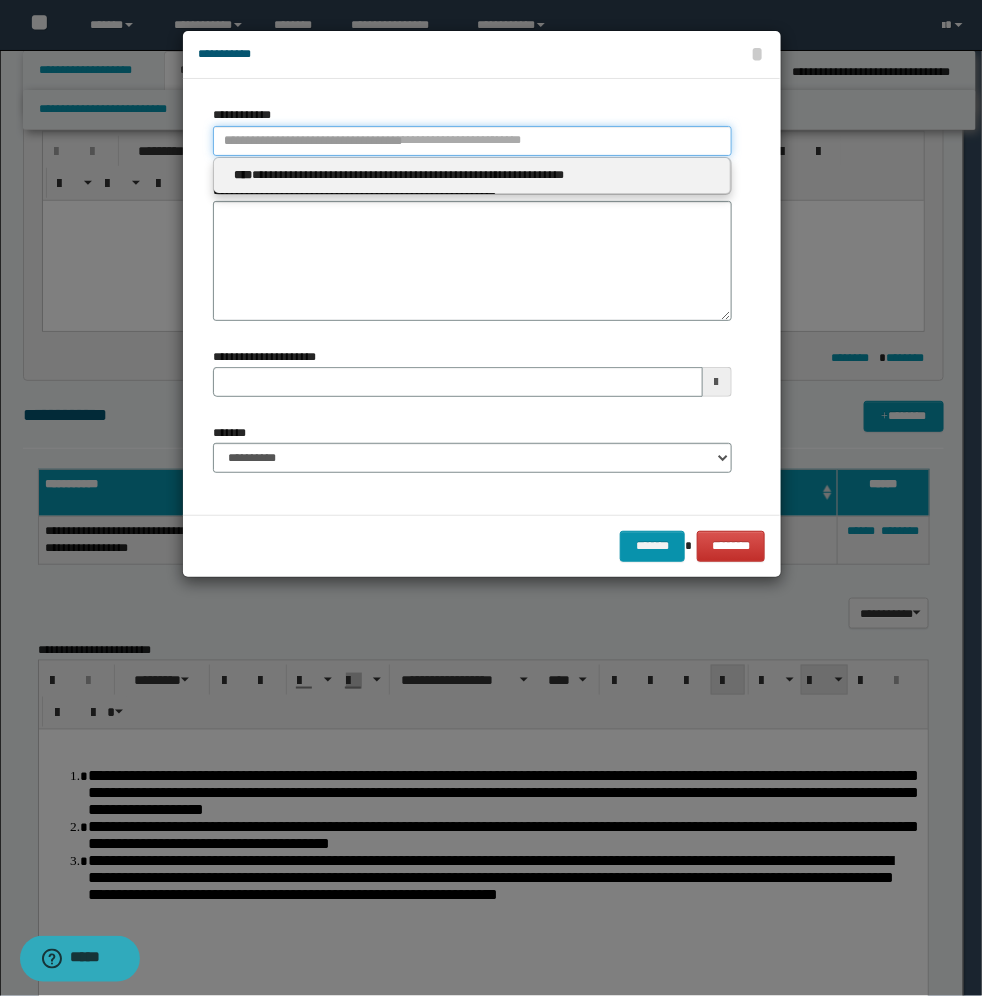 type 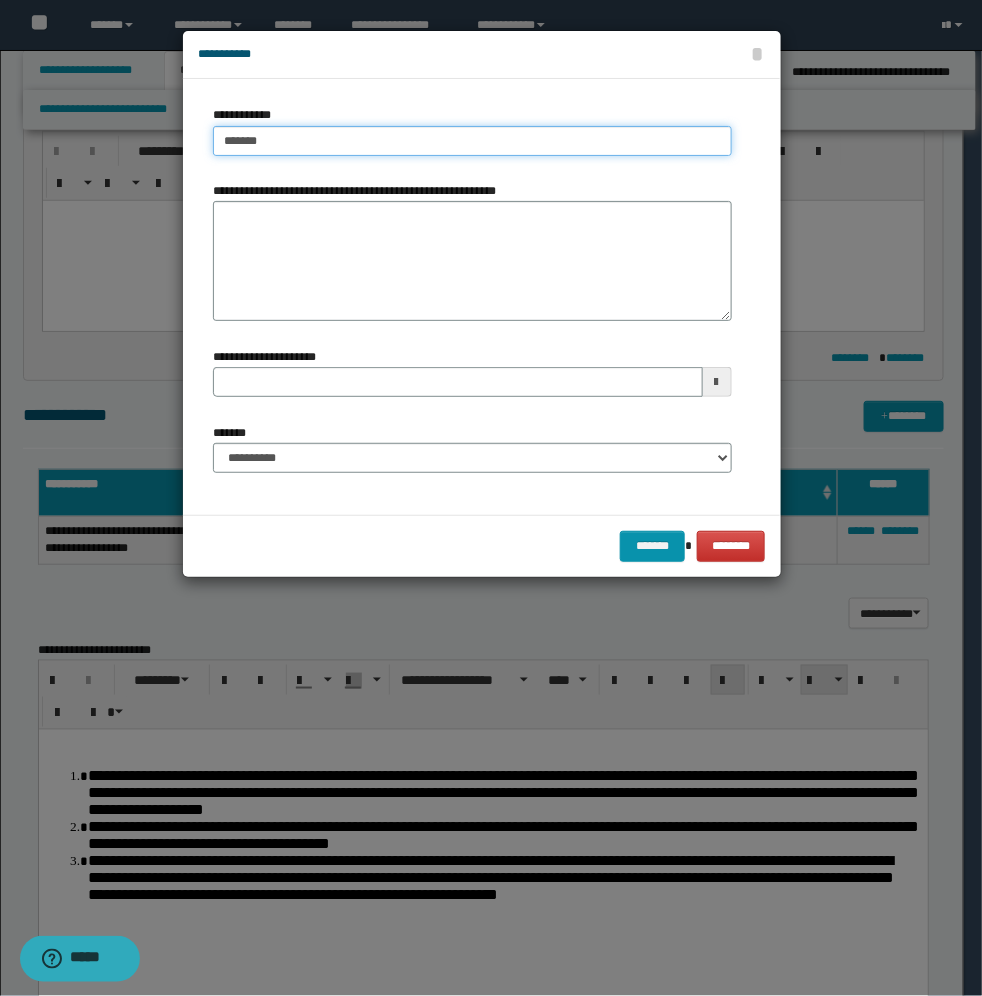type on "********" 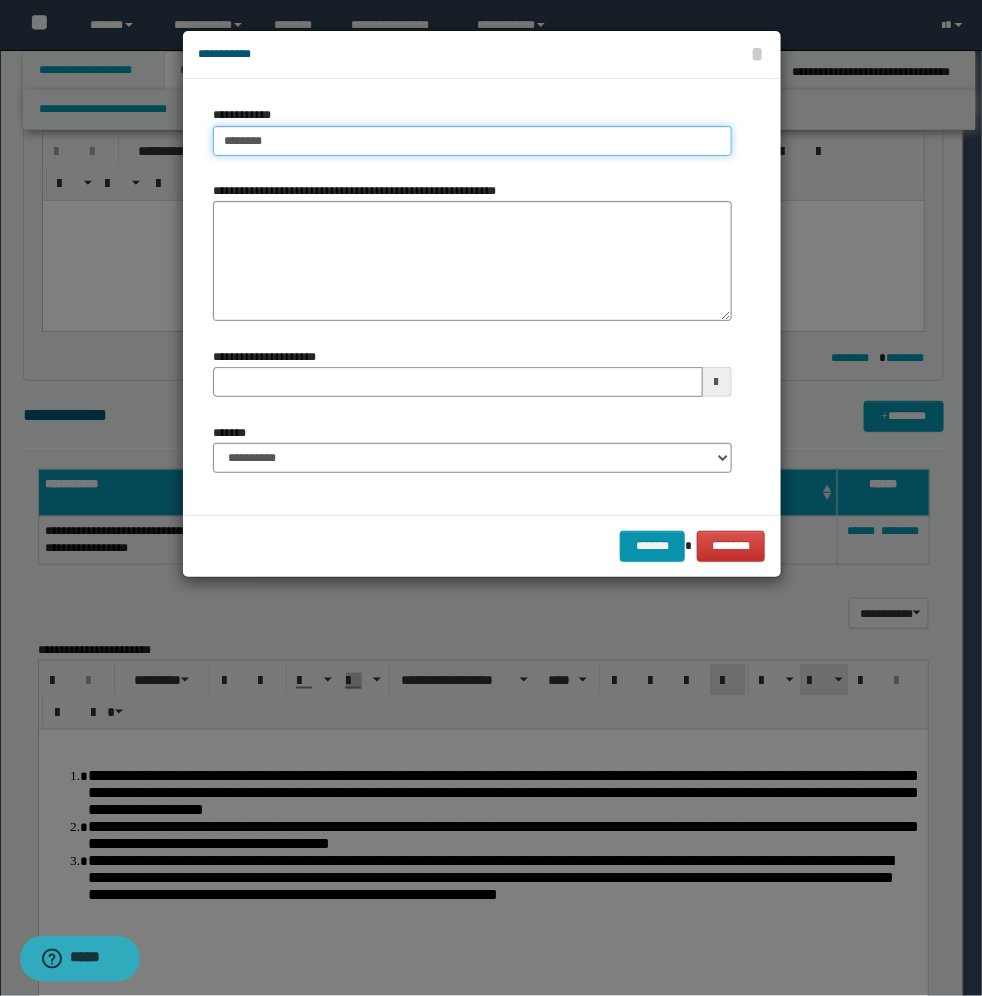 type on "**********" 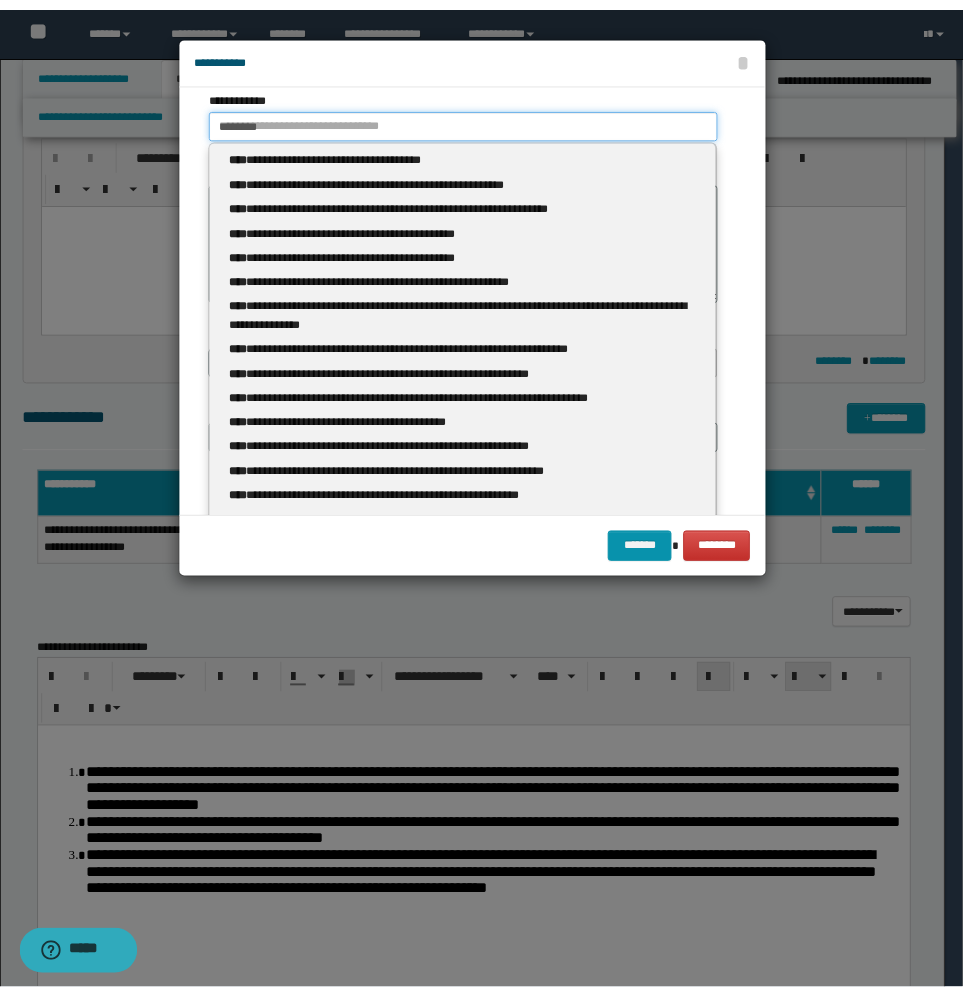 scroll, scrollTop: 0, scrollLeft: 0, axis: both 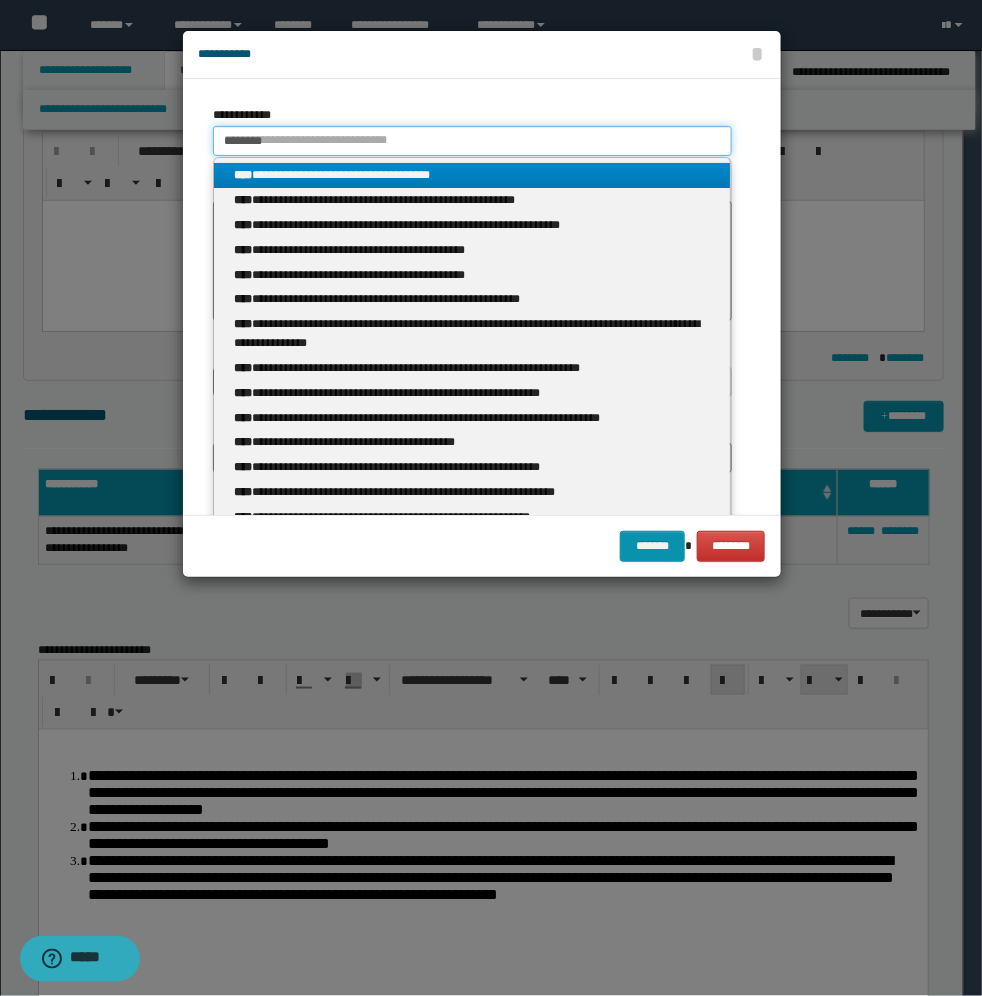 type 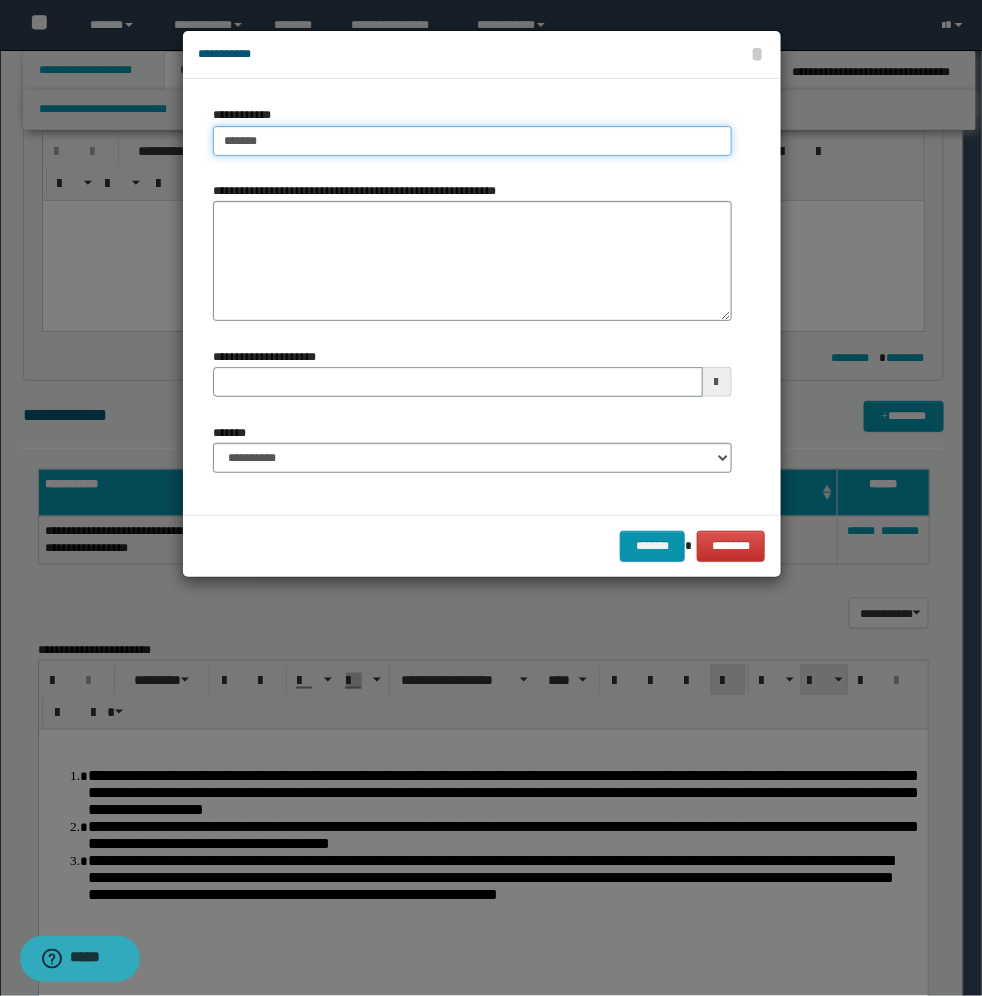 type on "**********" 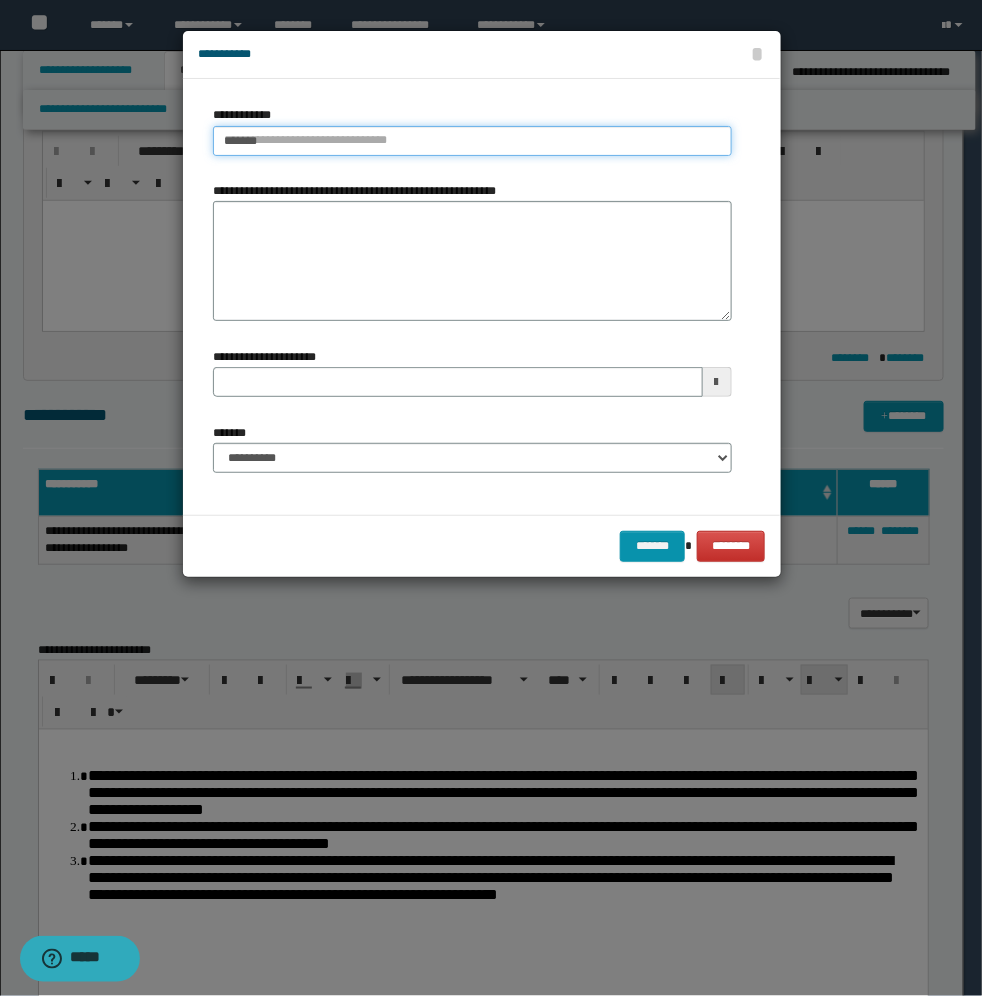 type 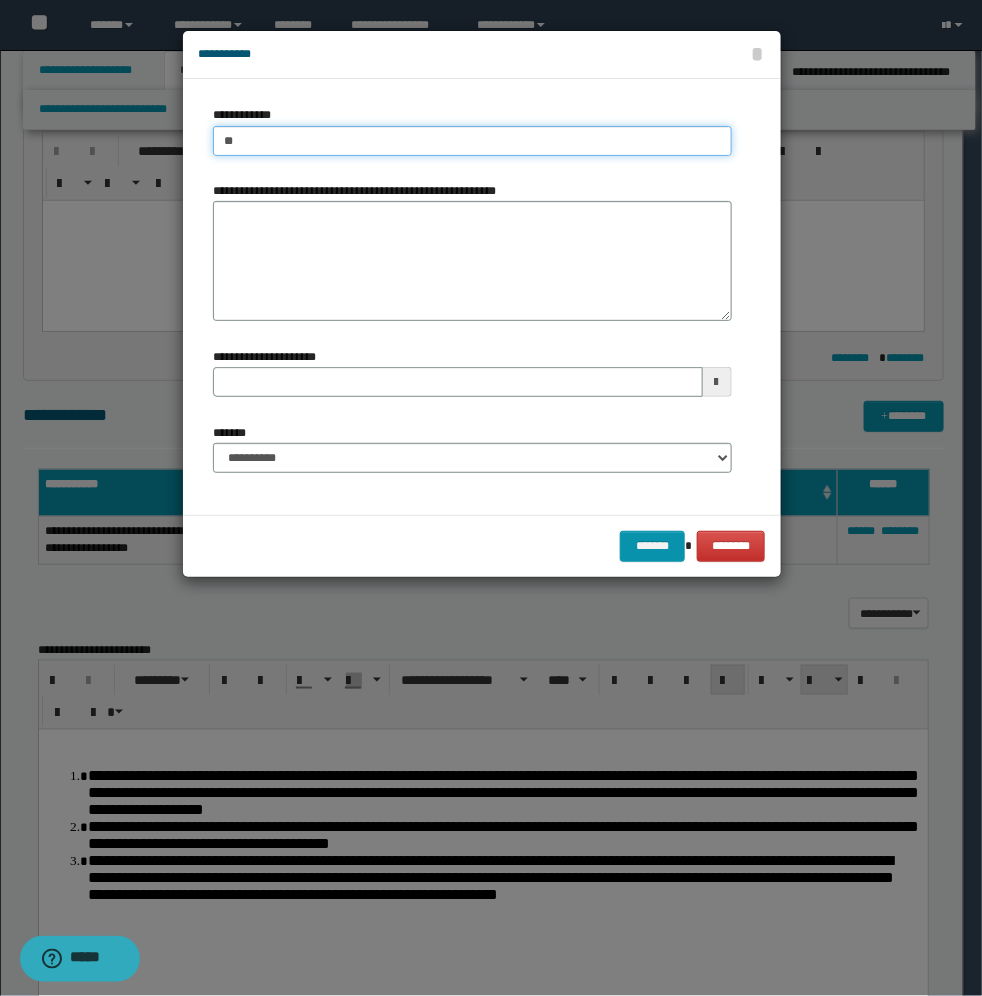 type on "*" 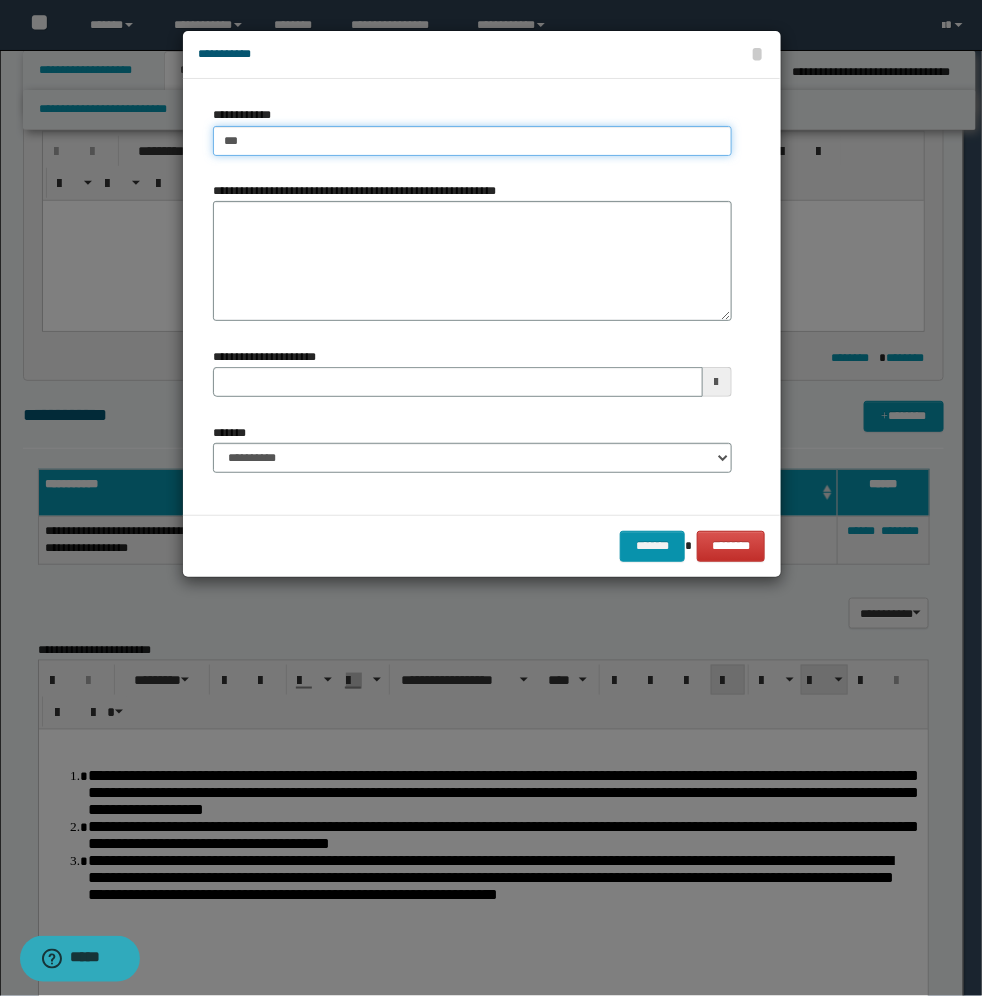 type on "****" 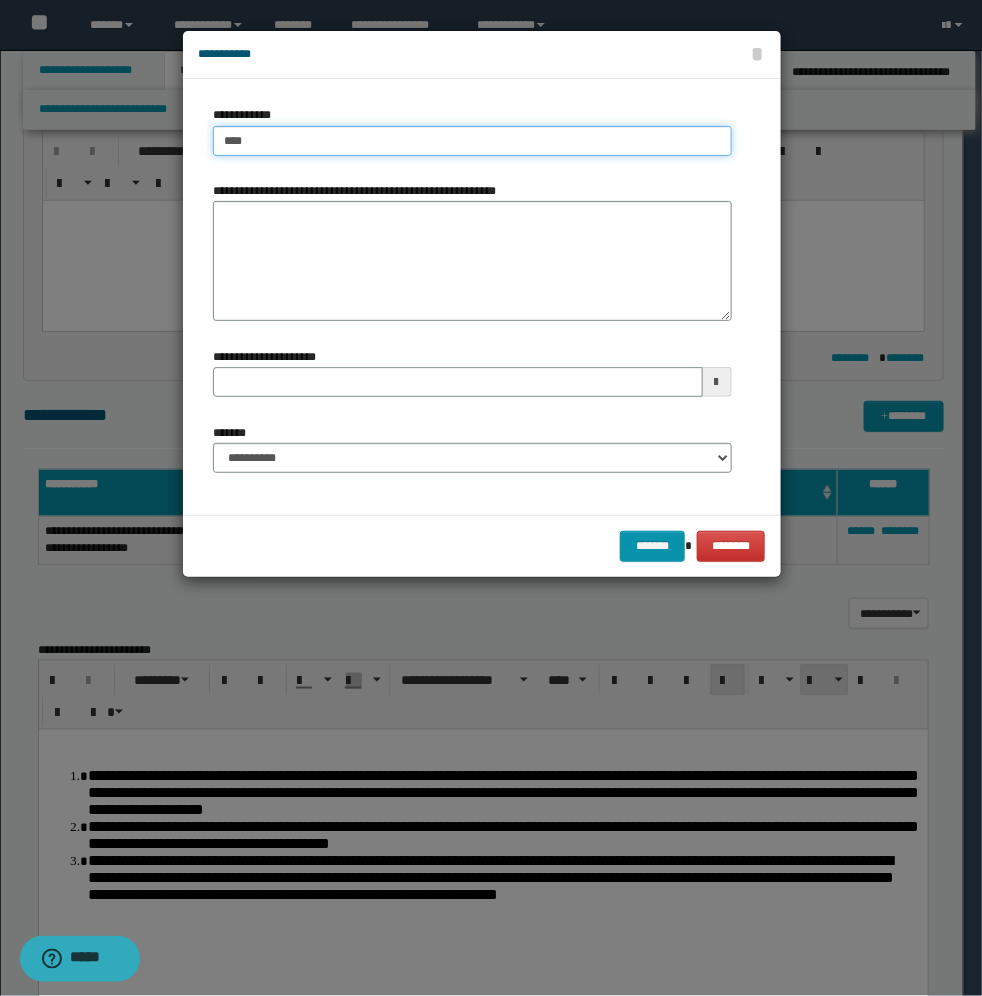 type on "****" 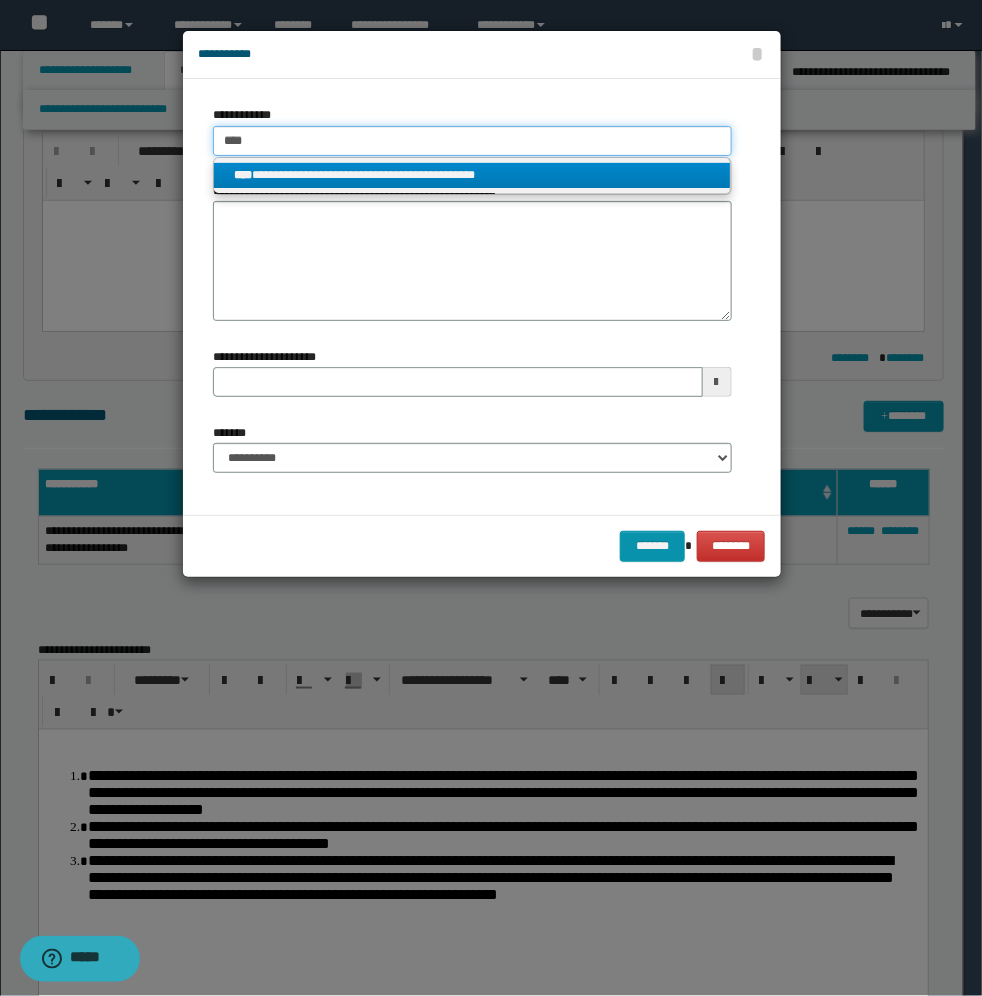 type on "****" 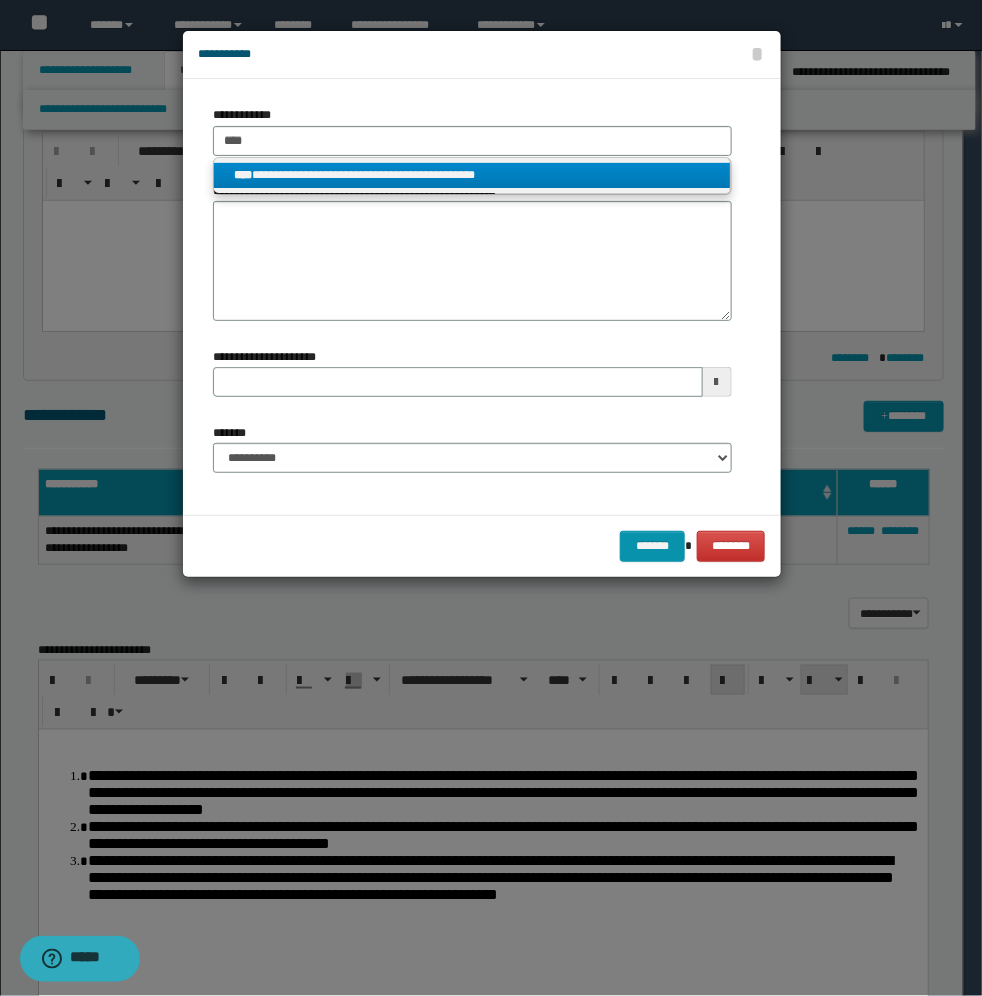 click on "**********" at bounding box center [472, 175] 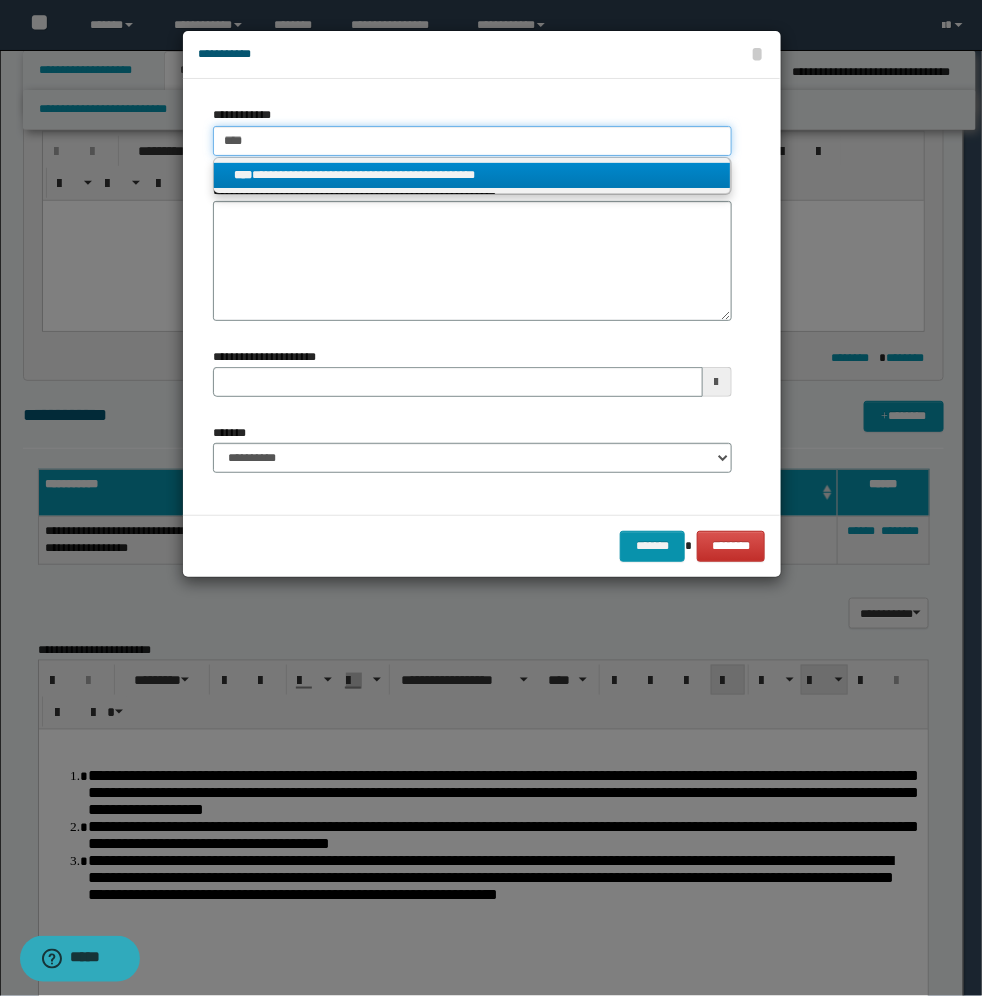 type 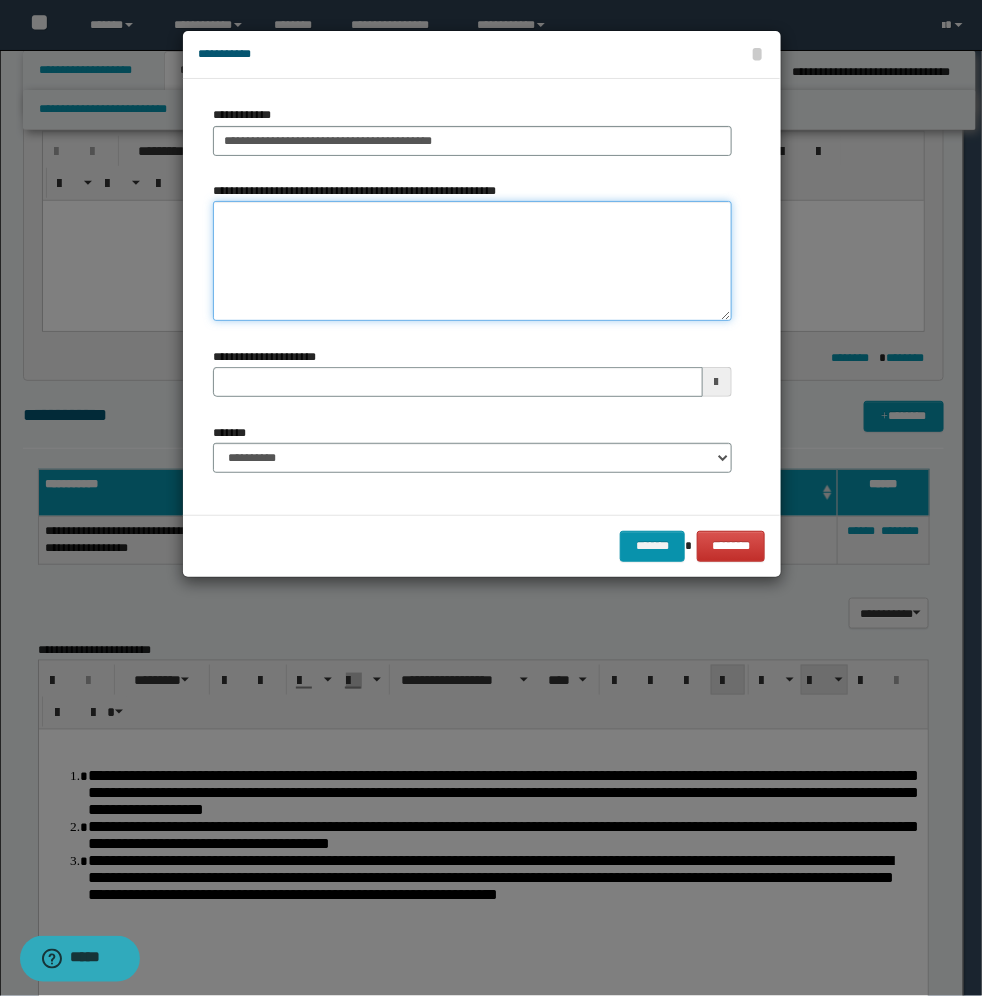 click on "**********" at bounding box center (472, 261) 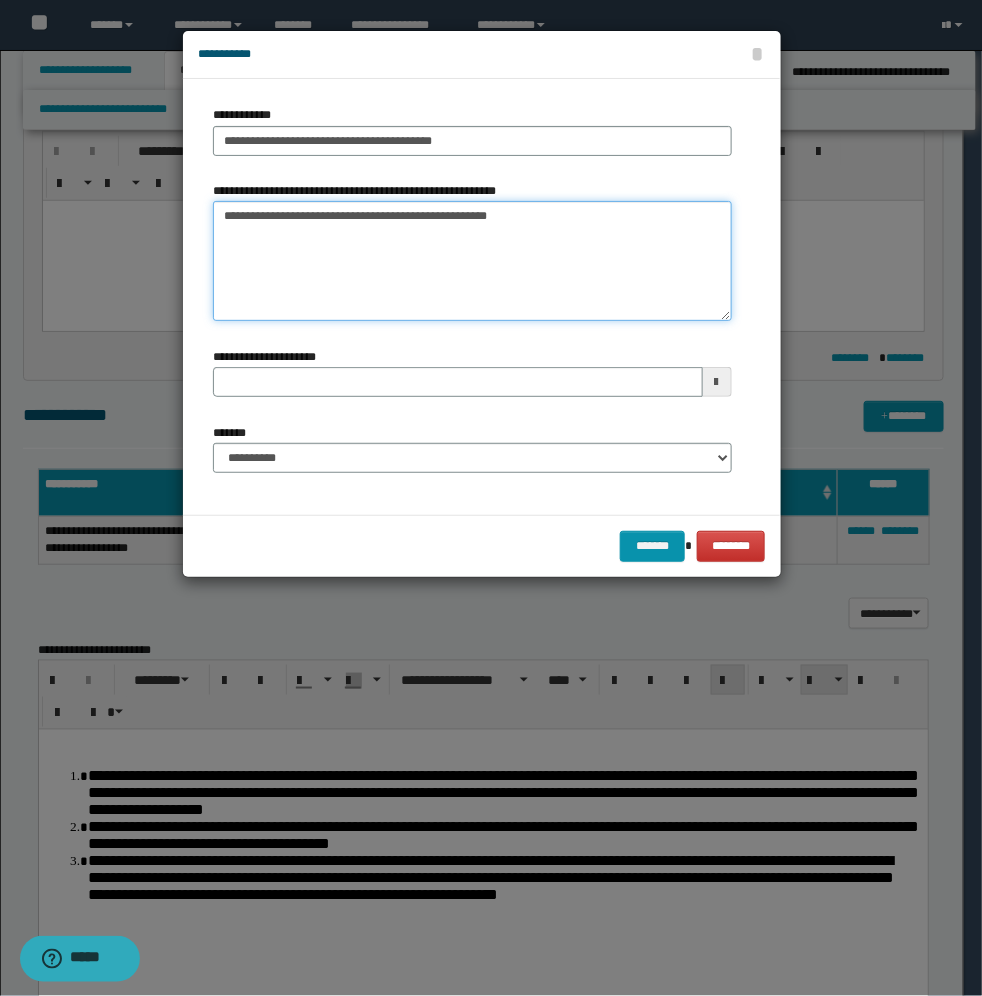 click on "**********" at bounding box center (472, 261) 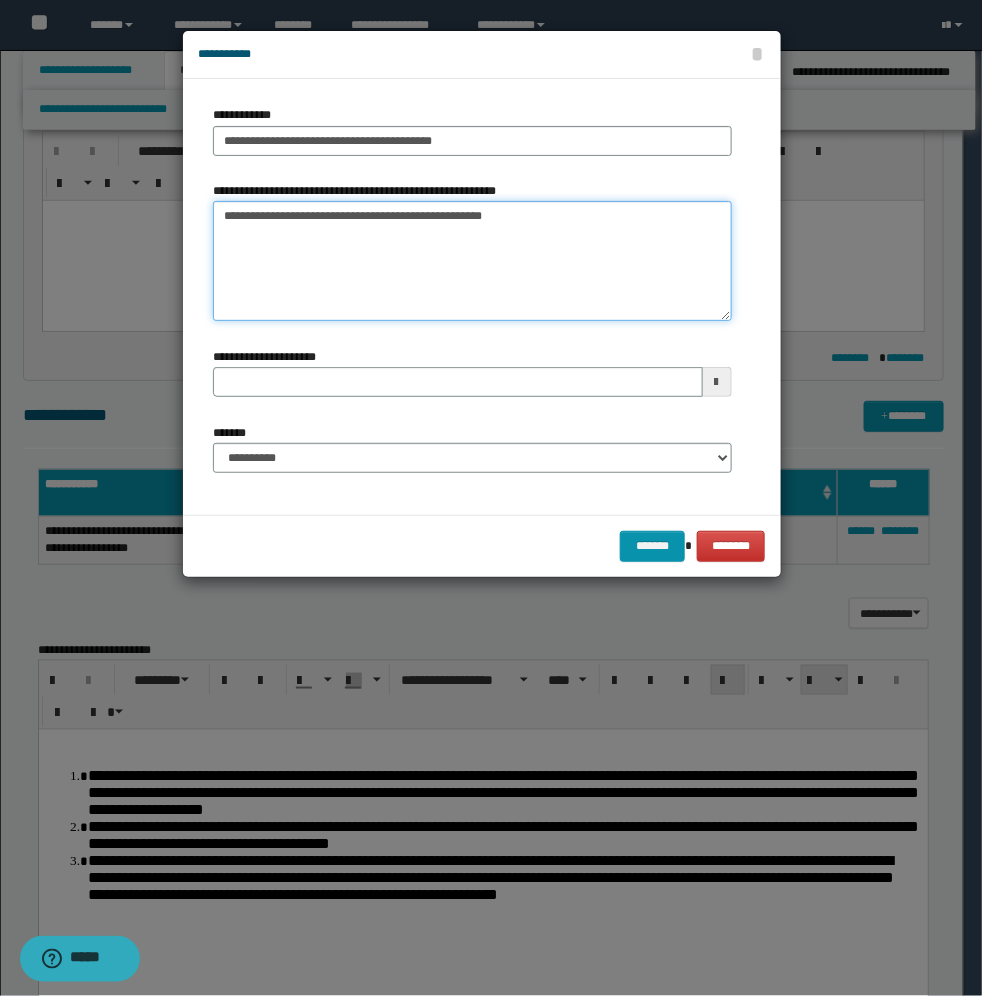 type 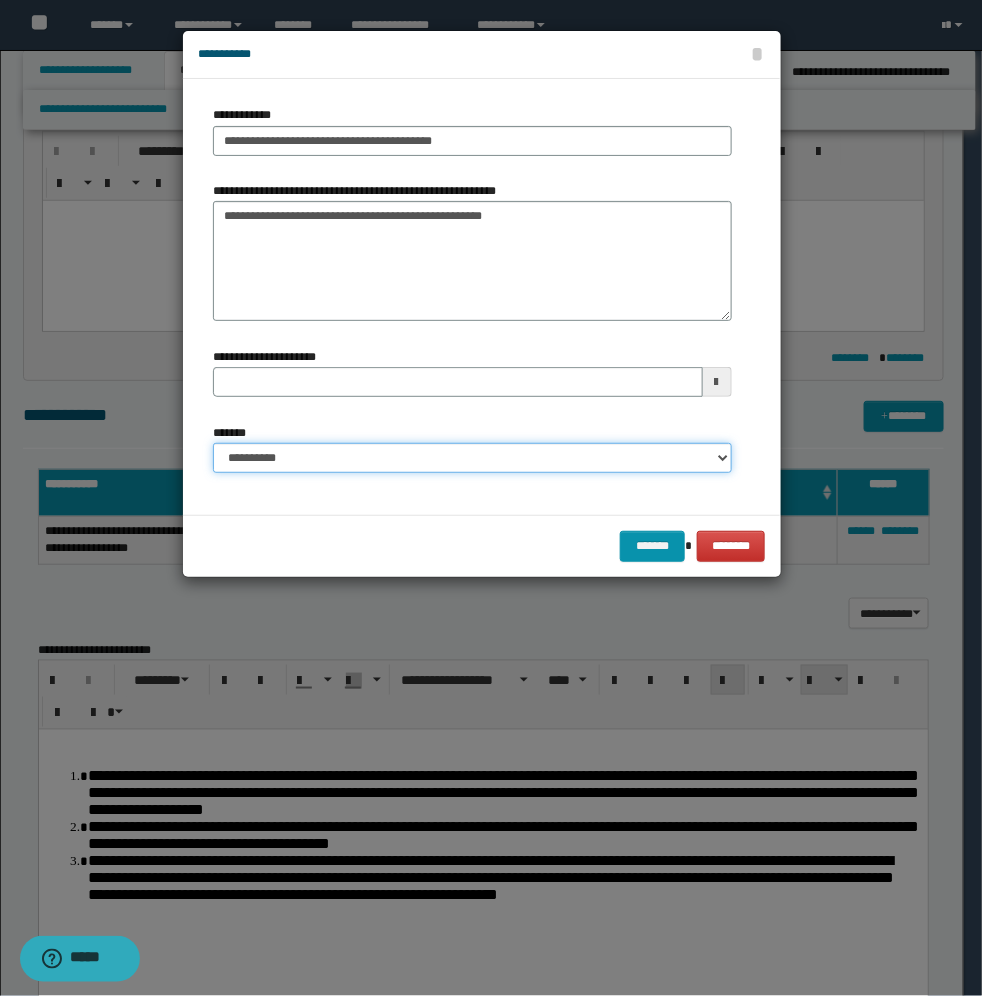 click on "**********" at bounding box center [472, 458] 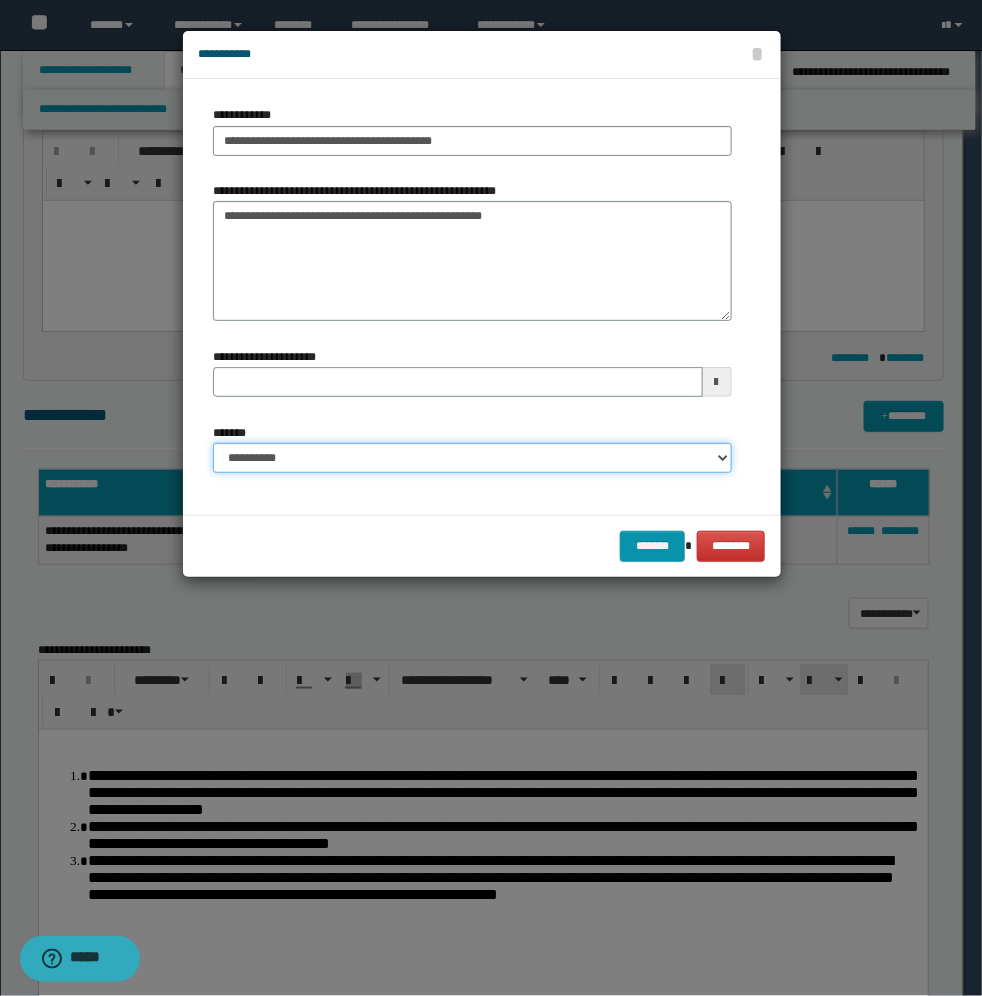 select on "*" 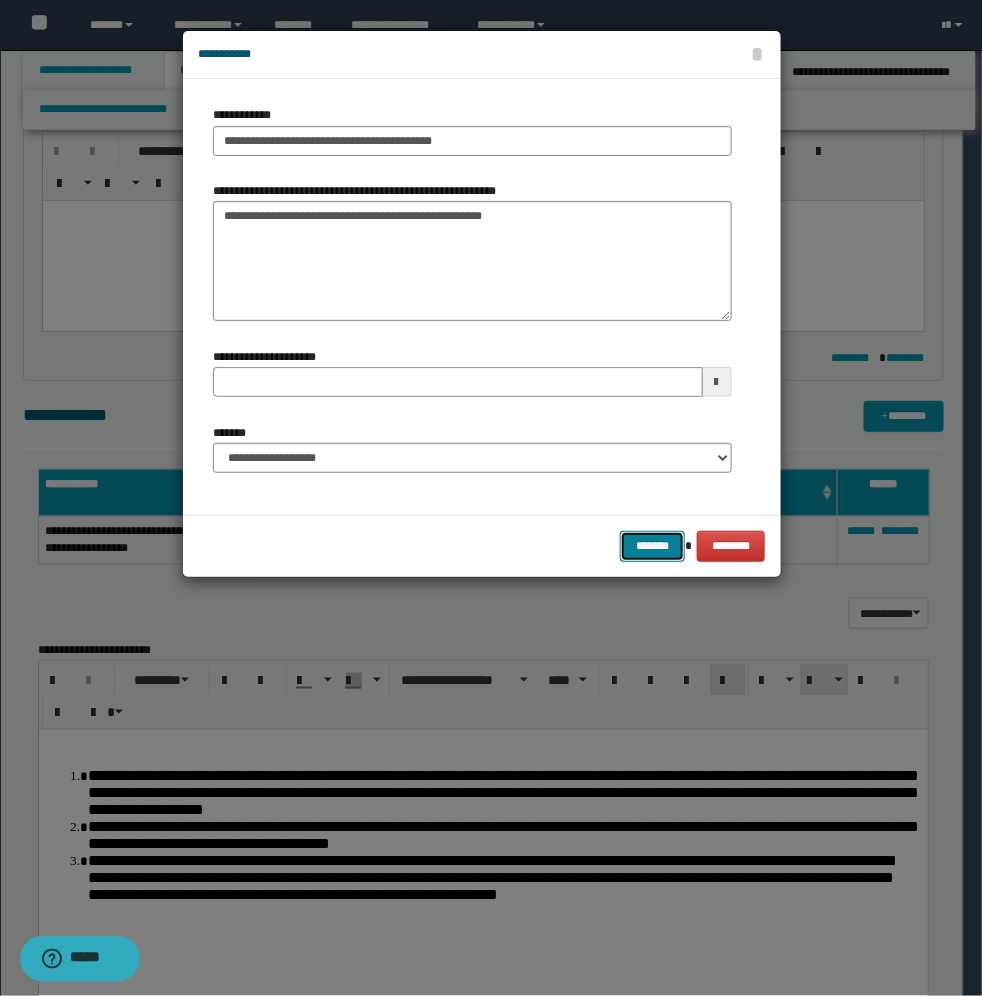 click on "*******" at bounding box center [652, 546] 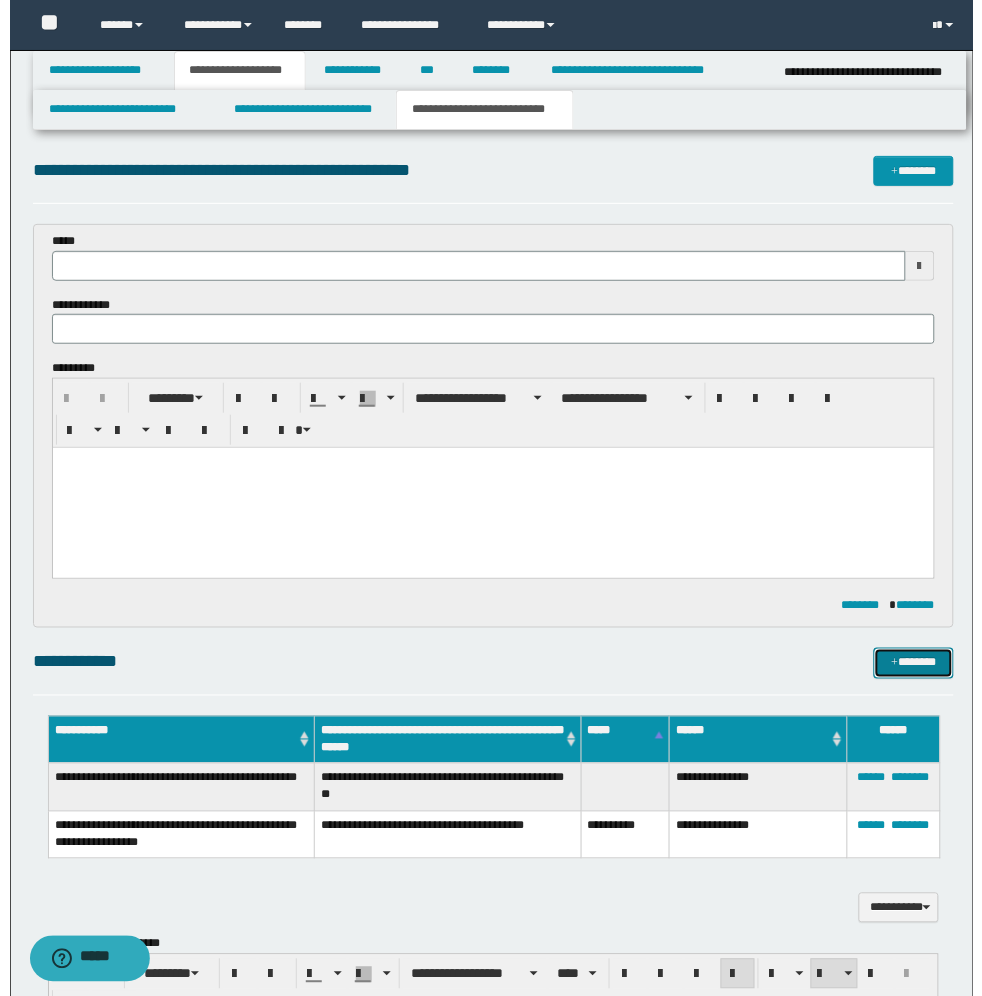 scroll, scrollTop: 0, scrollLeft: 0, axis: both 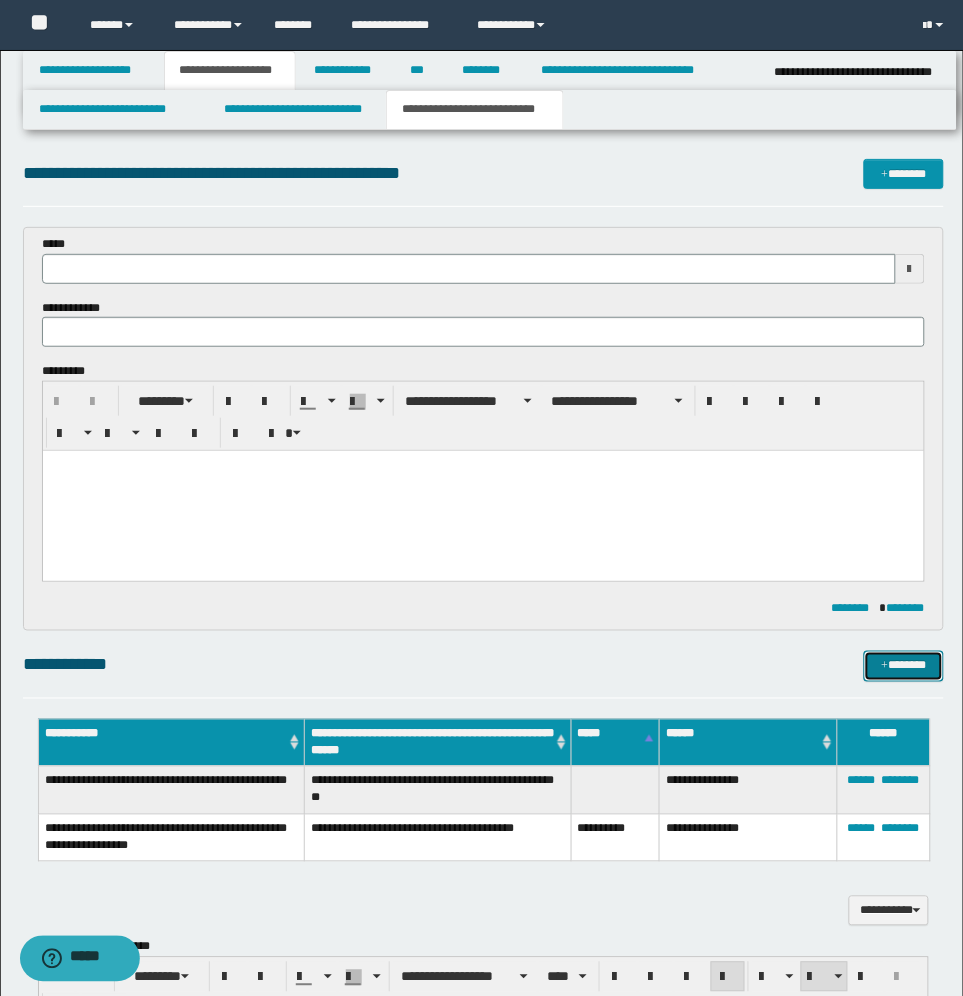 type 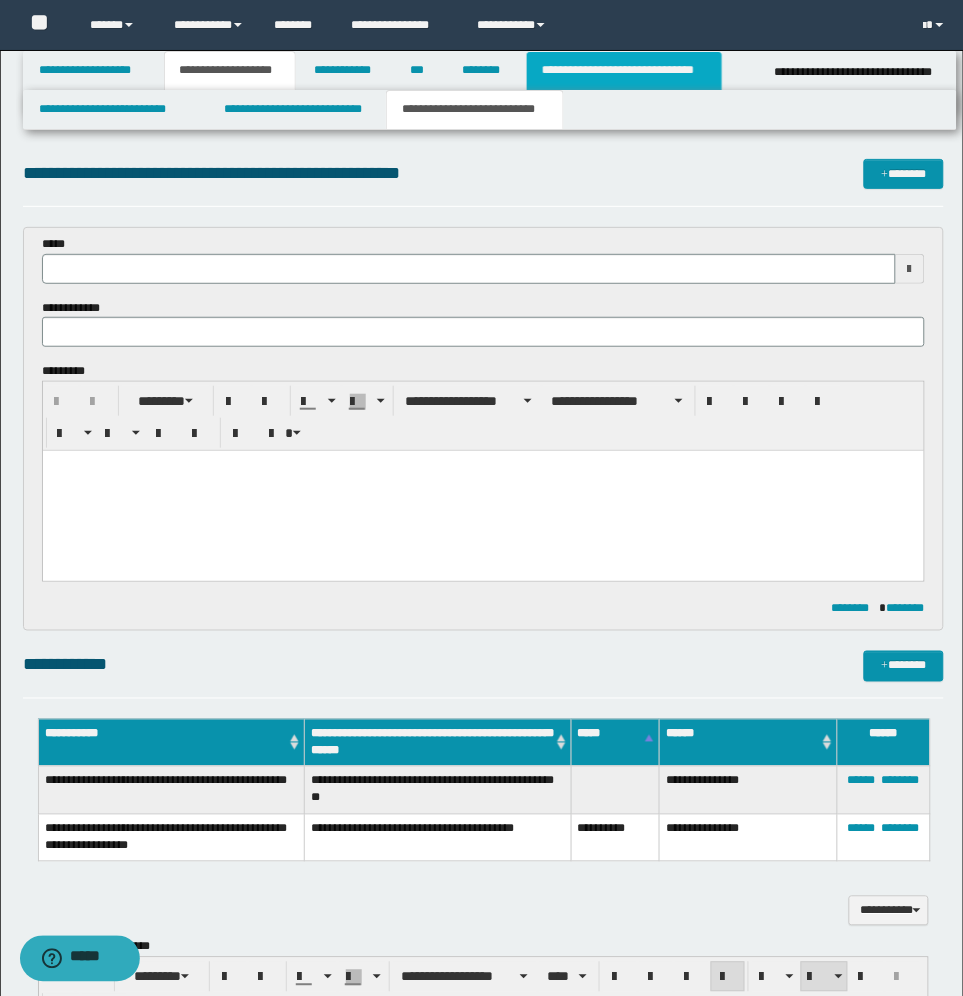 click on "**********" at bounding box center (625, 71) 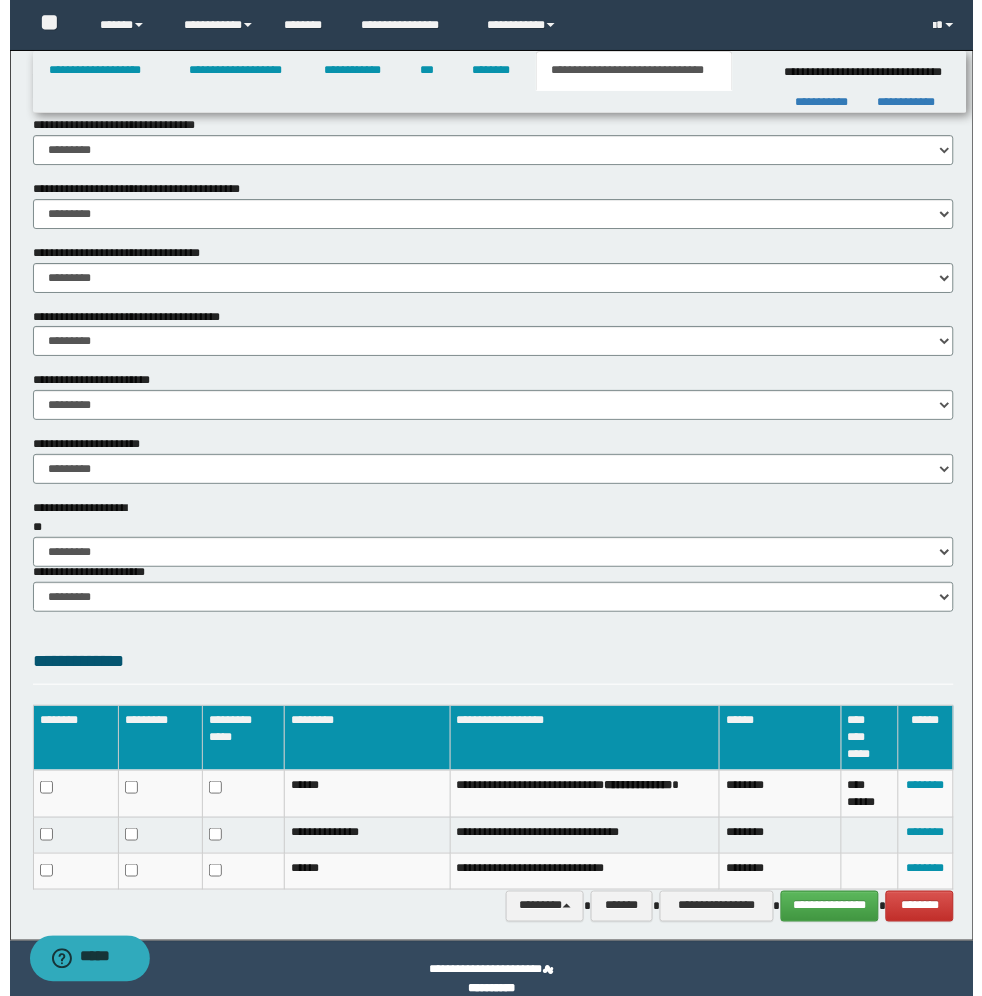 scroll, scrollTop: 1042, scrollLeft: 0, axis: vertical 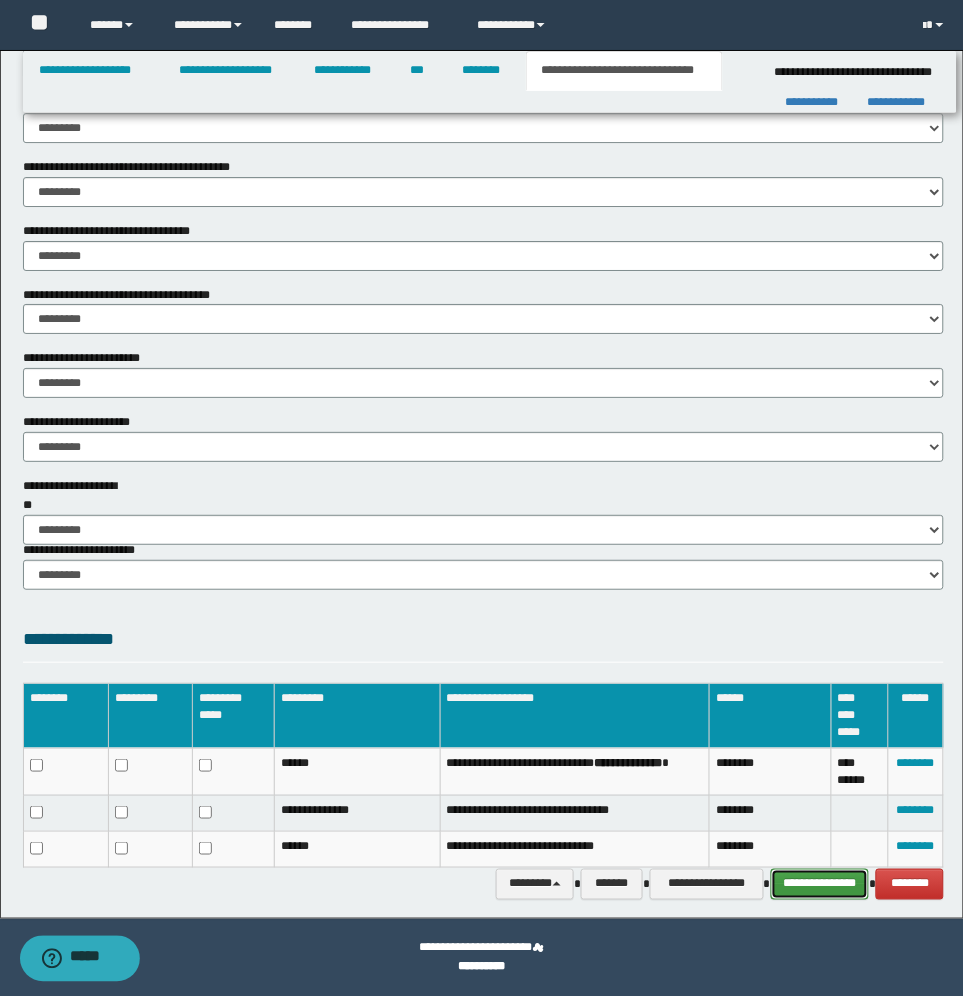 click on "**********" at bounding box center [820, 884] 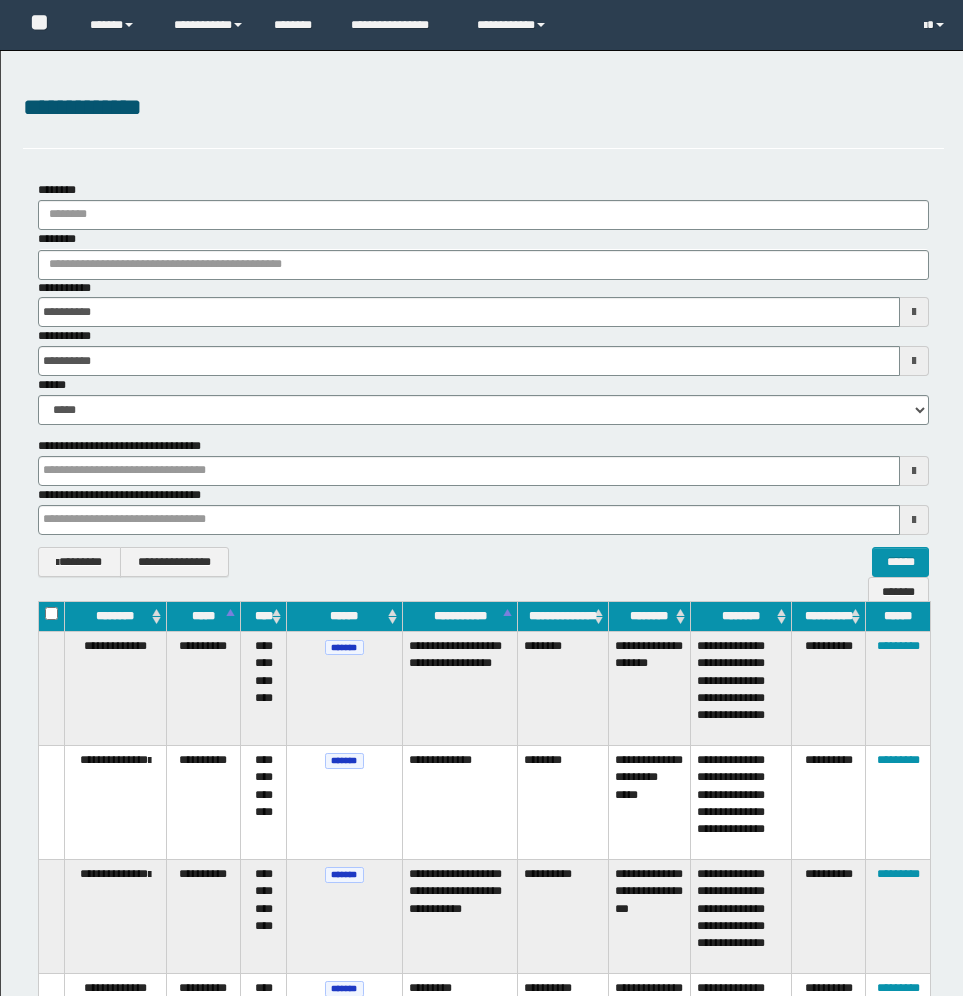 scroll, scrollTop: 2532, scrollLeft: 0, axis: vertical 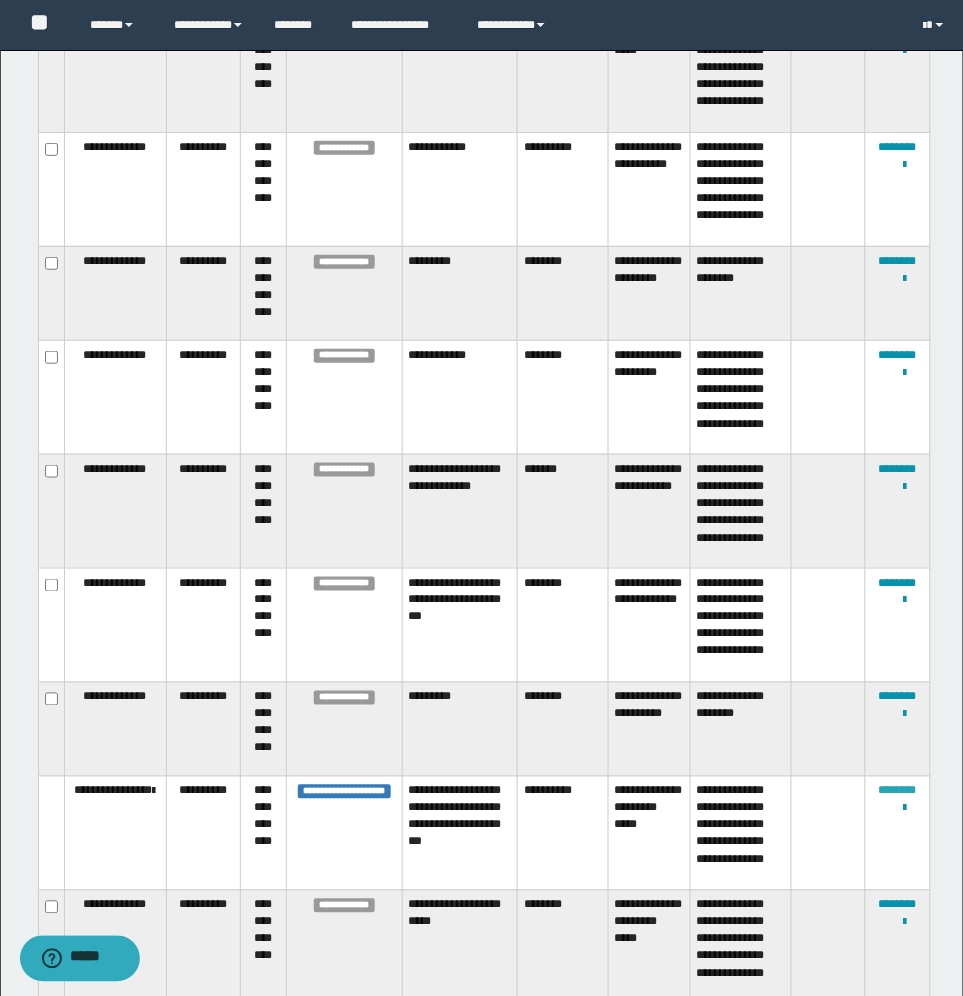click on "********" at bounding box center [898, 791] 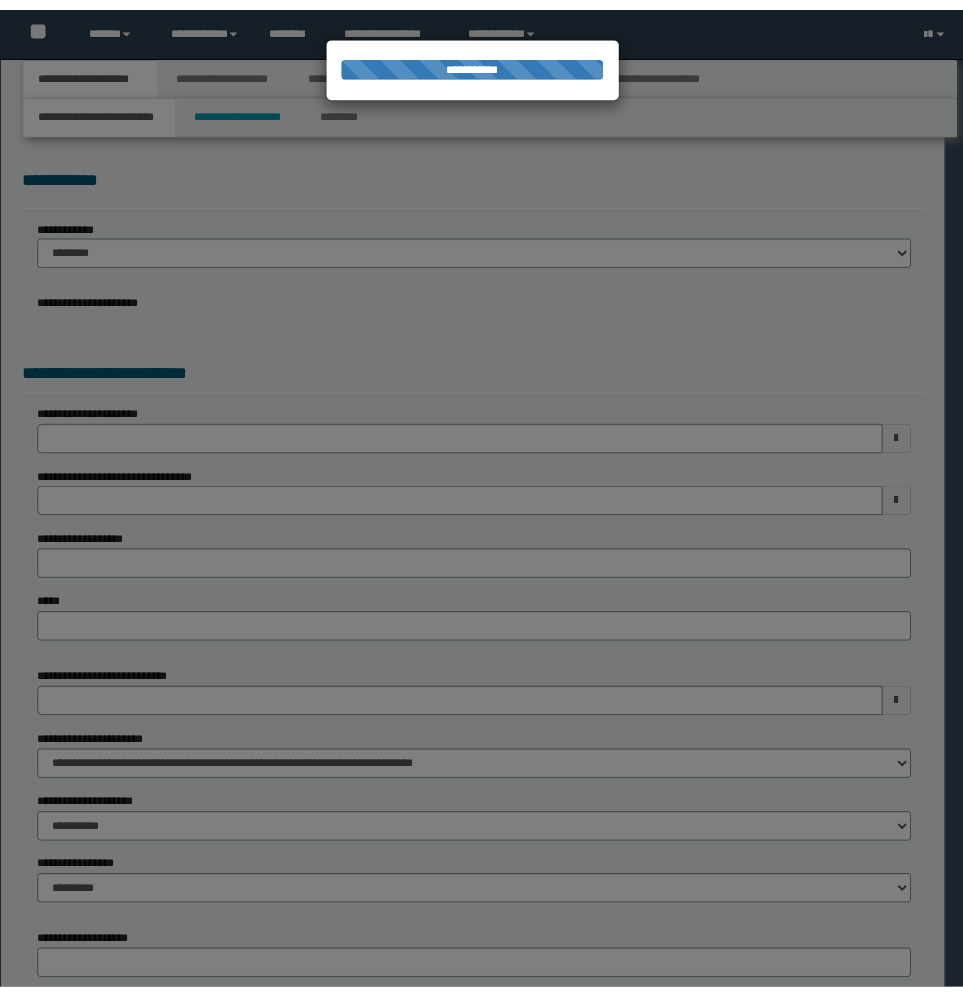 scroll, scrollTop: 0, scrollLeft: 0, axis: both 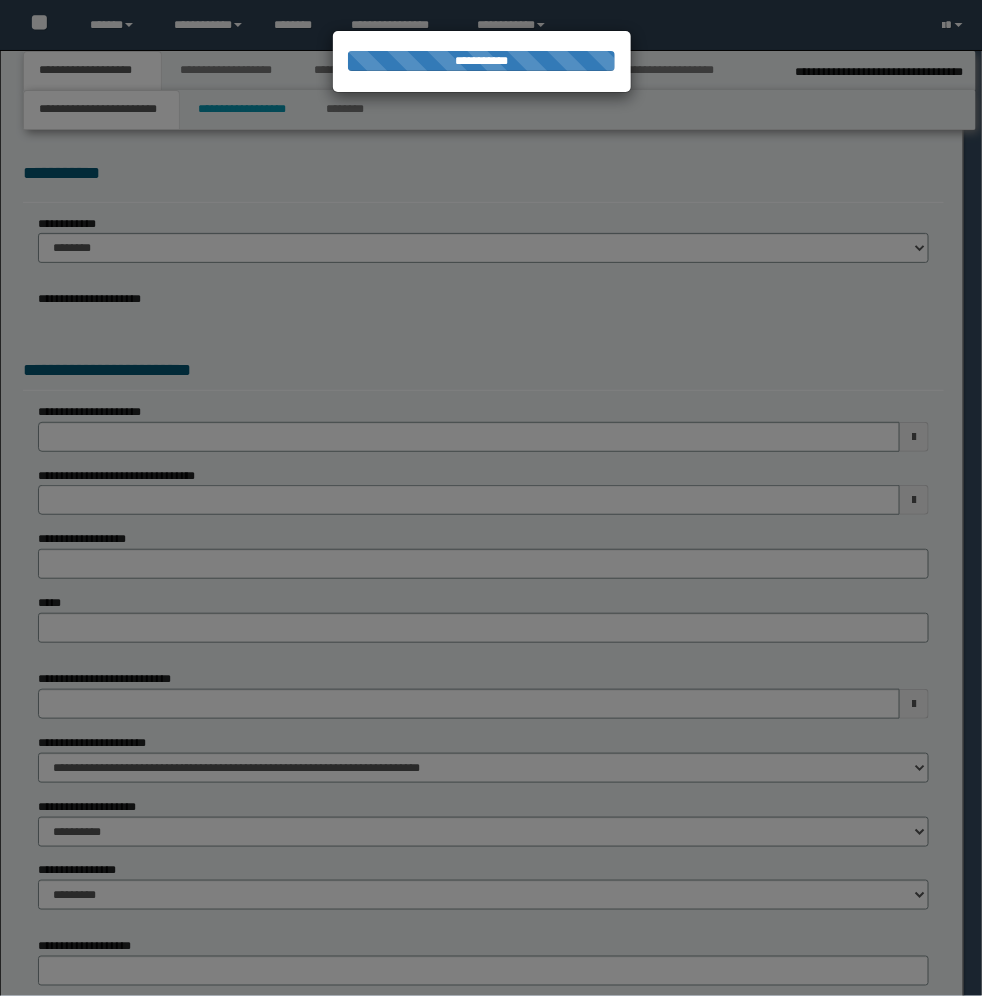 select on "**" 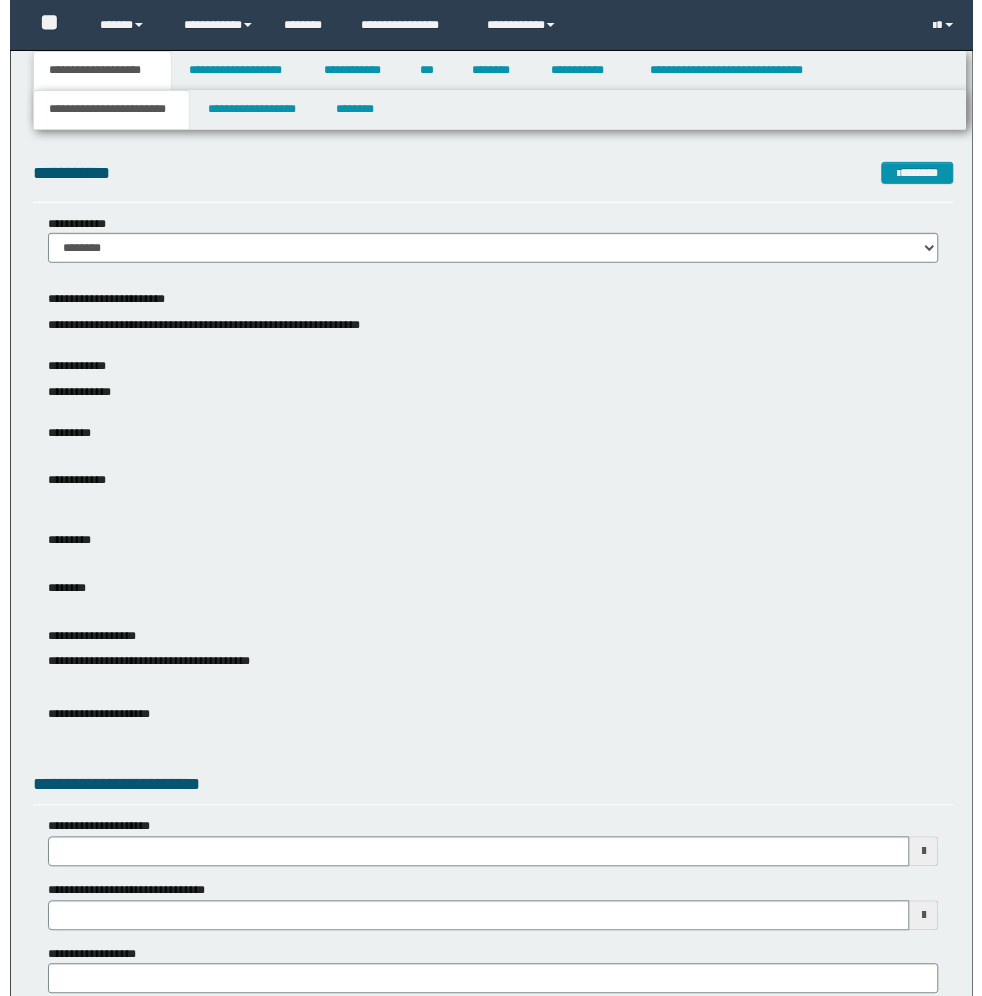 scroll, scrollTop: 0, scrollLeft: 0, axis: both 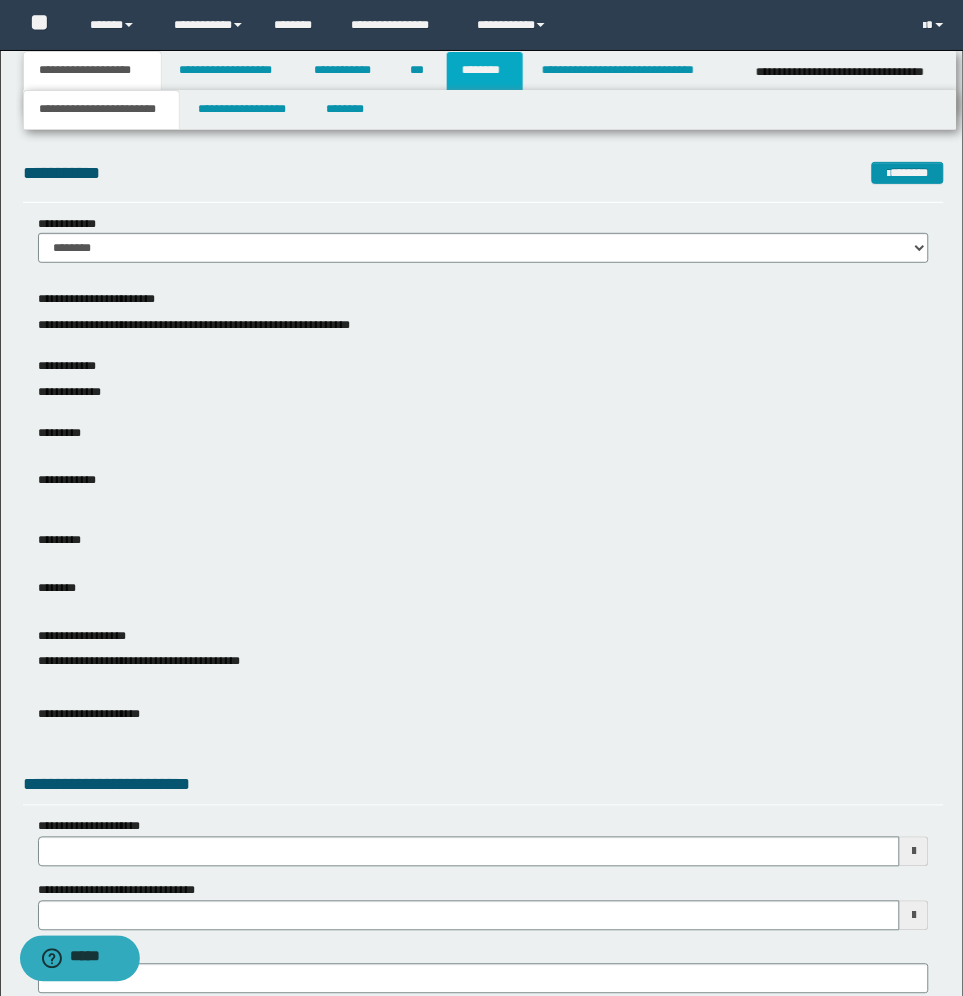 click on "********" at bounding box center [485, 71] 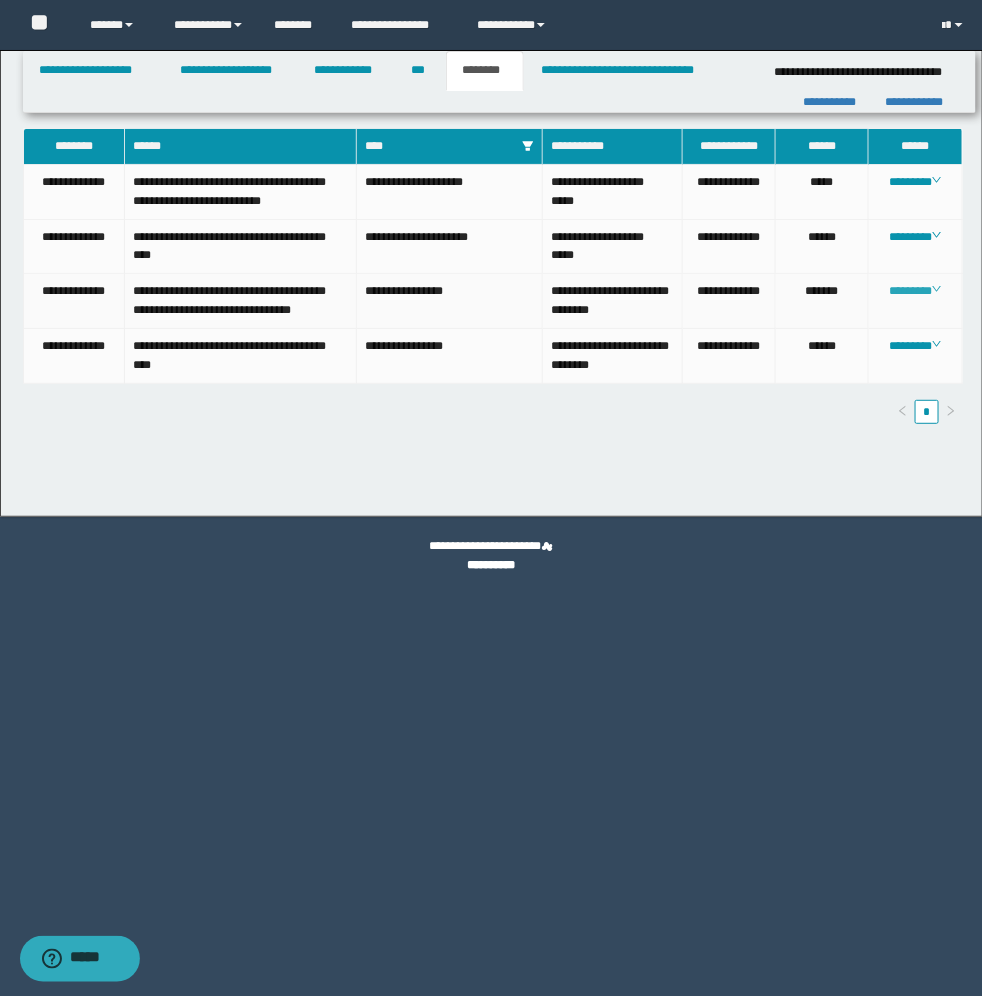 click on "********" at bounding box center [915, 291] 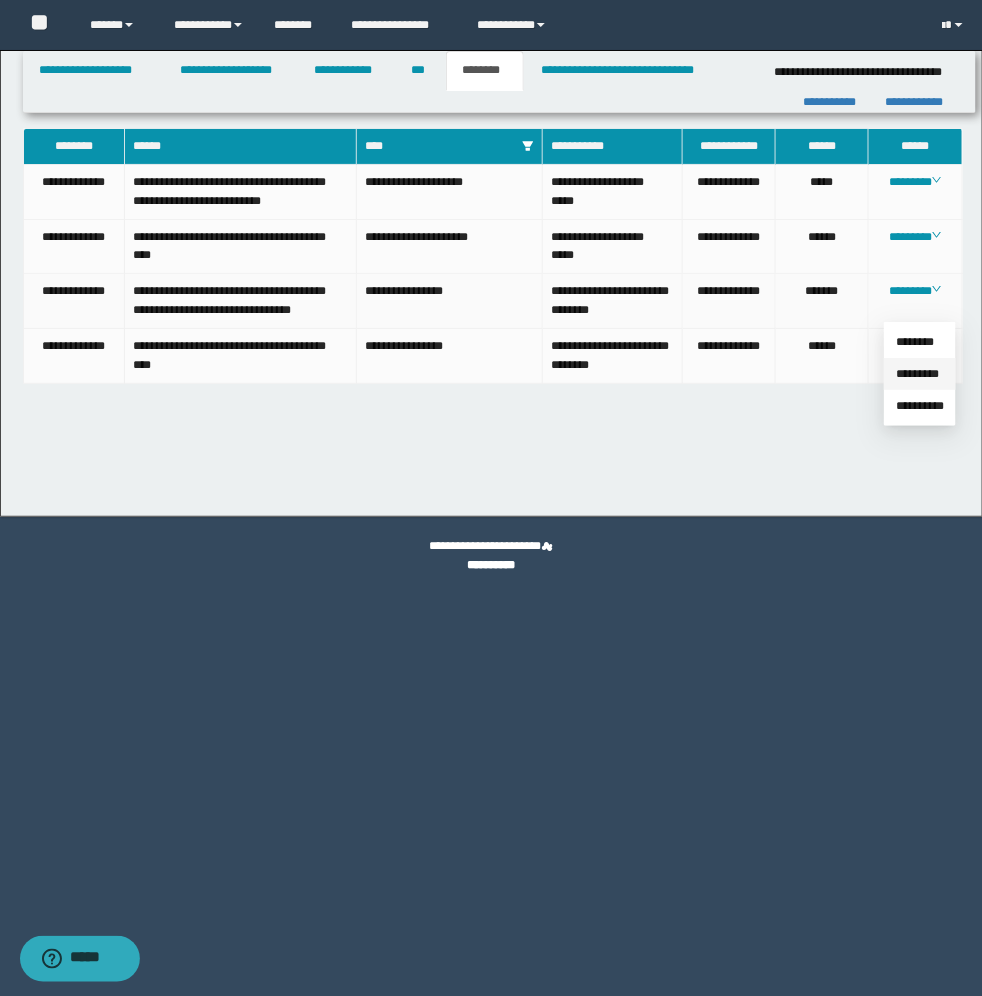 click on "*********" at bounding box center (917, 374) 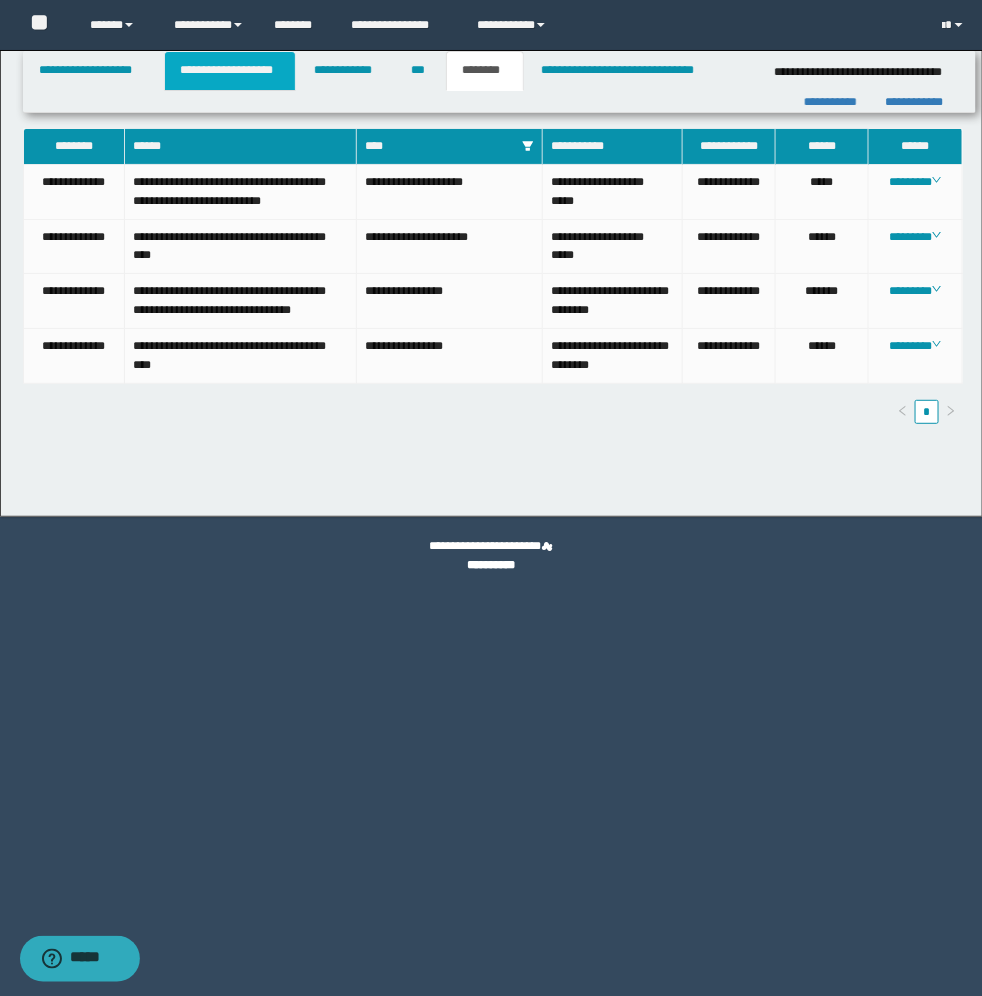 click on "**********" at bounding box center [230, 71] 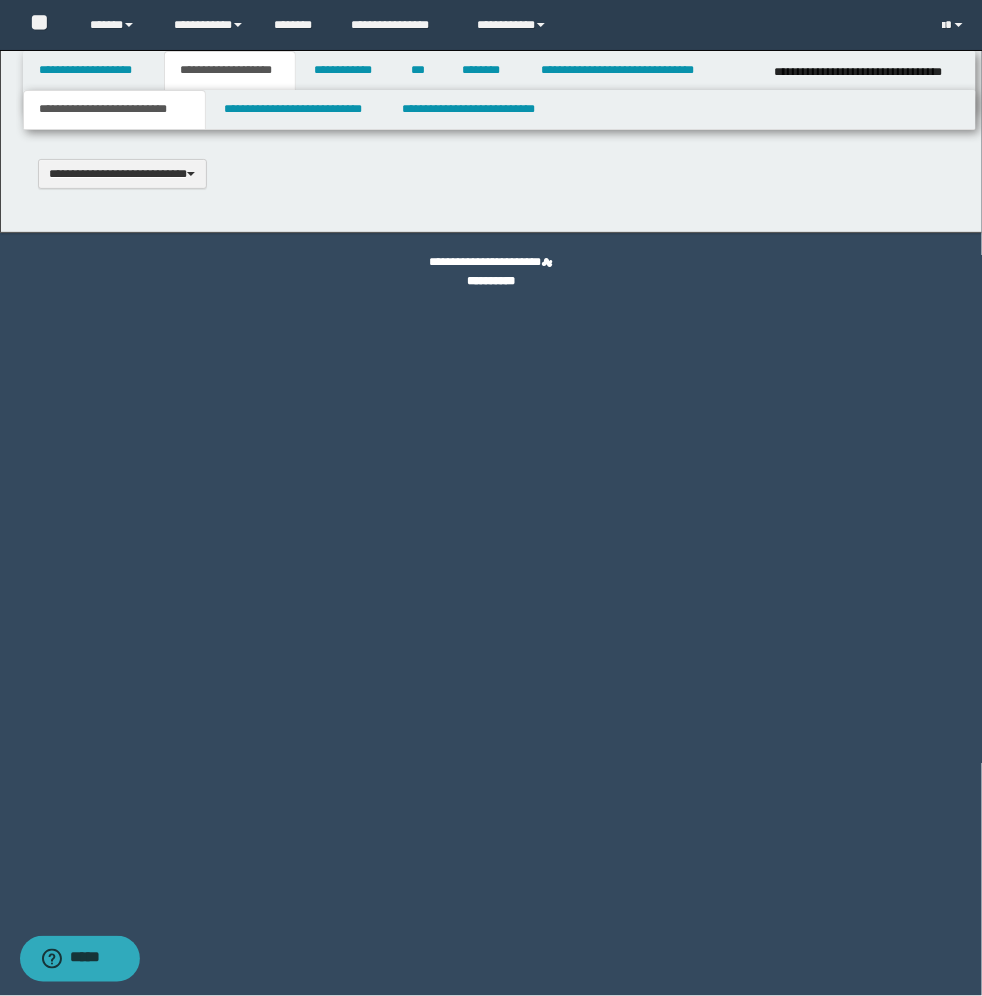 scroll, scrollTop: 0, scrollLeft: 0, axis: both 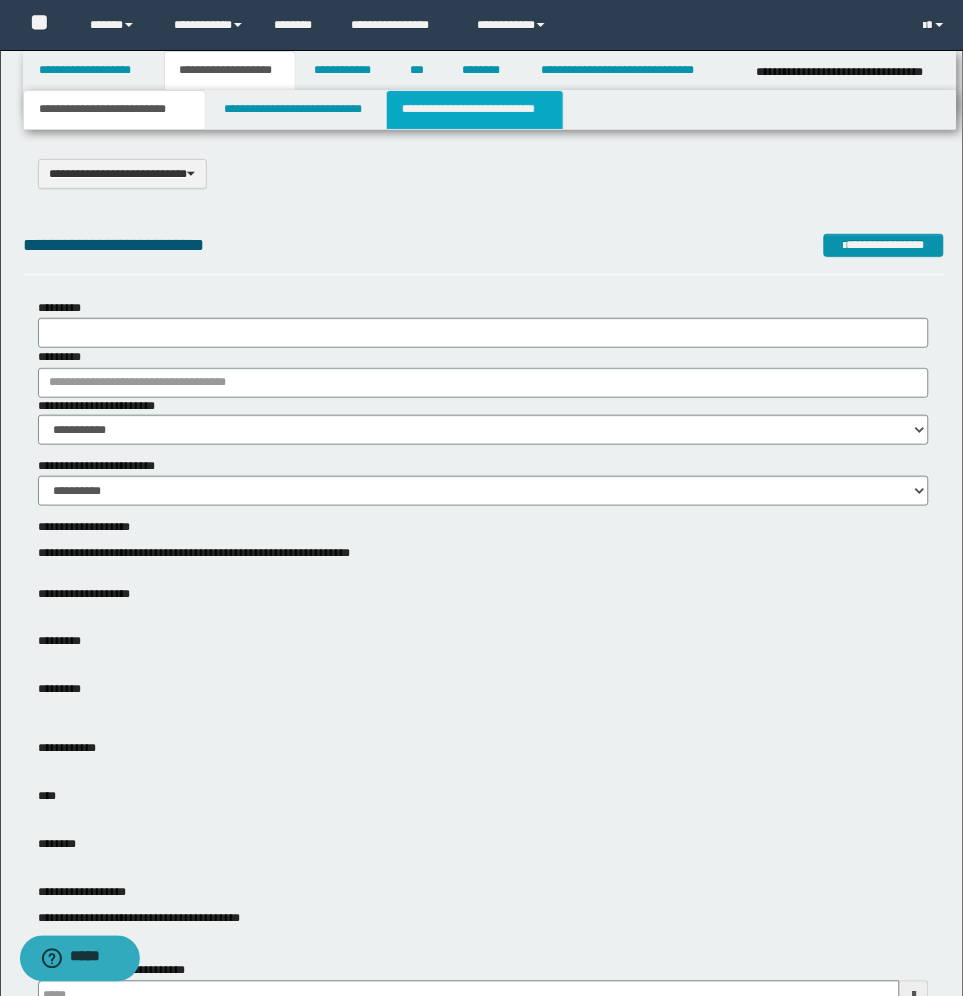 click on "**********" at bounding box center (475, 110) 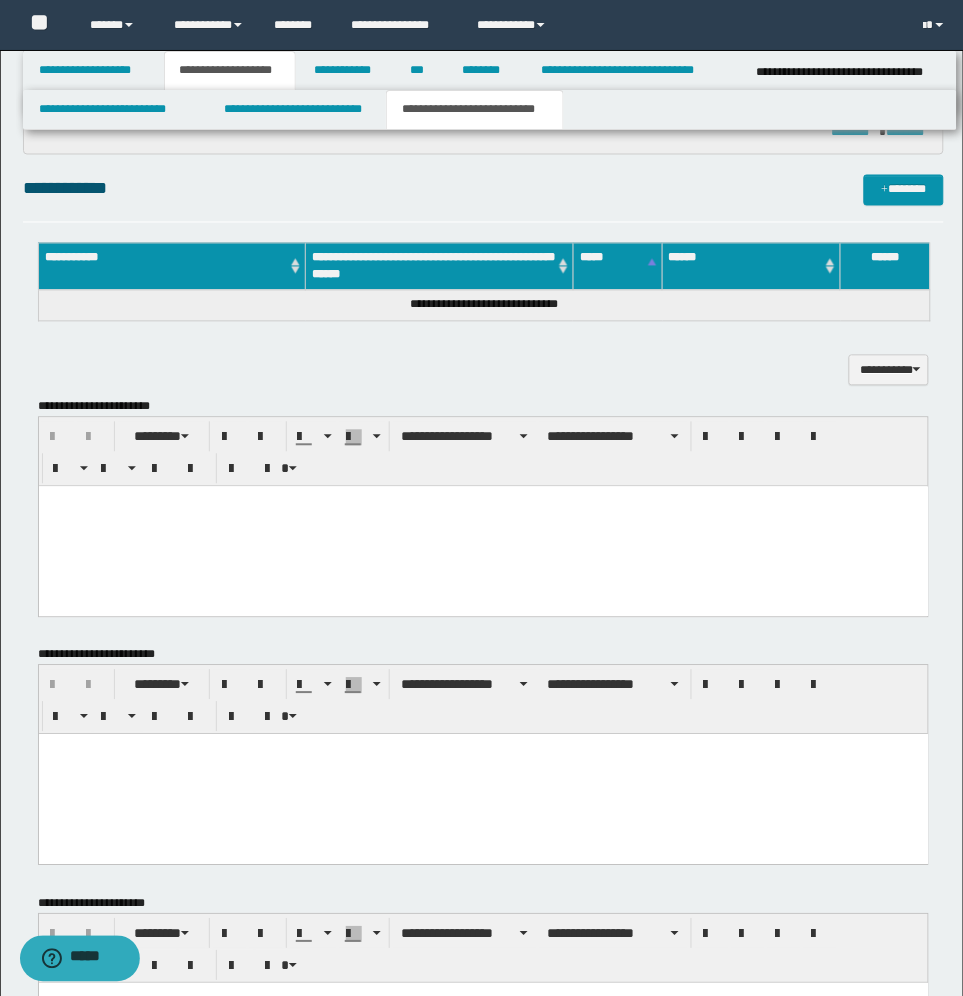scroll, scrollTop: 500, scrollLeft: 0, axis: vertical 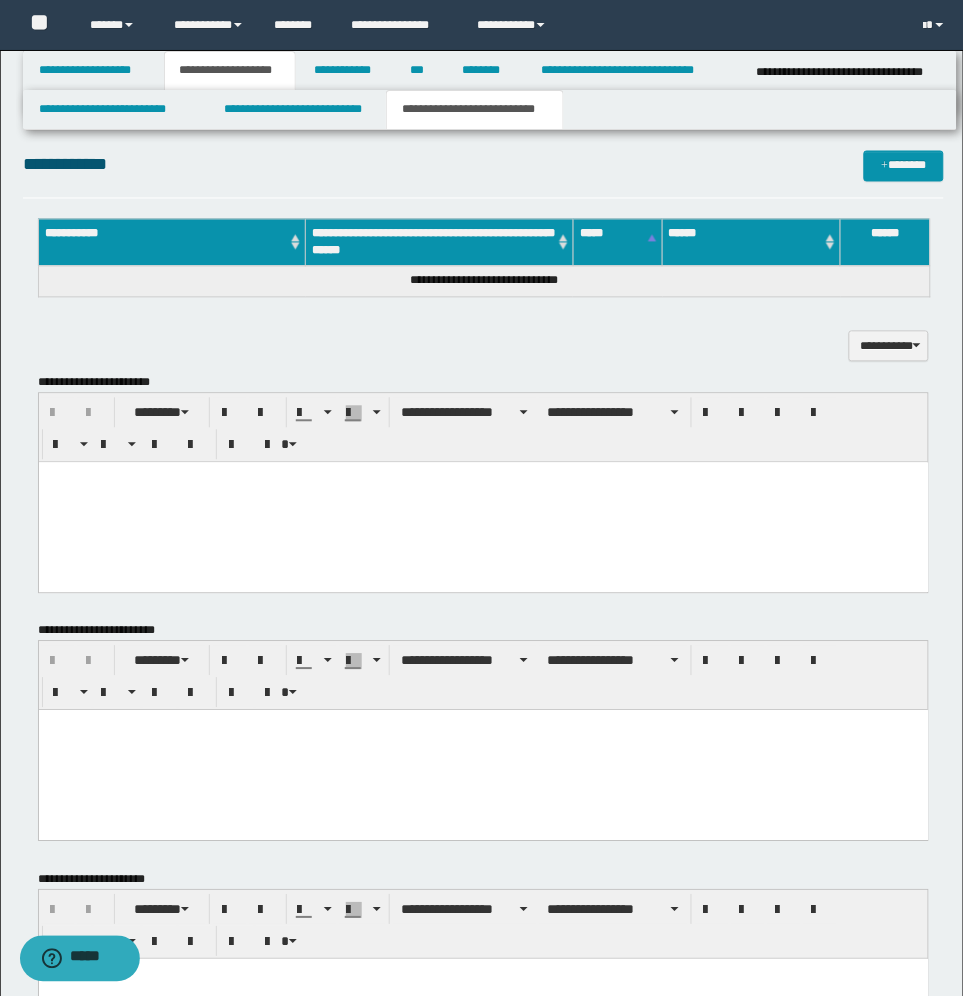 click at bounding box center (483, 502) 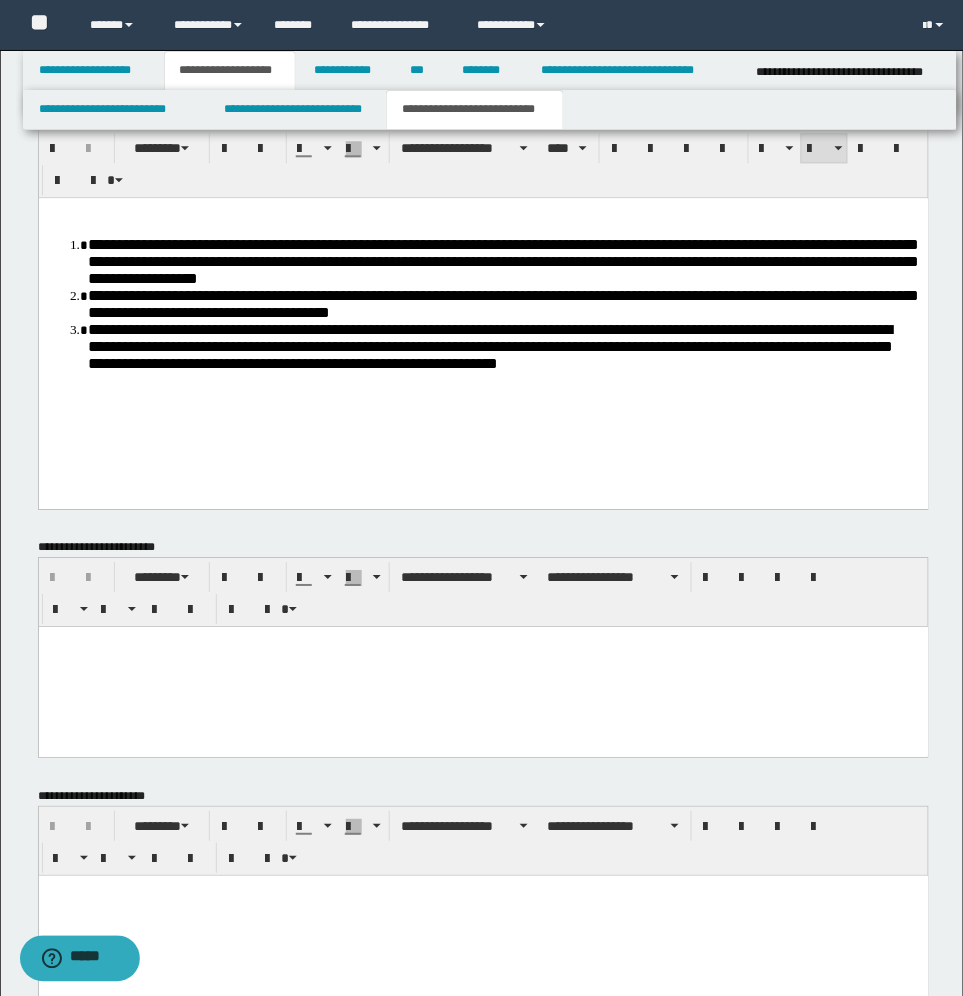 scroll, scrollTop: 901, scrollLeft: 0, axis: vertical 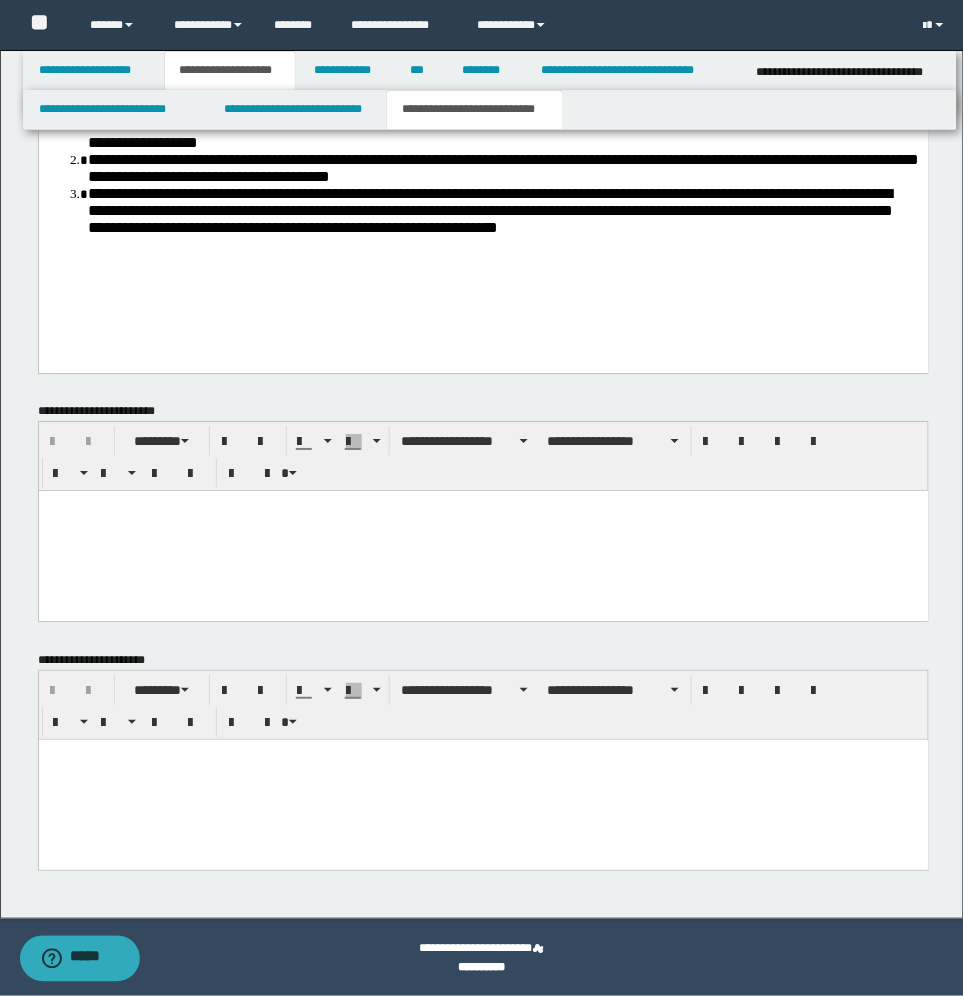 click at bounding box center (483, 754) 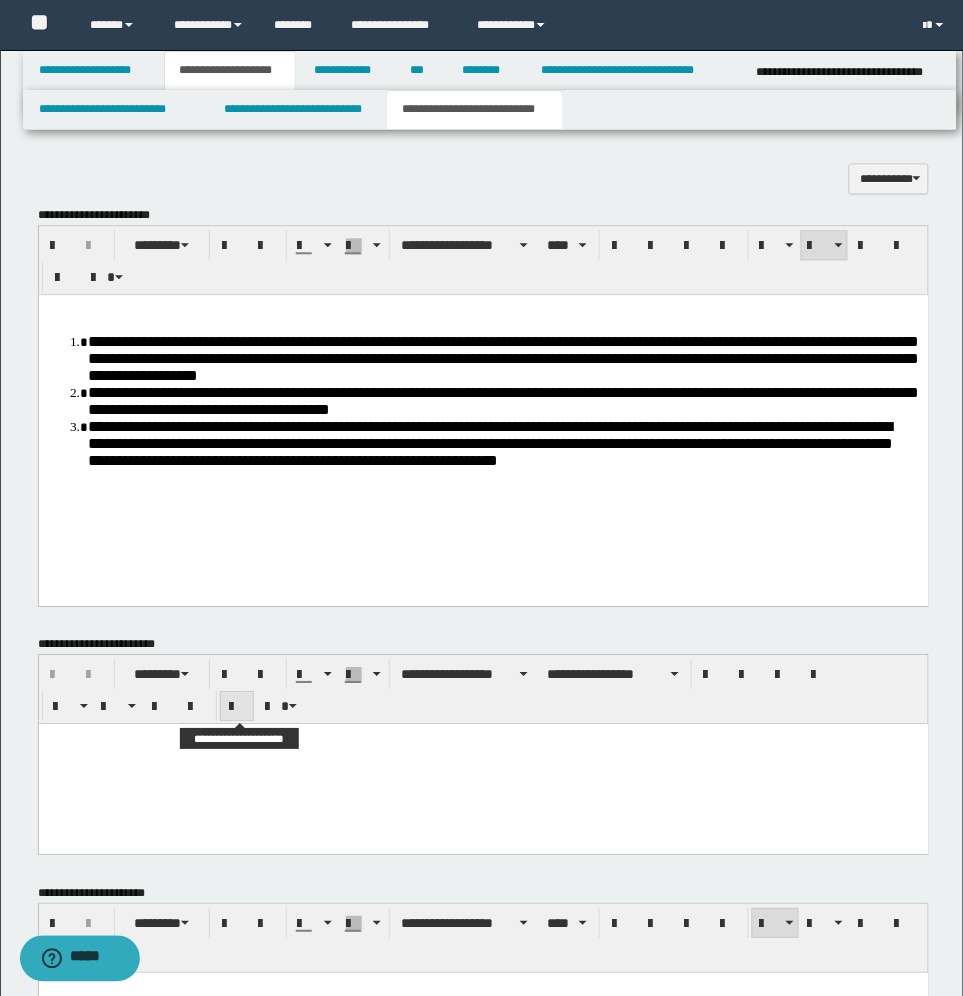 scroll, scrollTop: 651, scrollLeft: 0, axis: vertical 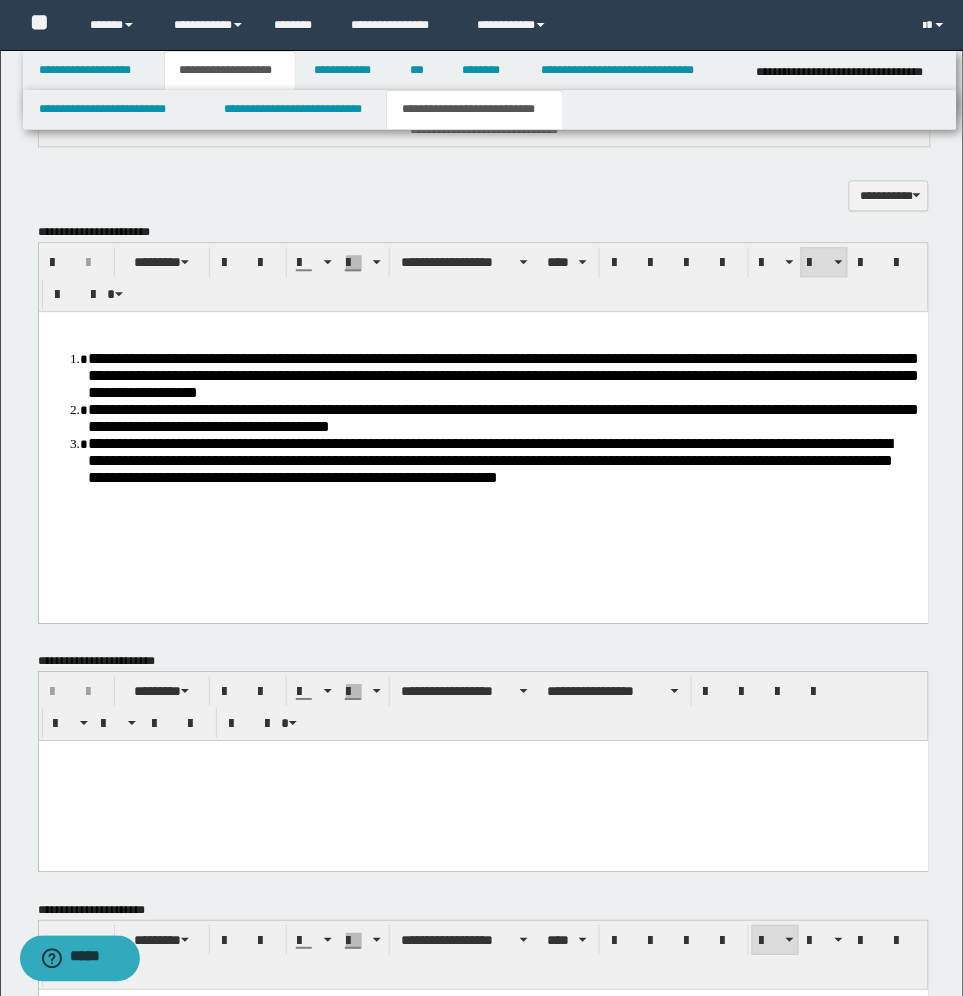 click on "**********" at bounding box center [503, 374] 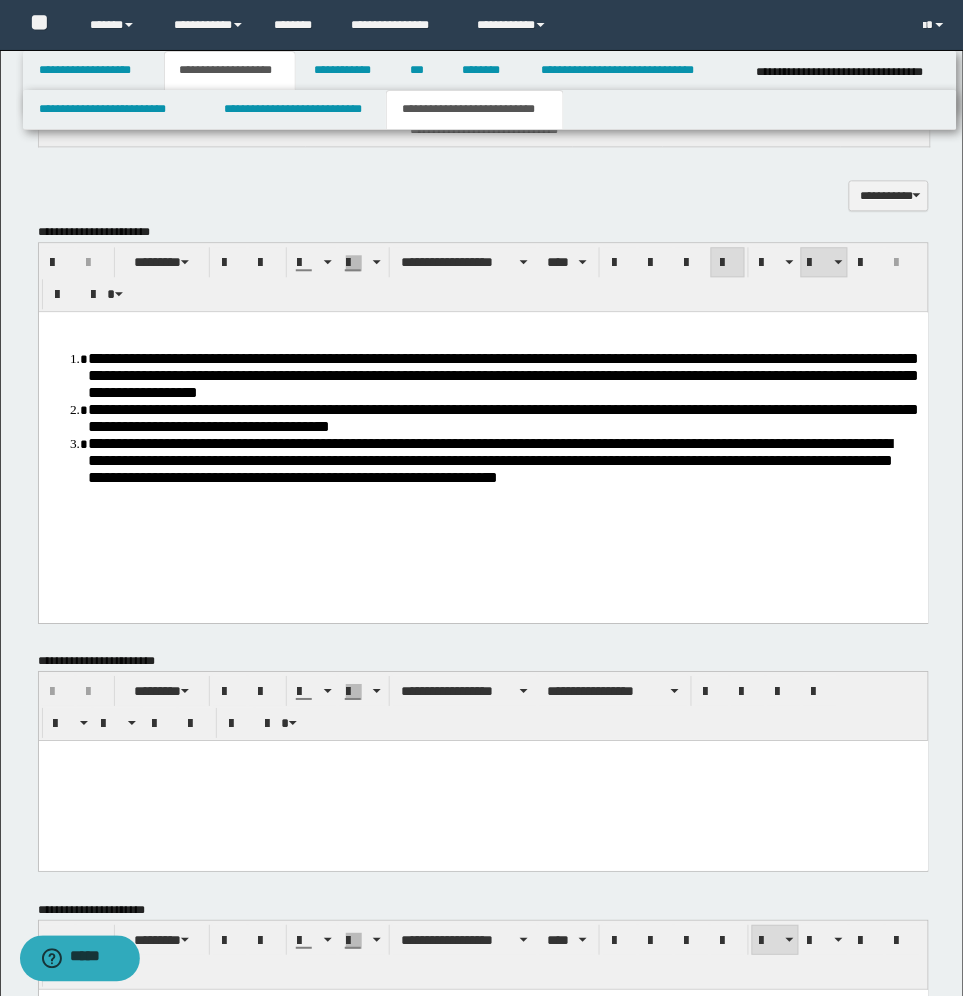 type 